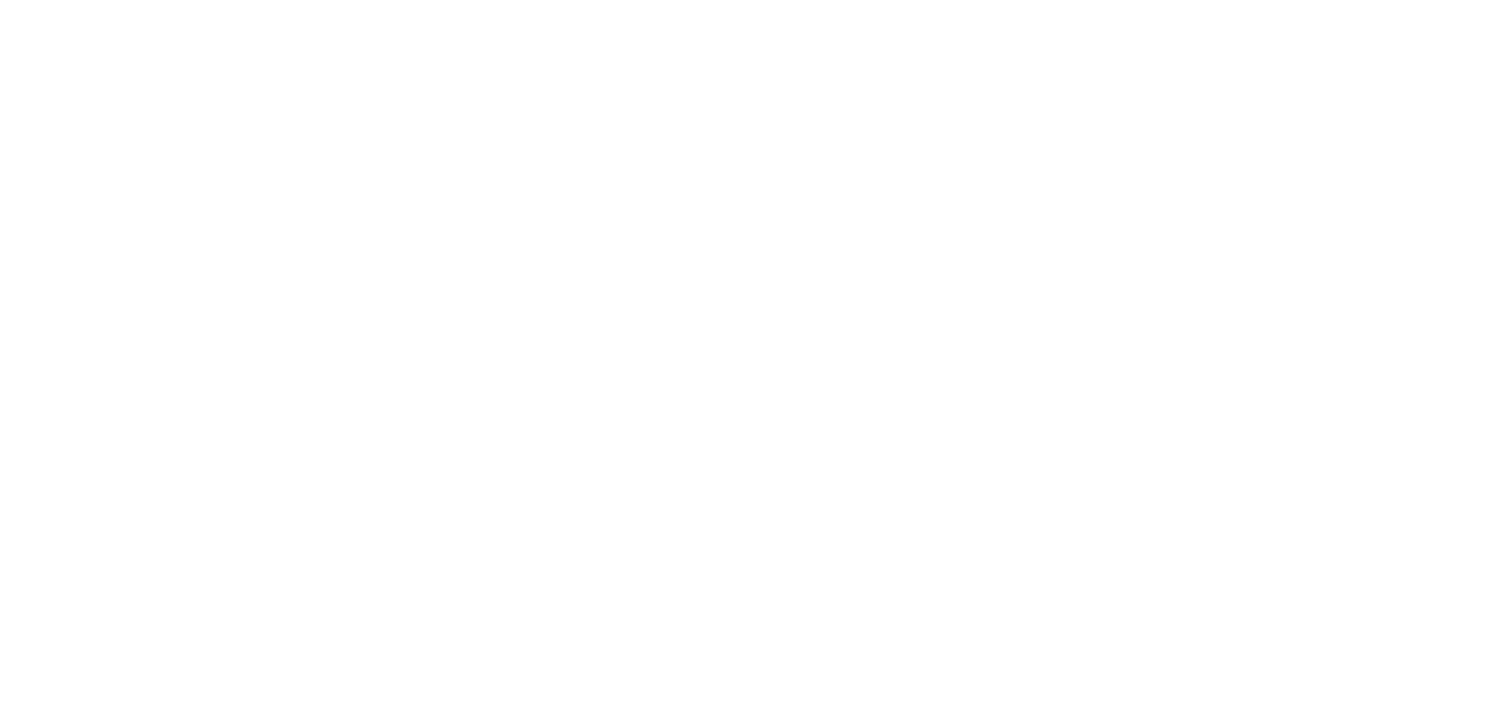 scroll, scrollTop: 0, scrollLeft: 0, axis: both 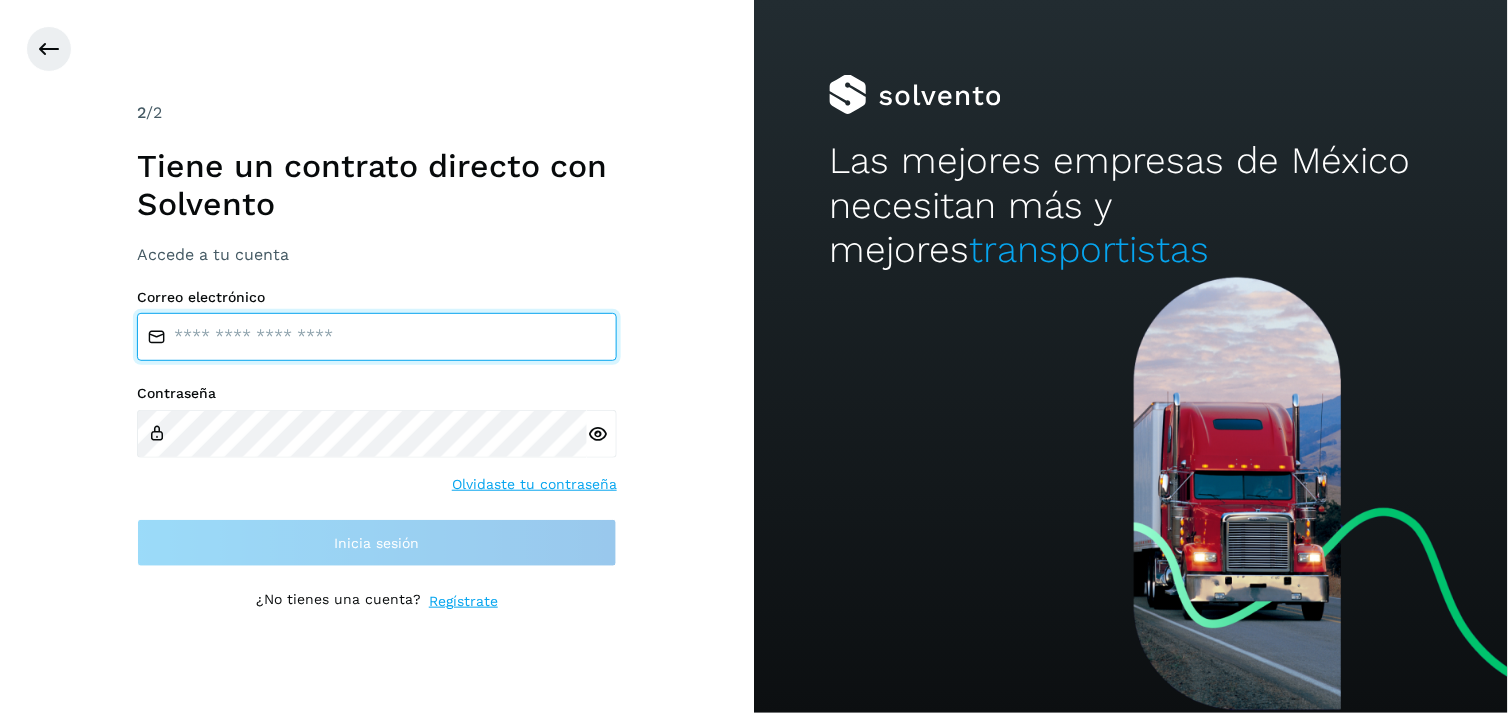 type on "**********" 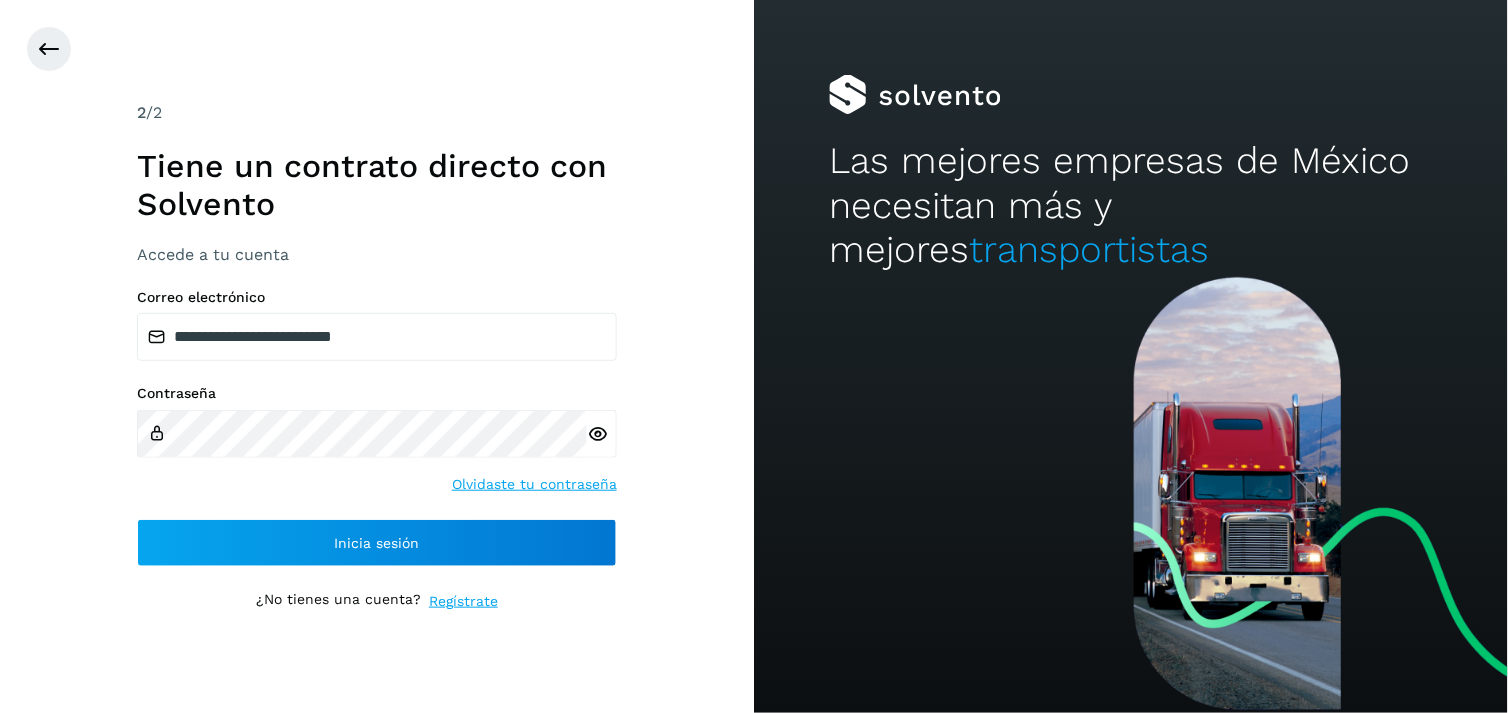 click on "Accede a tu cuenta" at bounding box center (377, 254) 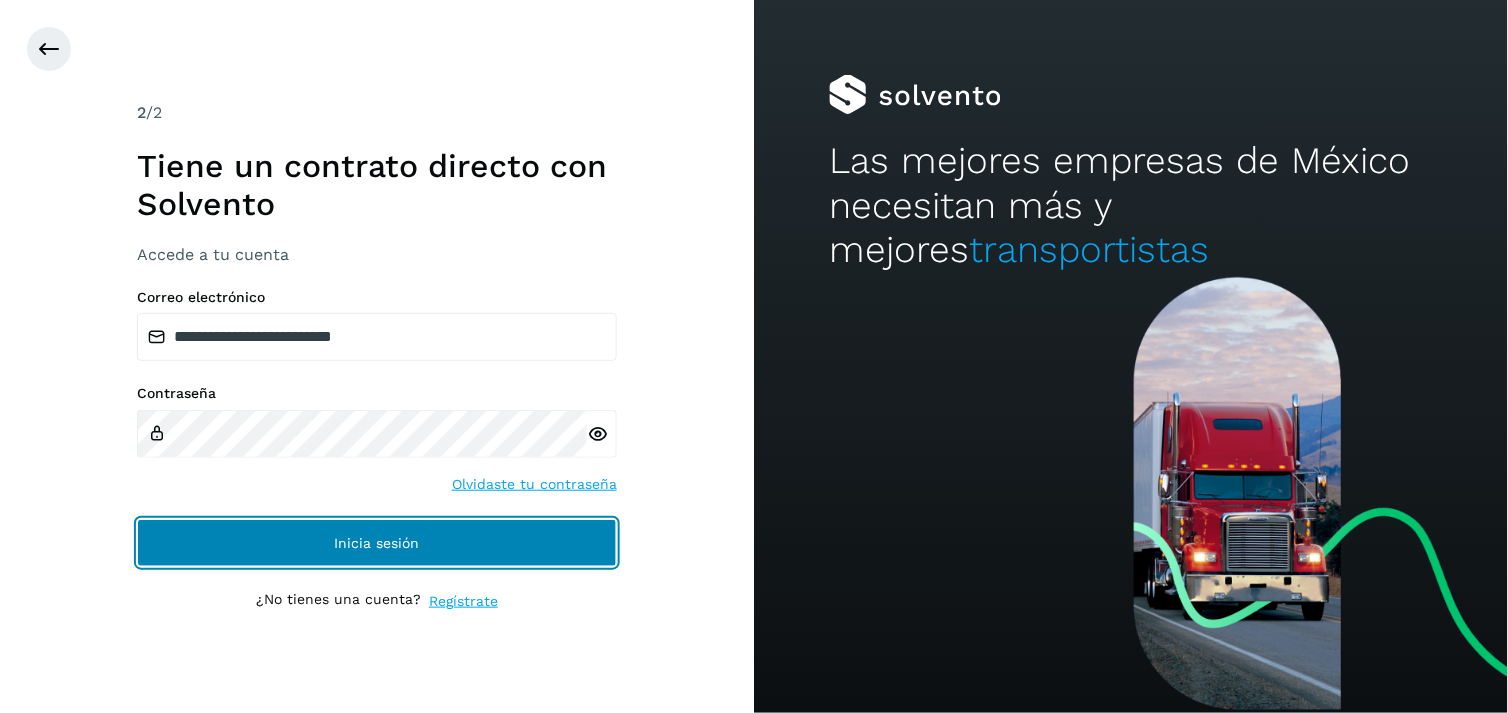 click on "Inicia sesión" 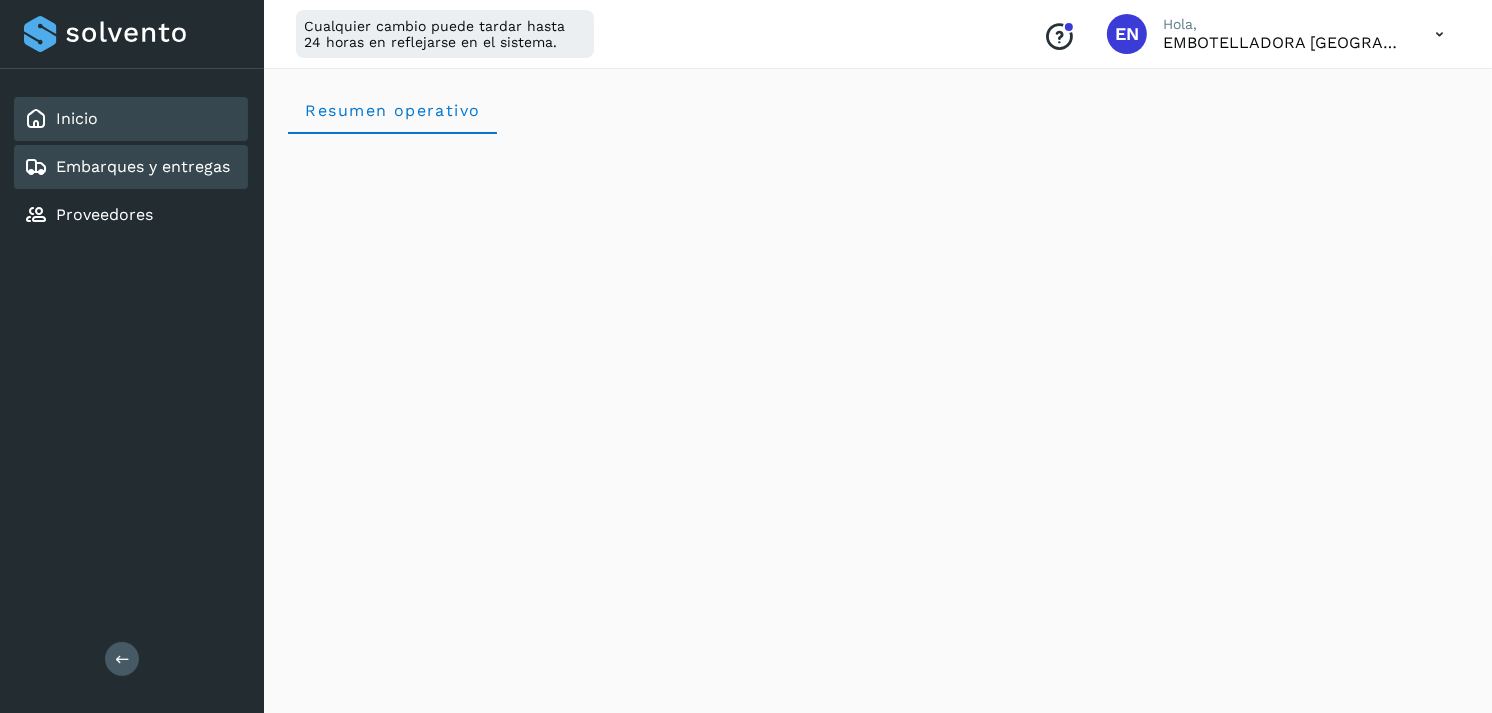 click on "Embarques y entregas" at bounding box center (143, 166) 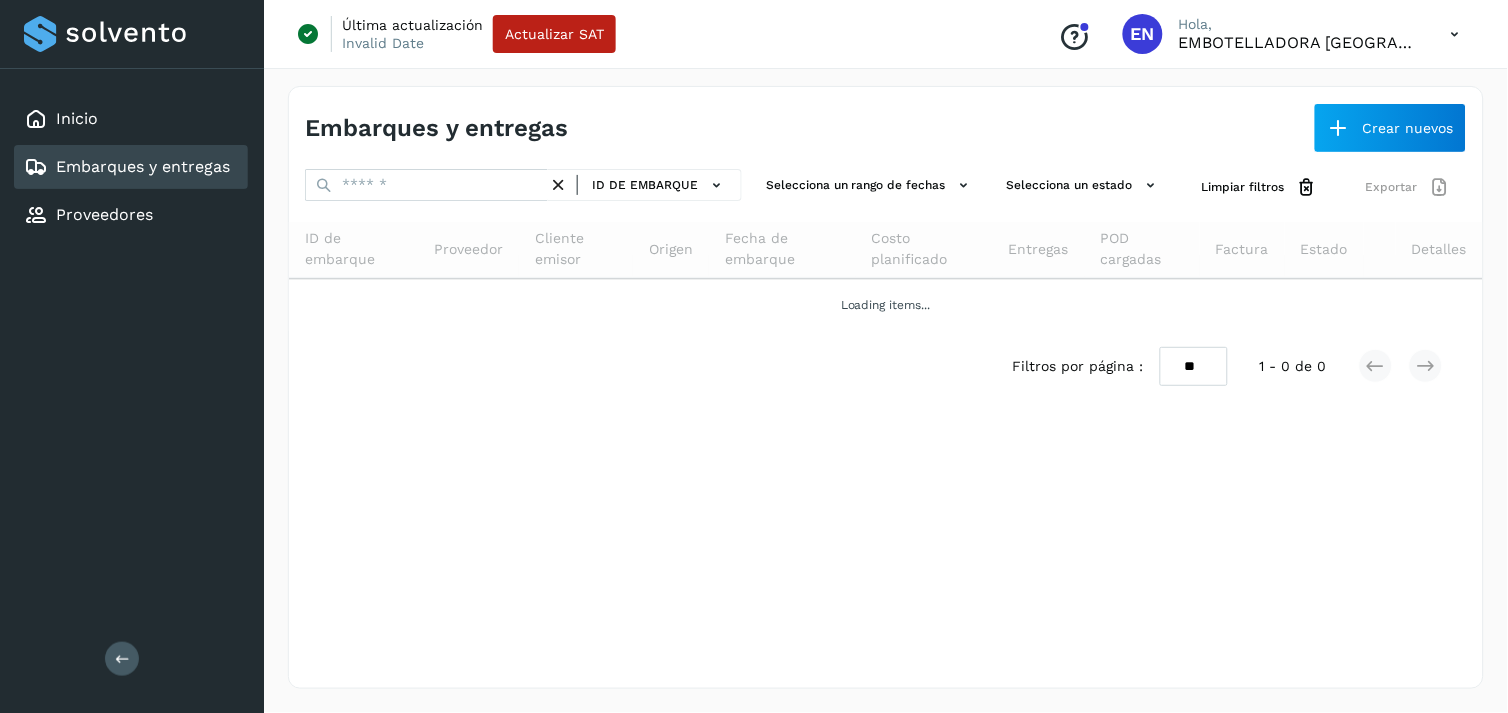 click on "Embarques y entregas" at bounding box center [143, 166] 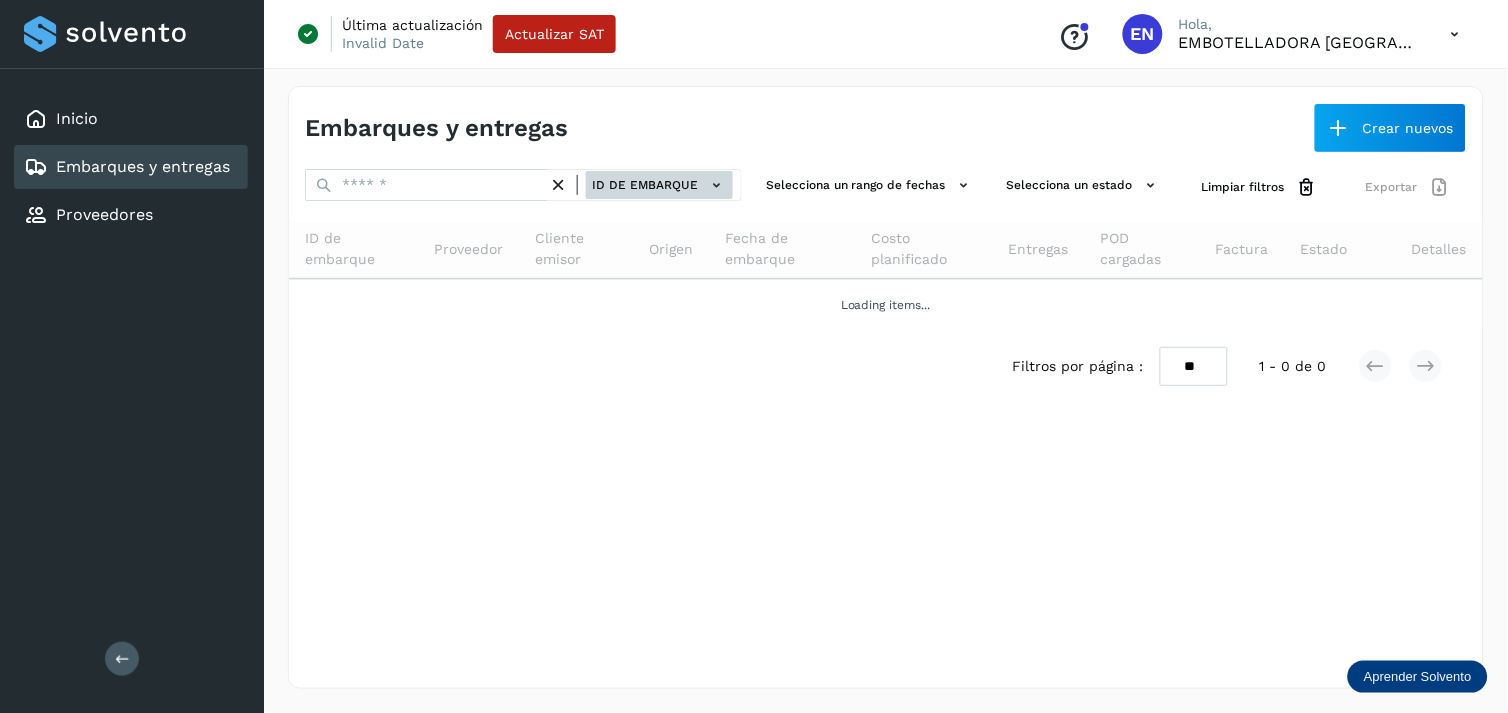 click on "ID de embarque" 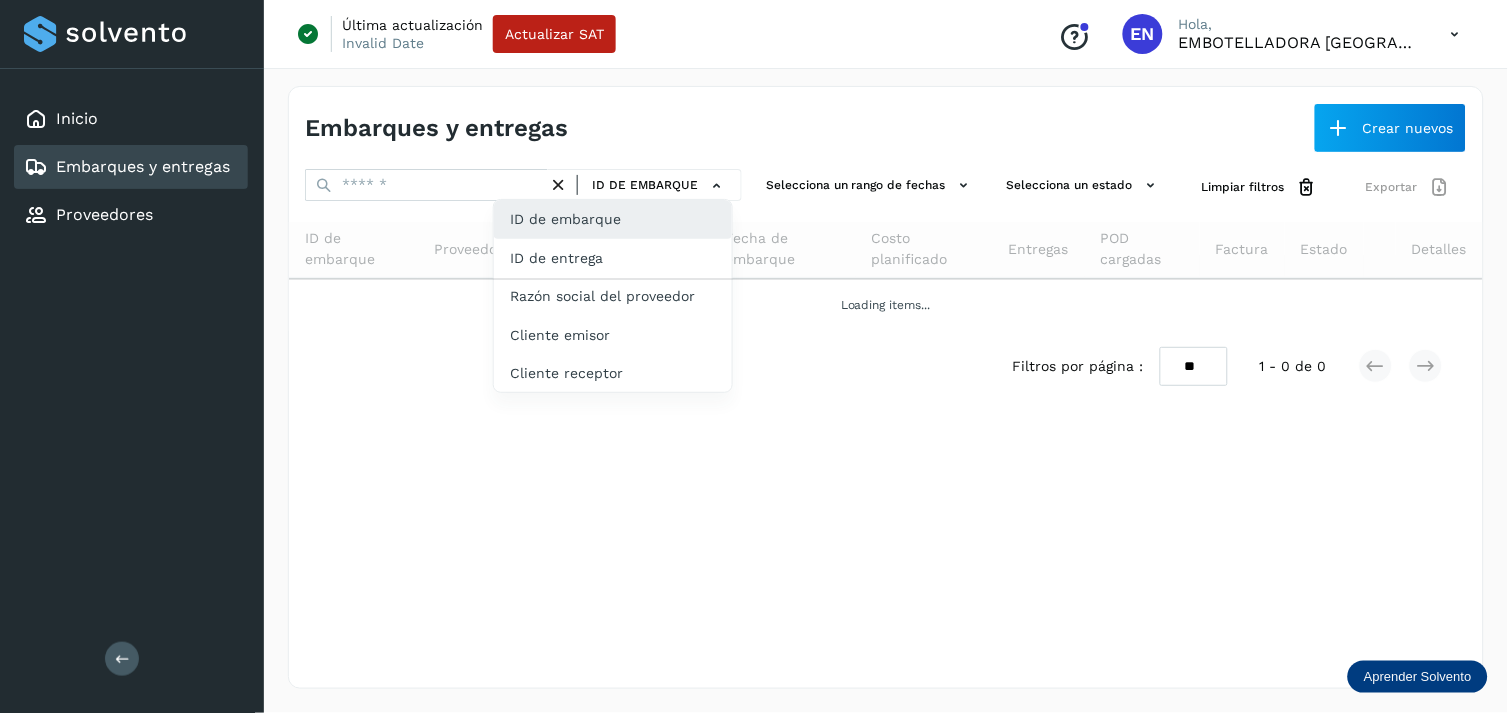 drag, startPoint x: 684, startPoint y: 187, endPoint x: 652, endPoint y: 227, distance: 51.224995 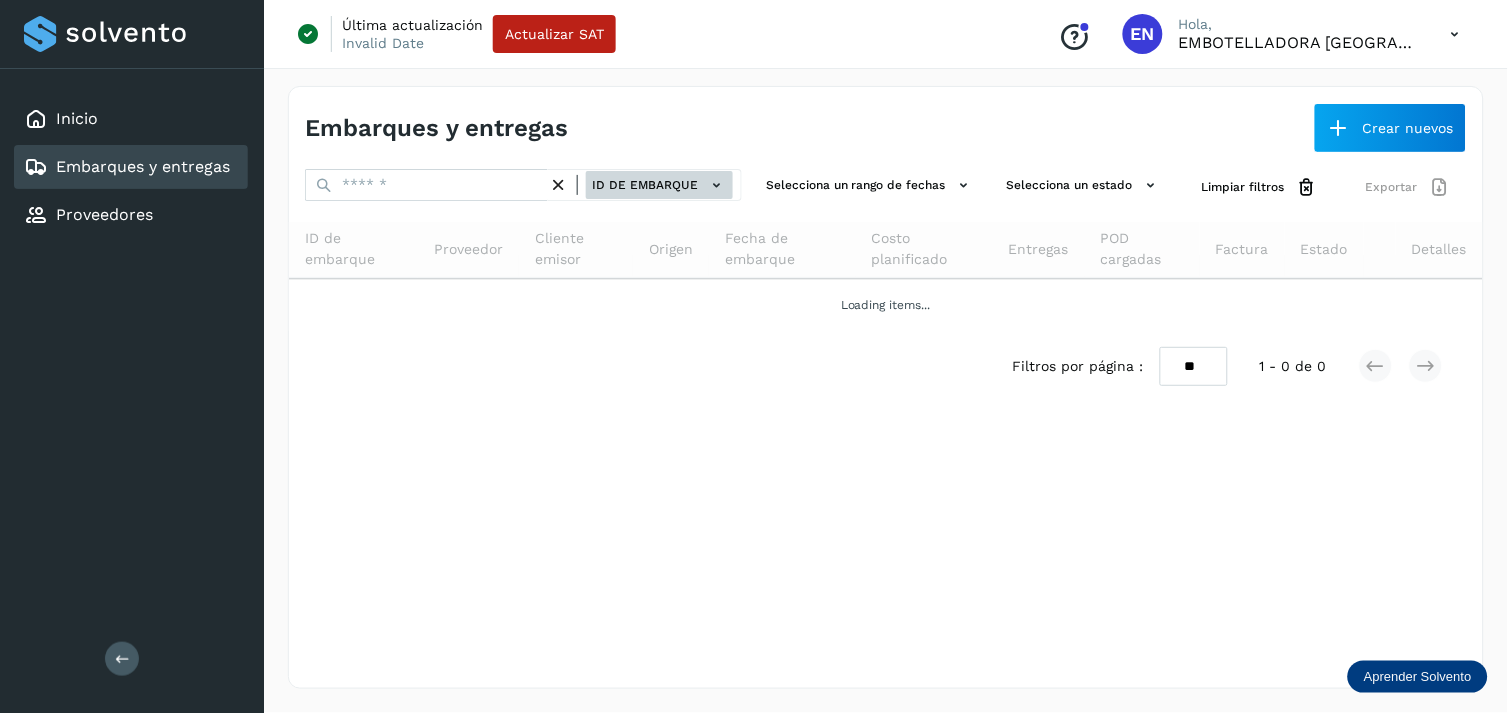 drag, startPoint x: 653, startPoint y: 200, endPoint x: 620, endPoint y: 178, distance: 39.661064 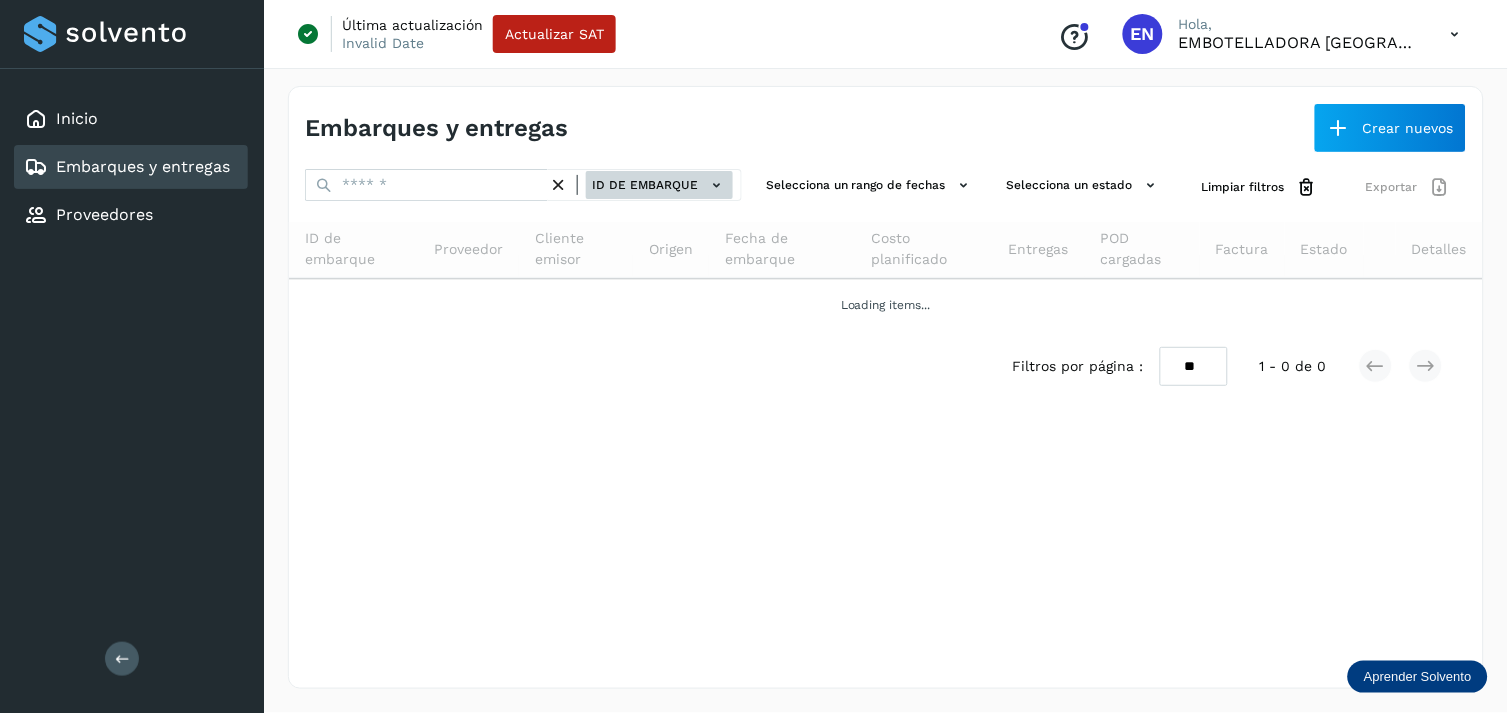 click on "ID de embarque" at bounding box center [645, 185] 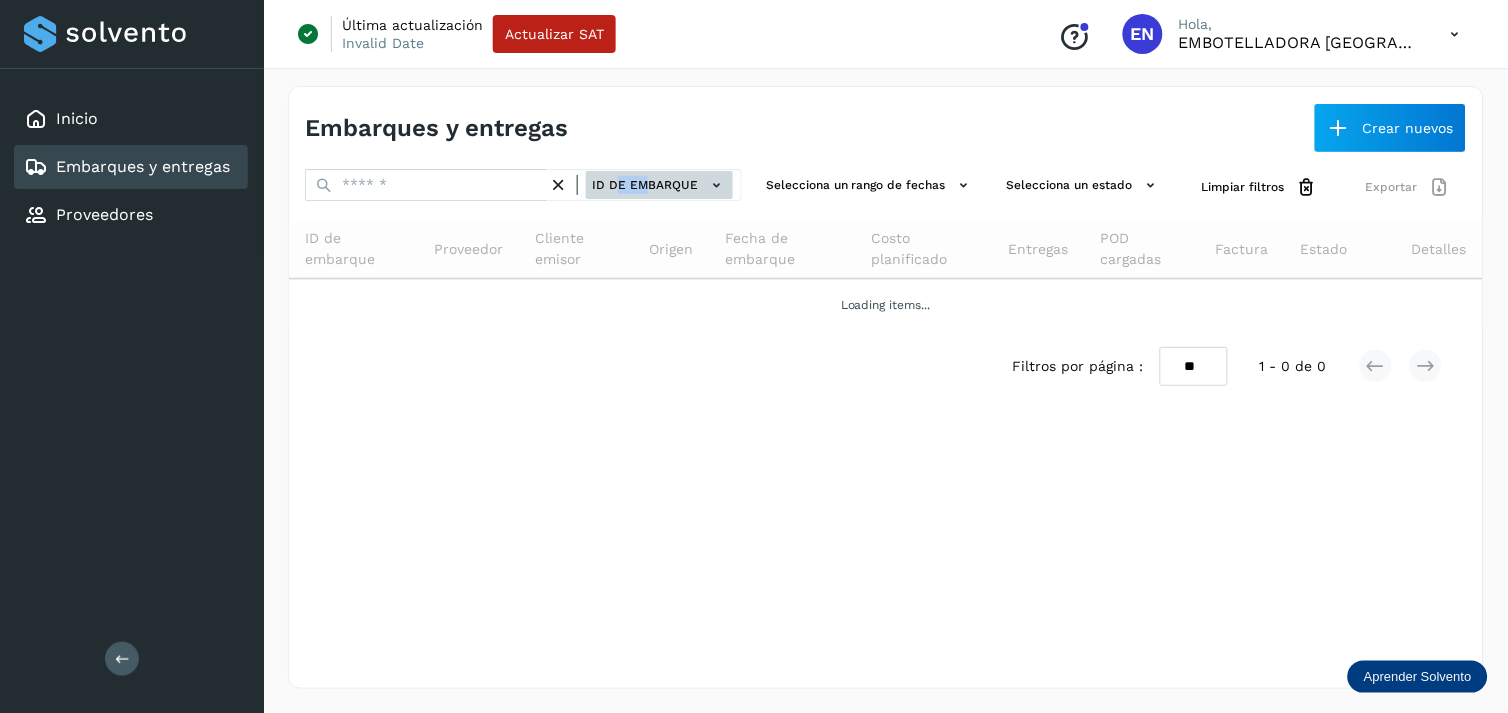 click on "ID de embarque" 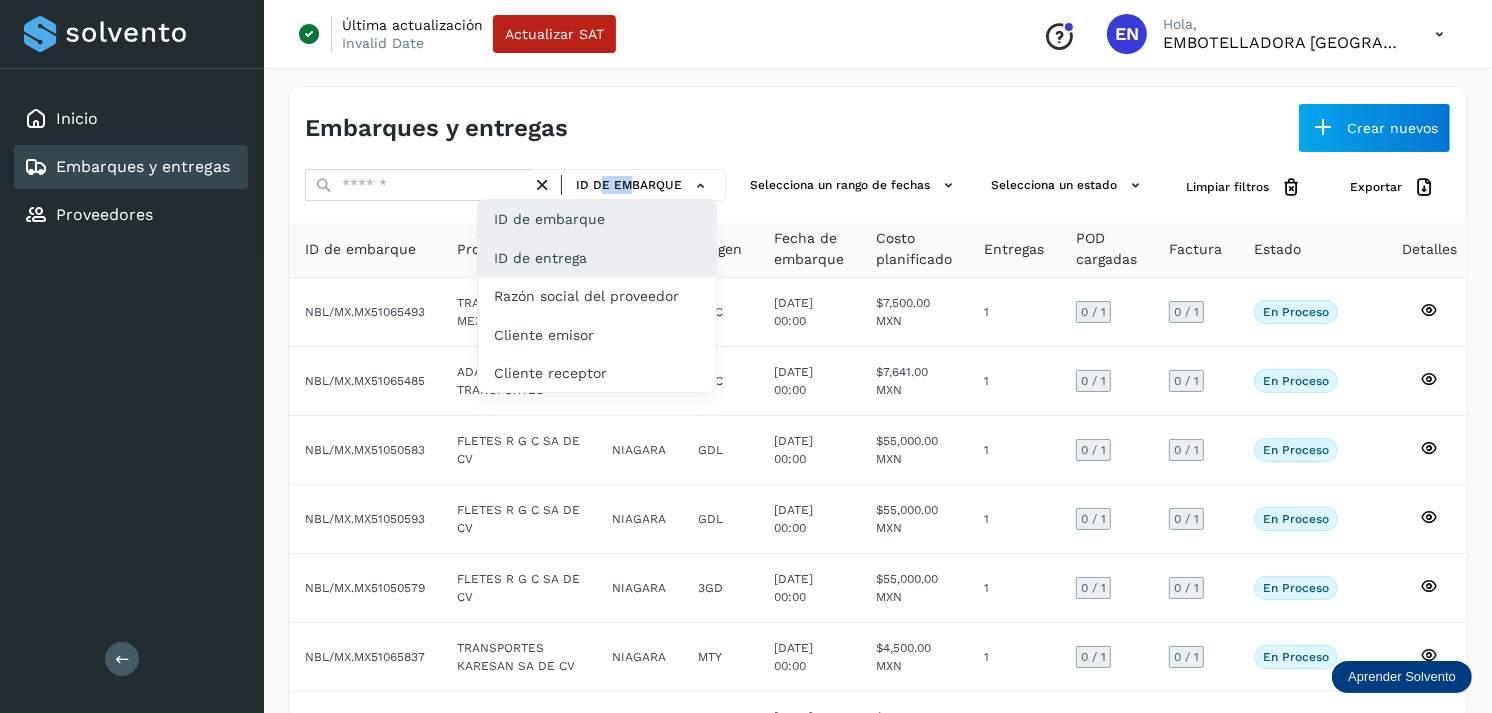 click on "ID de entrega" 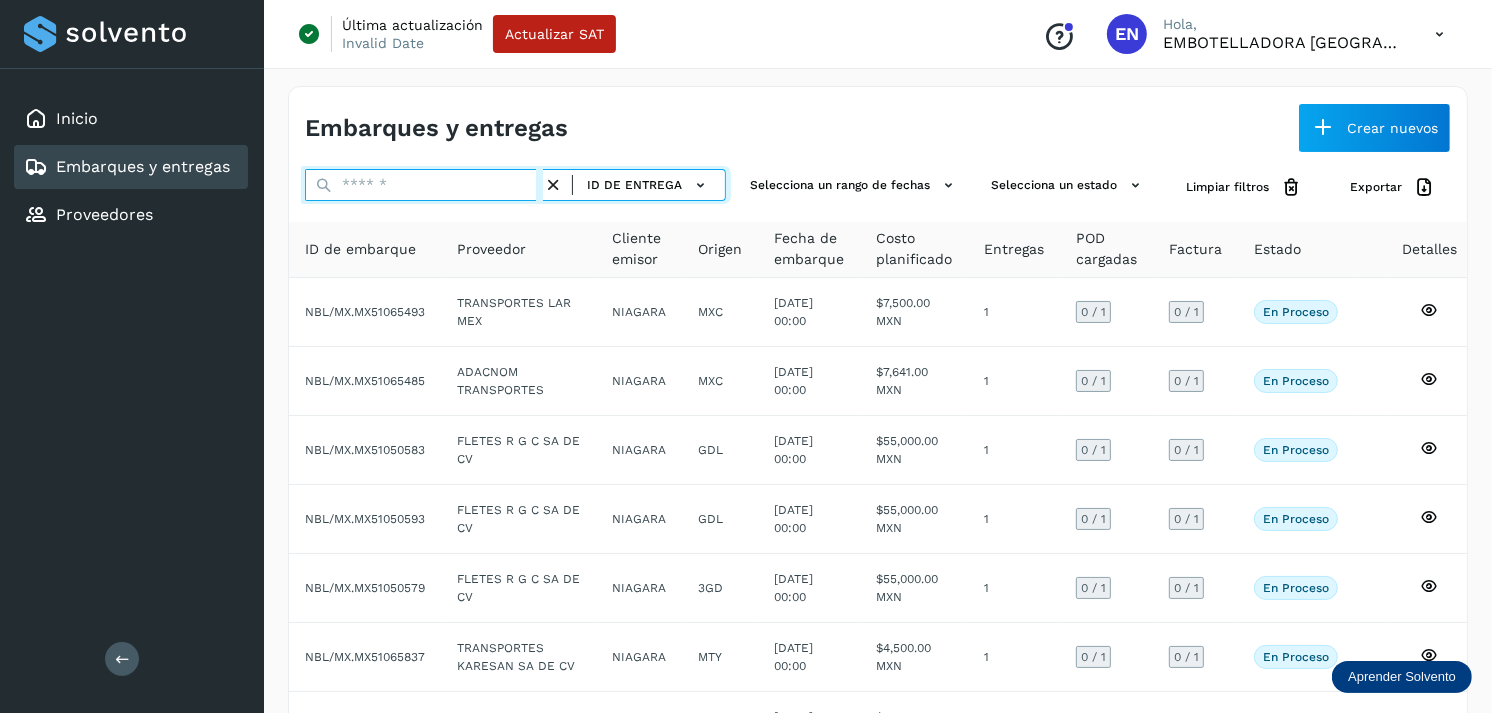click at bounding box center [424, 185] 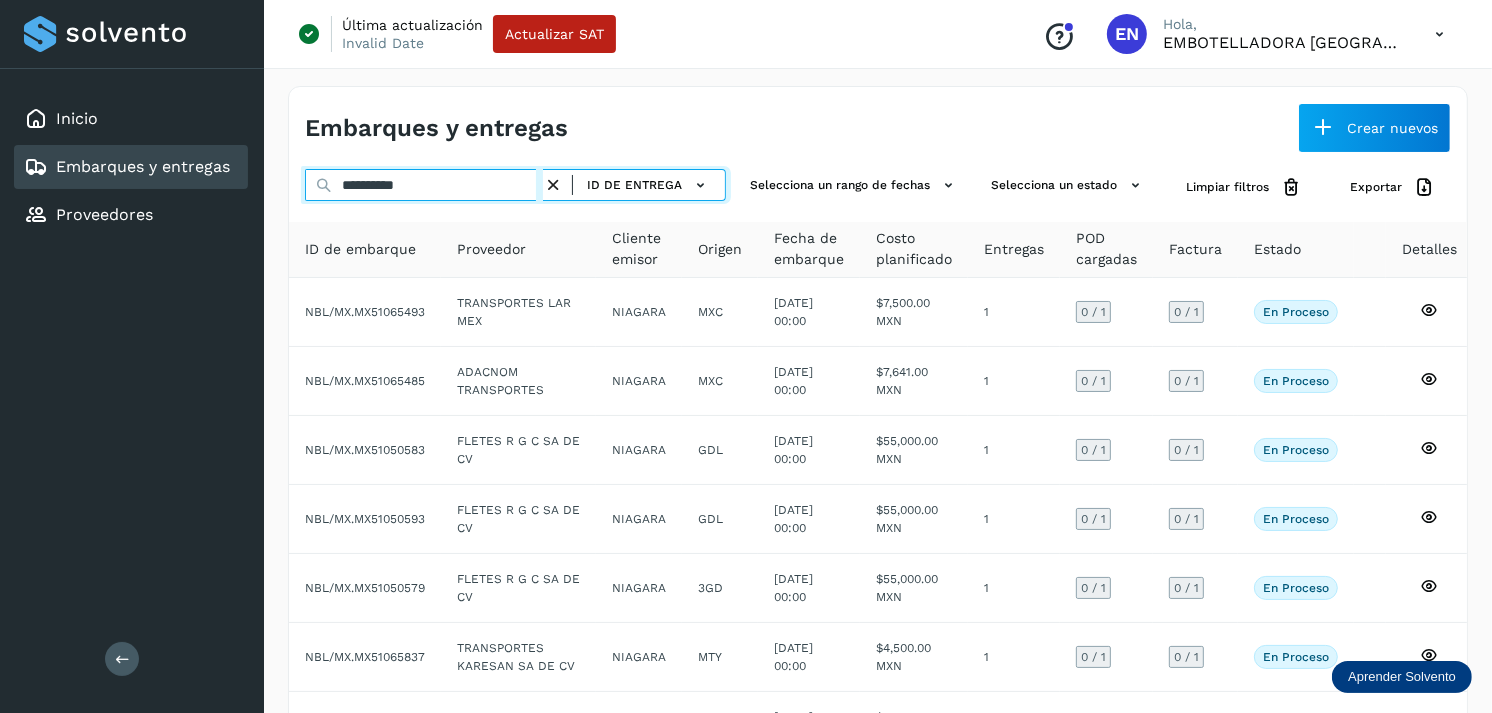 type on "**********" 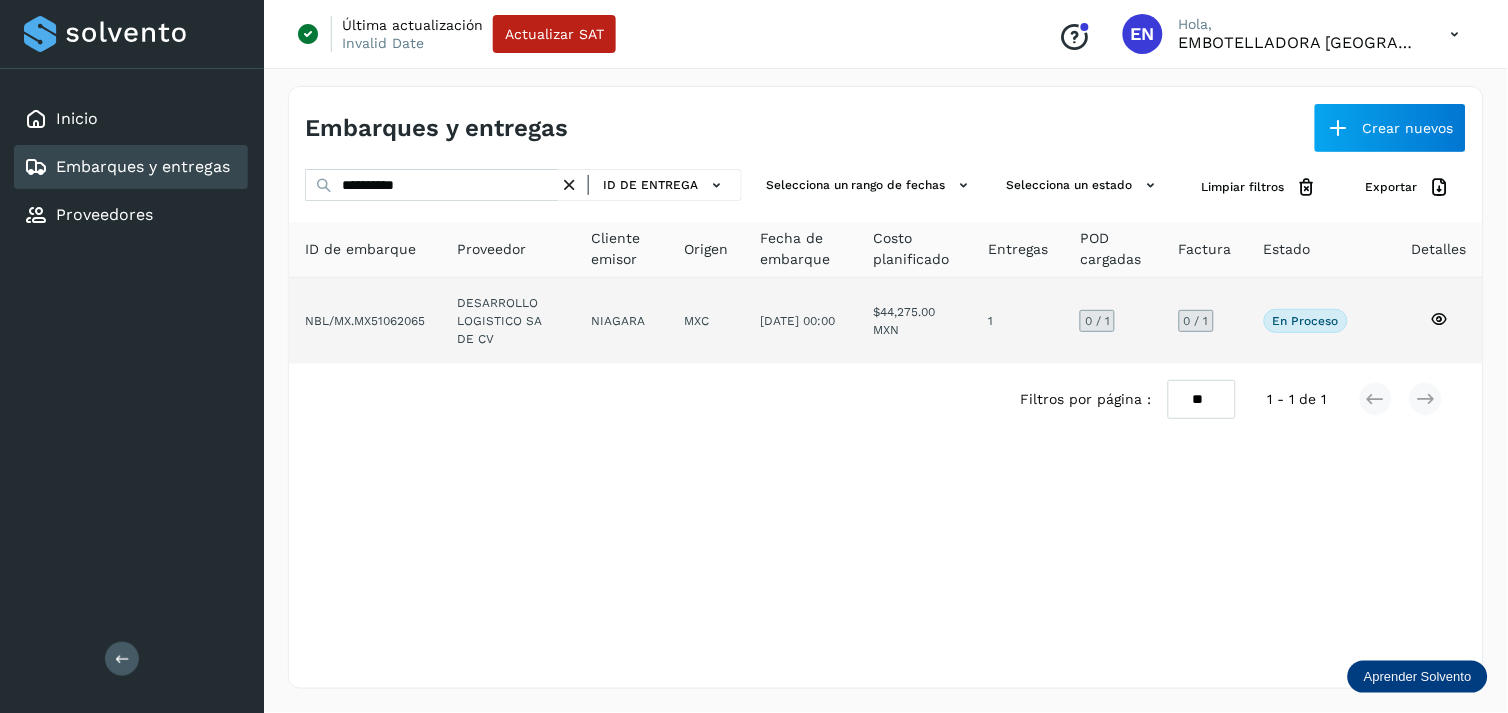 click on "NBL/MX.MX51062065" 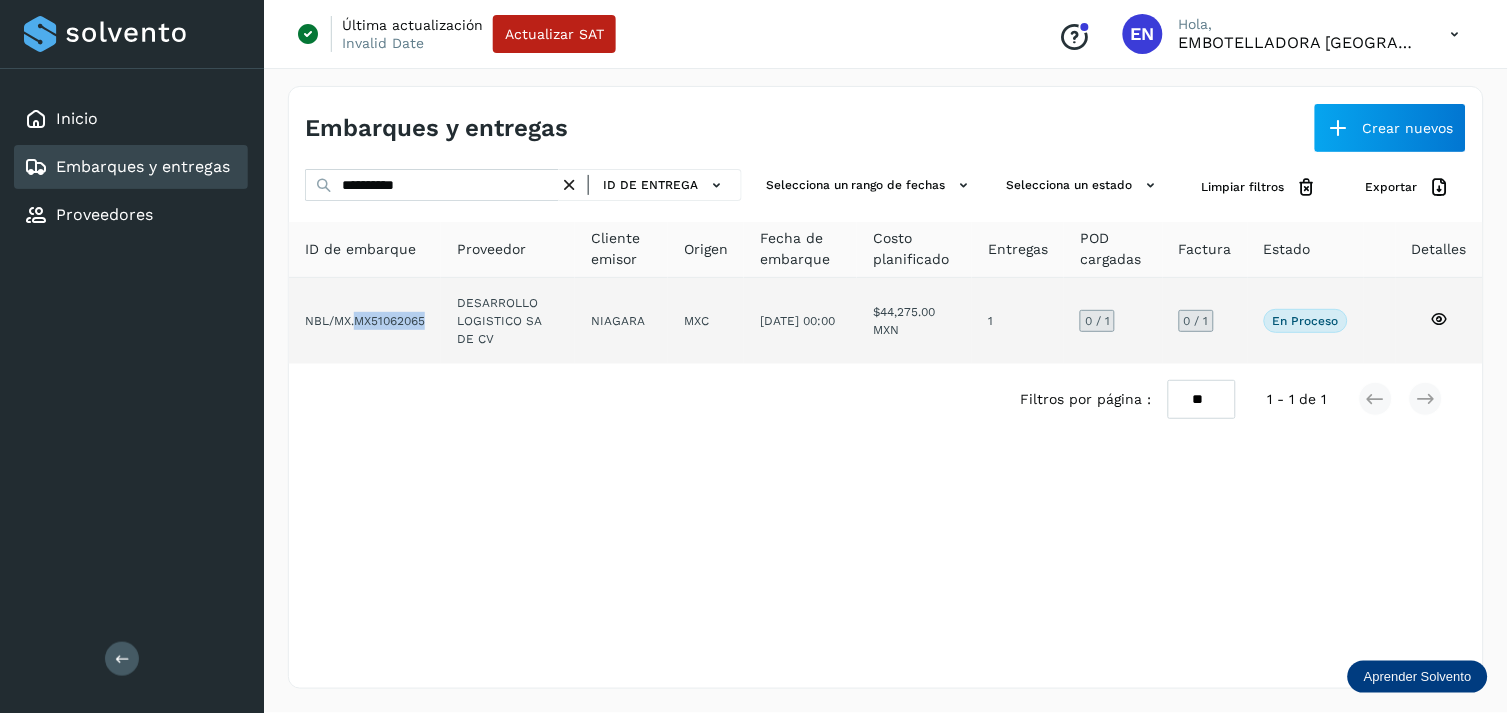 click on "NBL/MX.MX51062065" 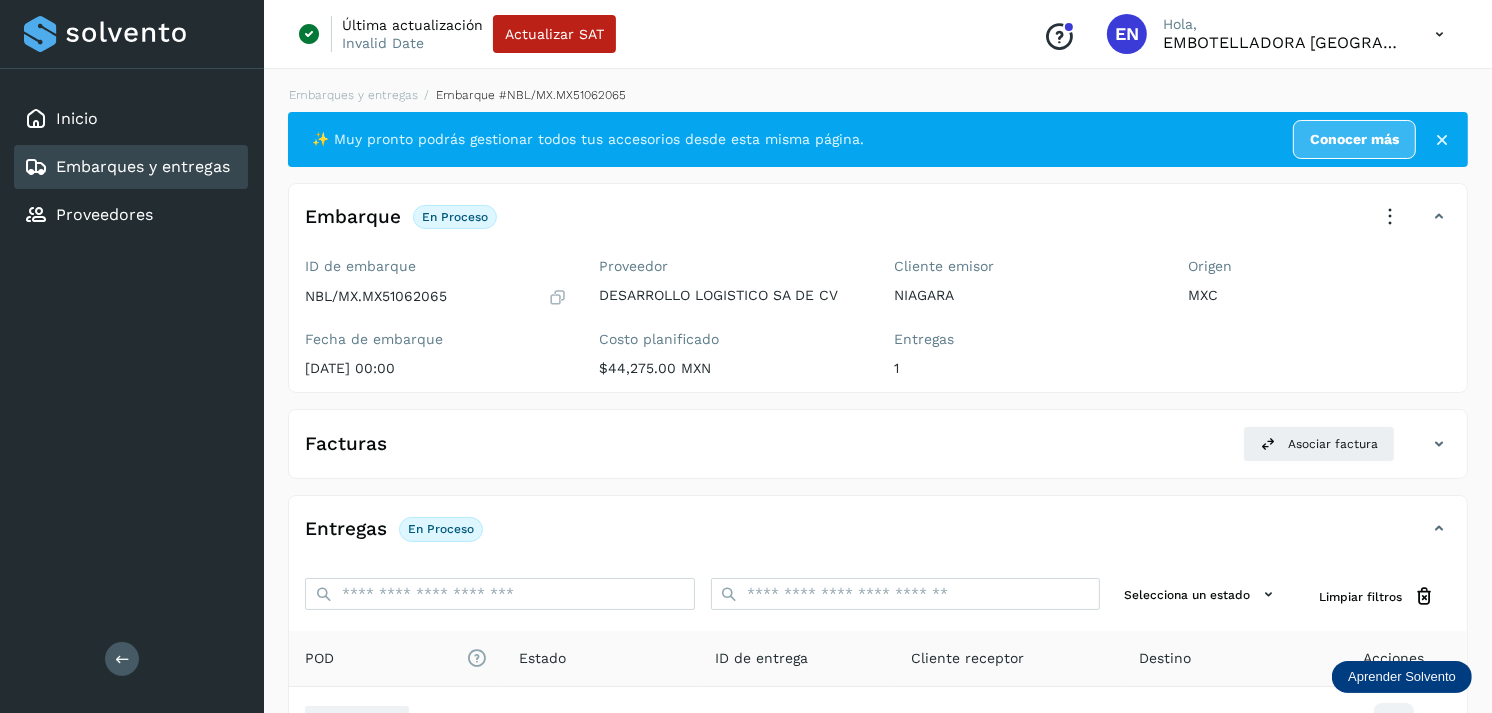 scroll, scrollTop: 243, scrollLeft: 0, axis: vertical 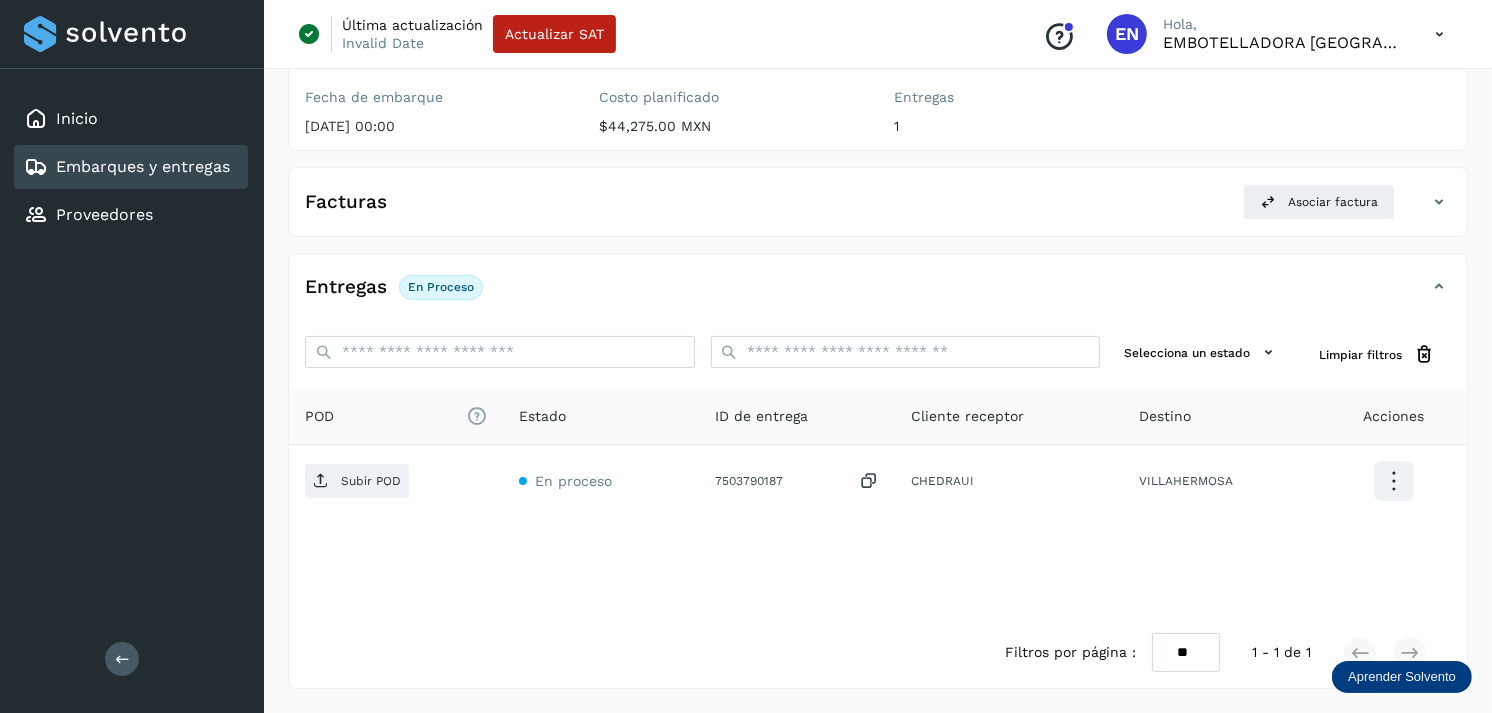 click on "Embarques y entregas" at bounding box center (127, 167) 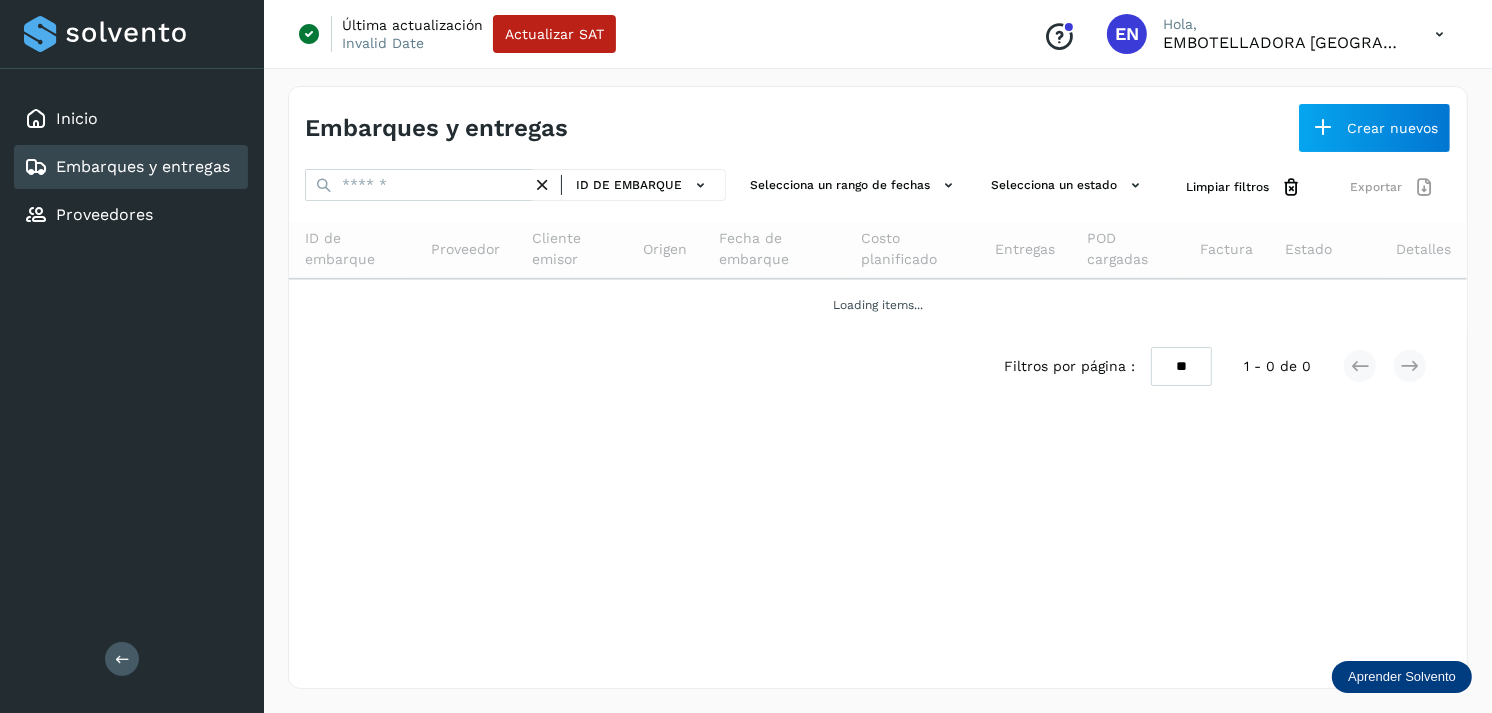 scroll, scrollTop: 0, scrollLeft: 0, axis: both 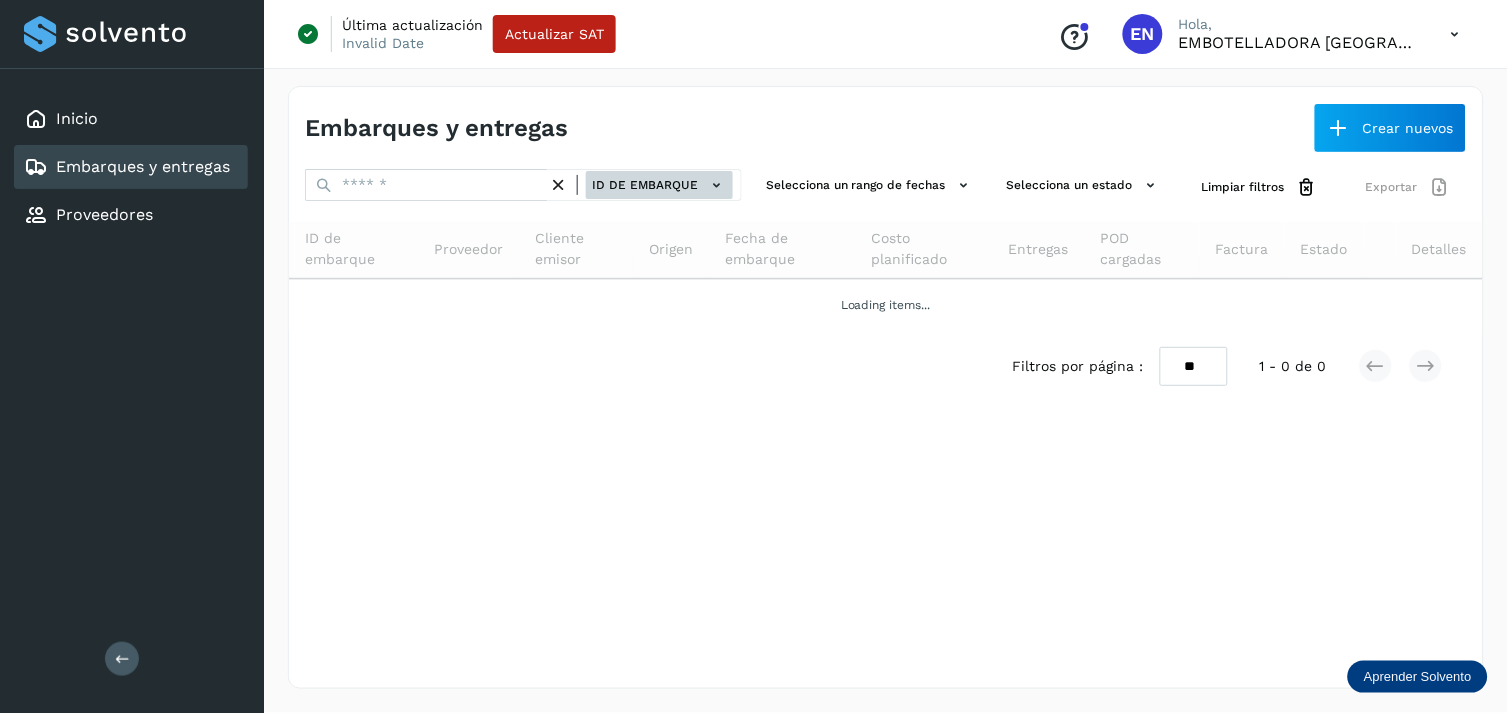 click 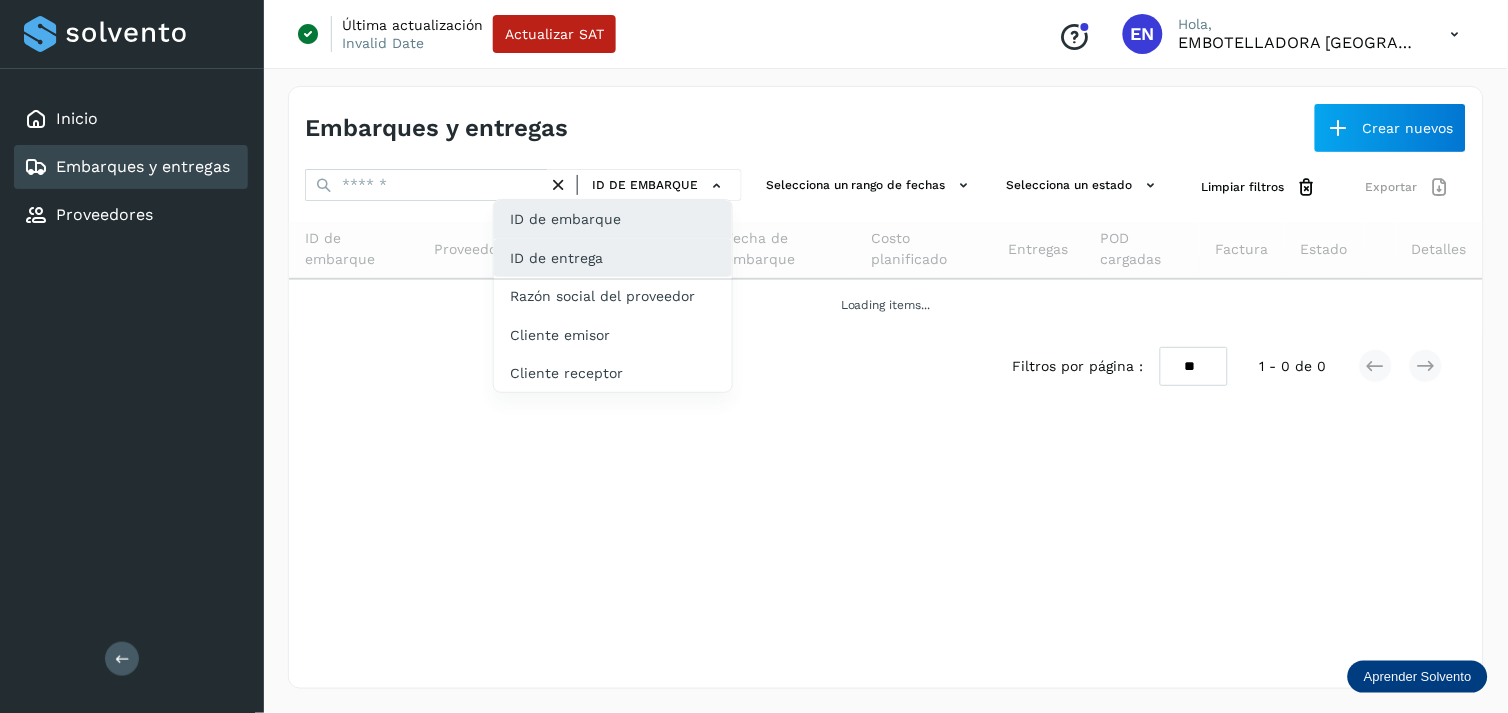 click on "ID de entrega" 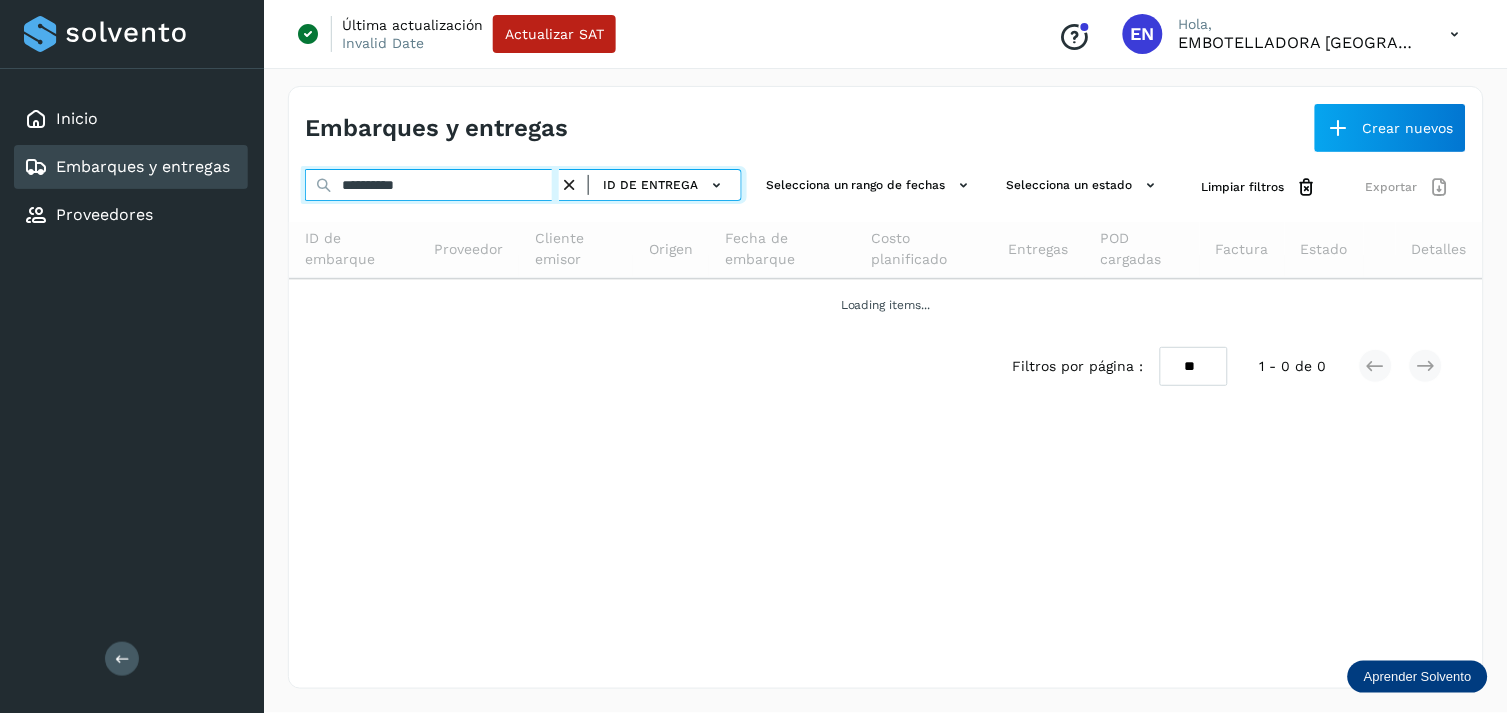 click on "**********" at bounding box center (432, 185) 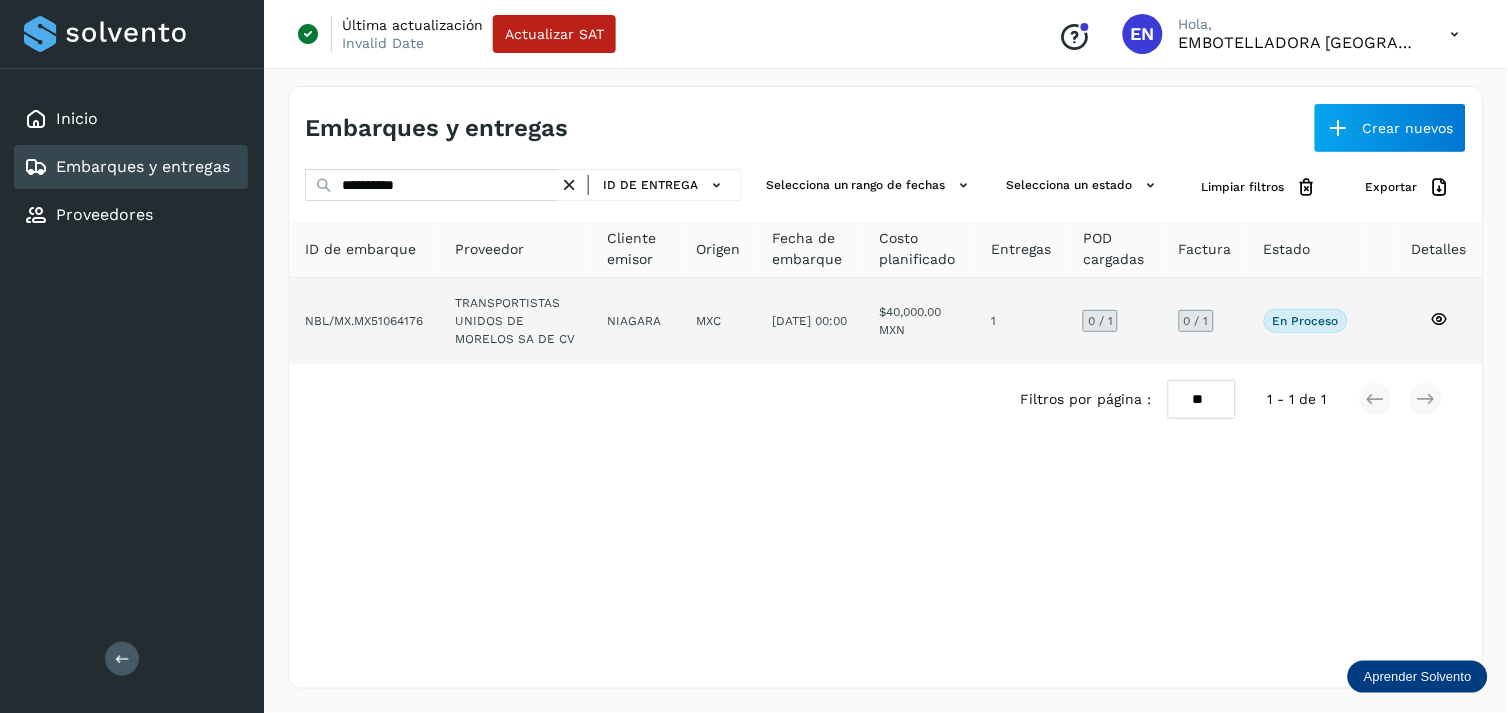 click on "TRANSPORTISTAS UNIDOS DE MORELOS SA DE CV" 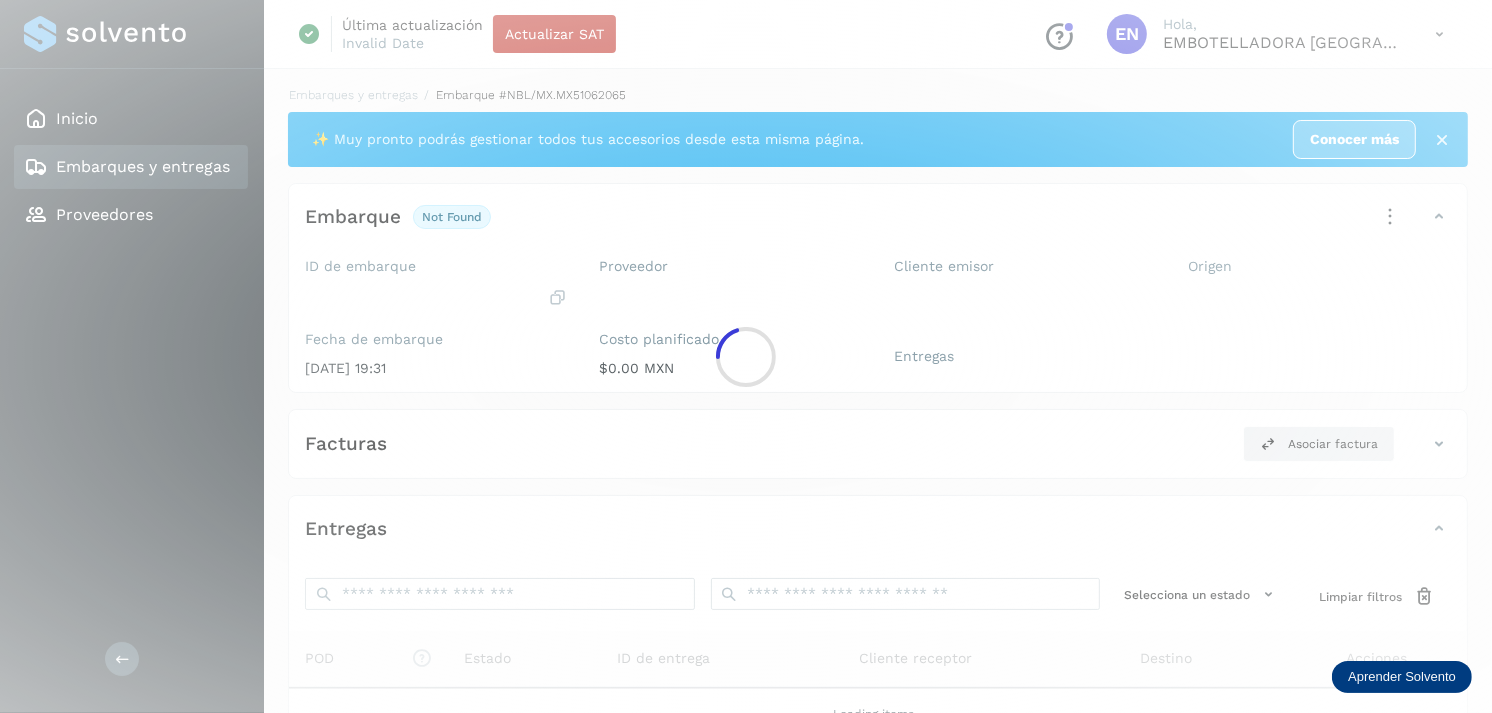 click 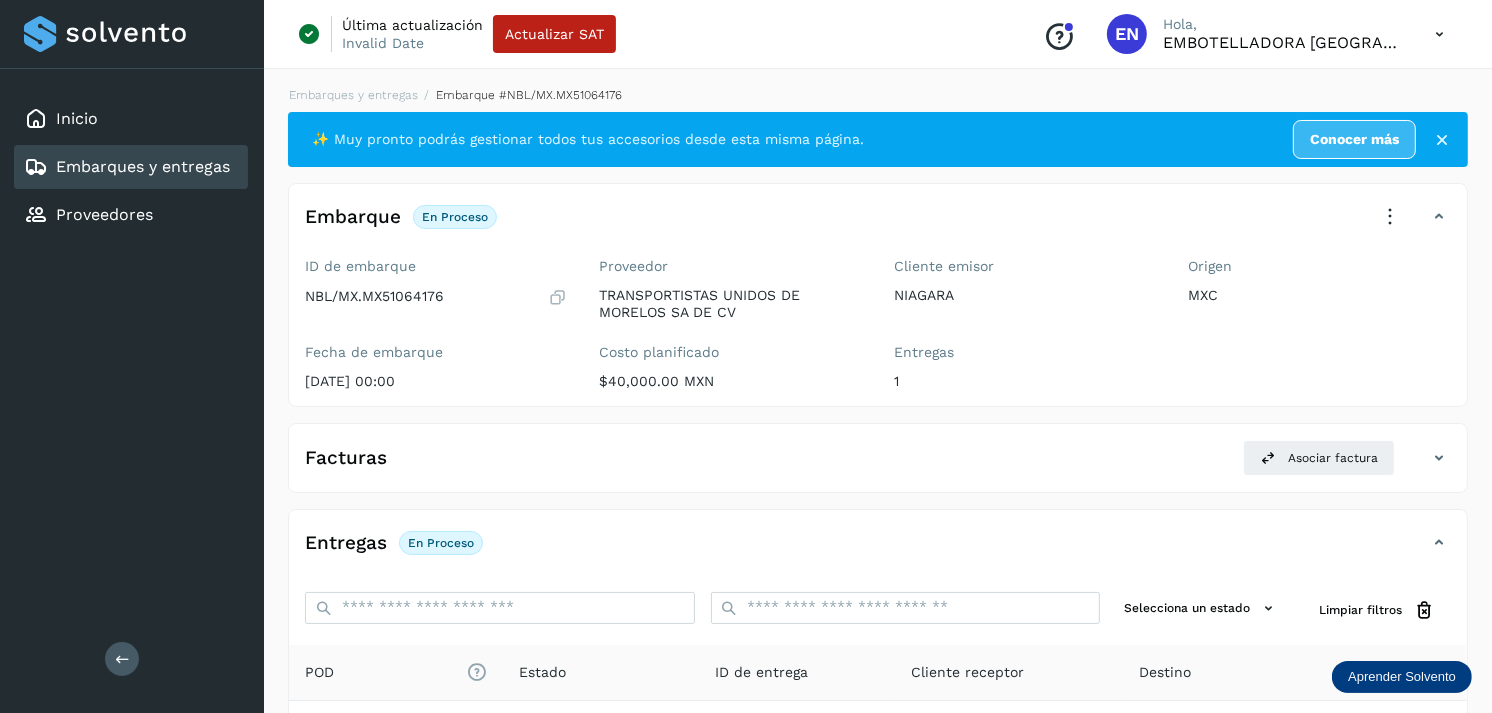scroll, scrollTop: 256, scrollLeft: 0, axis: vertical 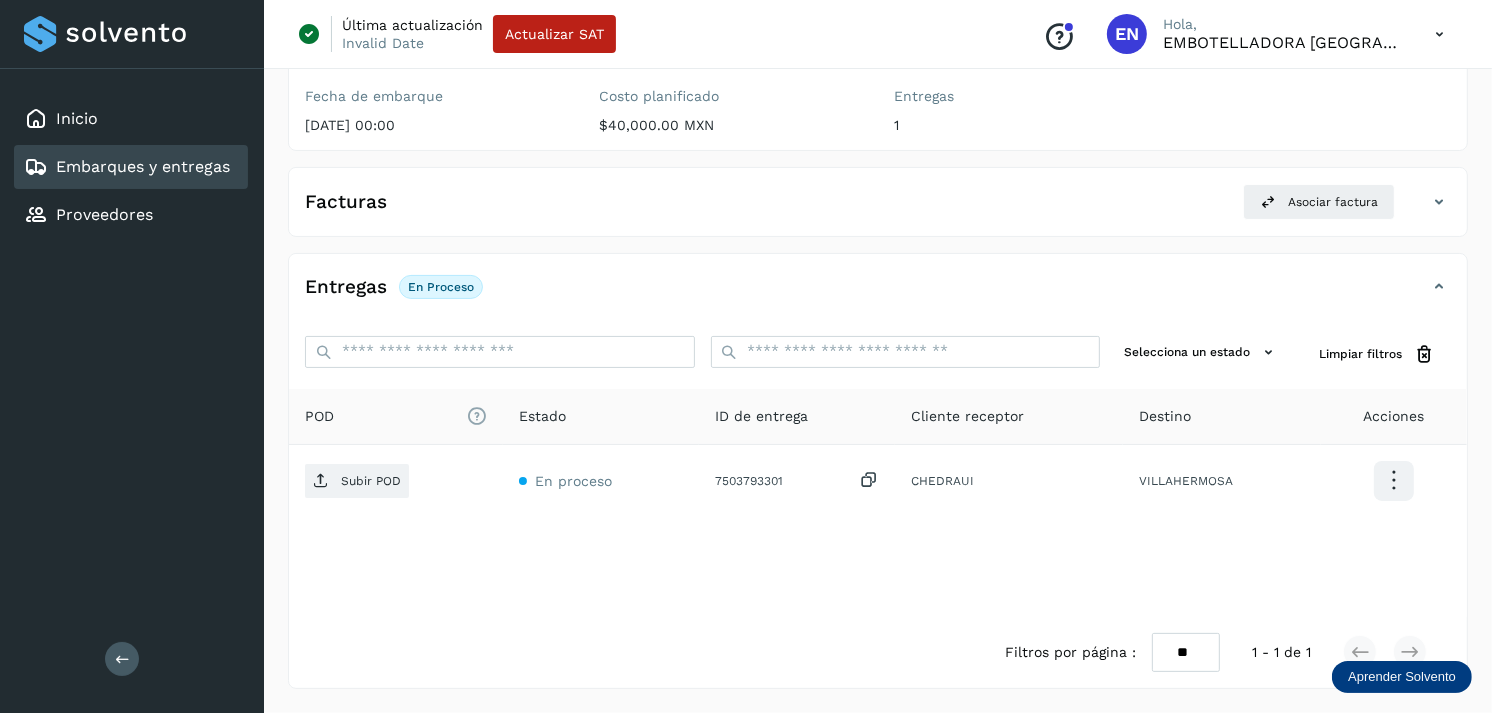 click on "Embarques y entregas" at bounding box center (143, 166) 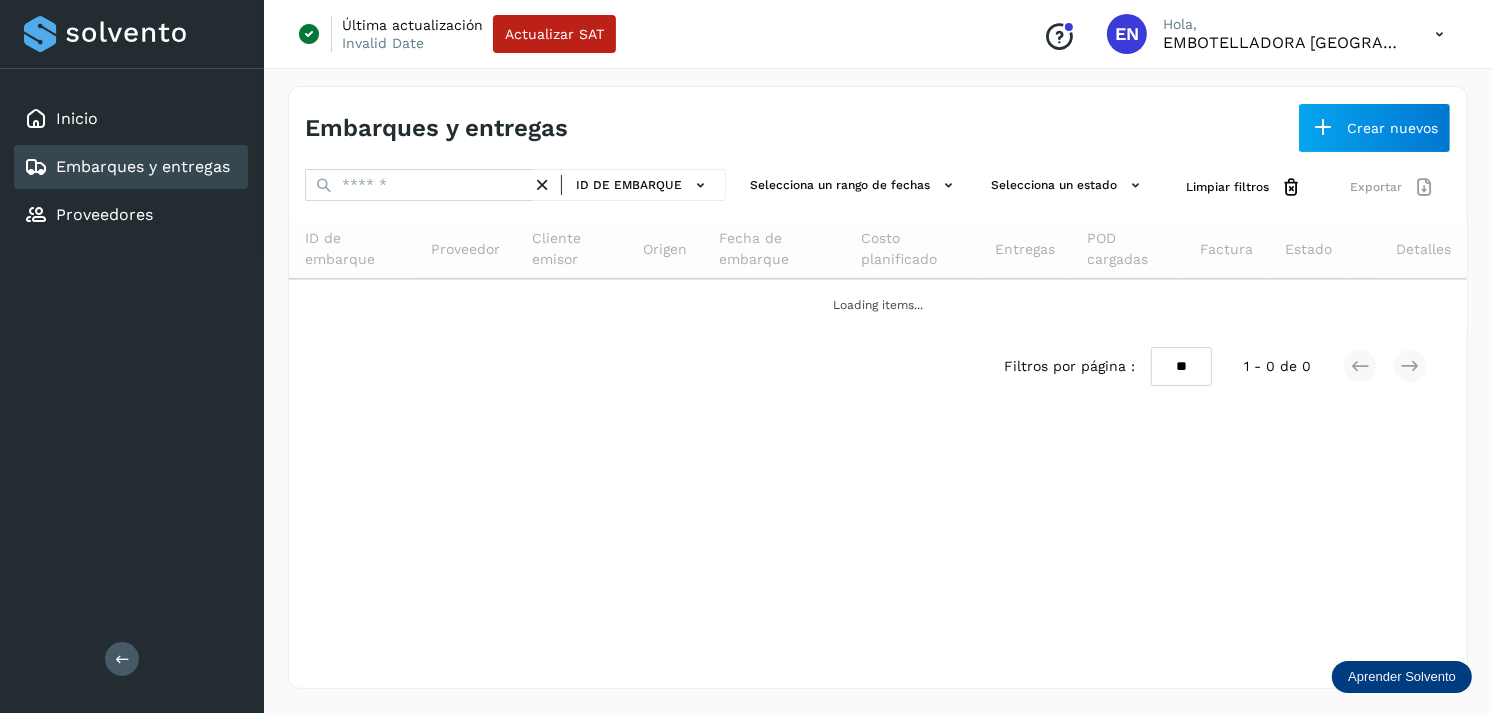 scroll, scrollTop: 0, scrollLeft: 0, axis: both 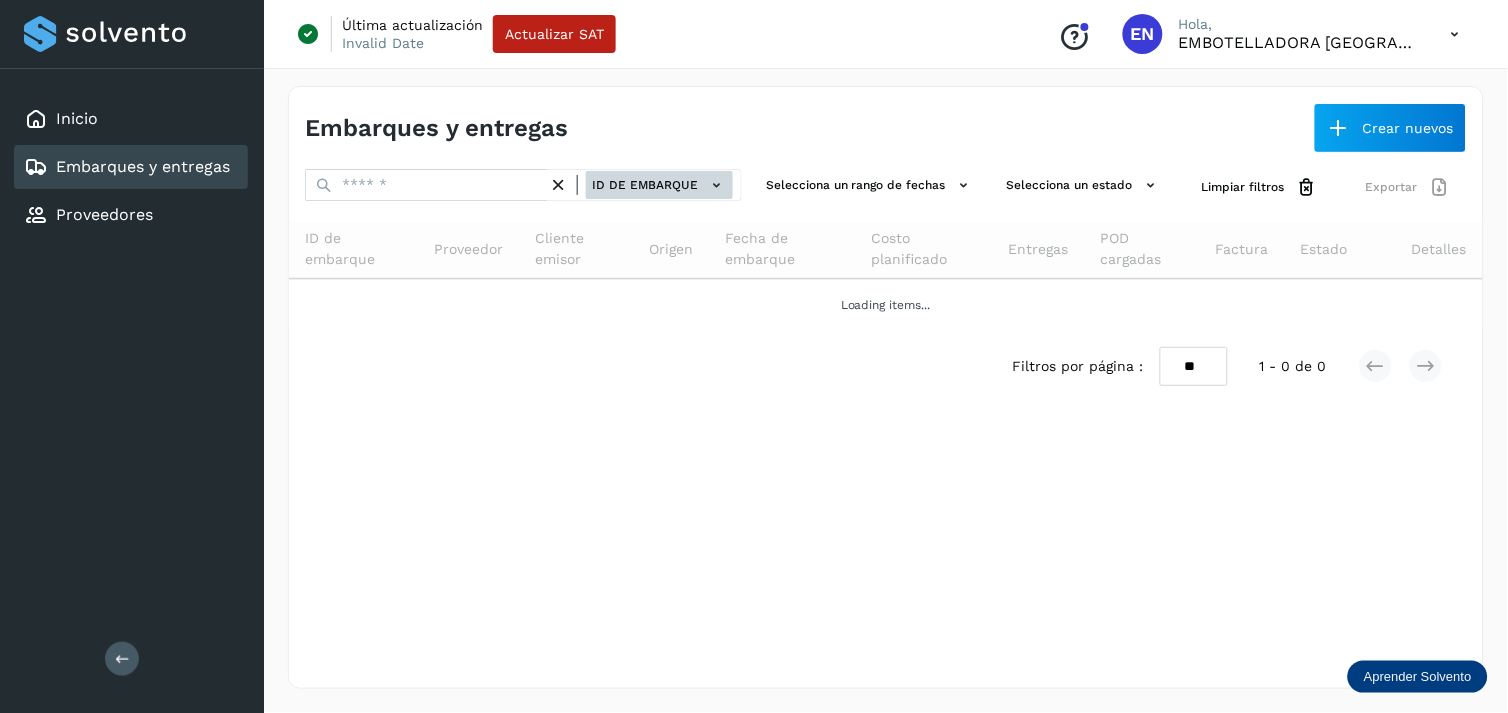 click on "ID de embarque" 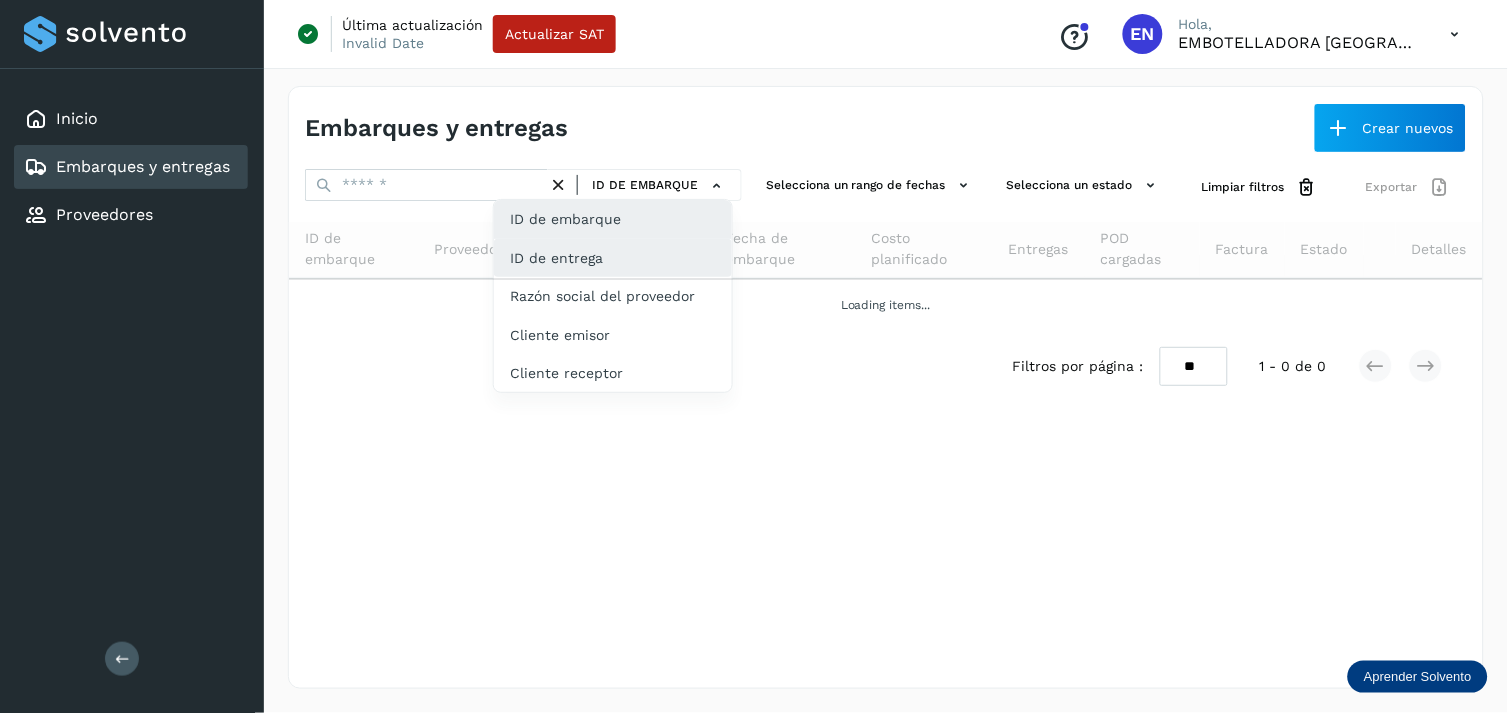 click on "ID de entrega" 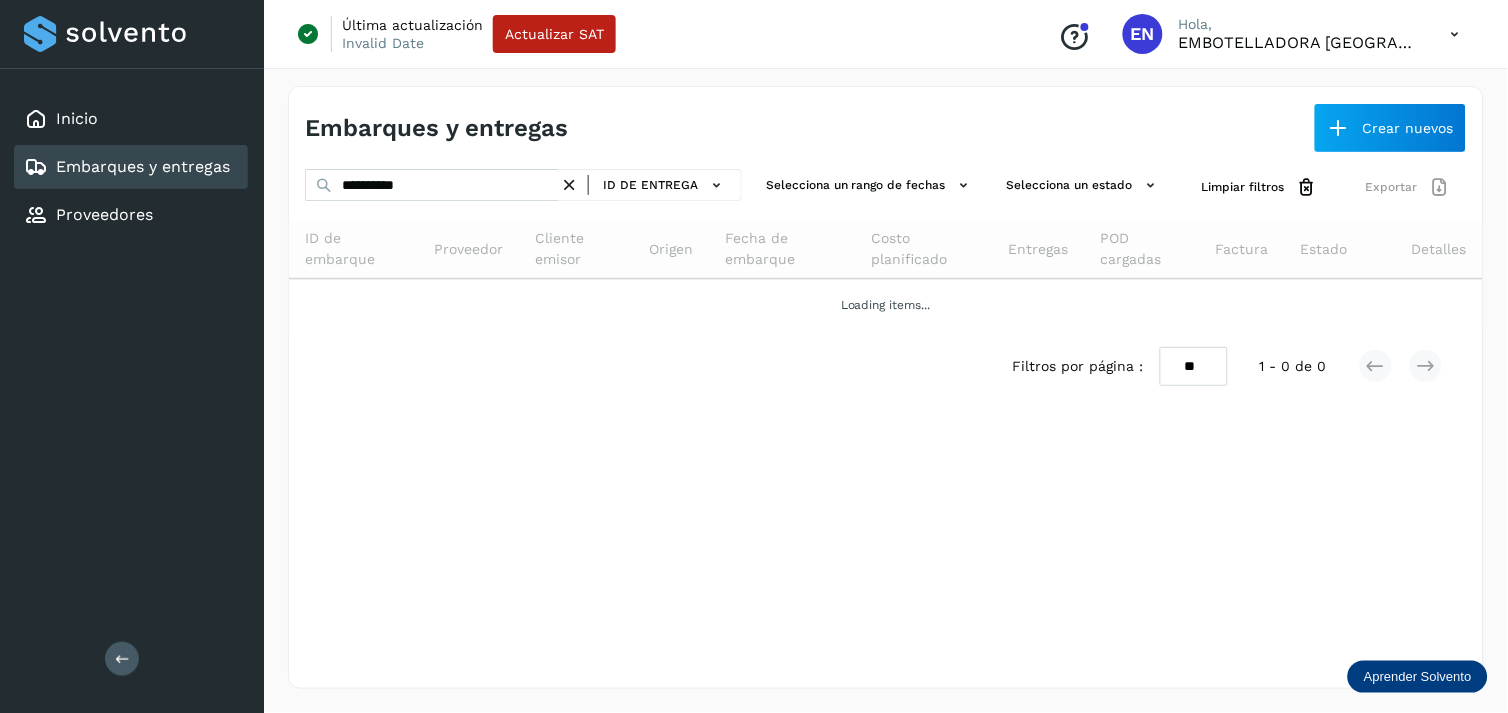 click at bounding box center [569, 185] 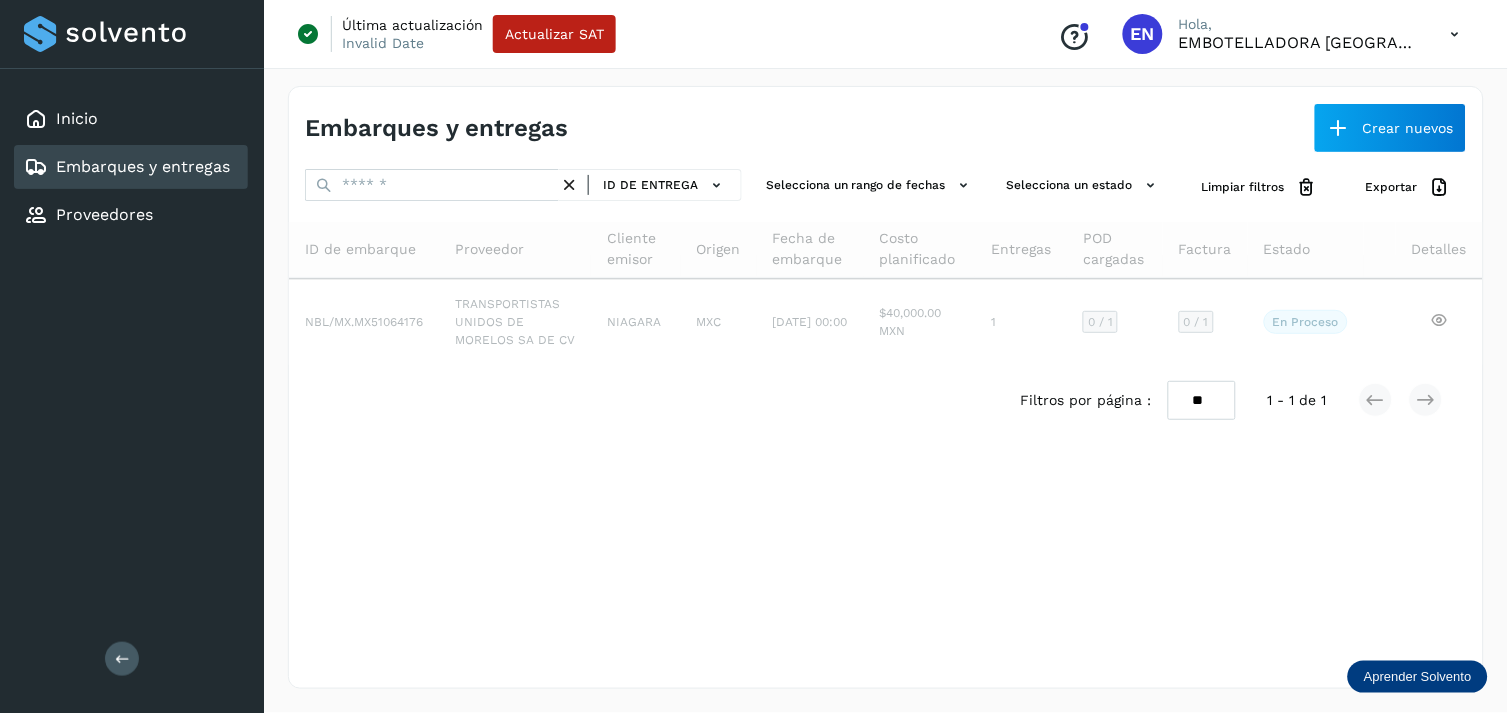 drag, startPoint x: 503, startPoint y: 161, endPoint x: 551, endPoint y: 261, distance: 110.92339 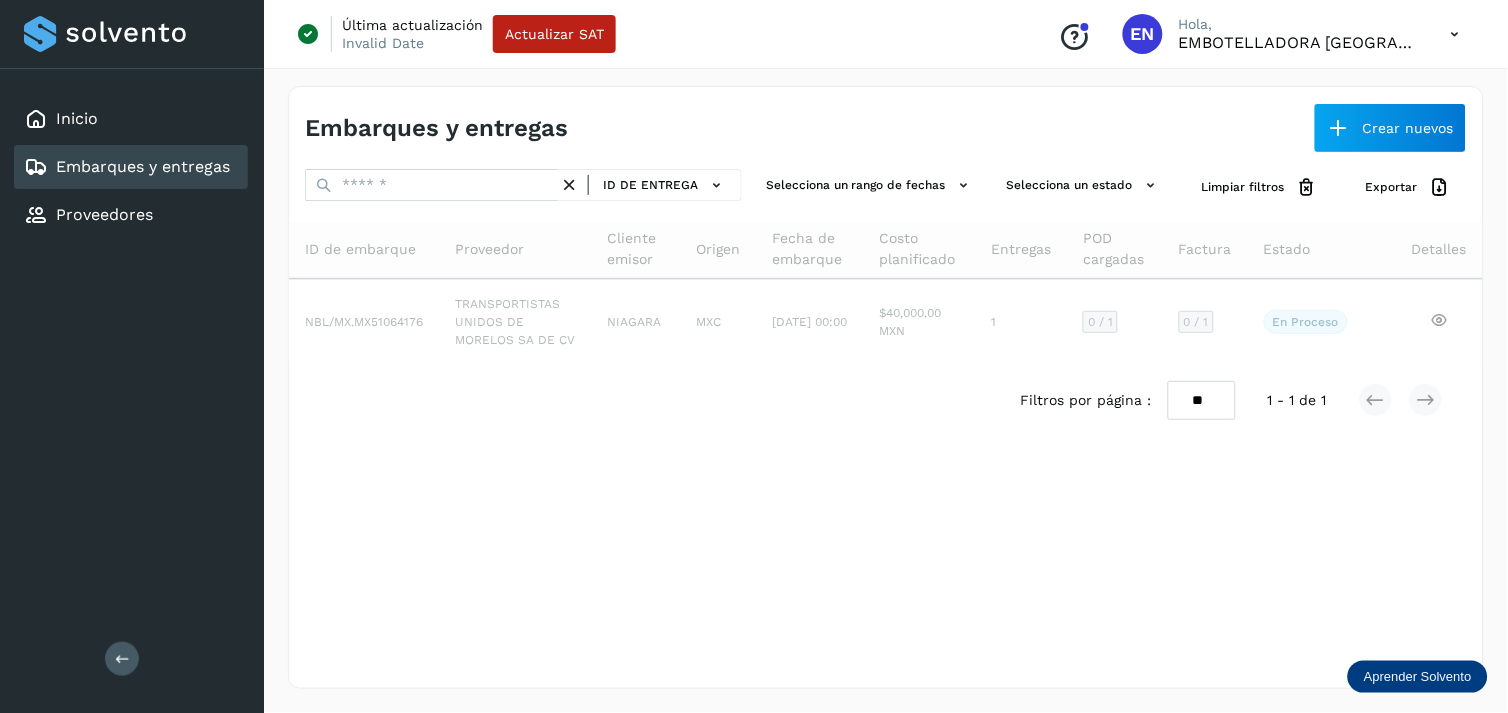 click on "Embarques y entregas Crear nuevos ID de entrega Selecciona un rango de fechas  Selecciona un estado Limpiar filtros Exportar ID de embarque Proveedor Cliente emisor Origen Fecha de embarque Costo planificado Entregas POD cargadas Factura Estado Detalles NBL/MX.MX51064176 TRANSPORTISTAS UNIDOS [PERSON_NAME] SA DE CV NIAGARA MXC [DATE] 00:00  $40,000.00 MXN  1 0  / 1 0 / 1 En proceso
Verifica el estado de la factura o entregas asociadas a este embarque
Filtros por página : ** ** ** 1 - 1 de 1" at bounding box center [886, 387] 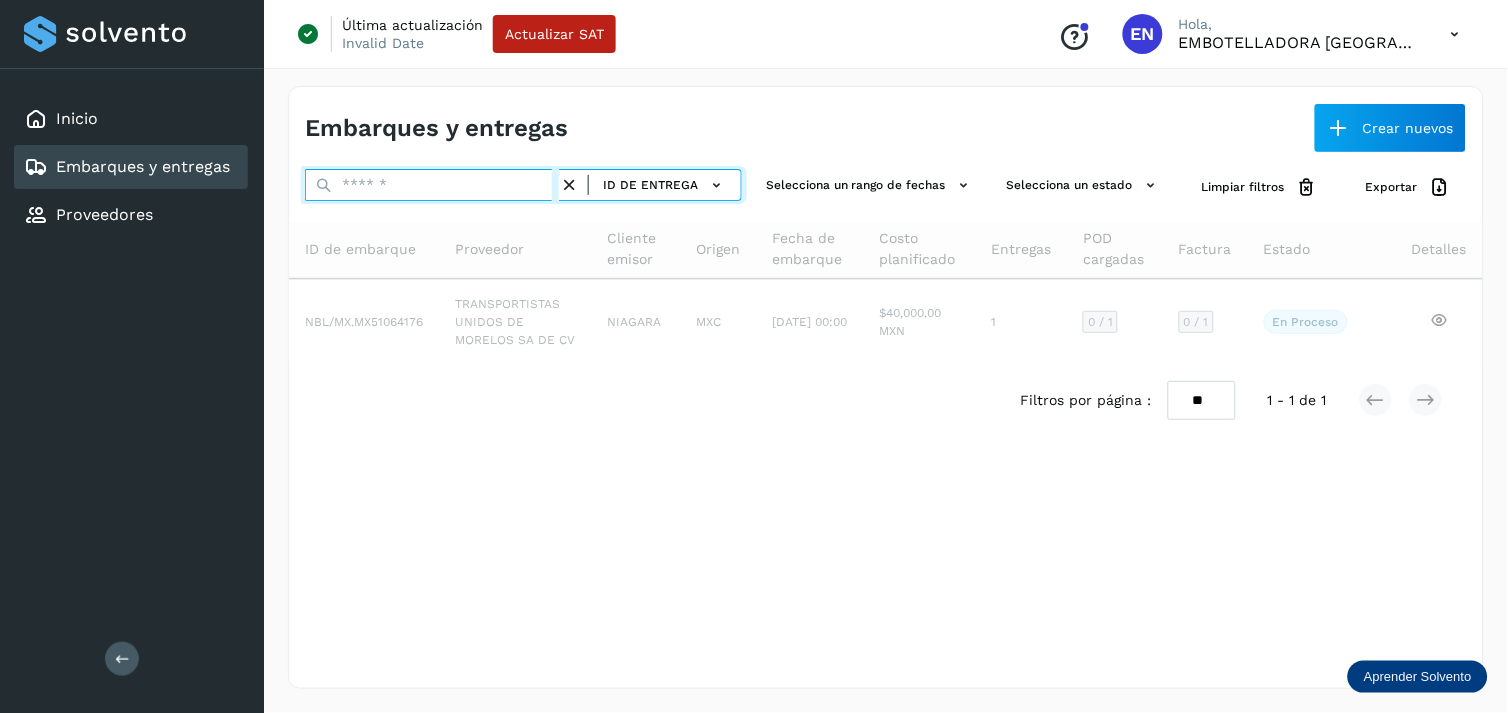 click at bounding box center (432, 185) 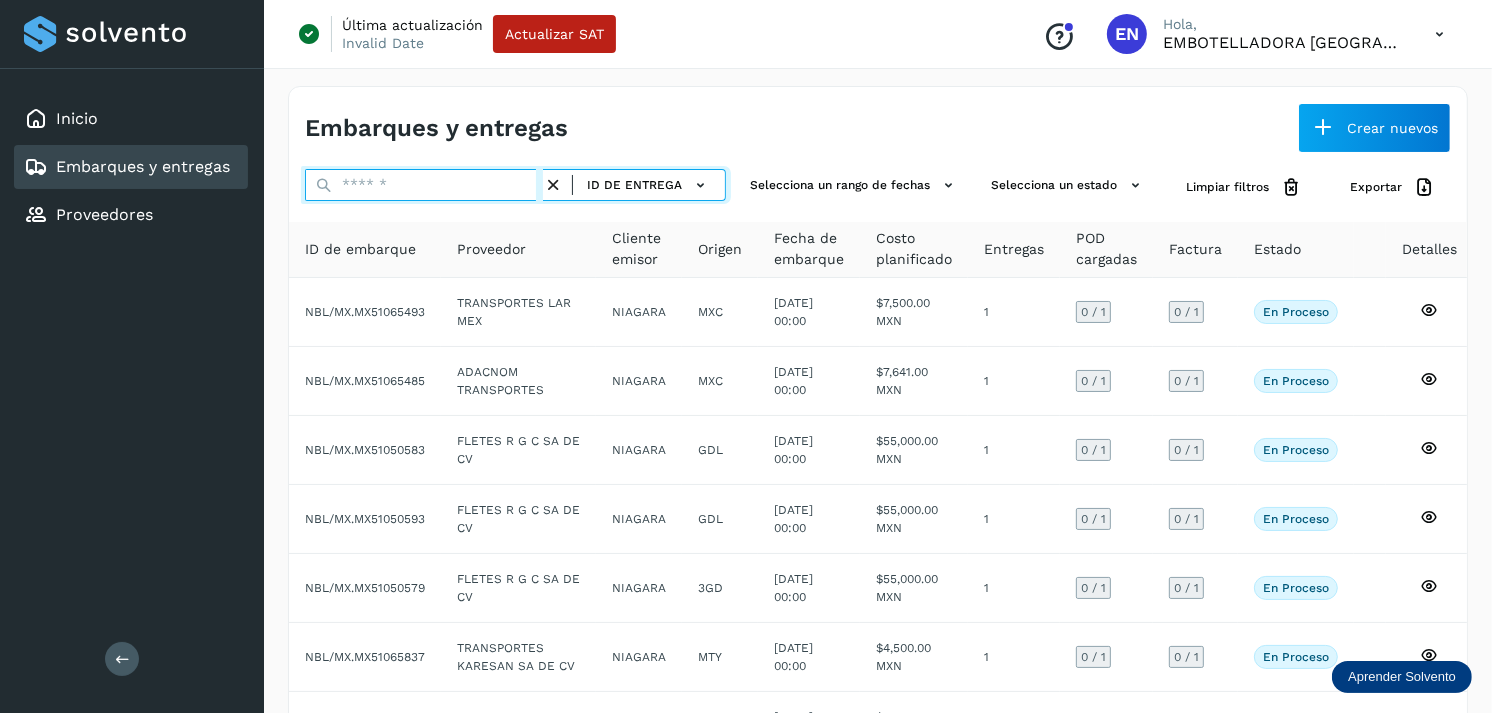 paste on "**********" 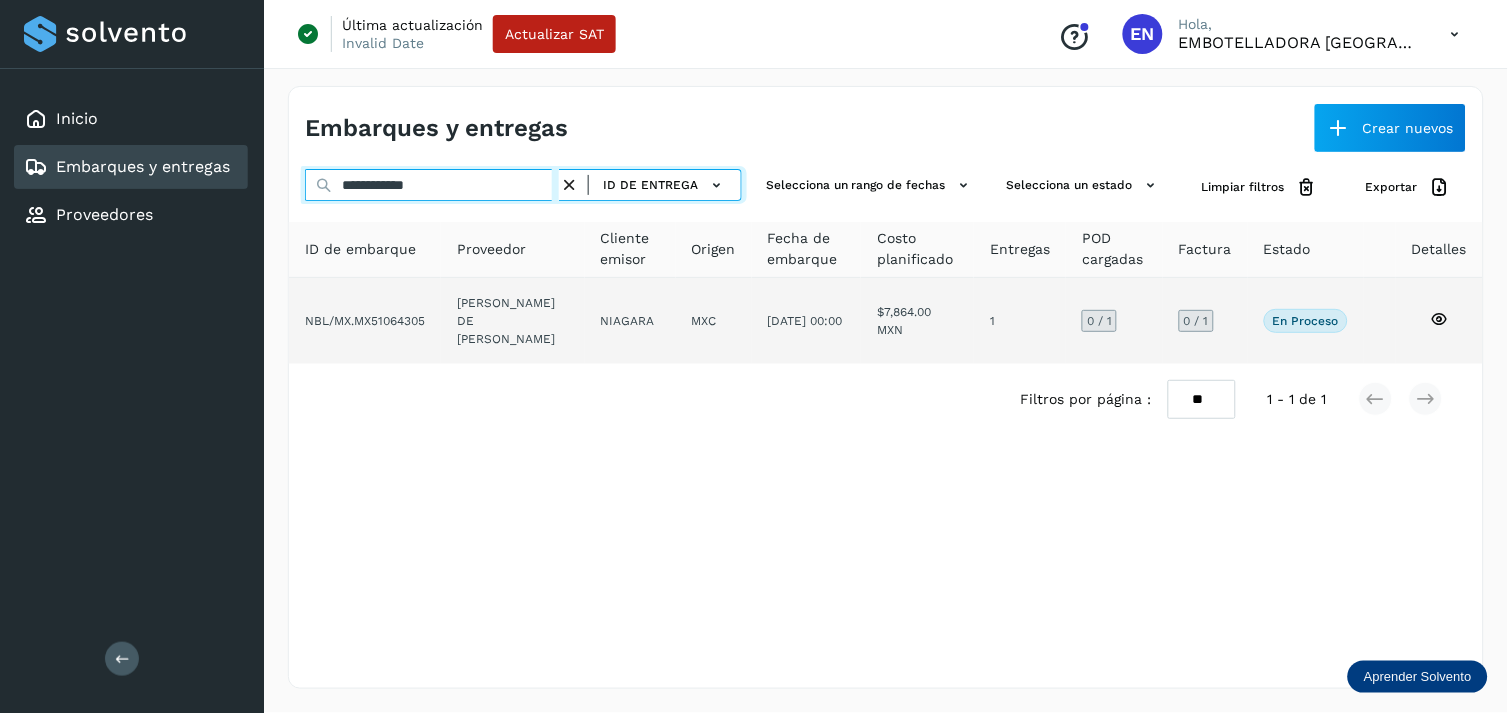 type on "**********" 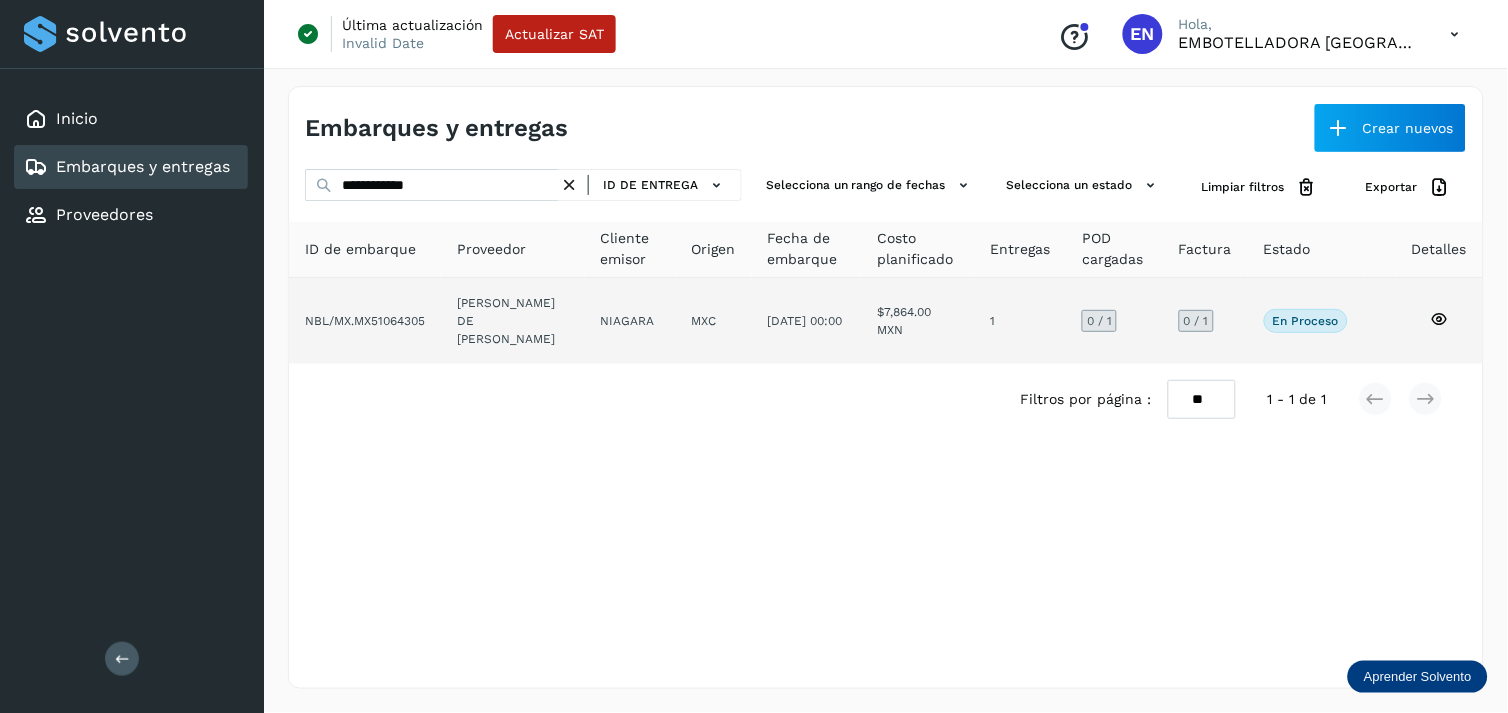 click on "[DATE] 00:00" 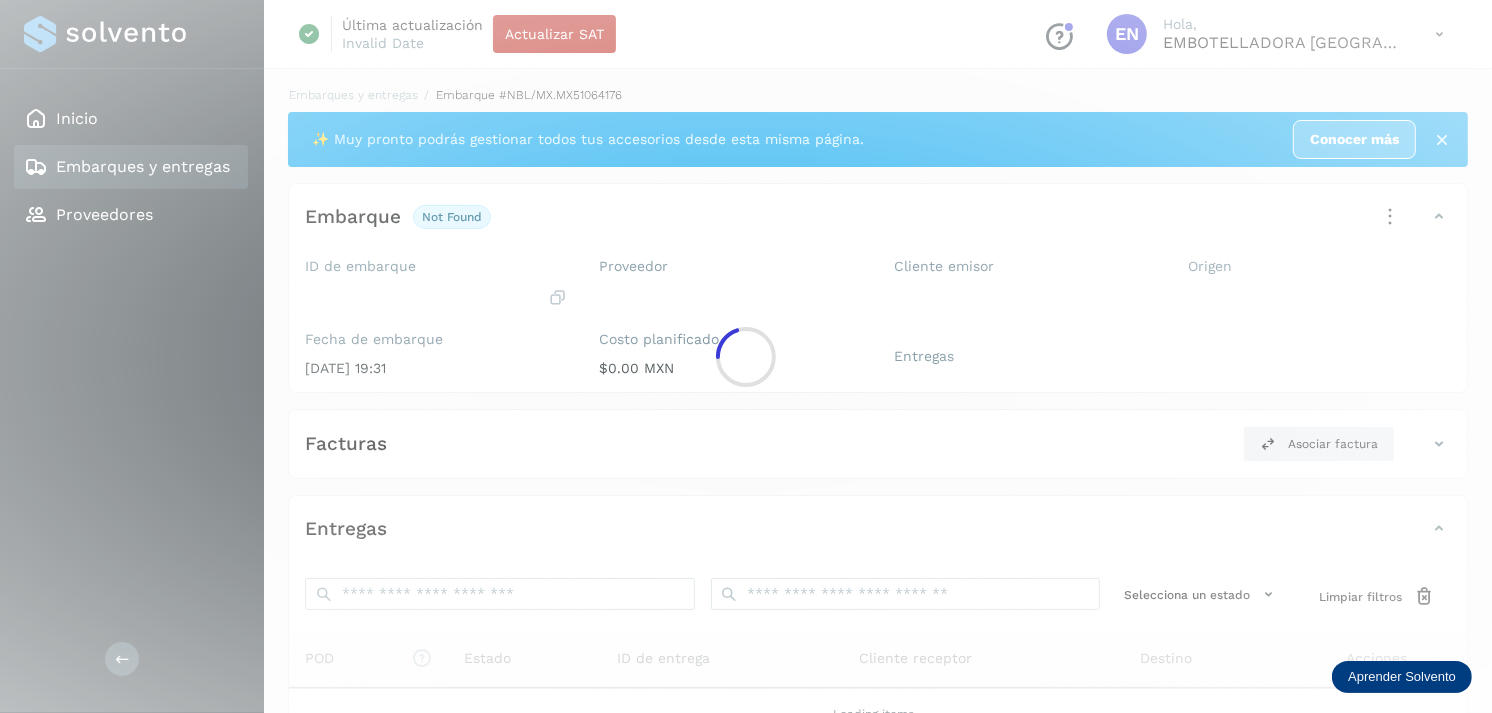 click 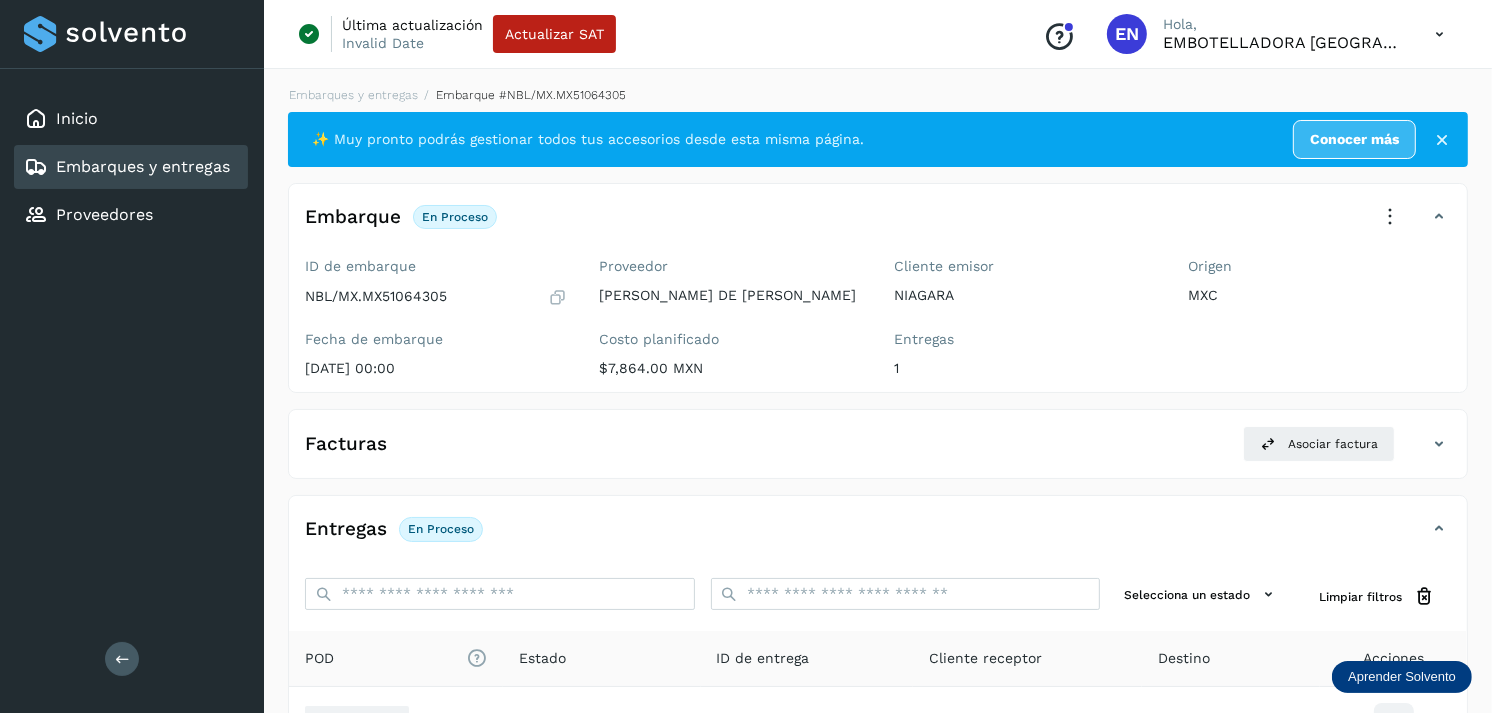 scroll, scrollTop: 216, scrollLeft: 0, axis: vertical 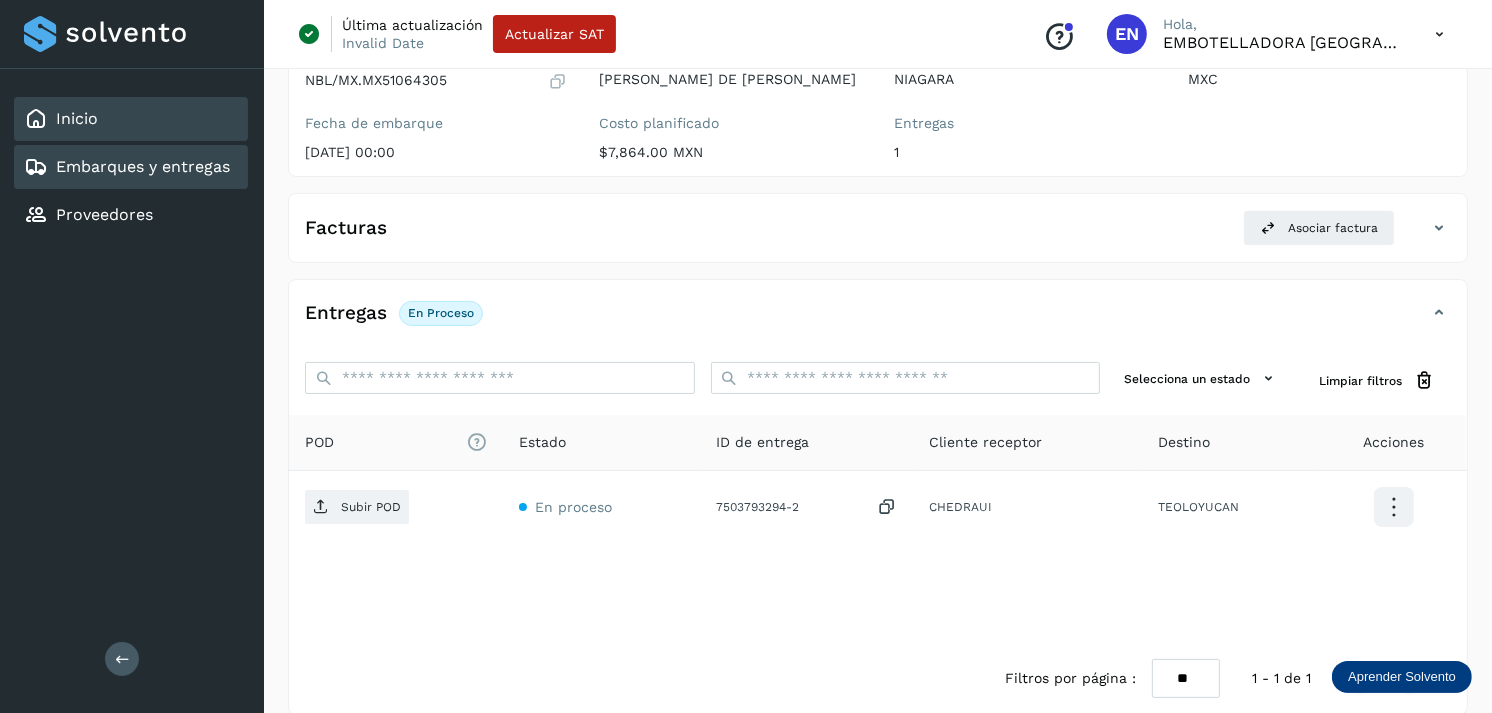 click on "Inicio" 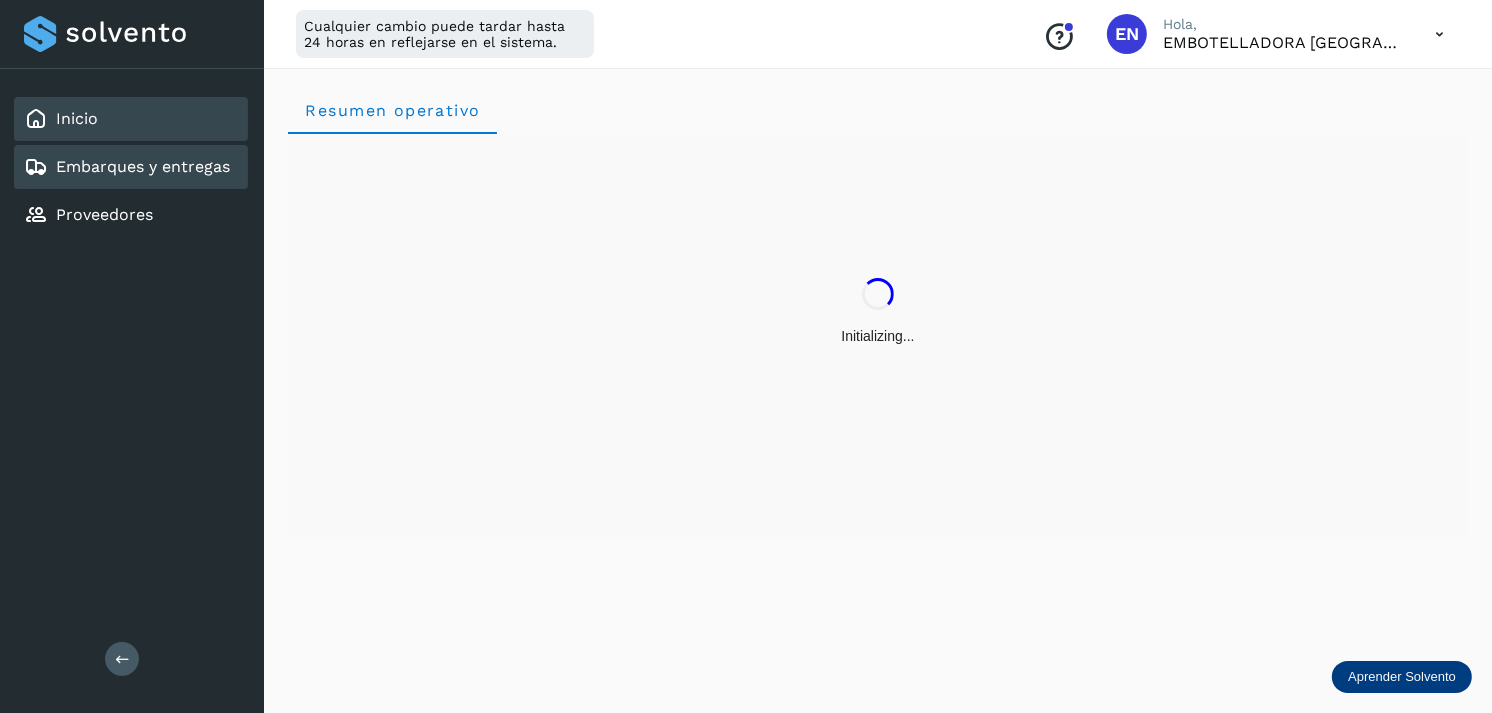 scroll, scrollTop: 0, scrollLeft: 0, axis: both 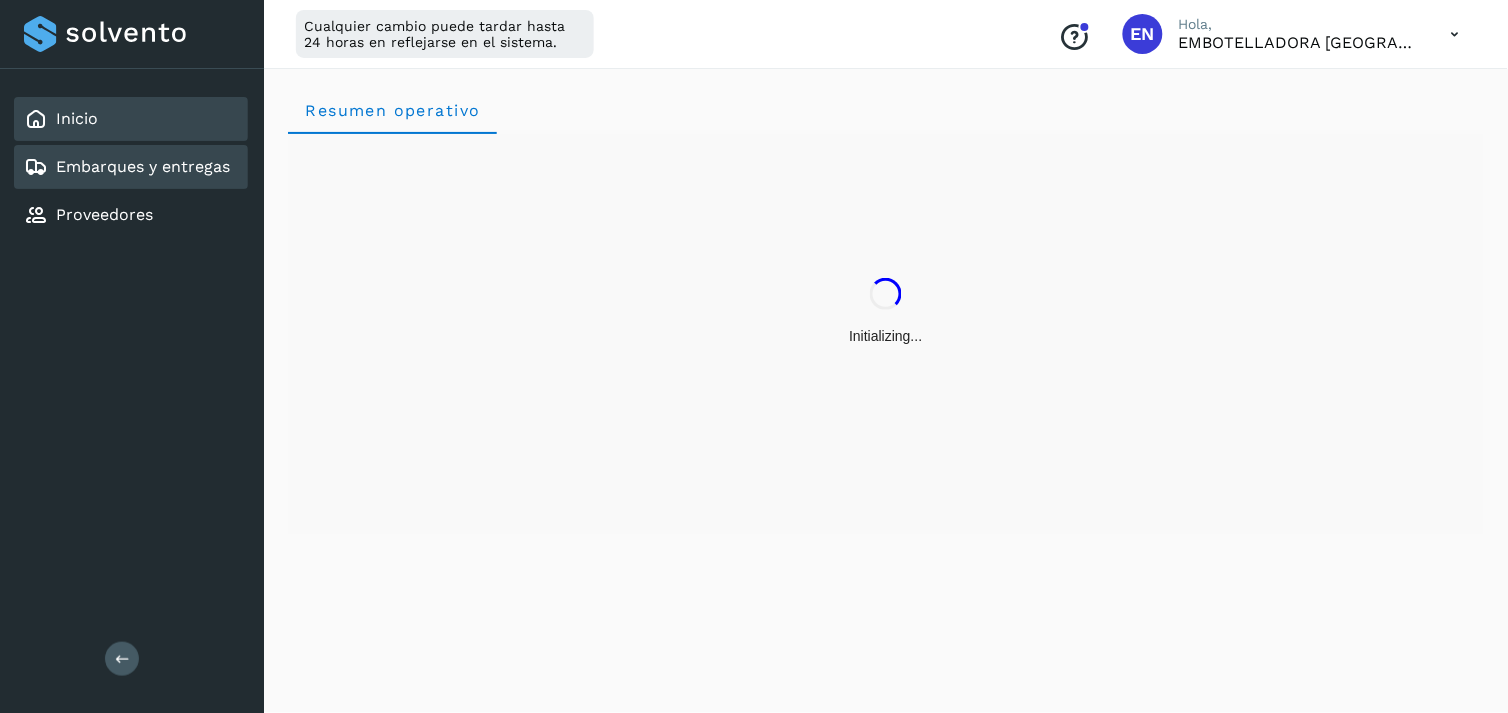 click on "Embarques y entregas" at bounding box center [143, 166] 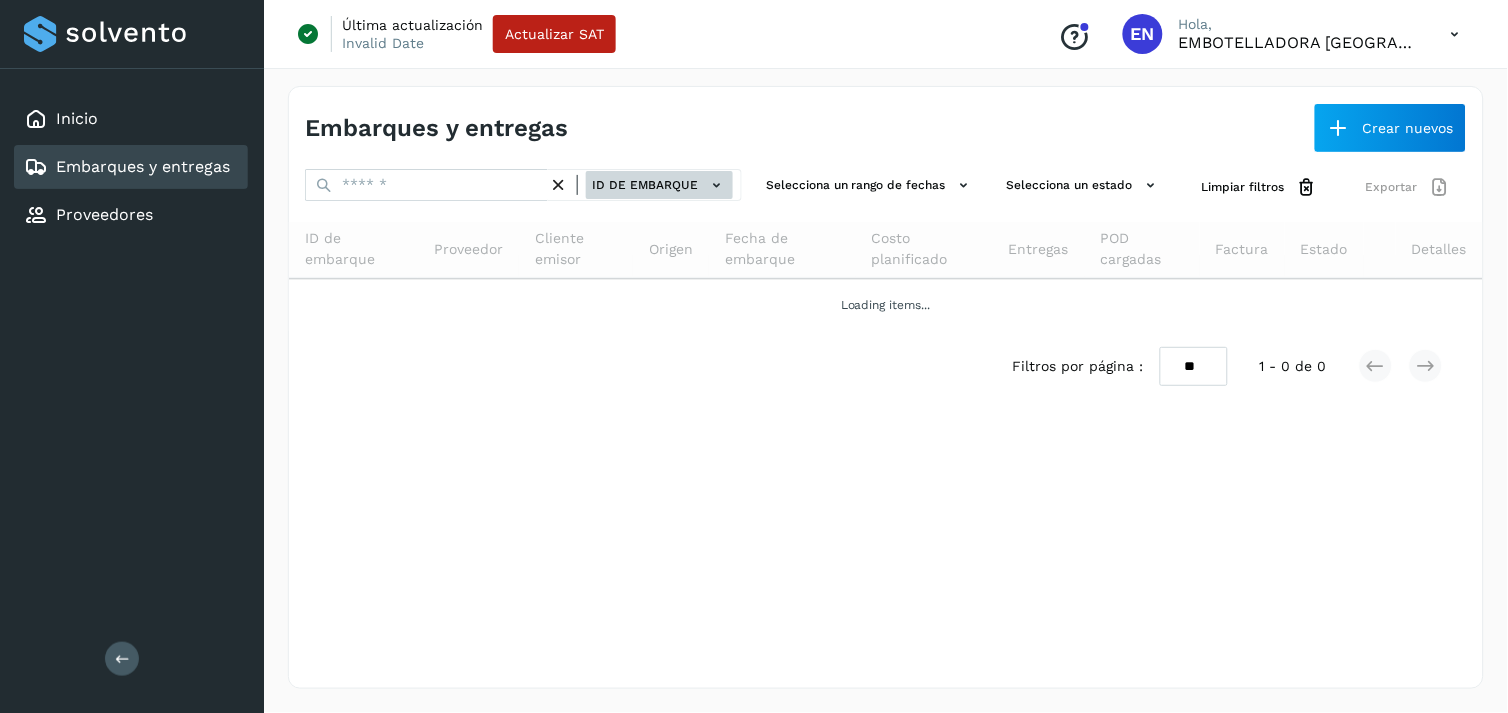 click on "ID de embarque" at bounding box center (659, 185) 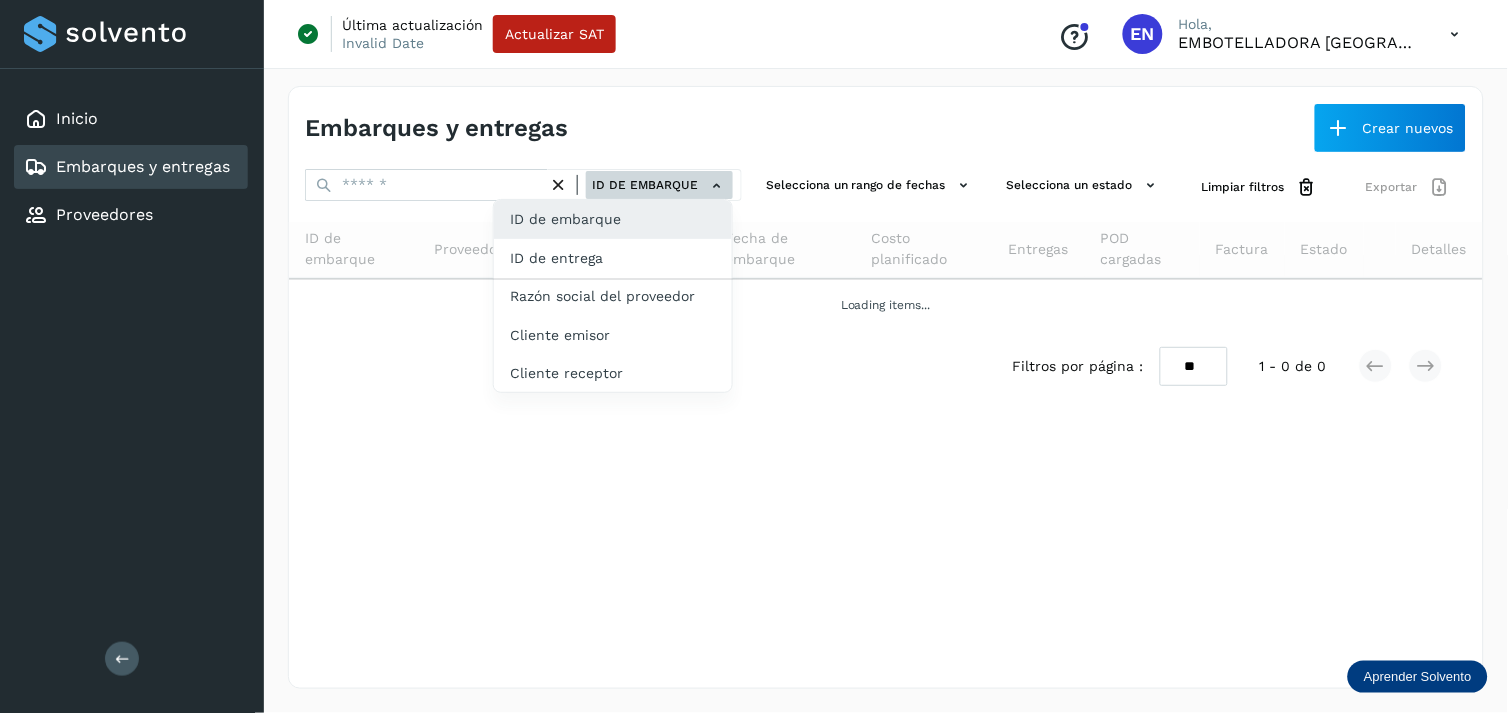 click on "ID de entrega" 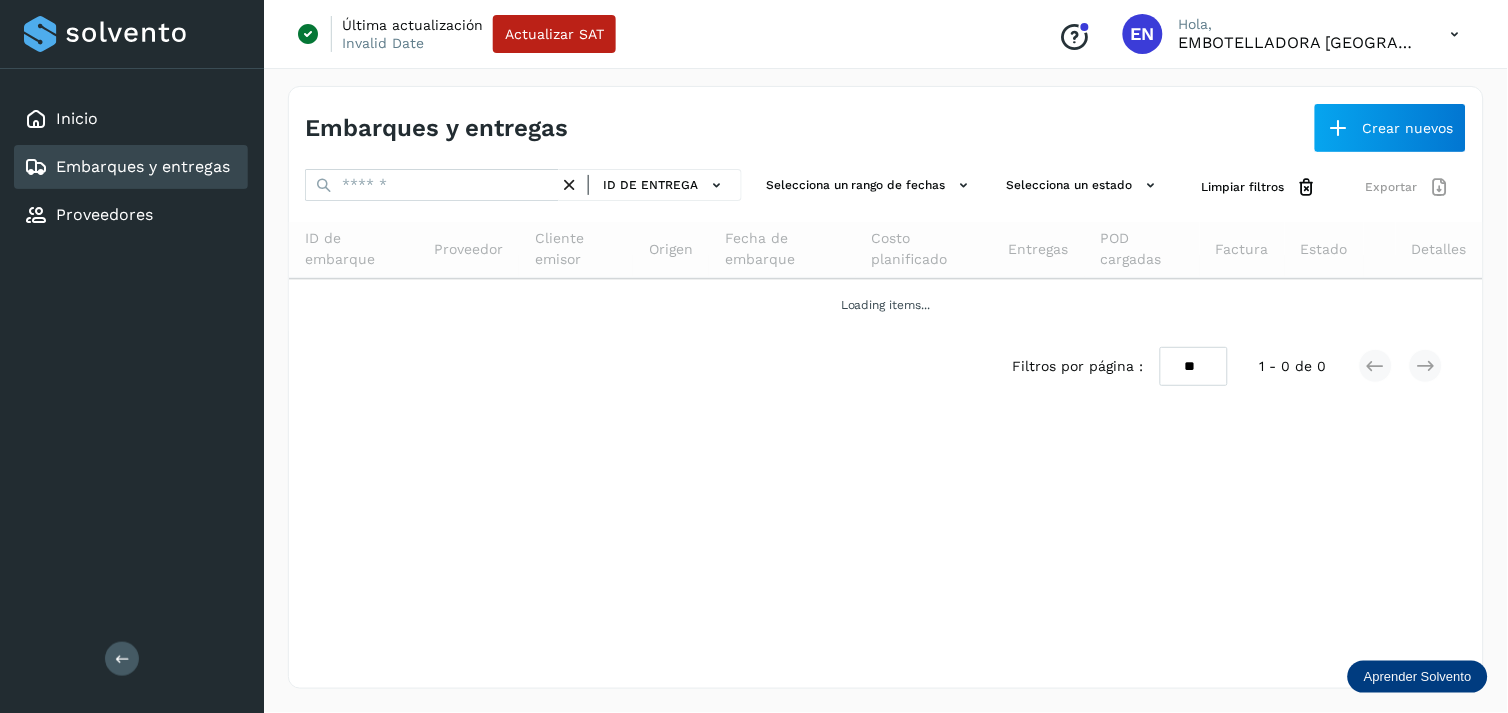 click at bounding box center [569, 185] 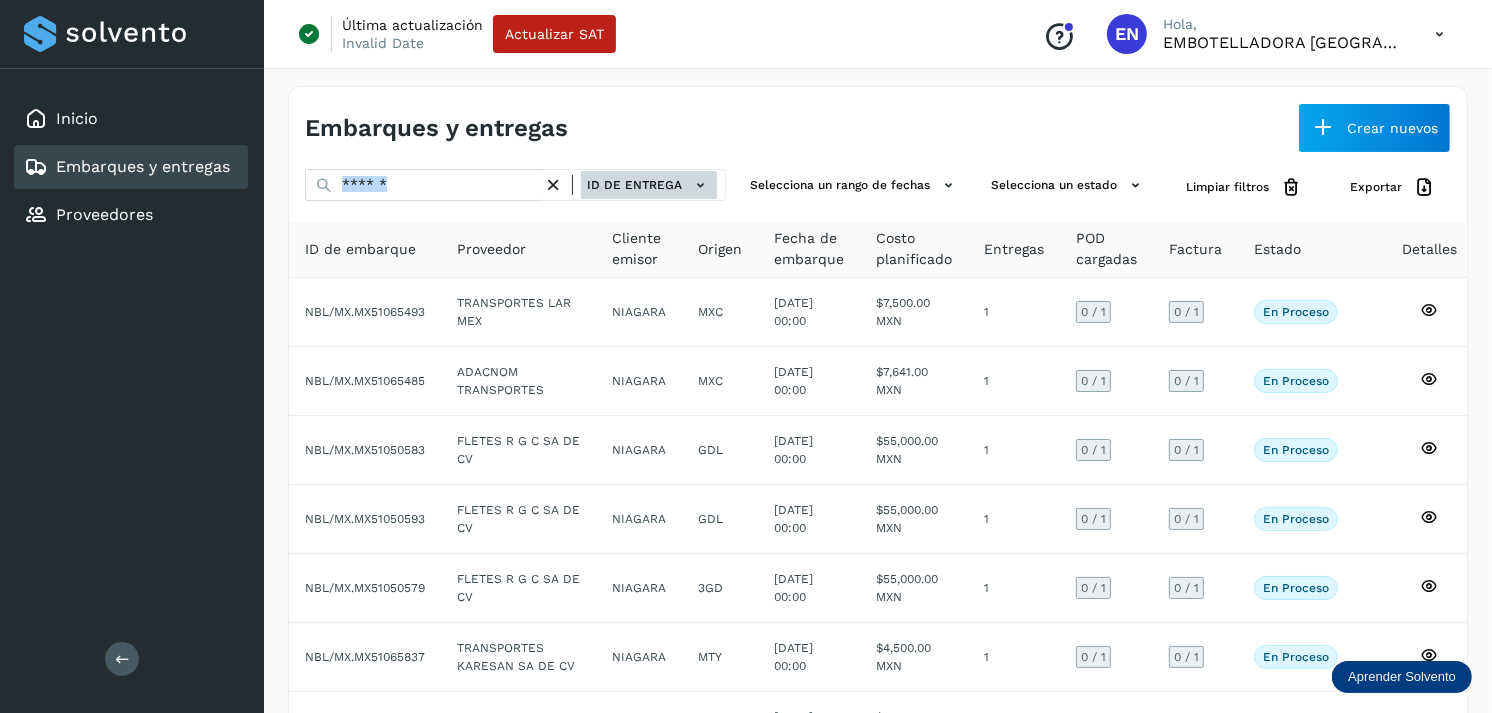 drag, startPoint x: 581, startPoint y: 177, endPoint x: 631, endPoint y: 187, distance: 50.990196 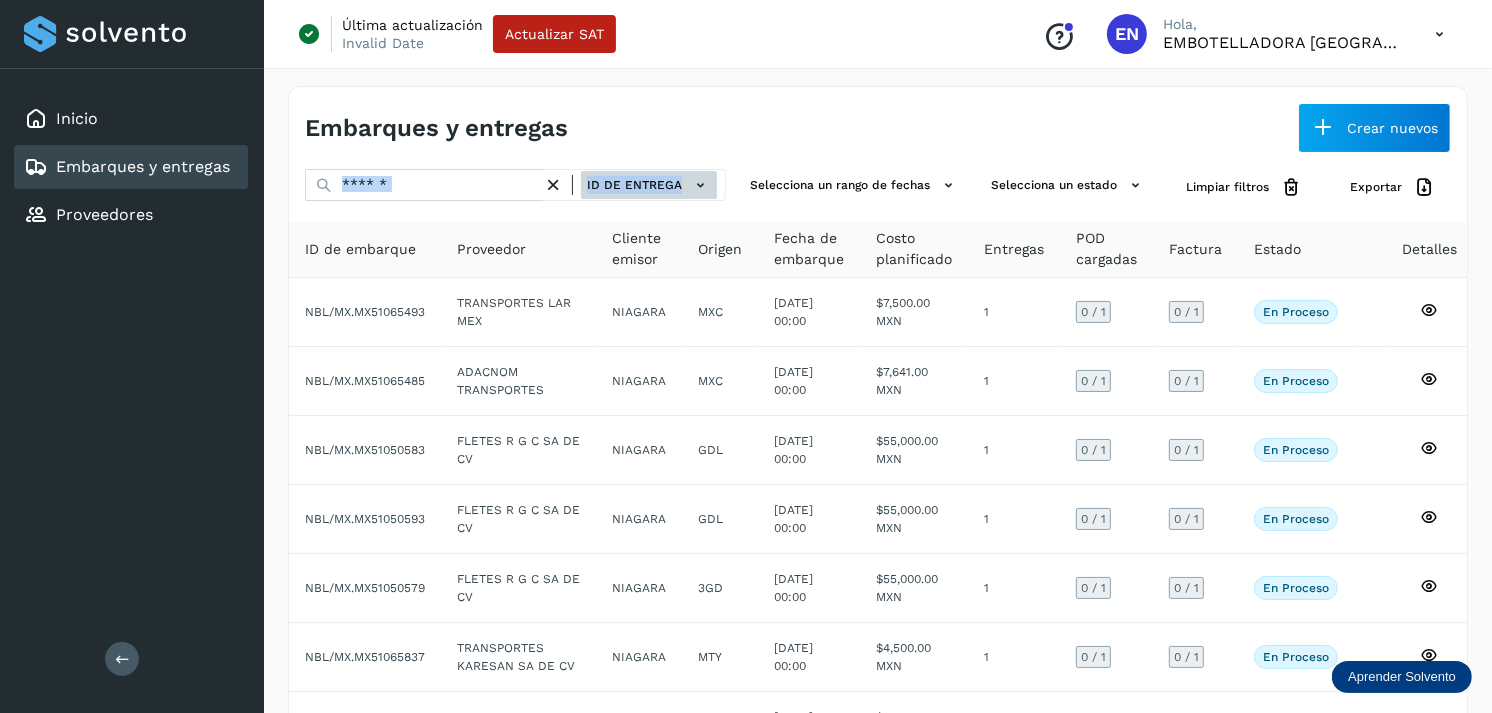 click on "ID de entrega" 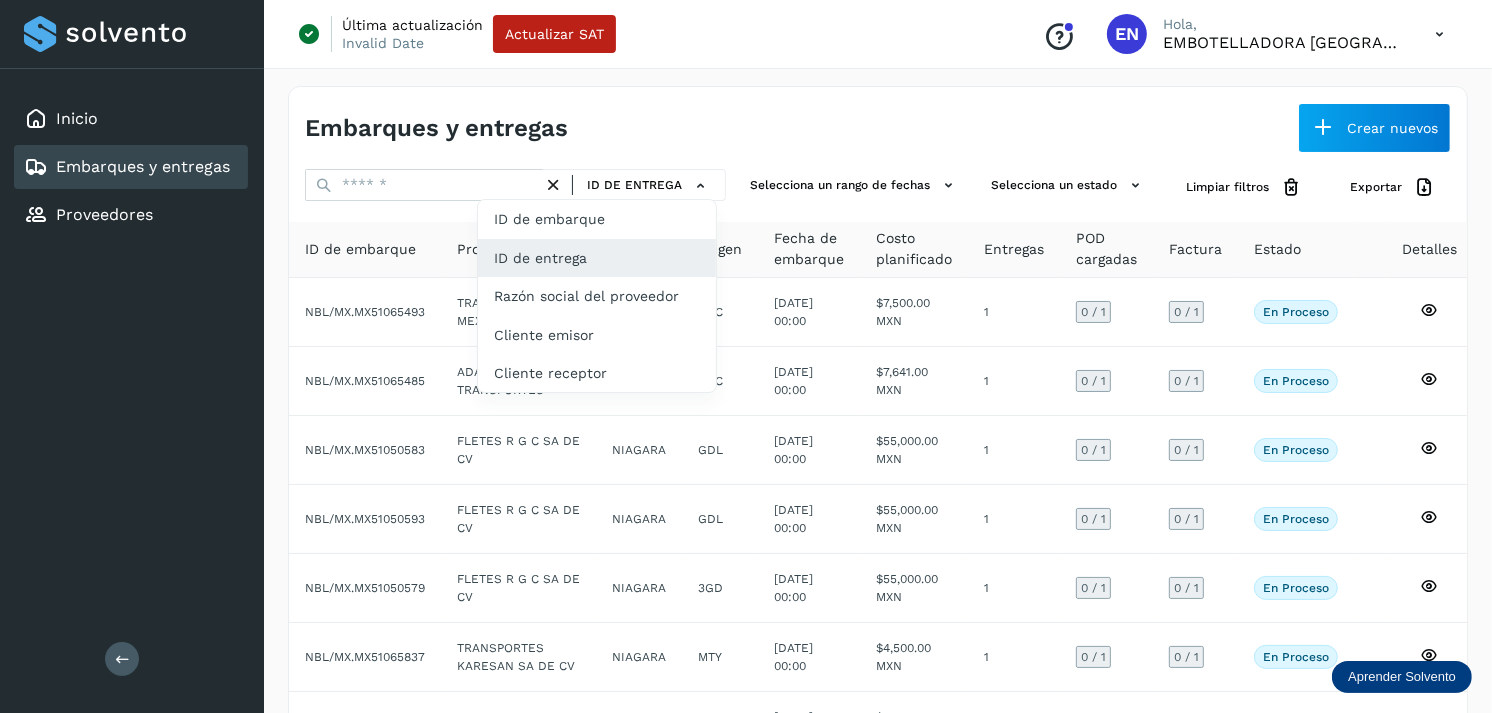 click at bounding box center (746, 356) 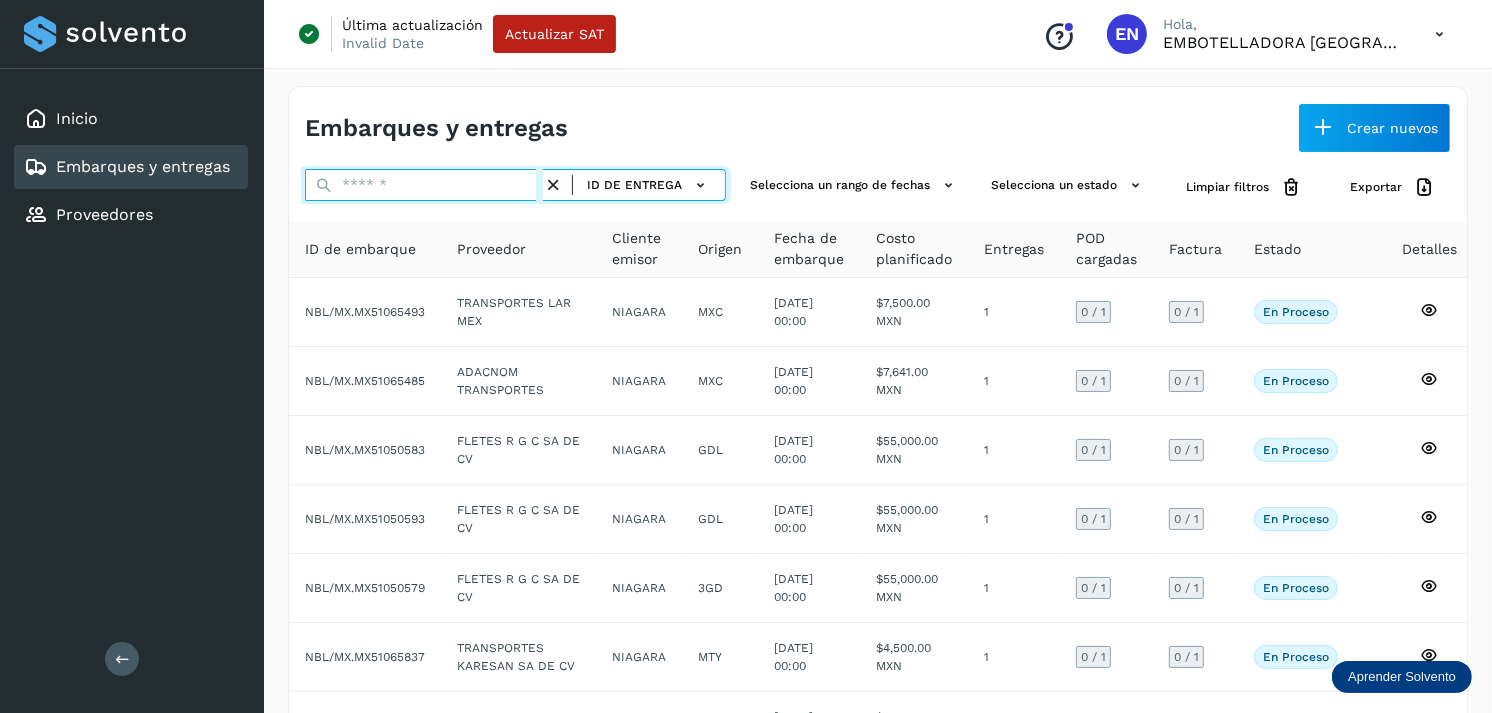 click at bounding box center (424, 185) 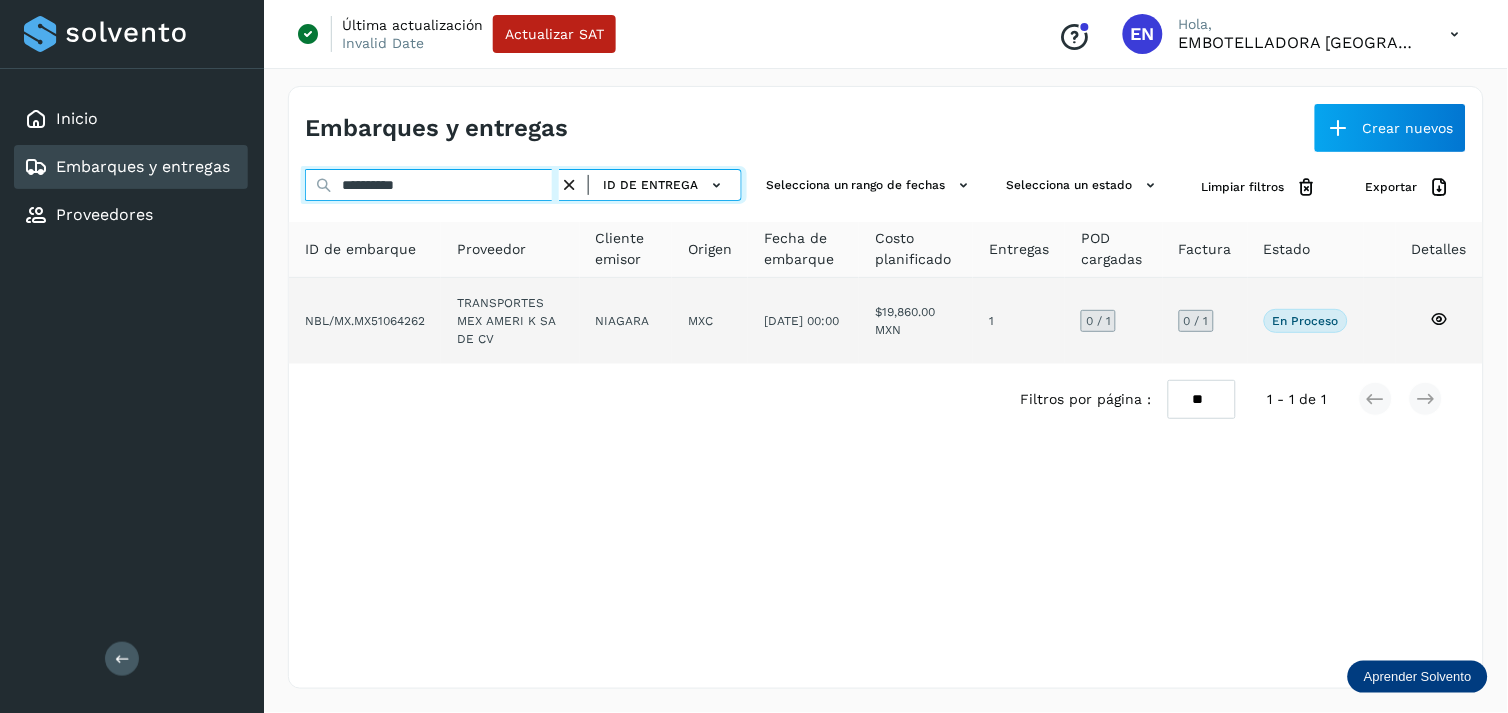 type on "**********" 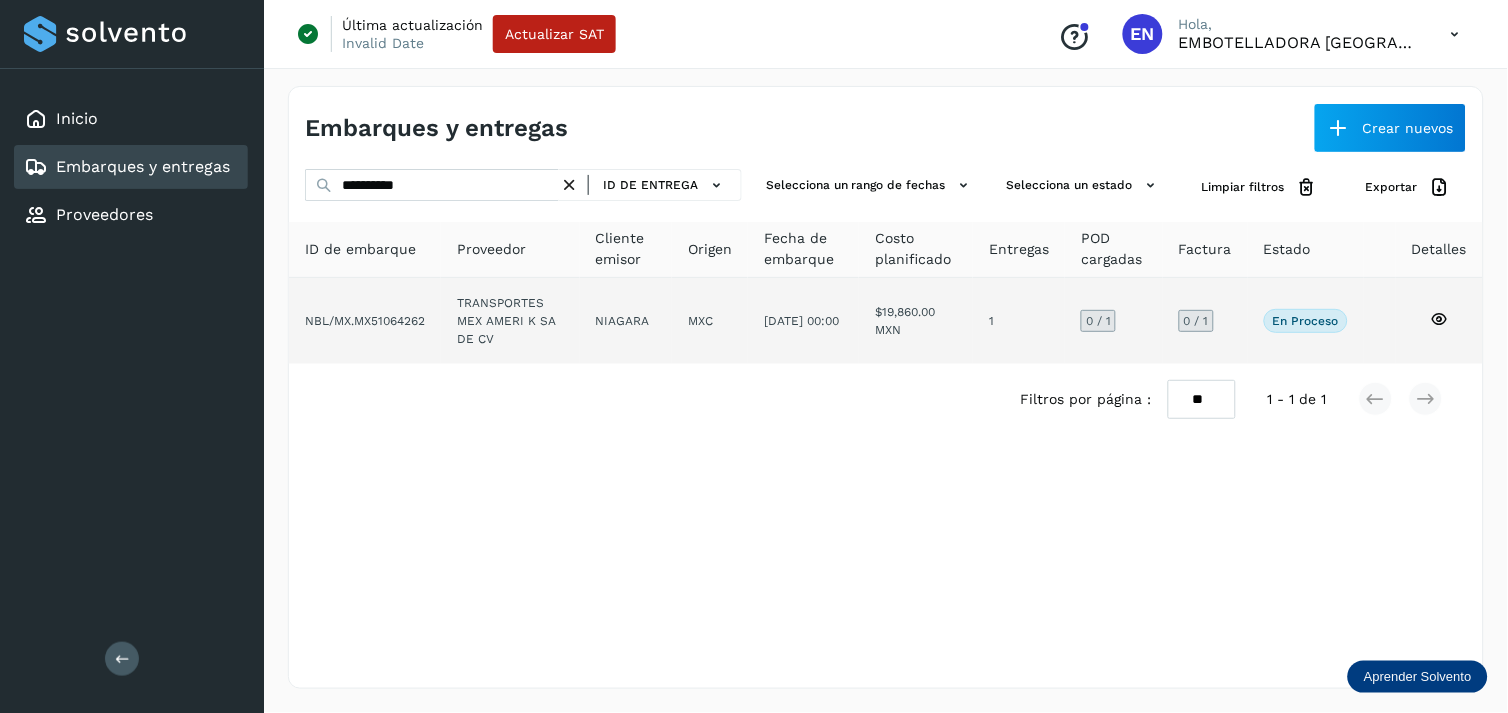 click on "NIAGARA" 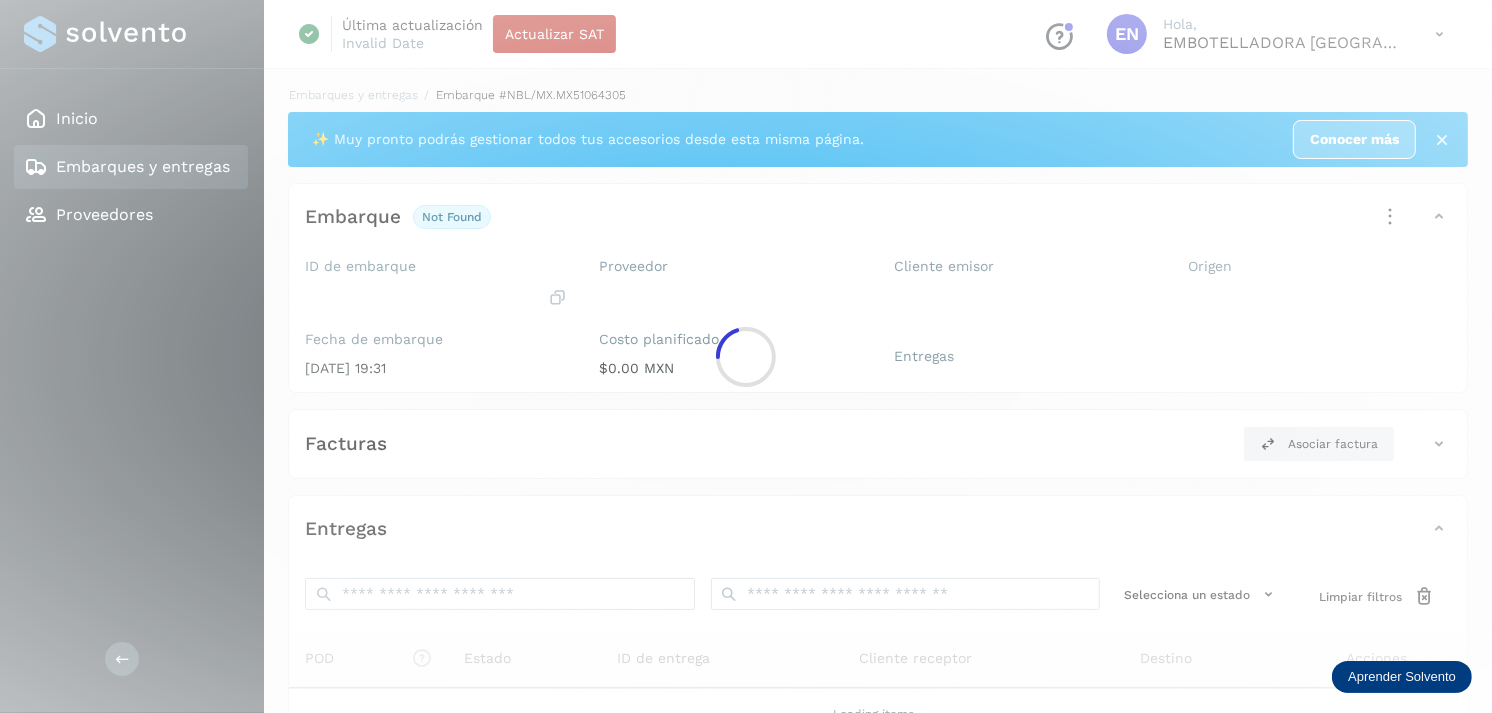 click 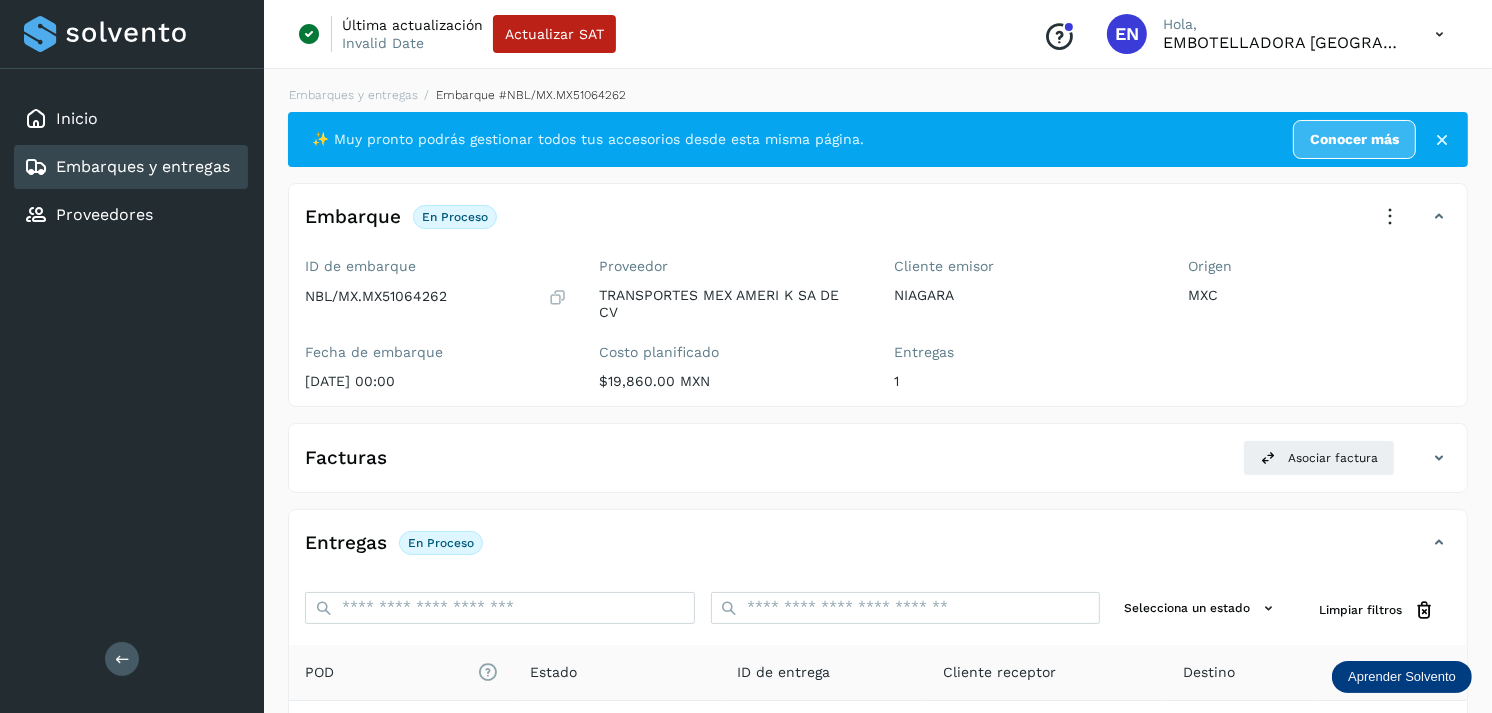 scroll, scrollTop: 214, scrollLeft: 0, axis: vertical 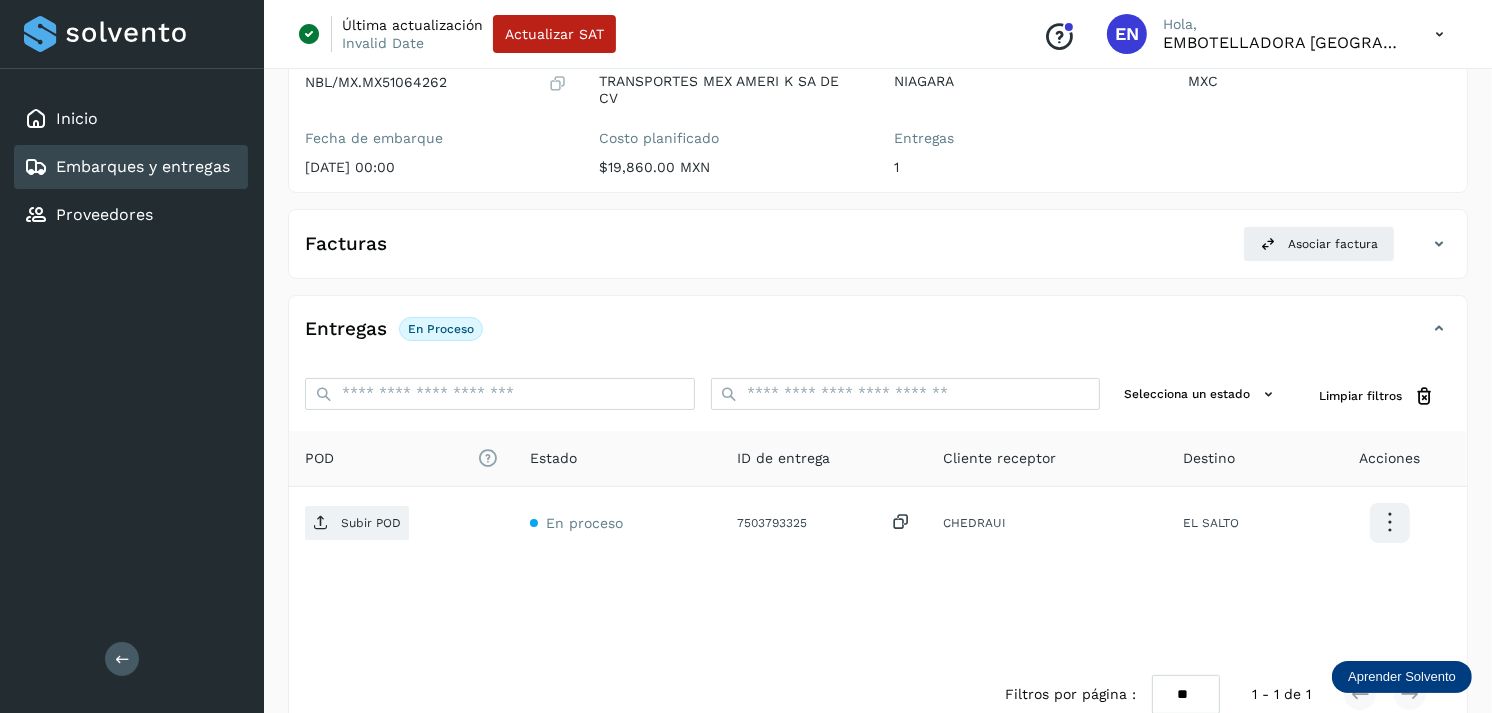 click on "Embarques y entregas" 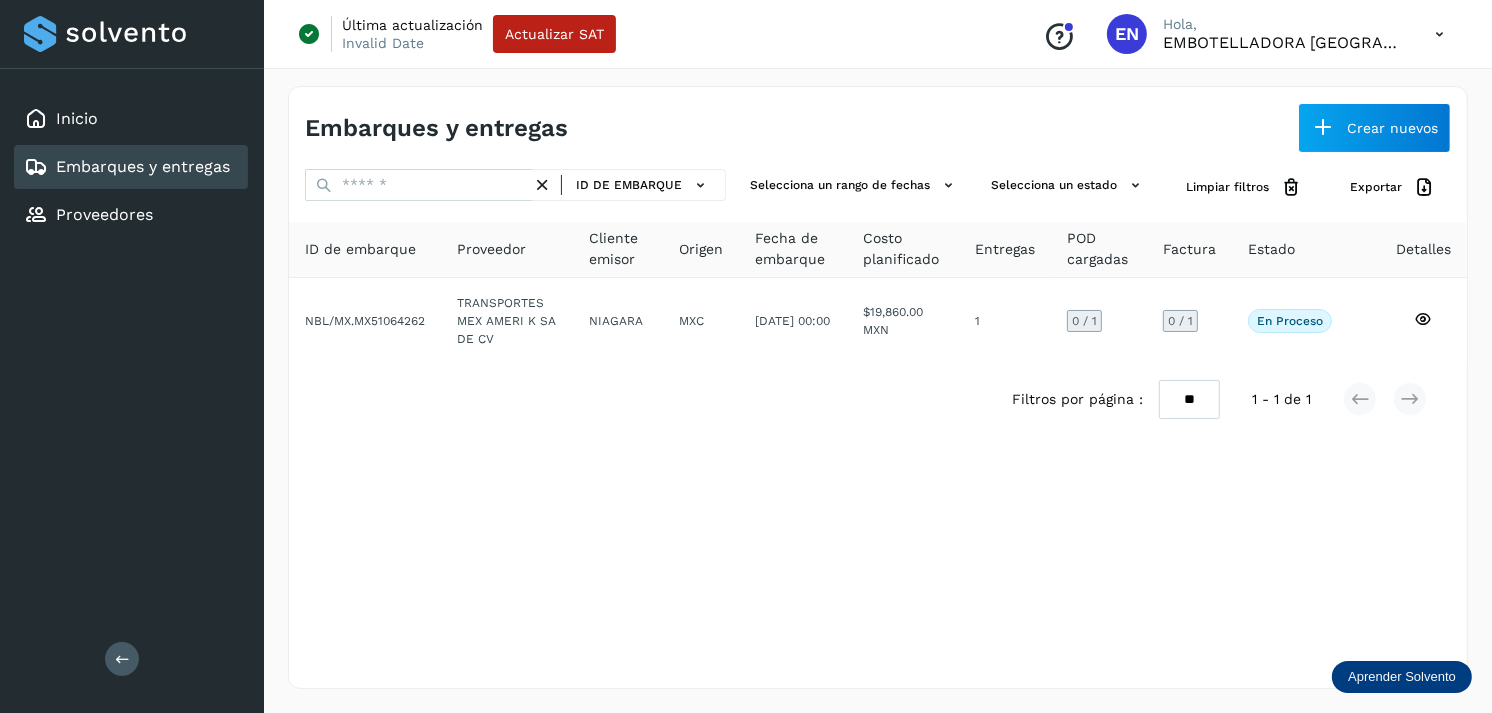 scroll, scrollTop: 0, scrollLeft: 0, axis: both 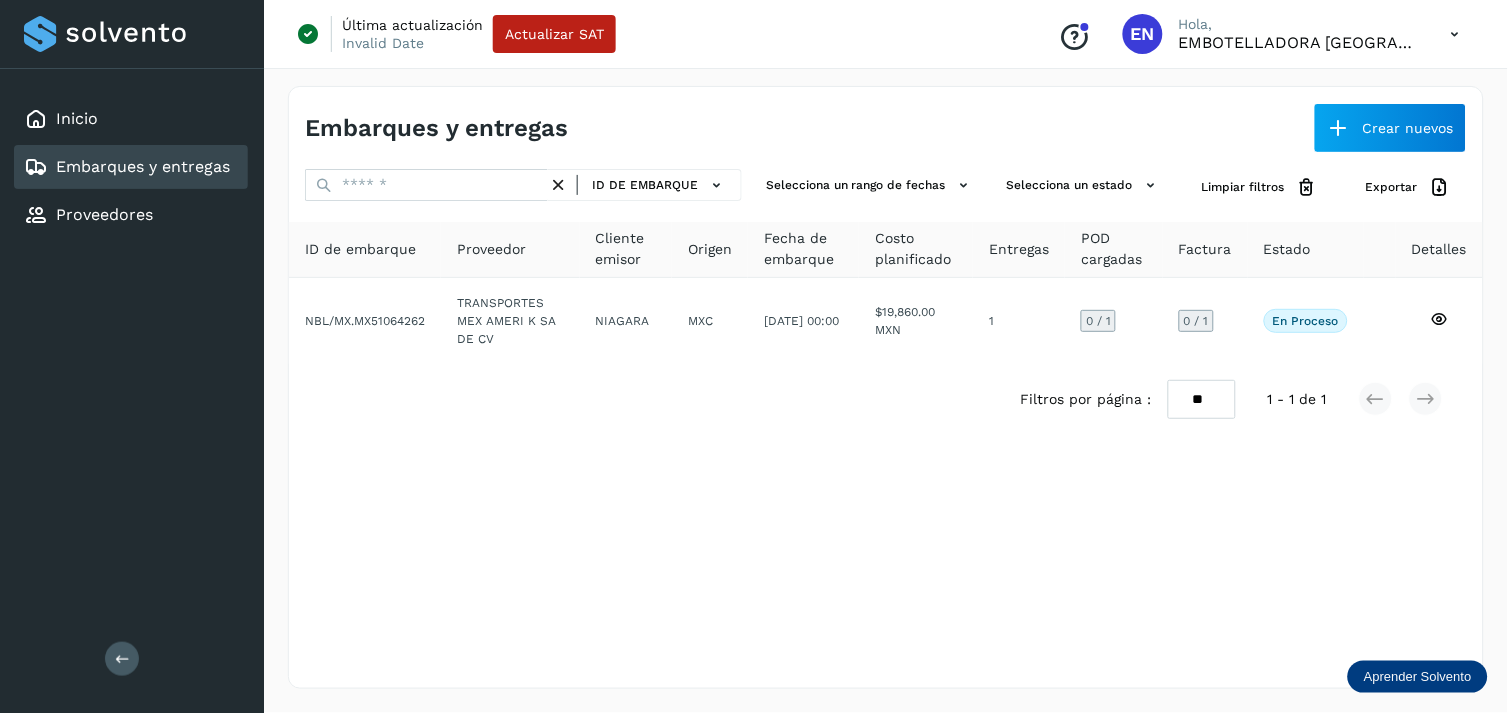 click on "ID de embarque" at bounding box center (645, 185) 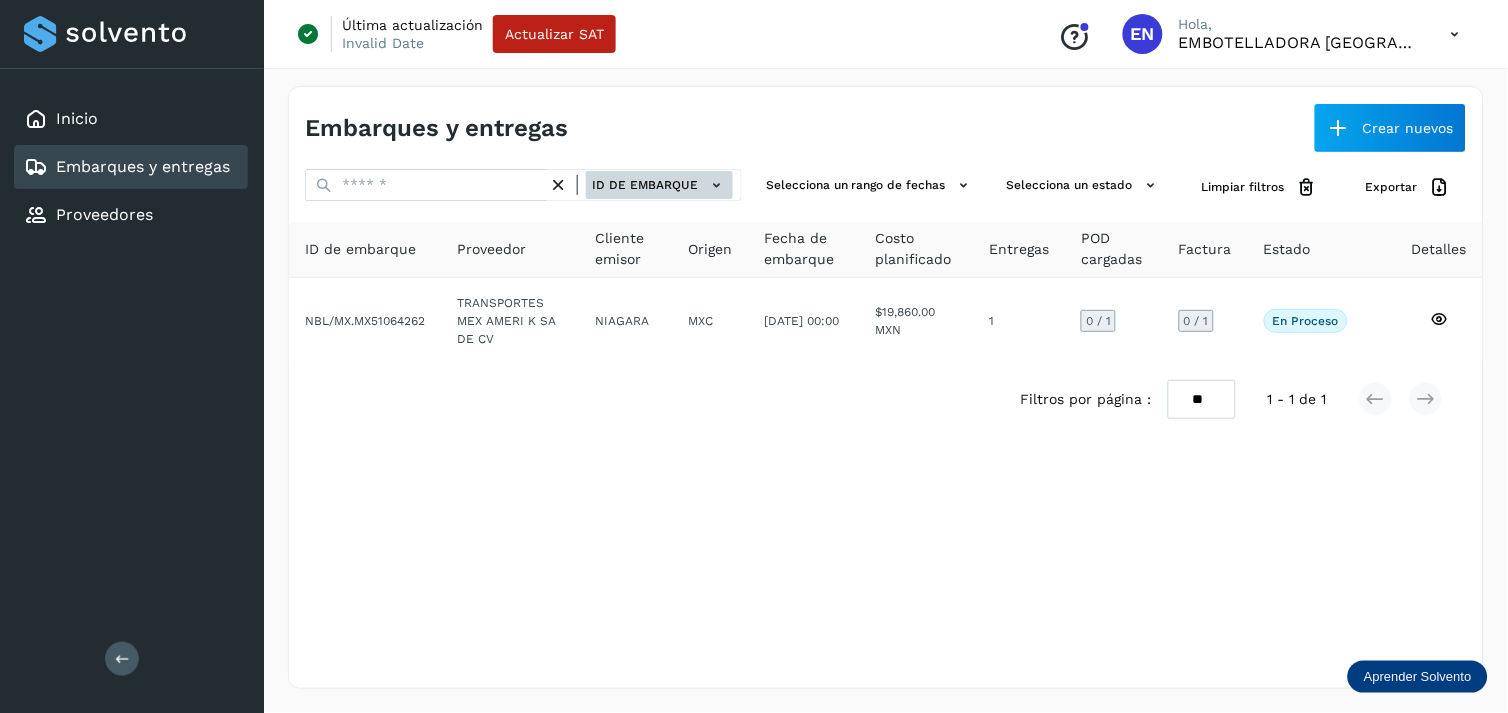 click on "ID de embarque" at bounding box center [659, 185] 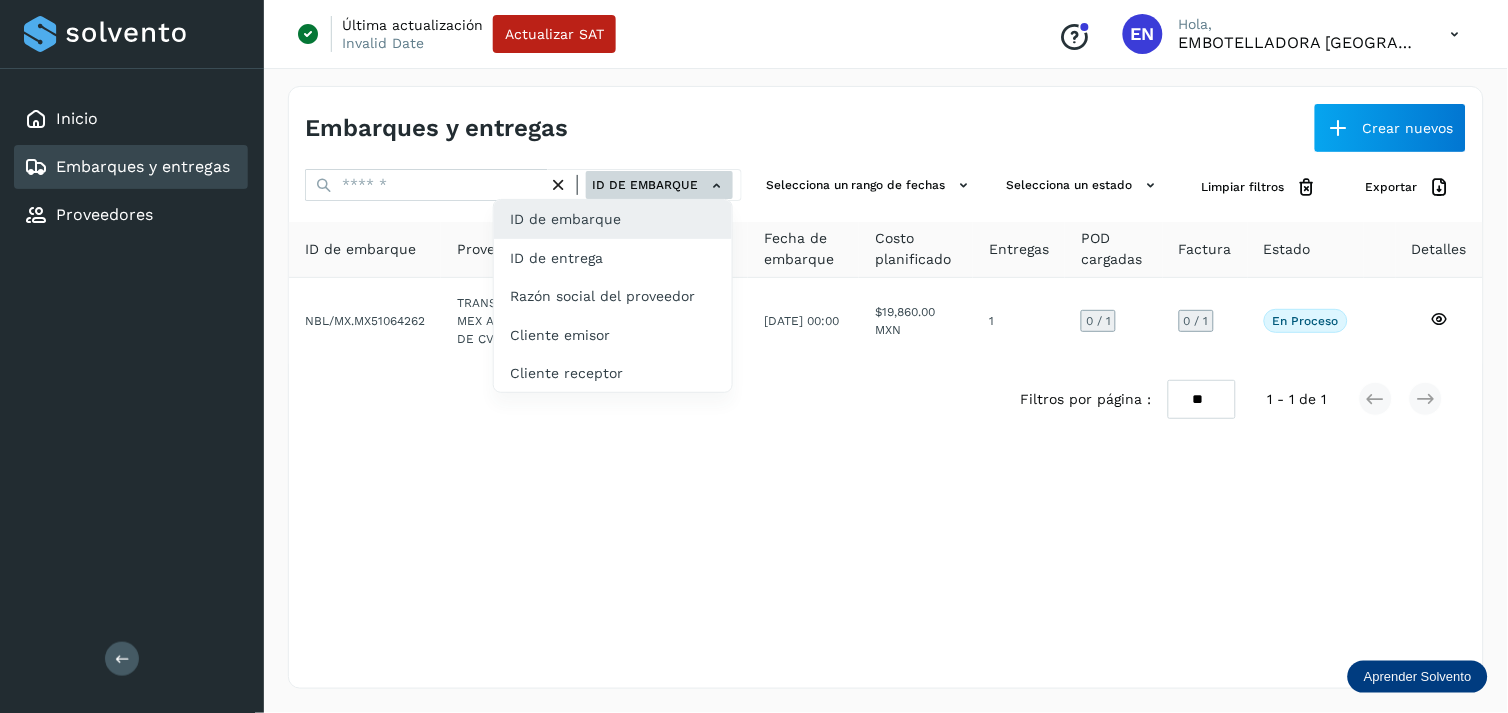 click on "ID de entrega" 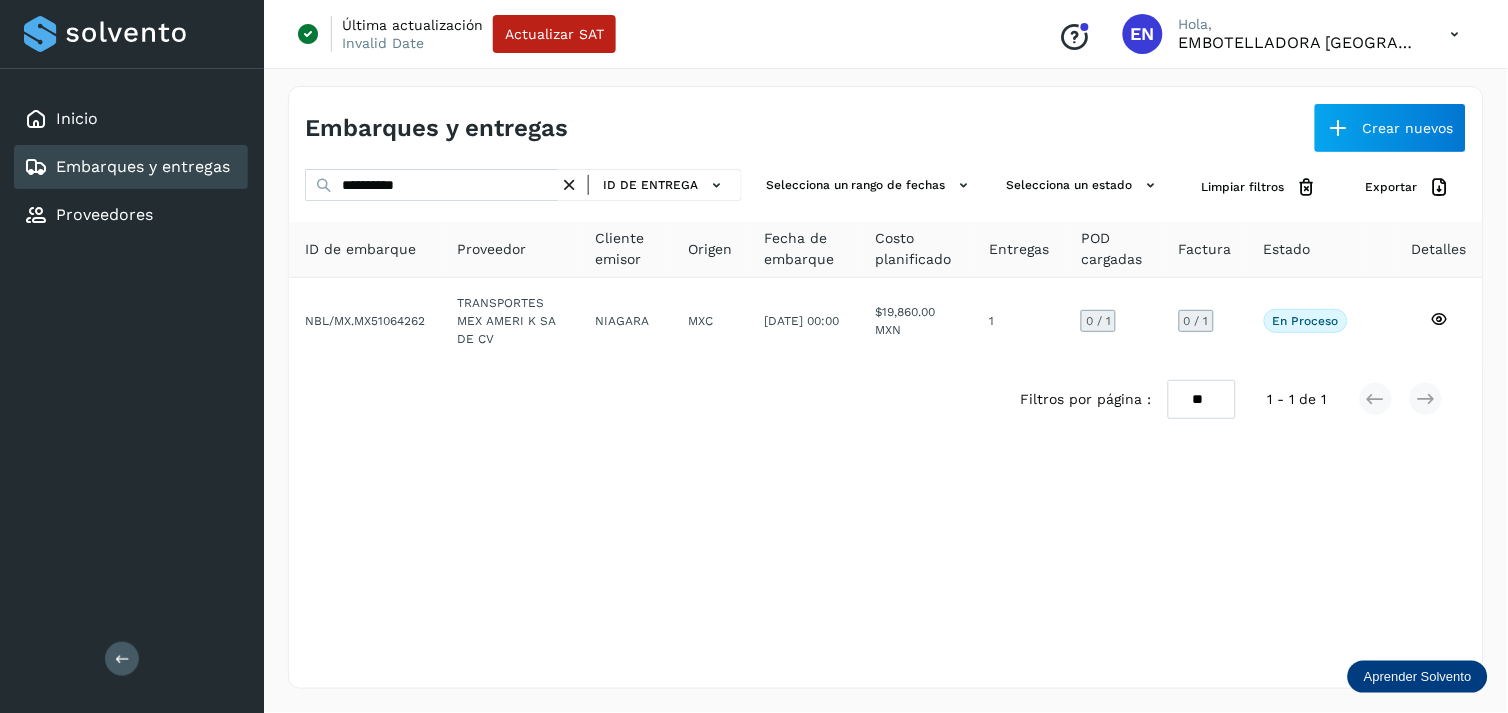 click at bounding box center (569, 185) 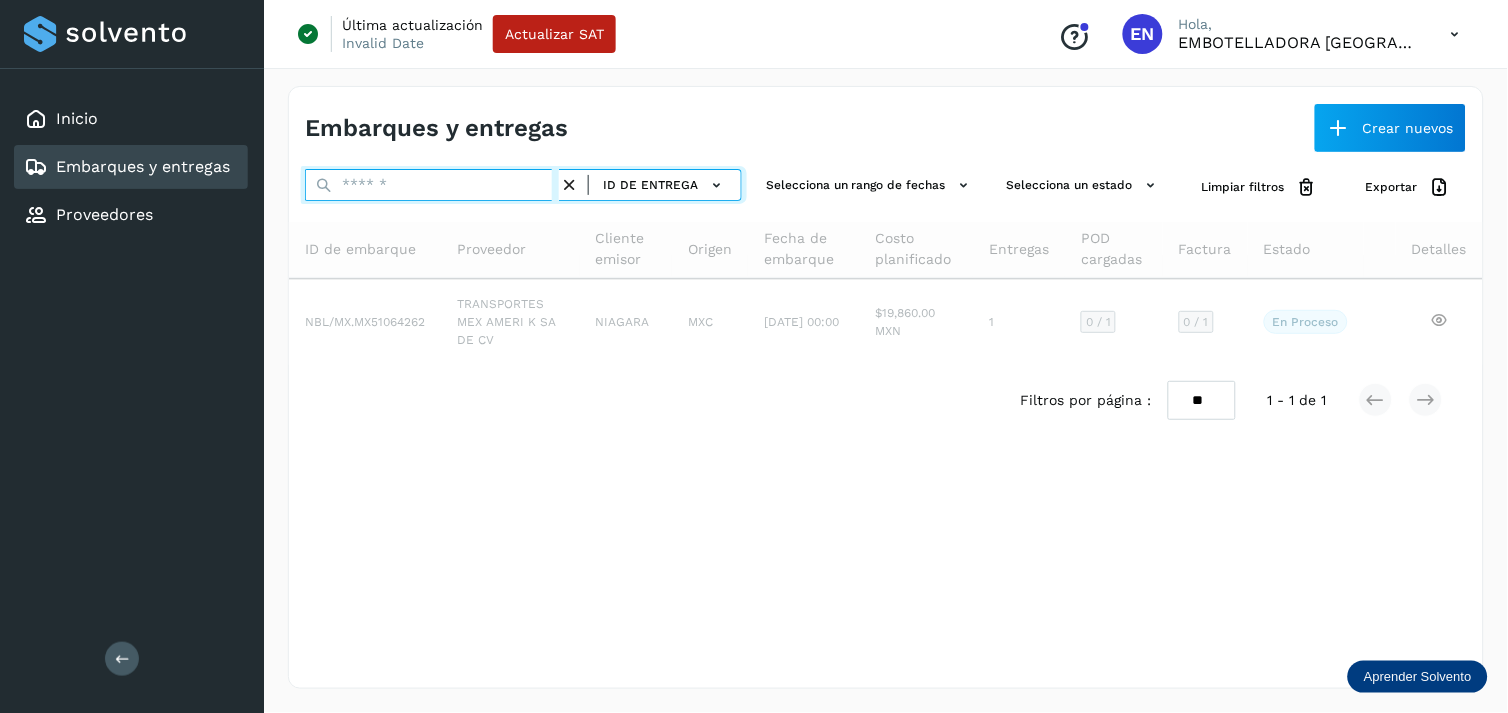 paste on "**********" 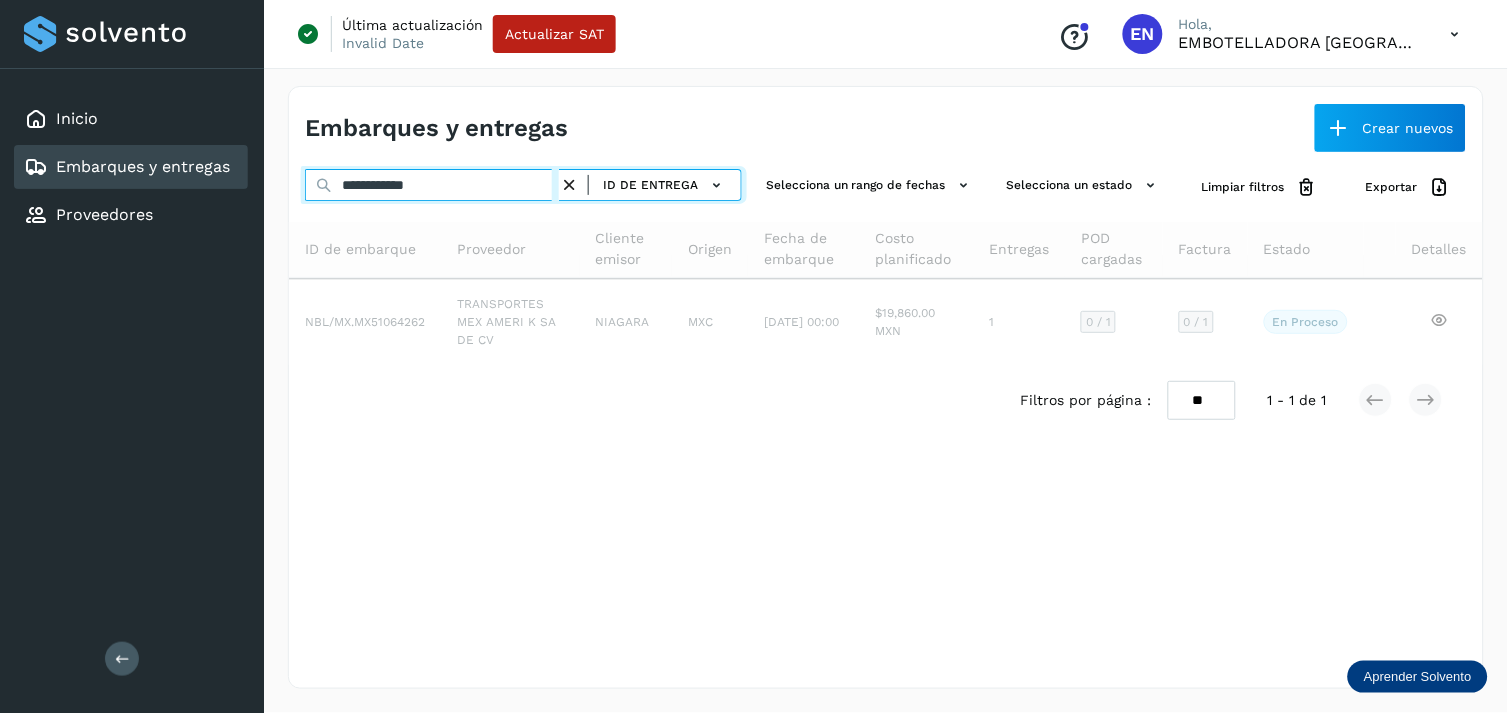 click on "**********" at bounding box center [432, 185] 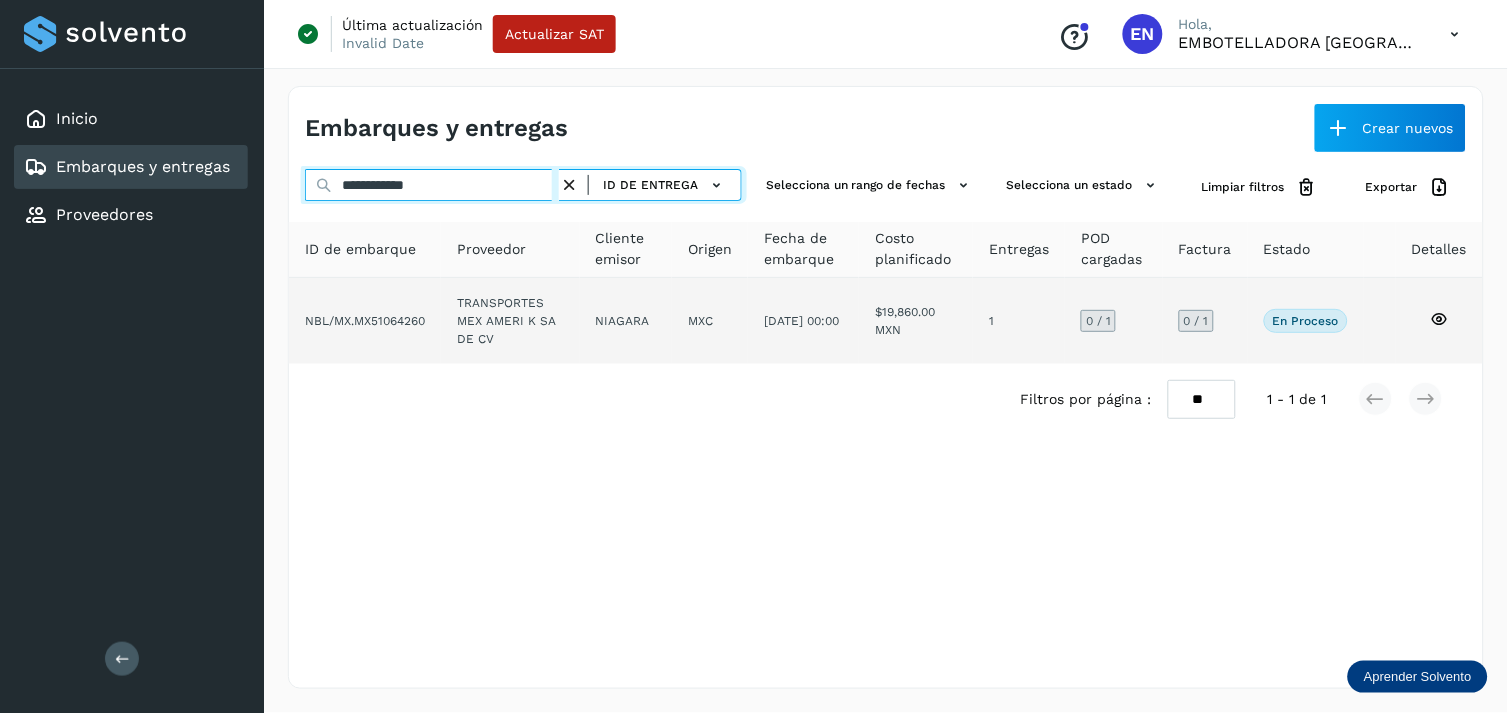type on "**********" 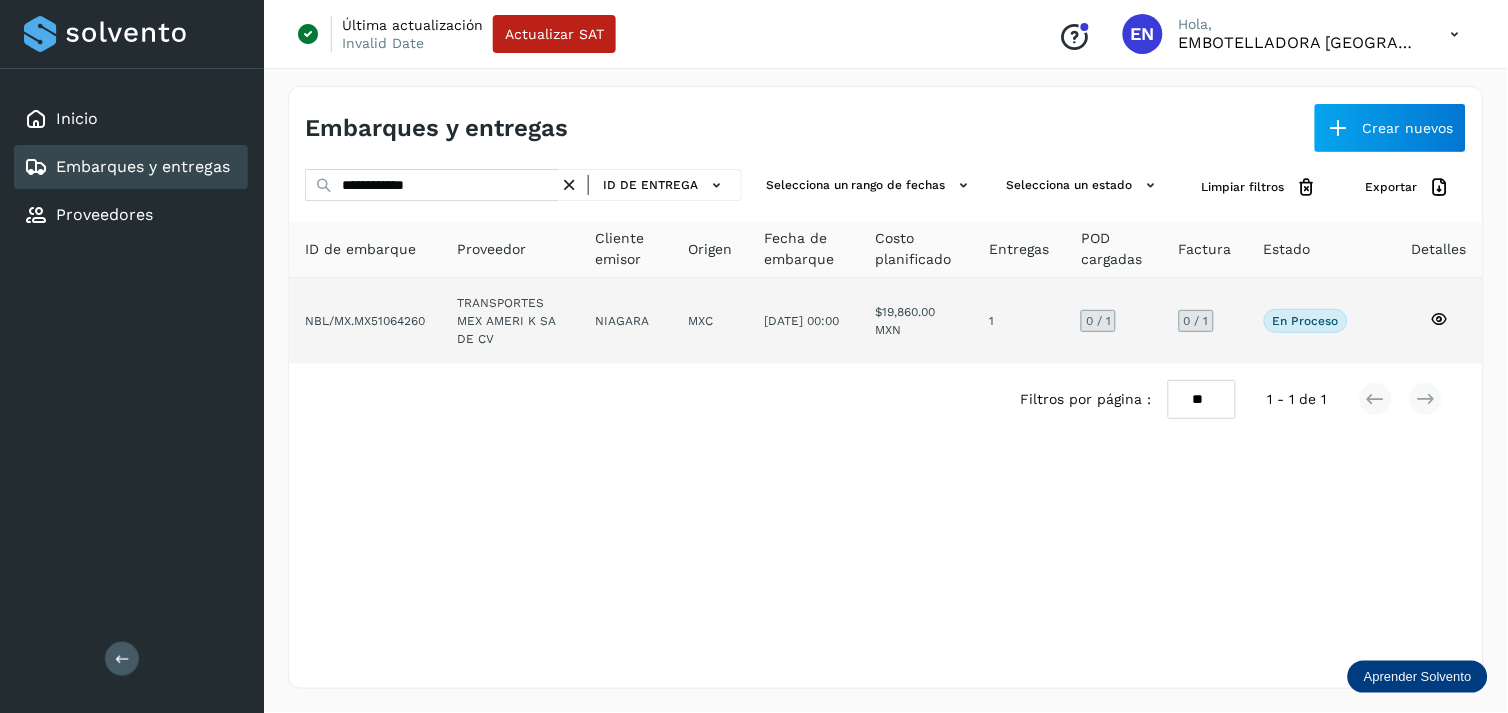 click on "NIAGARA" 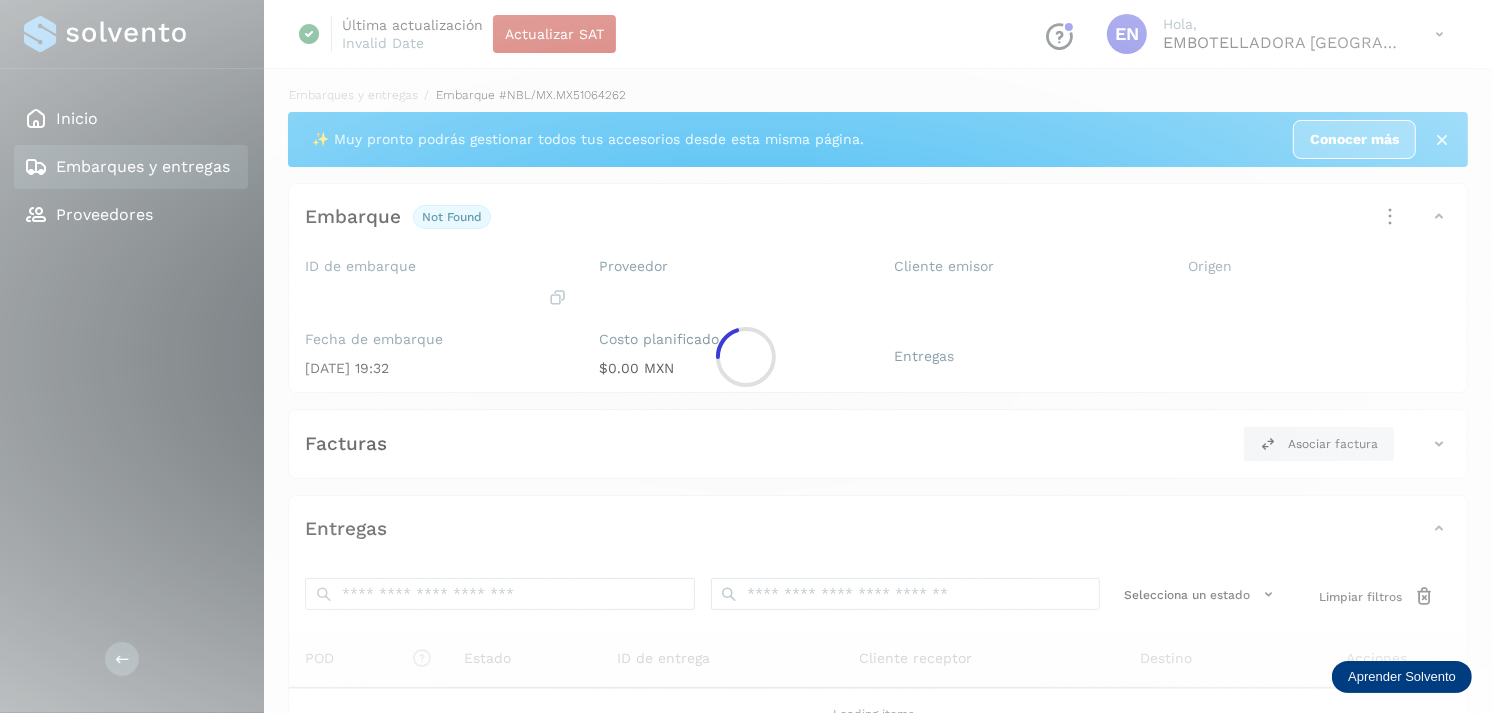 click 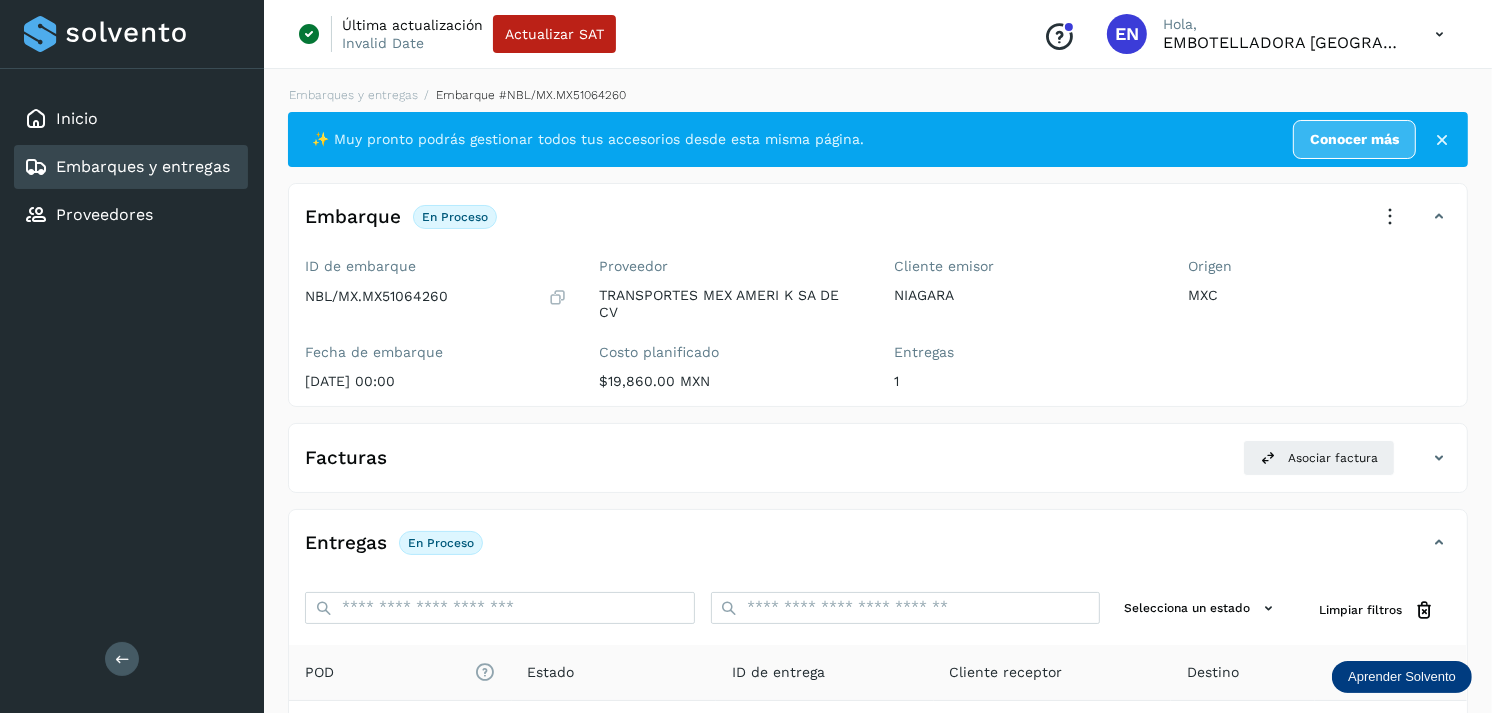 scroll, scrollTop: 256, scrollLeft: 0, axis: vertical 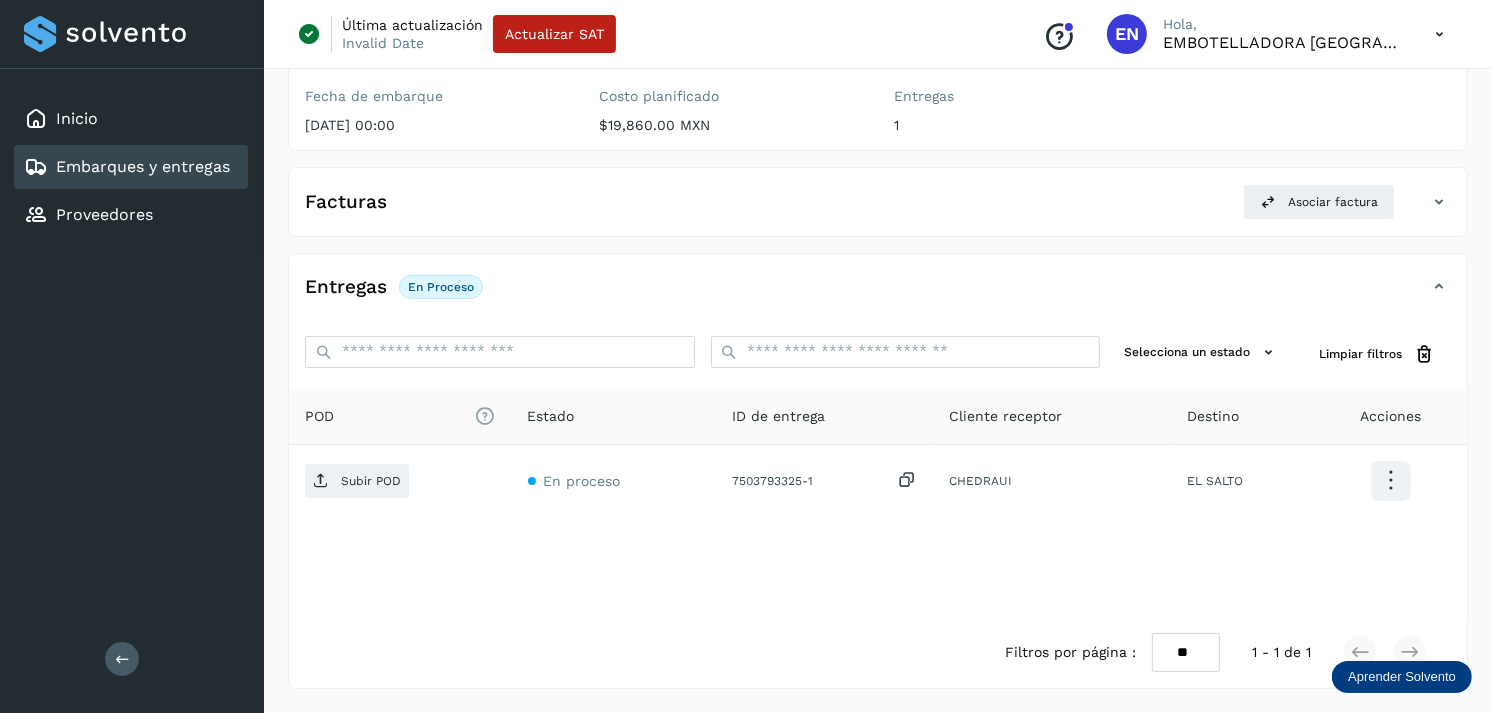 click on "Embarques y entregas" 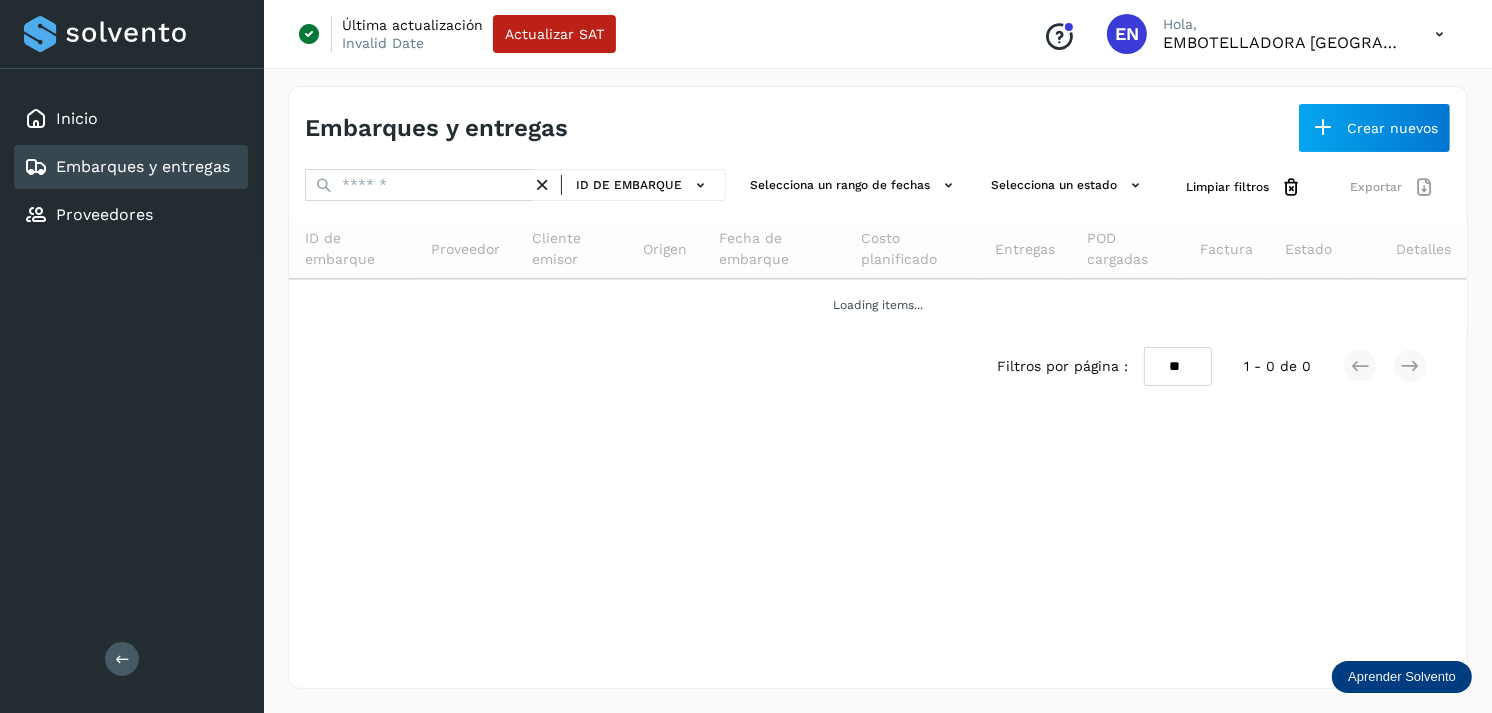 scroll, scrollTop: 0, scrollLeft: 0, axis: both 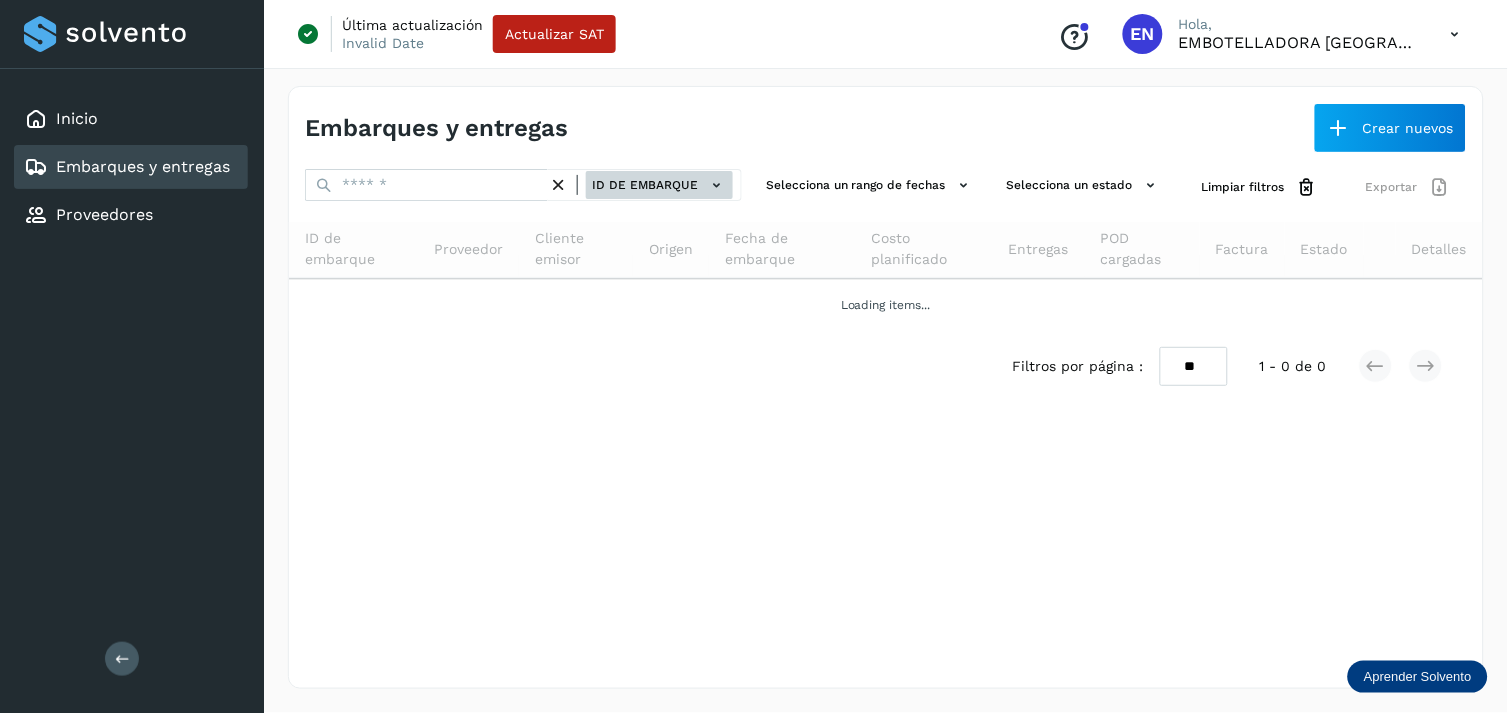 click on "ID de embarque" 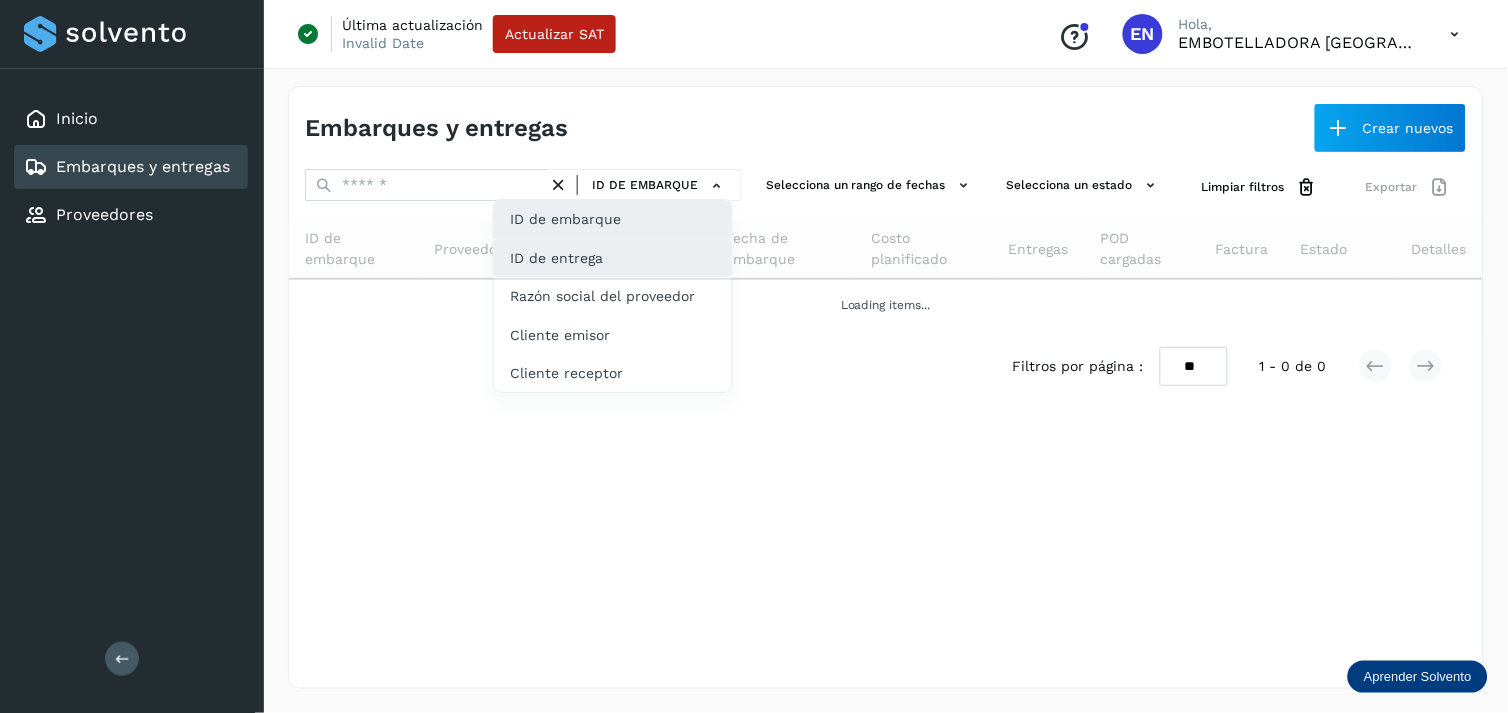 click on "ID de entrega" 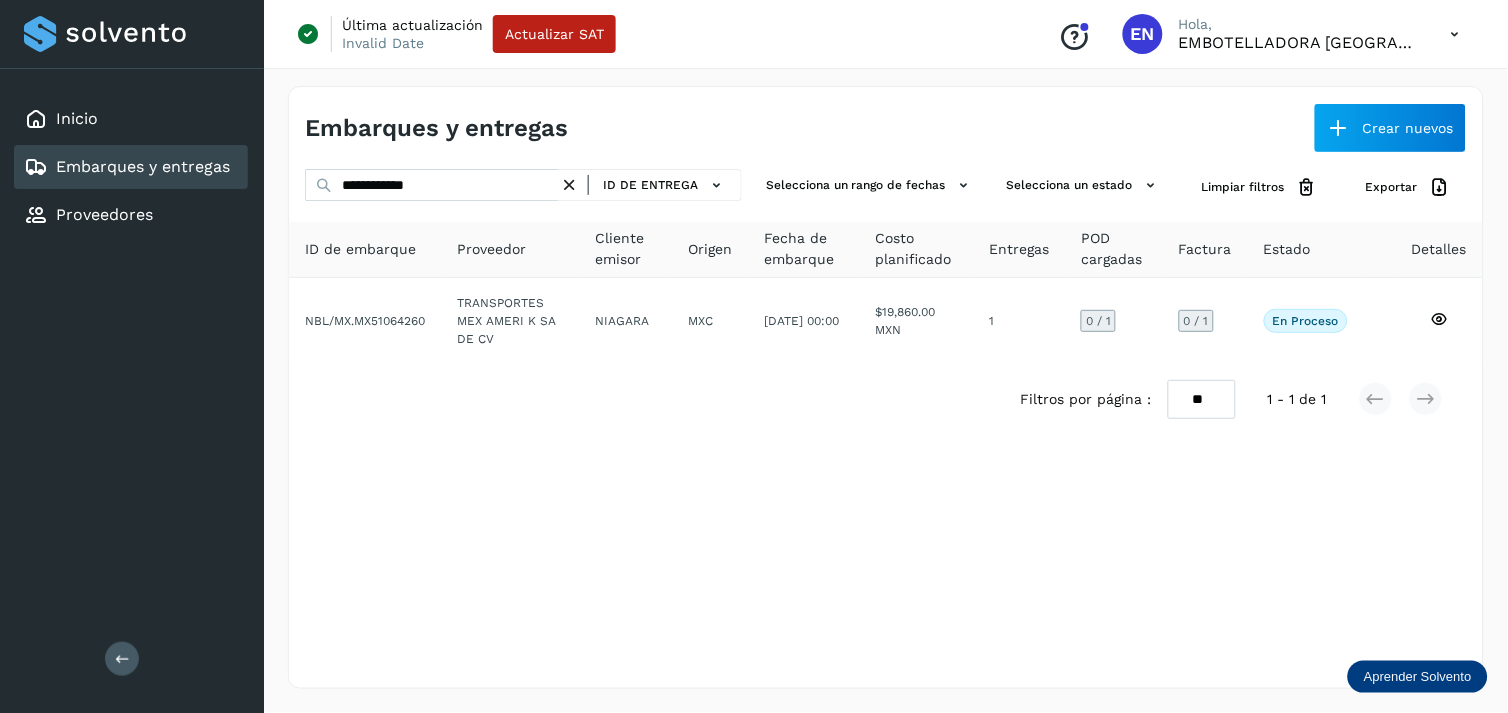 click at bounding box center (569, 185) 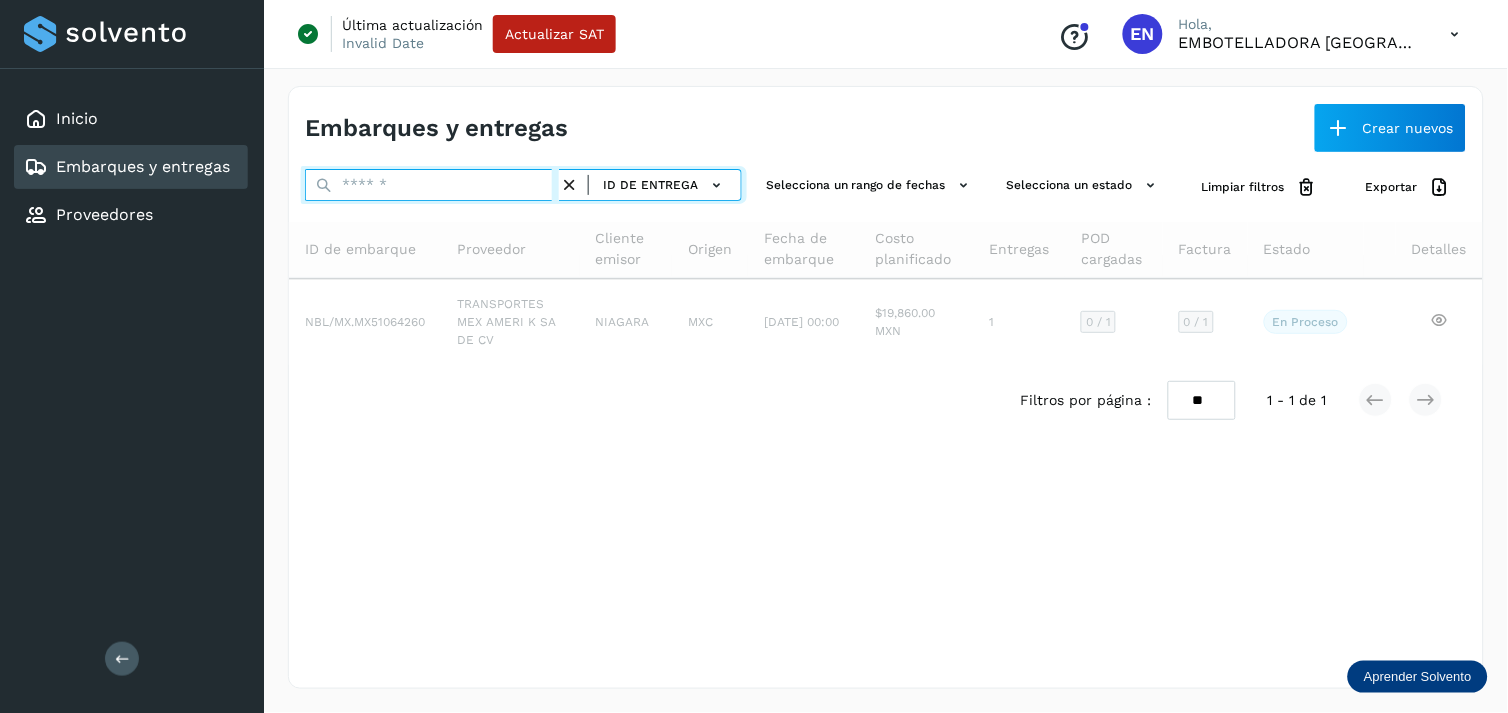 click at bounding box center (432, 185) 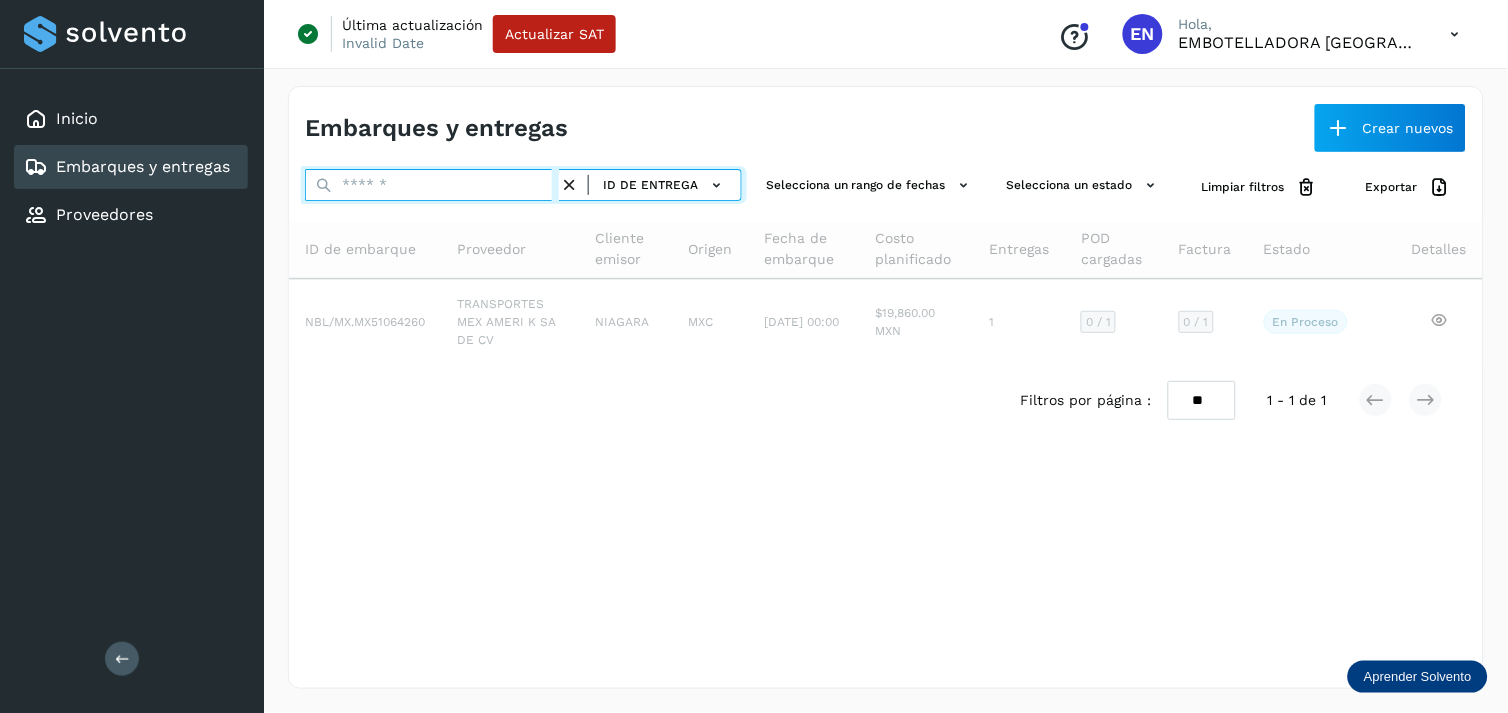 paste on "**********" 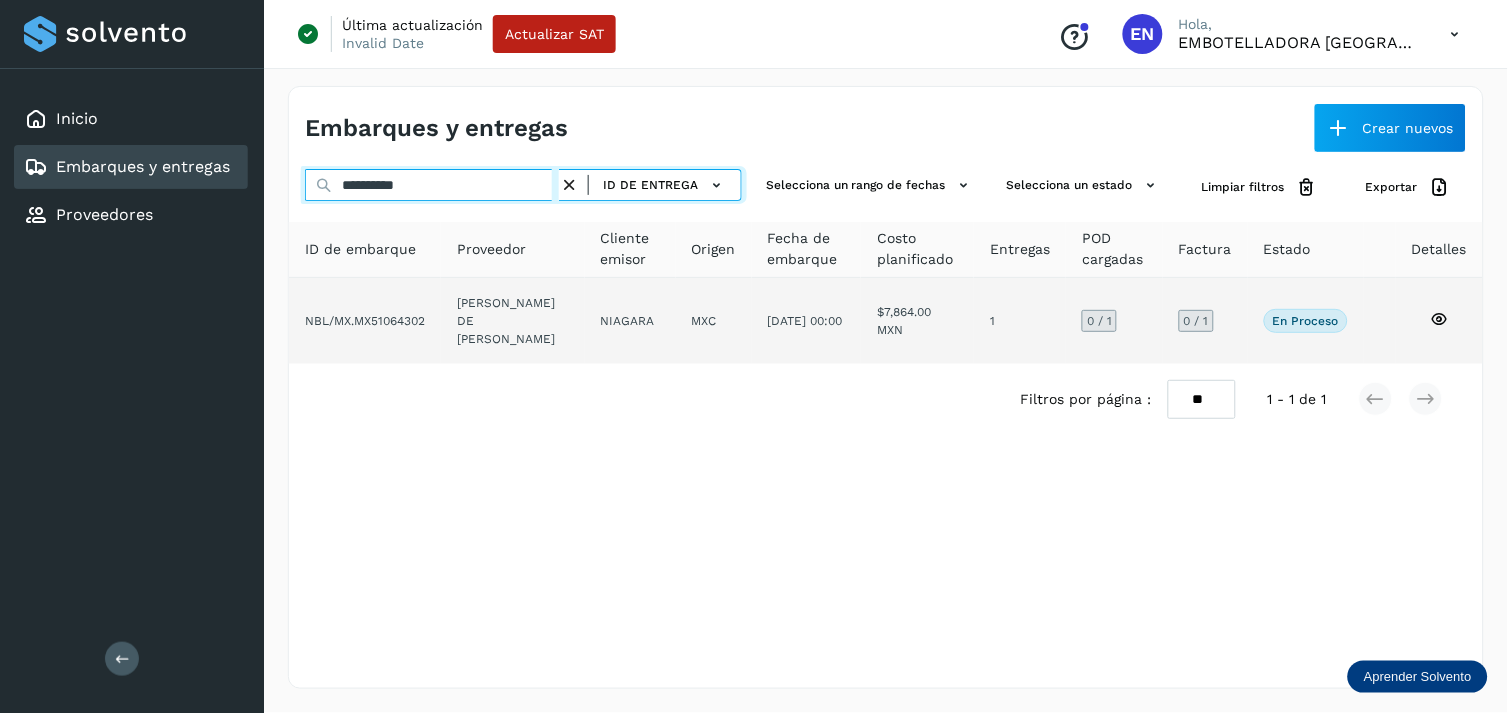 type on "**********" 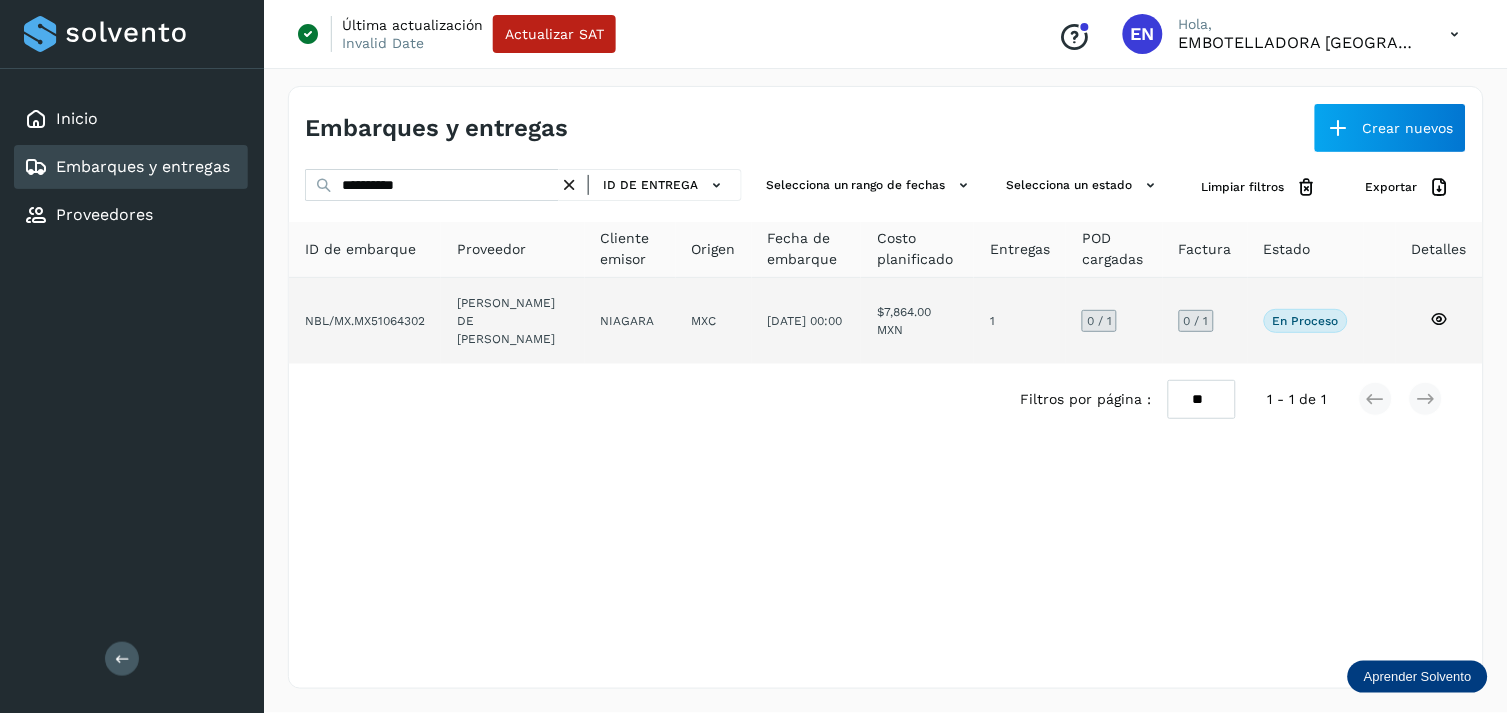 click on "[PERSON_NAME] DE [PERSON_NAME]" 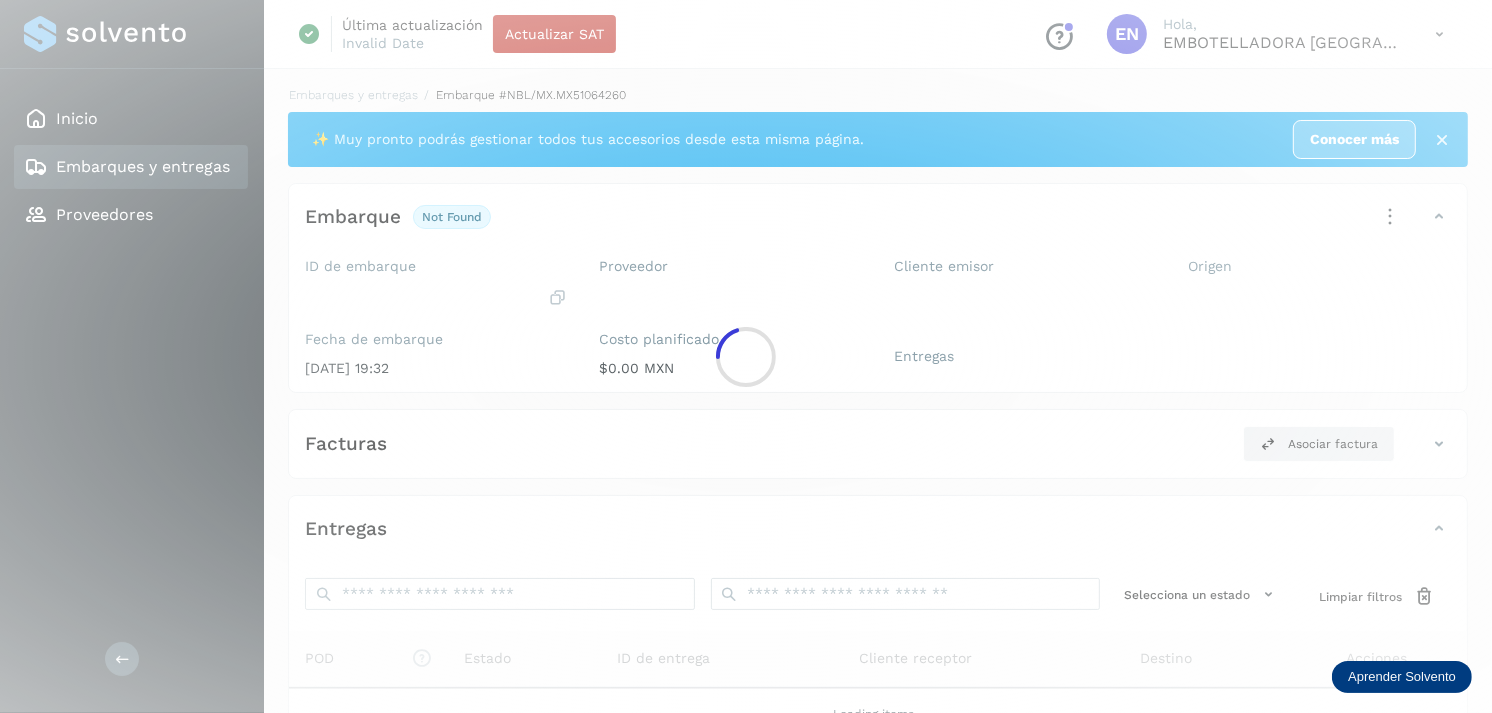 click 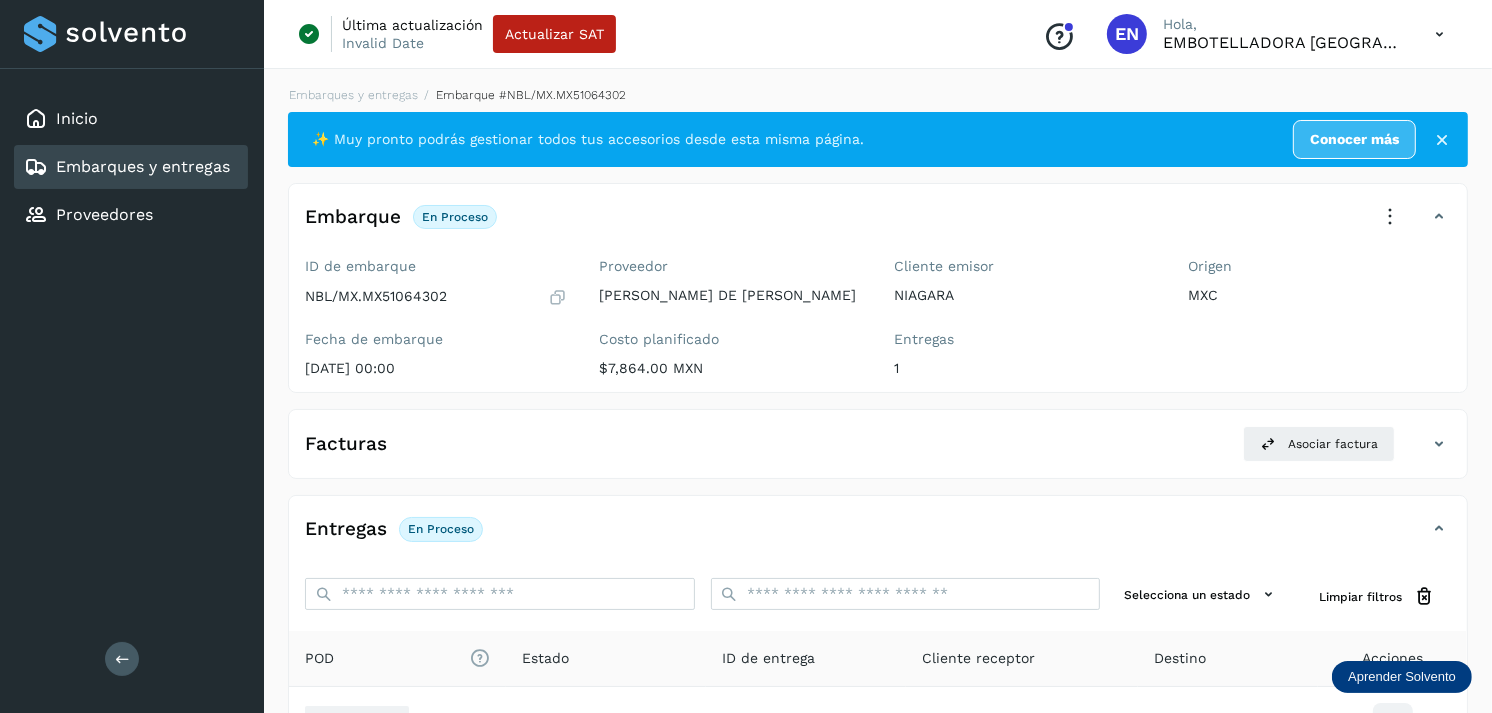 scroll, scrollTop: 243, scrollLeft: 0, axis: vertical 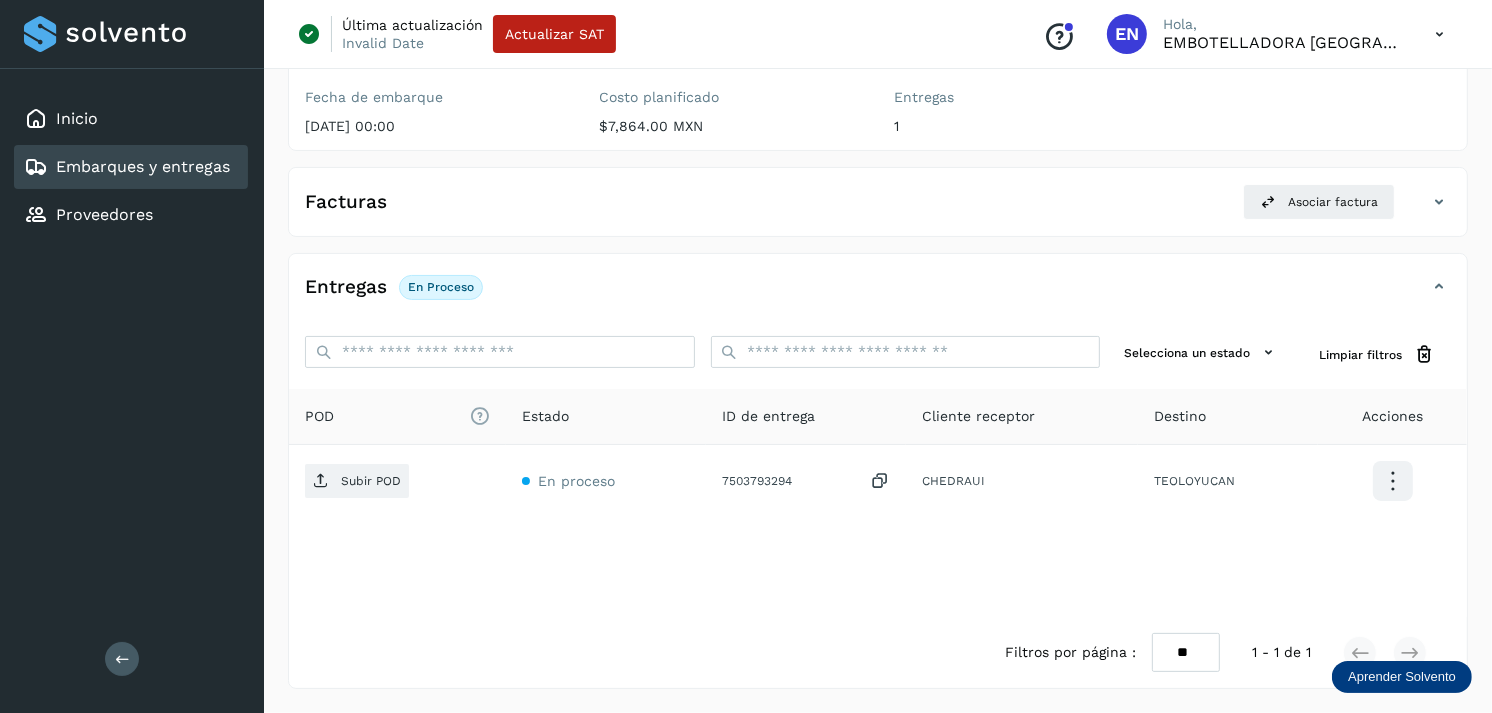 click on "Embarques y entregas" at bounding box center (143, 166) 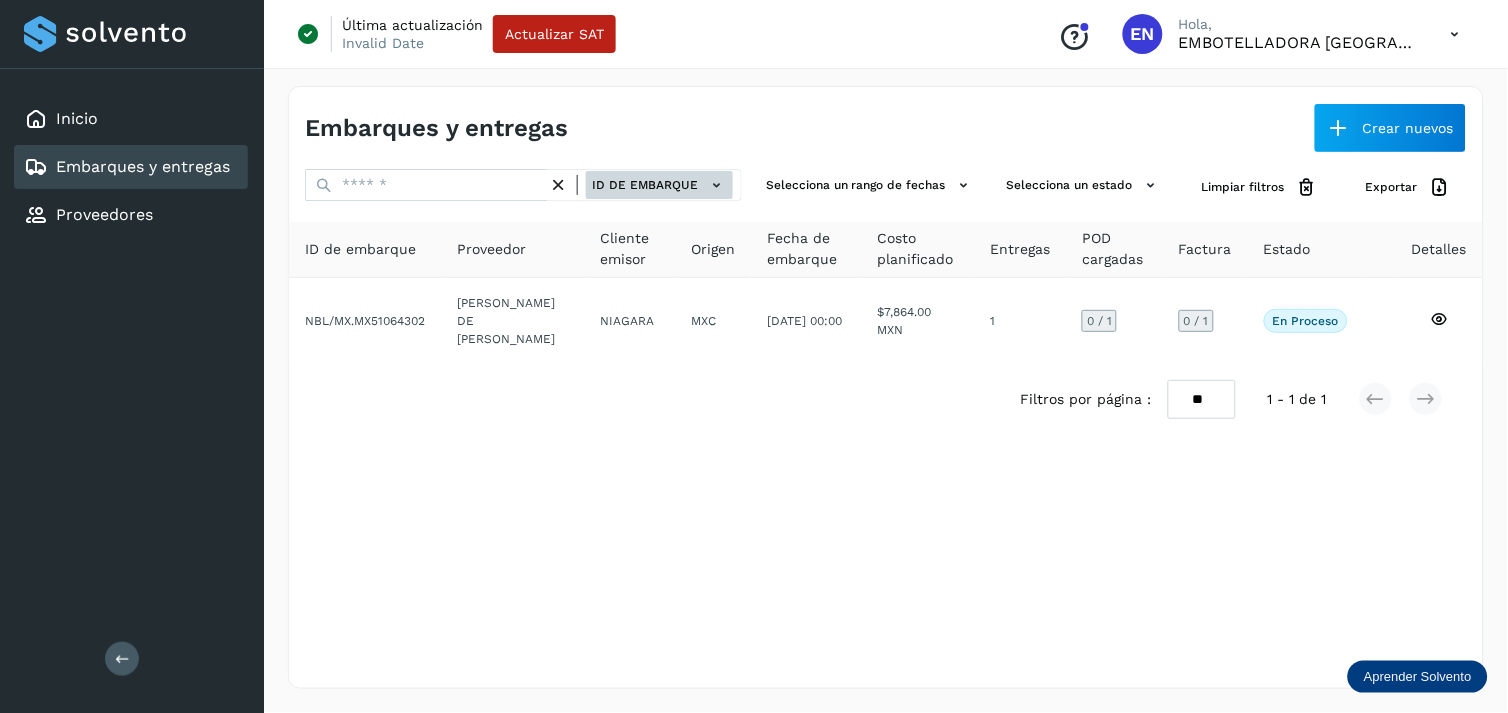 click on "ID de embarque" at bounding box center (659, 185) 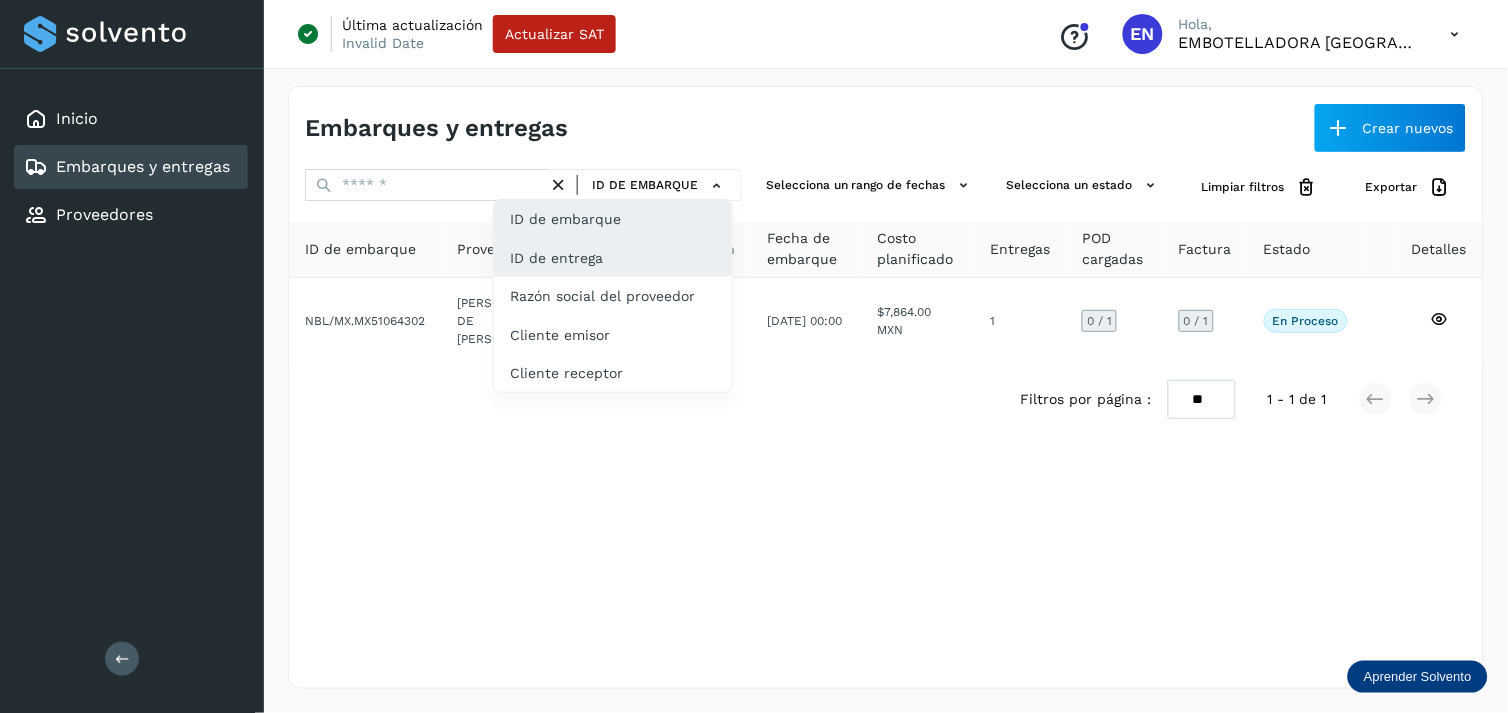click on "ID de entrega" 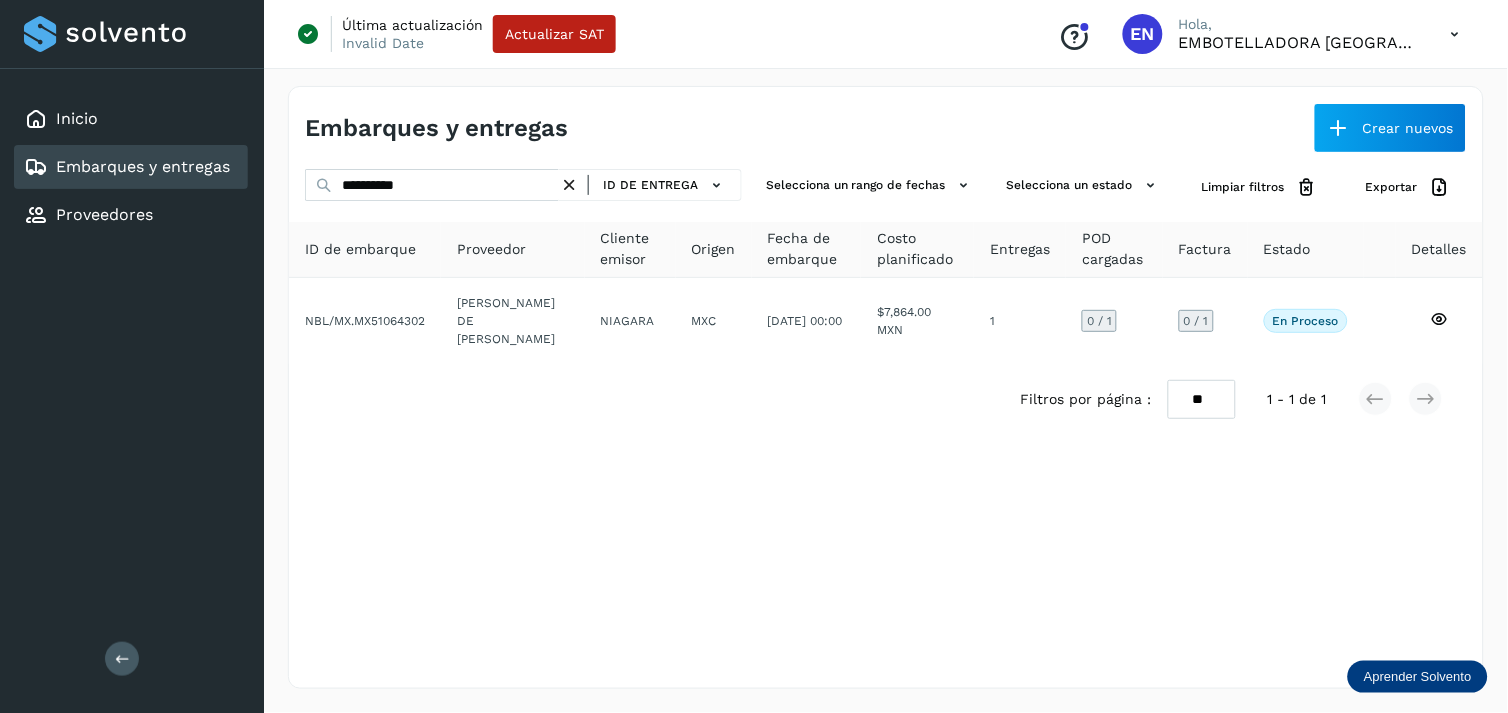 click at bounding box center (569, 185) 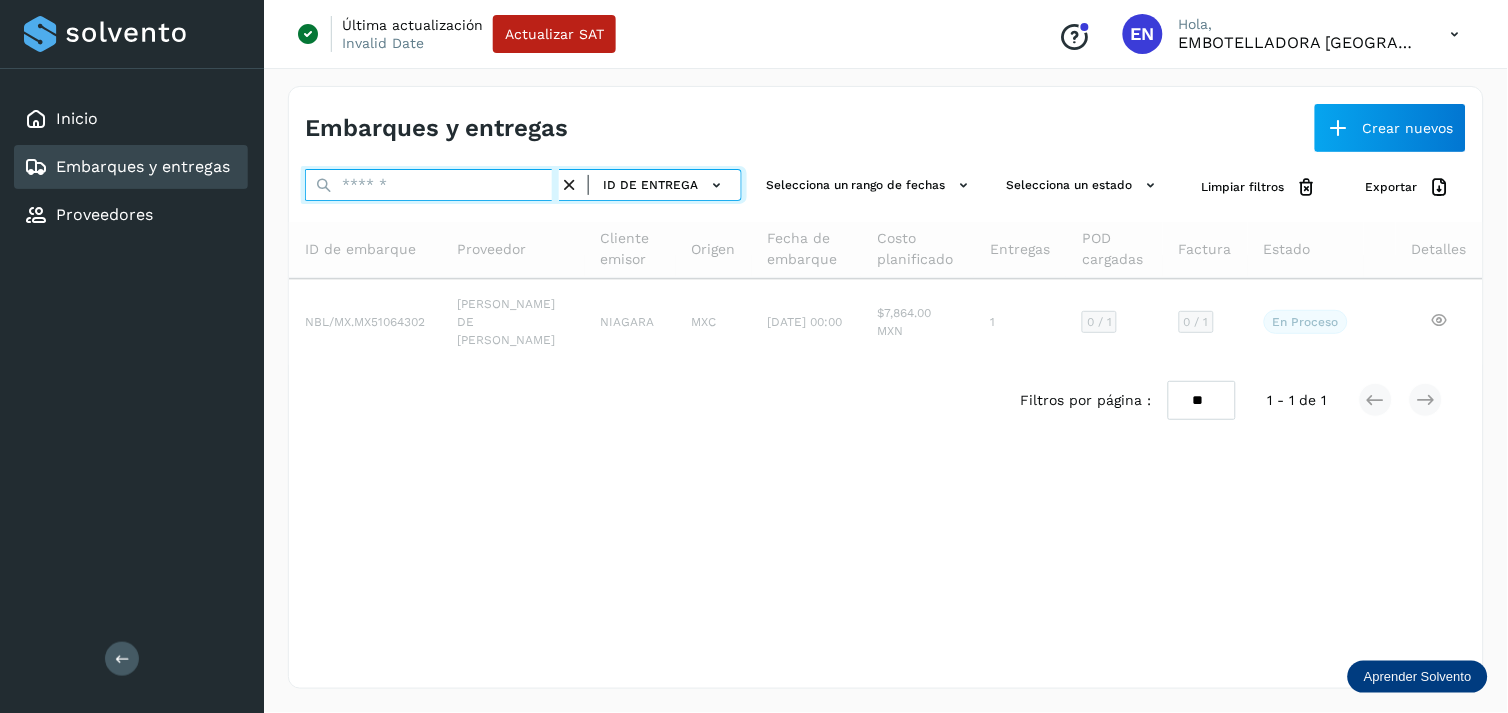 click at bounding box center [432, 185] 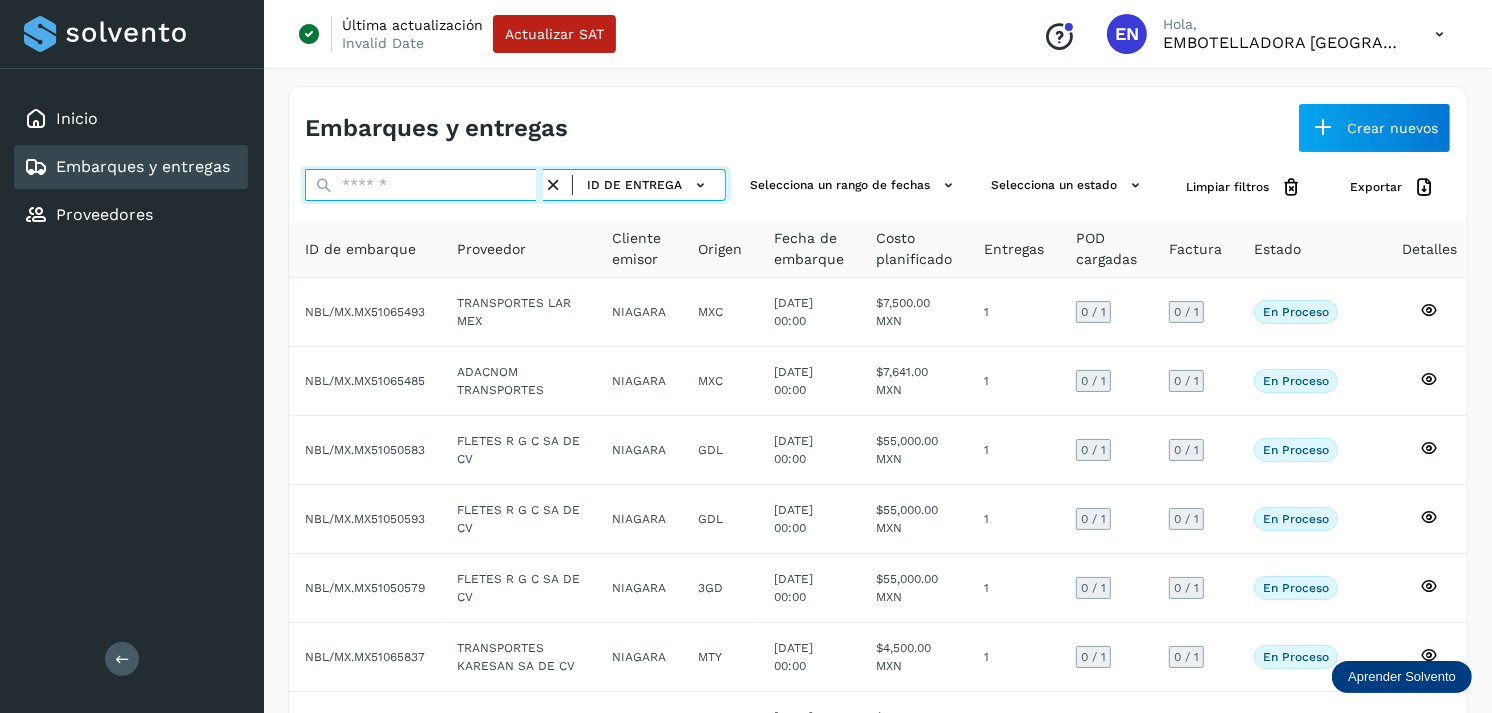 paste on "**********" 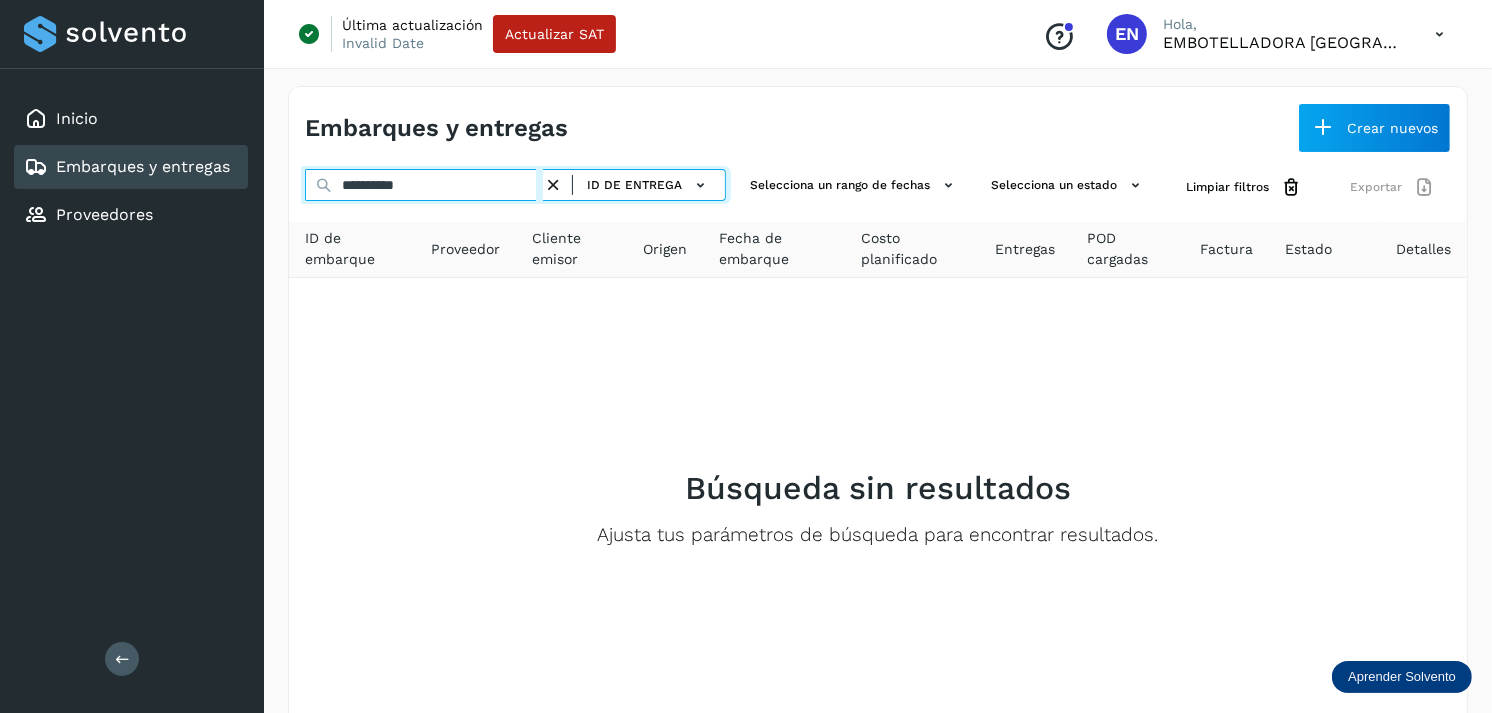 type on "**********" 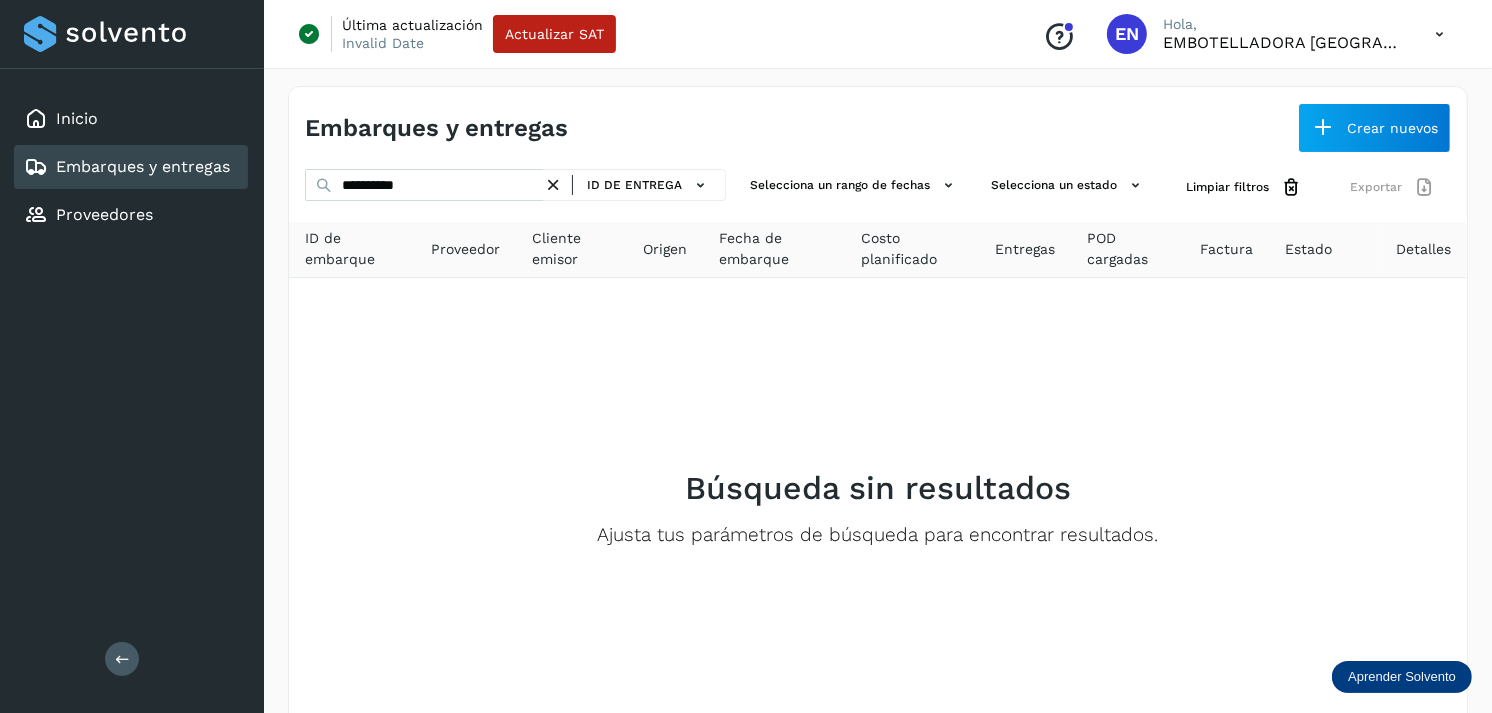 click at bounding box center (553, 185) 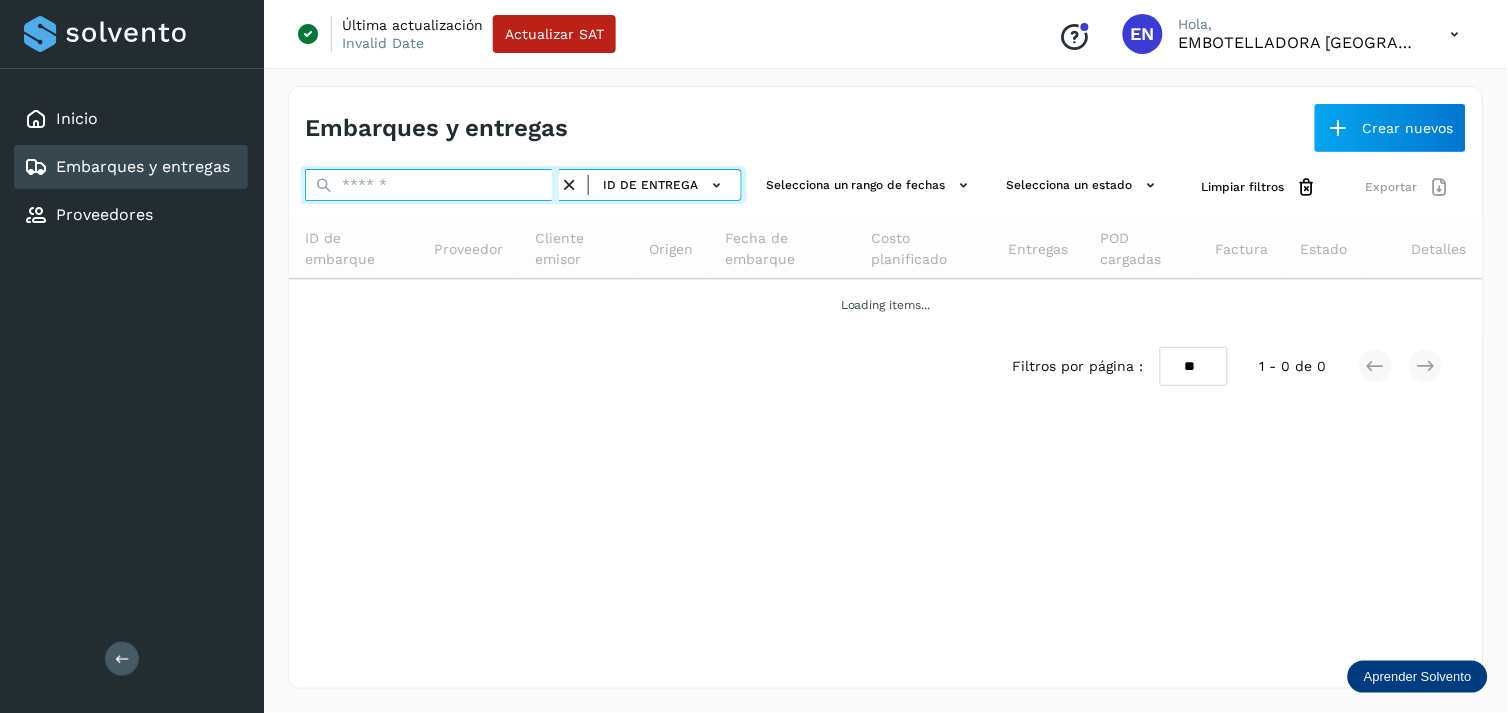 click at bounding box center (432, 185) 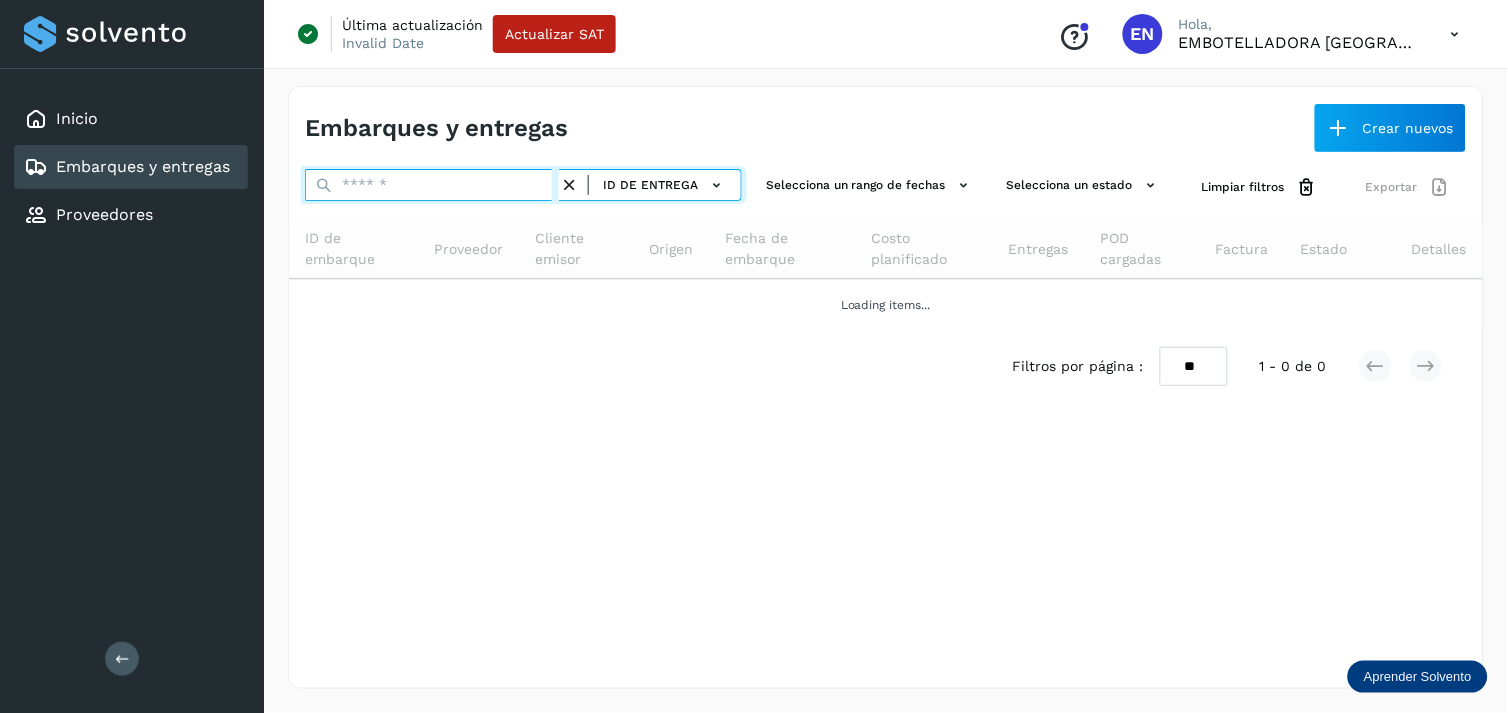 paste on "**********" 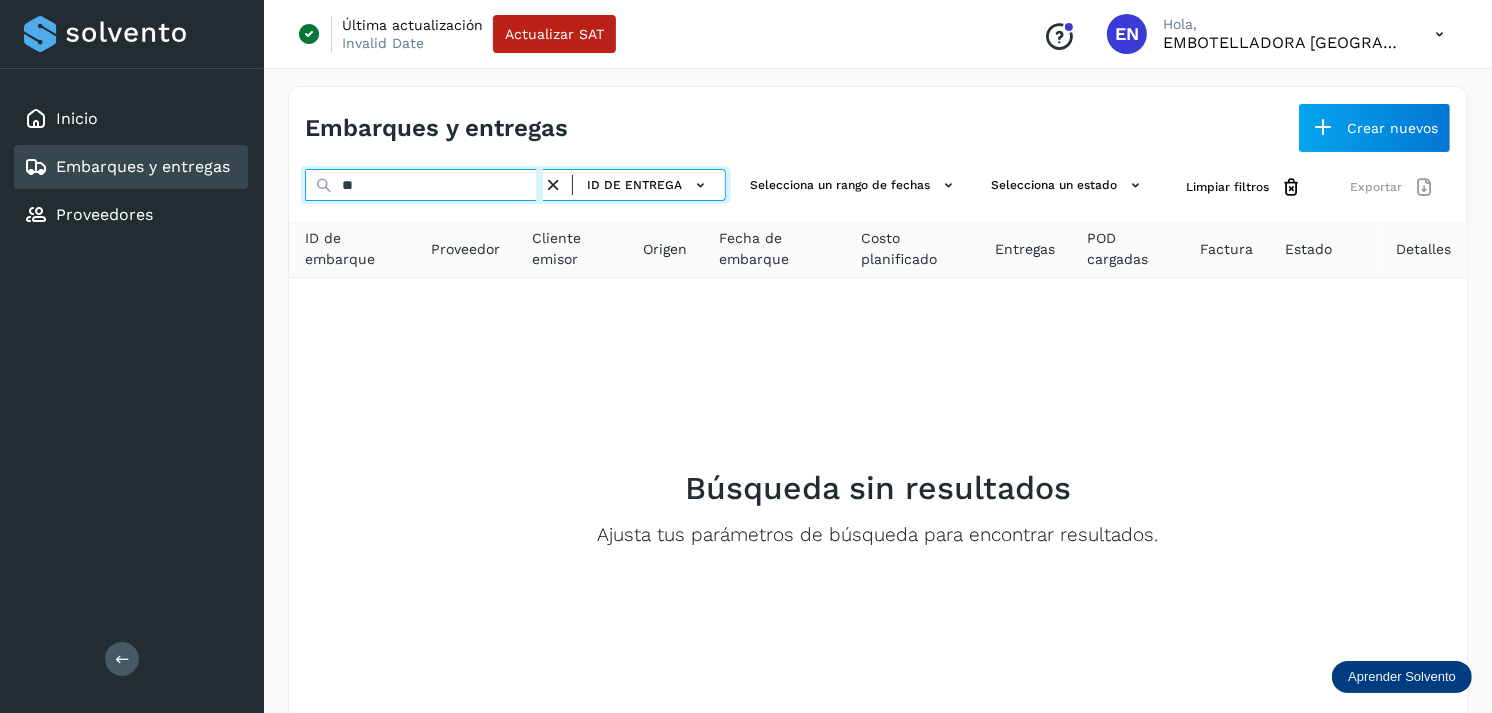 type on "*" 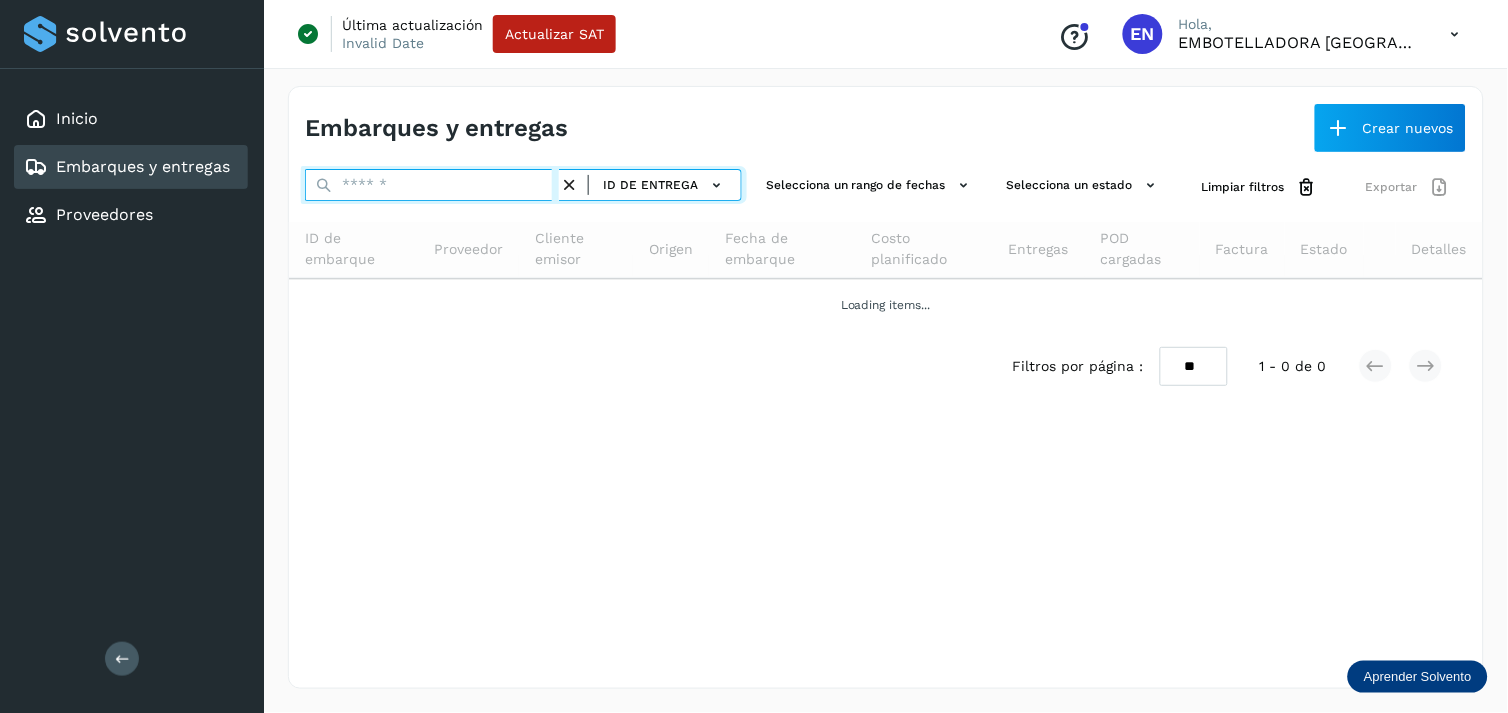 paste on "**********" 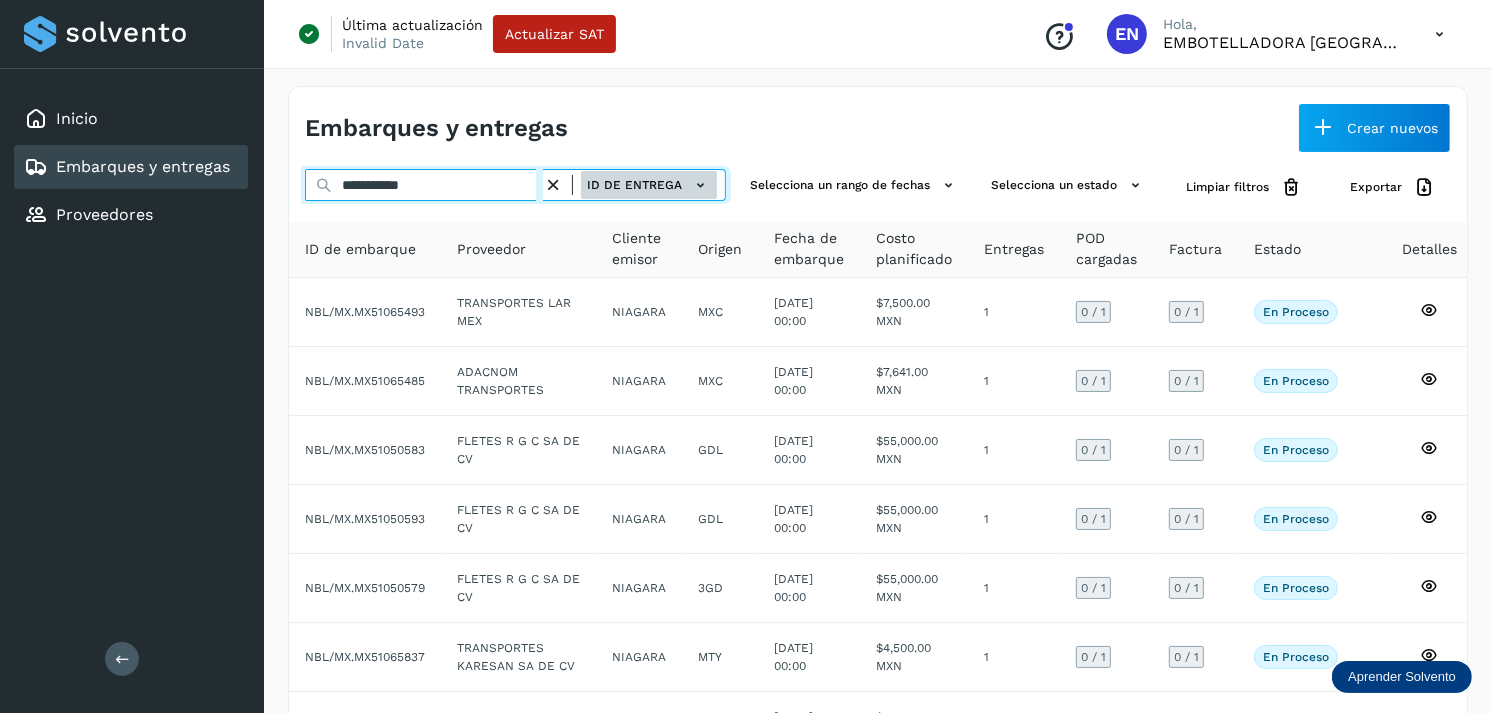 type on "**********" 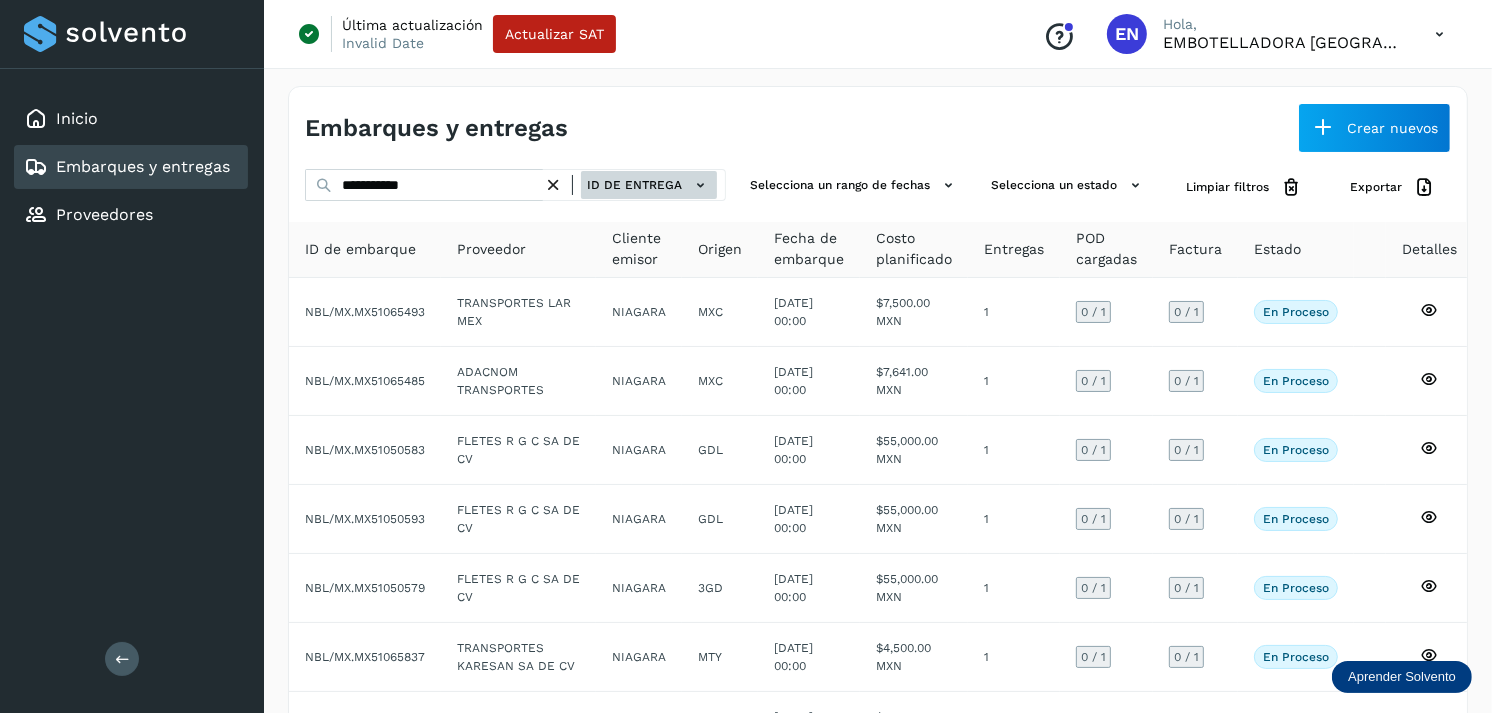 click on "ID de entrega" 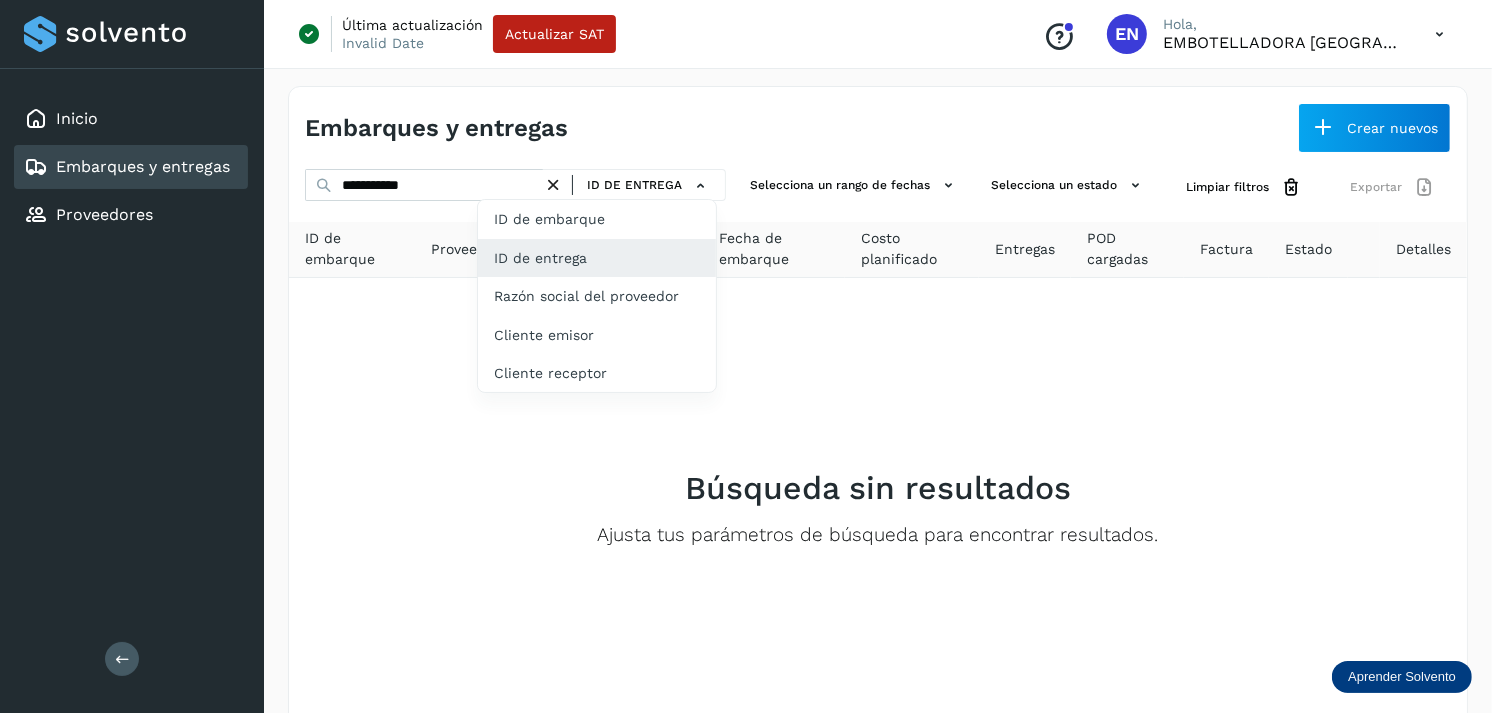 click at bounding box center [746, 356] 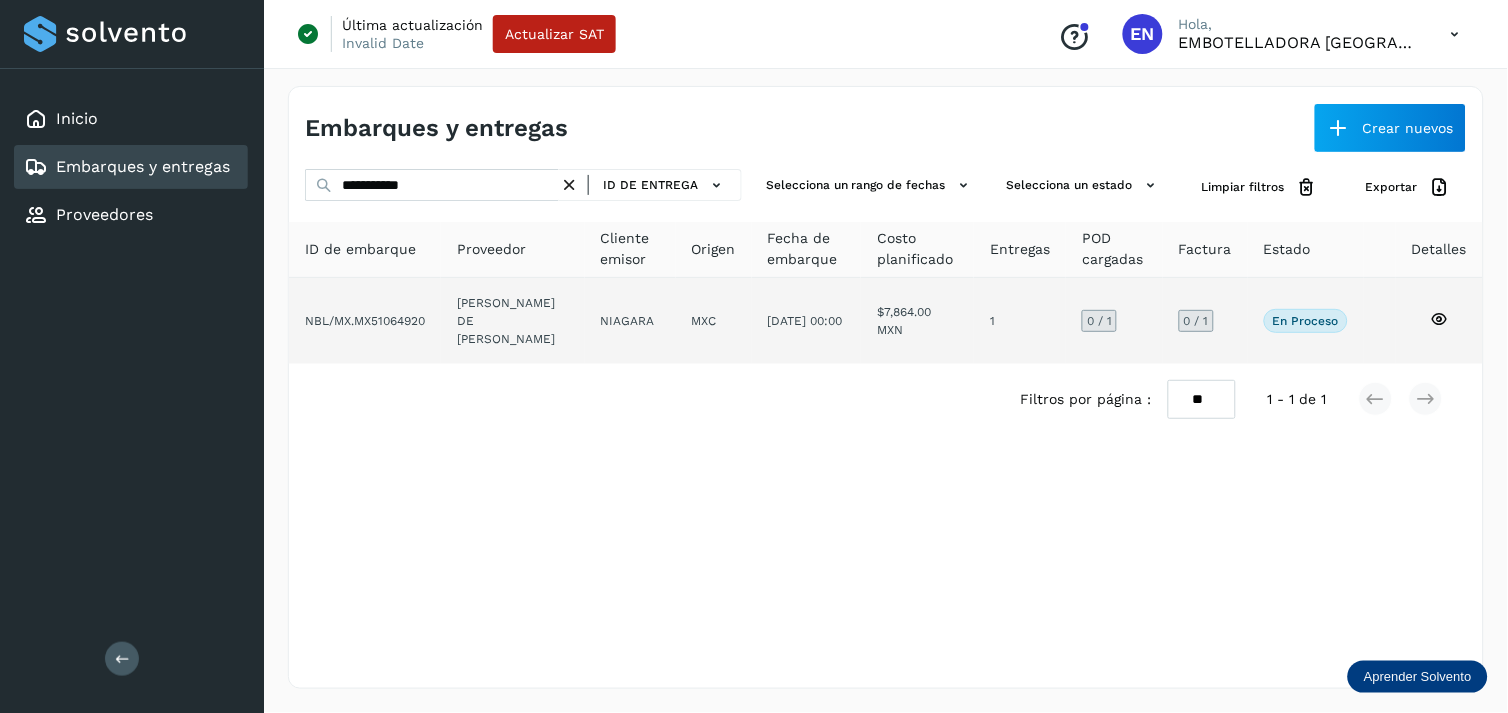 click on "NIAGARA" 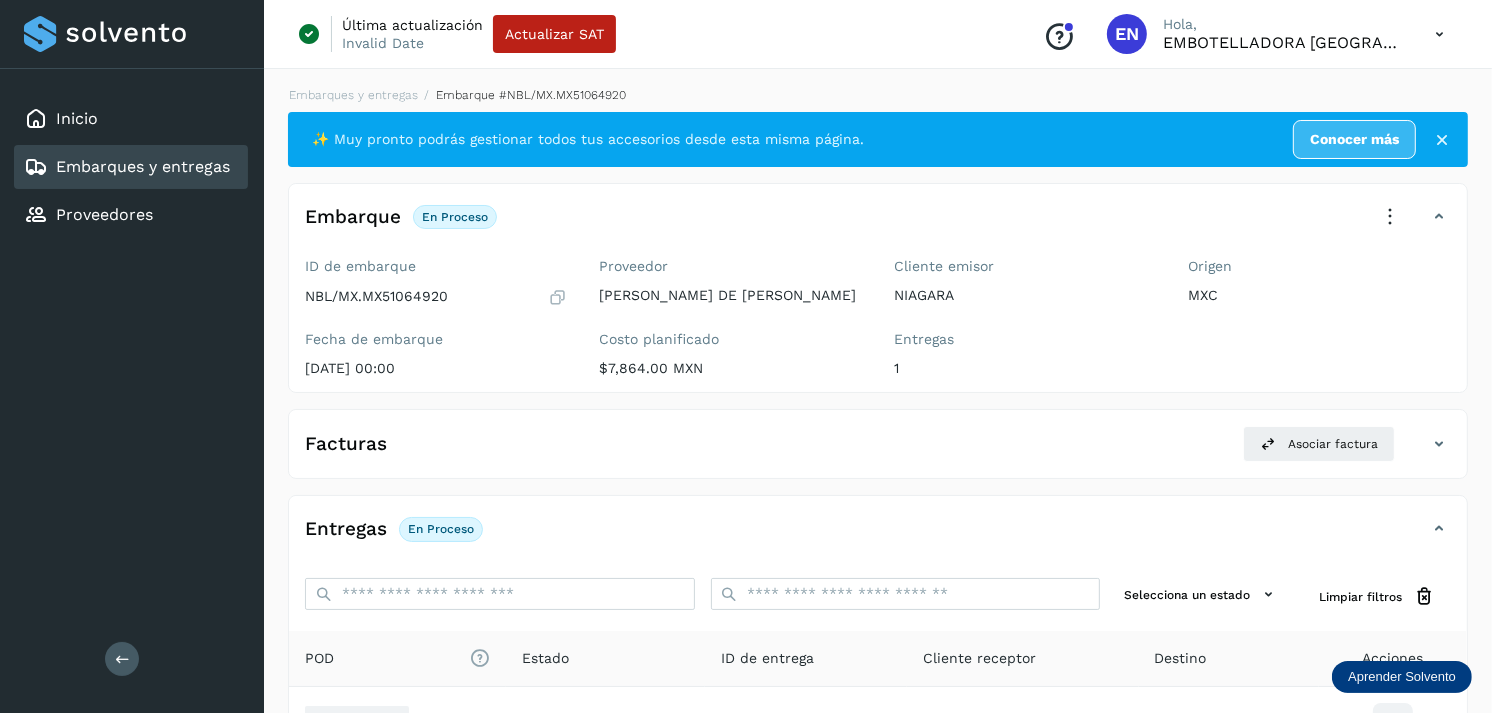 scroll, scrollTop: 243, scrollLeft: 0, axis: vertical 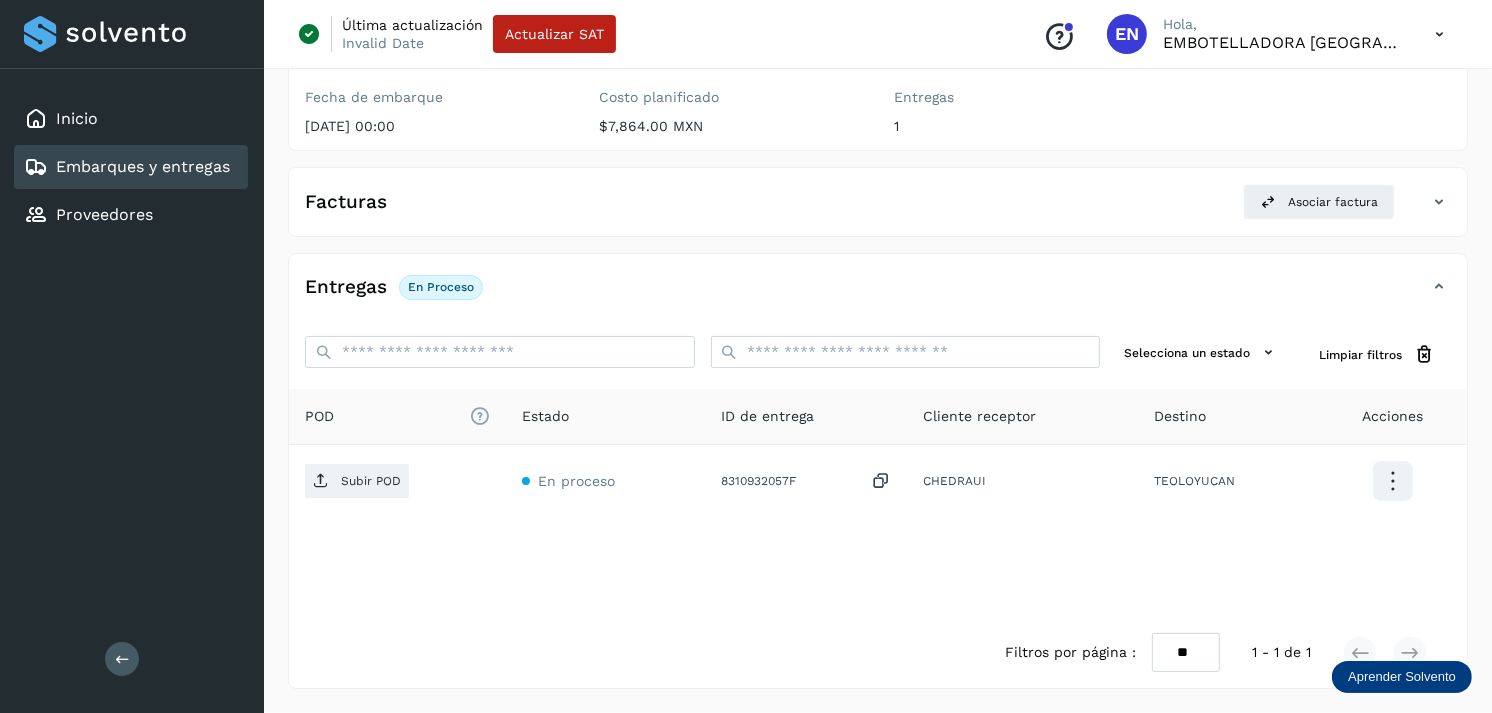 click on "Embarques y entregas" 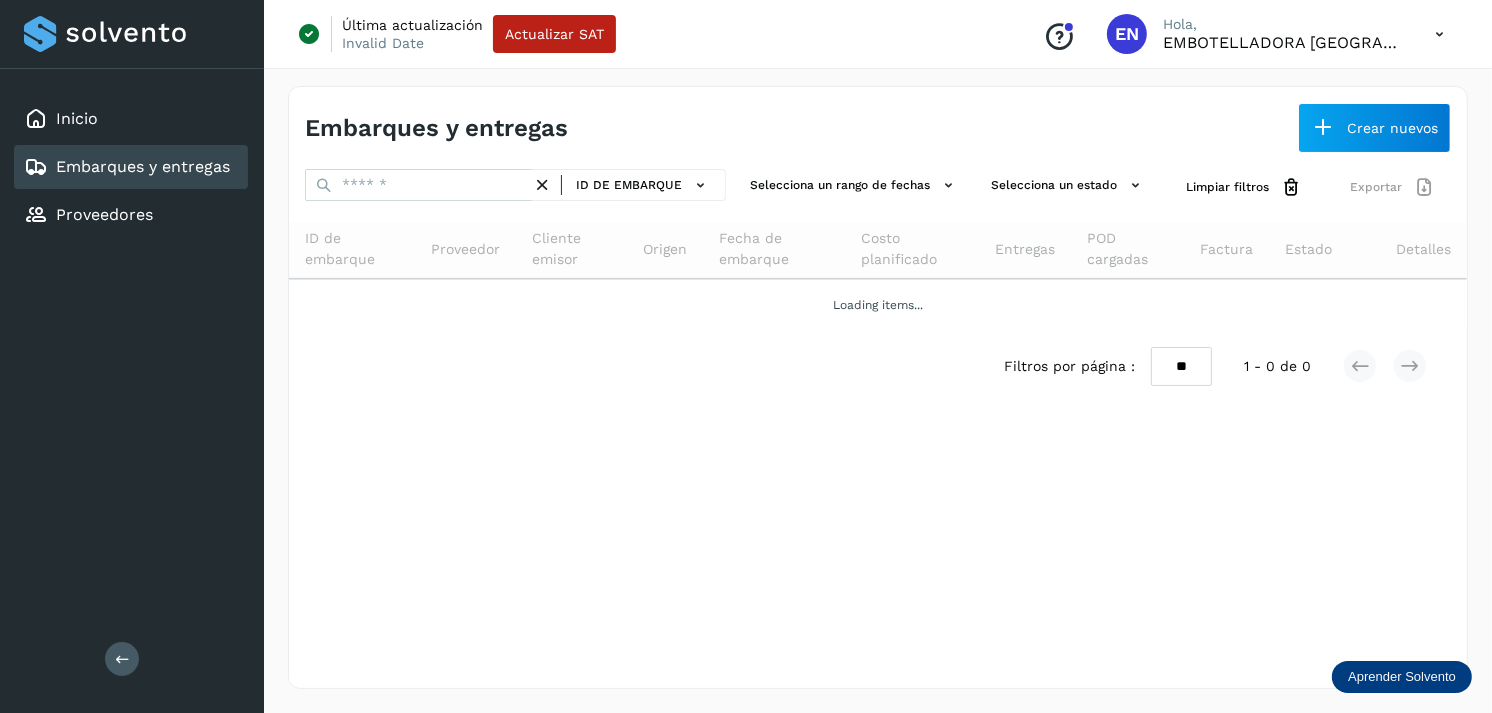 scroll, scrollTop: 0, scrollLeft: 0, axis: both 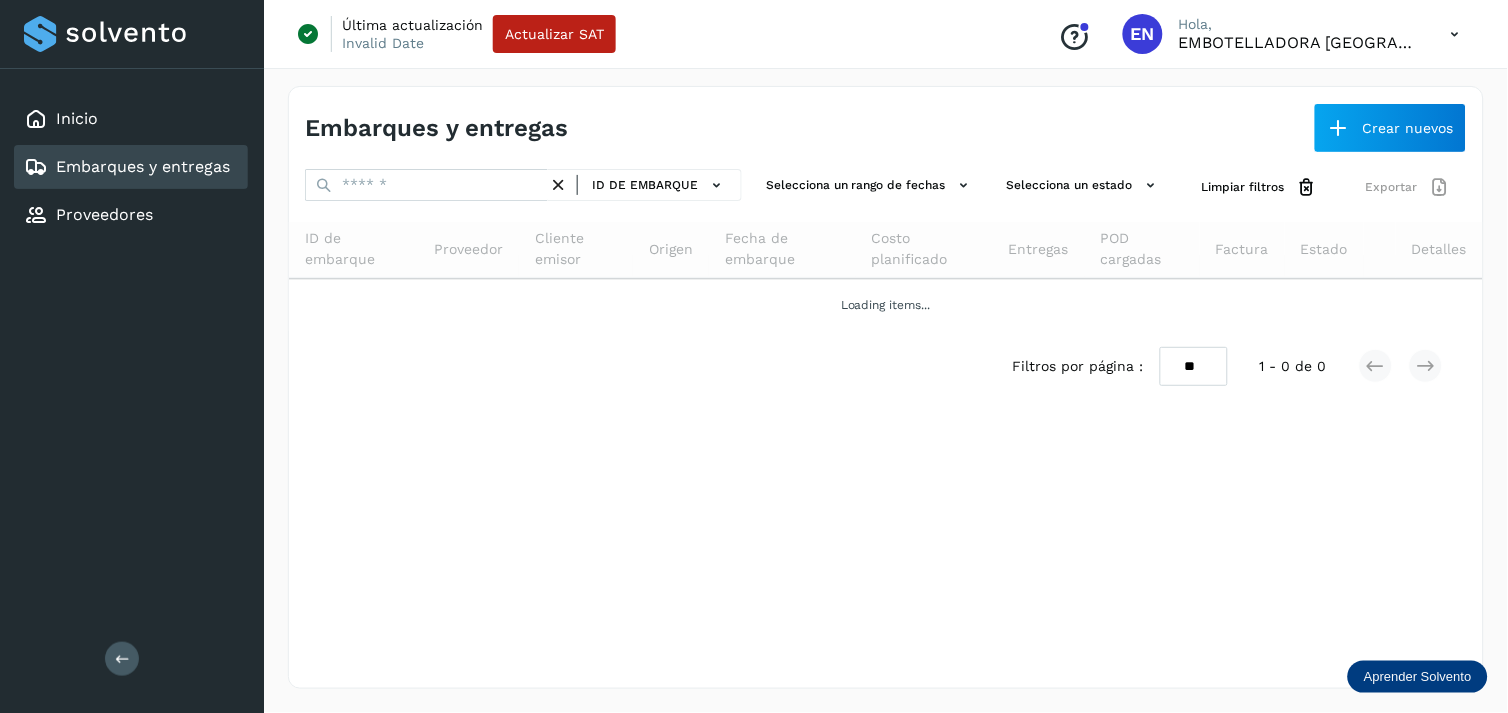 click on "ID de embarque" at bounding box center [523, 187] 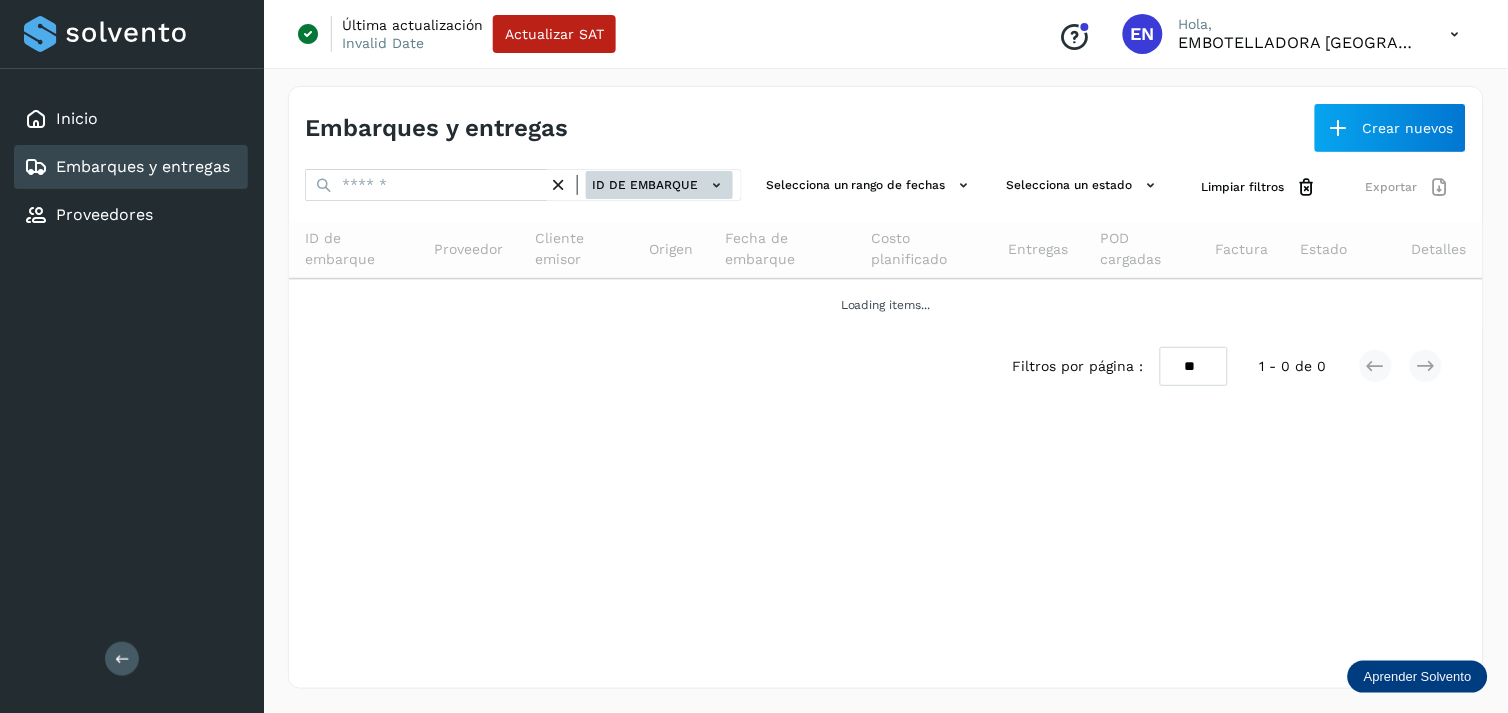click on "ID de embarque" 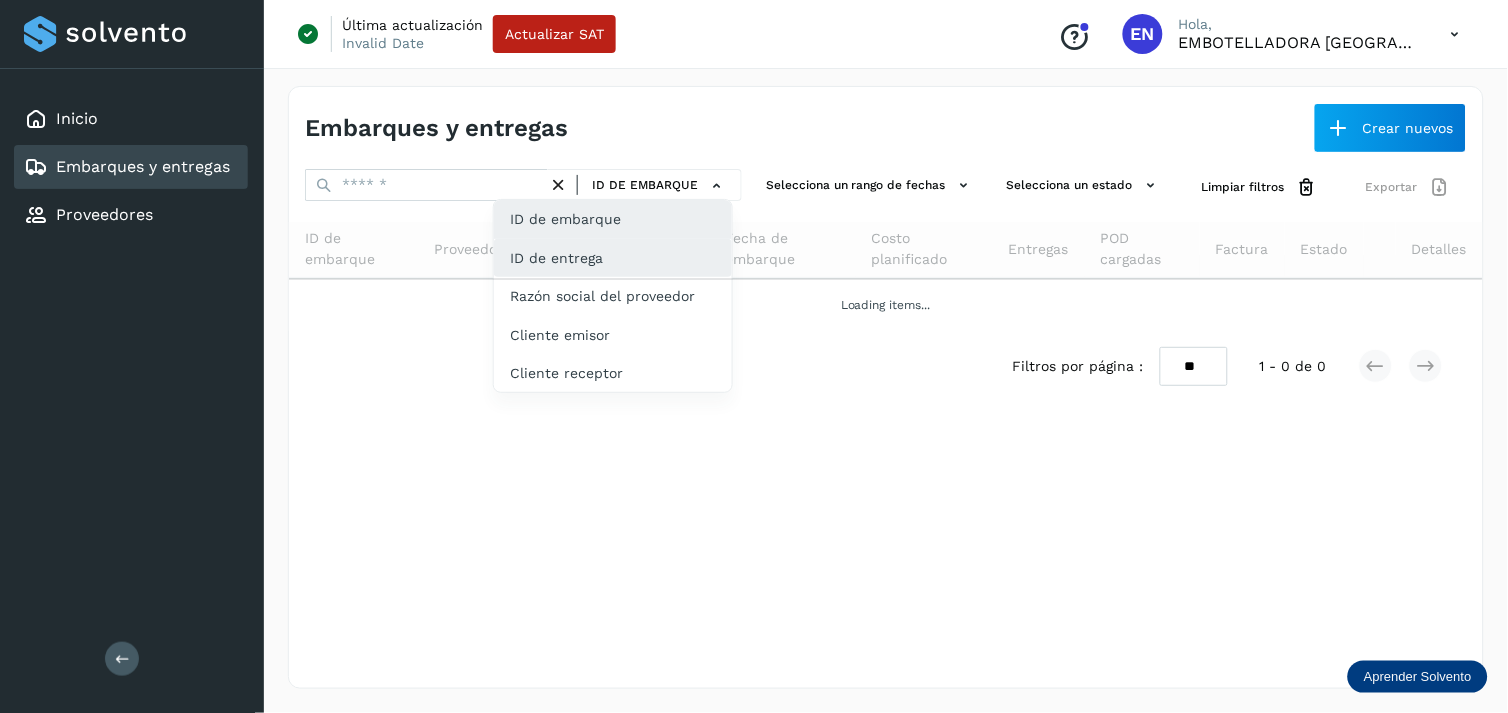click on "ID de entrega" 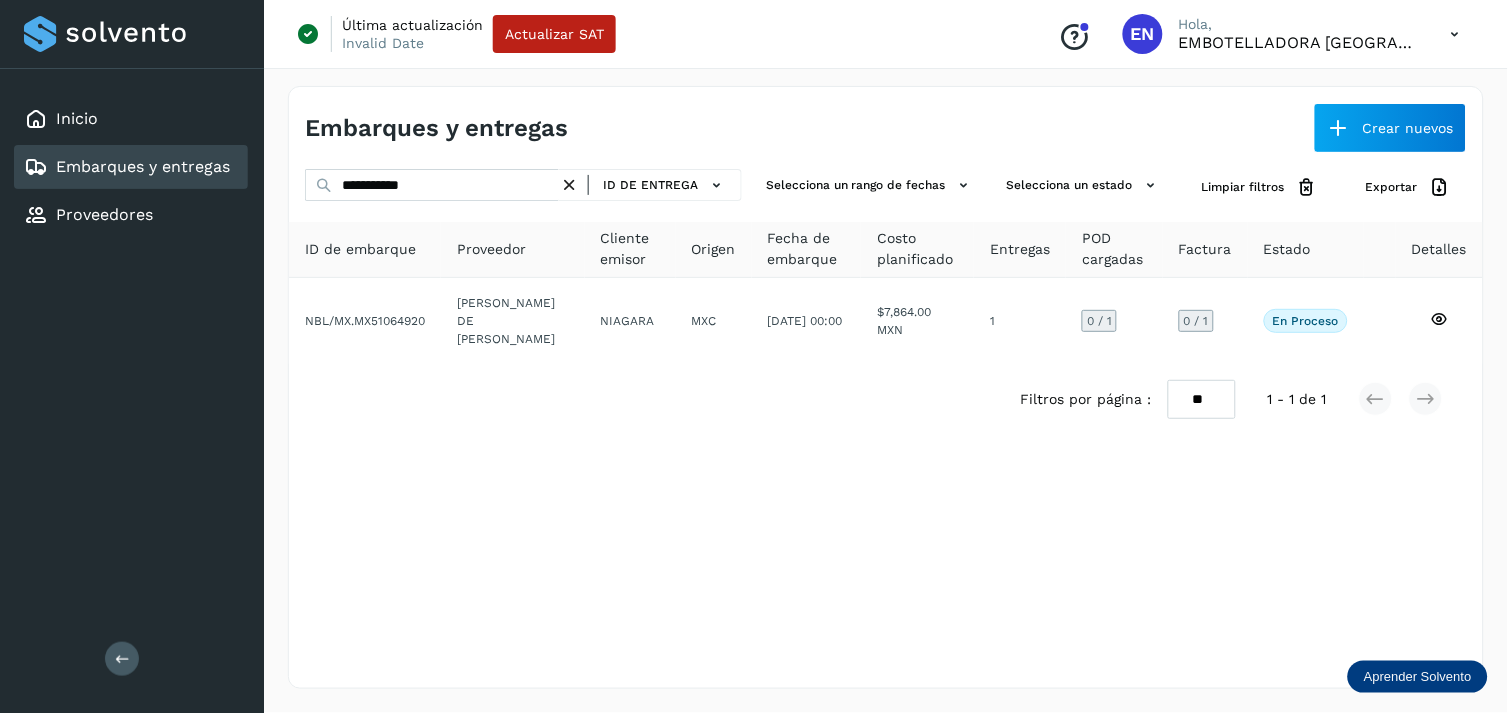 click at bounding box center [569, 185] 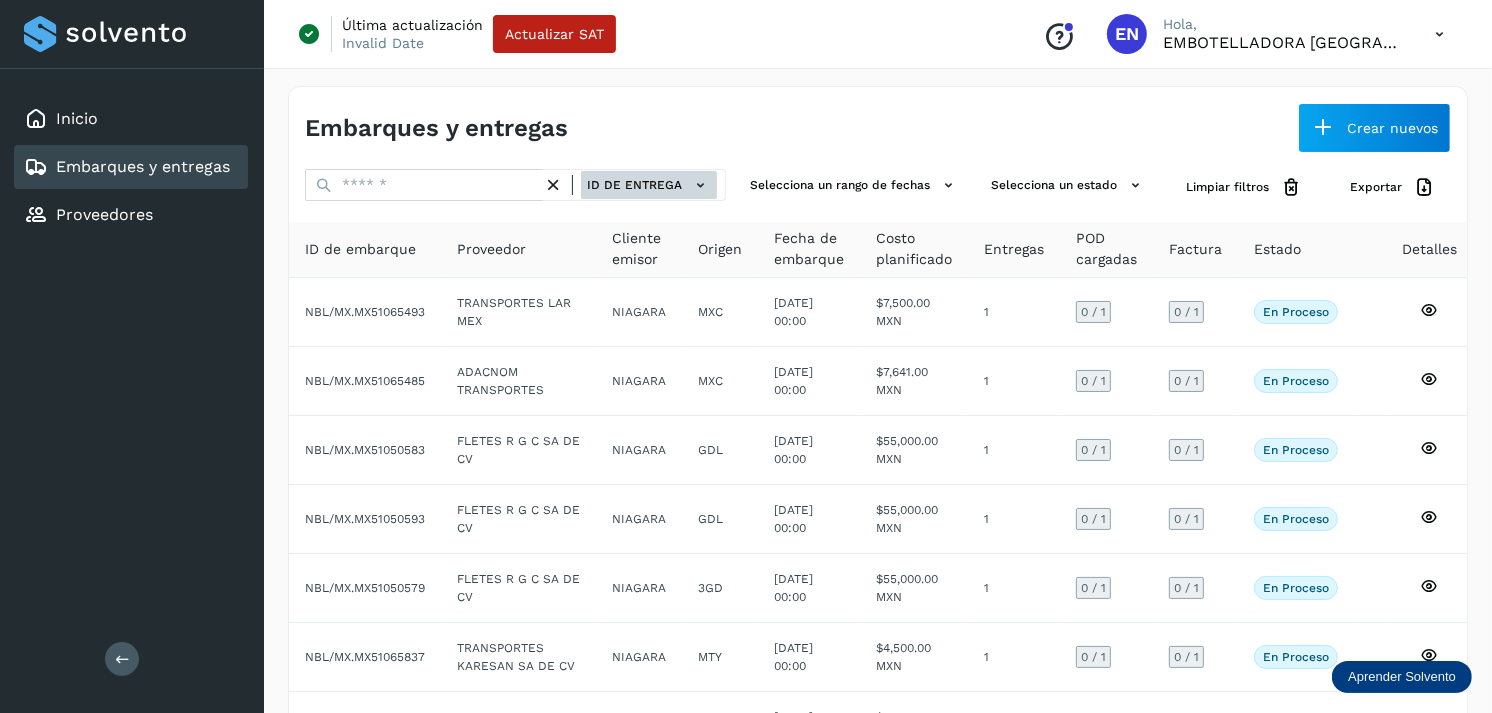 click 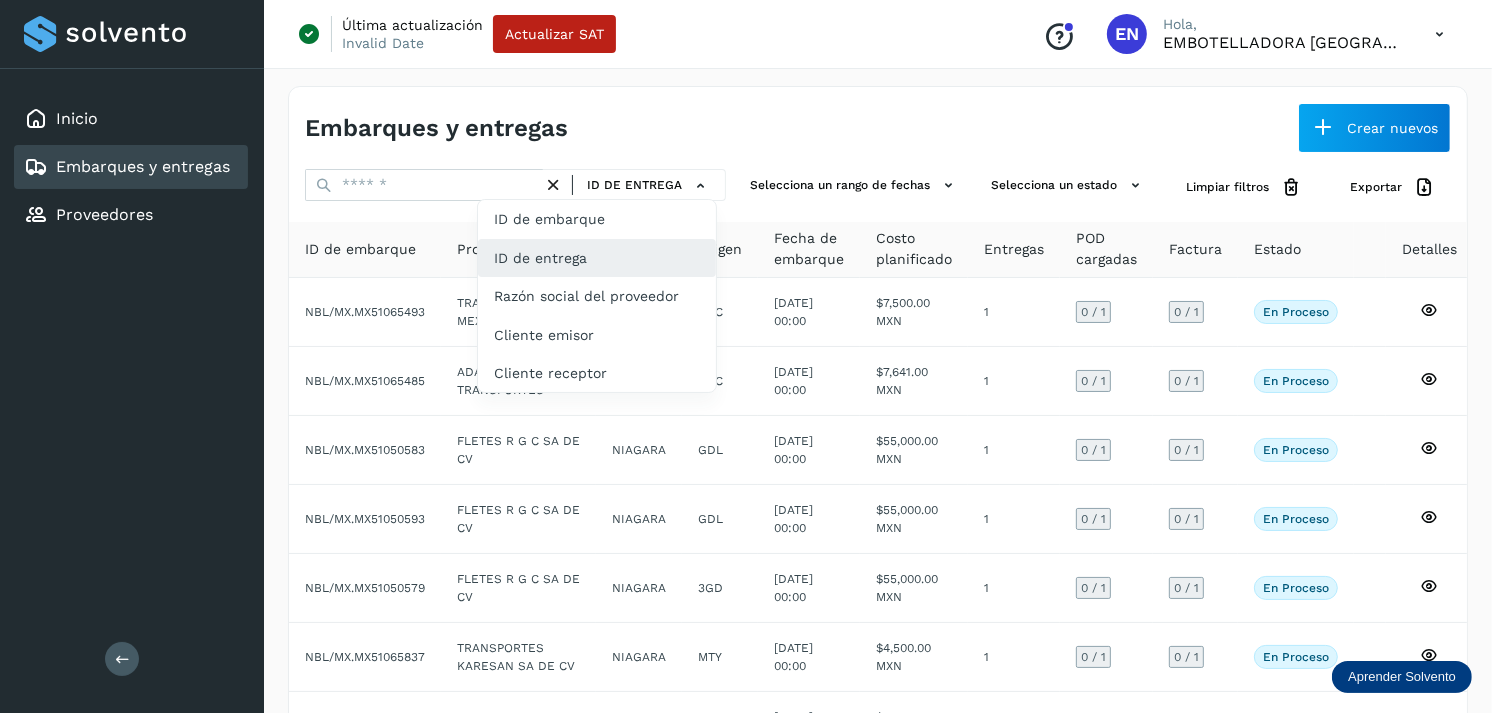 click on "ID de entrega" 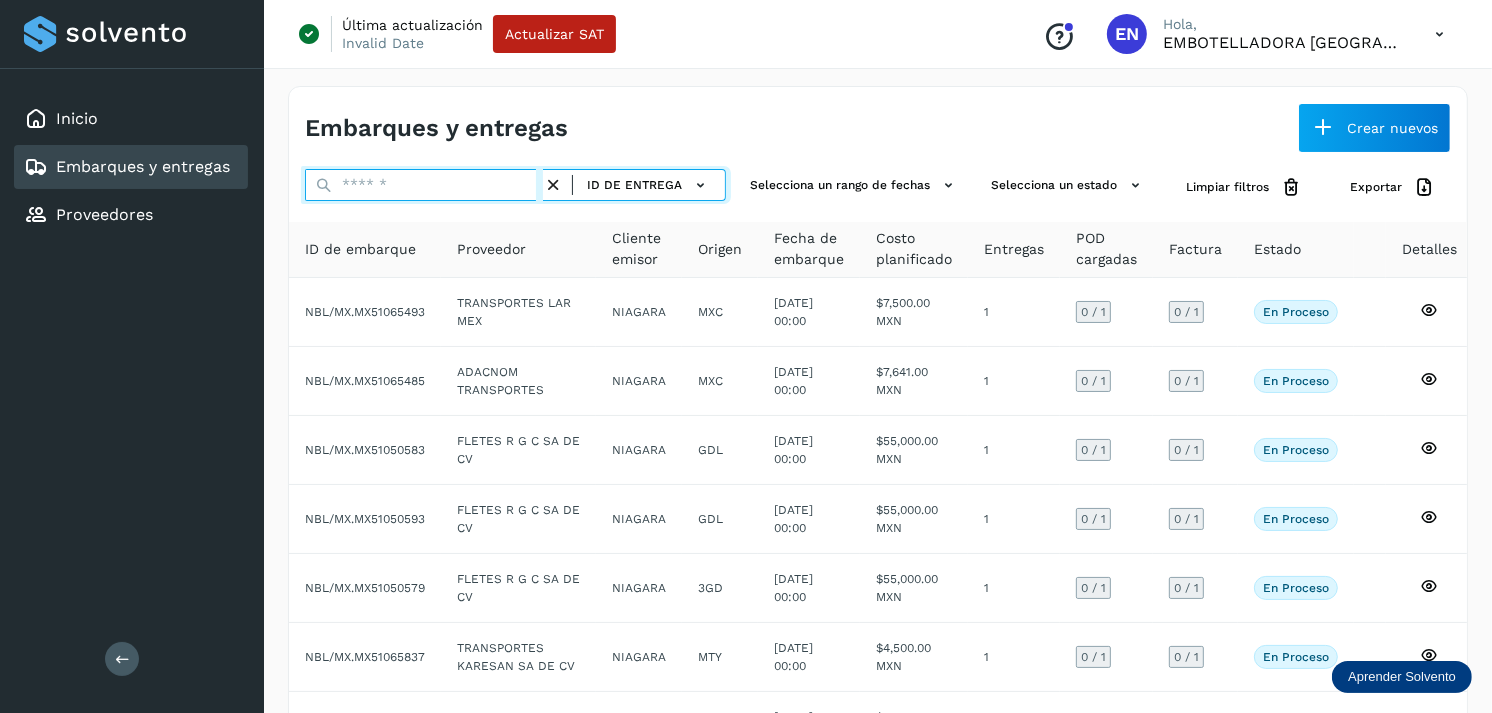 click at bounding box center [424, 185] 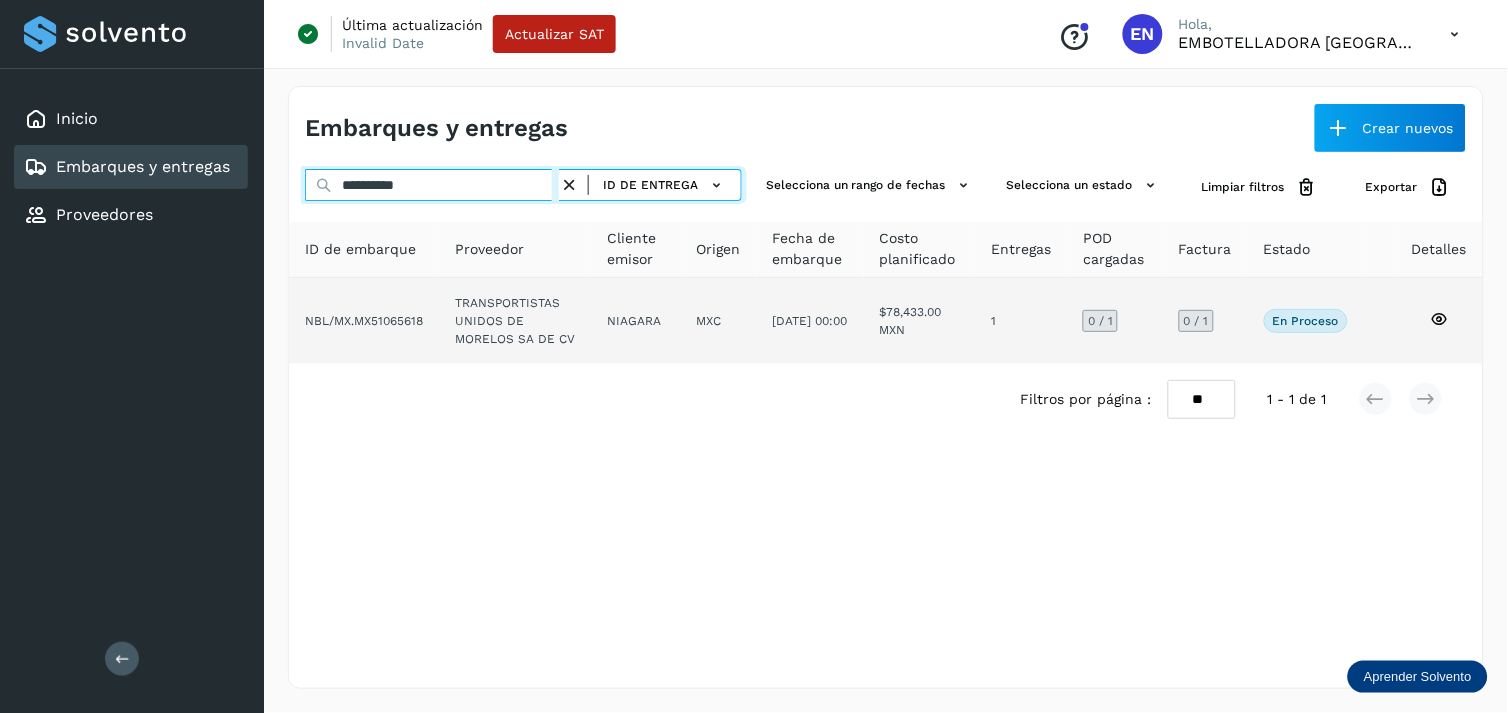 type on "**********" 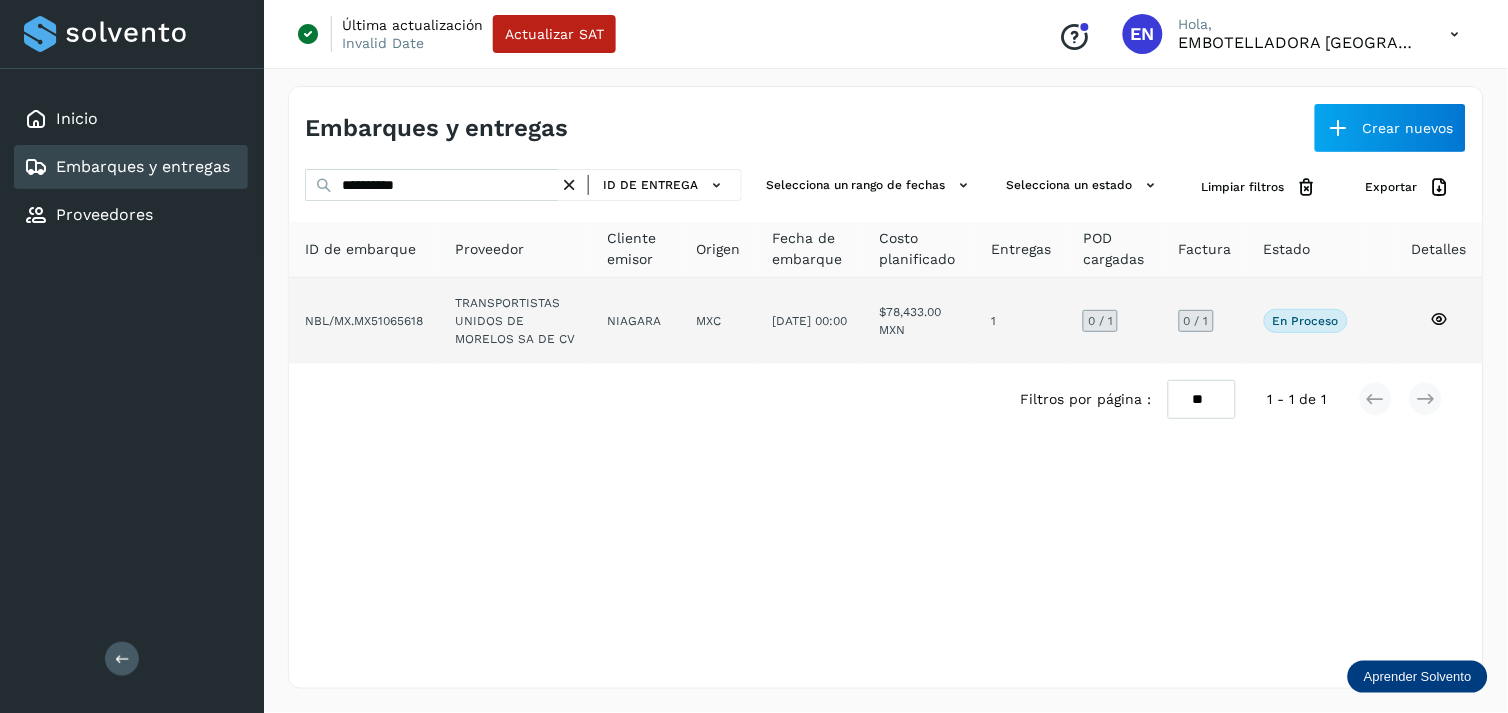 click on "TRANSPORTISTAS UNIDOS DE MORELOS SA DE CV" 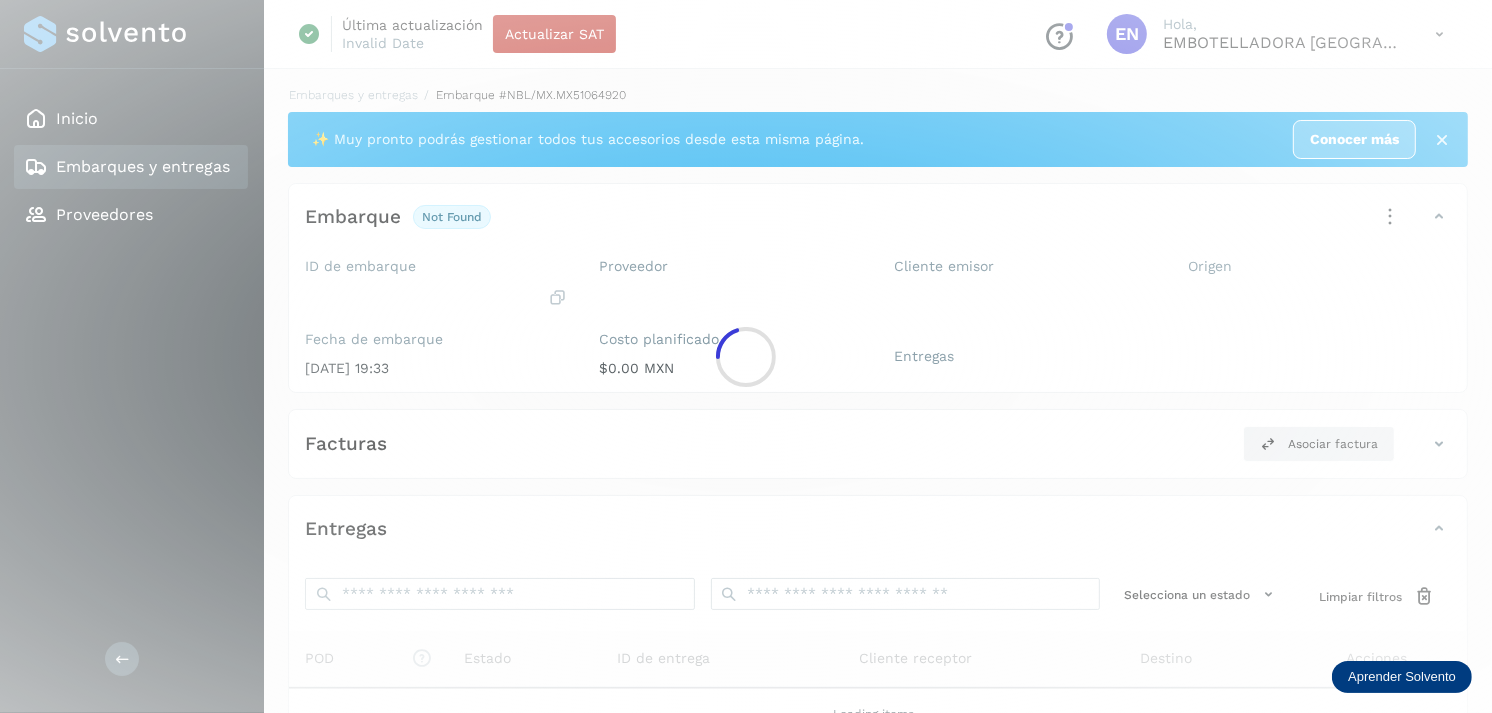 click 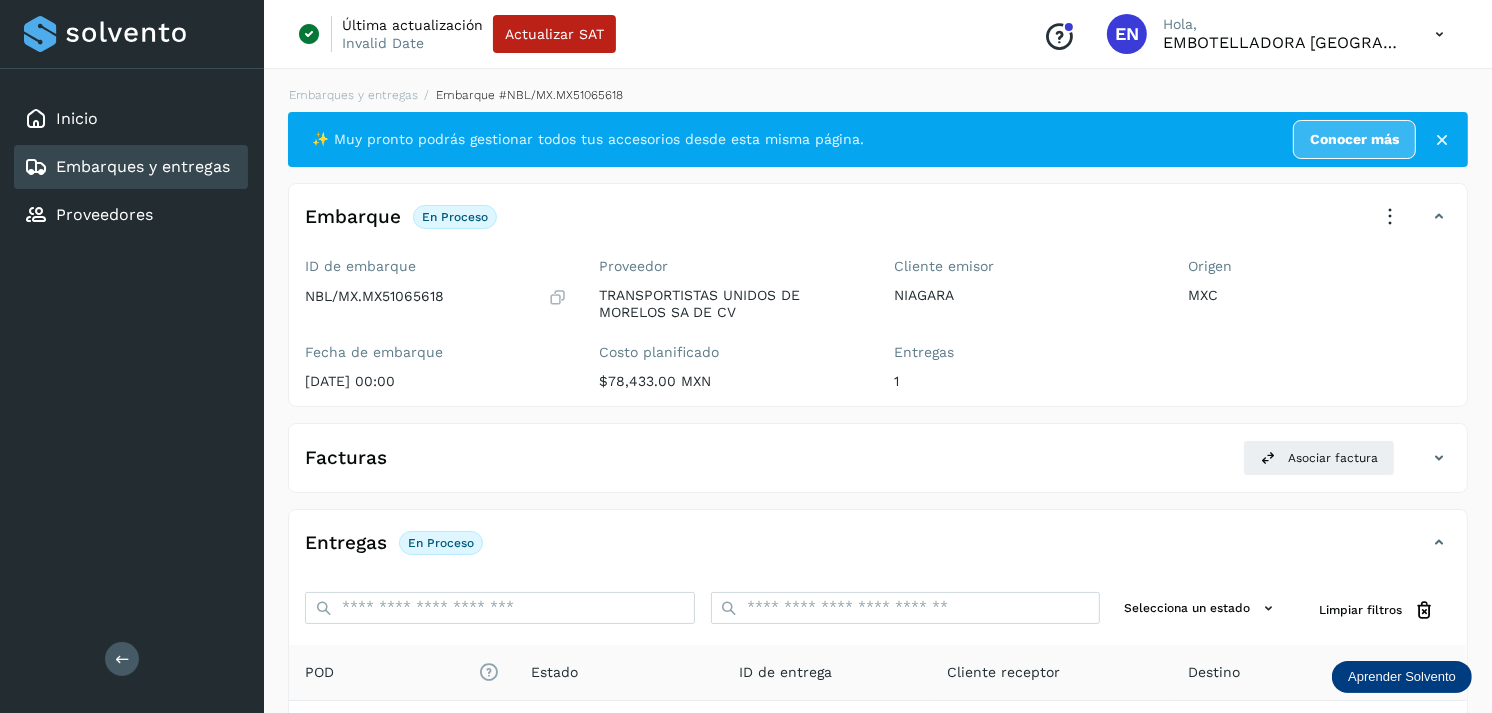 scroll, scrollTop: 256, scrollLeft: 0, axis: vertical 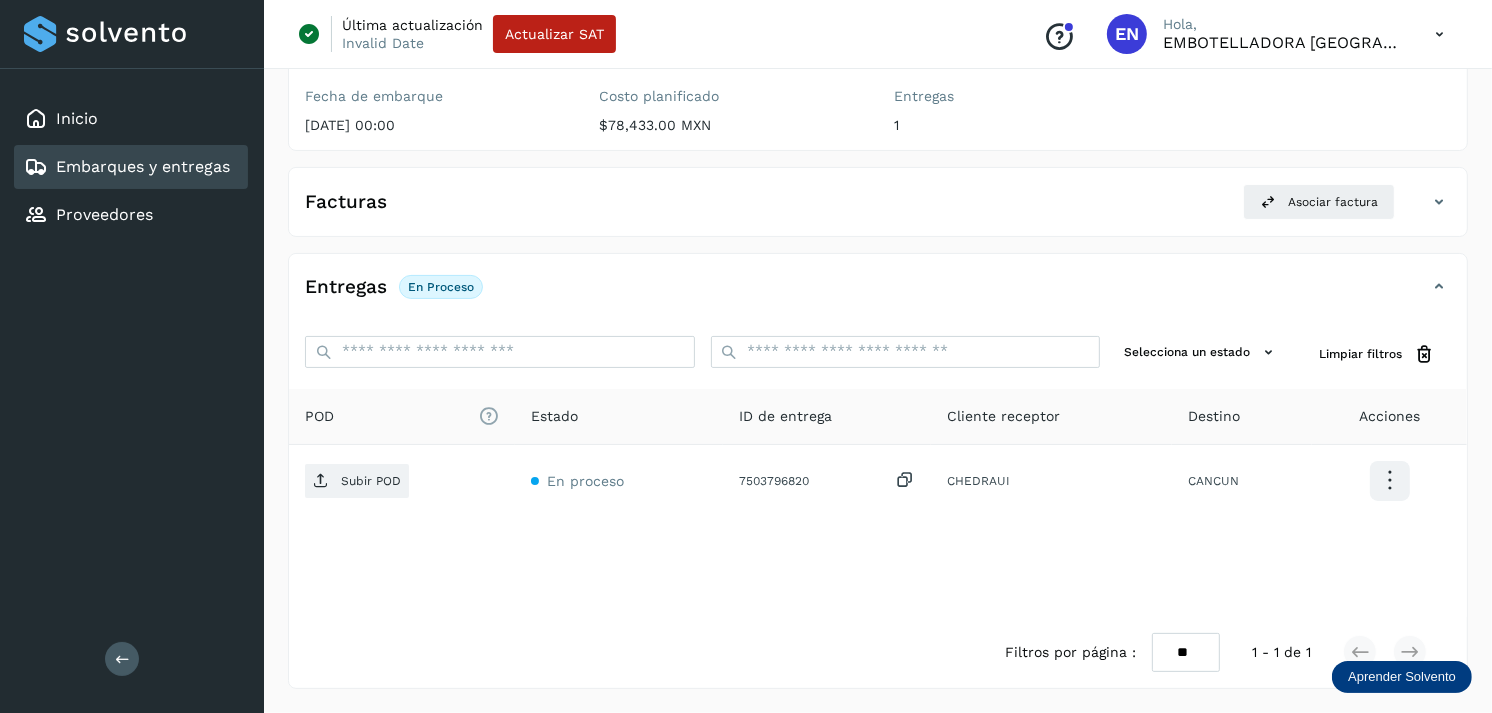 click on "Embarques y entregas" 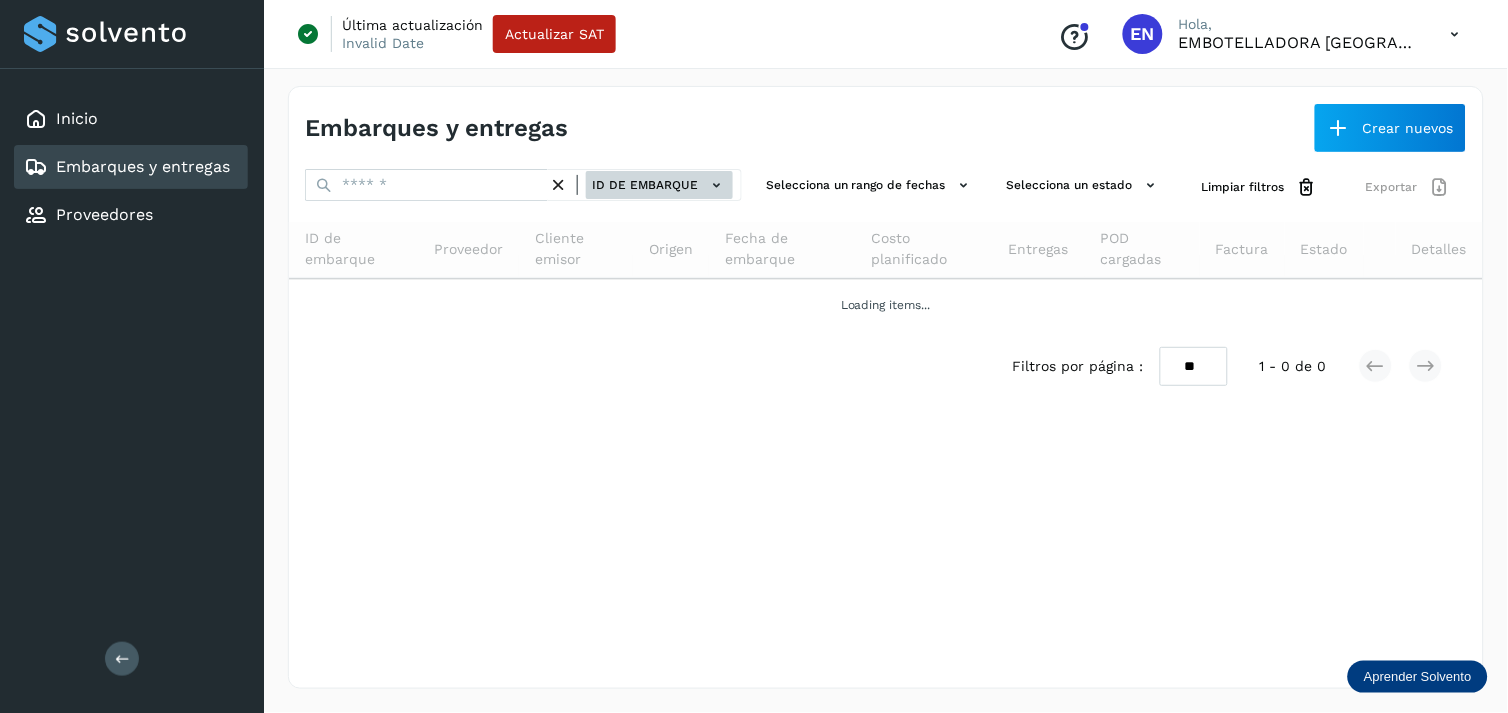 click on "ID de embarque" 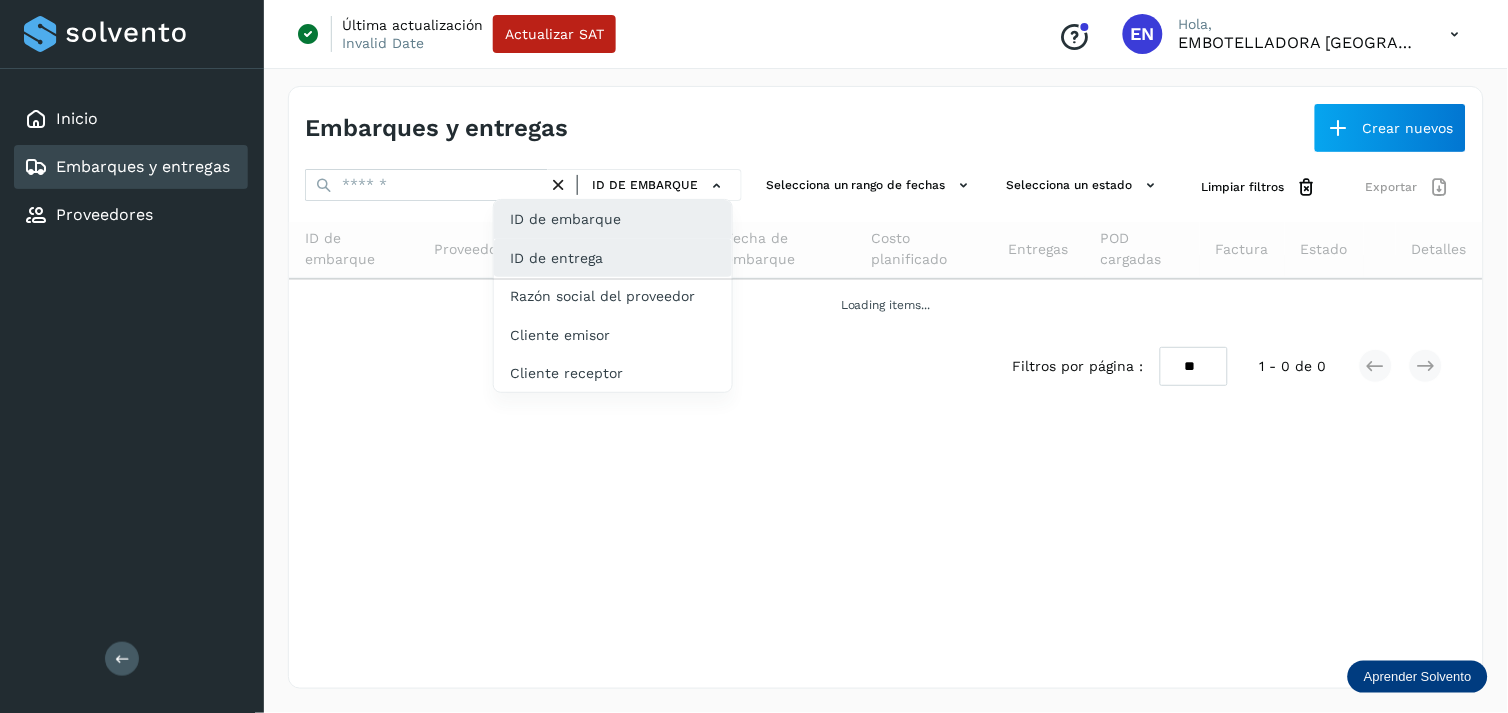 click on "ID de entrega" 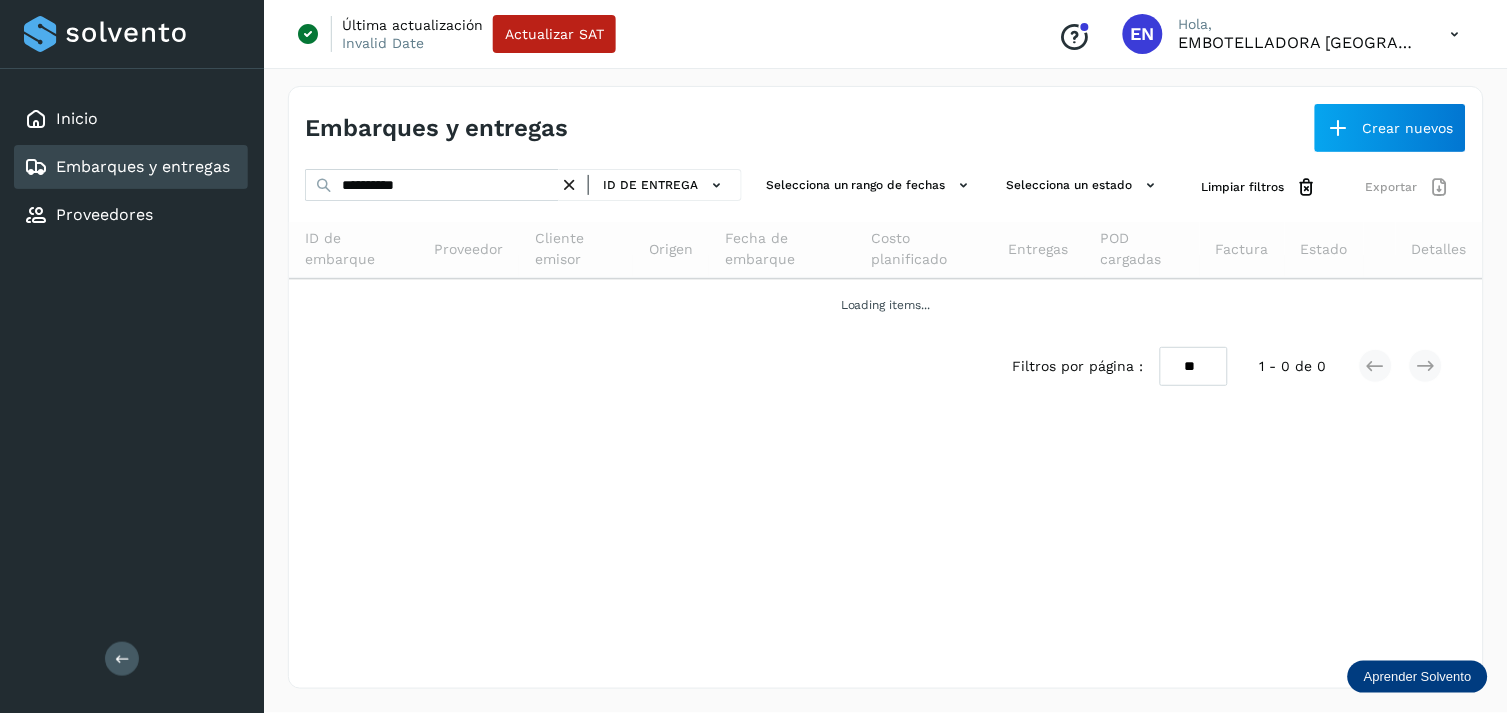 click at bounding box center [569, 185] 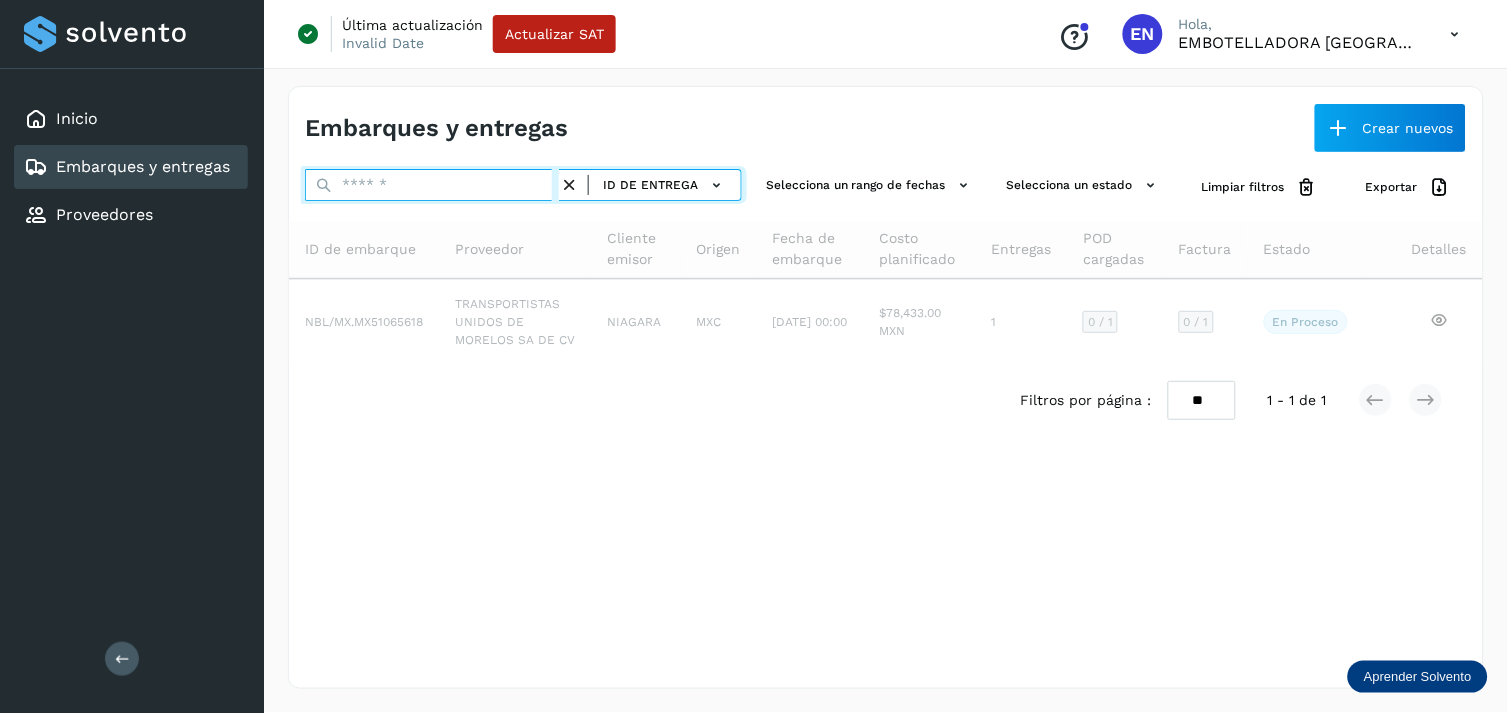 click at bounding box center [432, 185] 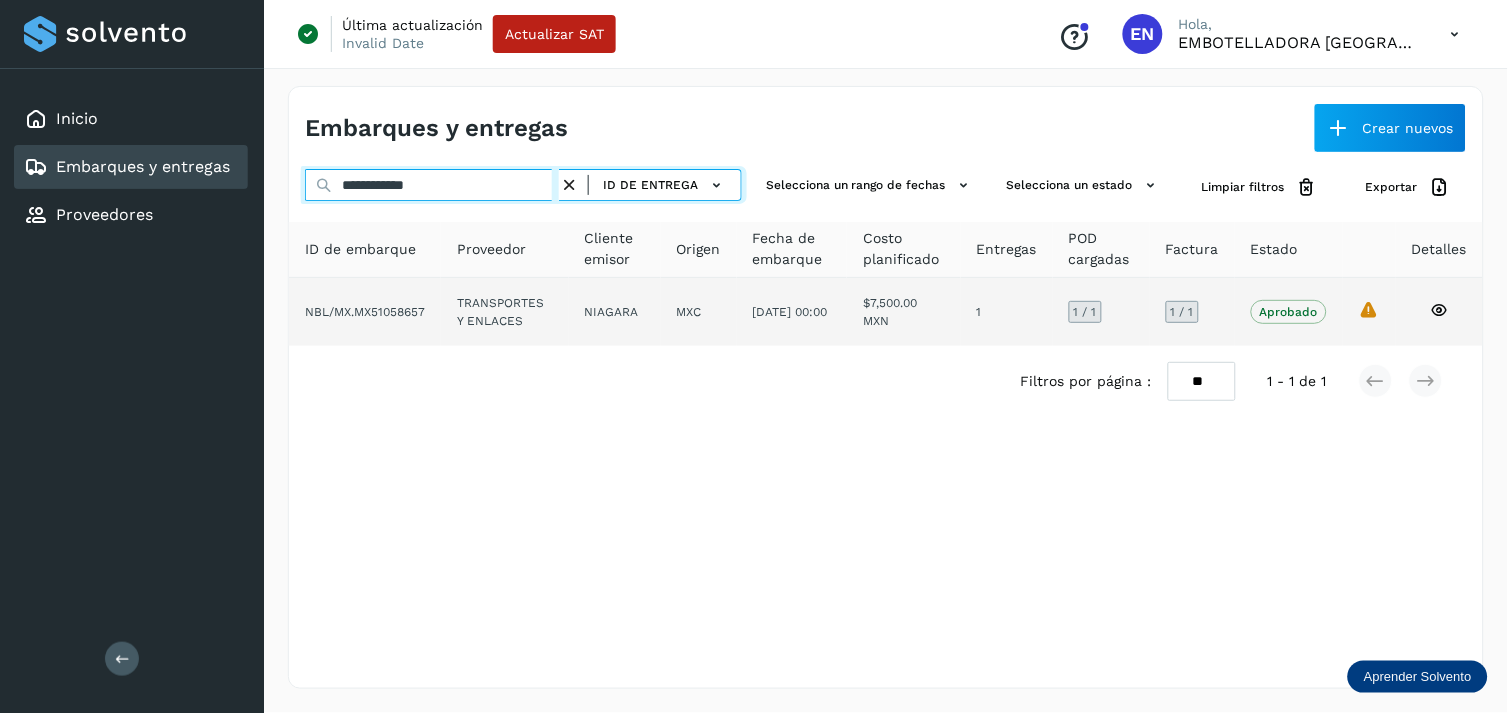 type on "**********" 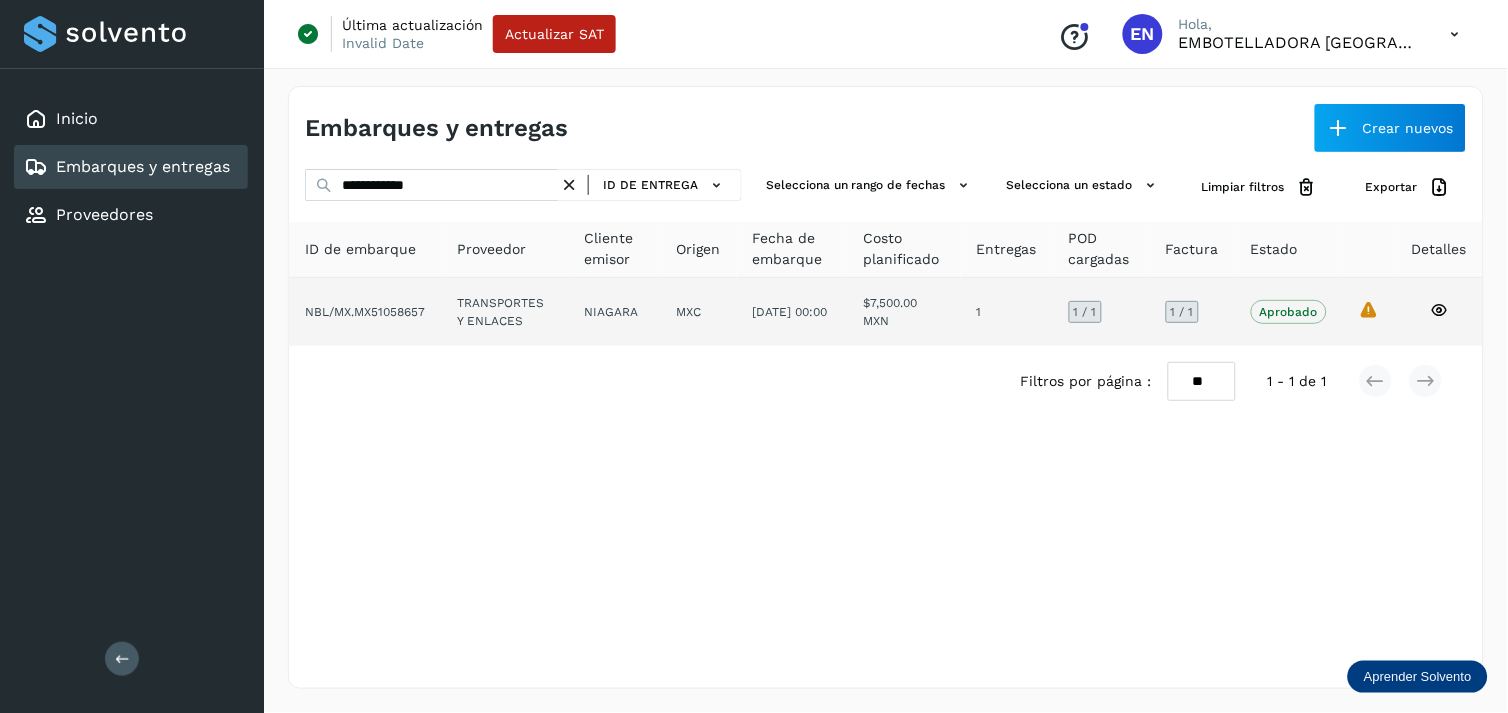 click on "TRANSPORTES Y ENLACES" 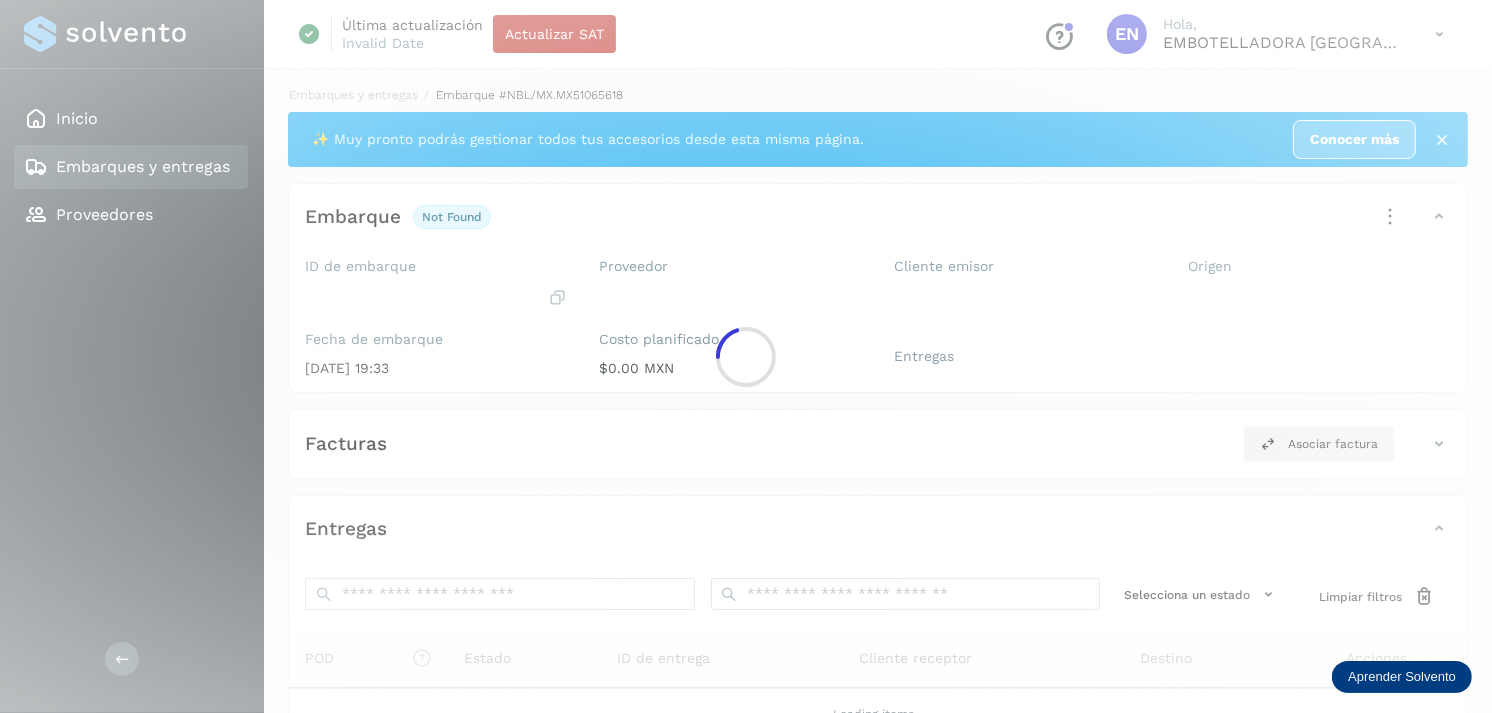 click 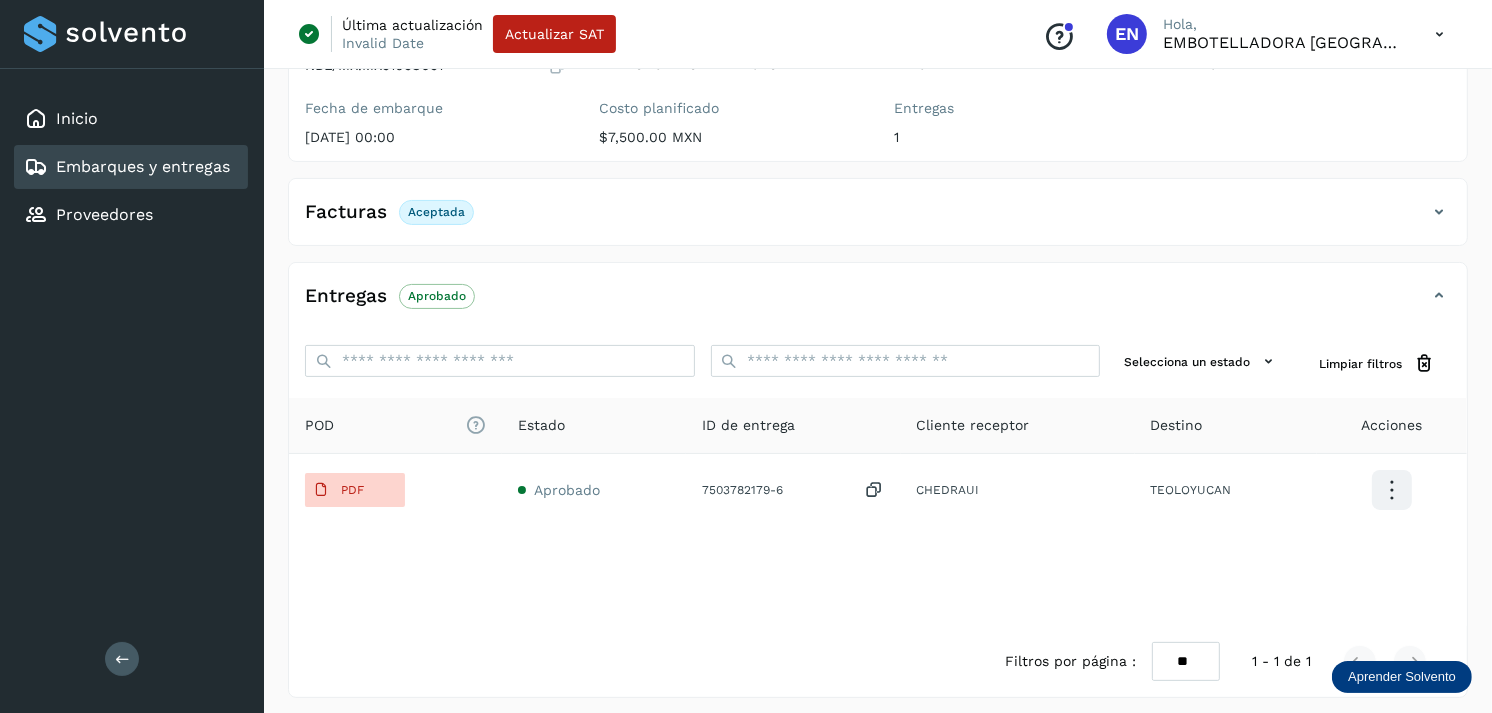 scroll, scrollTop: 312, scrollLeft: 0, axis: vertical 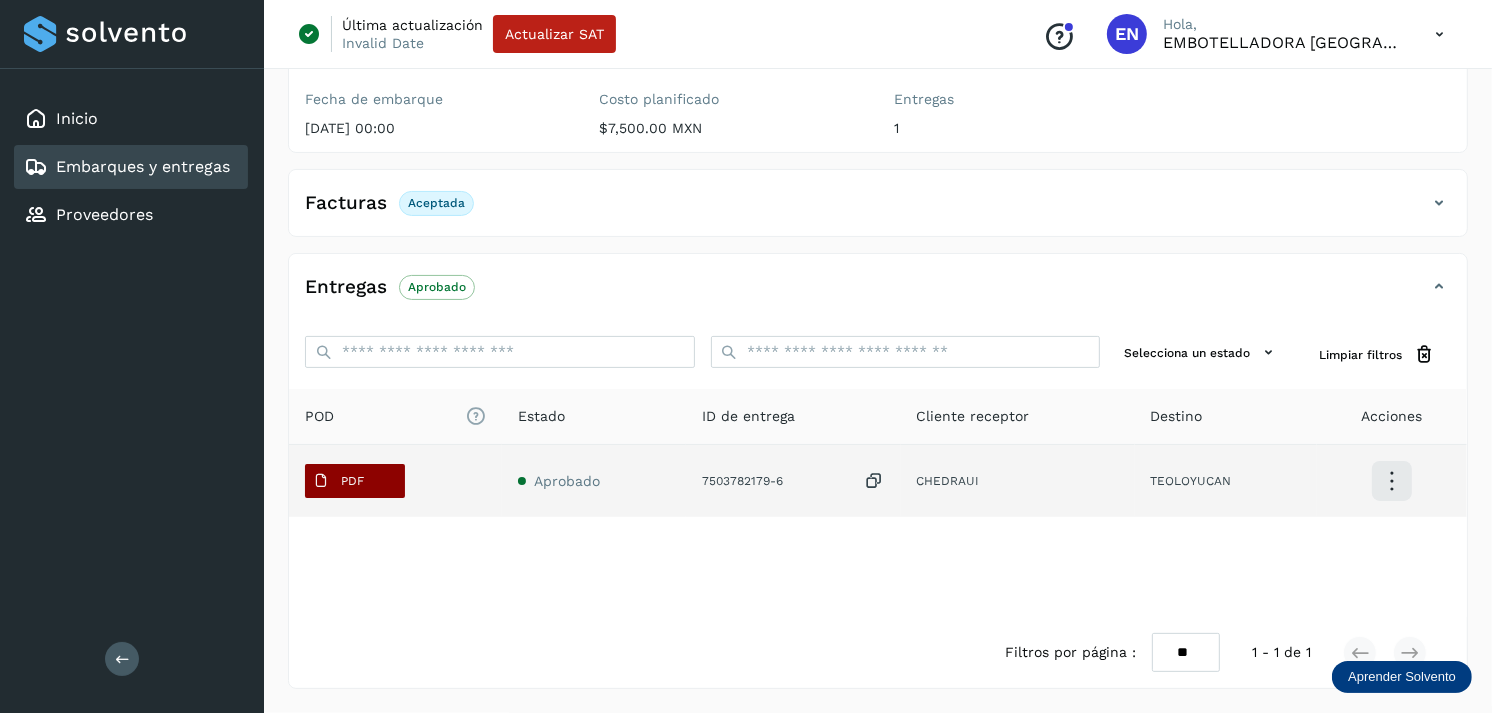 click on "PDF" at bounding box center (338, 481) 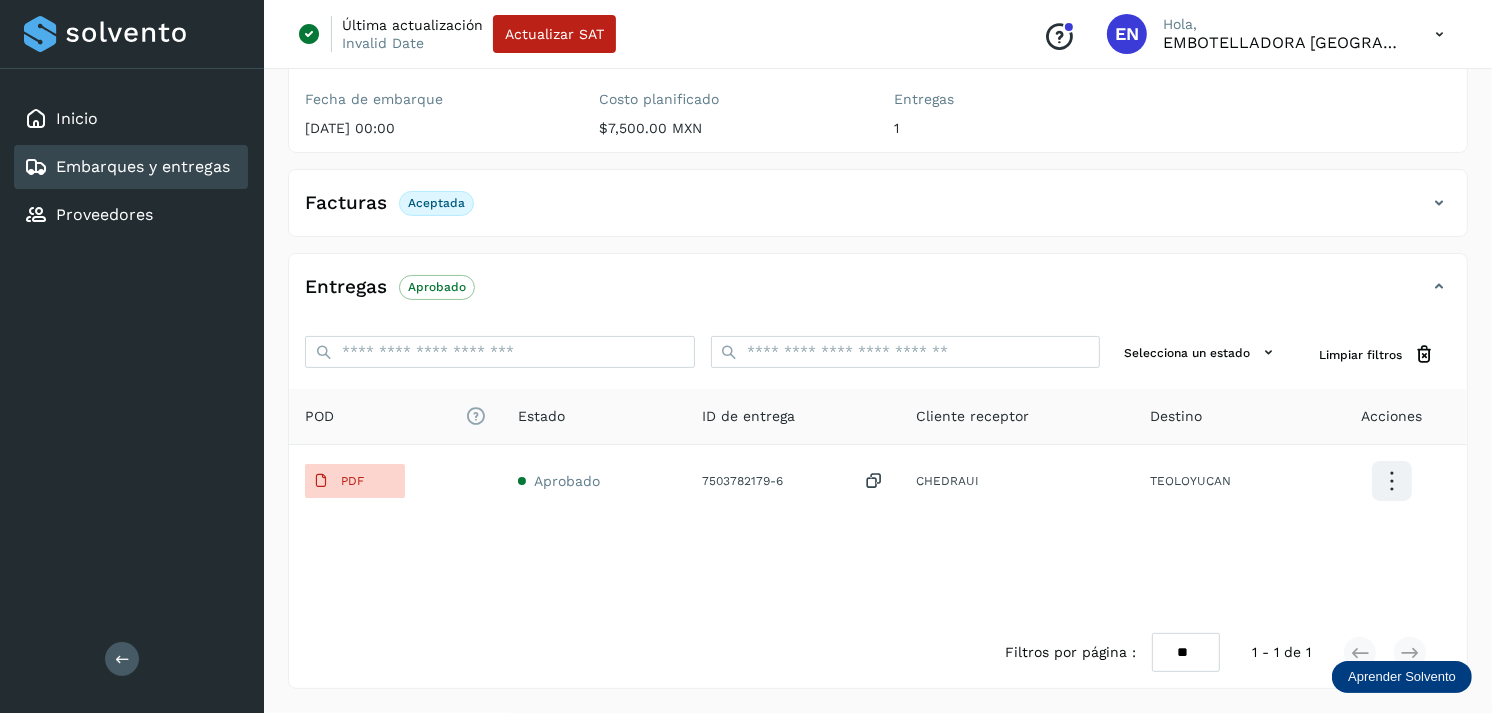 click on "Embarques y entregas" 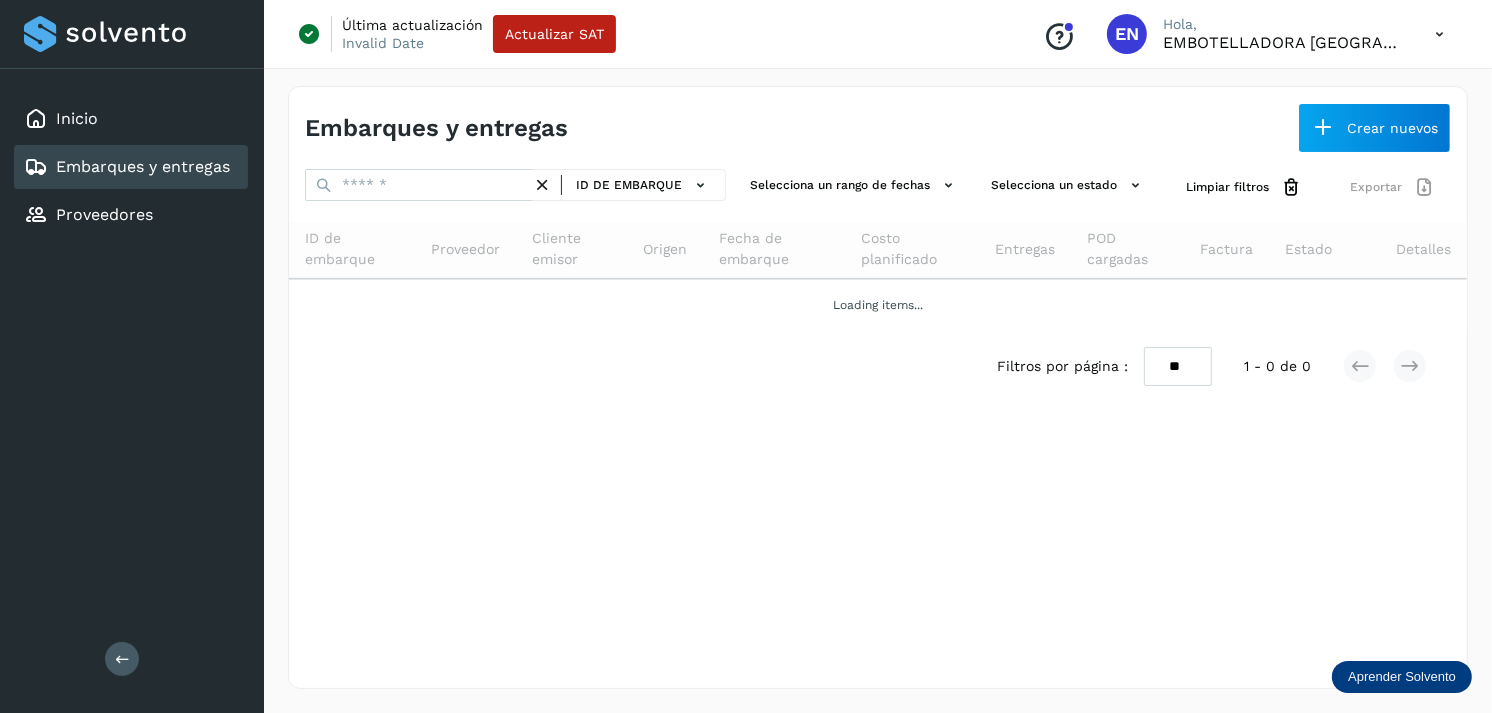 scroll, scrollTop: 0, scrollLeft: 0, axis: both 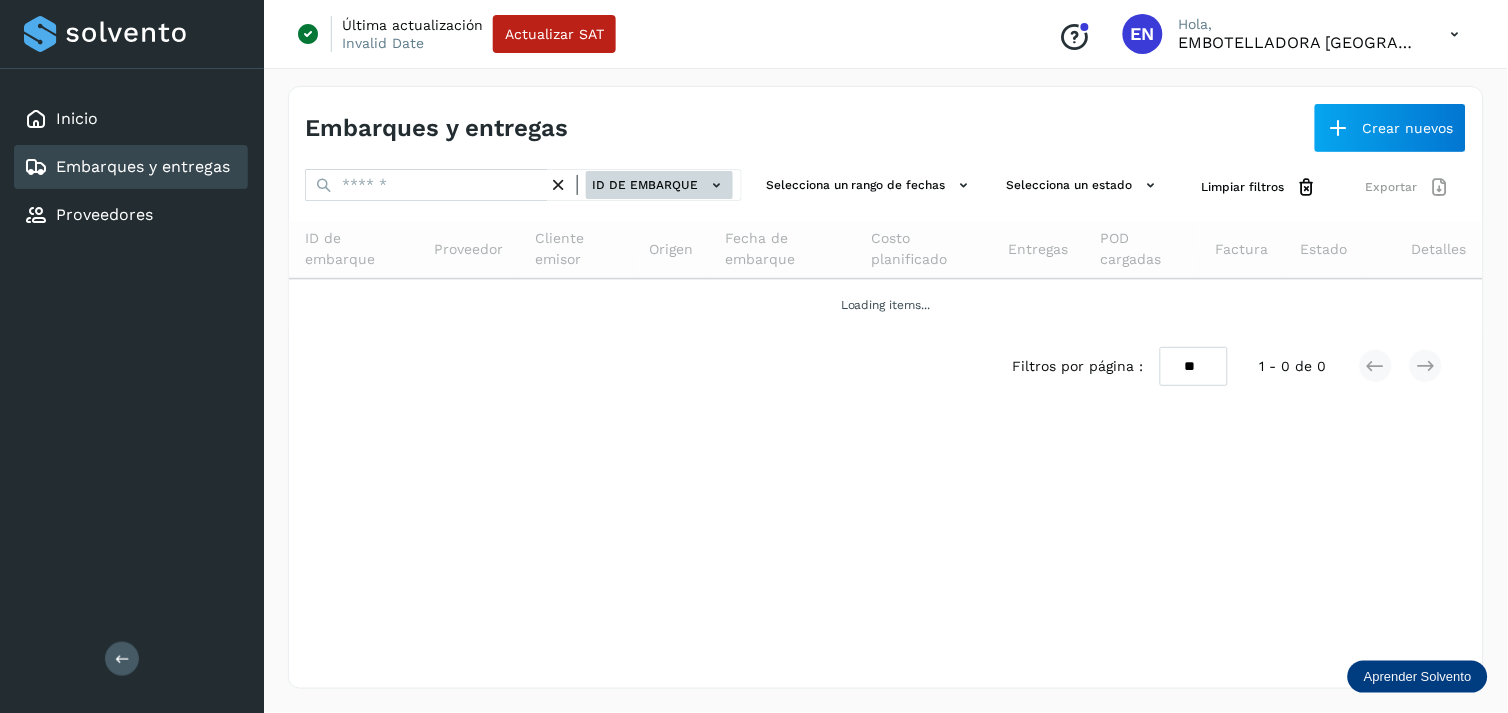 click on "ID de embarque" 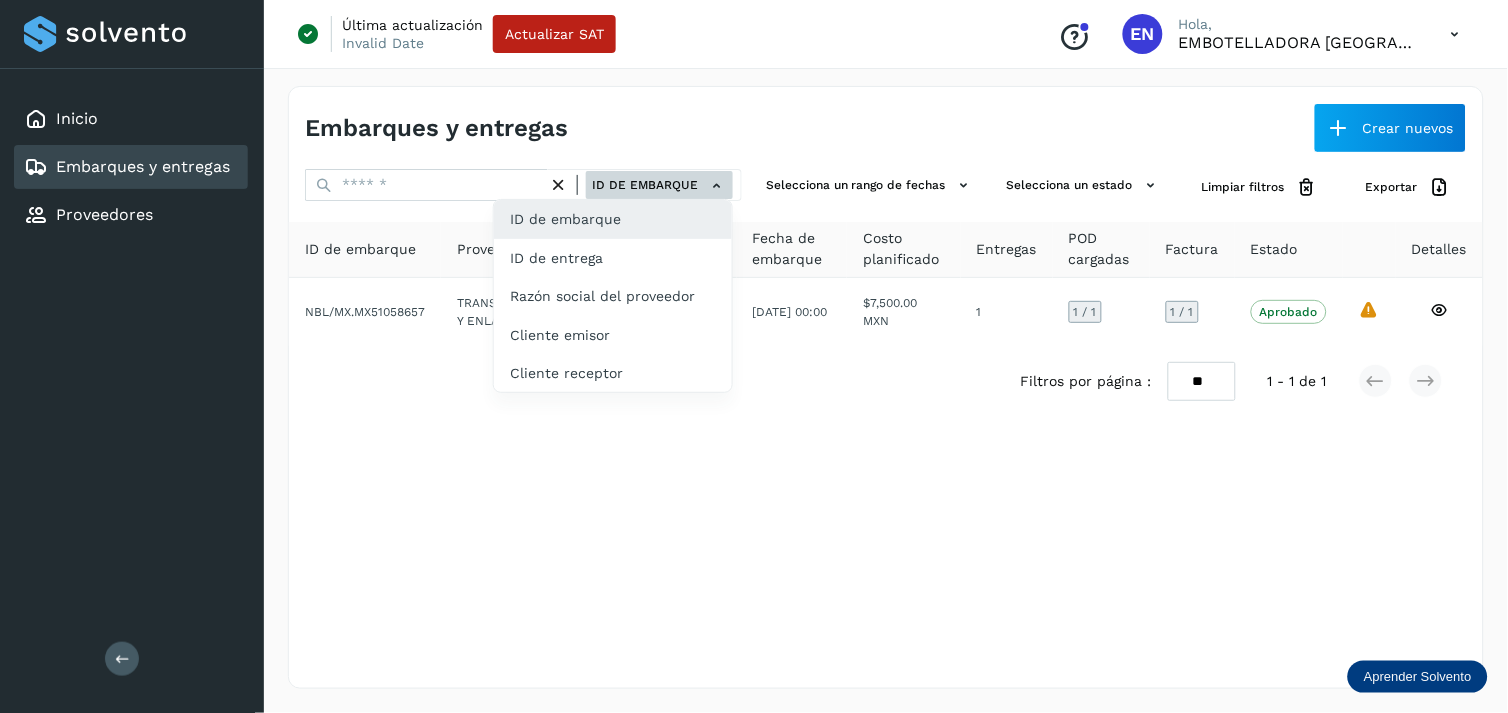 click on "ID de entrega" 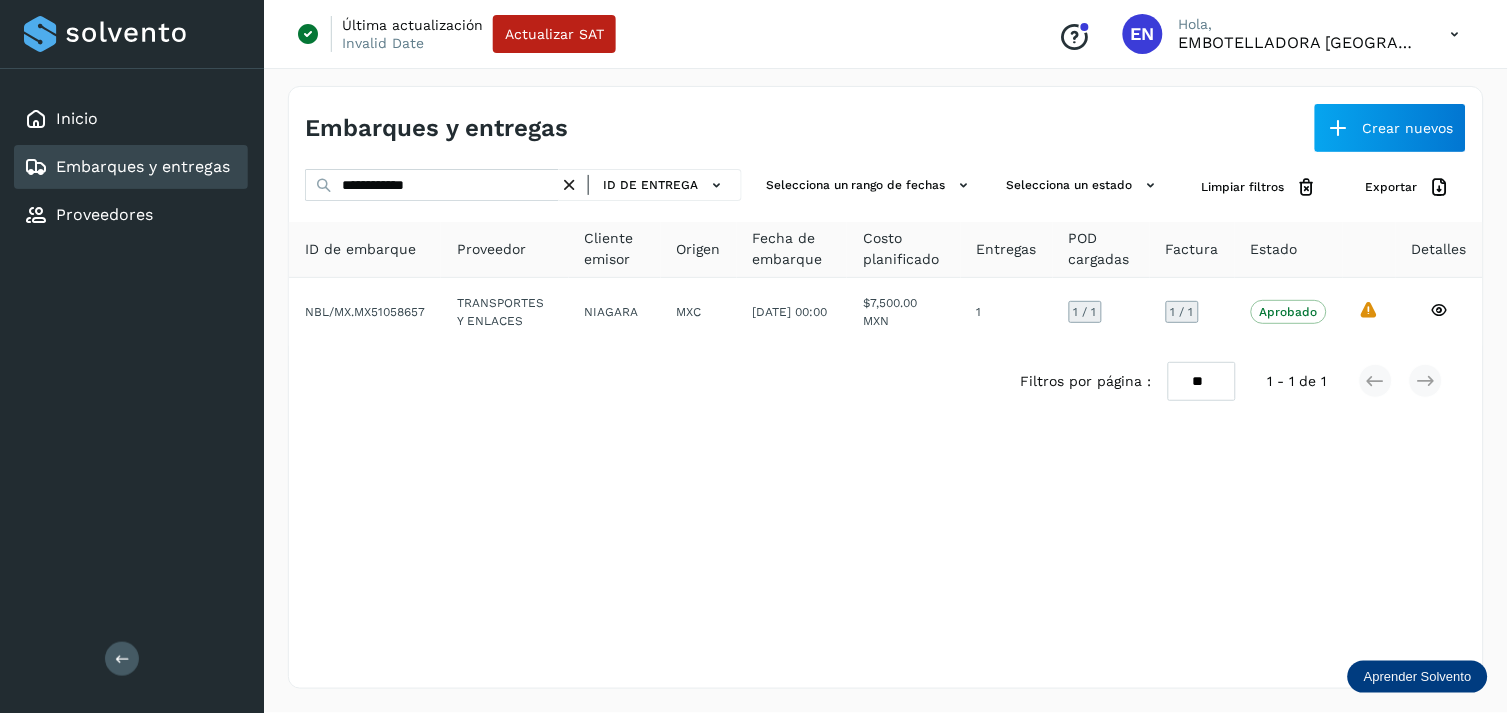 click on "**********" at bounding box center (523, 187) 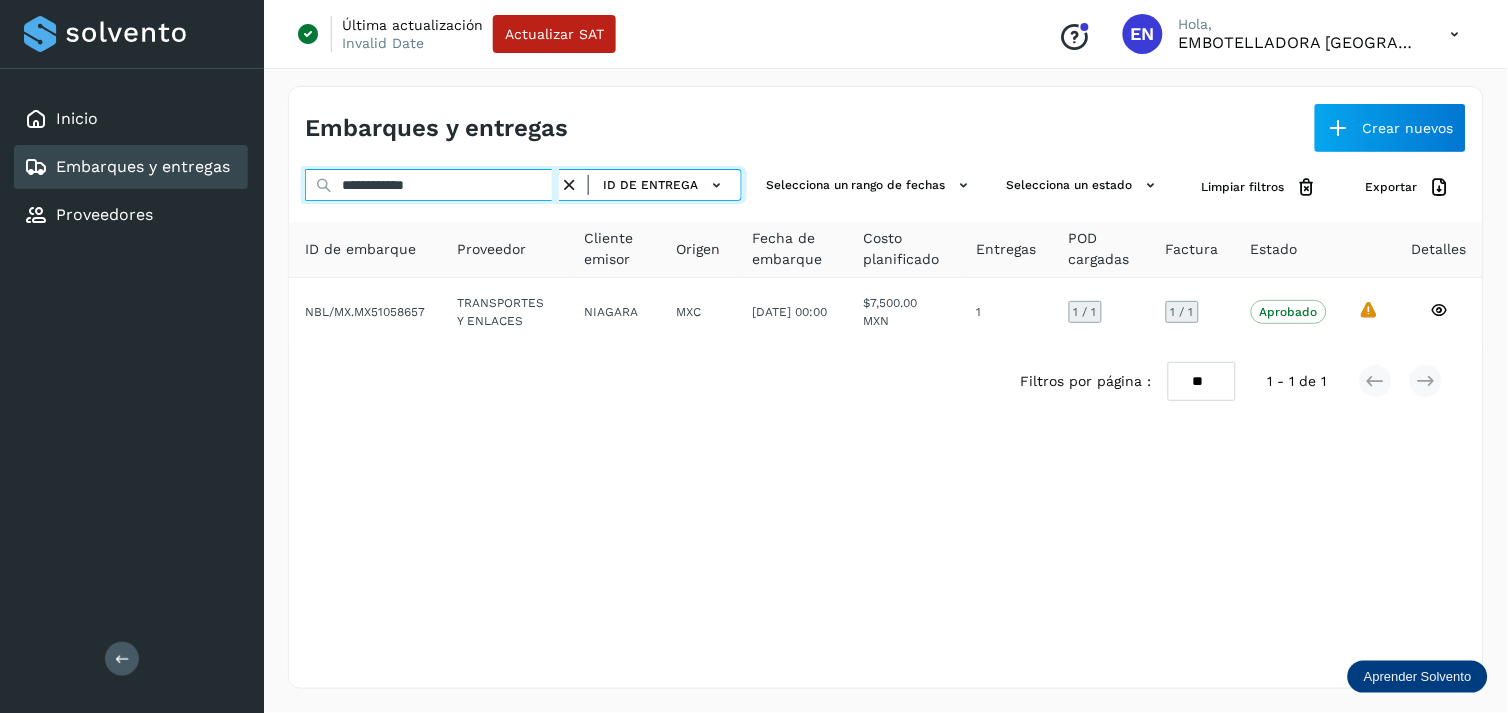 click on "**********" at bounding box center [432, 185] 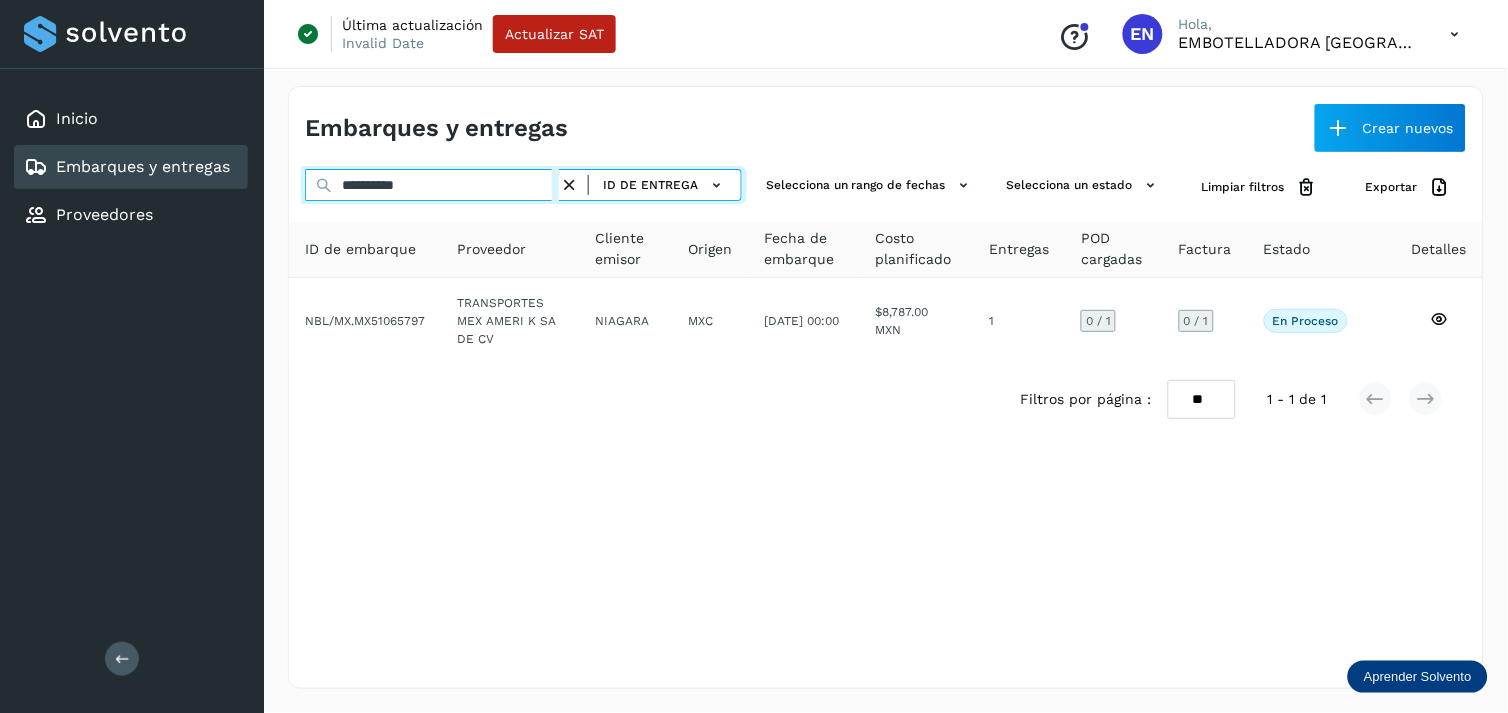 type on "**********" 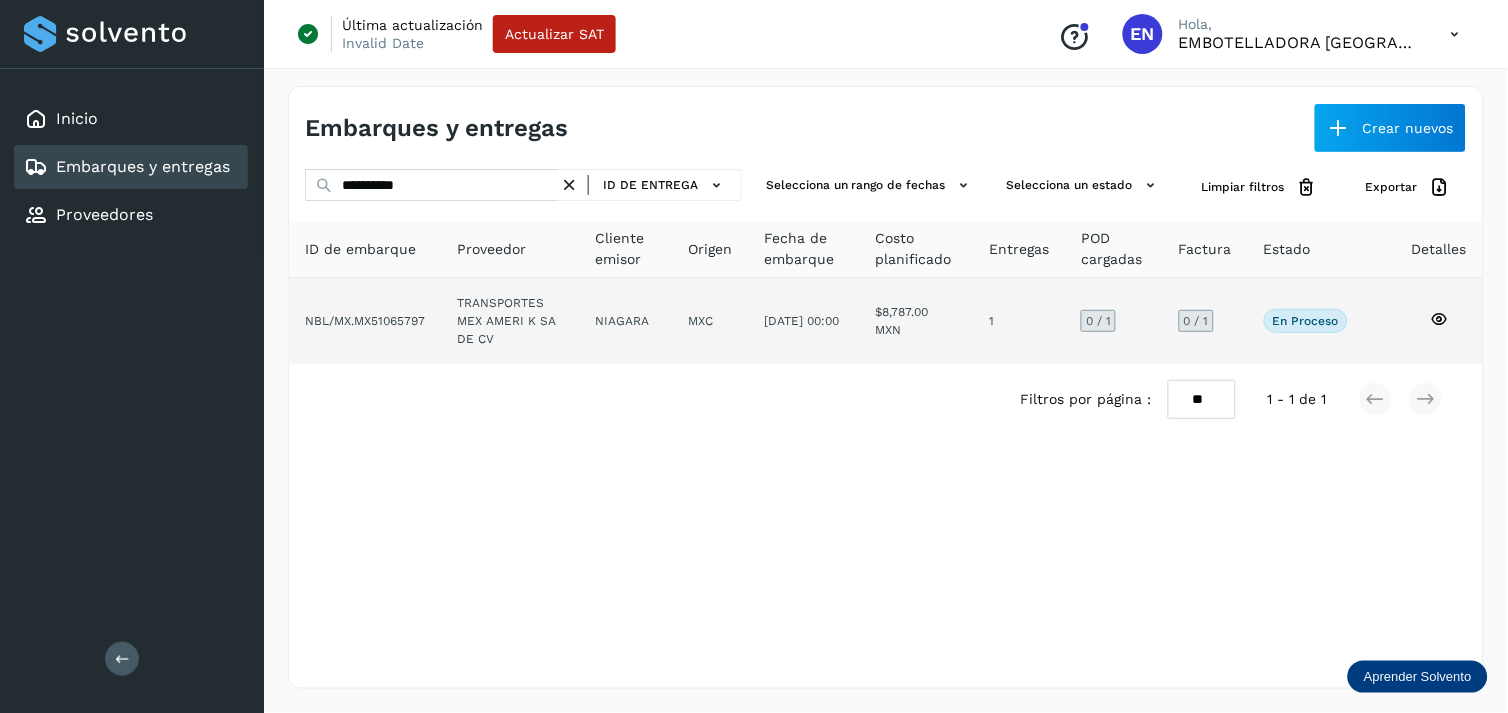 drag, startPoint x: 521, startPoint y: 276, endPoint x: 521, endPoint y: 294, distance: 18 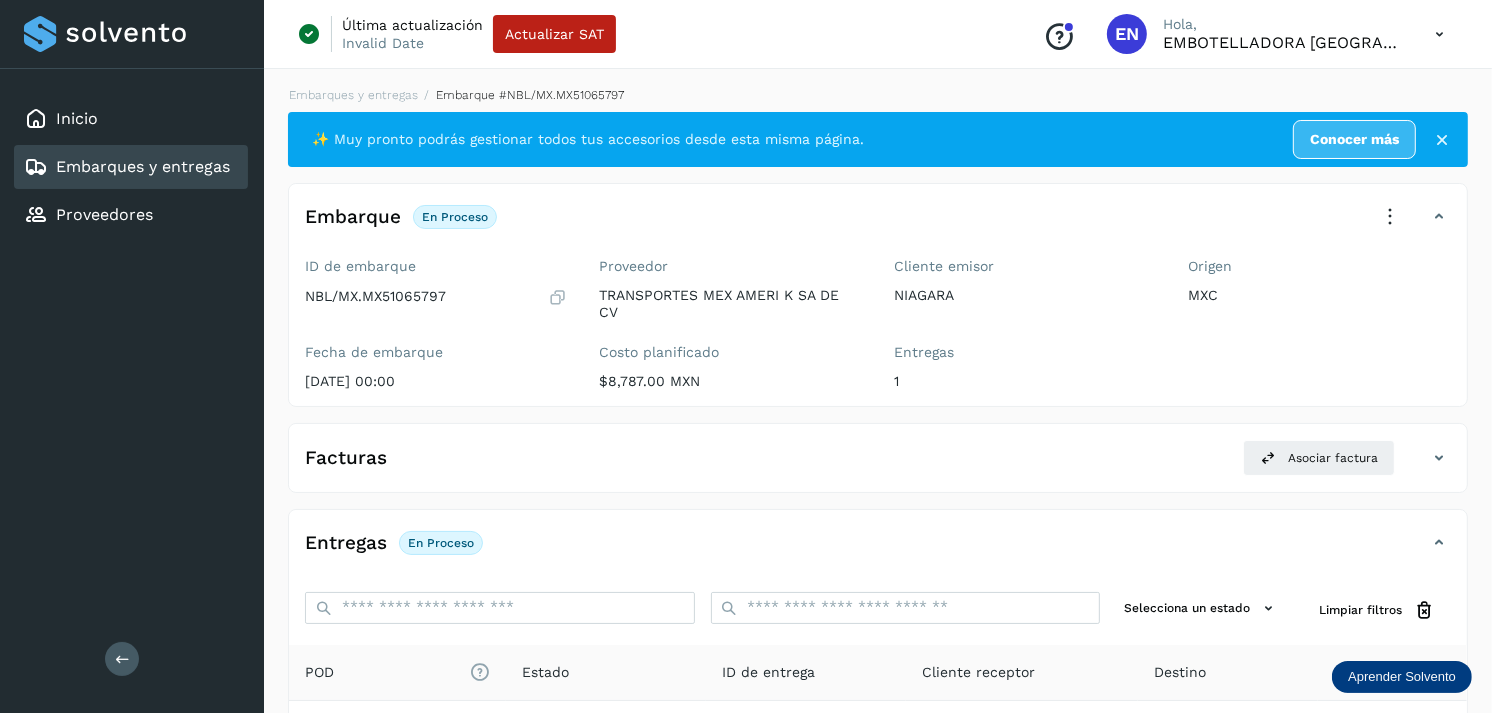scroll, scrollTop: 256, scrollLeft: 0, axis: vertical 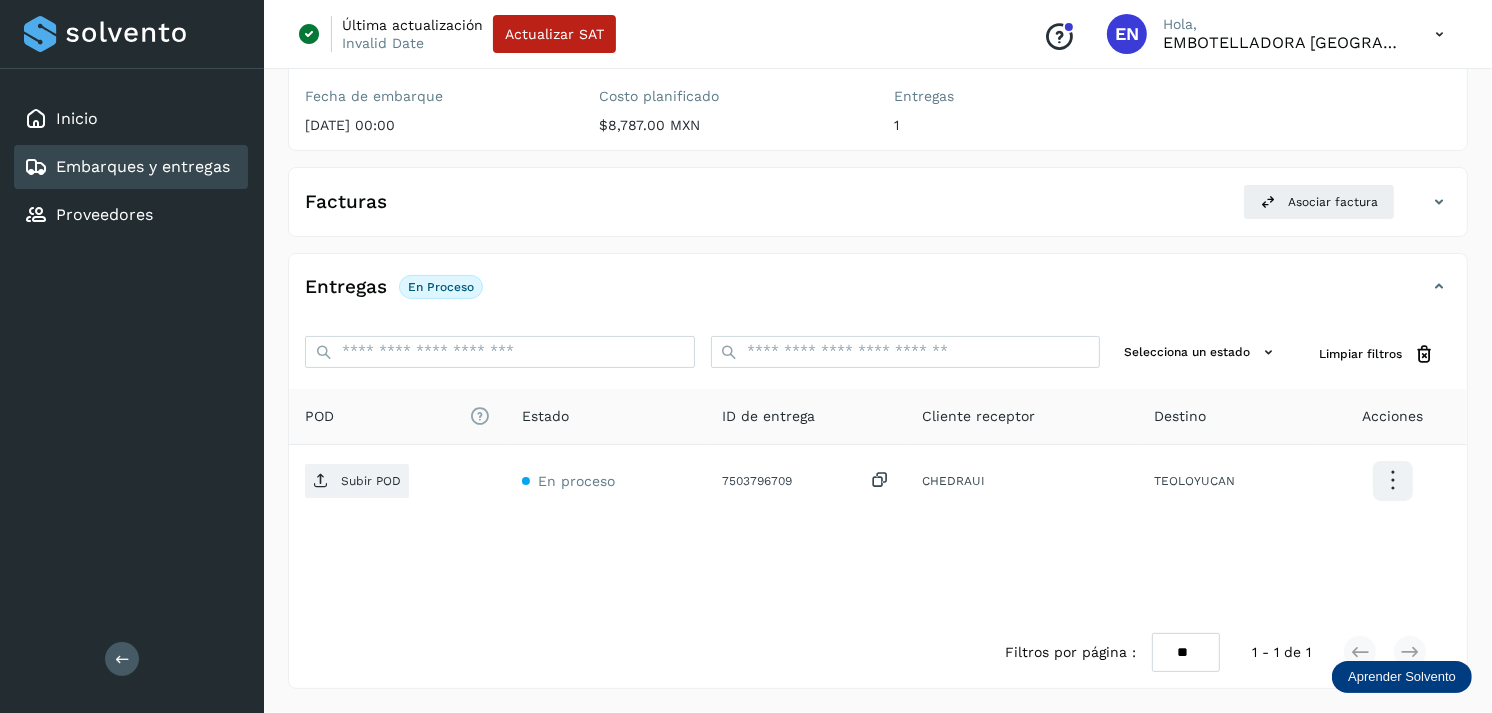 click on "Embarques y entregas" at bounding box center [143, 166] 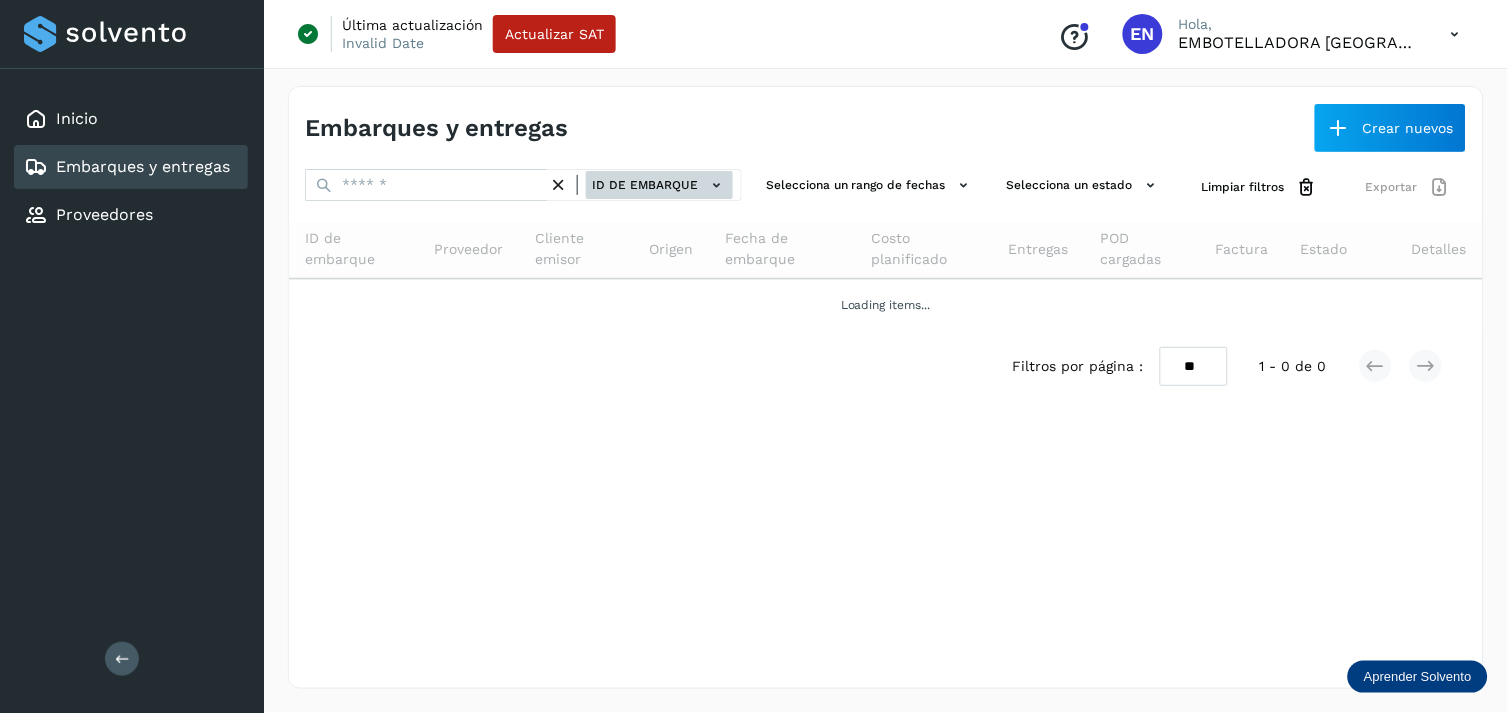 click on "ID de embarque" at bounding box center [659, 185] 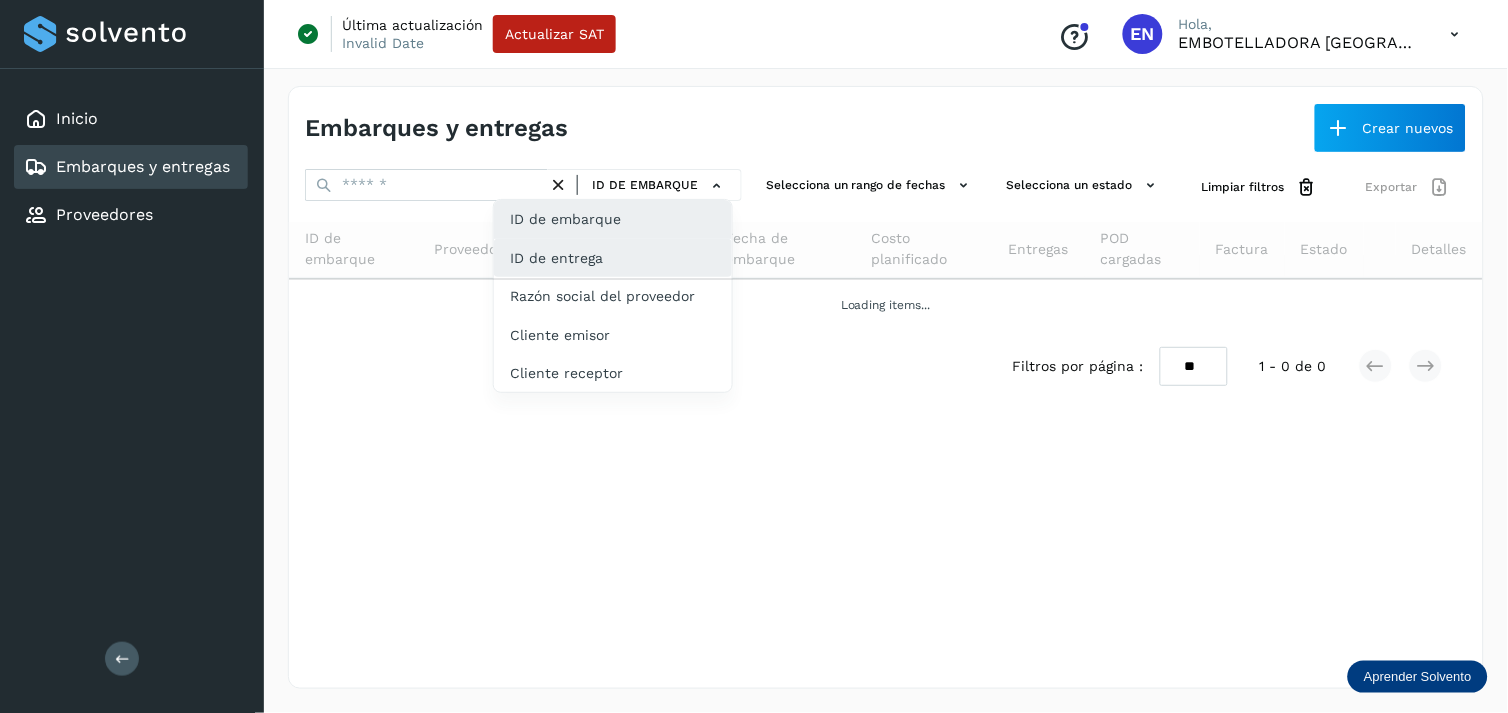 click on "ID de entrega" 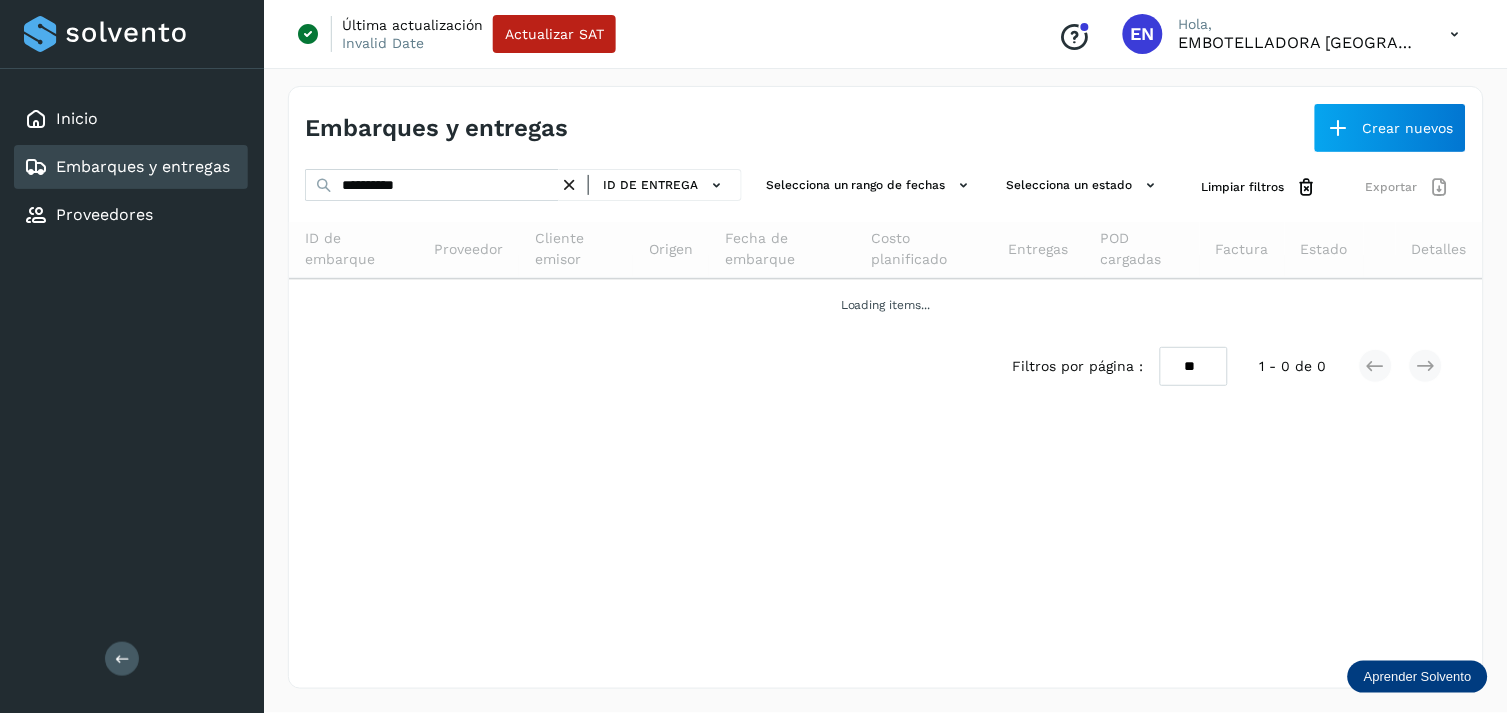 click at bounding box center [569, 185] 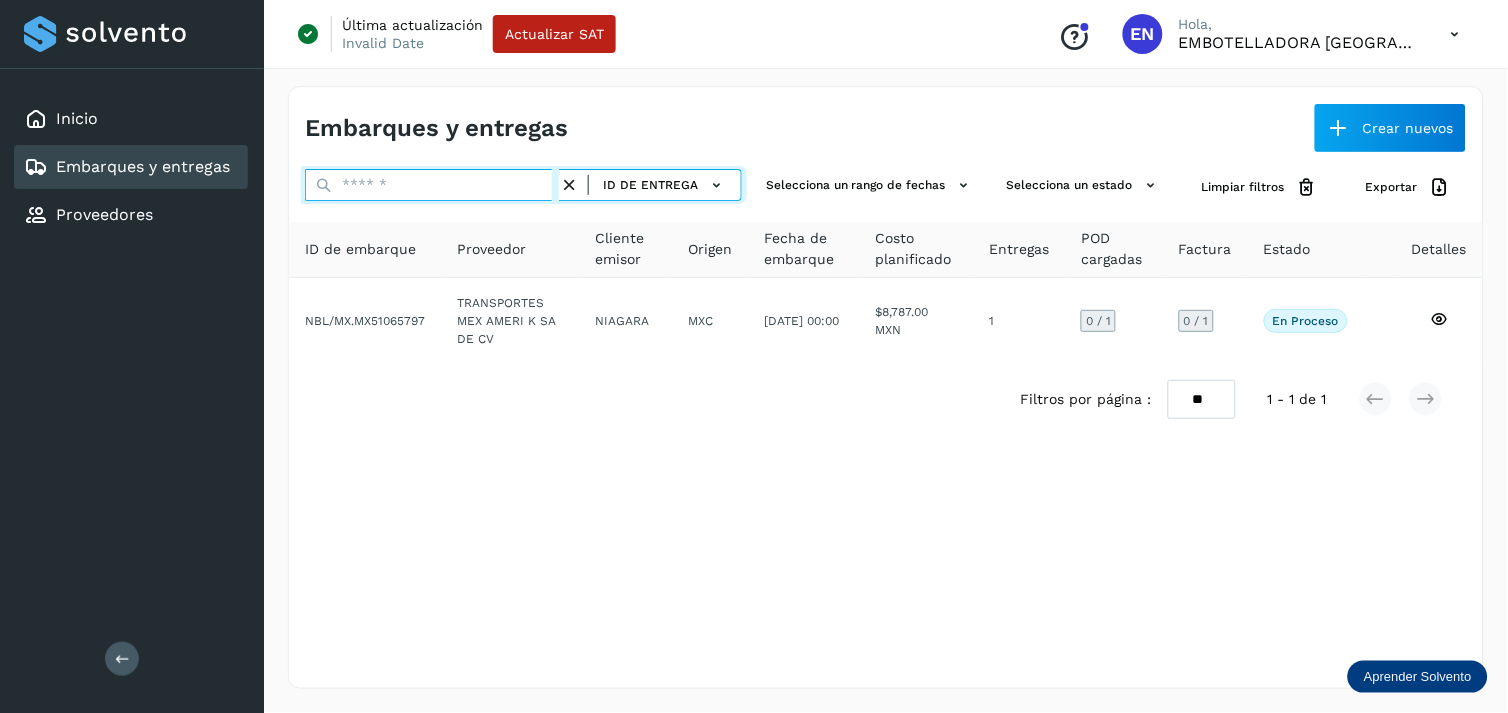 click at bounding box center [432, 185] 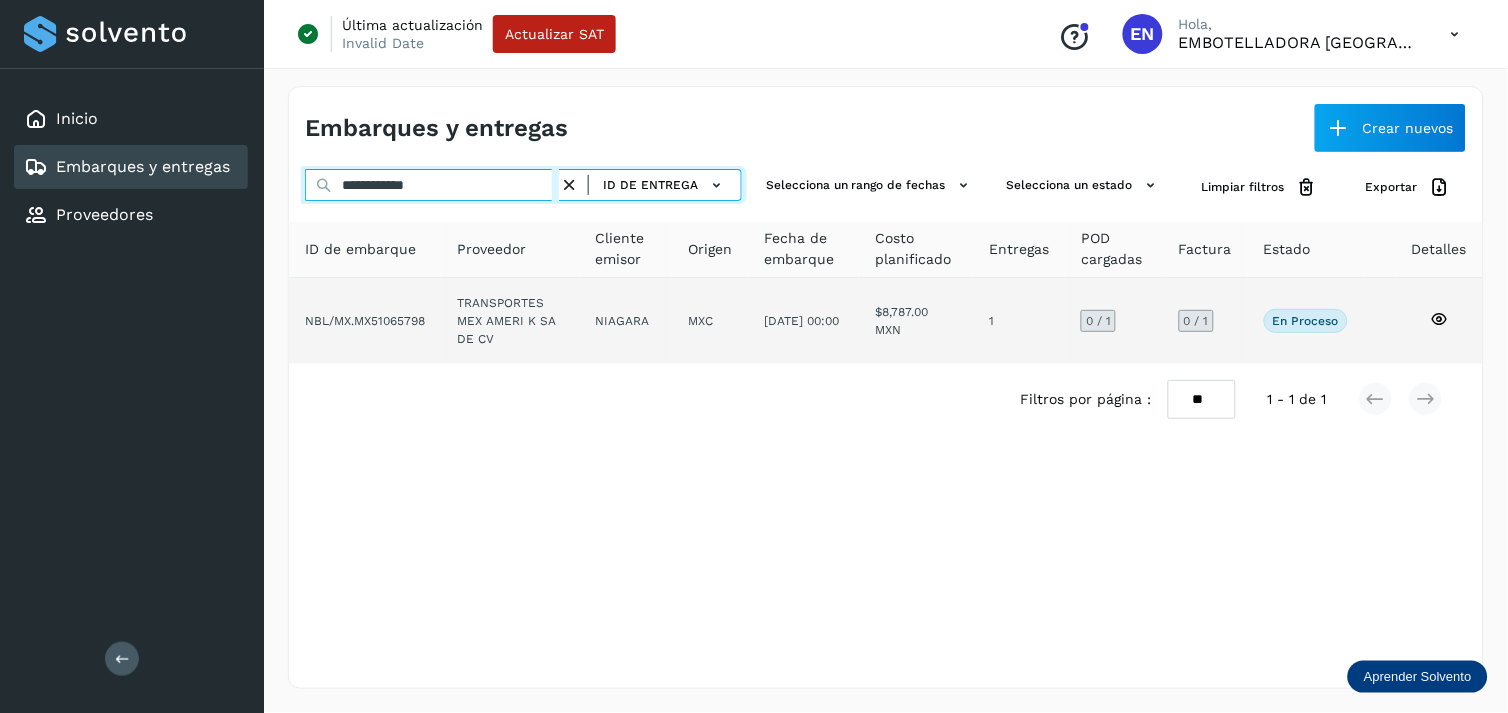type on "**********" 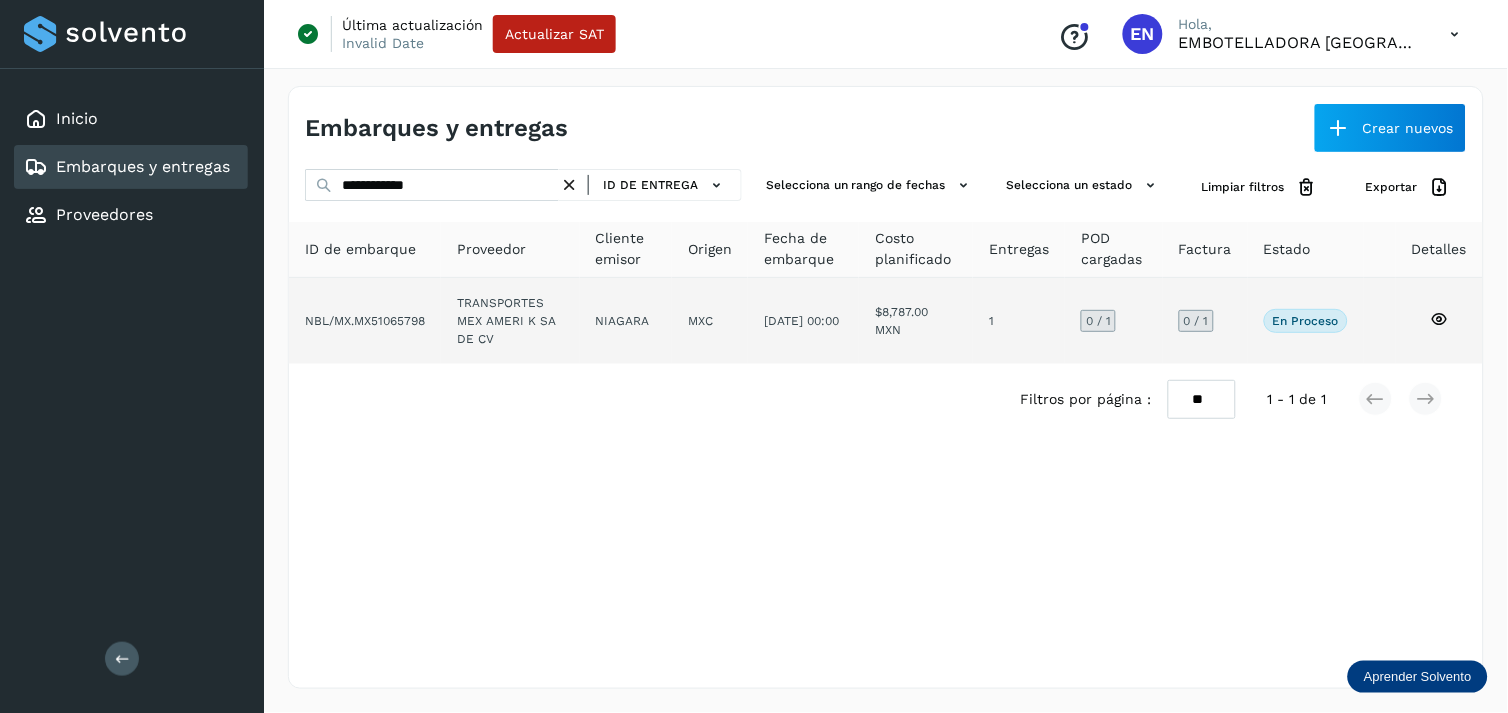 click on "NIAGARA" 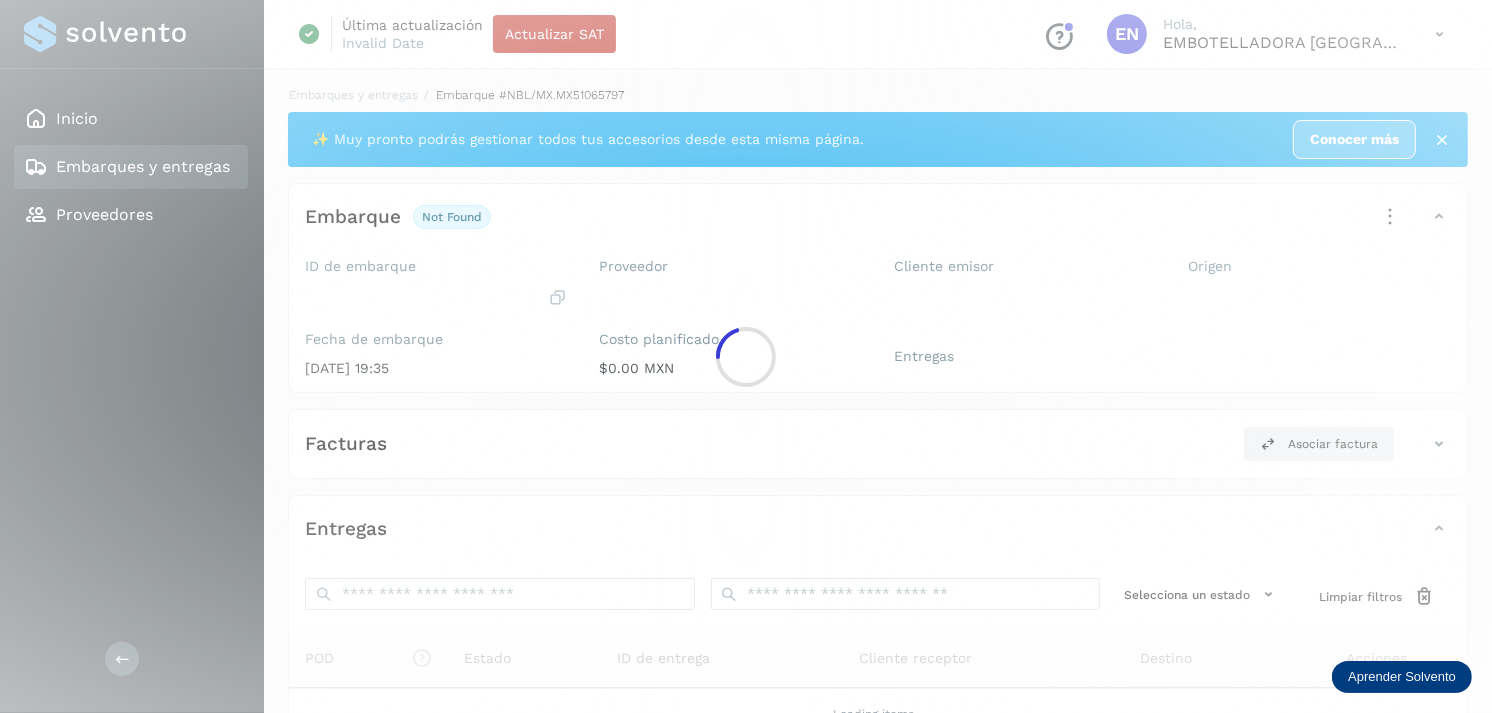 click 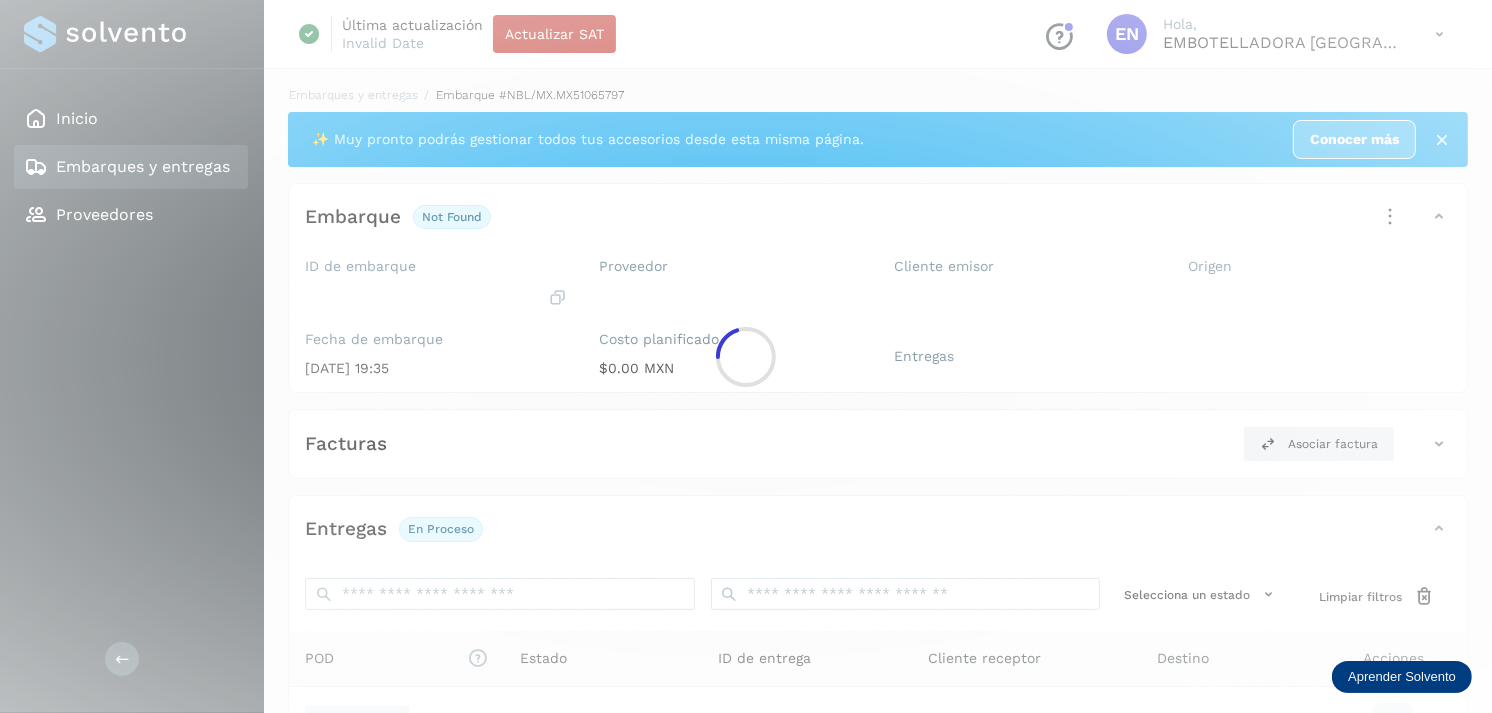 scroll, scrollTop: 256, scrollLeft: 0, axis: vertical 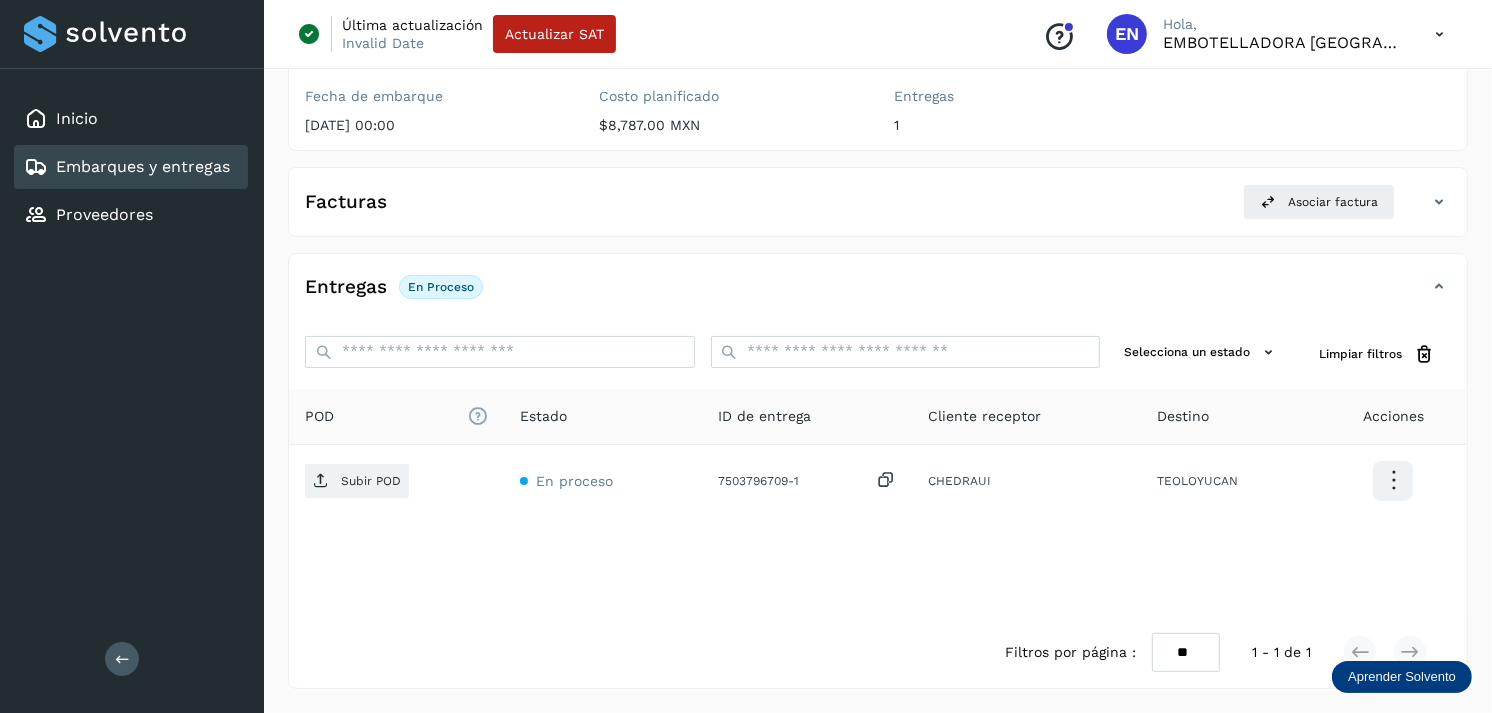 click on "Embarques y entregas" at bounding box center [127, 167] 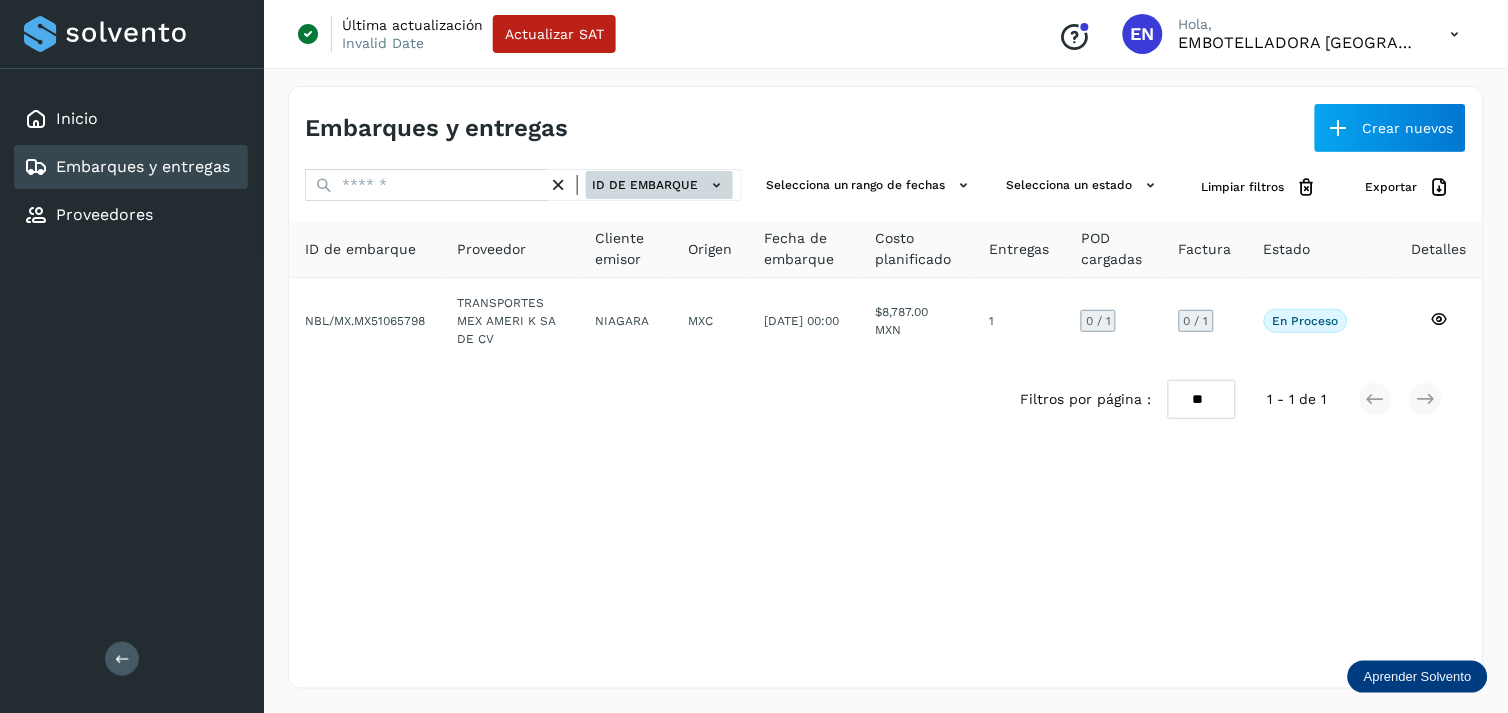 click on "ID de embarque" 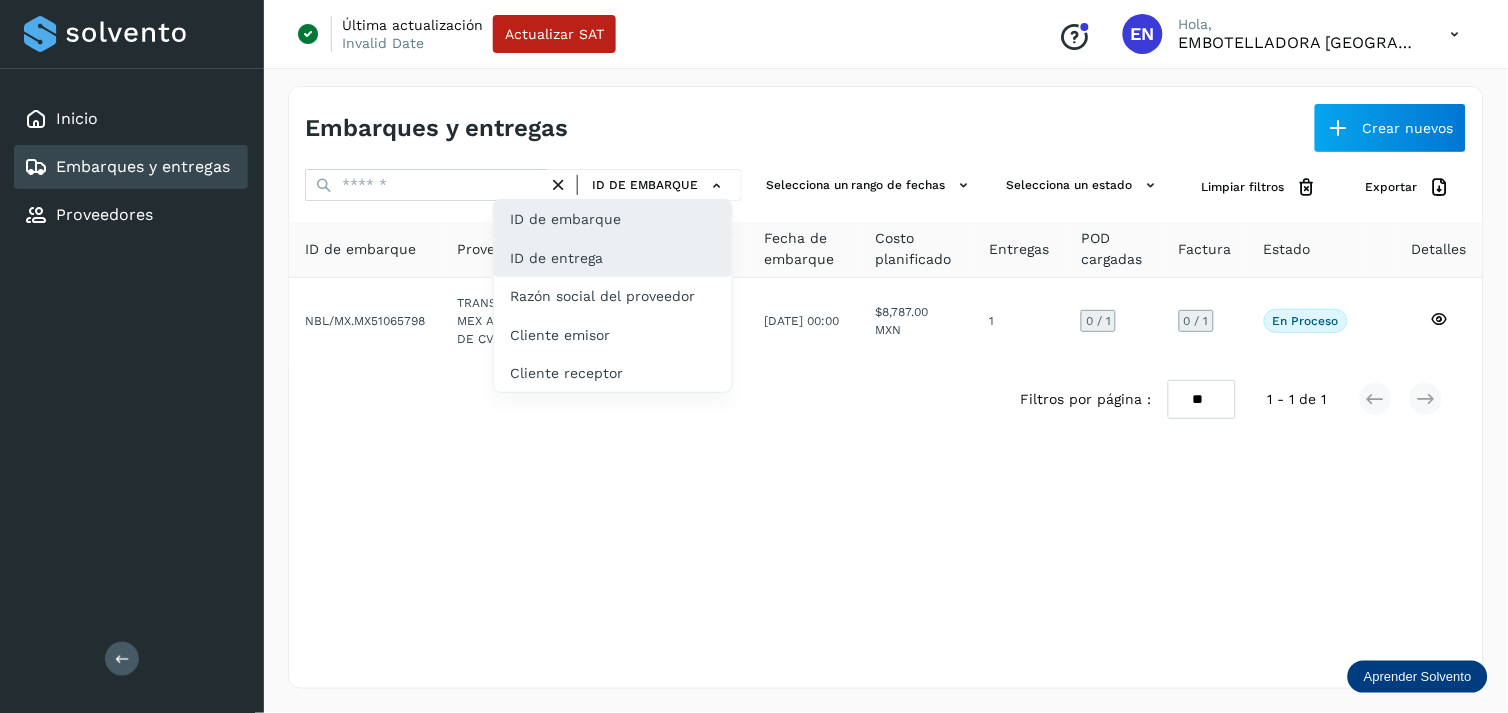 click on "ID de entrega" 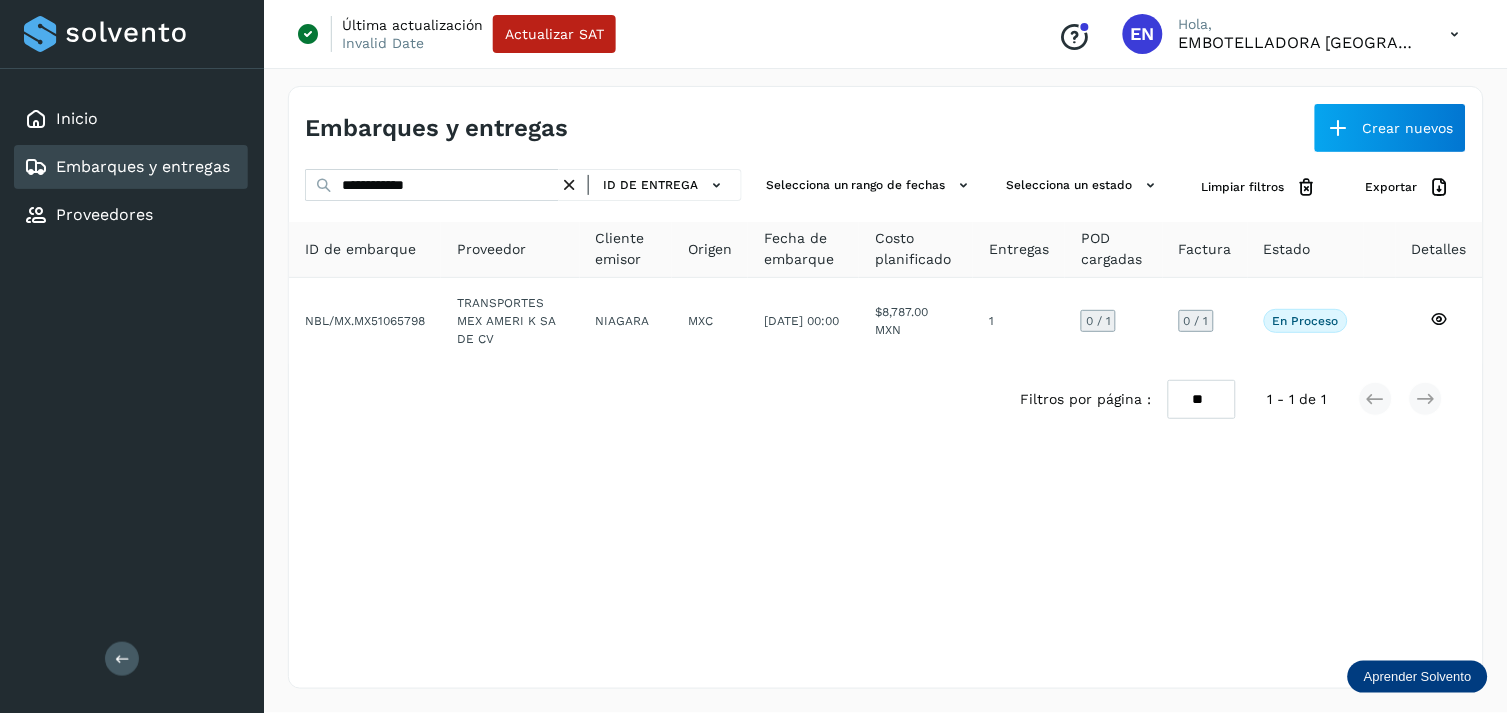 click at bounding box center [569, 185] 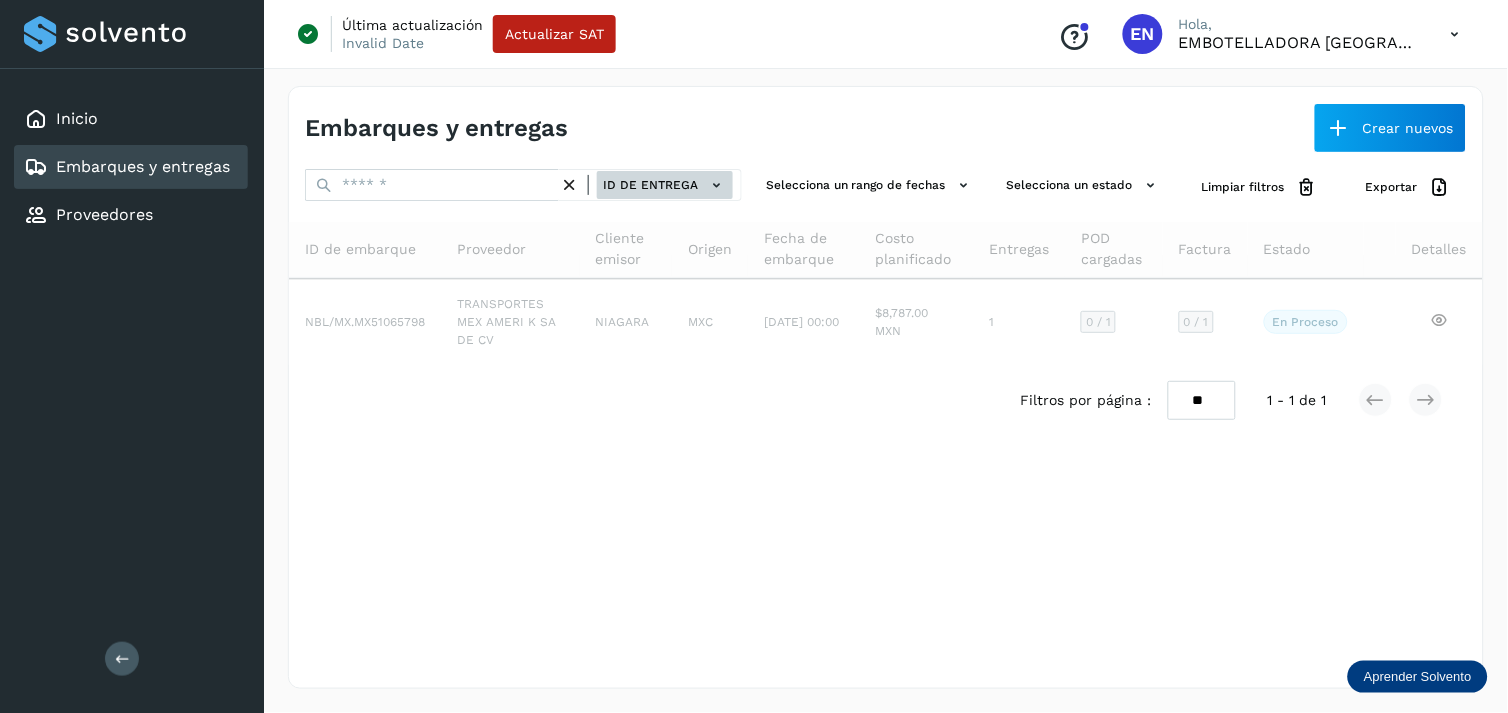 click on "ID de entrega" at bounding box center [665, 185] 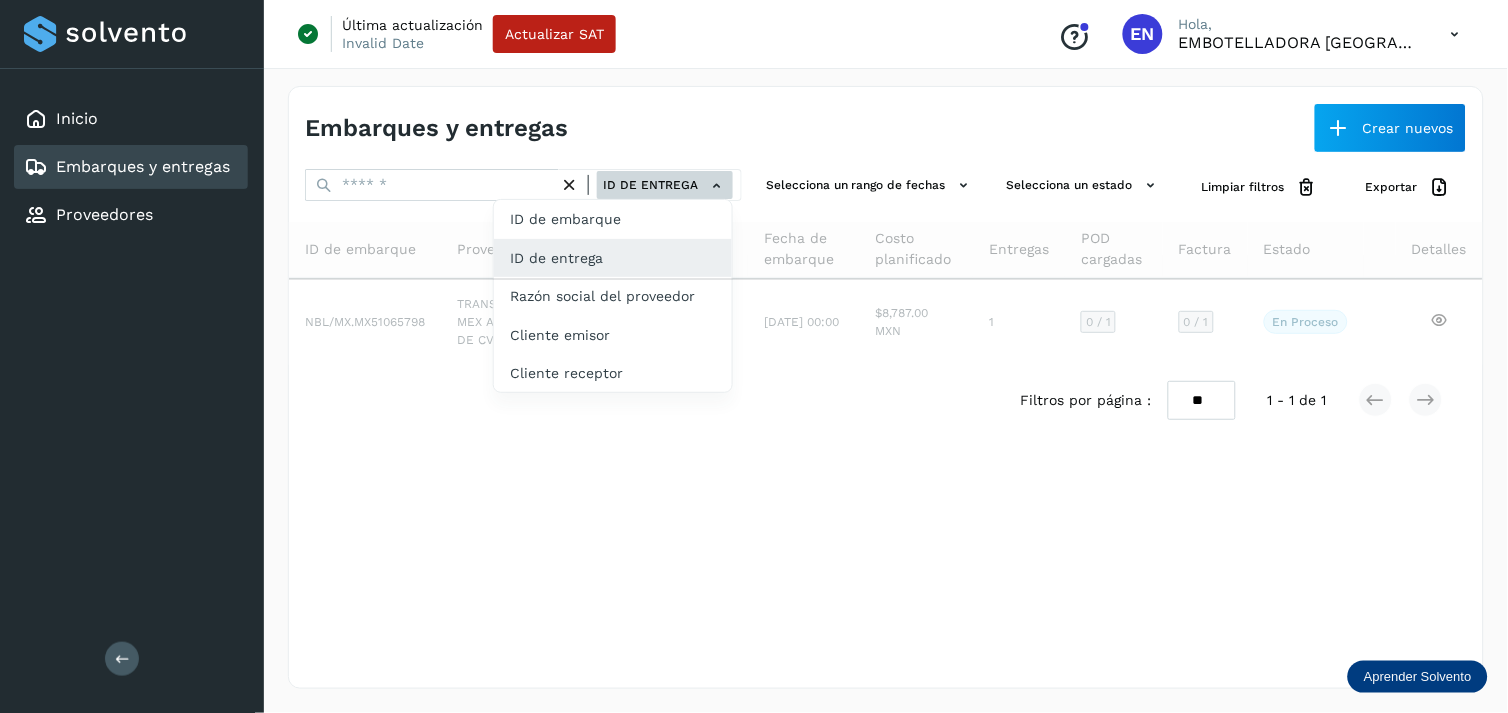 click at bounding box center (754, 356) 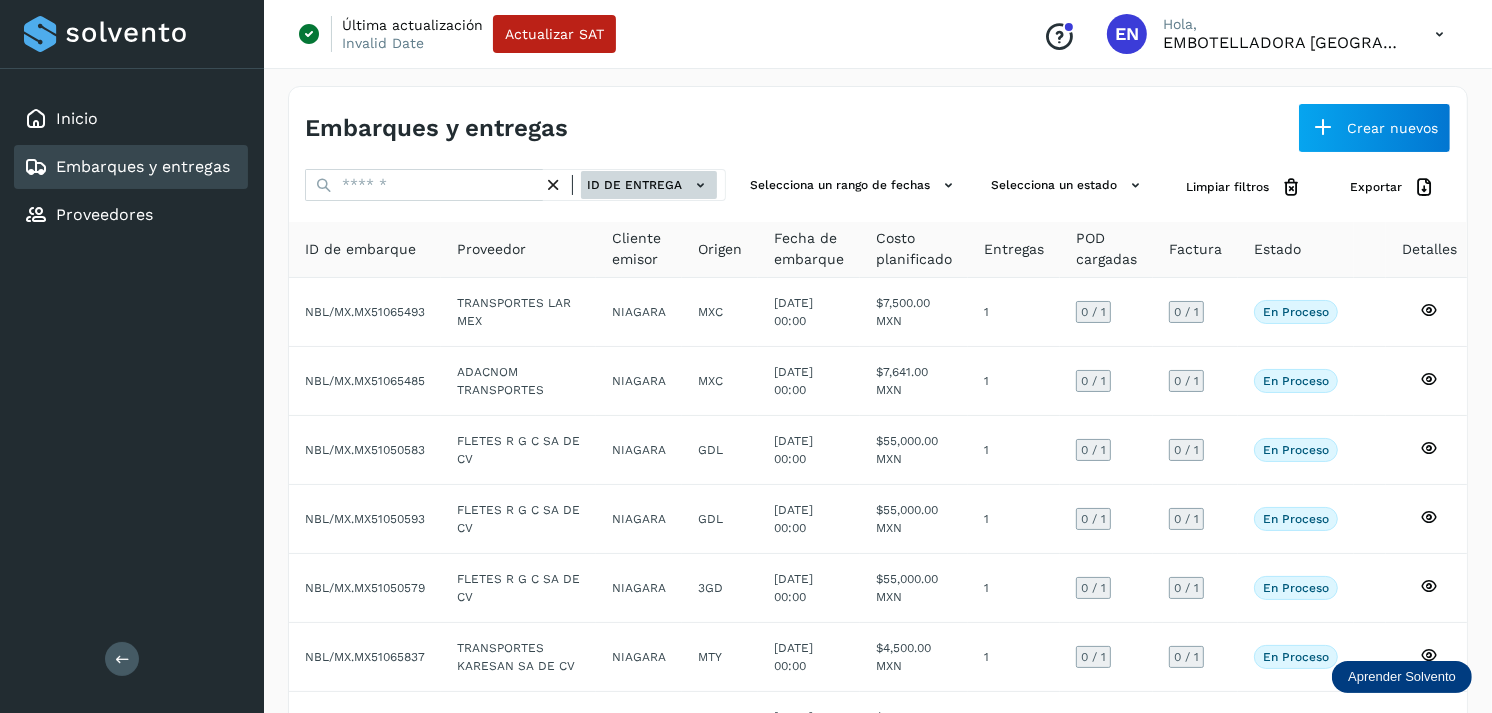 click 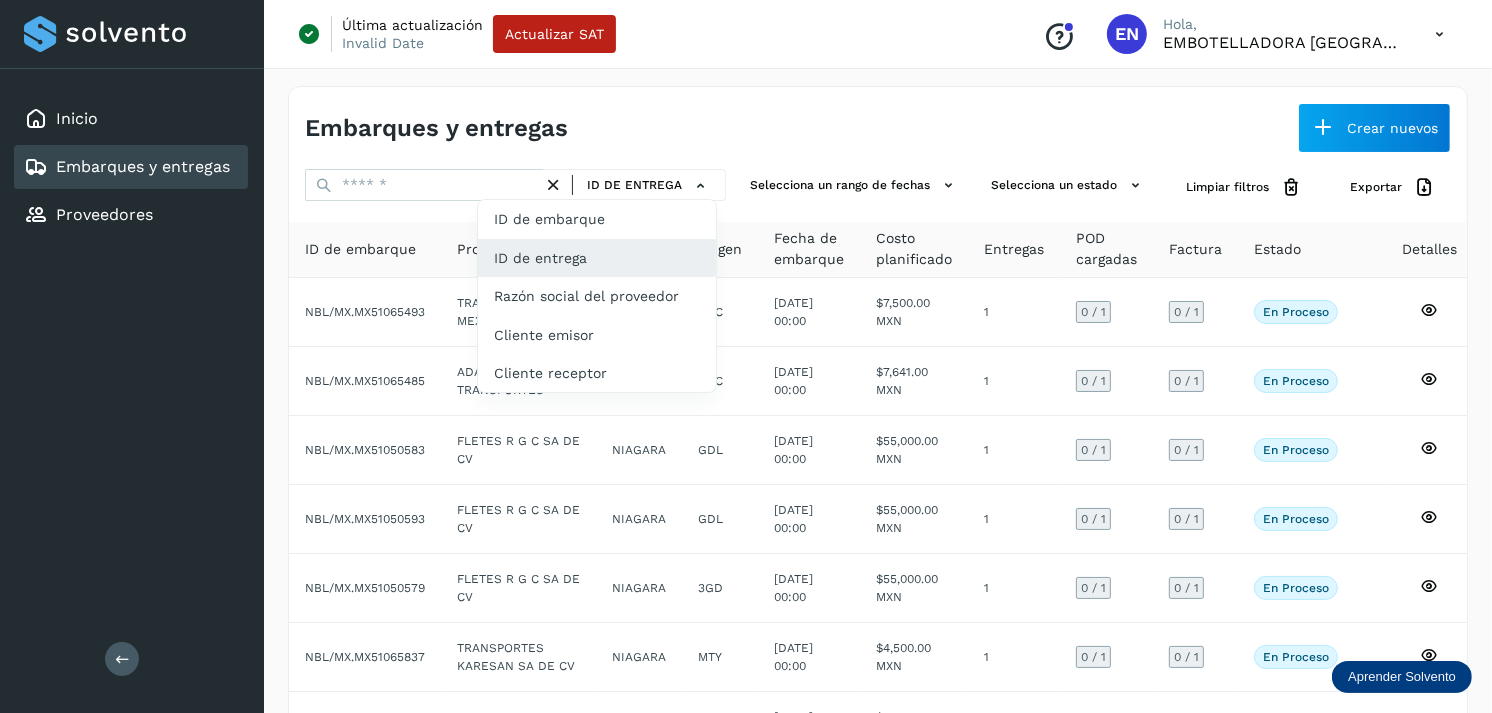 click at bounding box center [746, 356] 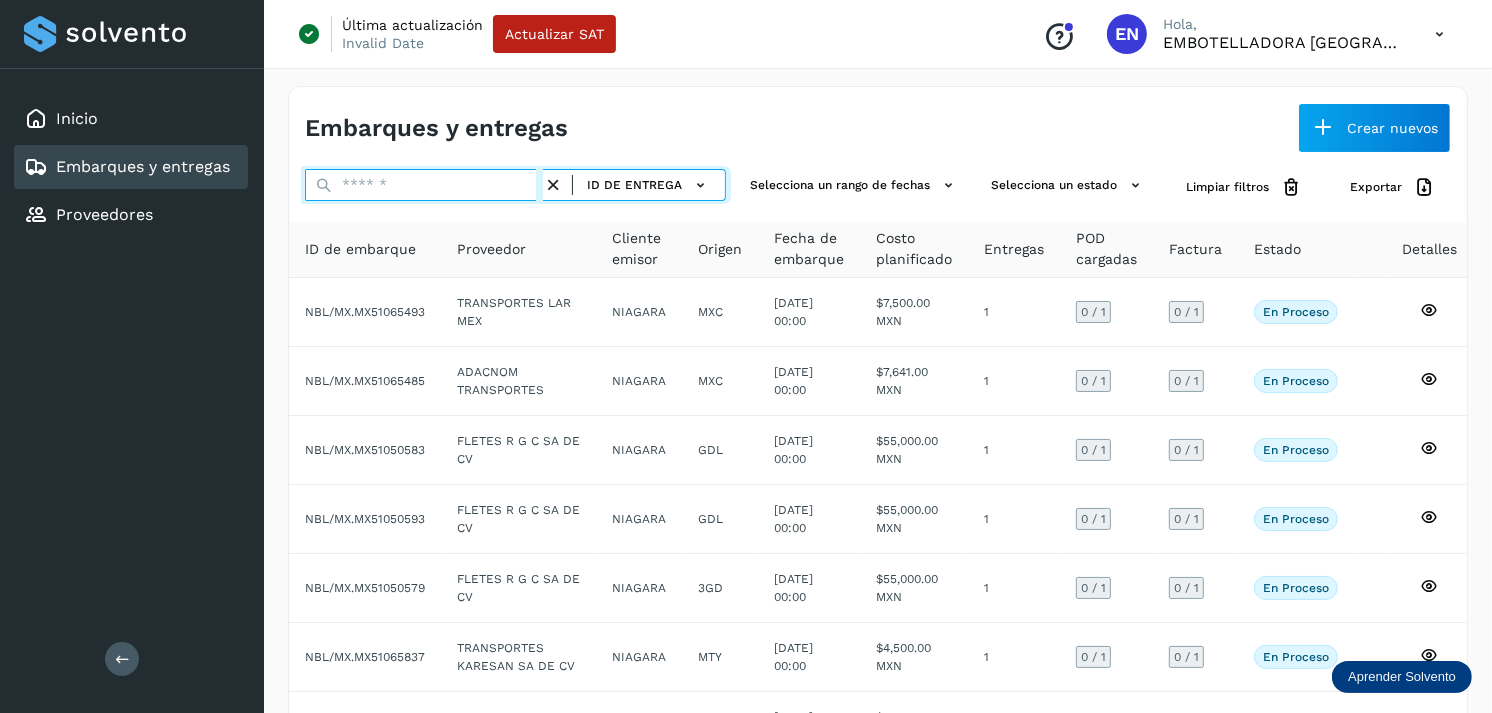 click at bounding box center [424, 185] 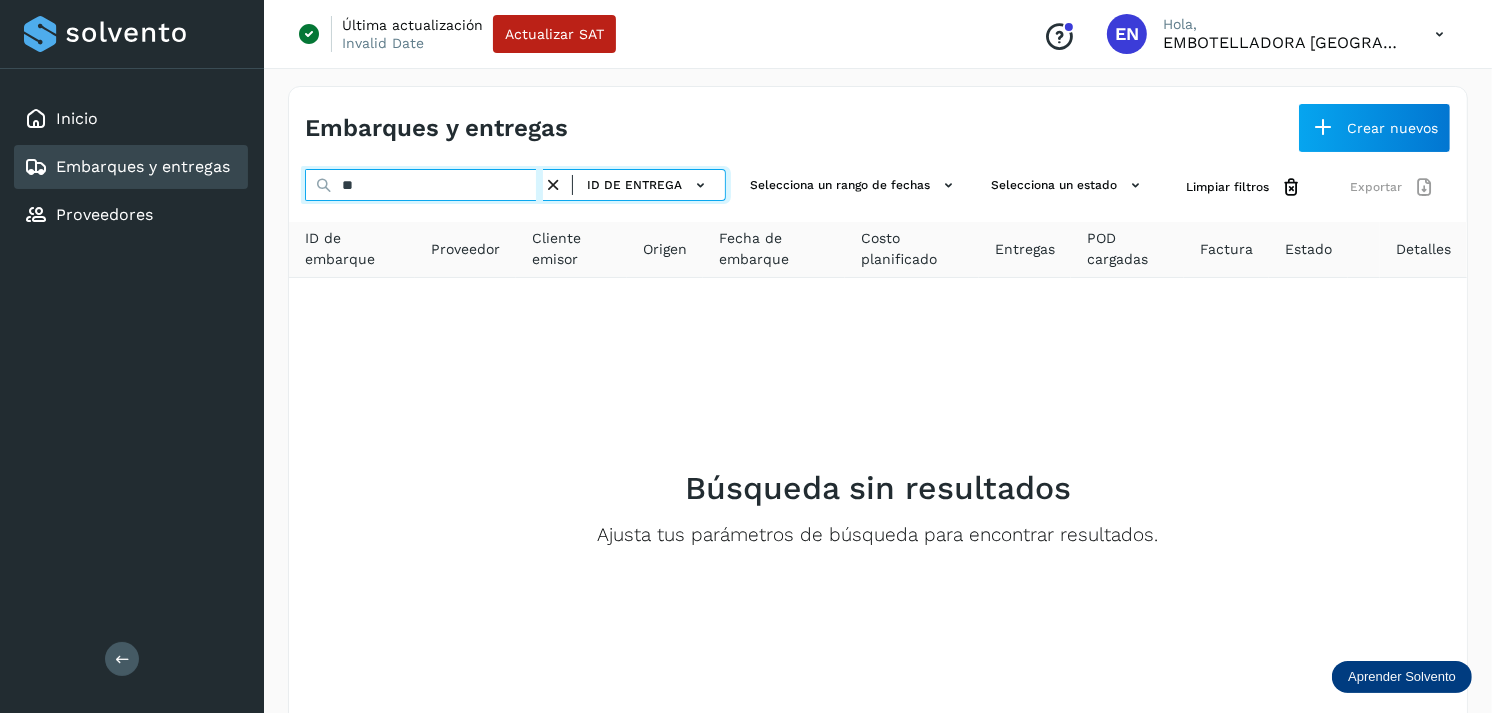 type on "*" 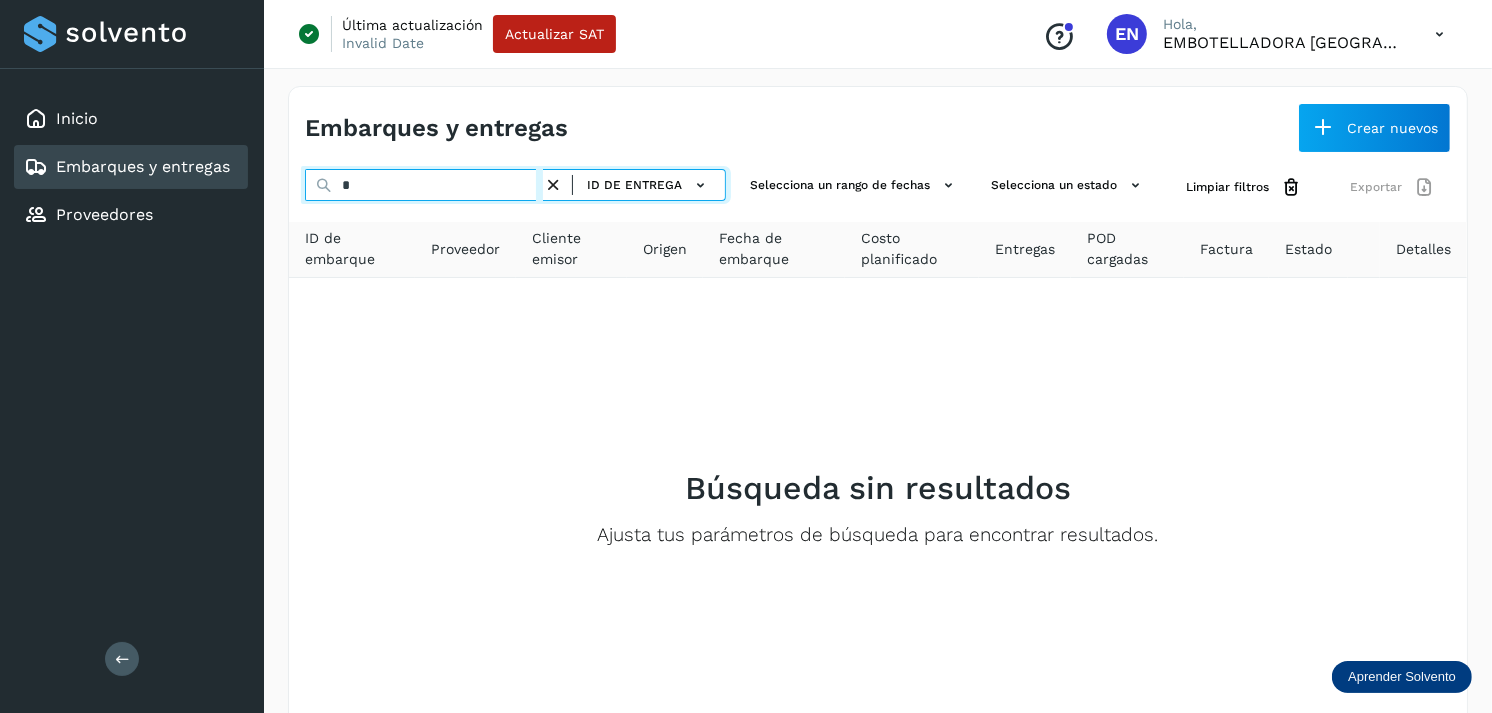 type 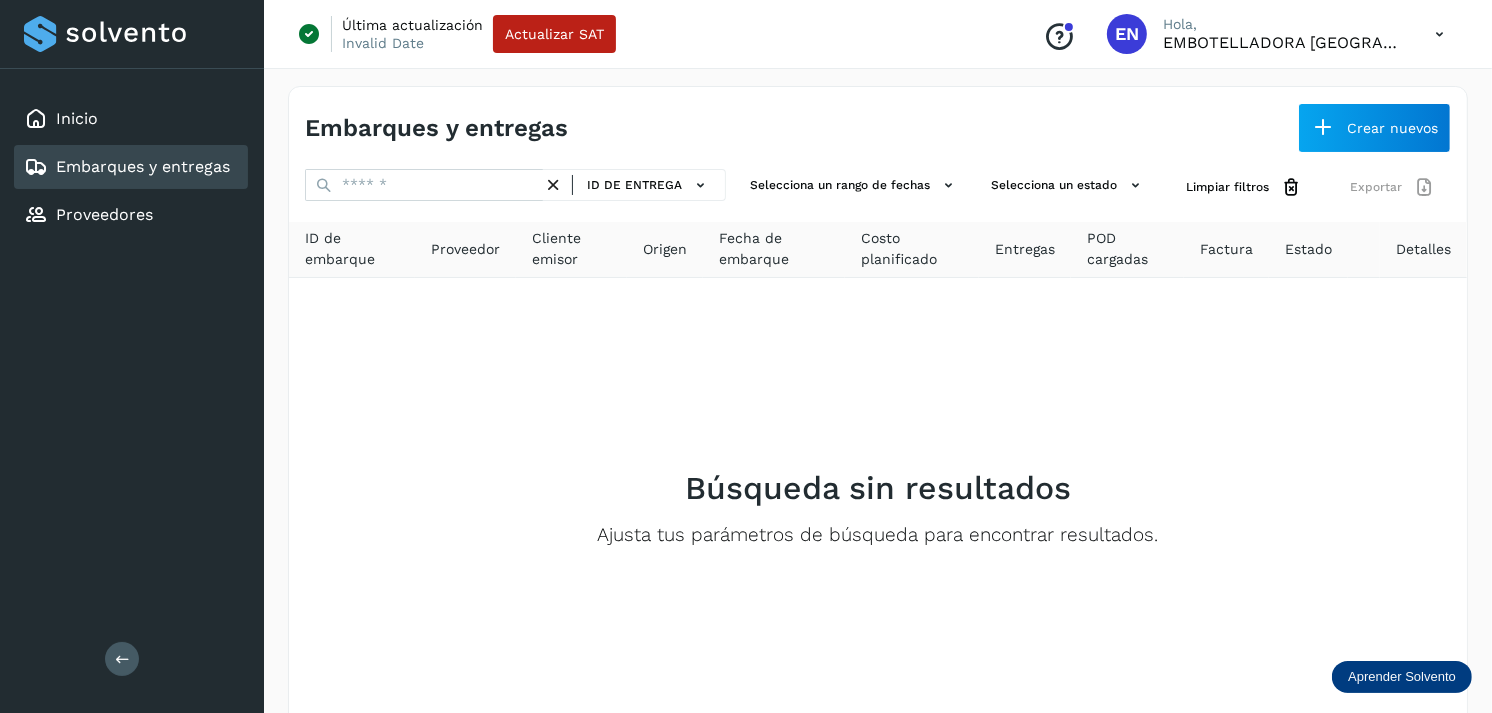 click on "Embarques y entregas" at bounding box center [436, 128] 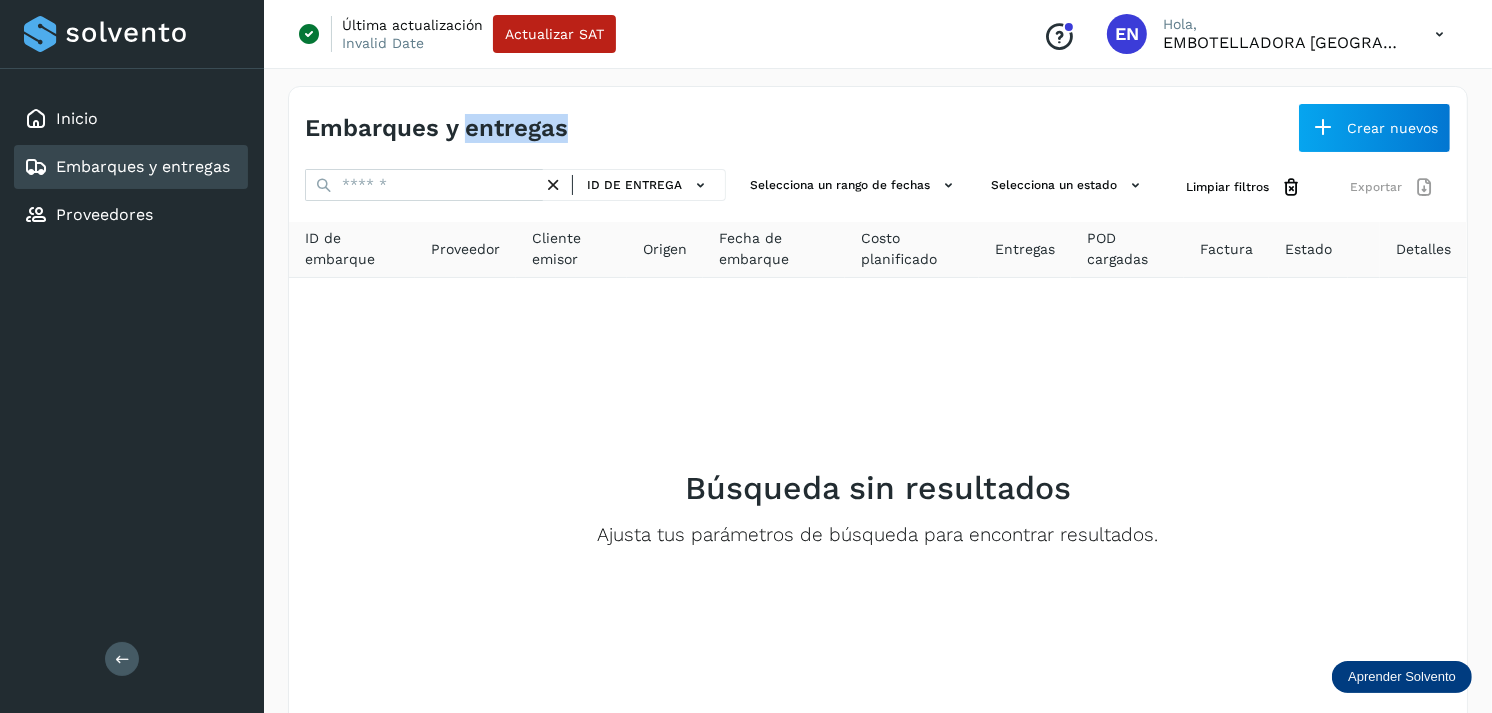 click on "Embarques y entregas" at bounding box center [436, 128] 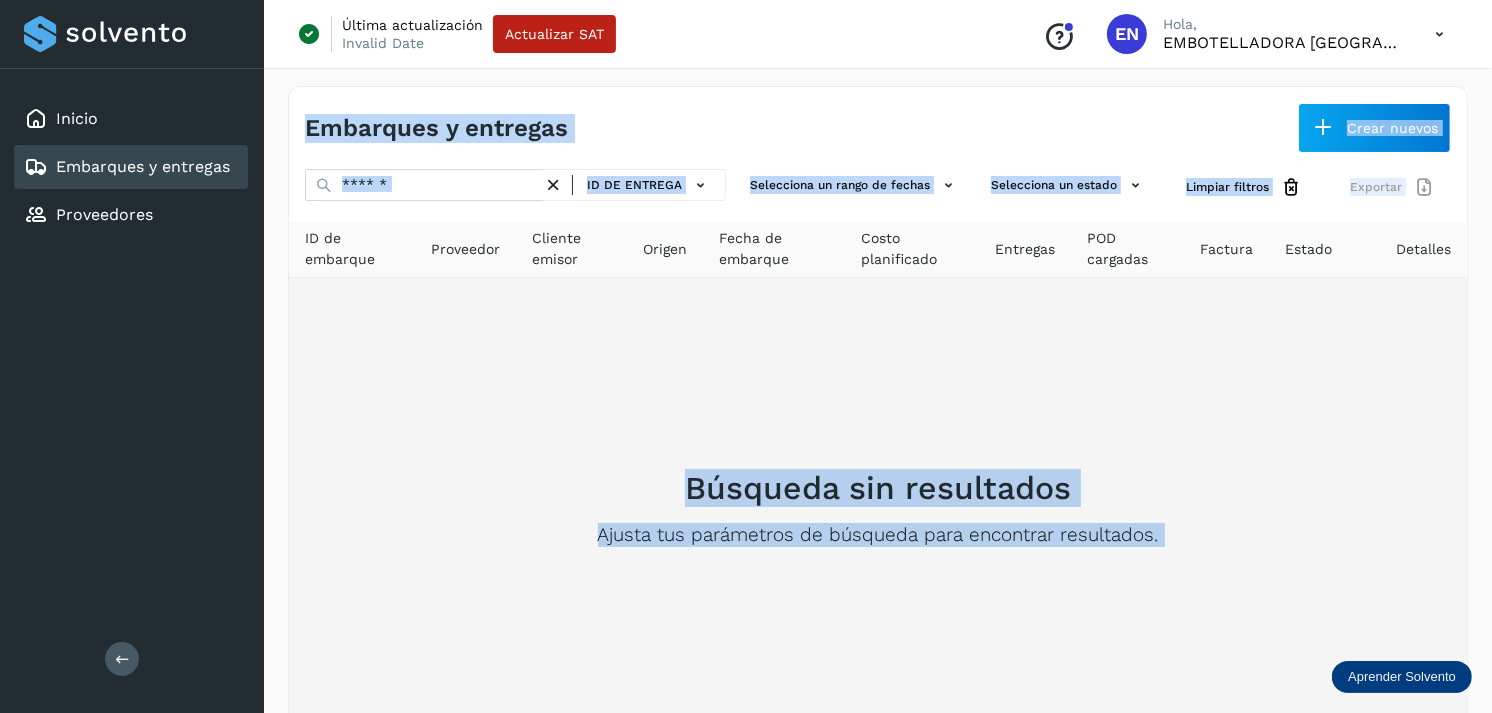 drag, startPoint x: 474, startPoint y: 124, endPoint x: 518, endPoint y: 437, distance: 316.0775 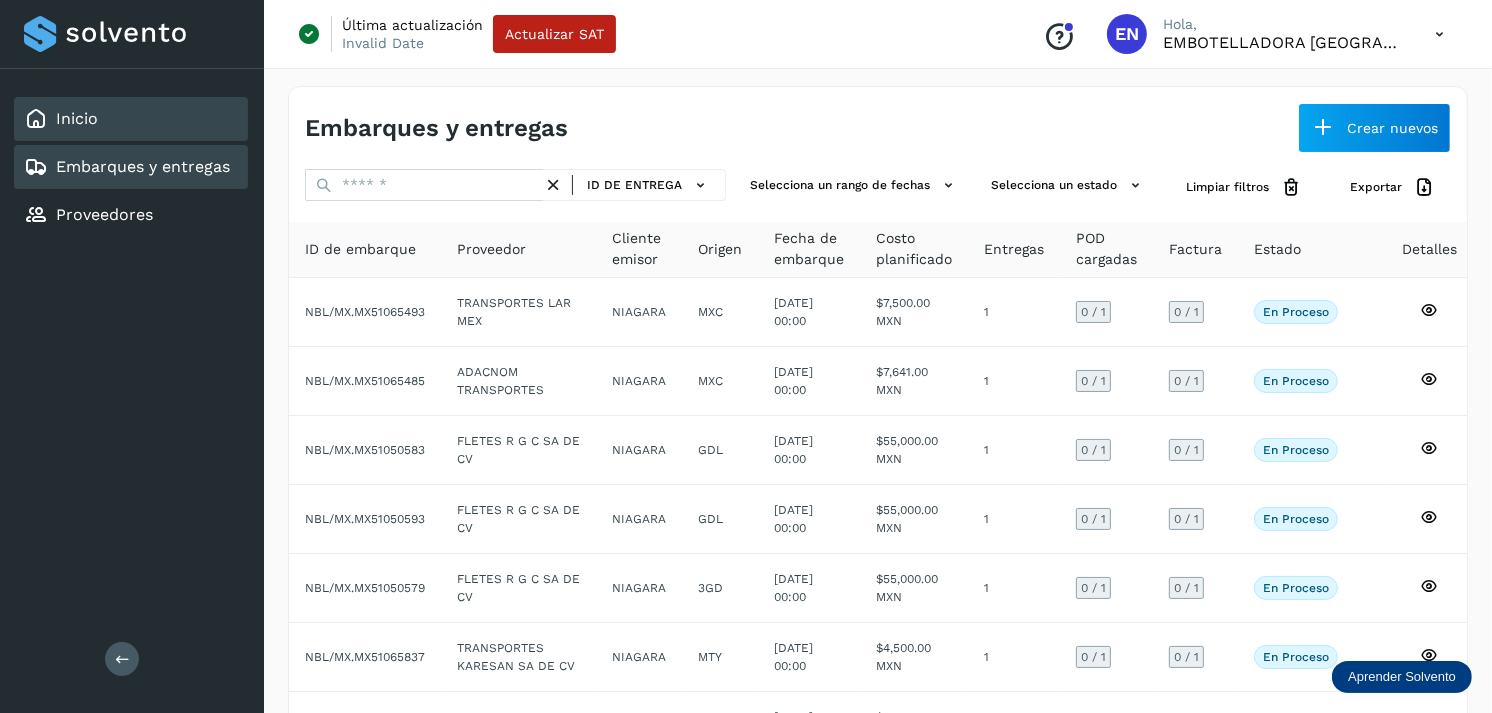 click on "Inicio" at bounding box center (77, 118) 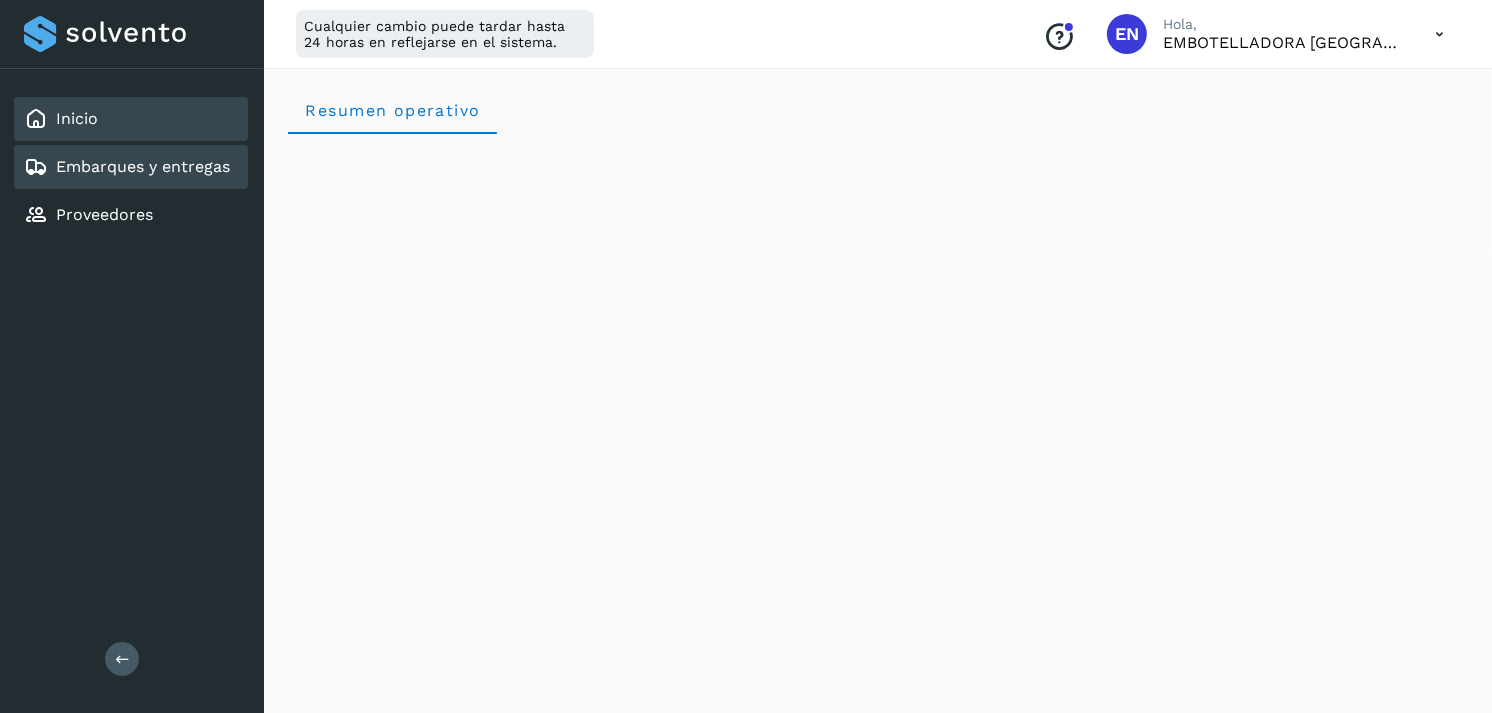 click on "Embarques y entregas" at bounding box center (143, 166) 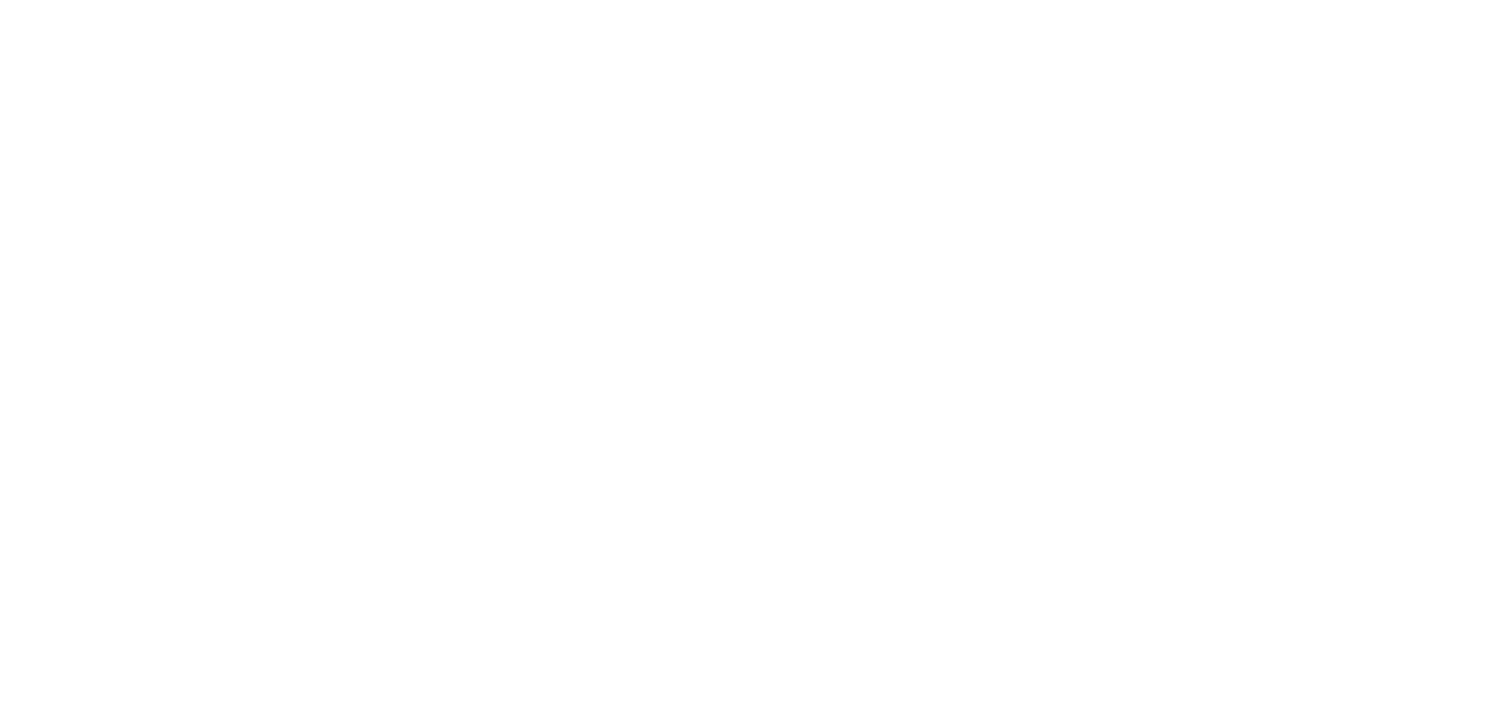 scroll, scrollTop: 0, scrollLeft: 0, axis: both 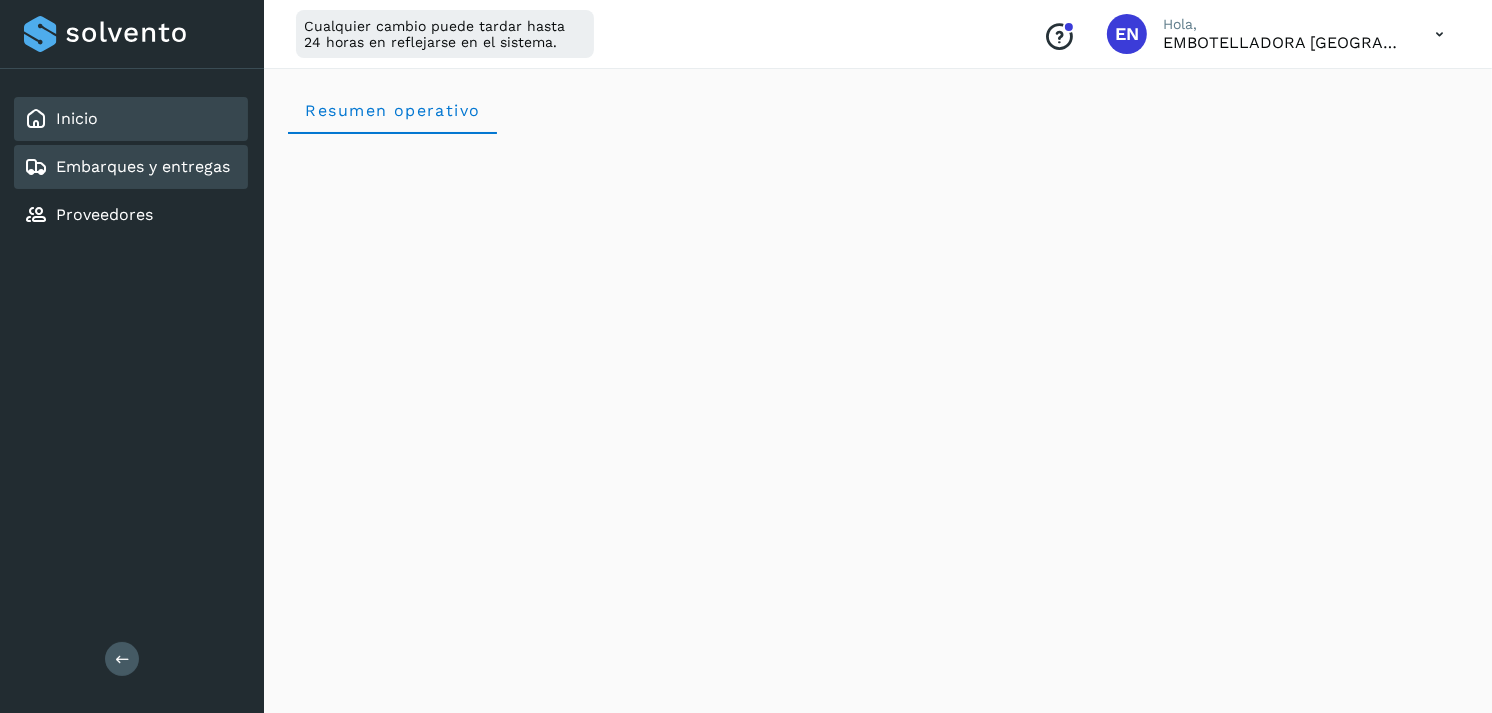 click on "Embarques y entregas" at bounding box center (143, 166) 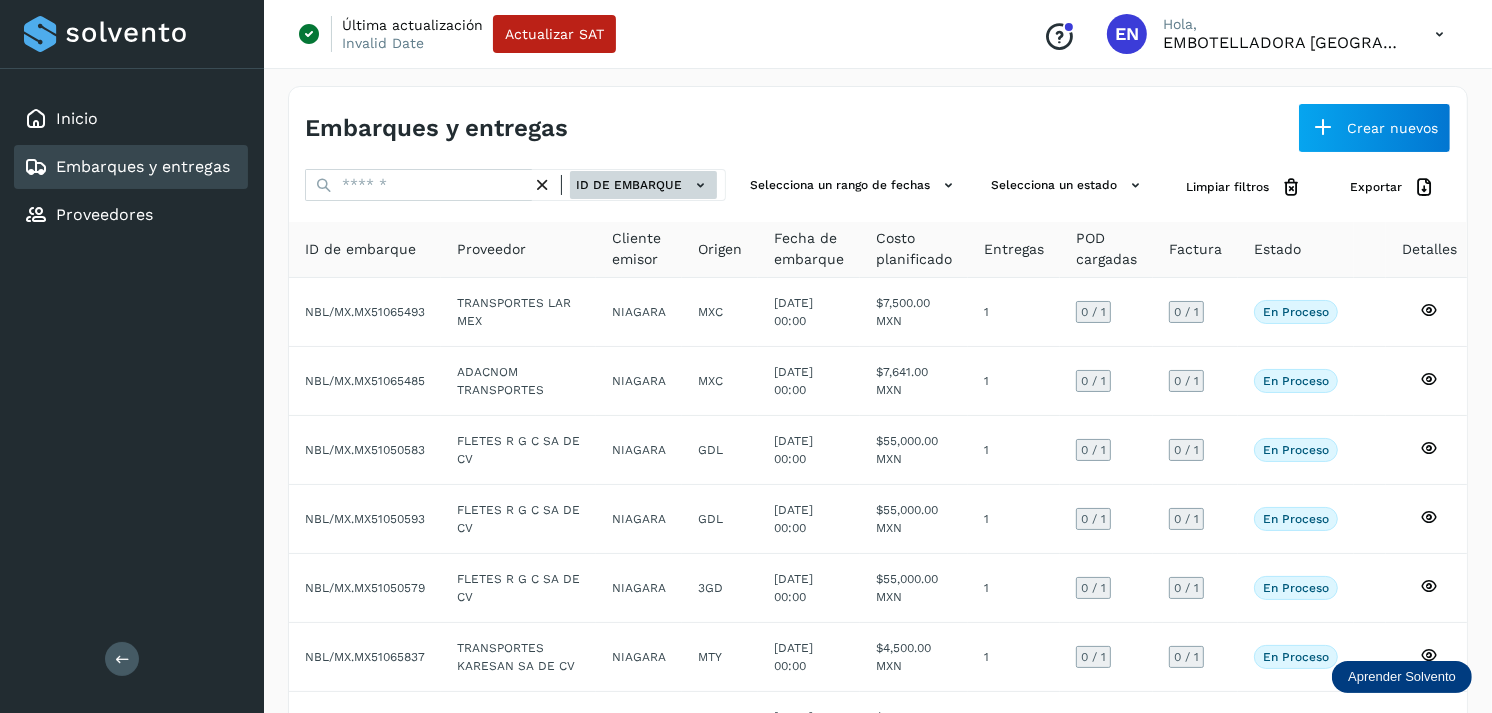 click on "ID de embarque" 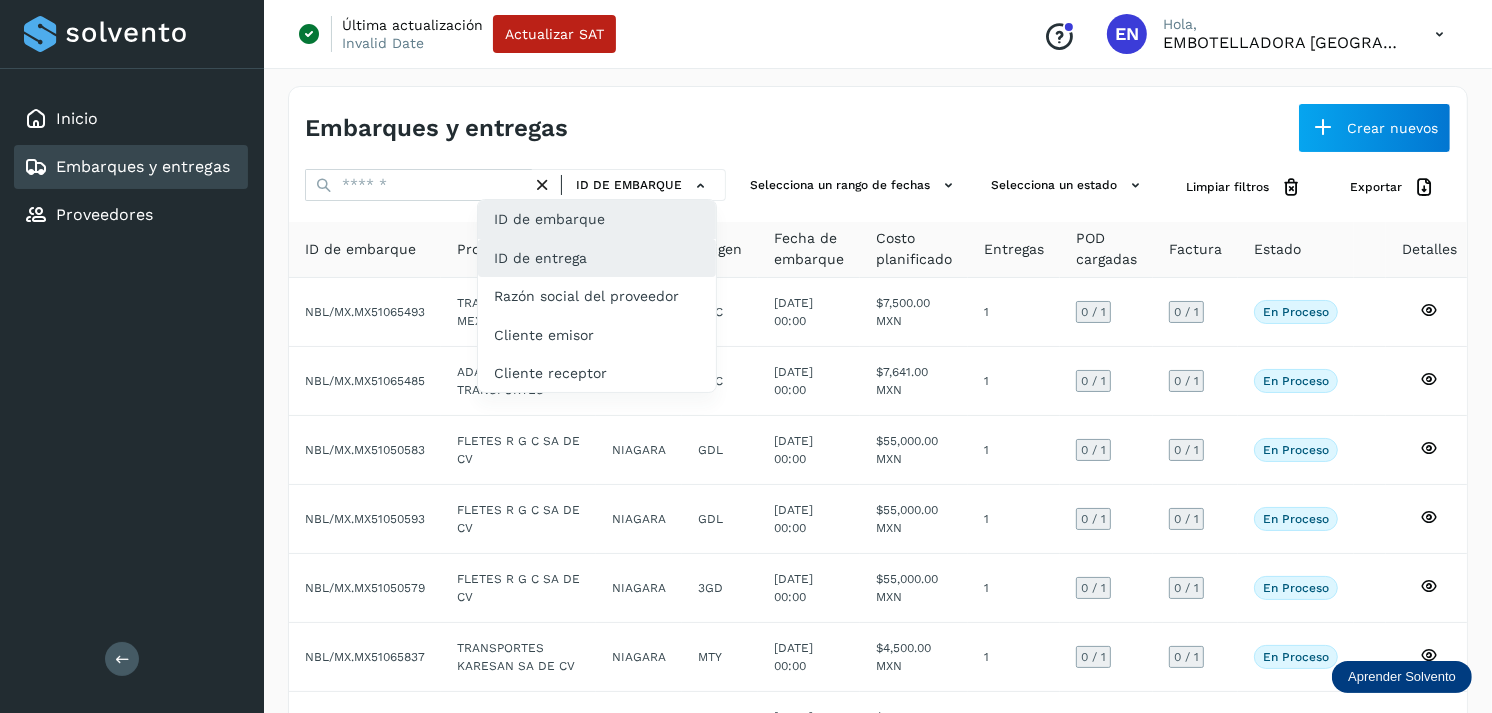 click on "ID de entrega" 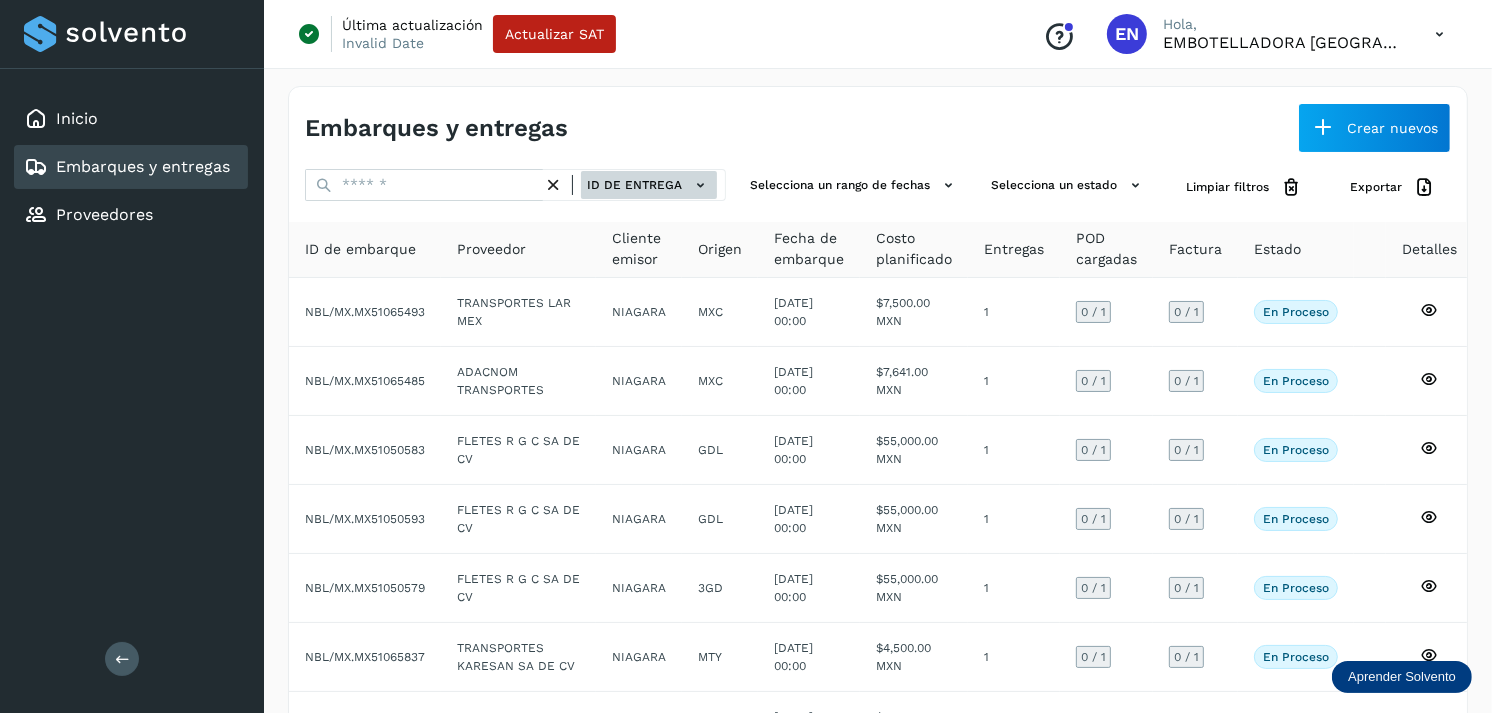 click on "ID de entrega" 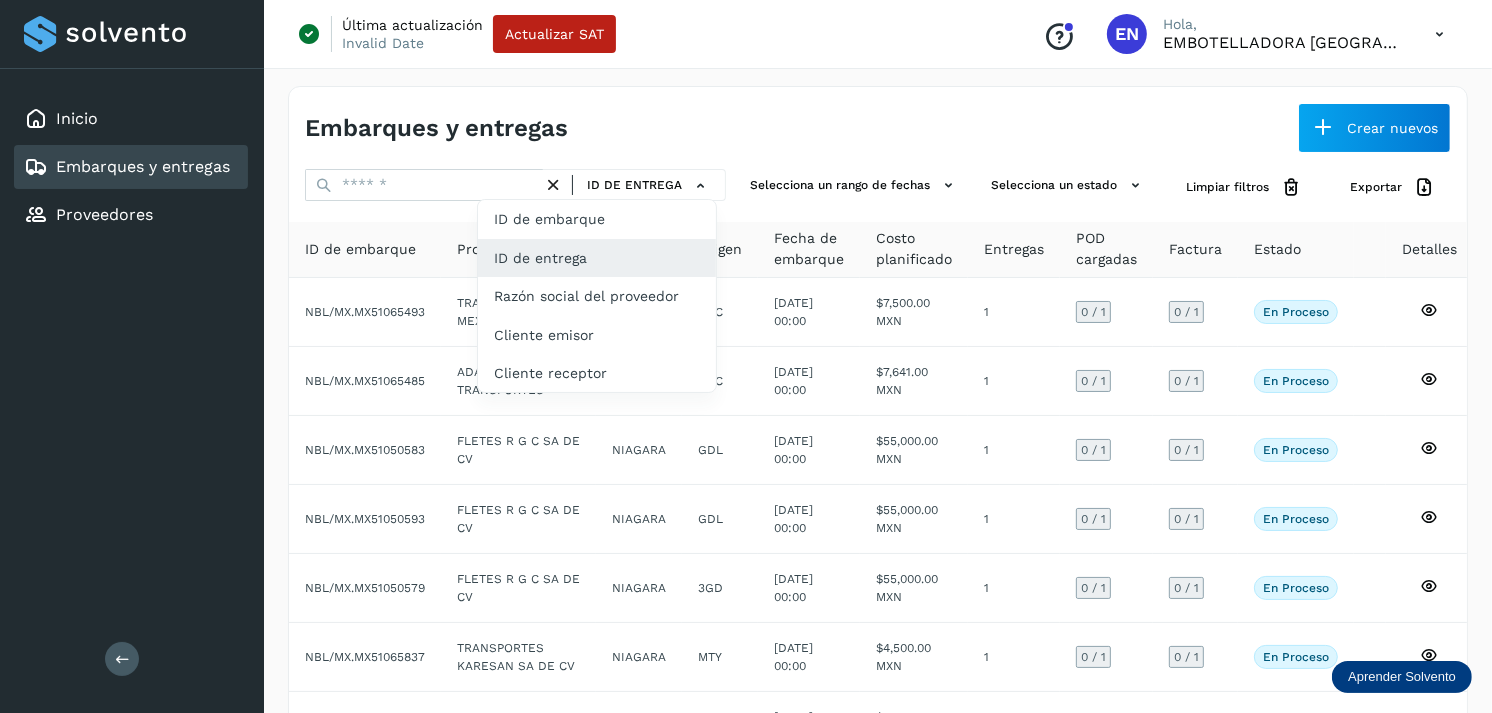 drag, startPoint x: 437, startPoint y: 170, endPoint x: 378, endPoint y: 182, distance: 60.207973 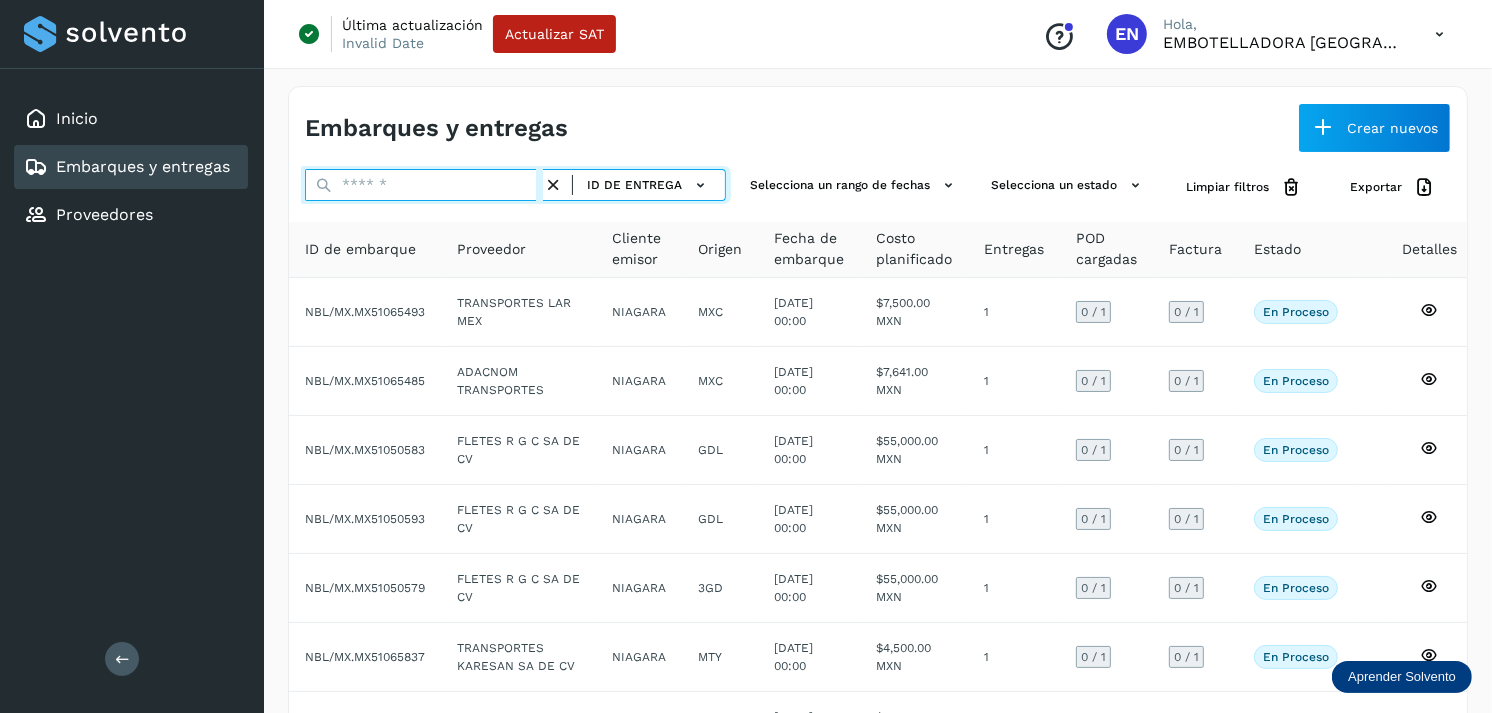 click at bounding box center [424, 185] 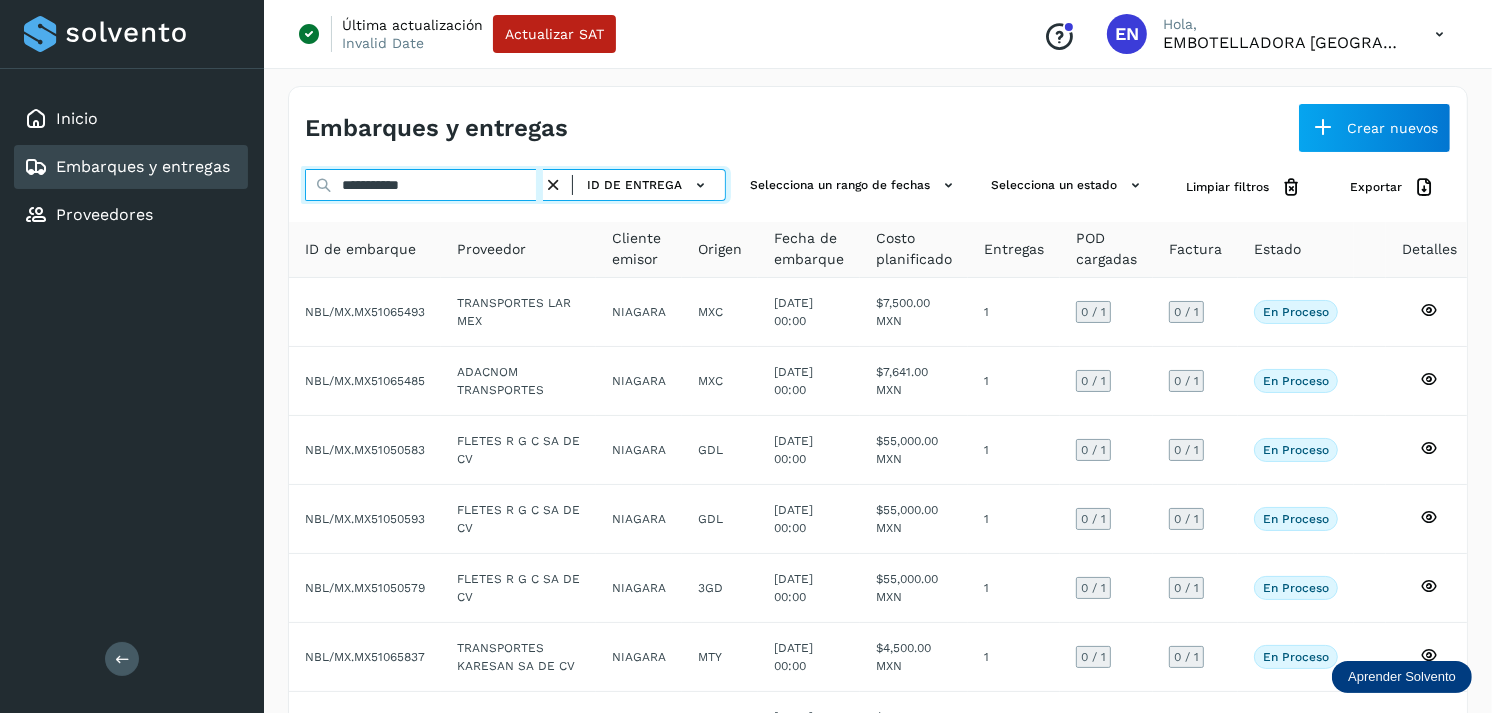 type on "**********" 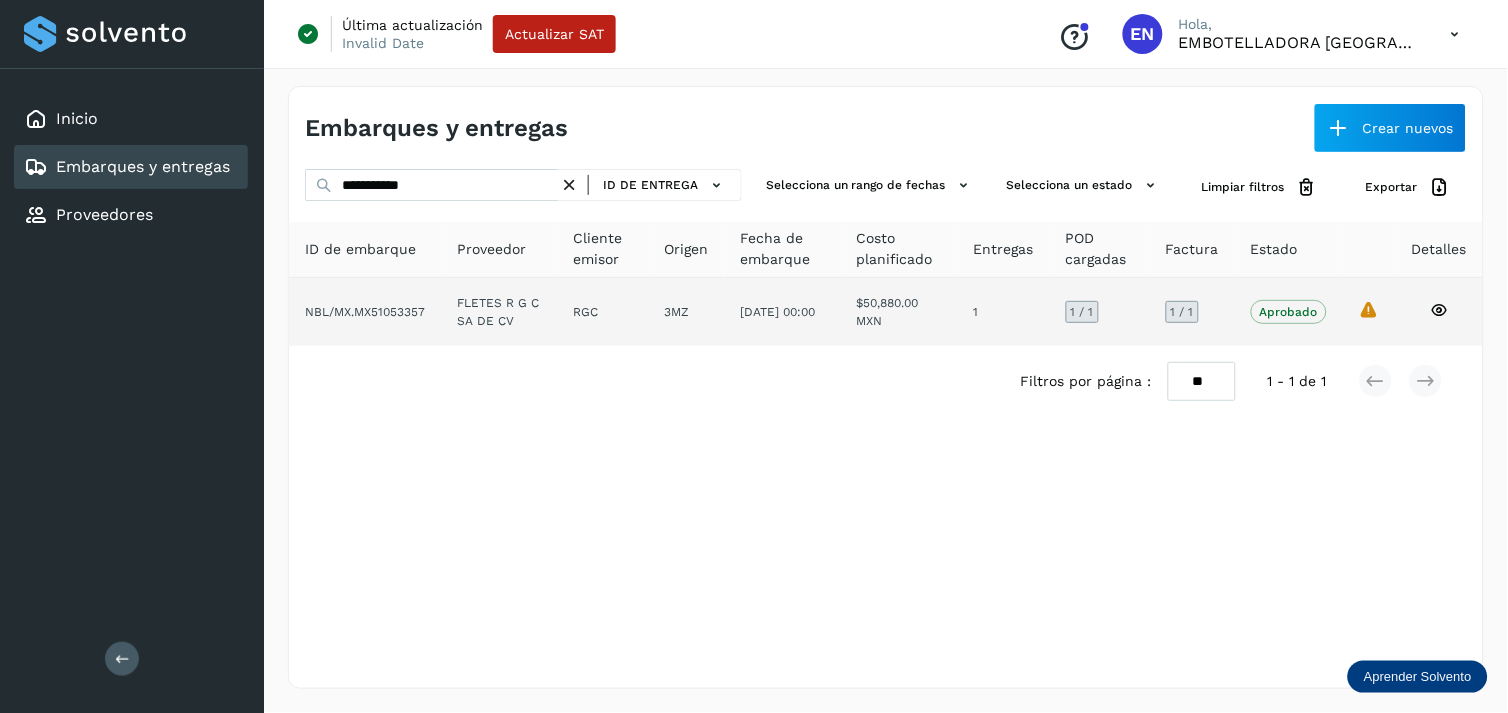 click on "FLETES R G C SA DE CV" 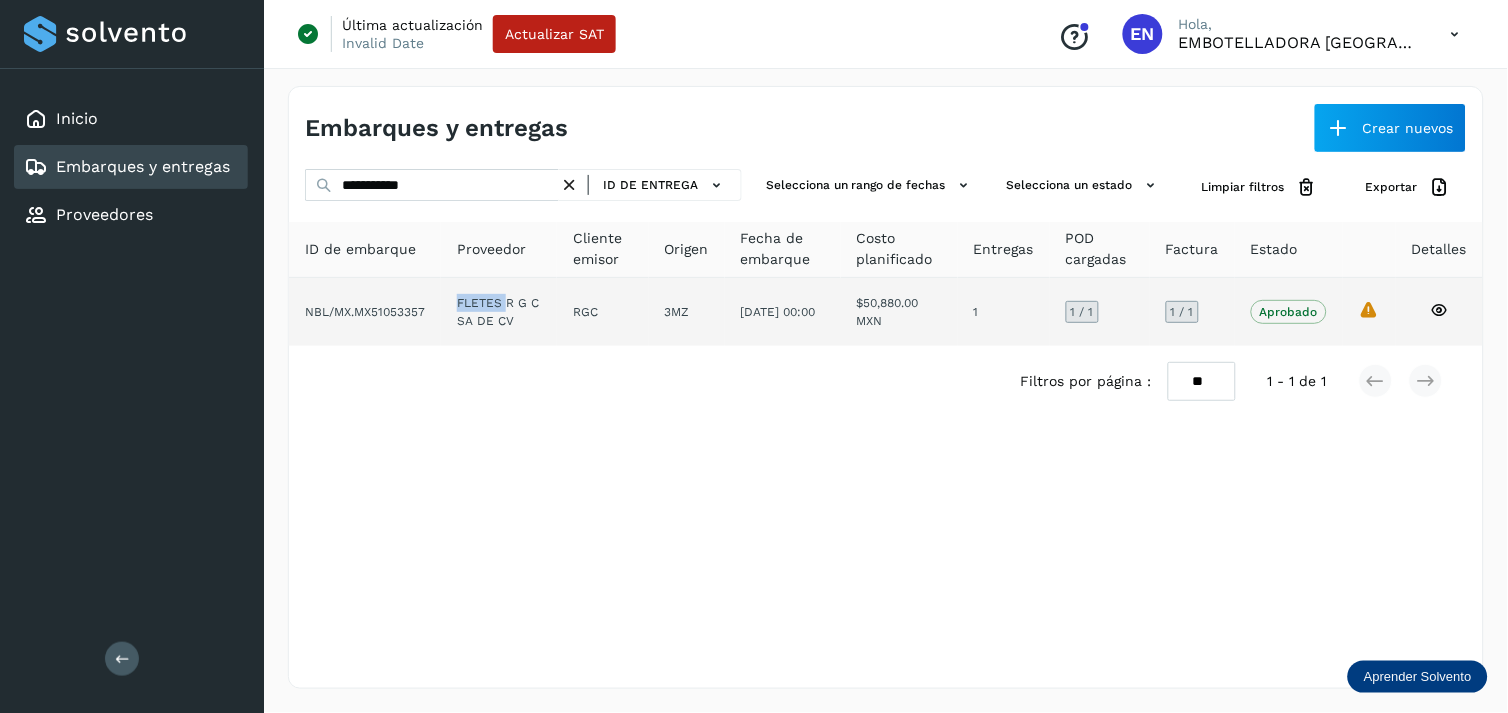 click on "FLETES R G C SA DE CV" 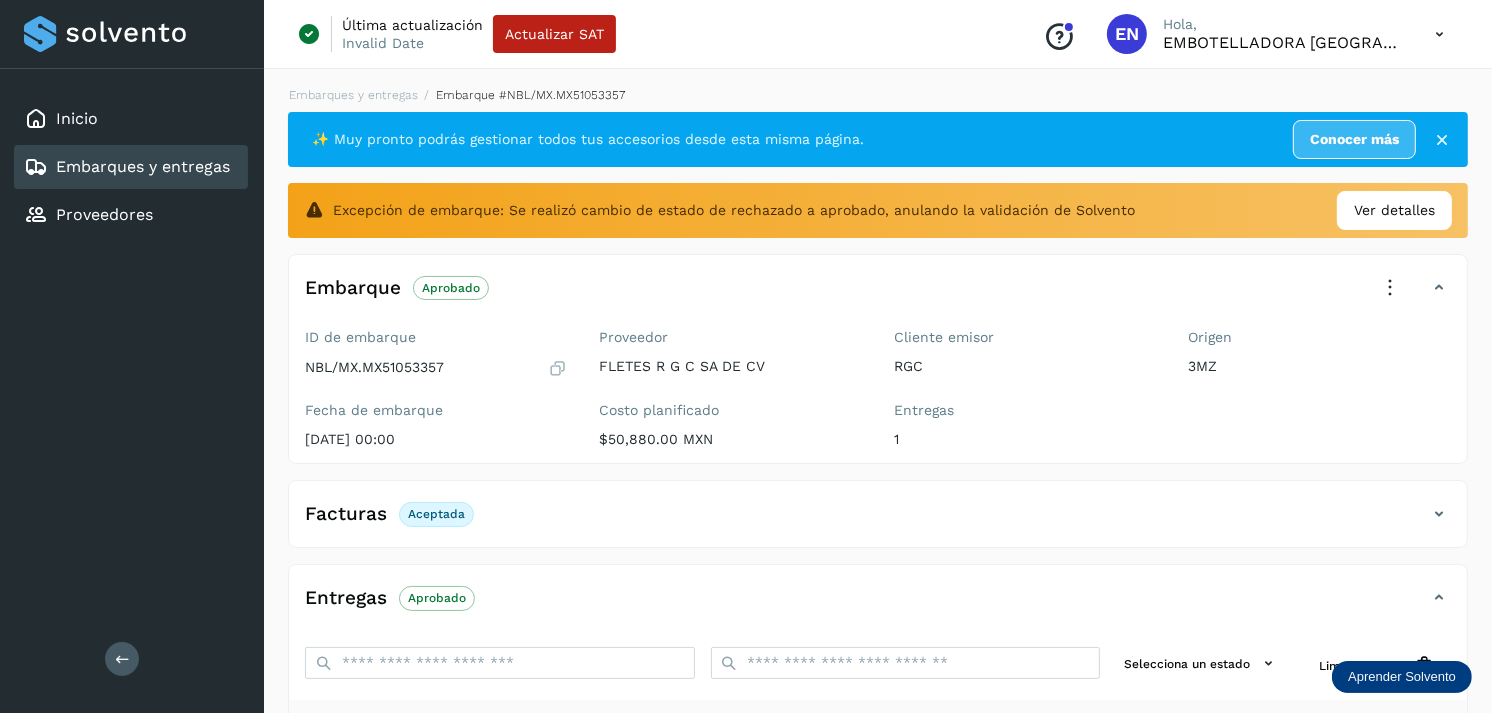 scroll, scrollTop: 312, scrollLeft: 0, axis: vertical 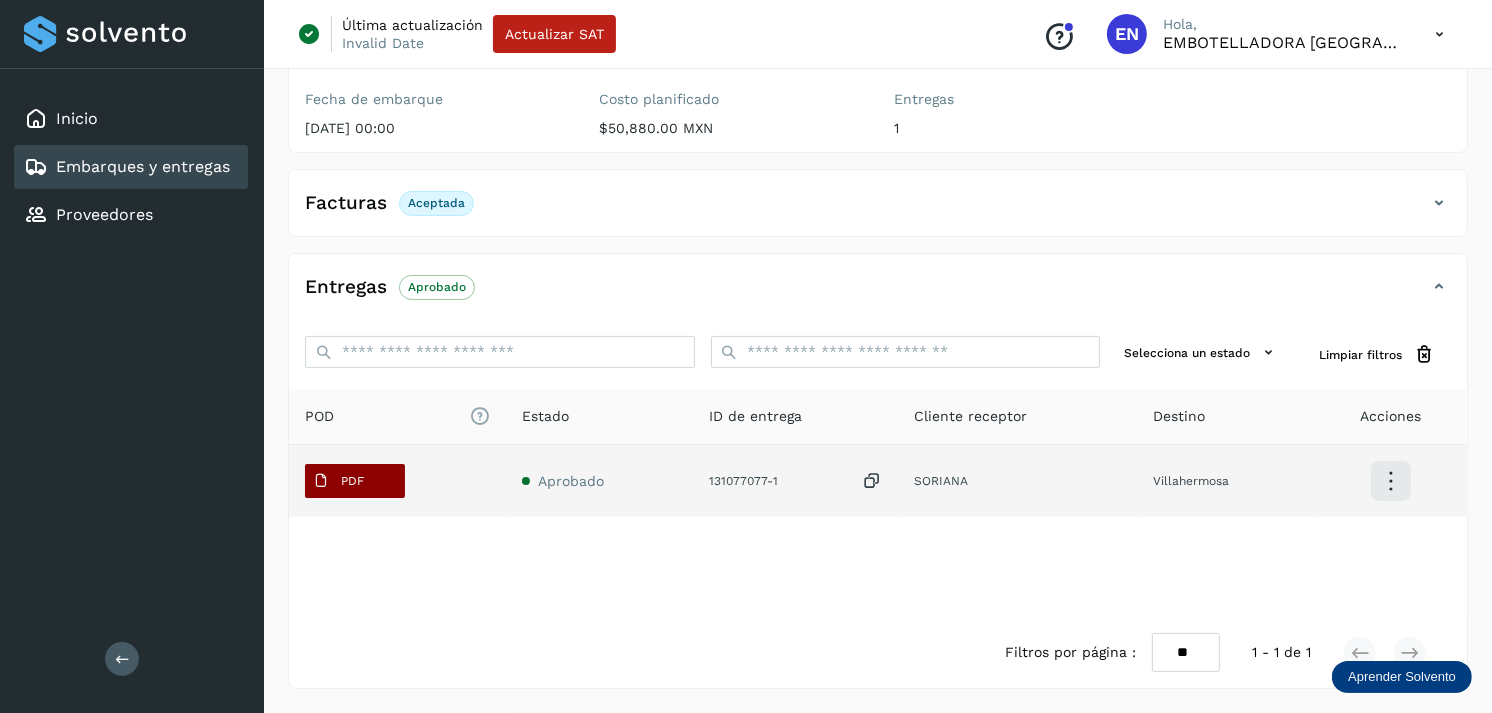 click on "PDF" at bounding box center [338, 481] 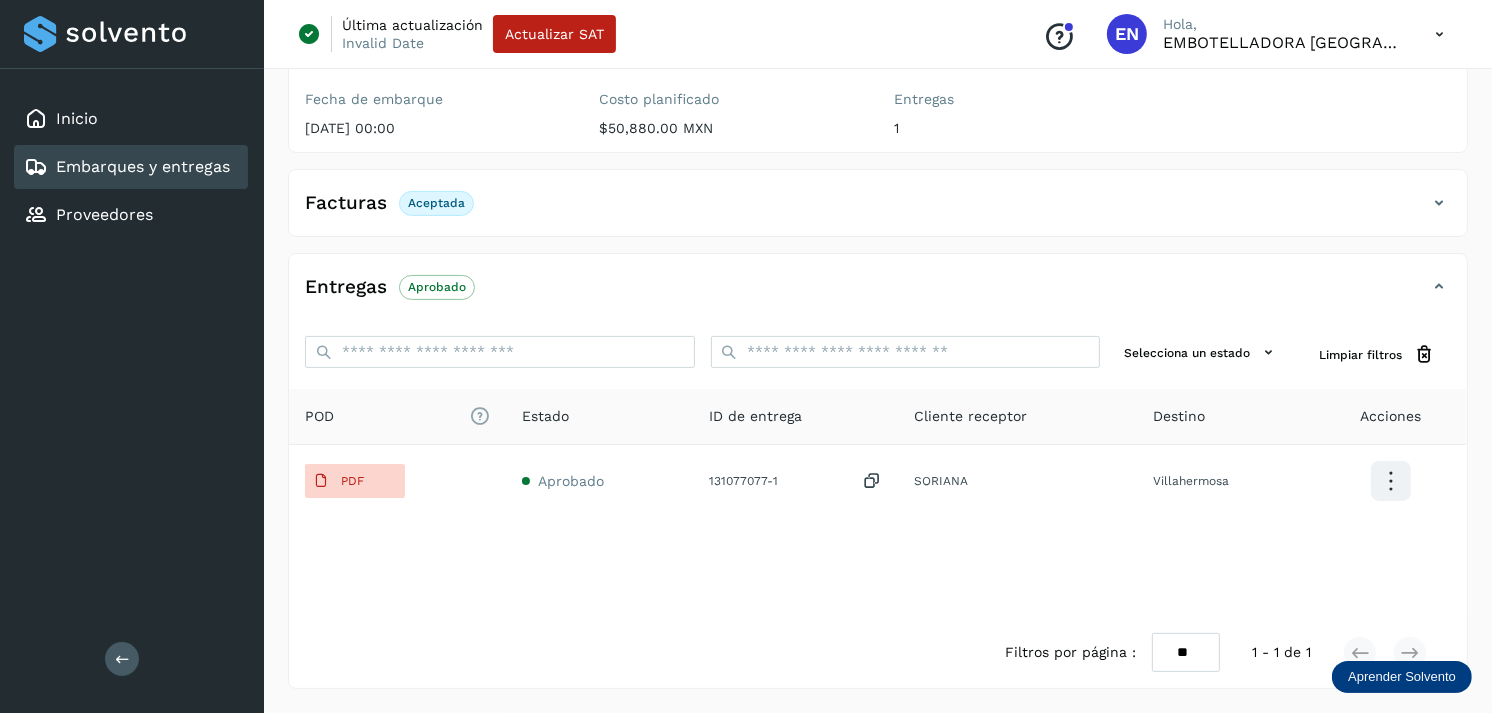 click on "Embarques y entregas" at bounding box center (143, 166) 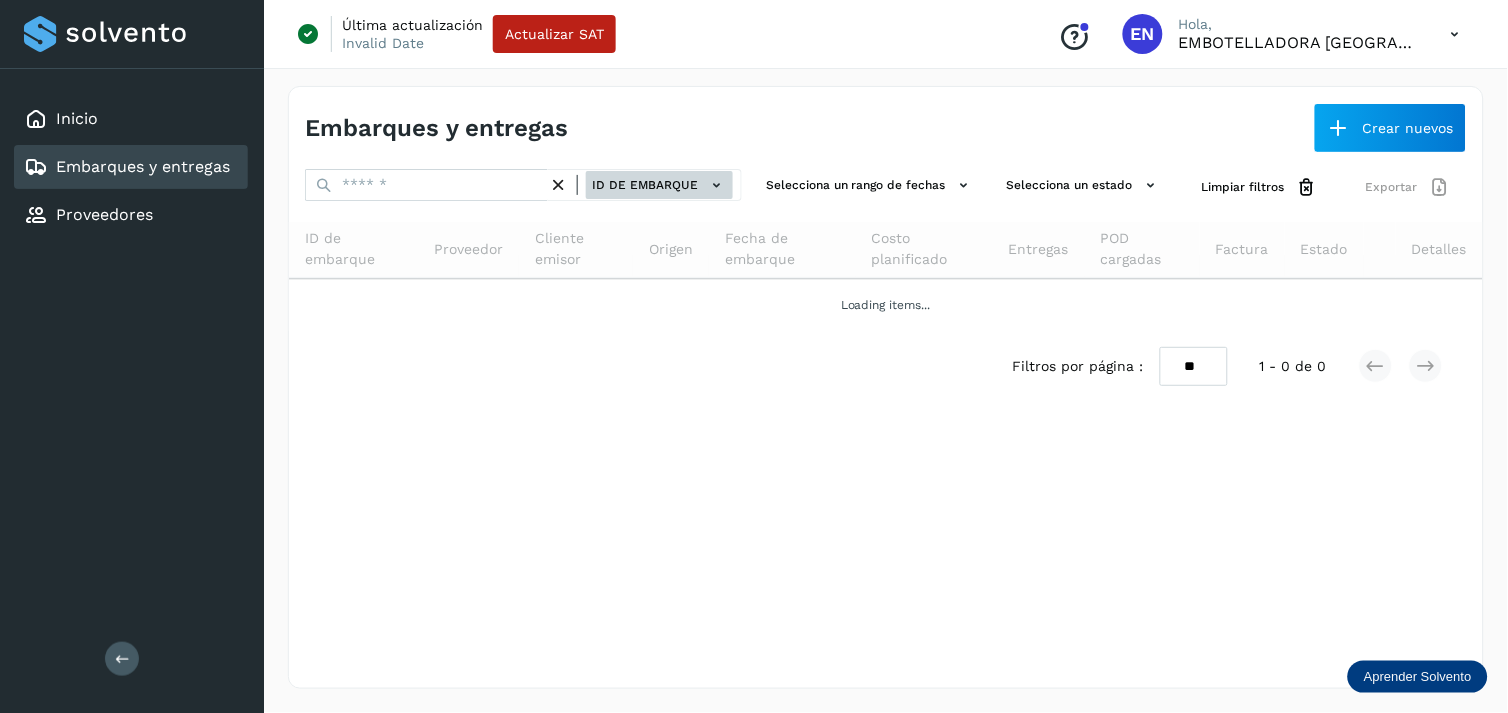 click on "ID de embarque" at bounding box center [659, 185] 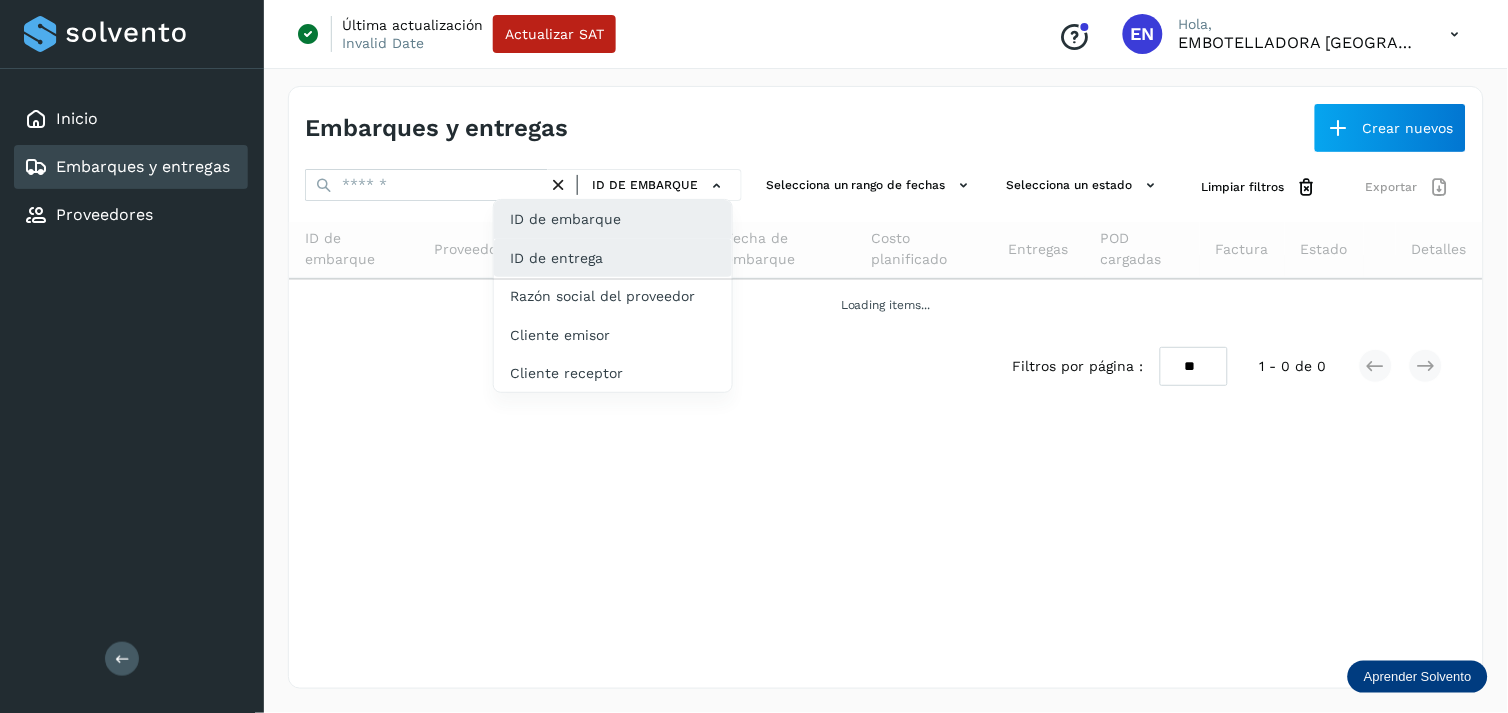 click on "ID de entrega" 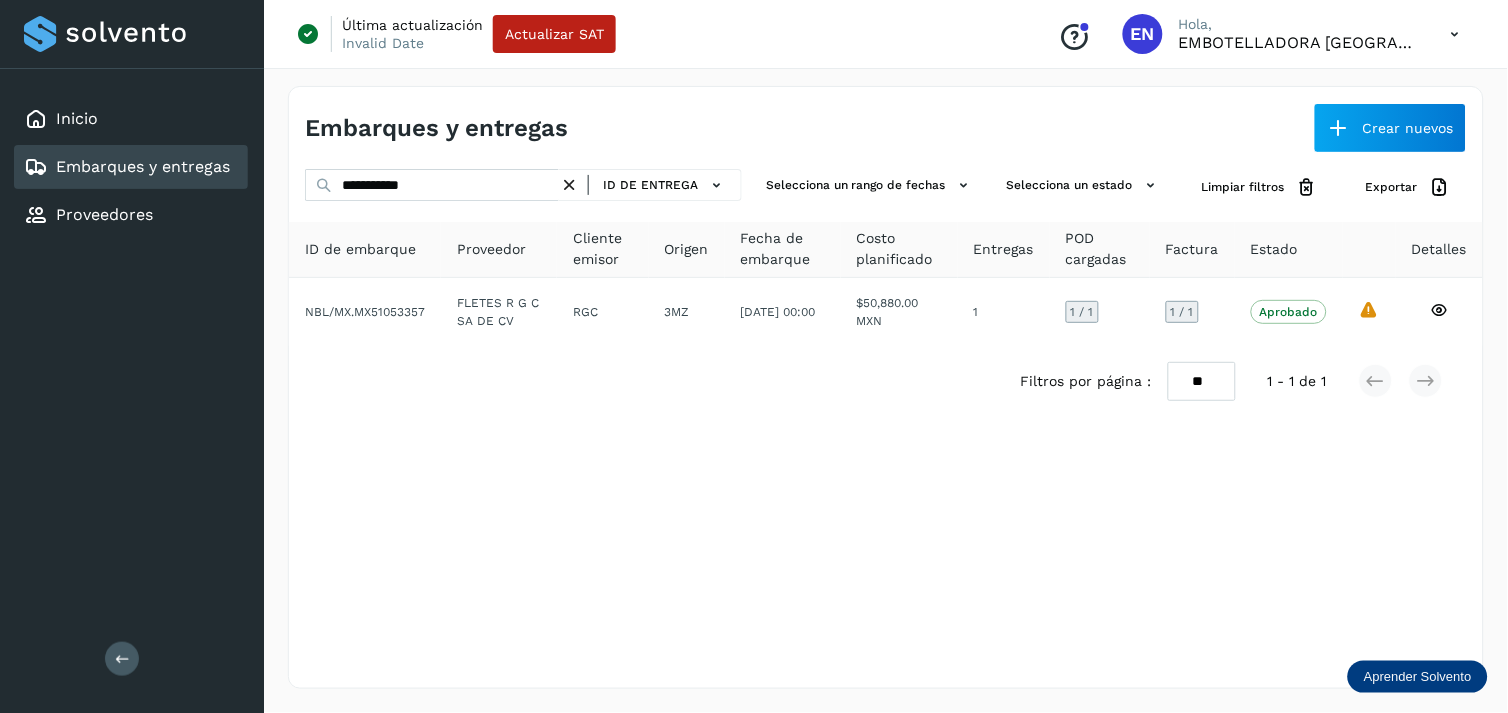 click at bounding box center [569, 185] 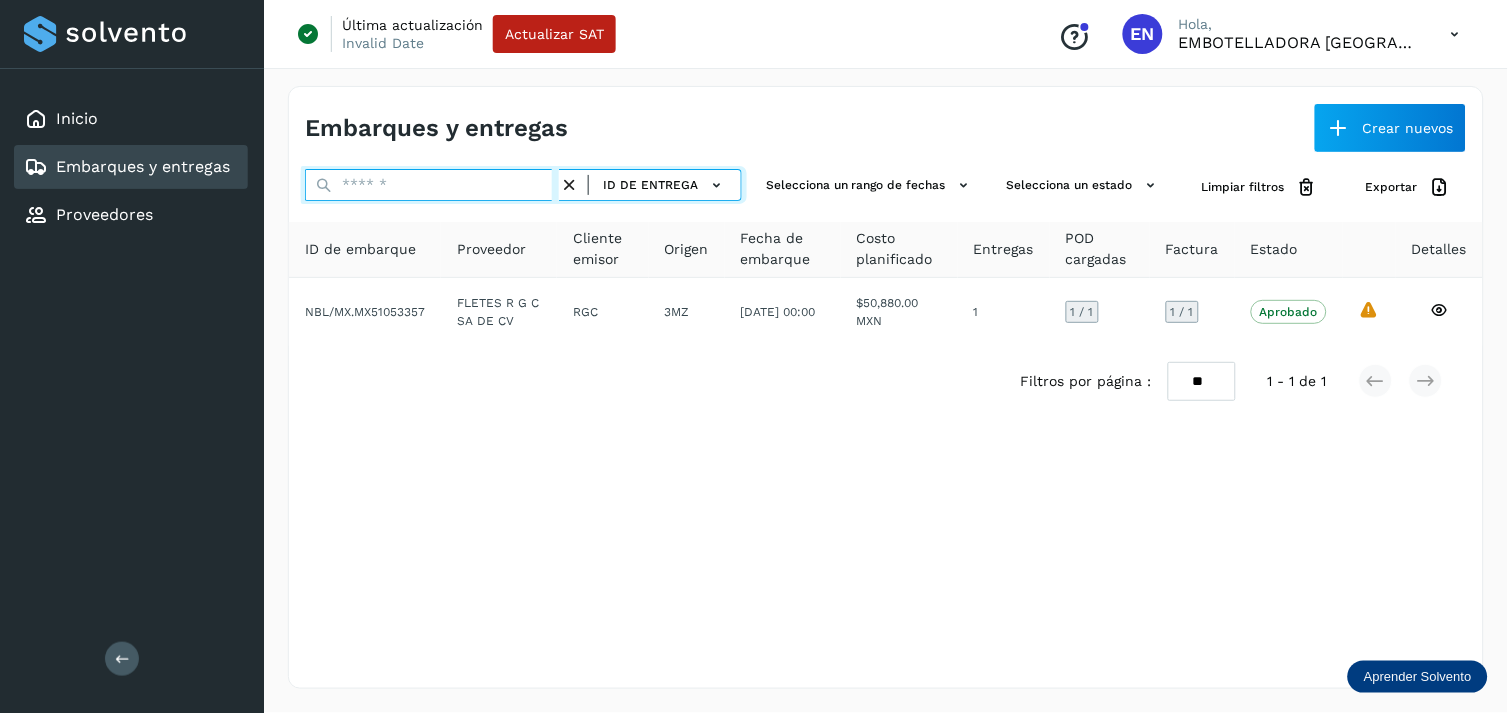 click at bounding box center (432, 185) 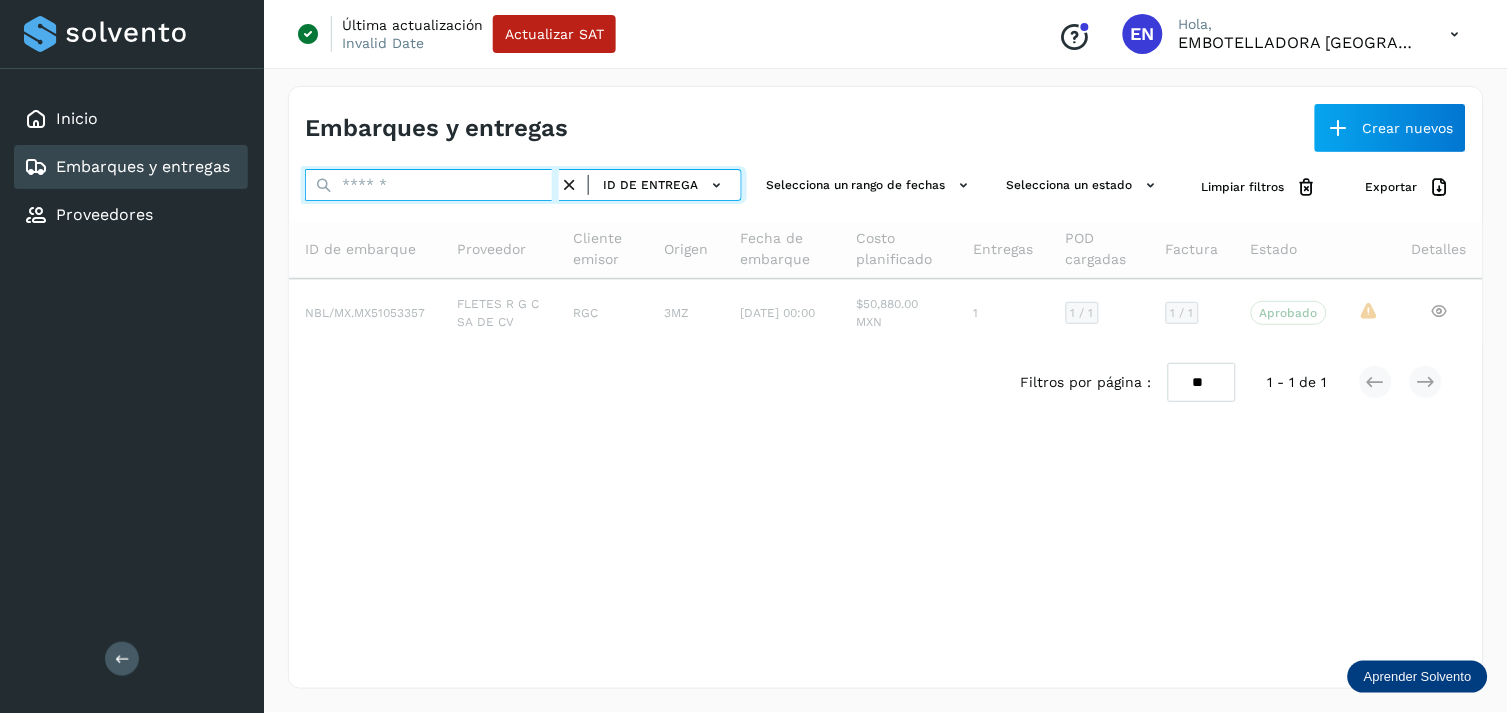 paste on "**********" 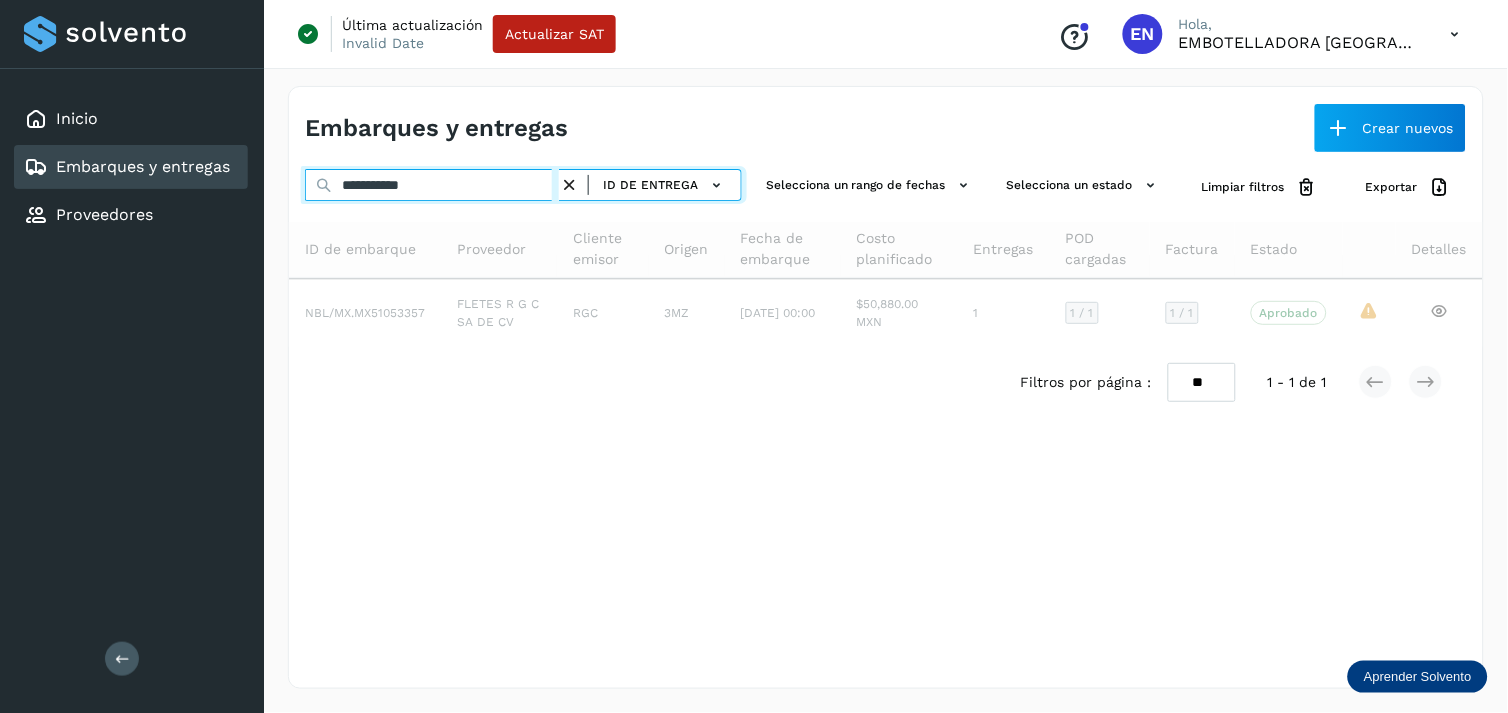 type on "**********" 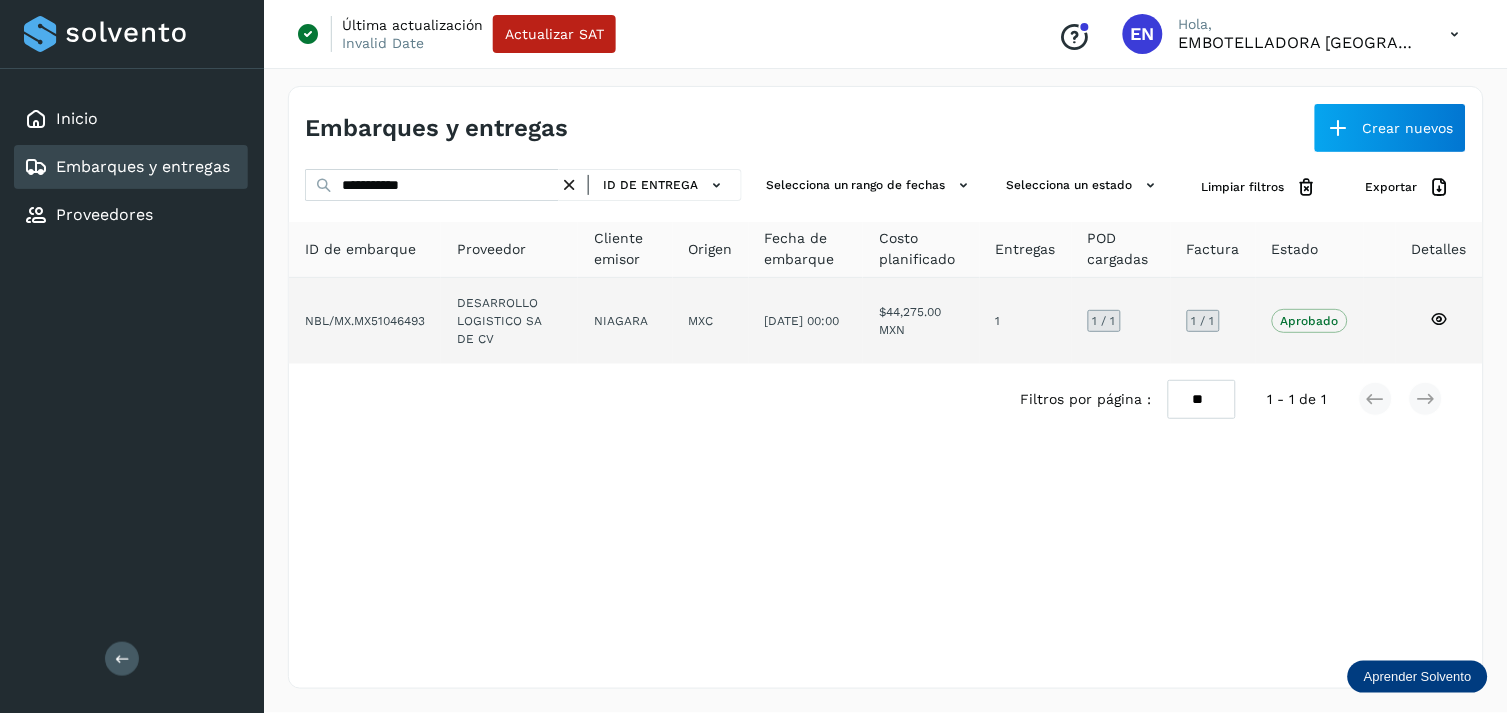 click on "13/may/2025 00:00" 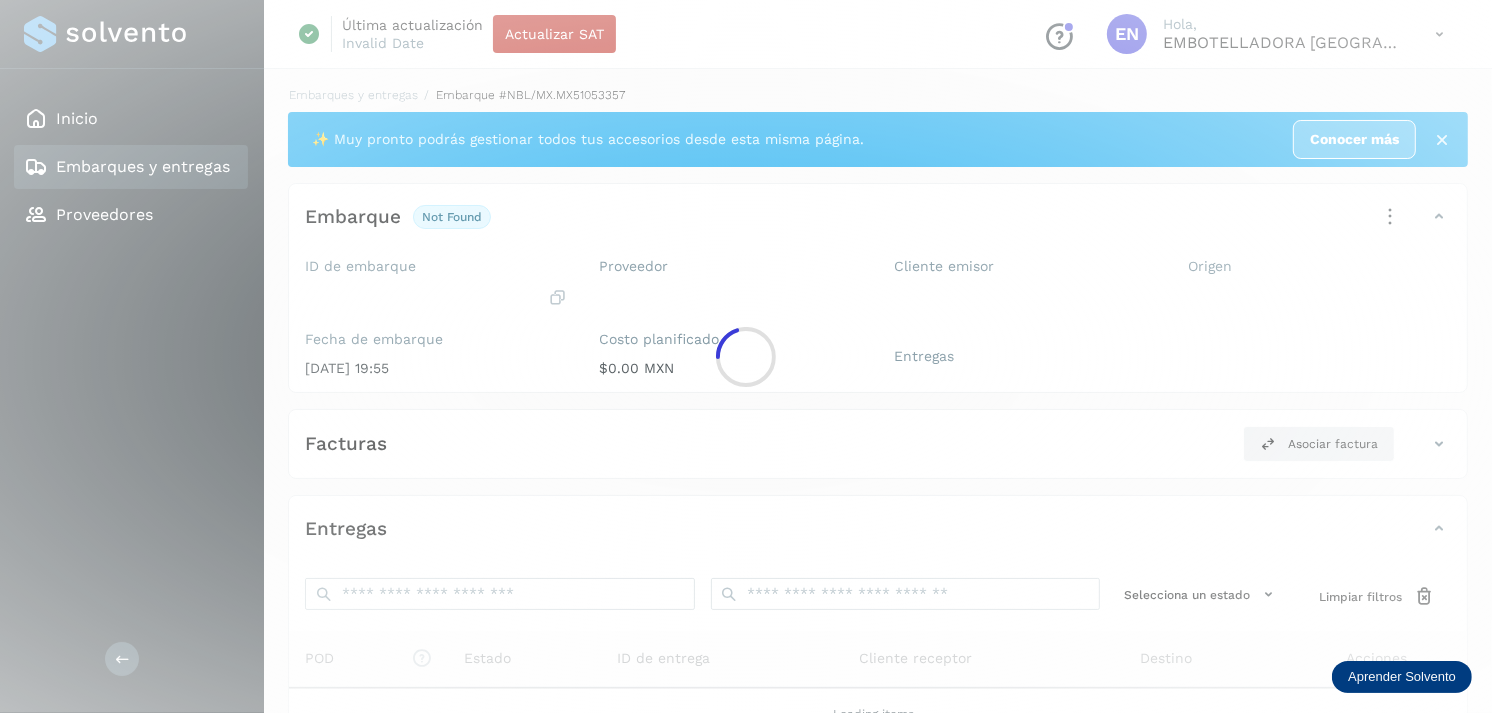 click 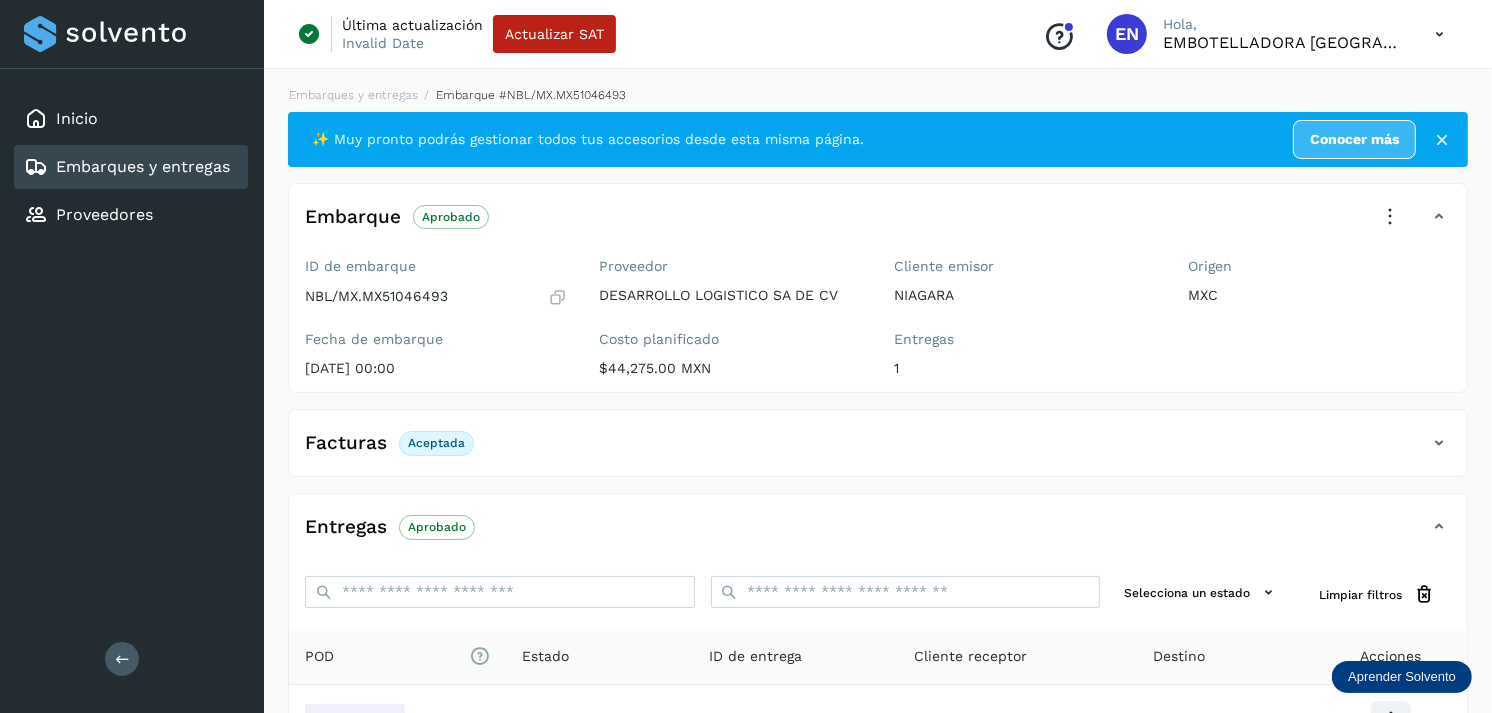 scroll, scrollTop: 241, scrollLeft: 0, axis: vertical 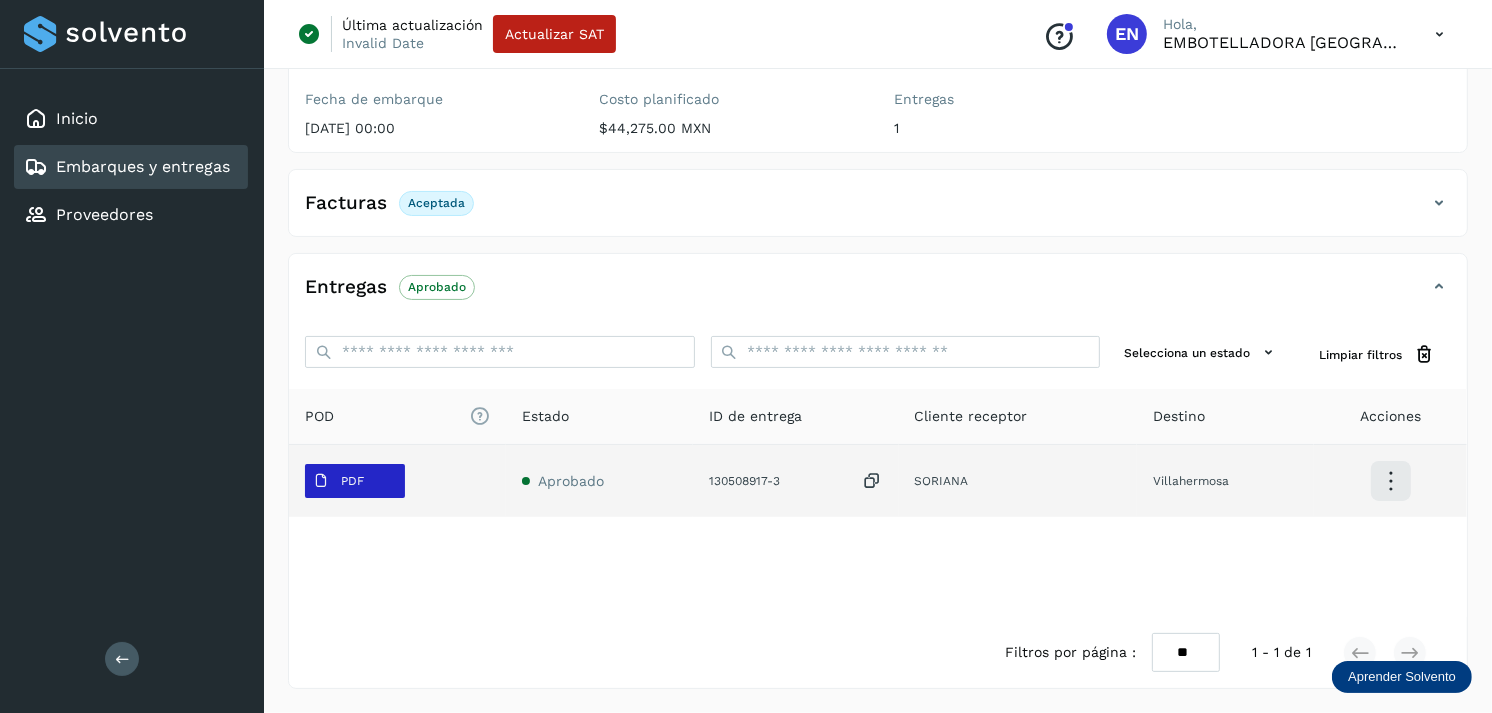 click on "PDF" at bounding box center (338, 481) 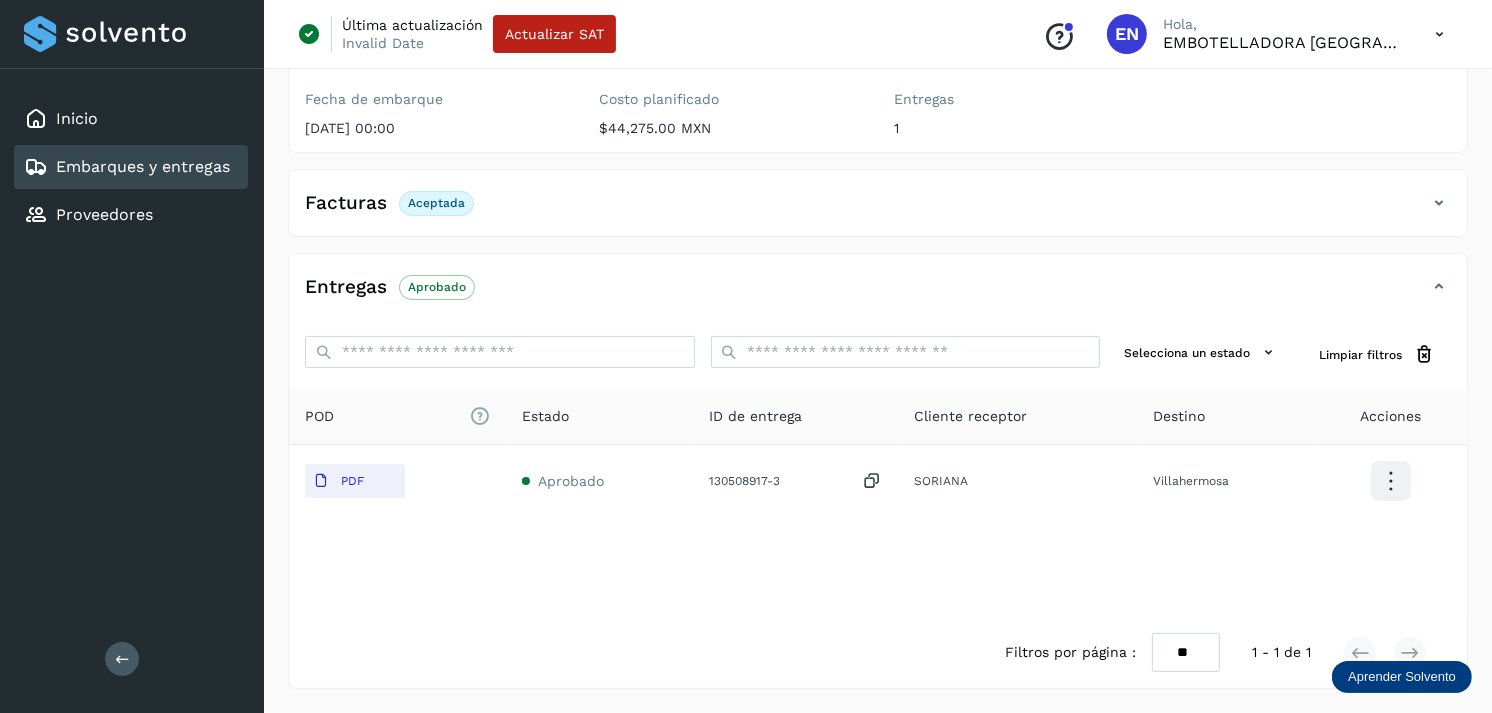 click on "Embarques y entregas" 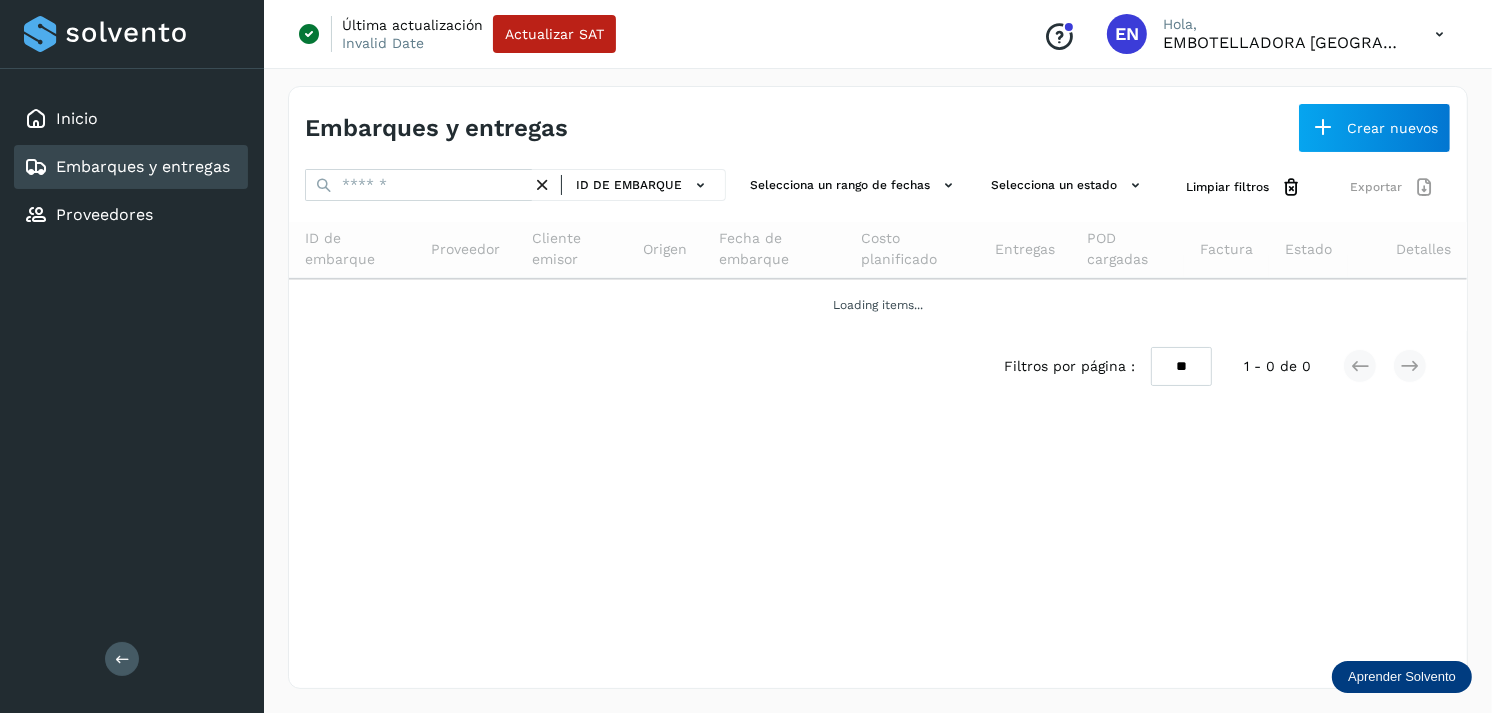 scroll, scrollTop: 0, scrollLeft: 0, axis: both 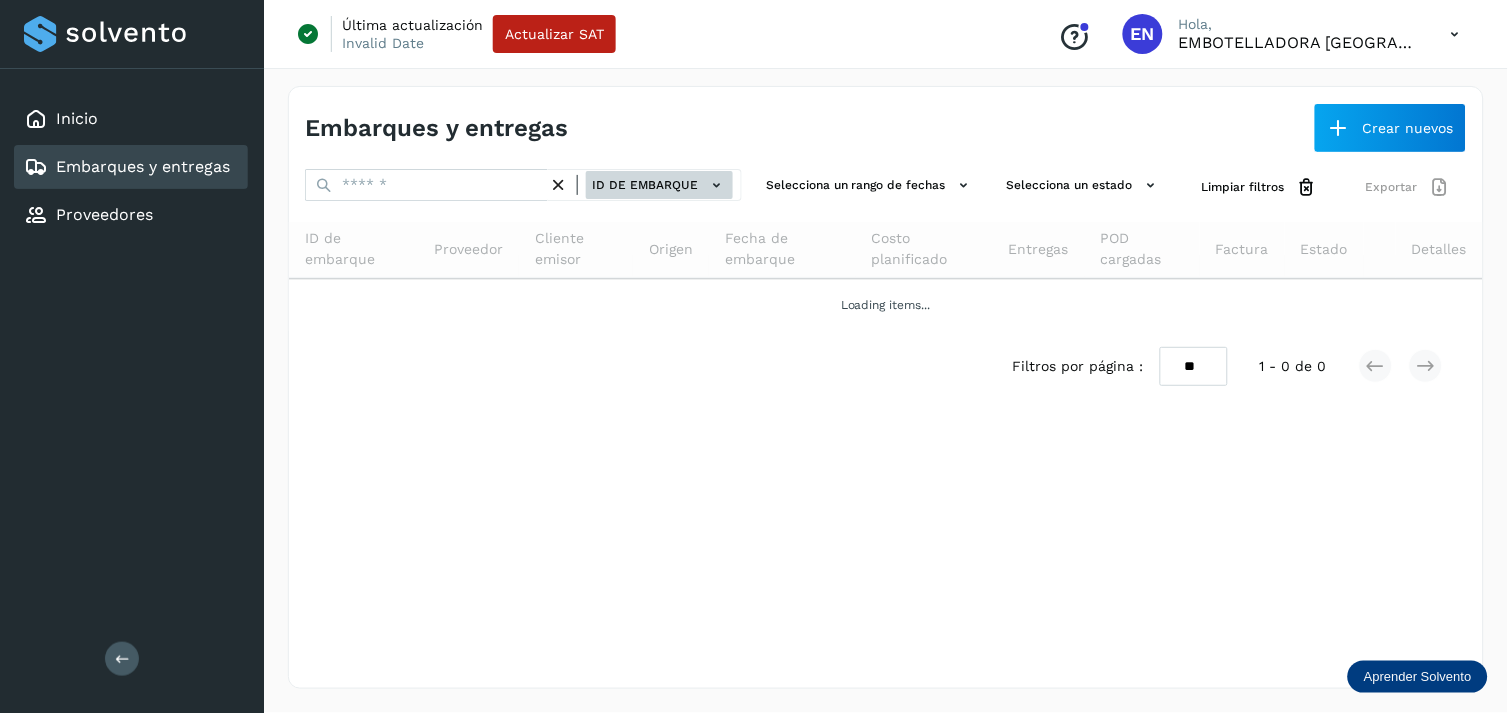 click on "ID de embarque" at bounding box center (659, 185) 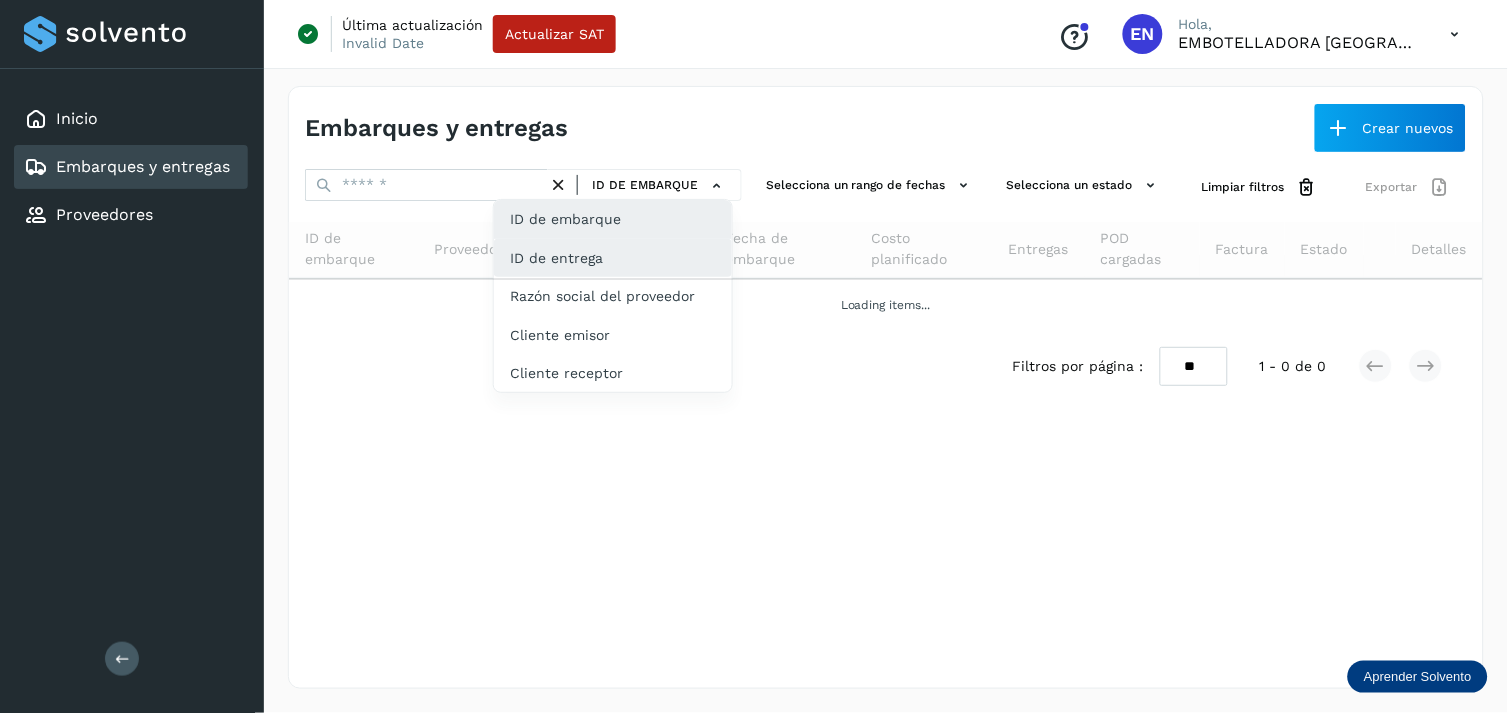 click on "ID de entrega" 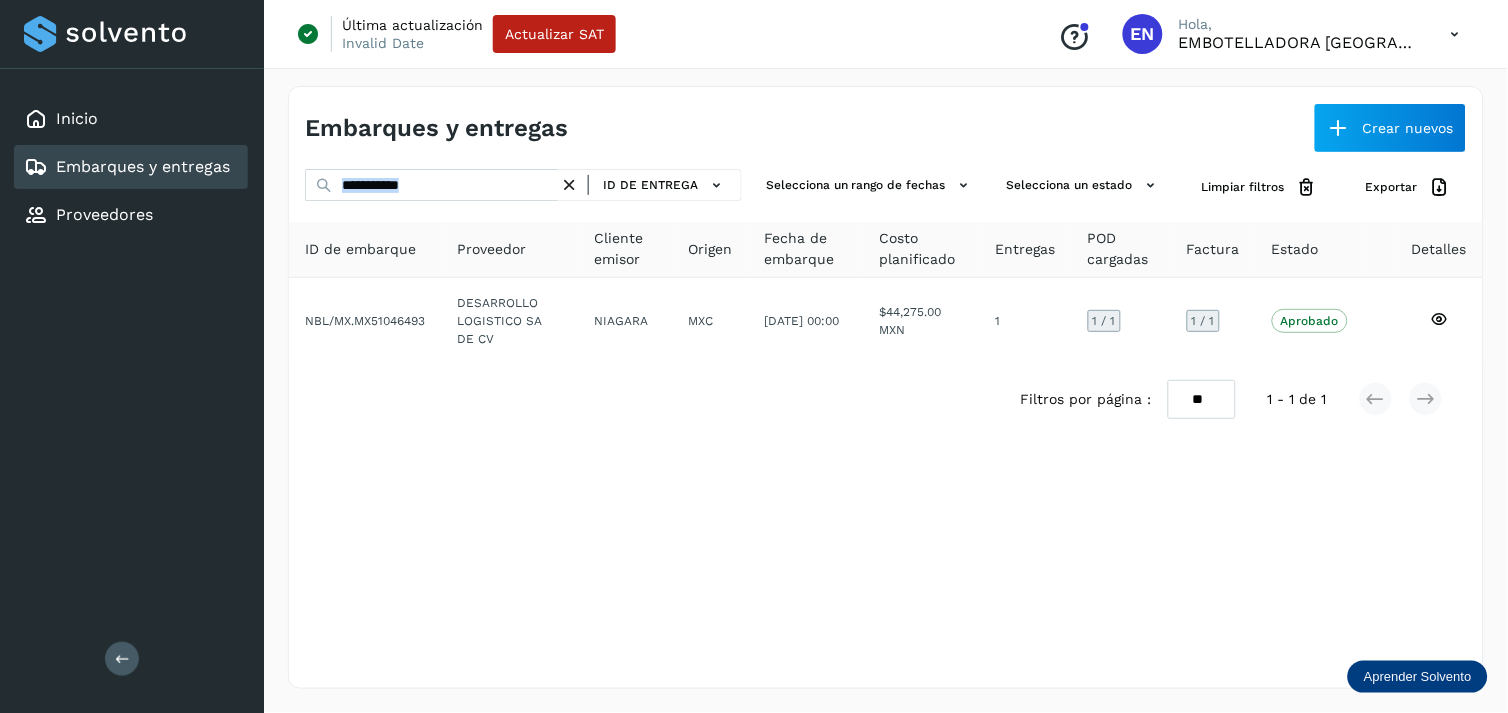 drag, startPoint x: 574, startPoint y: 185, endPoint x: 501, endPoint y: 181, distance: 73.109505 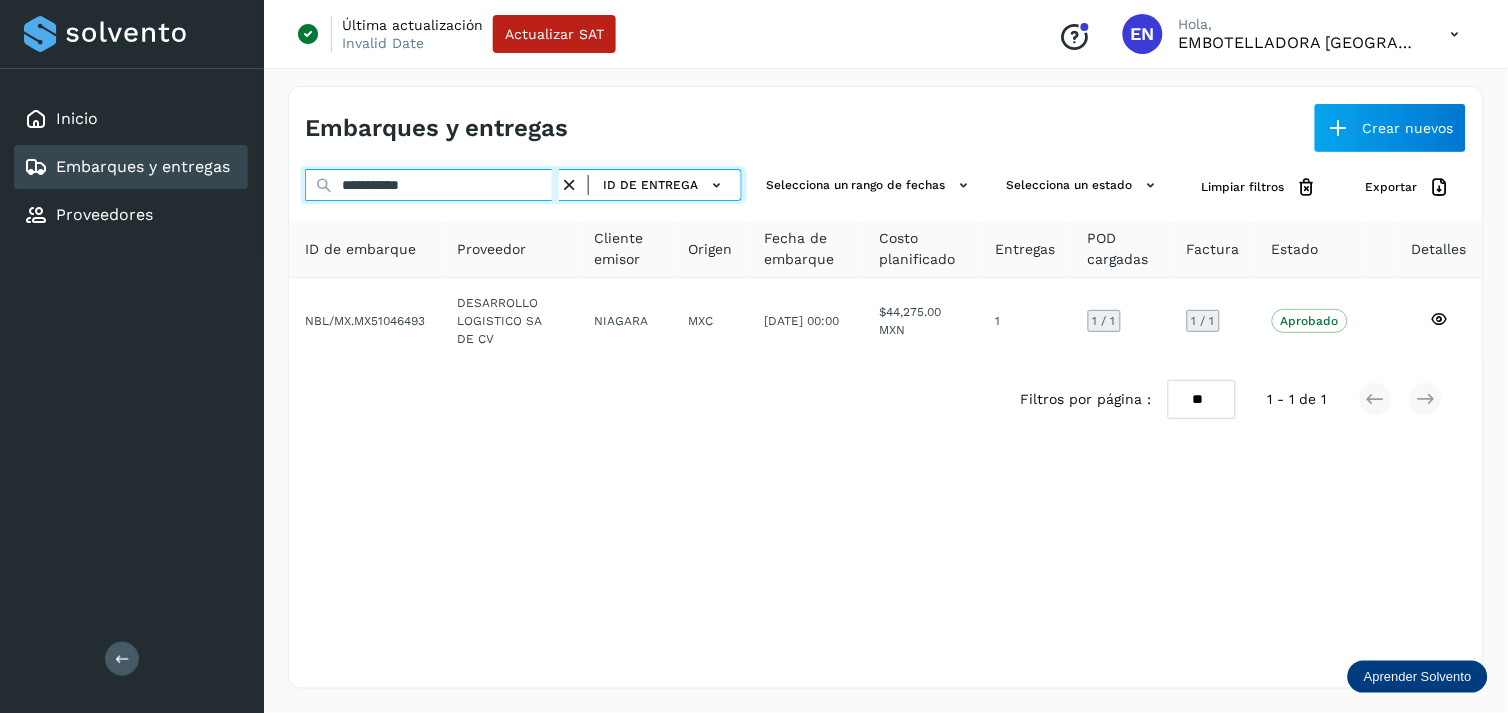 click on "**********" at bounding box center [432, 185] 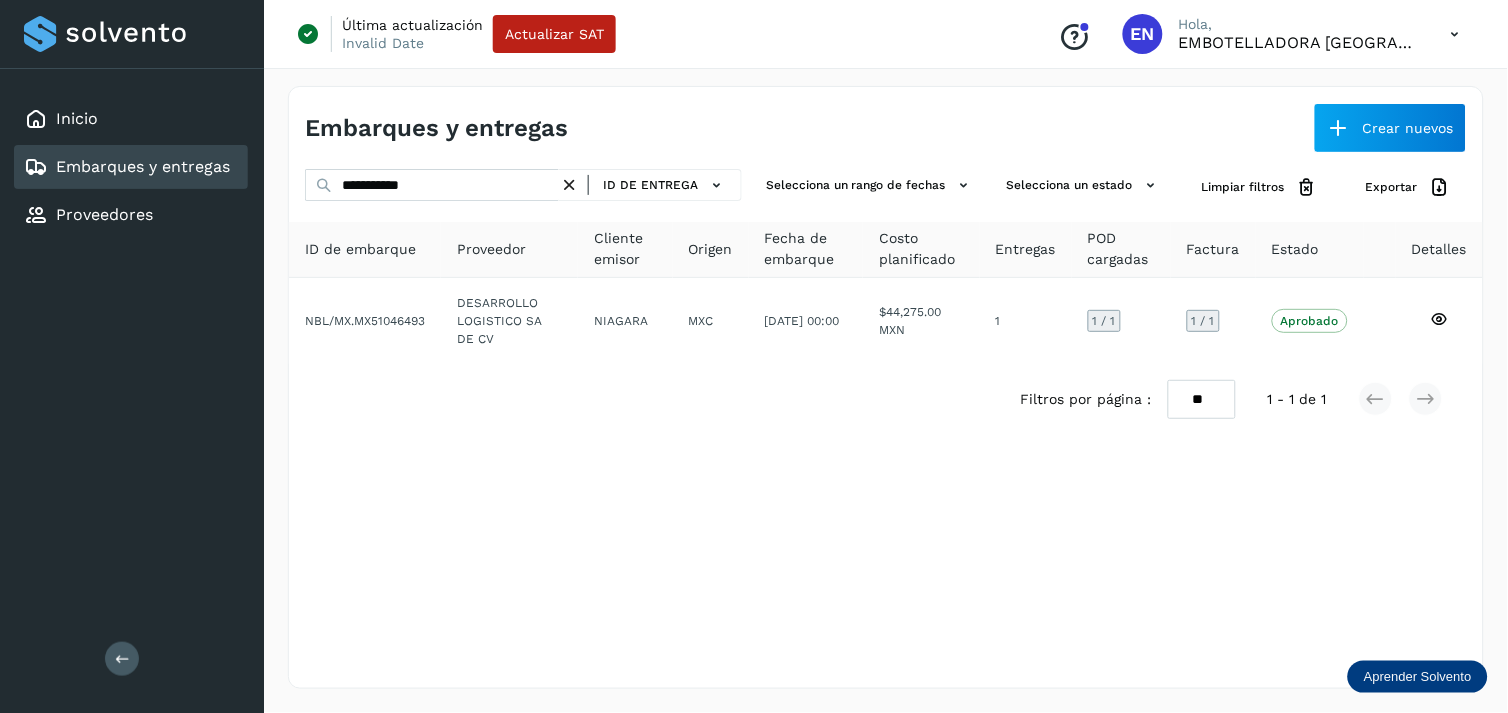 click at bounding box center (569, 185) 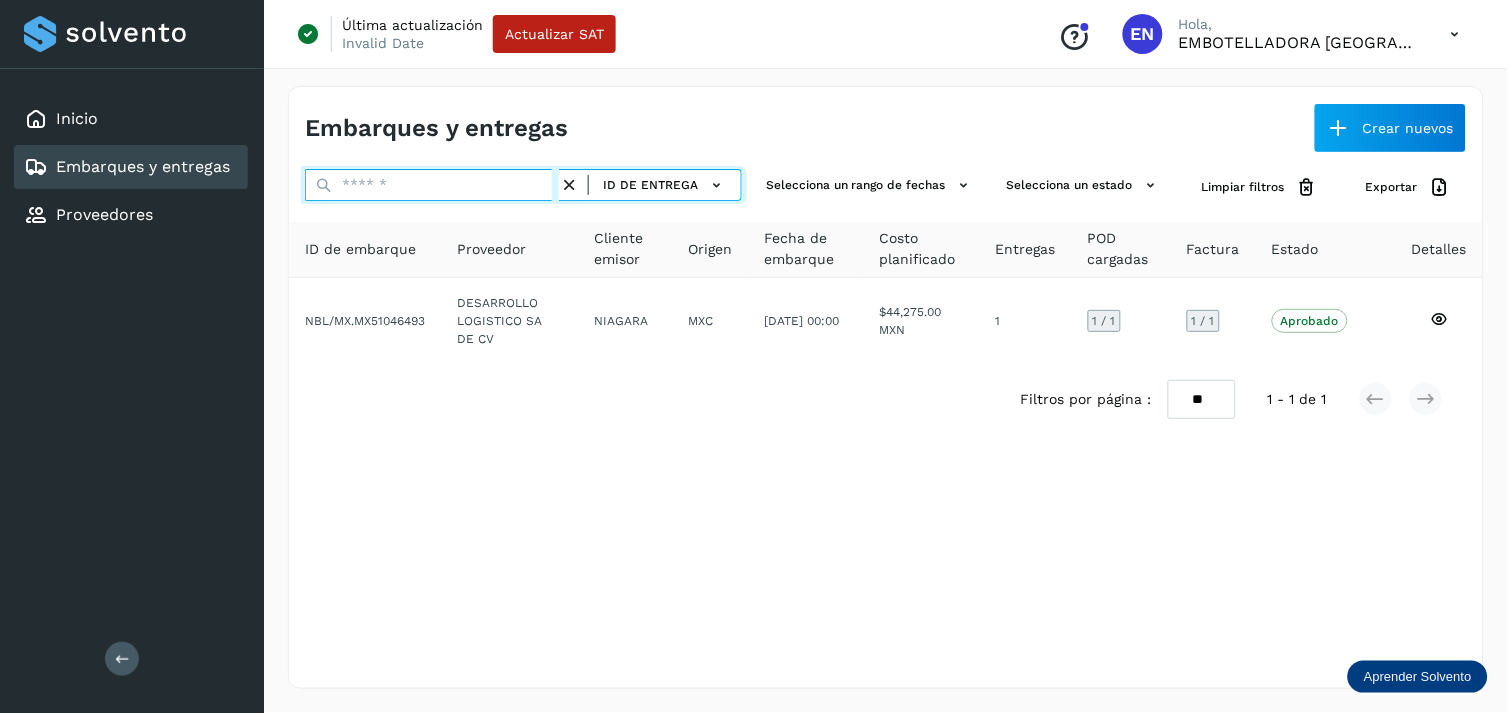 click at bounding box center [432, 185] 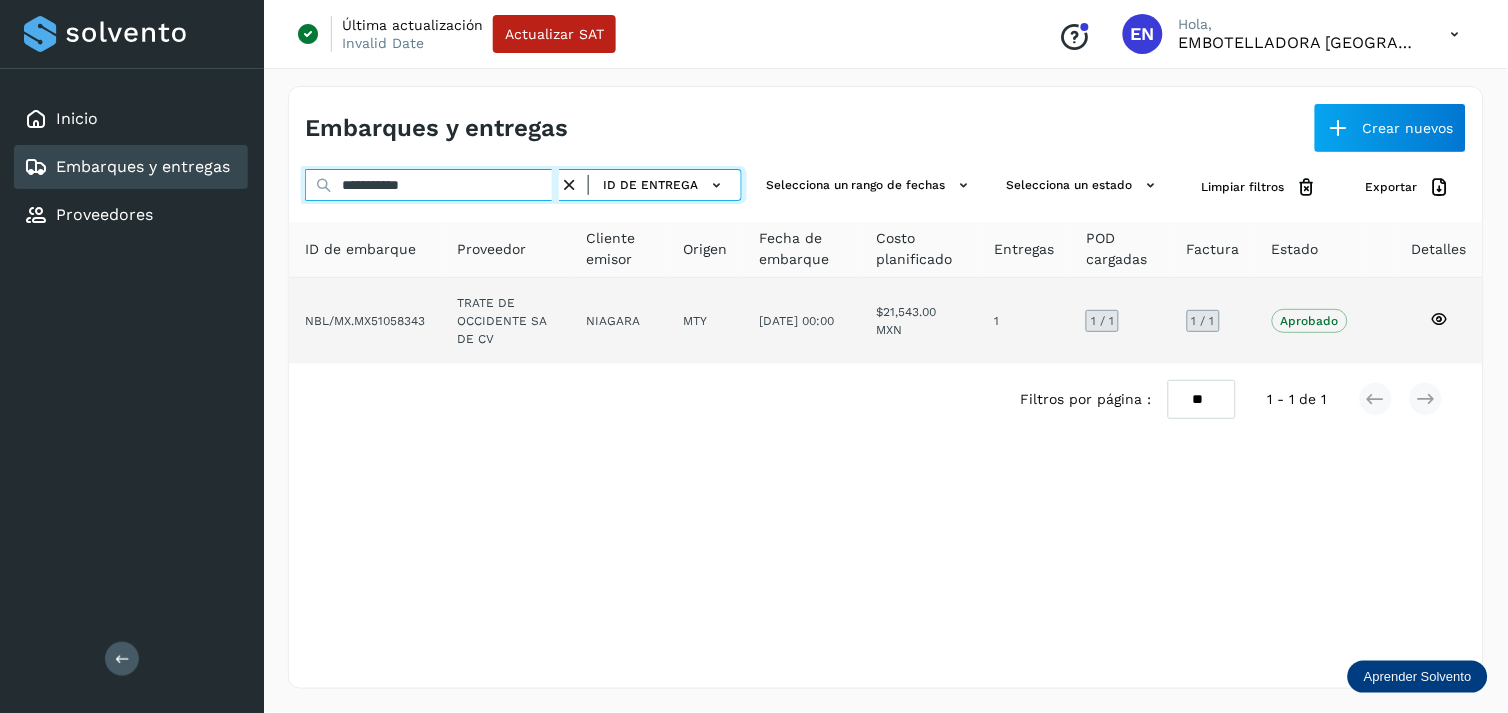 type on "**********" 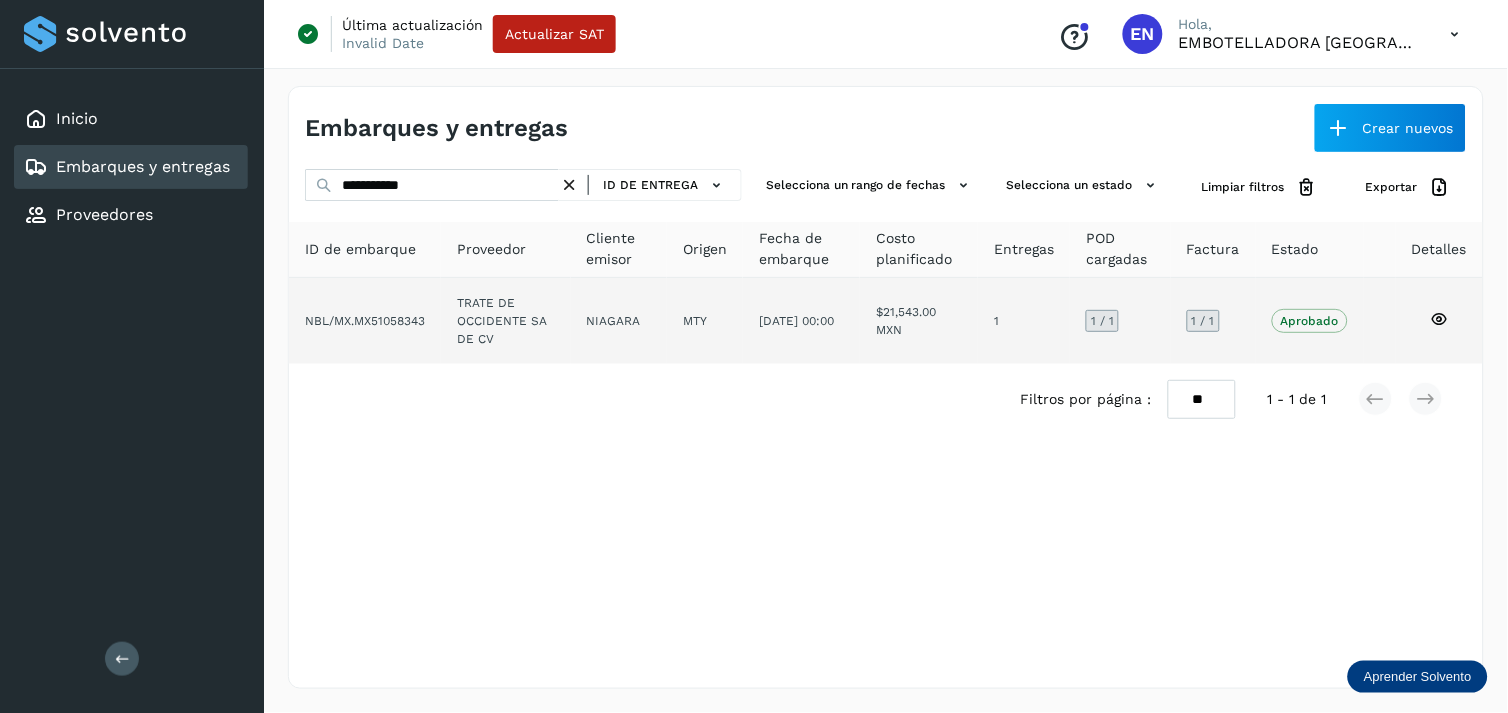 click on "TRATE DE OCCIDENTE SA DE CV" 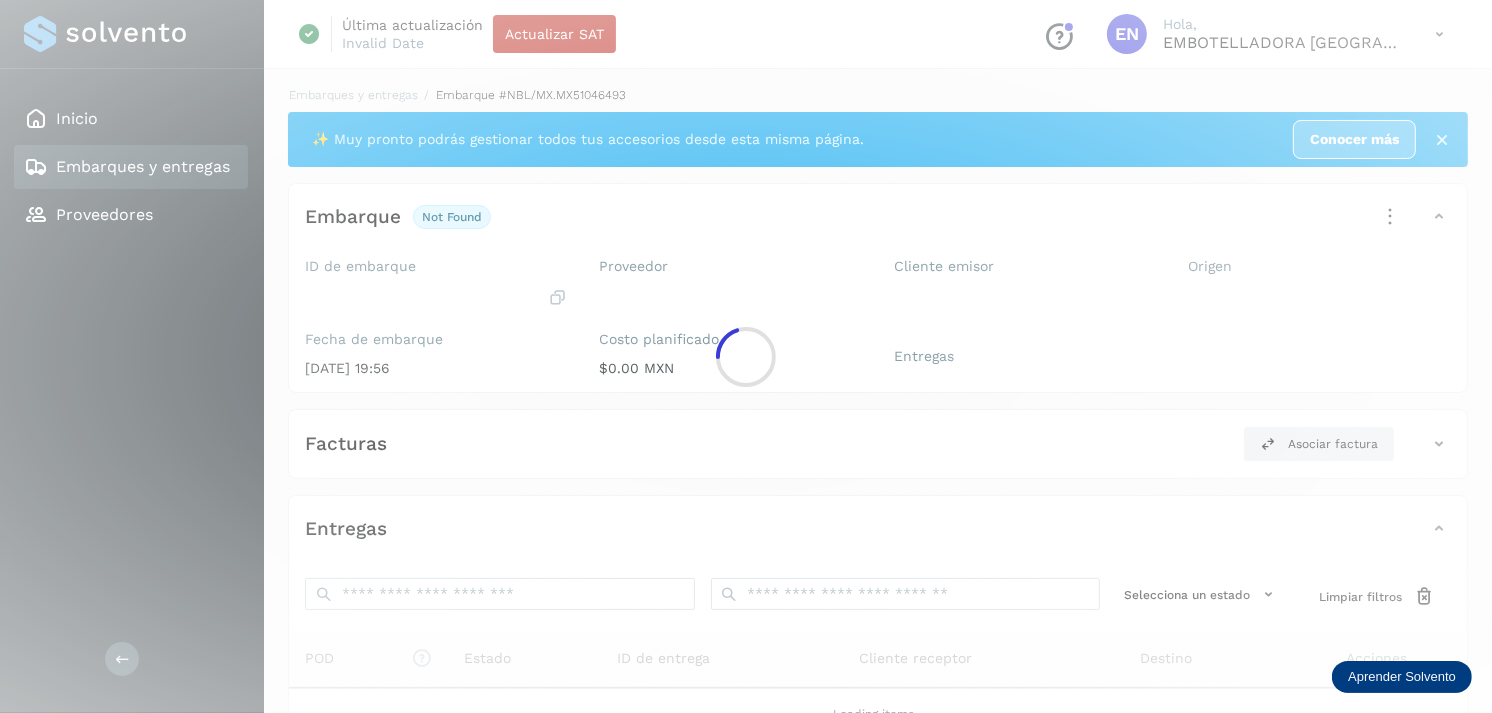 click 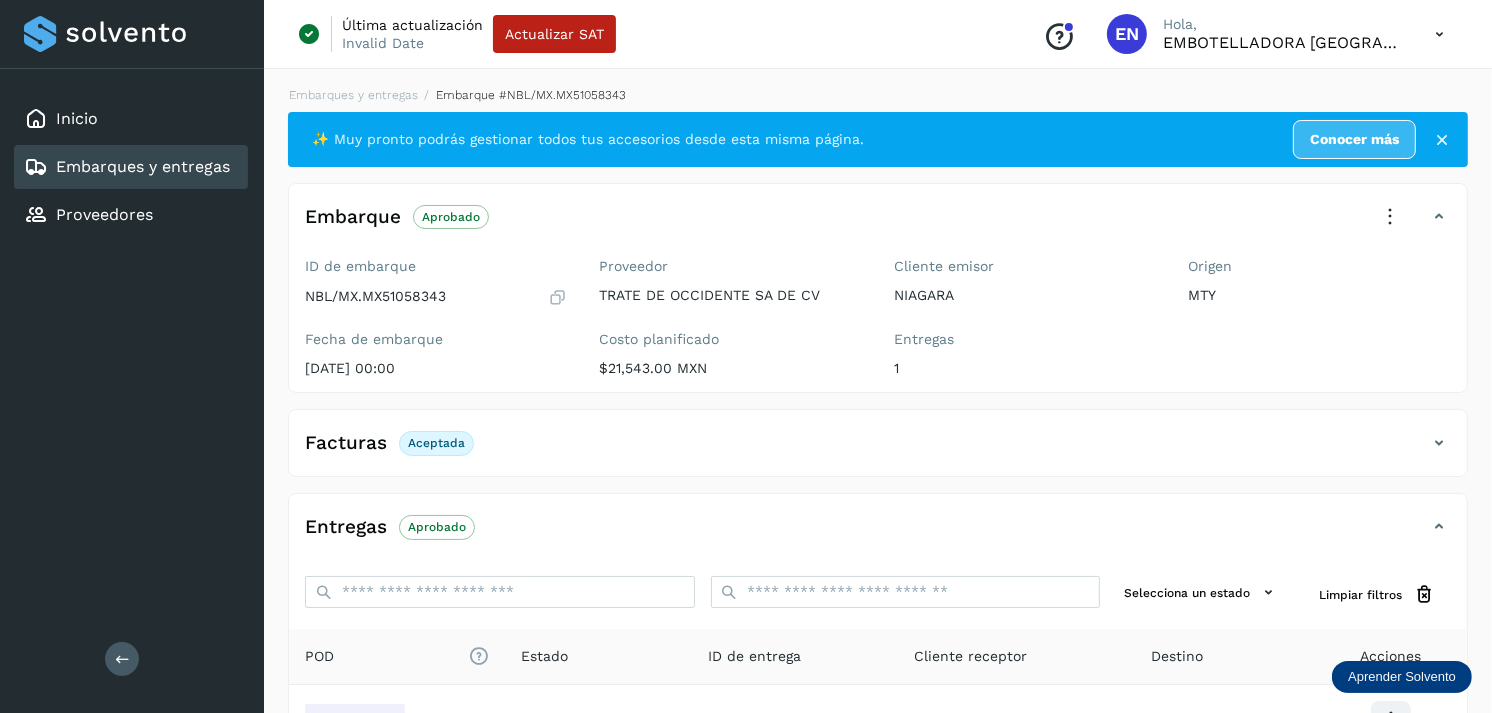 scroll, scrollTop: 241, scrollLeft: 0, axis: vertical 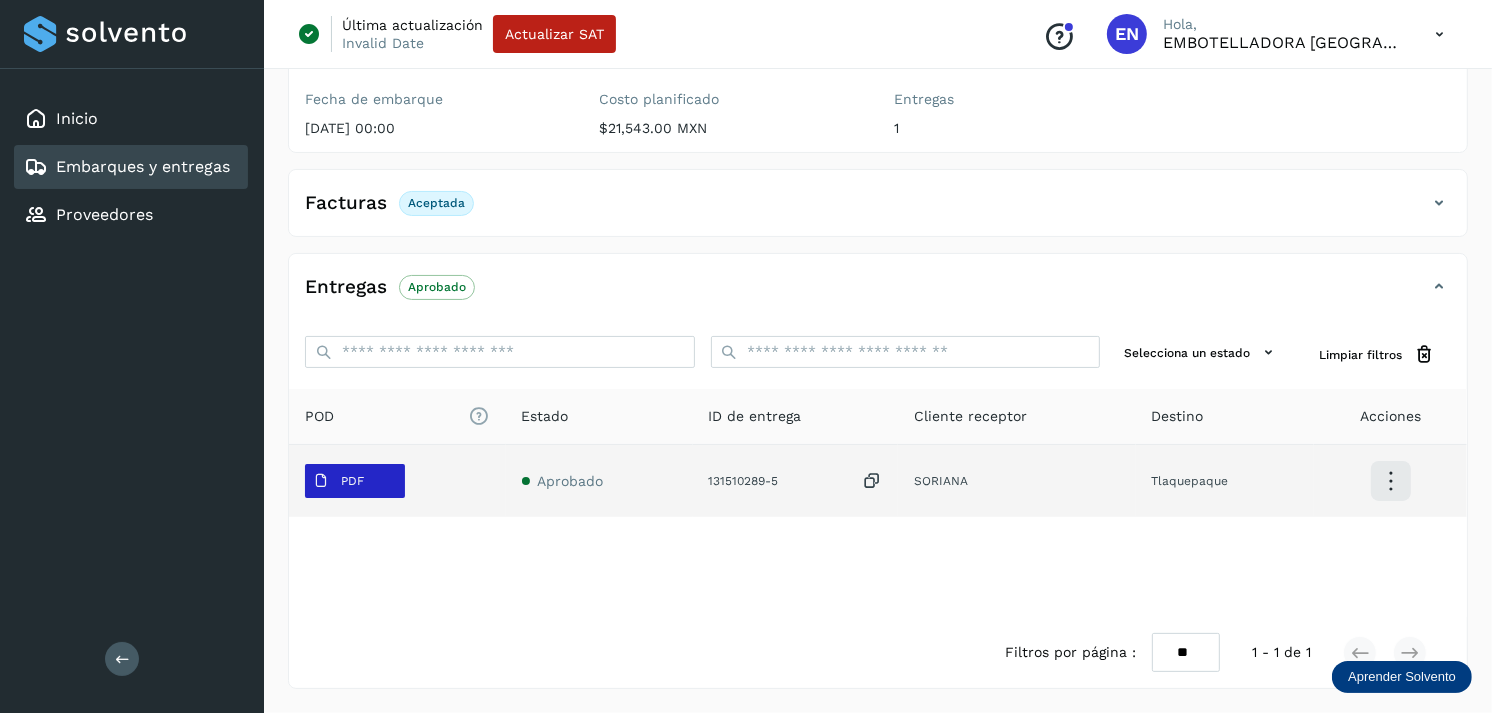 click on "PDF" at bounding box center (338, 481) 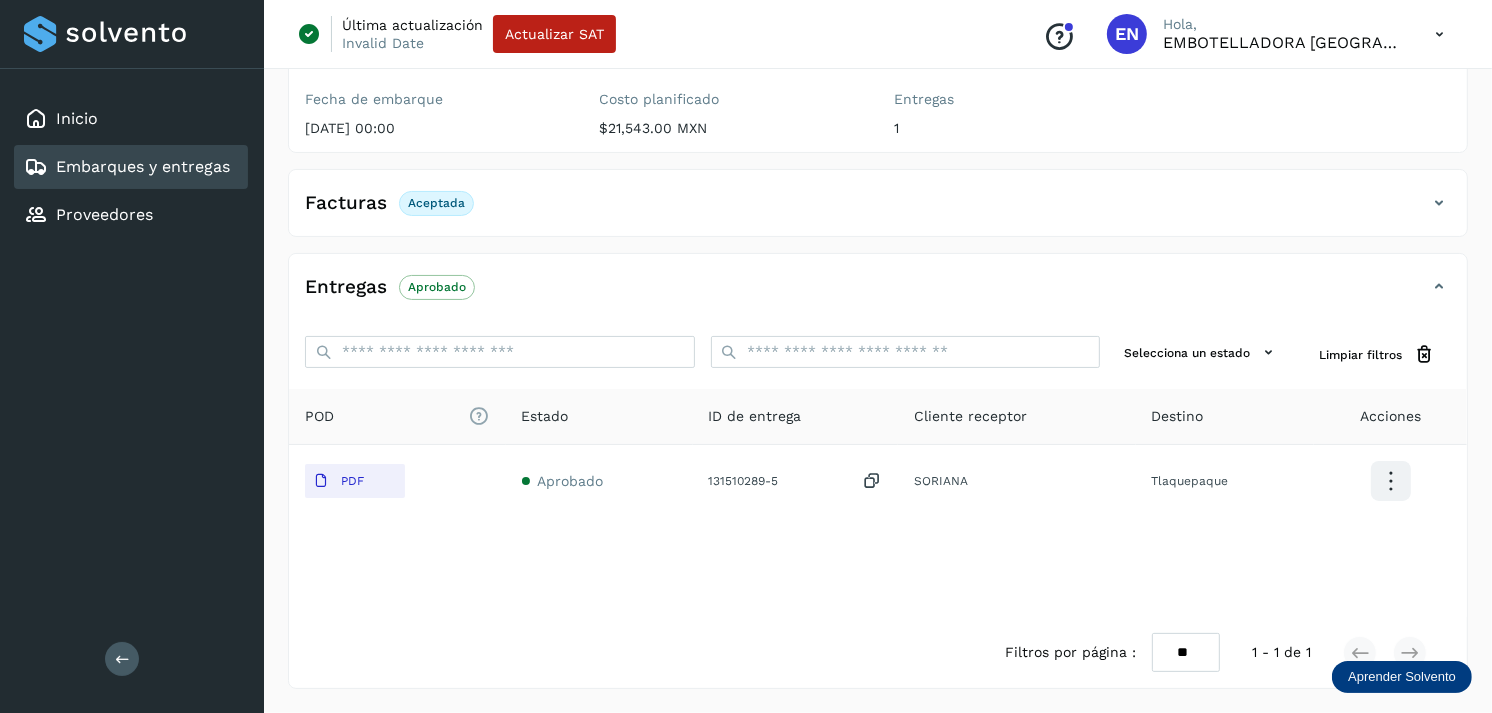 type 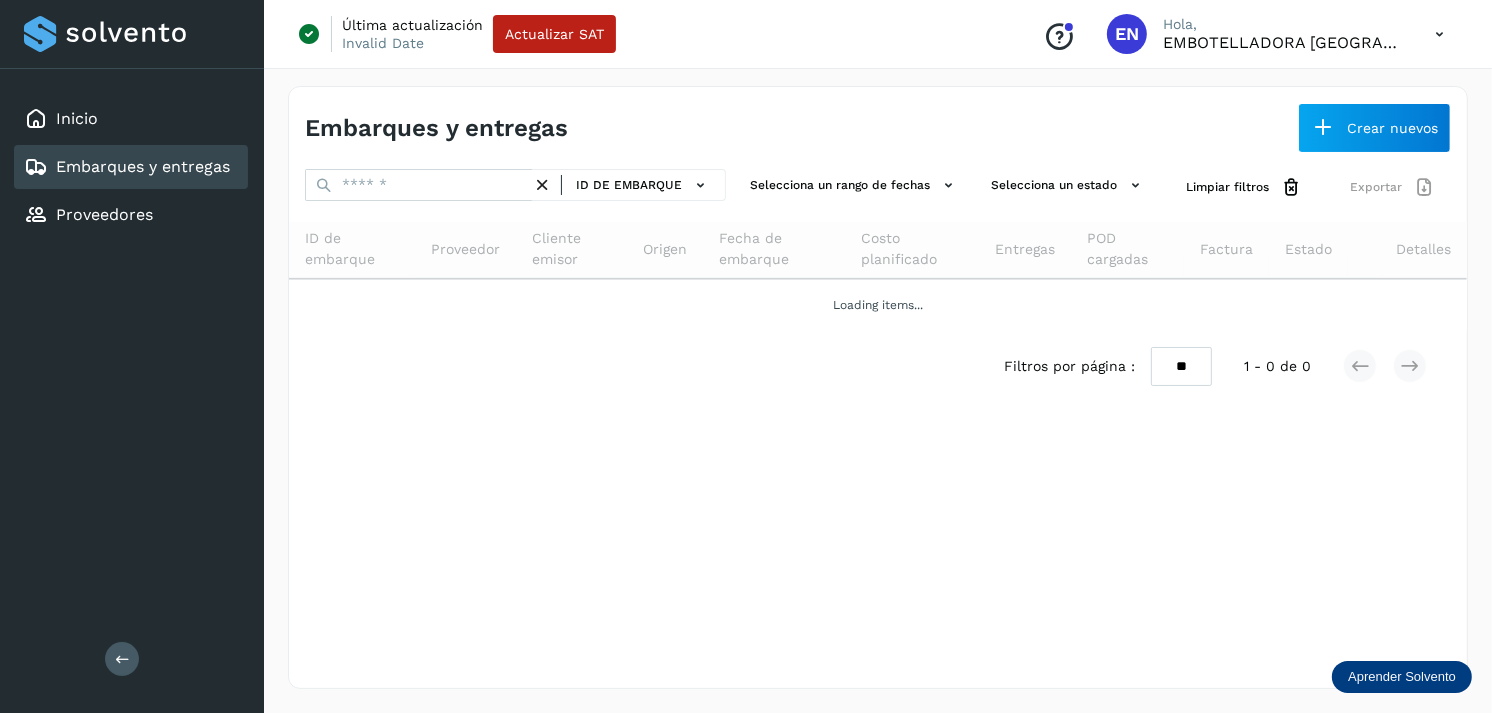 scroll, scrollTop: 0, scrollLeft: 0, axis: both 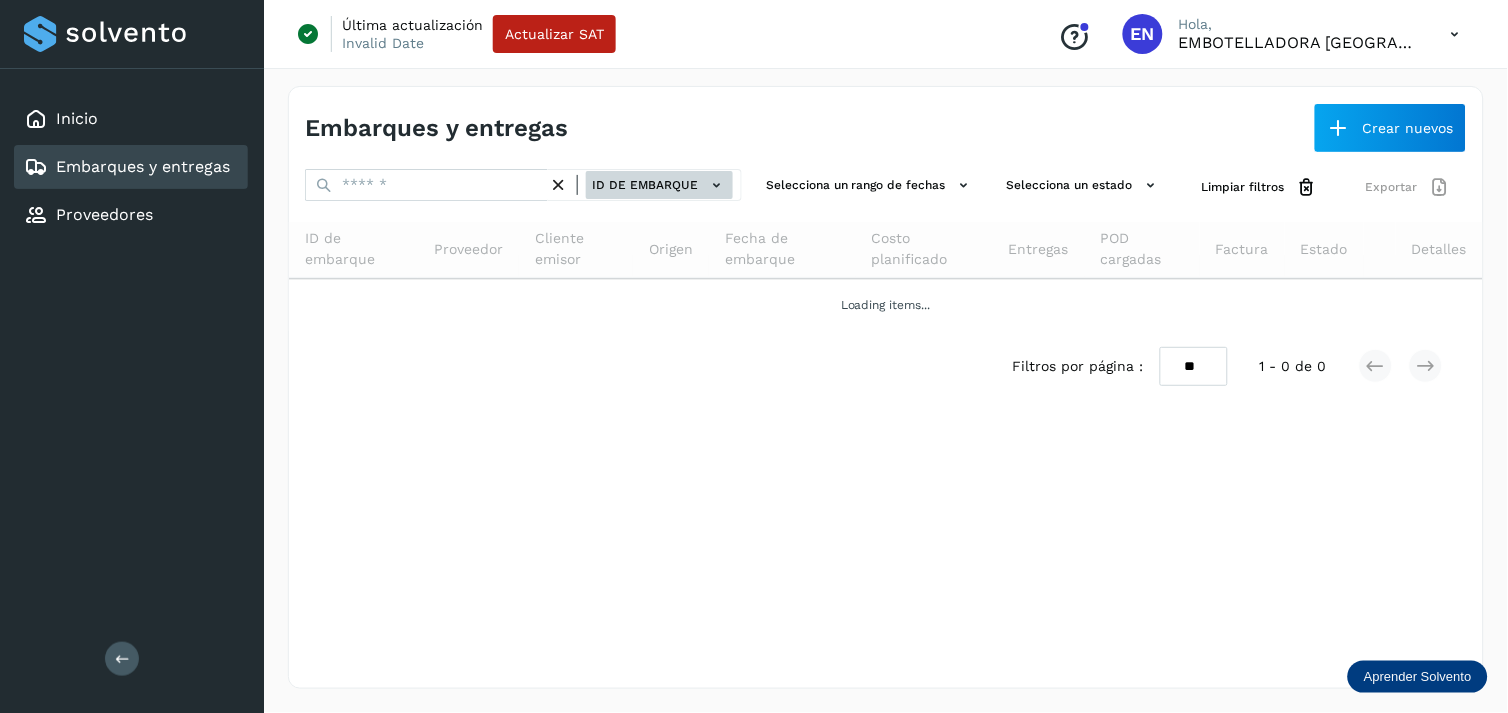 click on "ID de embarque" at bounding box center (659, 185) 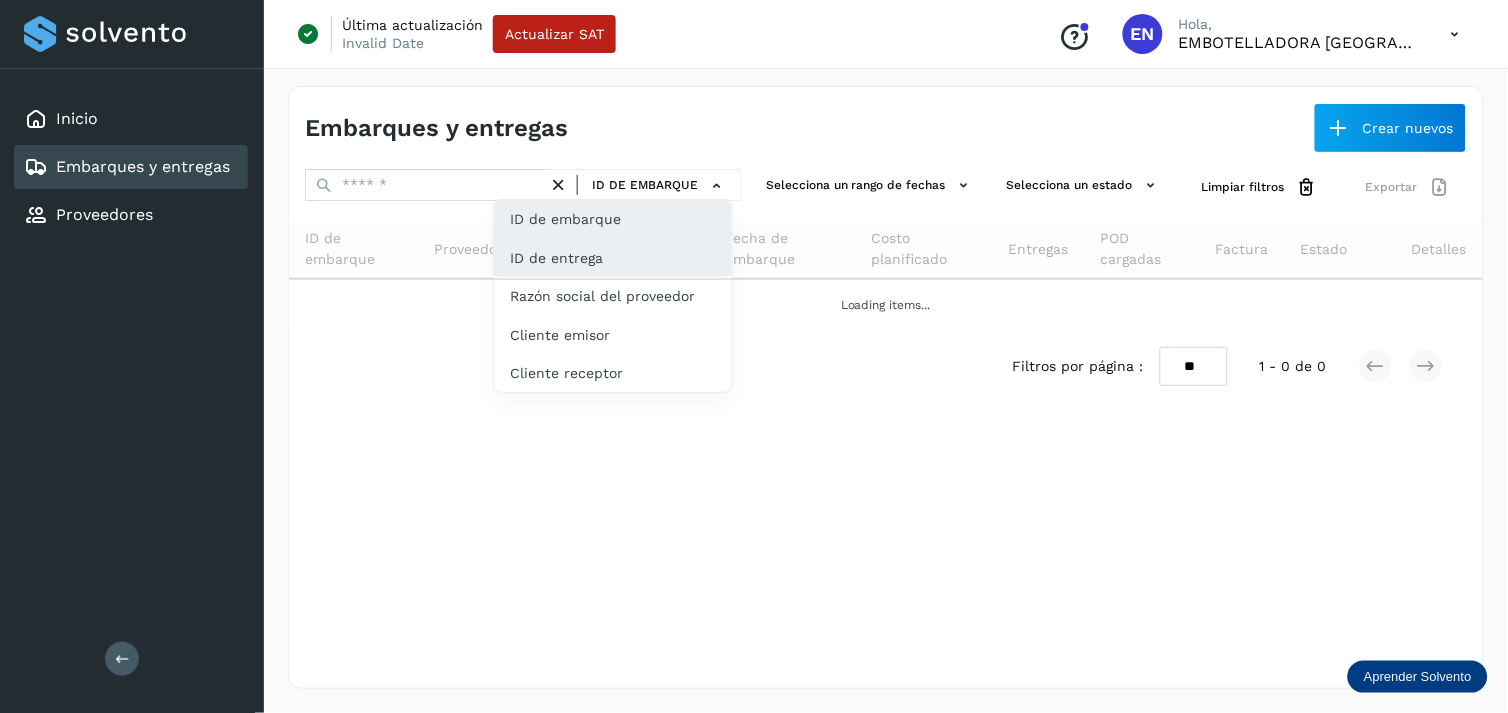 click on "ID de entrega" 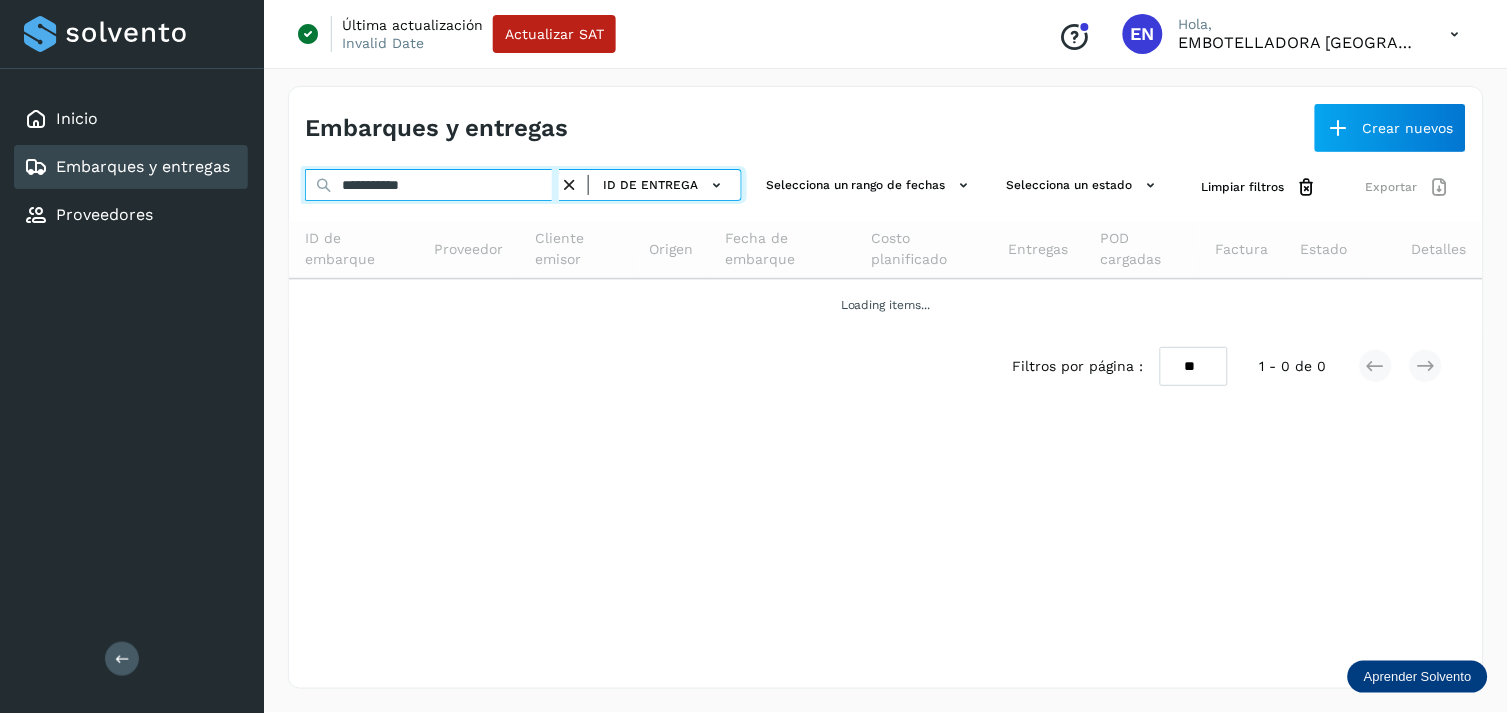 click on "**********" at bounding box center [432, 185] 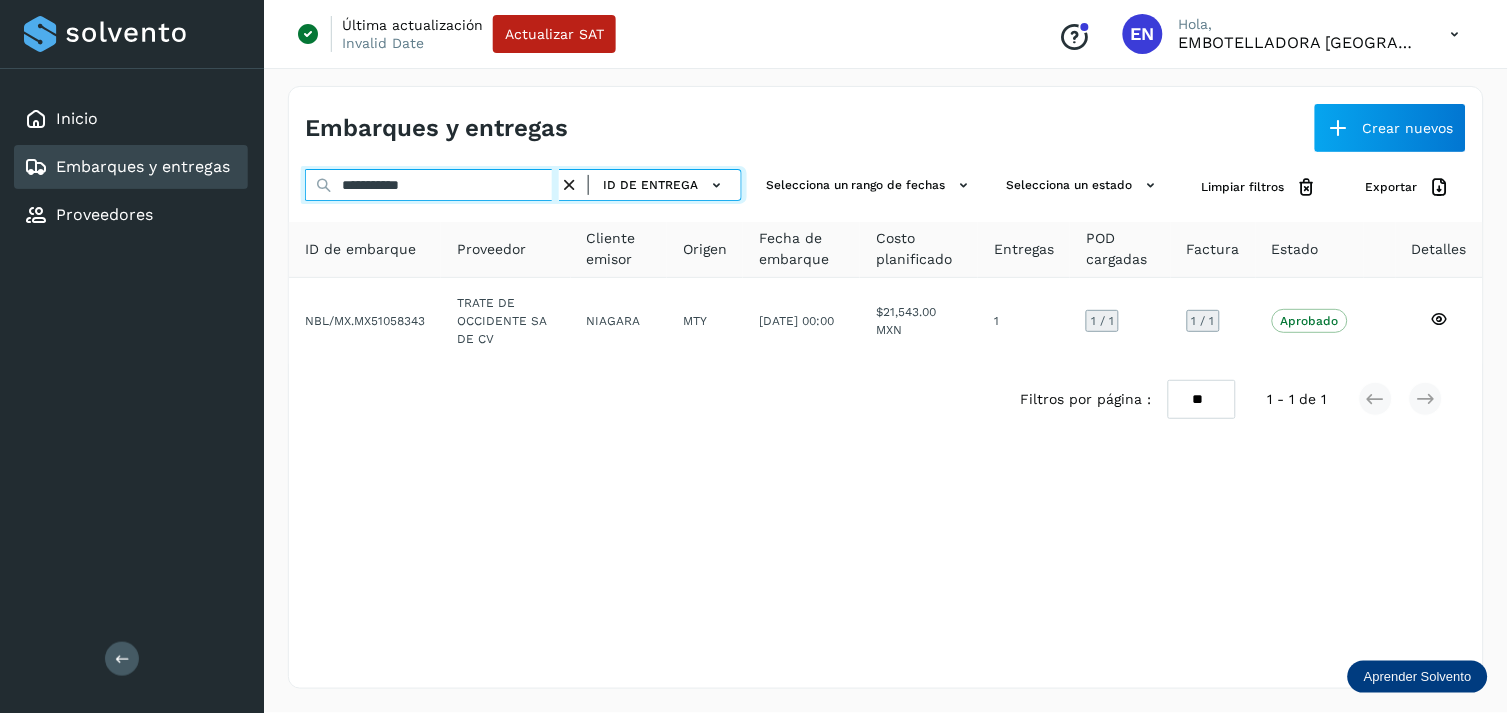 paste 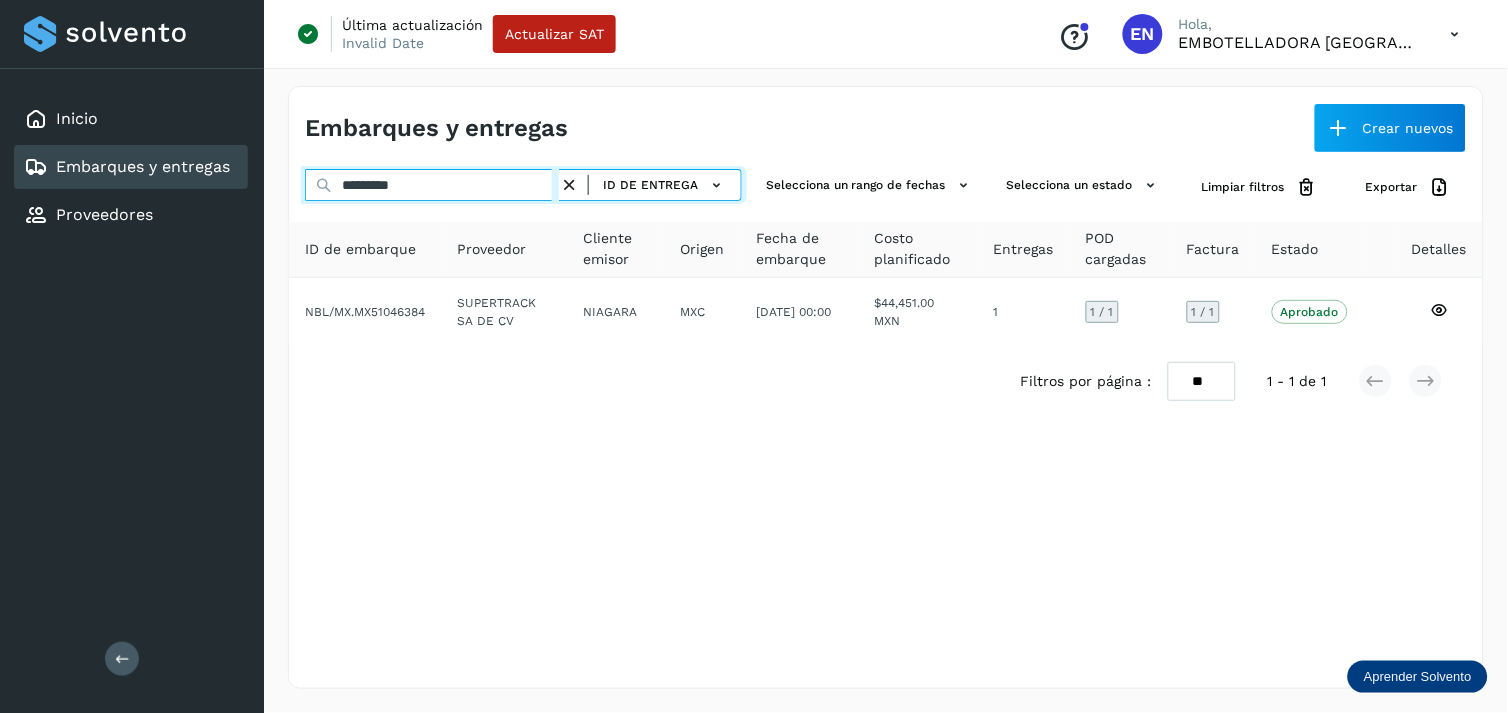 type on "*********" 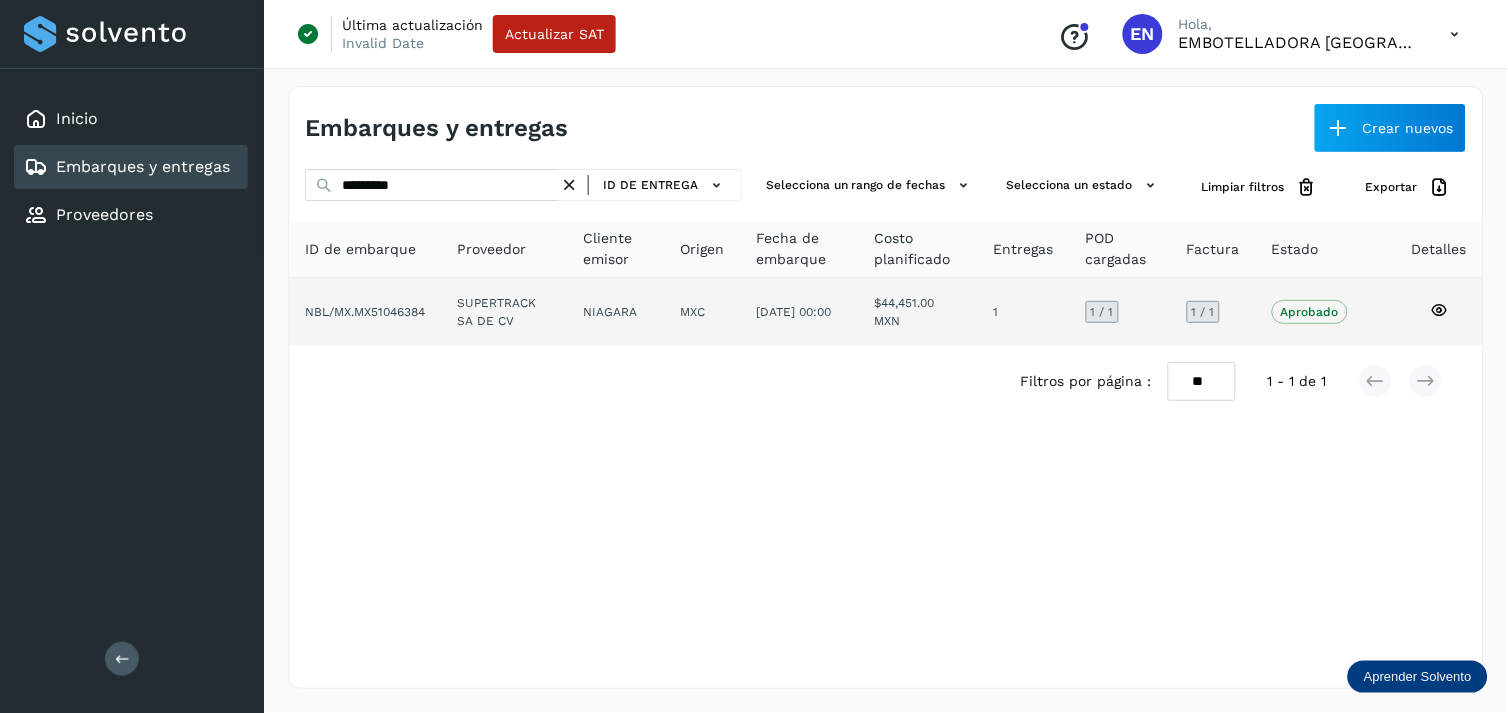 drag, startPoint x: 444, startPoint y: 265, endPoint x: 420, endPoint y: 308, distance: 49.24429 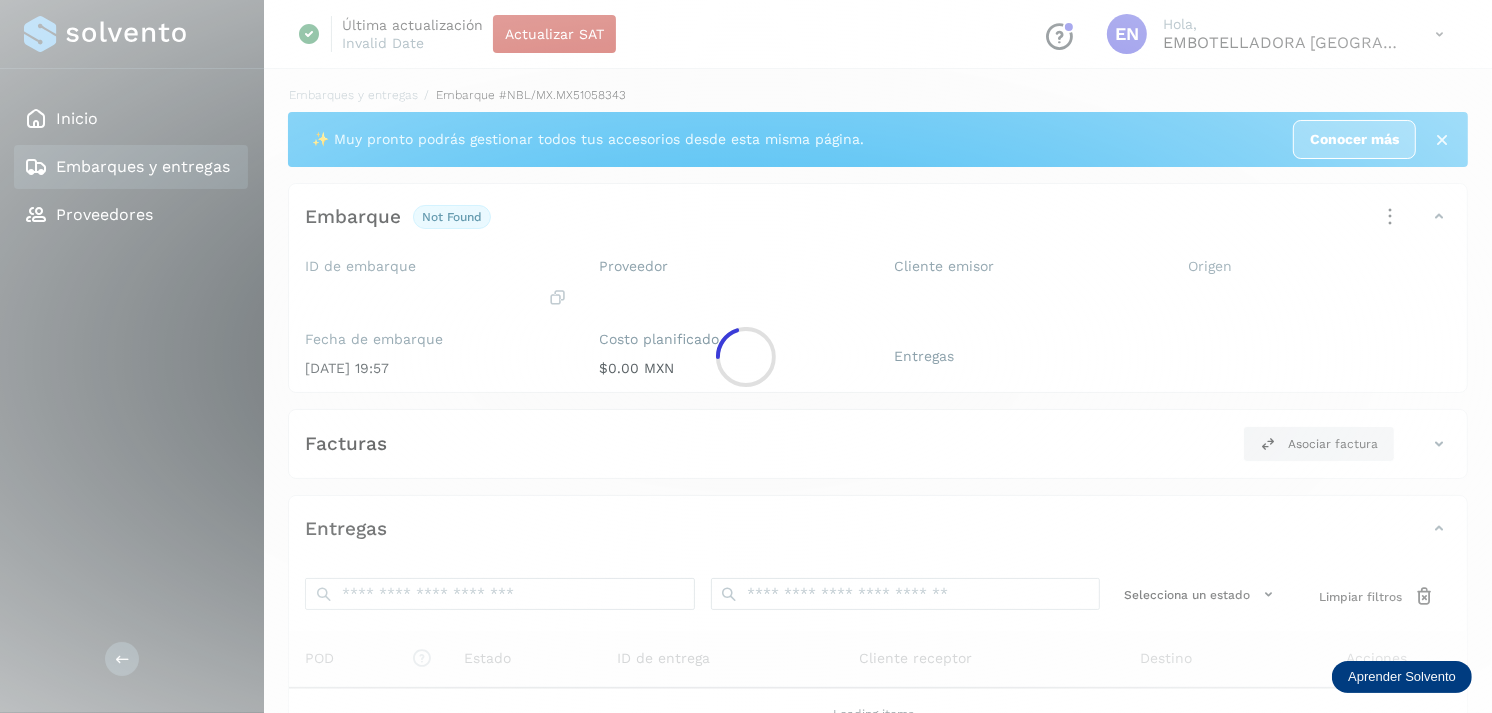 click 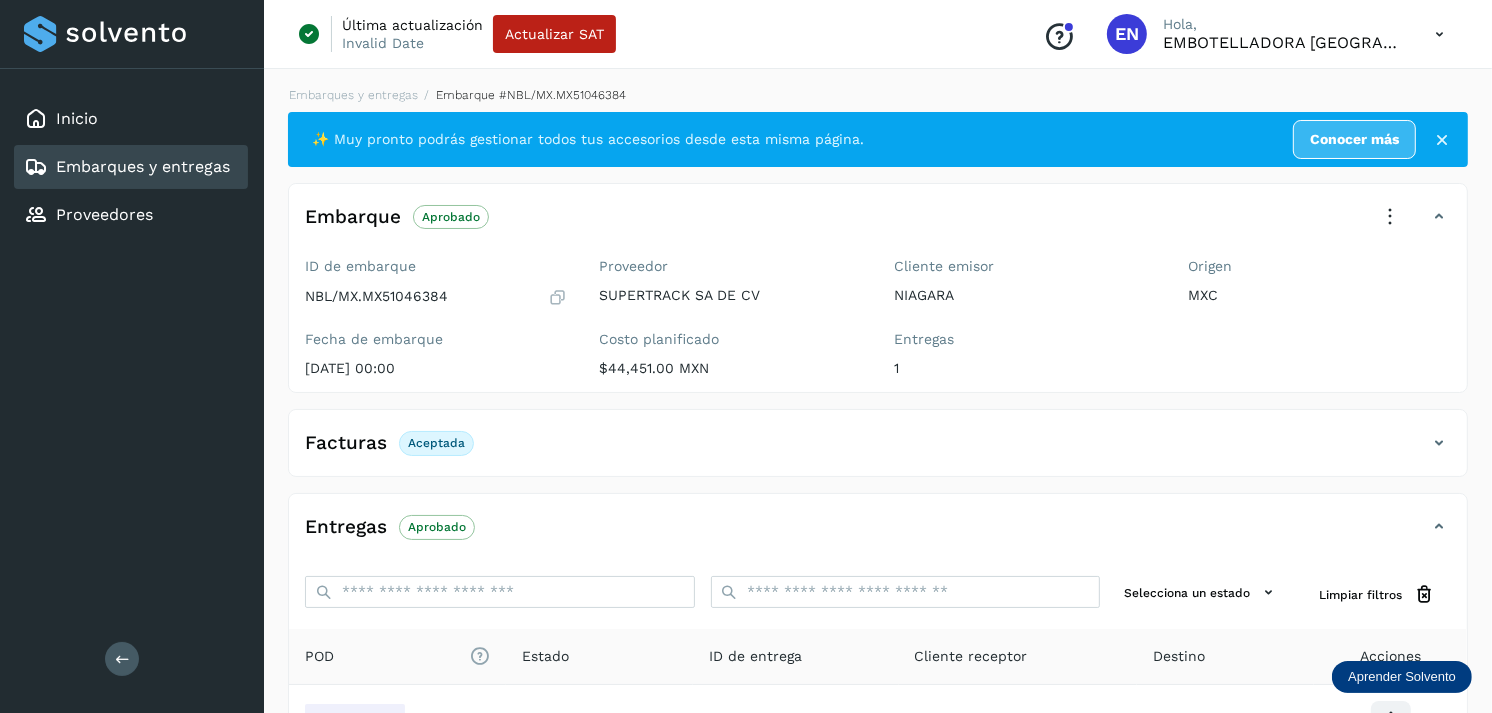 scroll, scrollTop: 241, scrollLeft: 0, axis: vertical 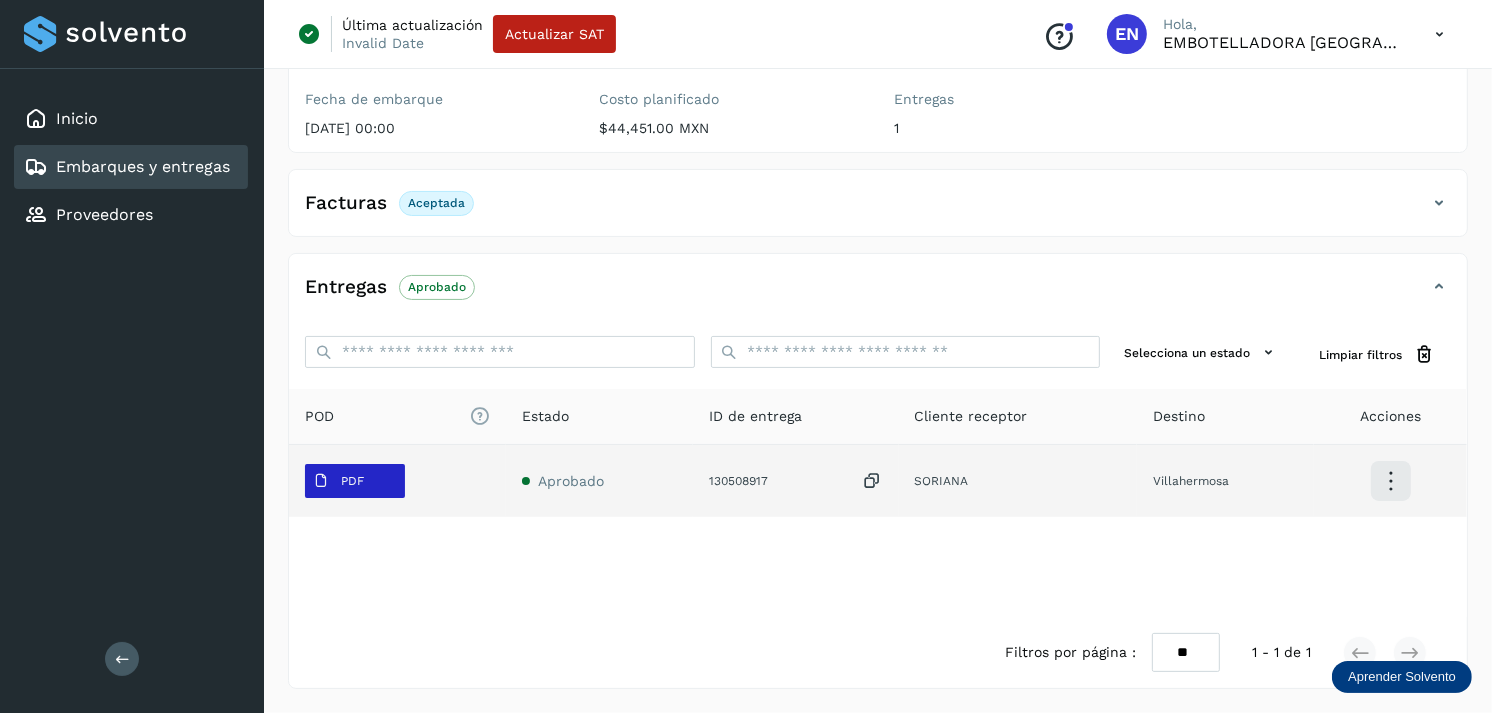 click at bounding box center [321, 481] 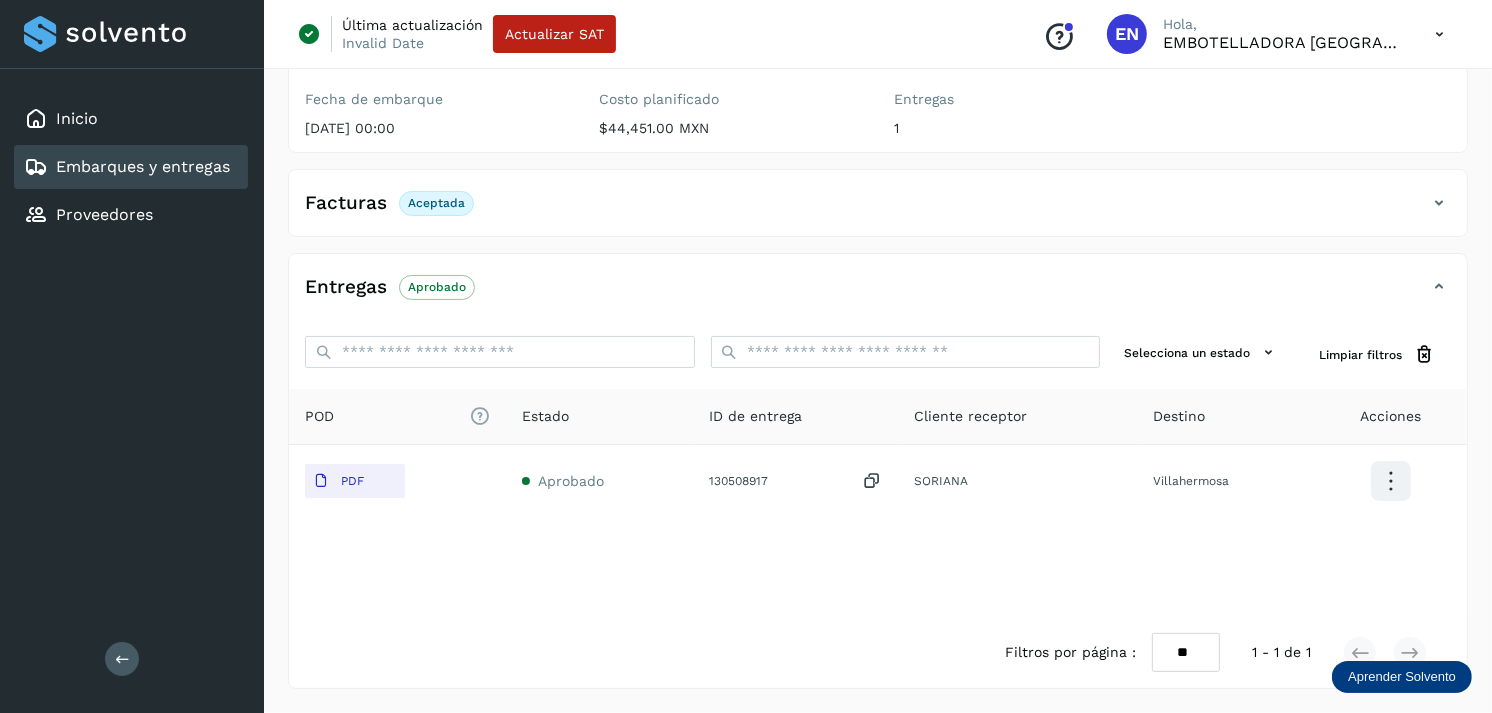 type 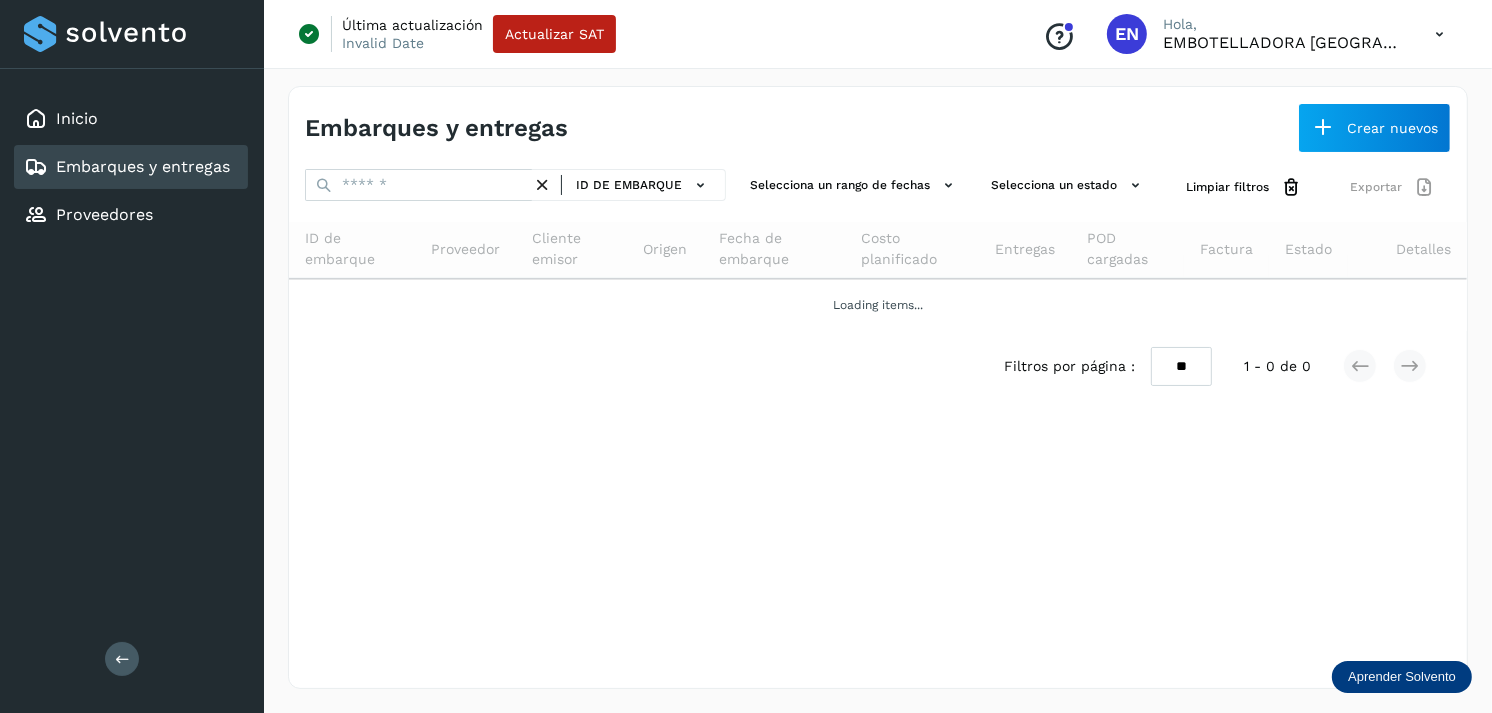 scroll, scrollTop: 0, scrollLeft: 0, axis: both 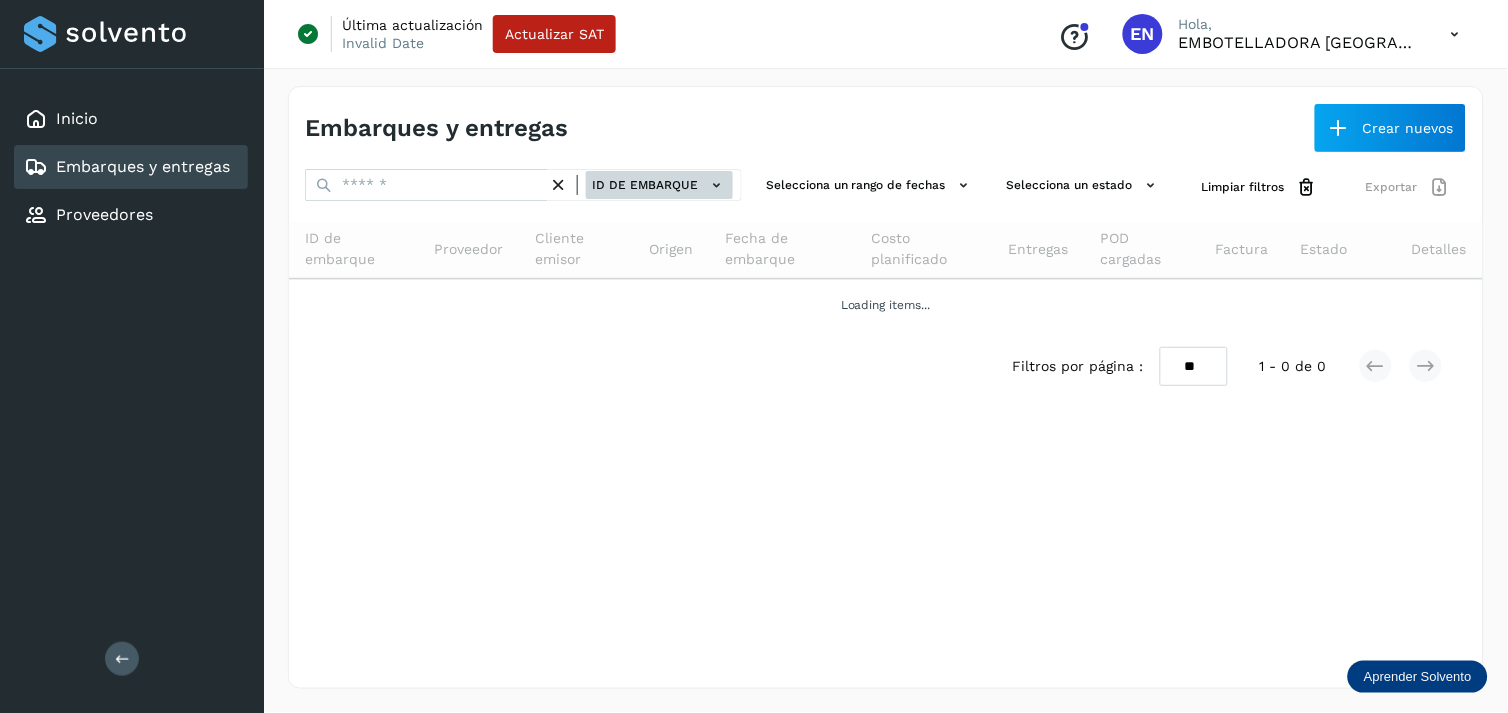 click on "ID de embarque" 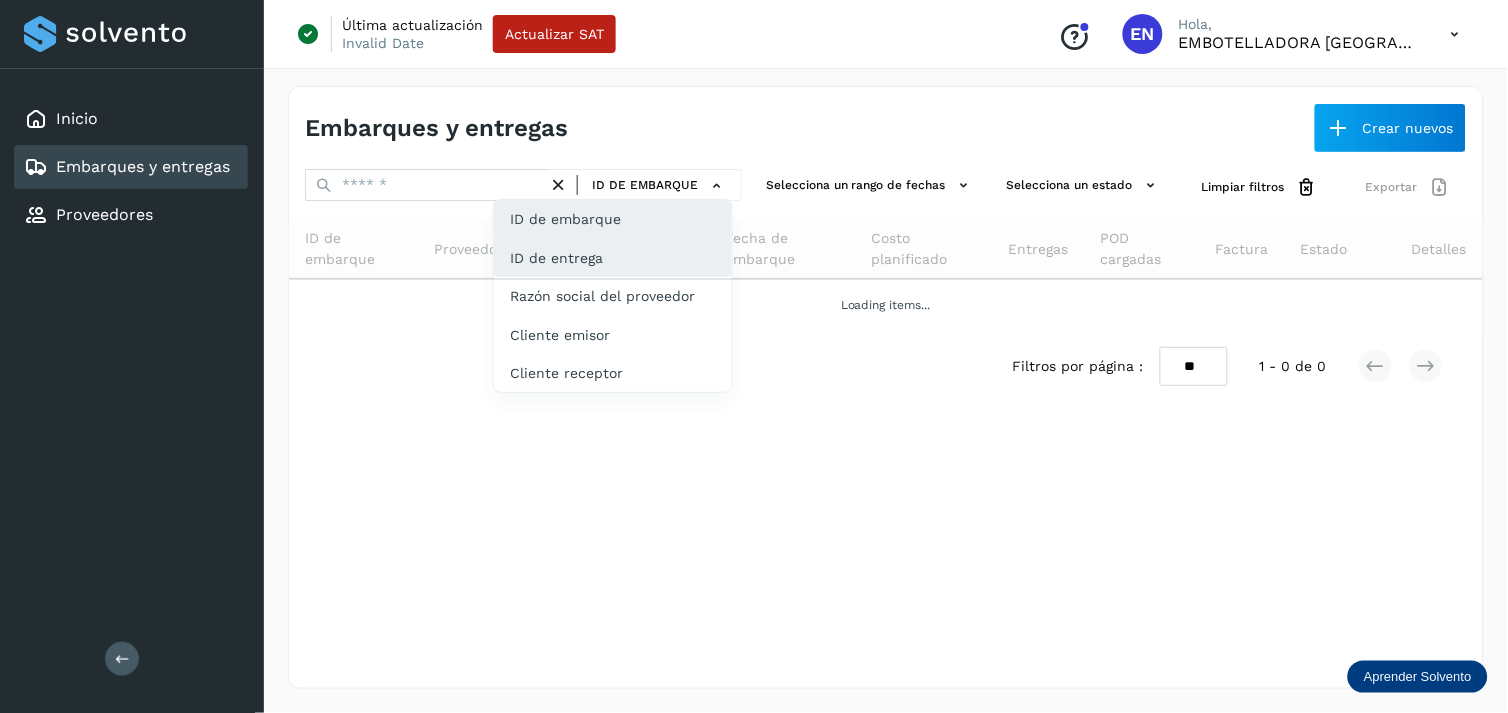 click on "ID de entrega" 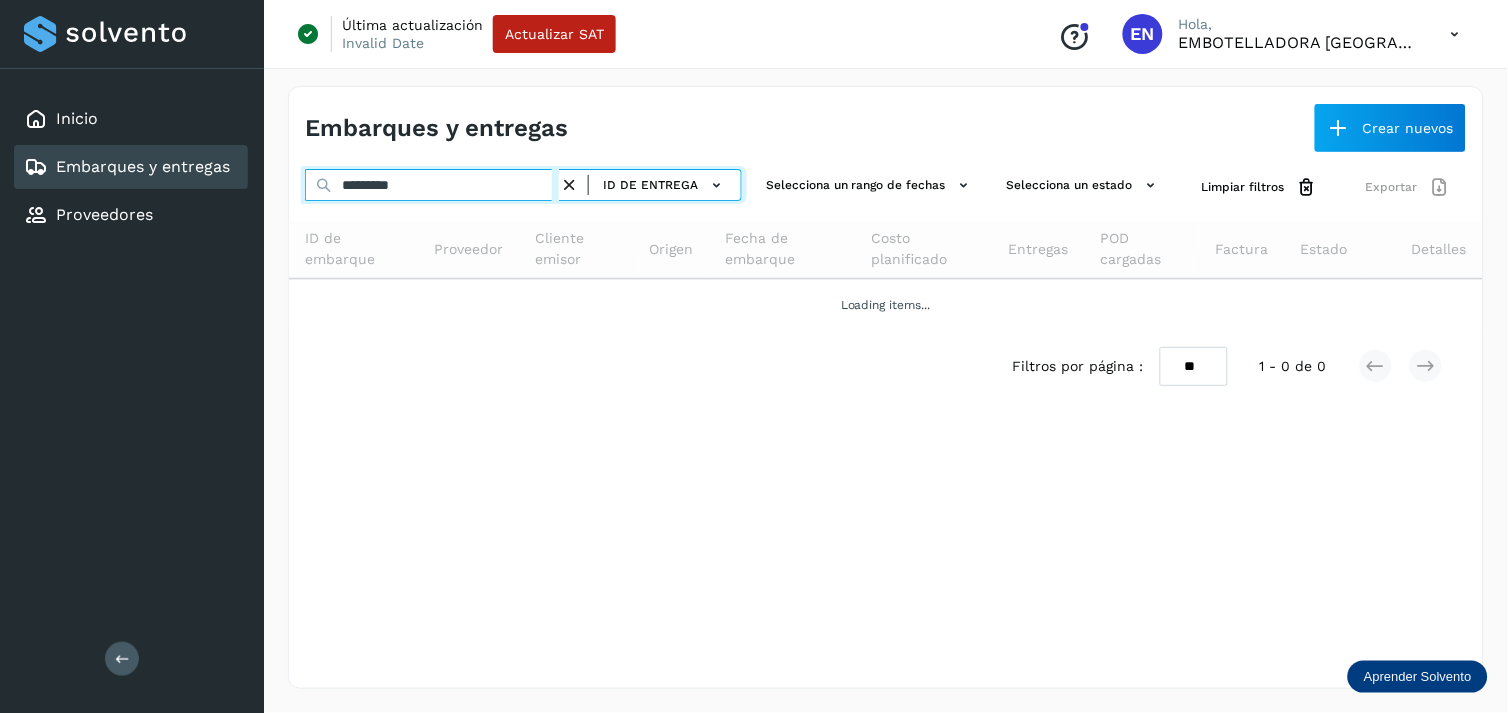 click on "*********" at bounding box center (432, 185) 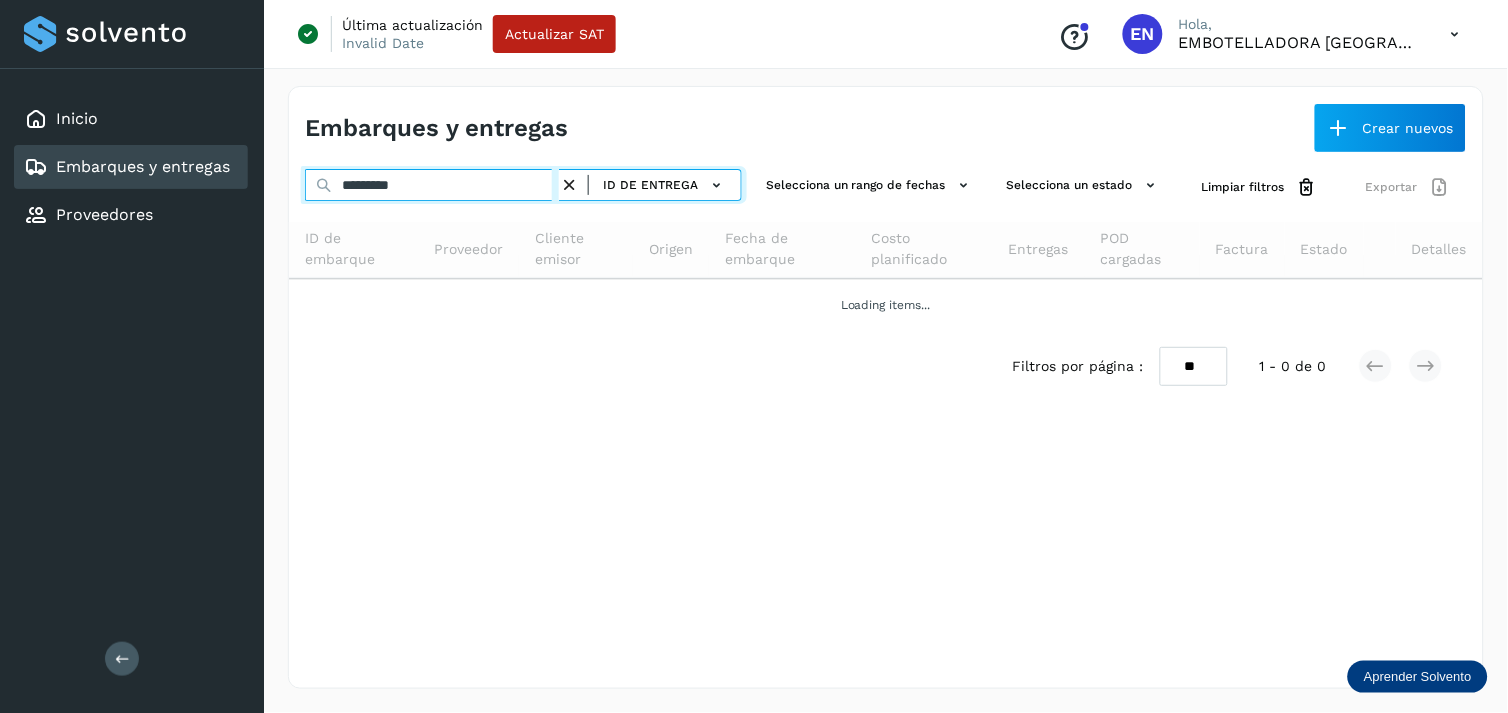 click on "*********" at bounding box center (432, 185) 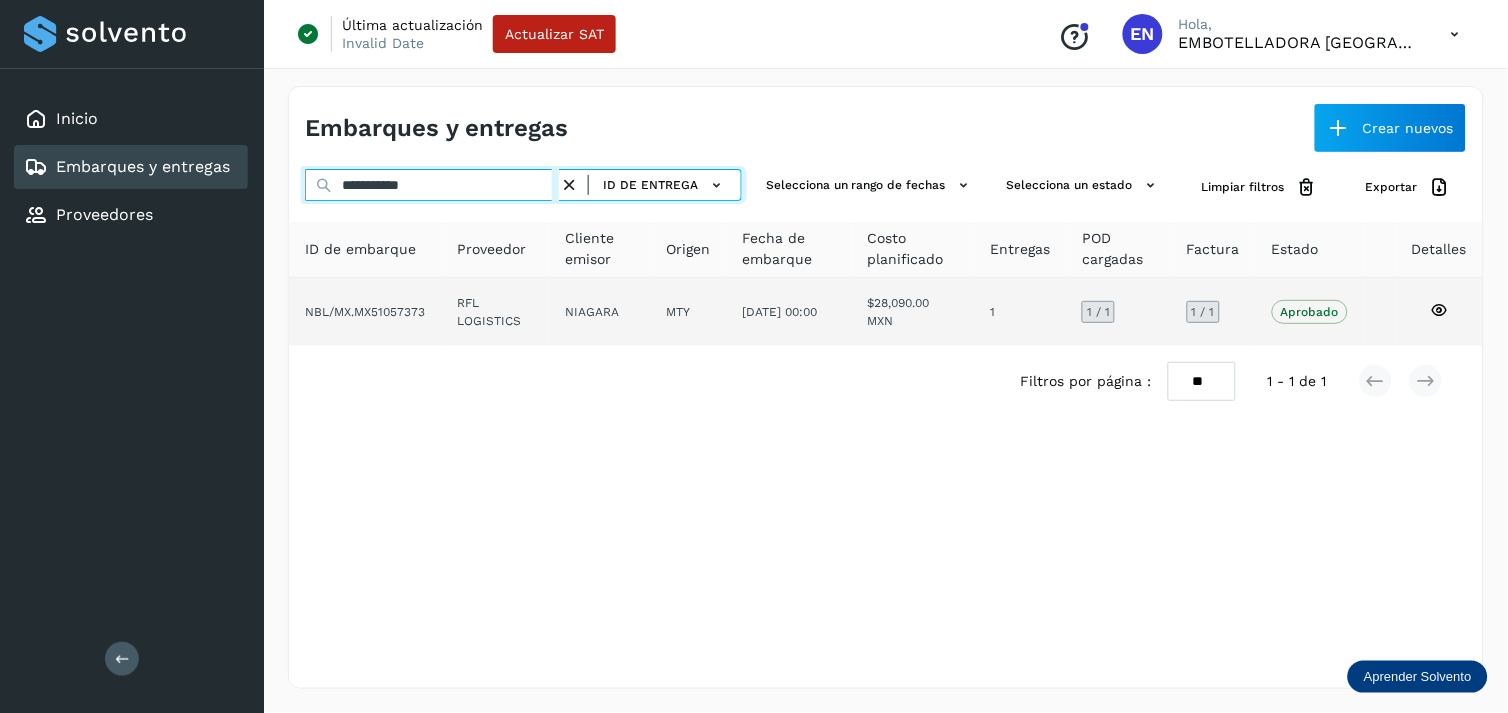 type on "**********" 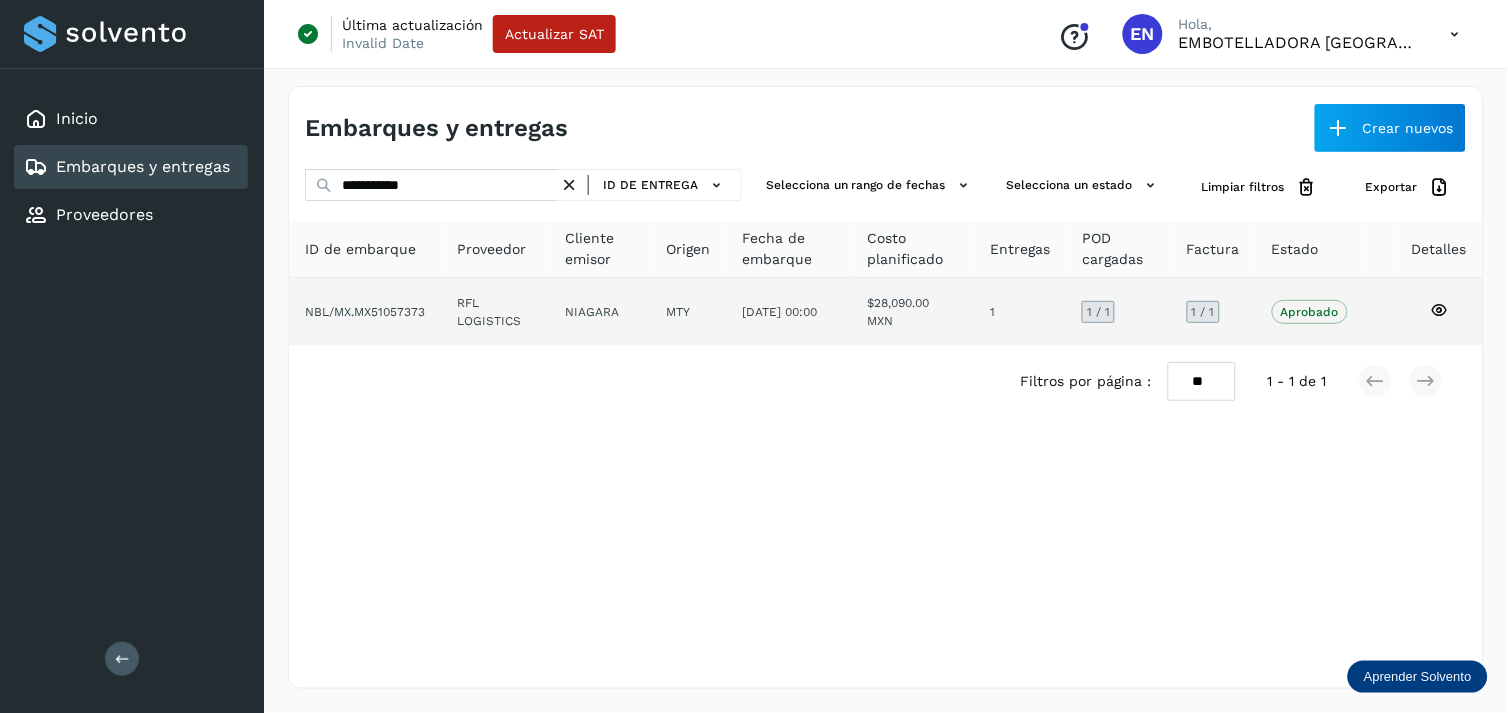 click on "RFL LOGISTICS" 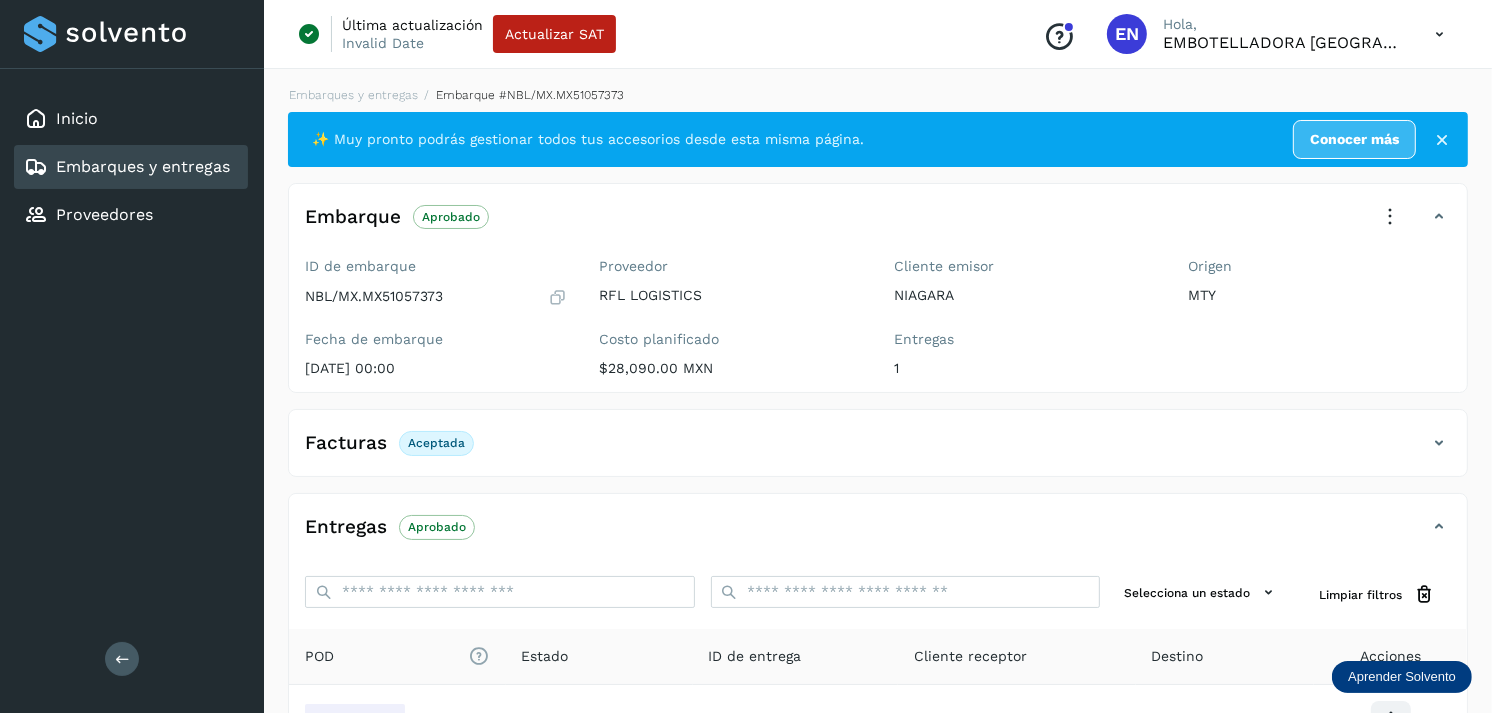 scroll, scrollTop: 241, scrollLeft: 0, axis: vertical 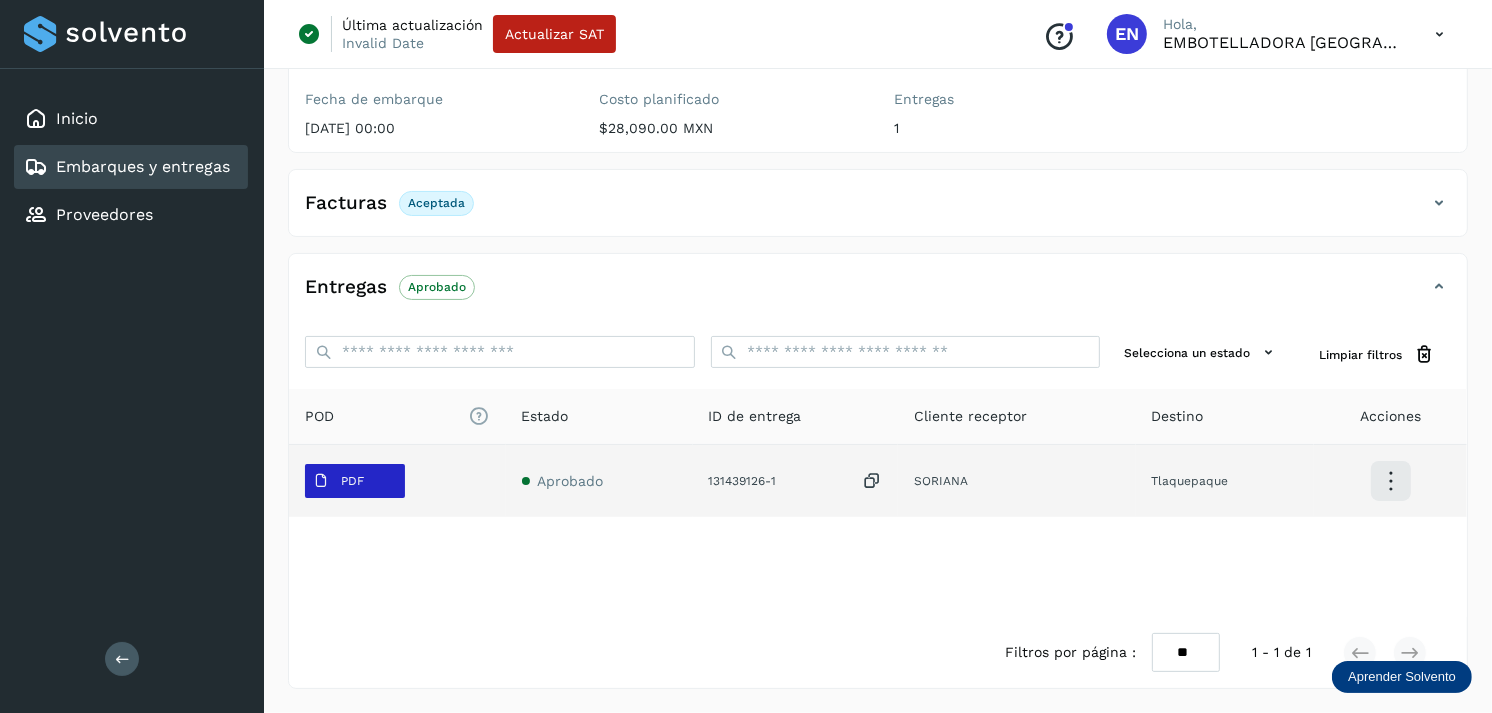 click on "PDF" at bounding box center (352, 481) 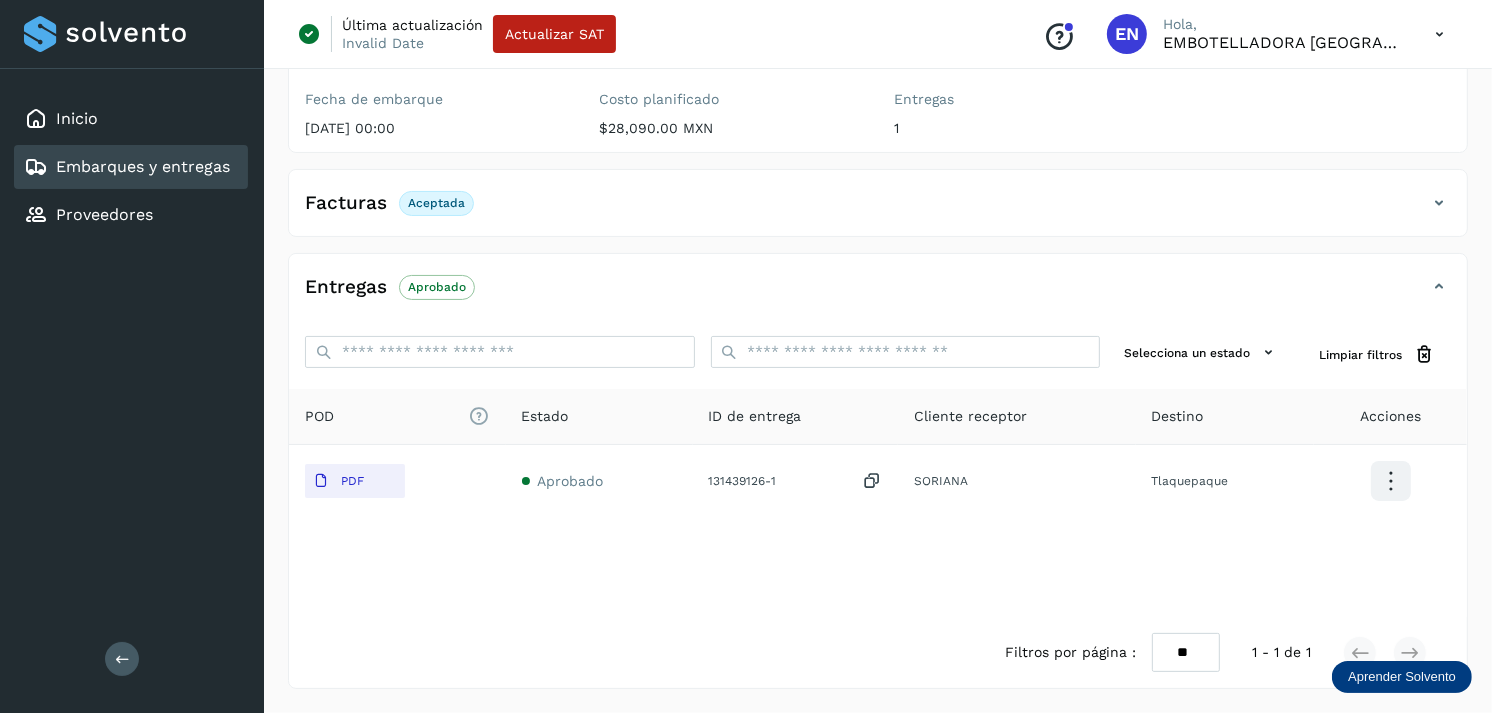 type 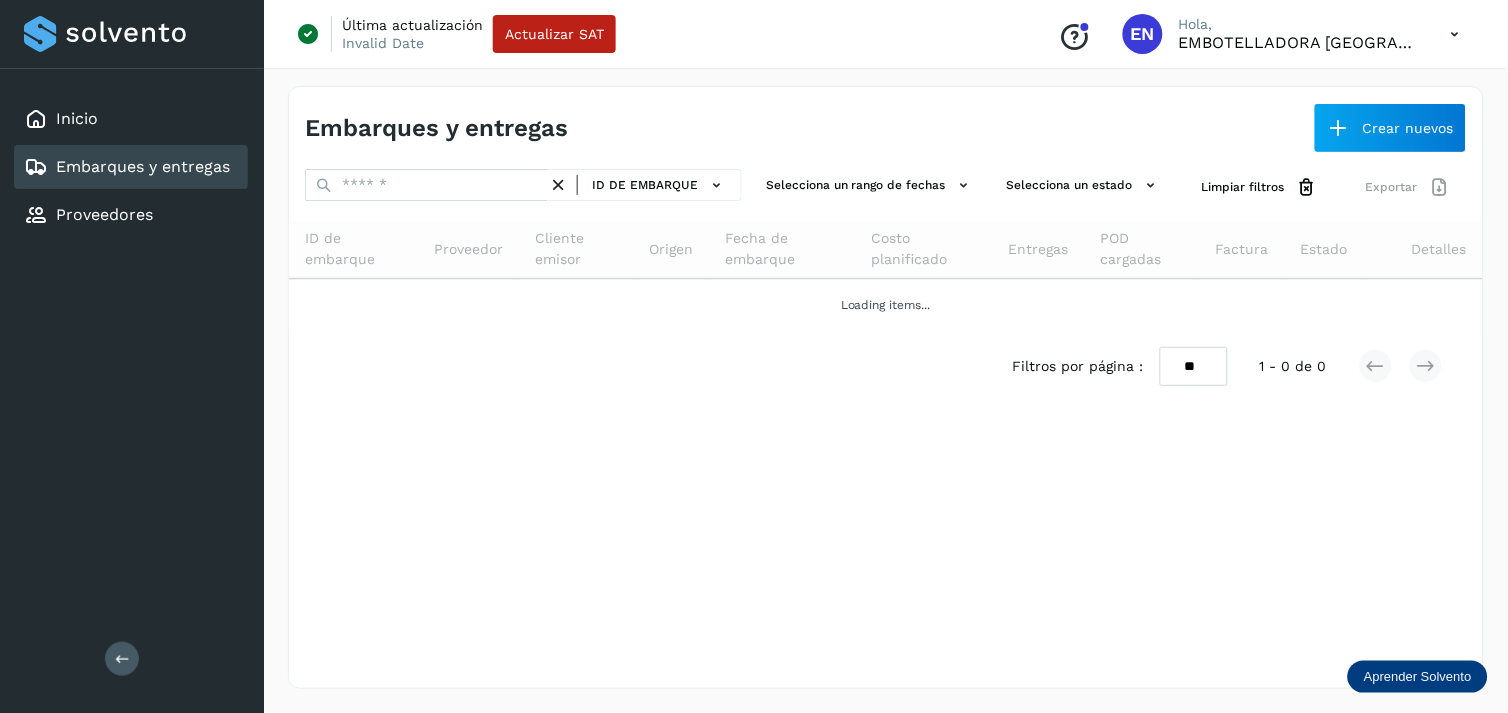 click on "Embarques y entregas" 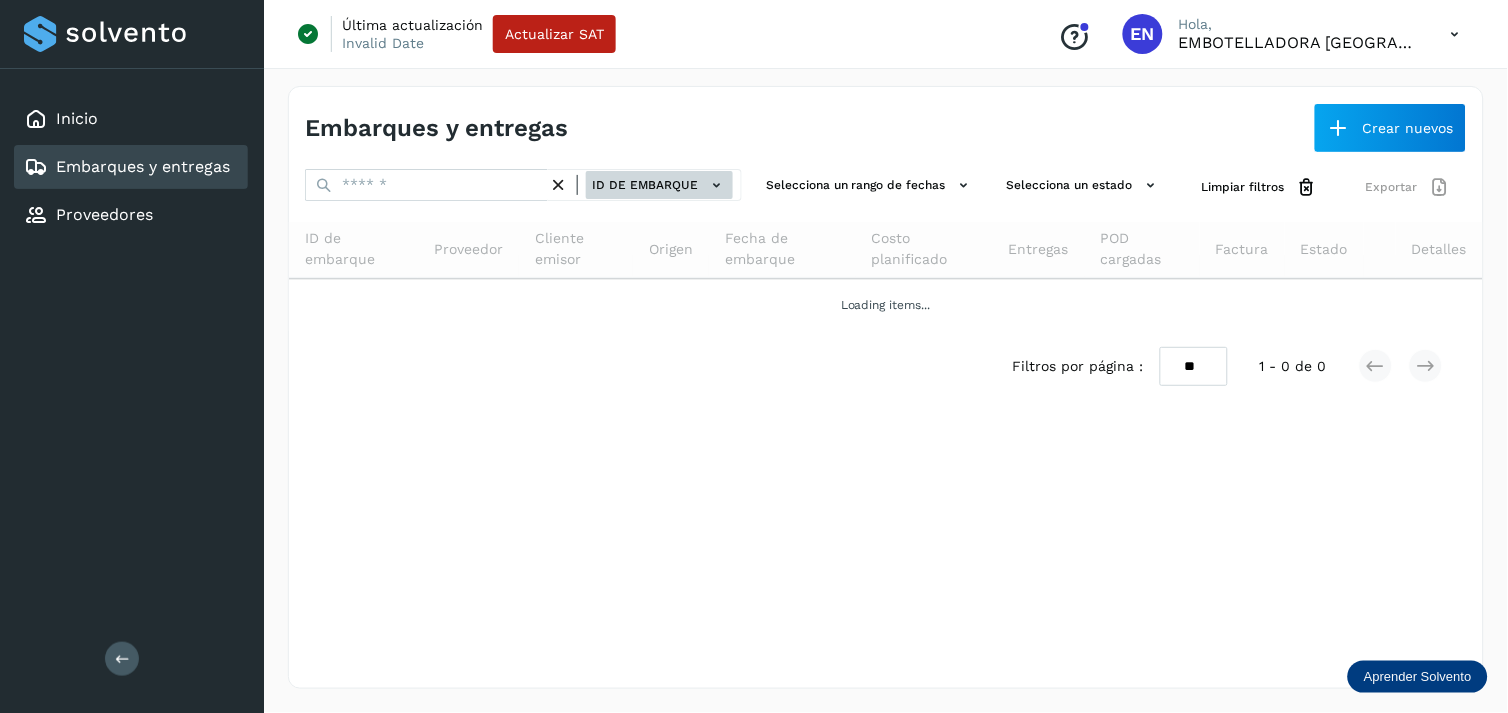 click on "ID de embarque" 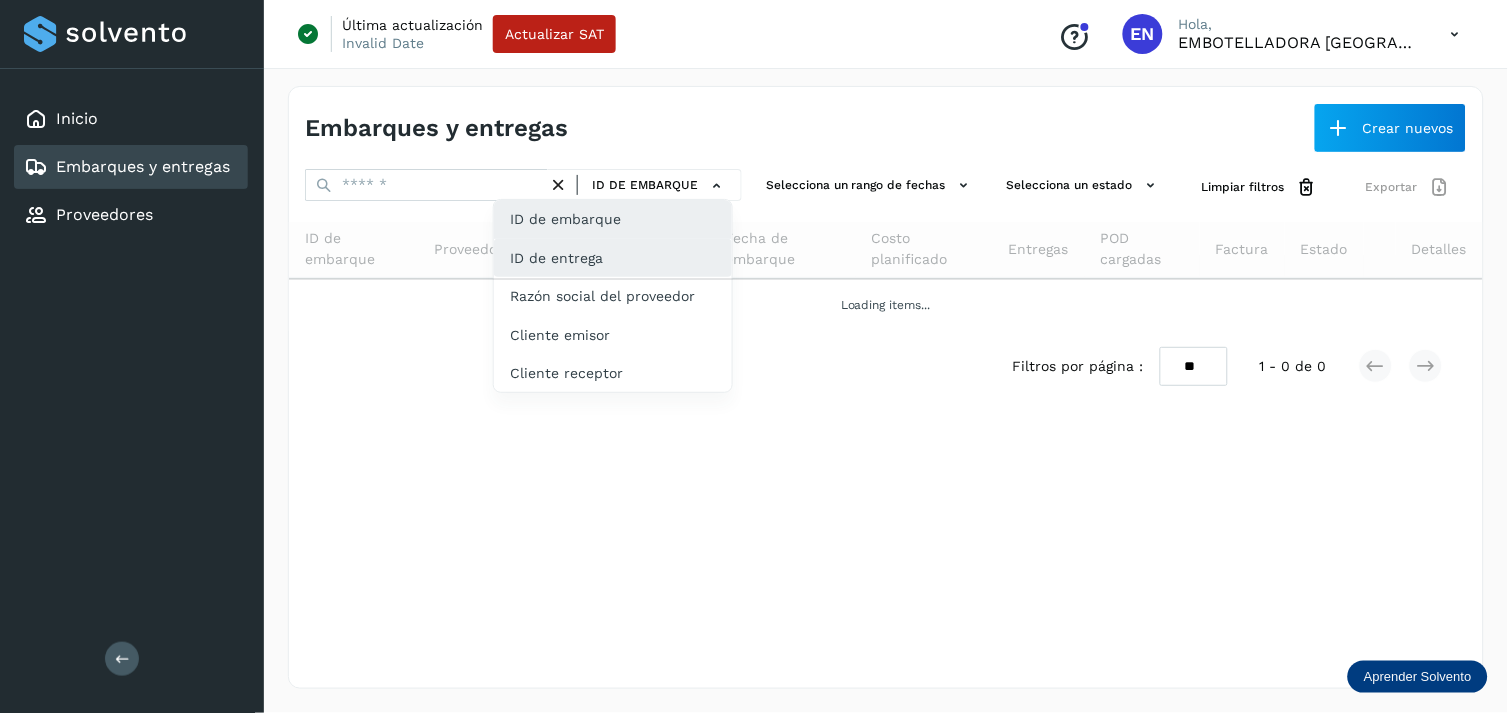 click on "ID de entrega" 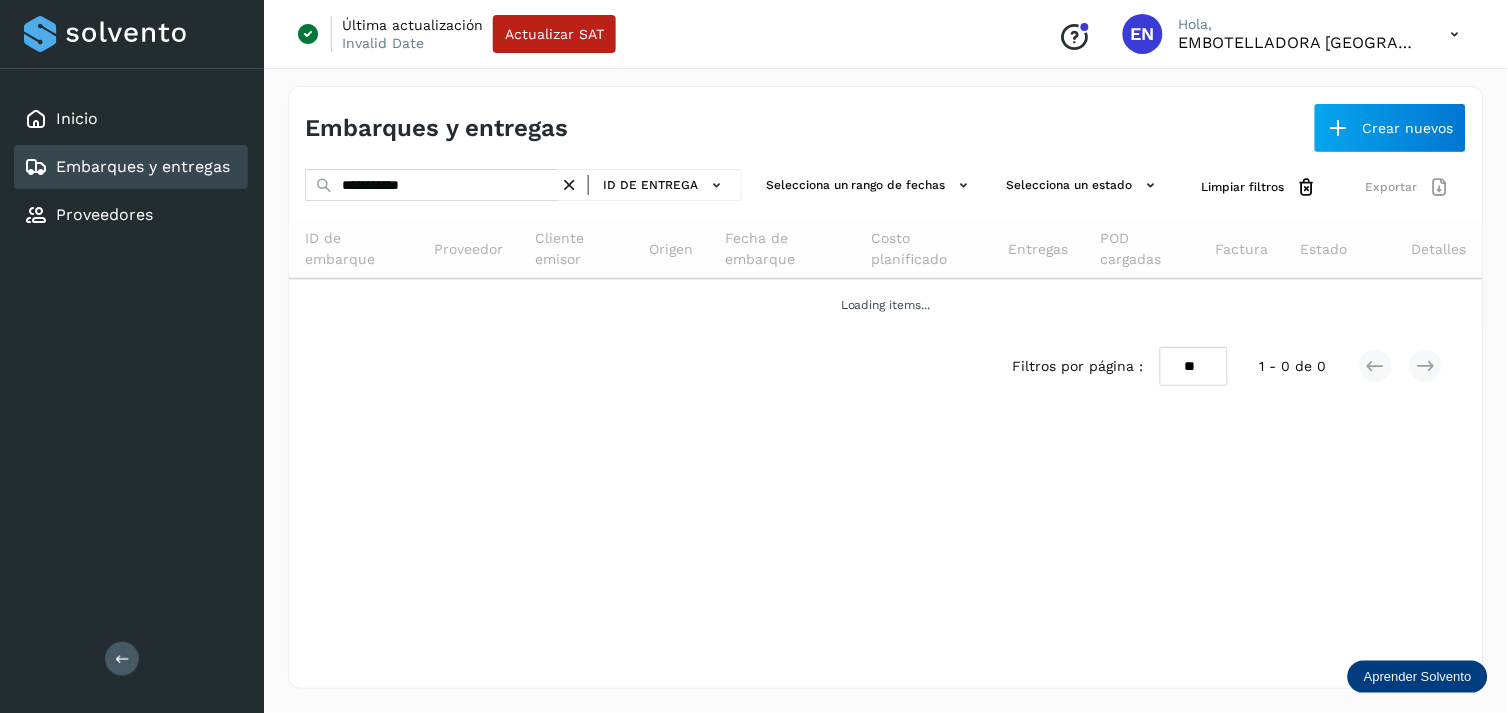 click at bounding box center (569, 185) 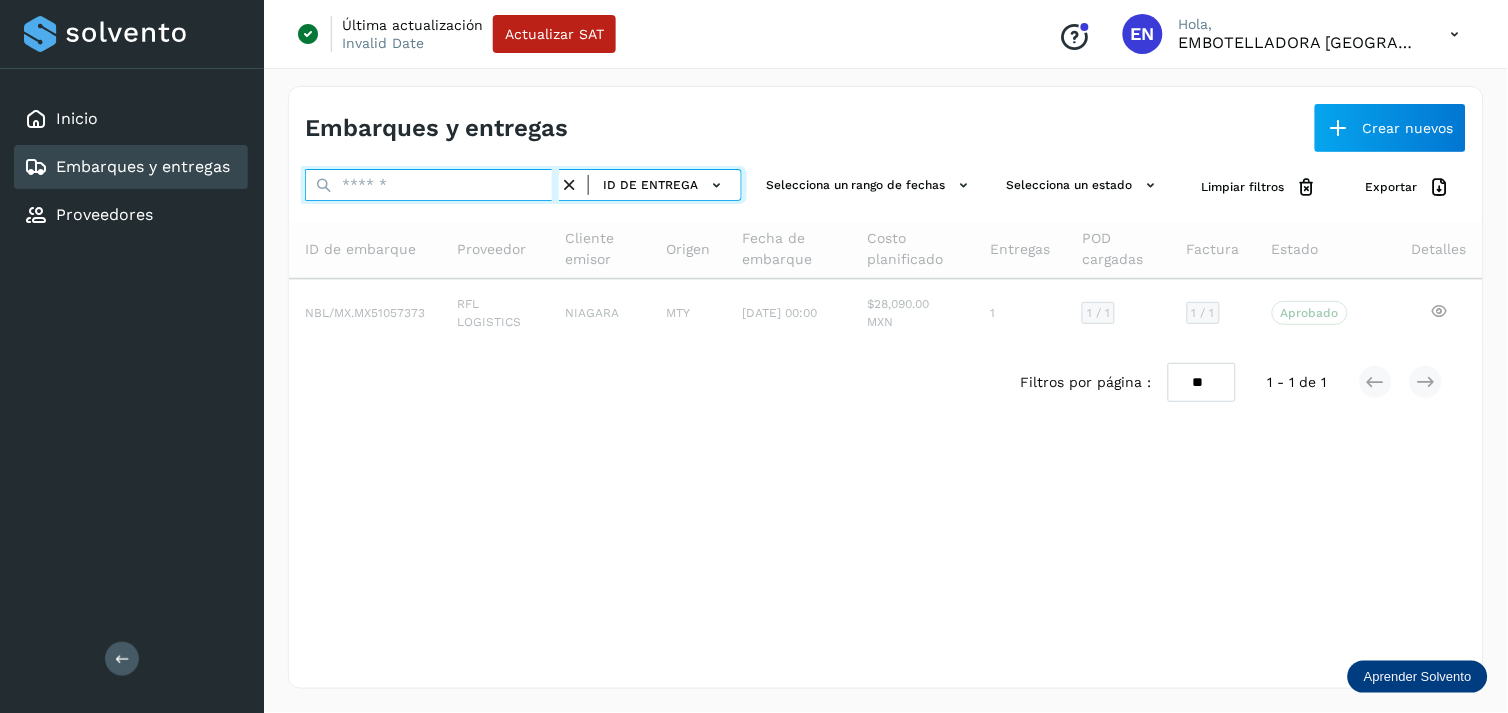 click at bounding box center (432, 185) 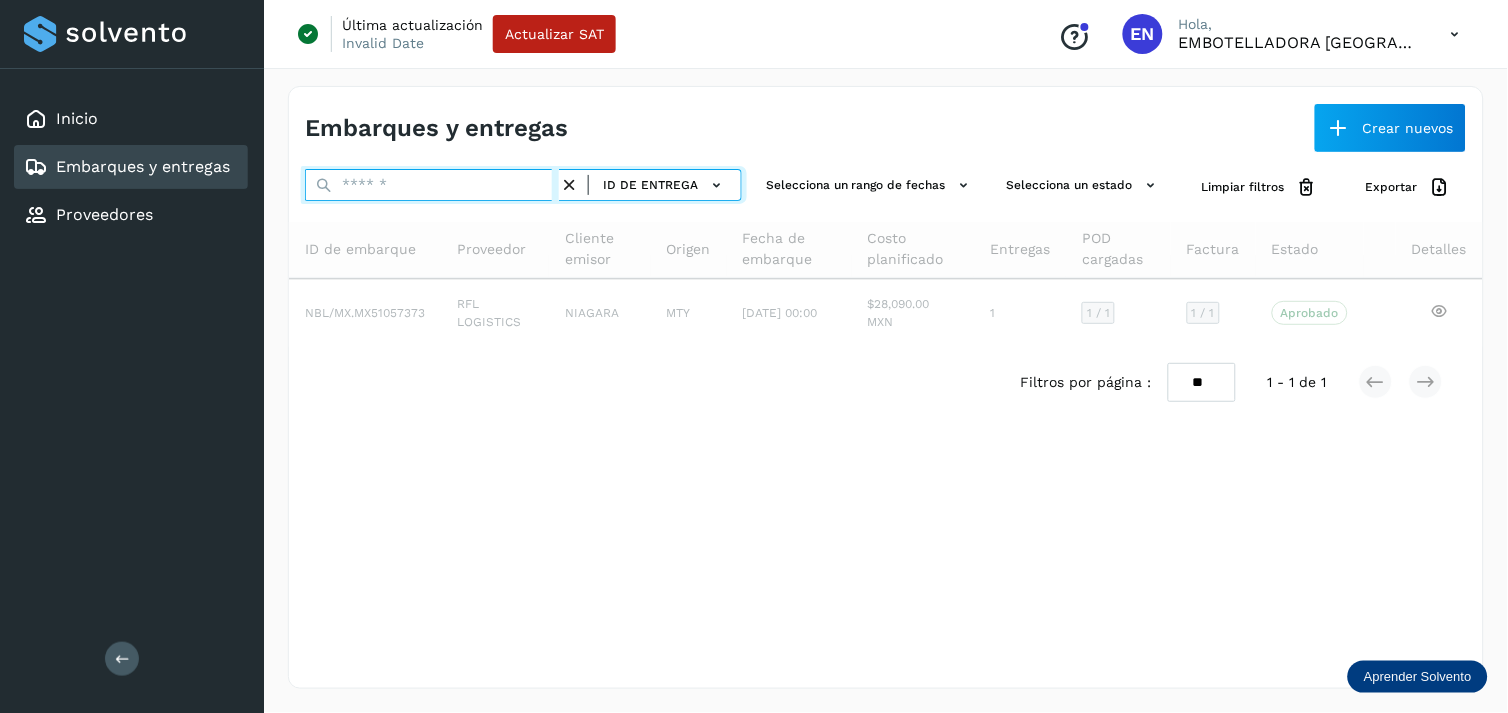 paste on "*********" 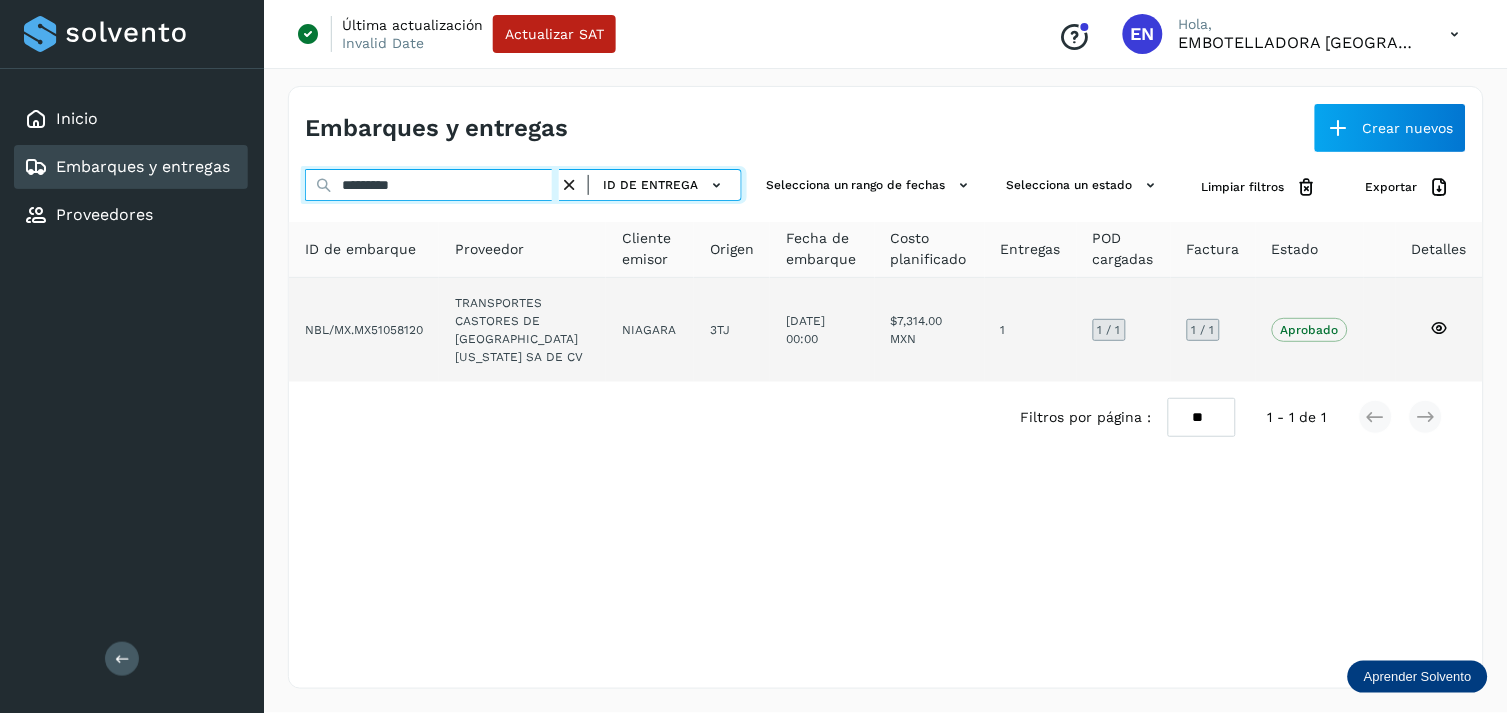 type on "*********" 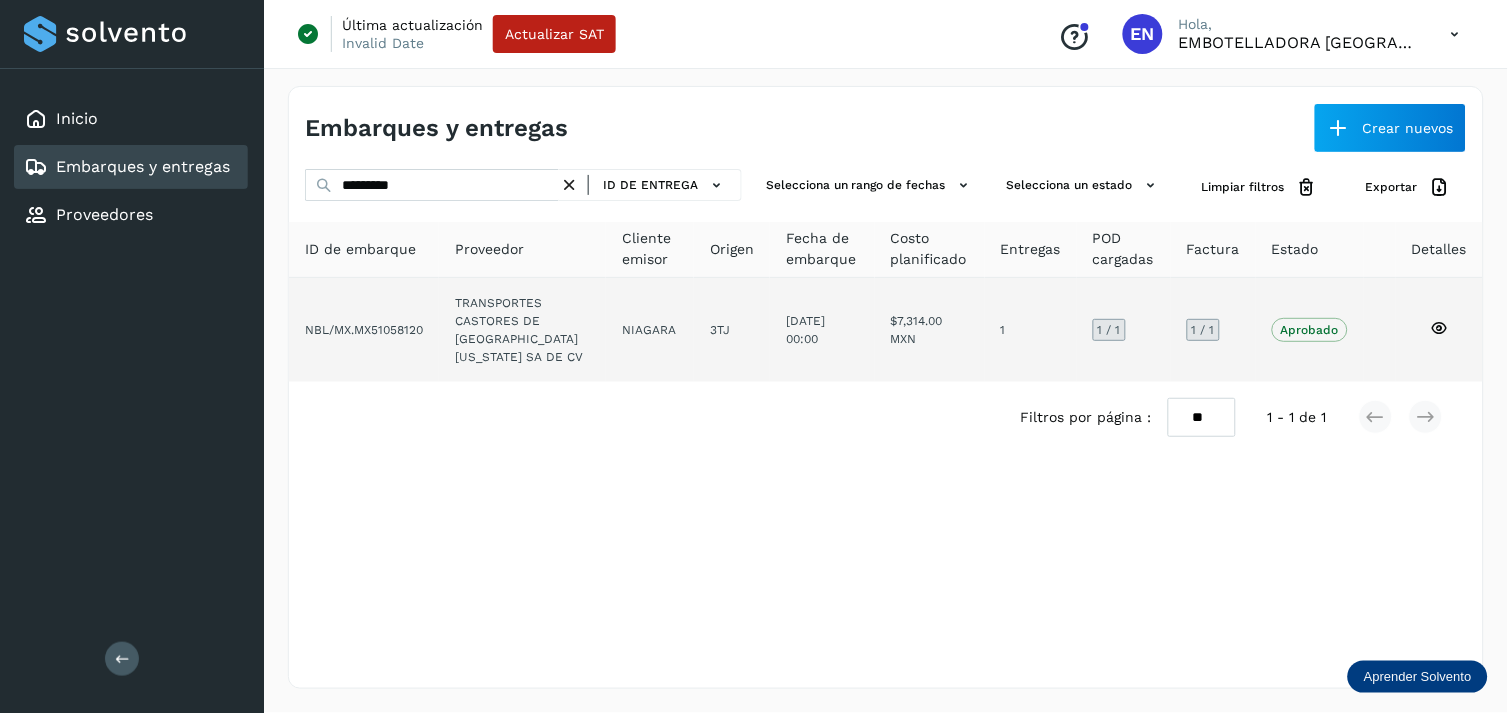 click on "TRANSPORTES CASTORES DE [GEOGRAPHIC_DATA][US_STATE] SA DE CV" 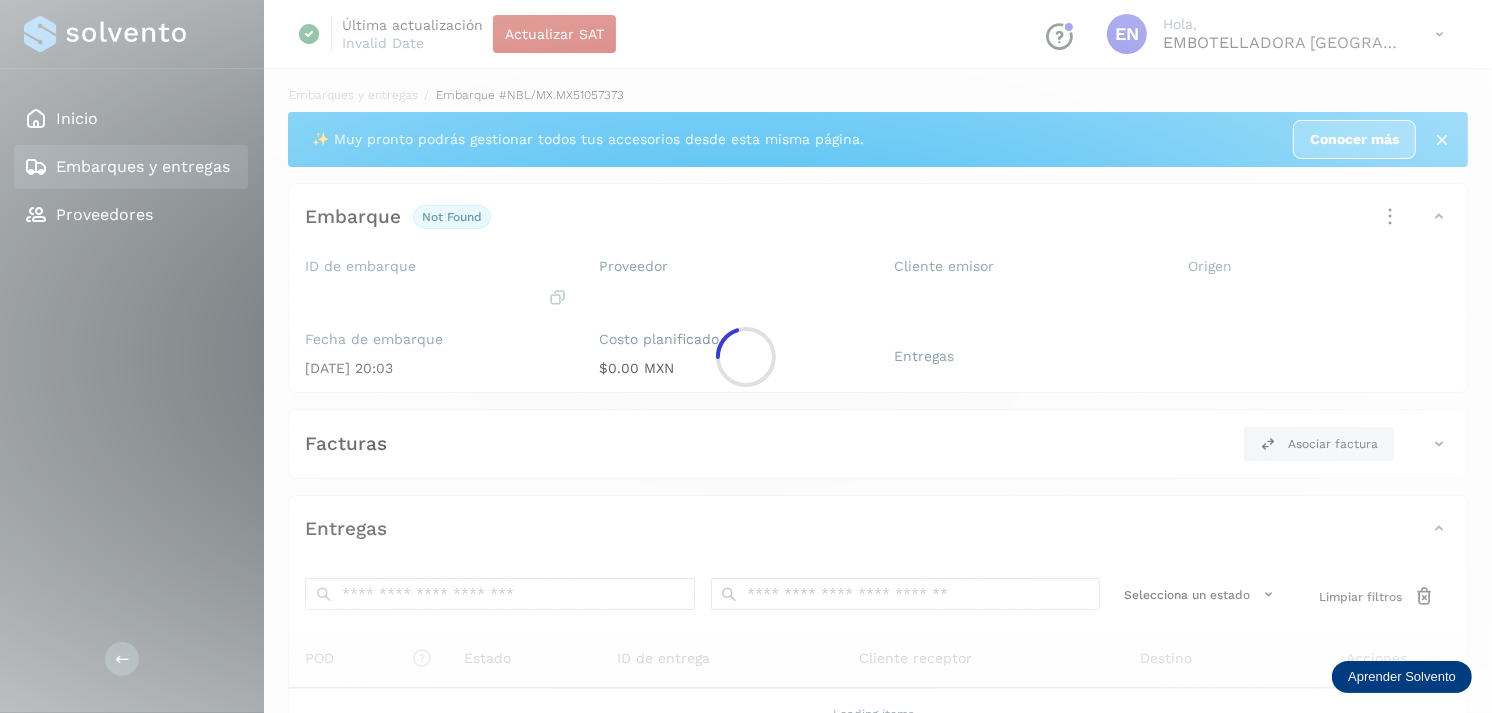 click 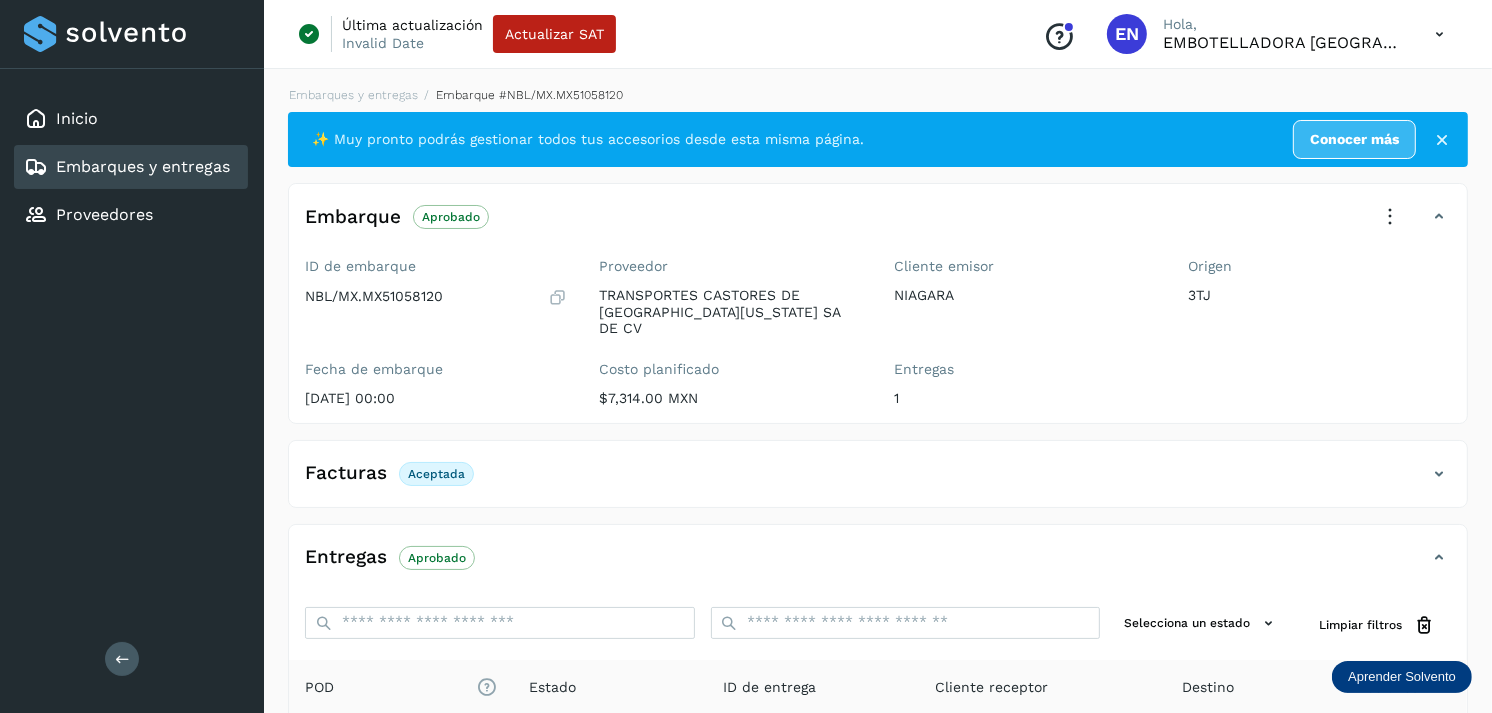 scroll, scrollTop: 254, scrollLeft: 0, axis: vertical 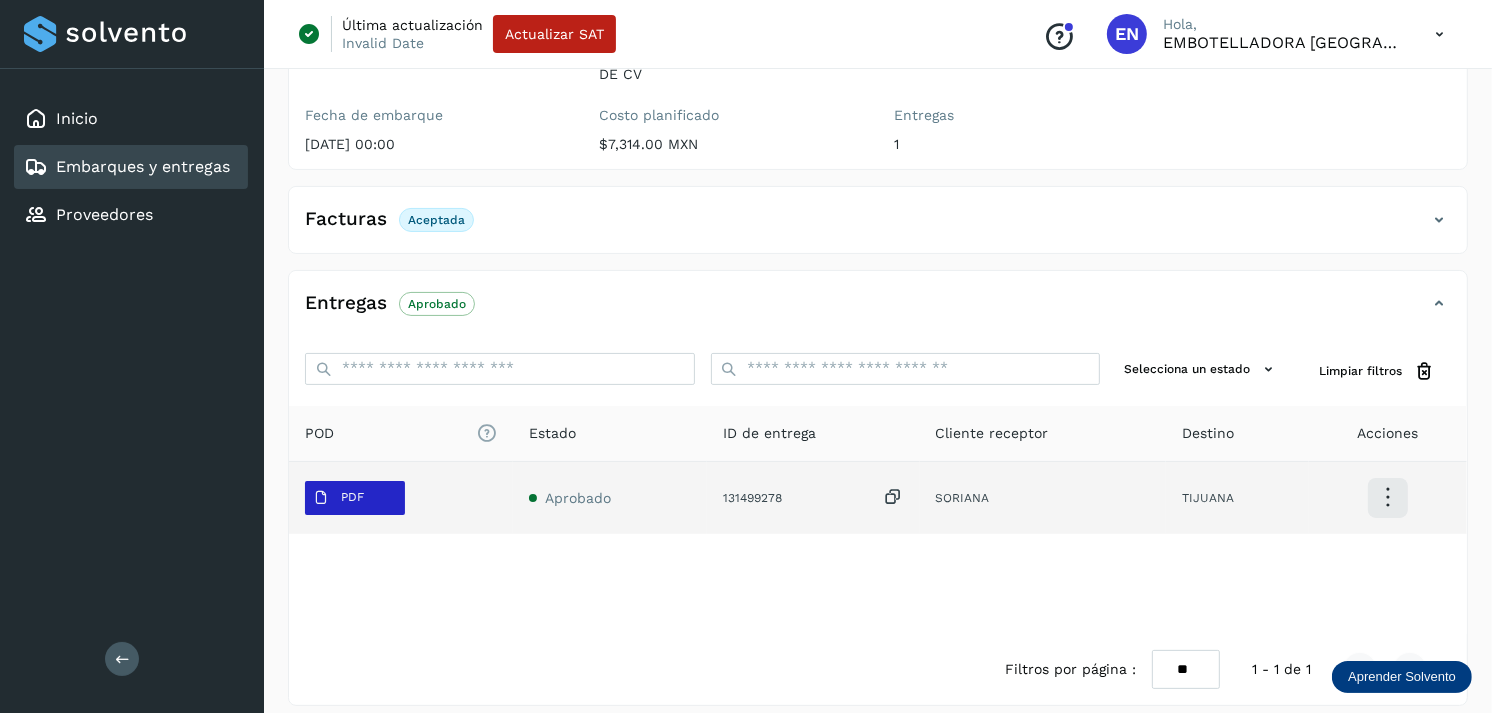 click on "PDF" at bounding box center [338, 498] 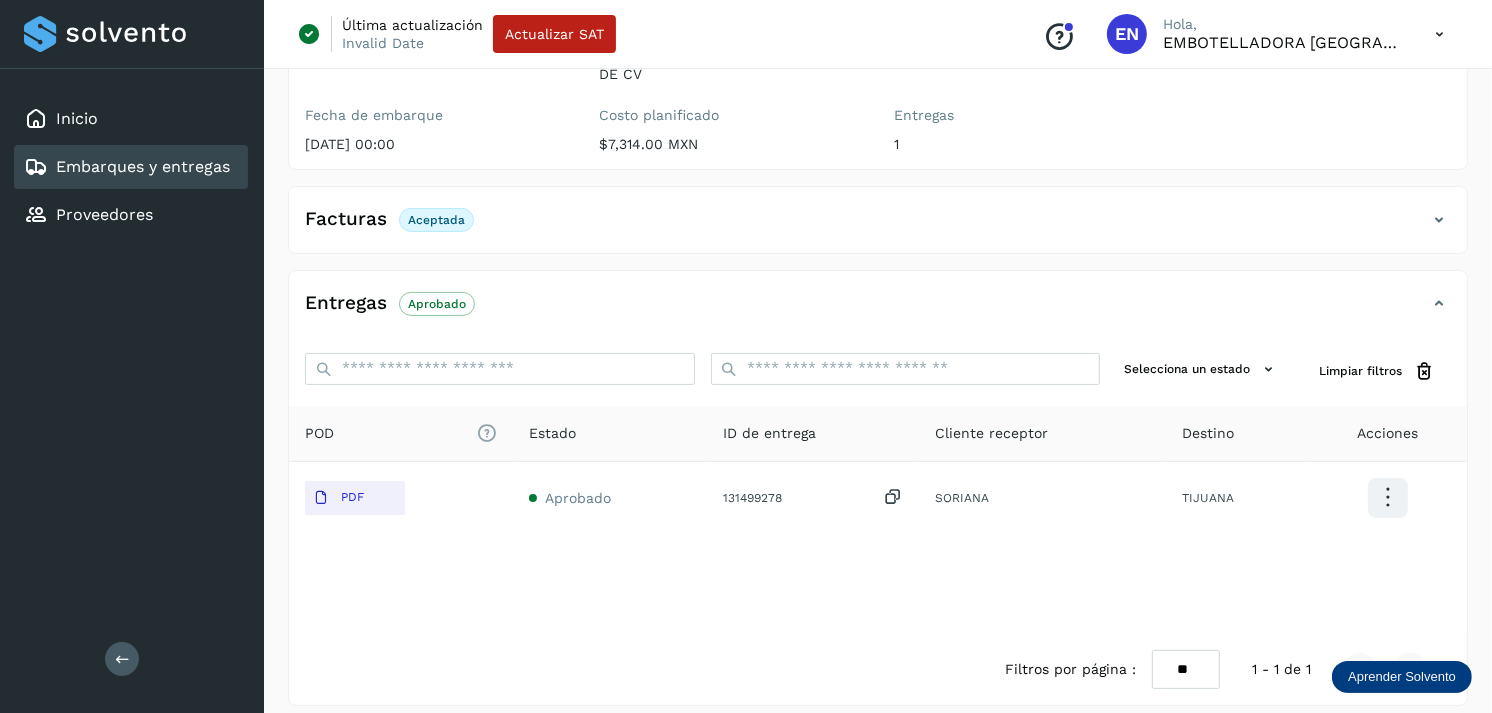 type 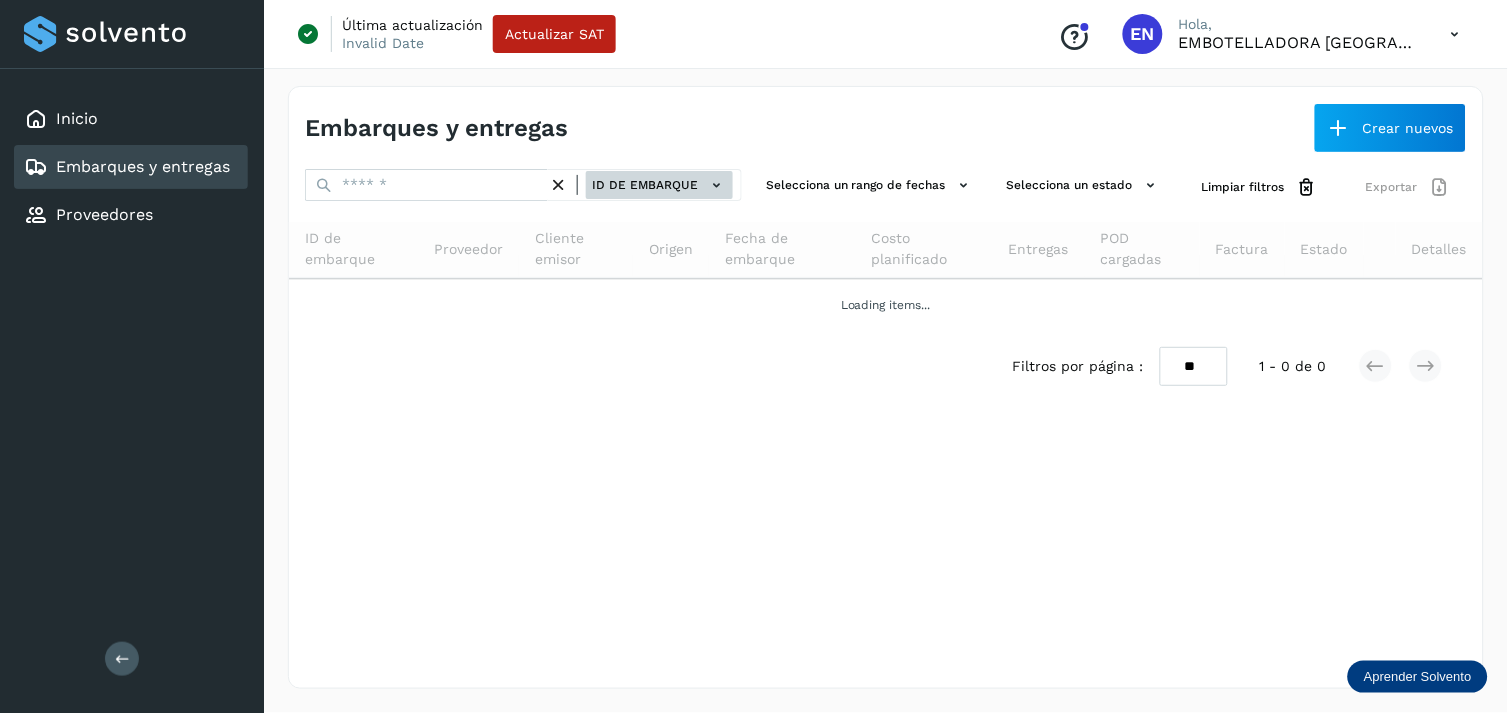 click on "ID de embarque" 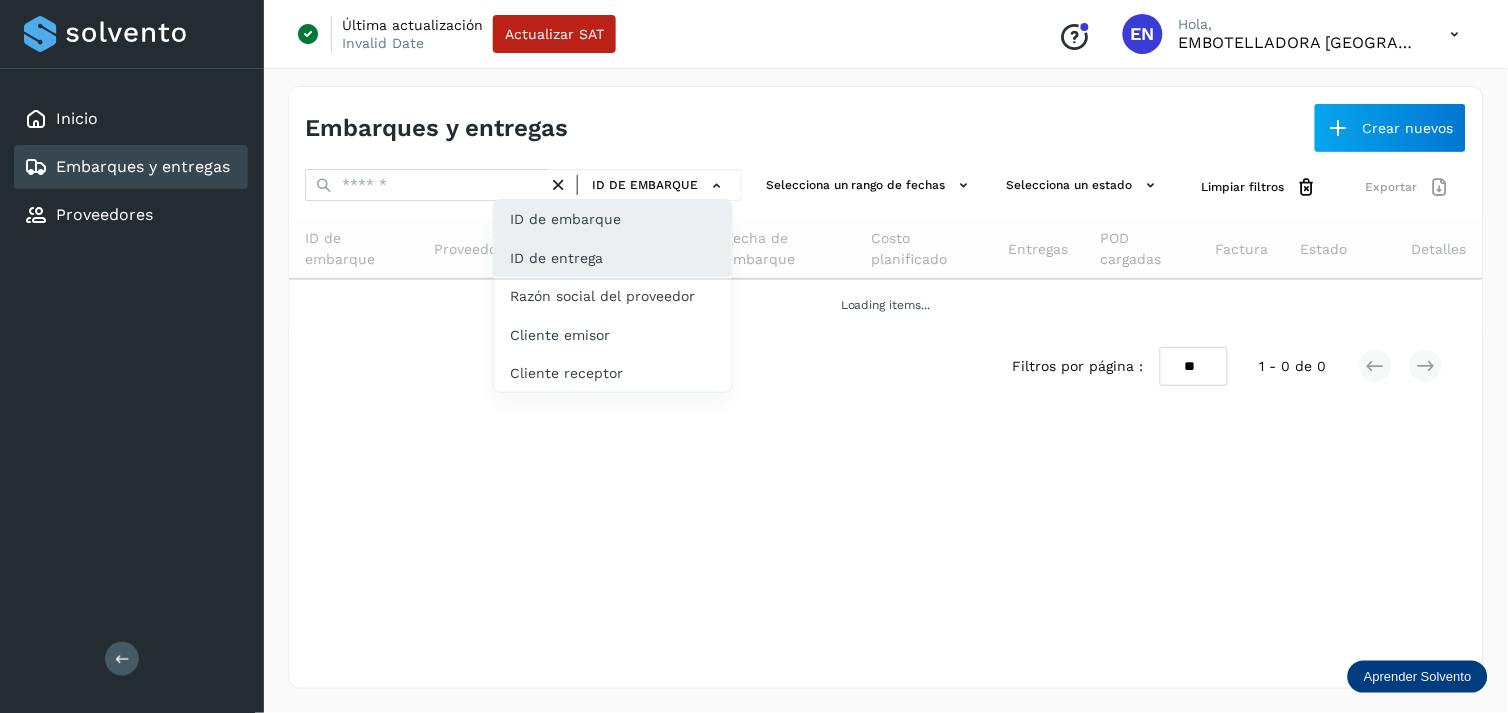click on "ID de entrega" 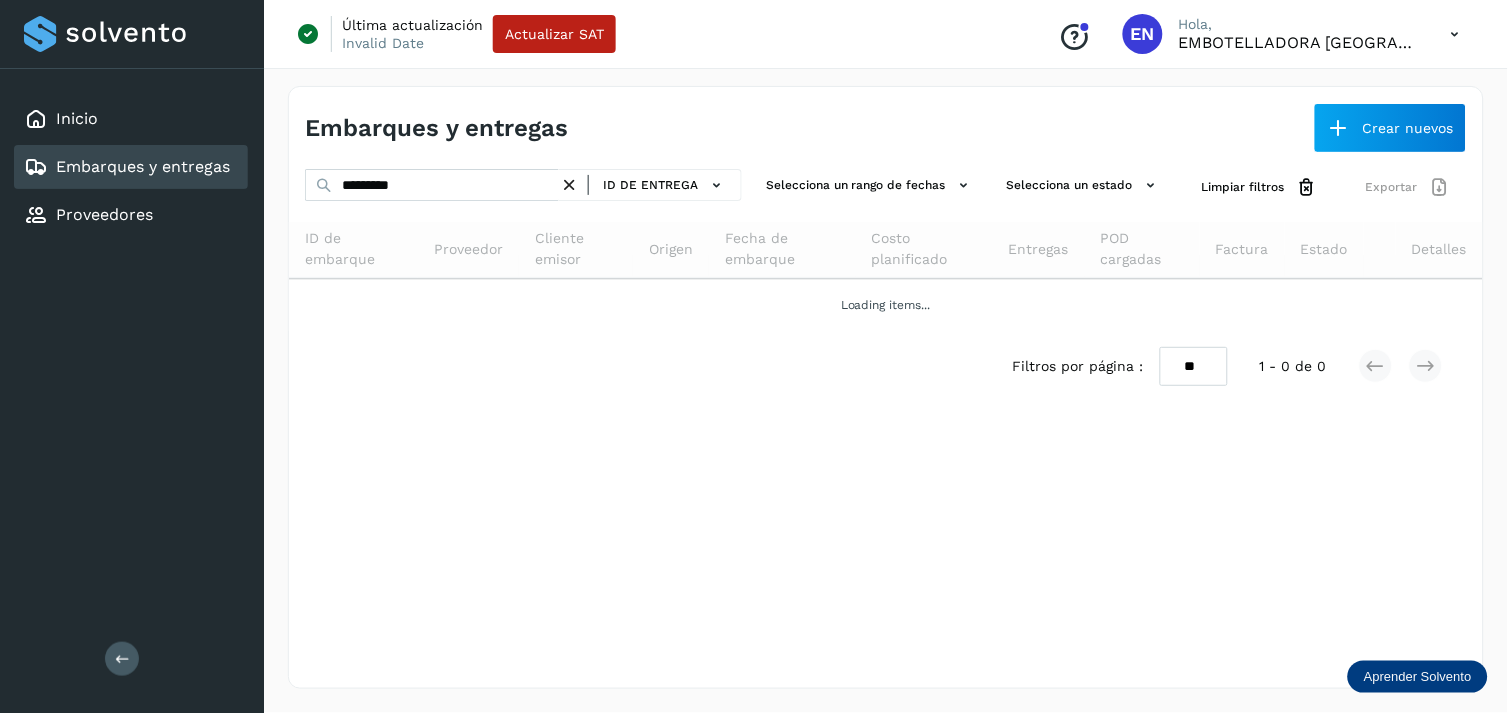 click at bounding box center (569, 185) 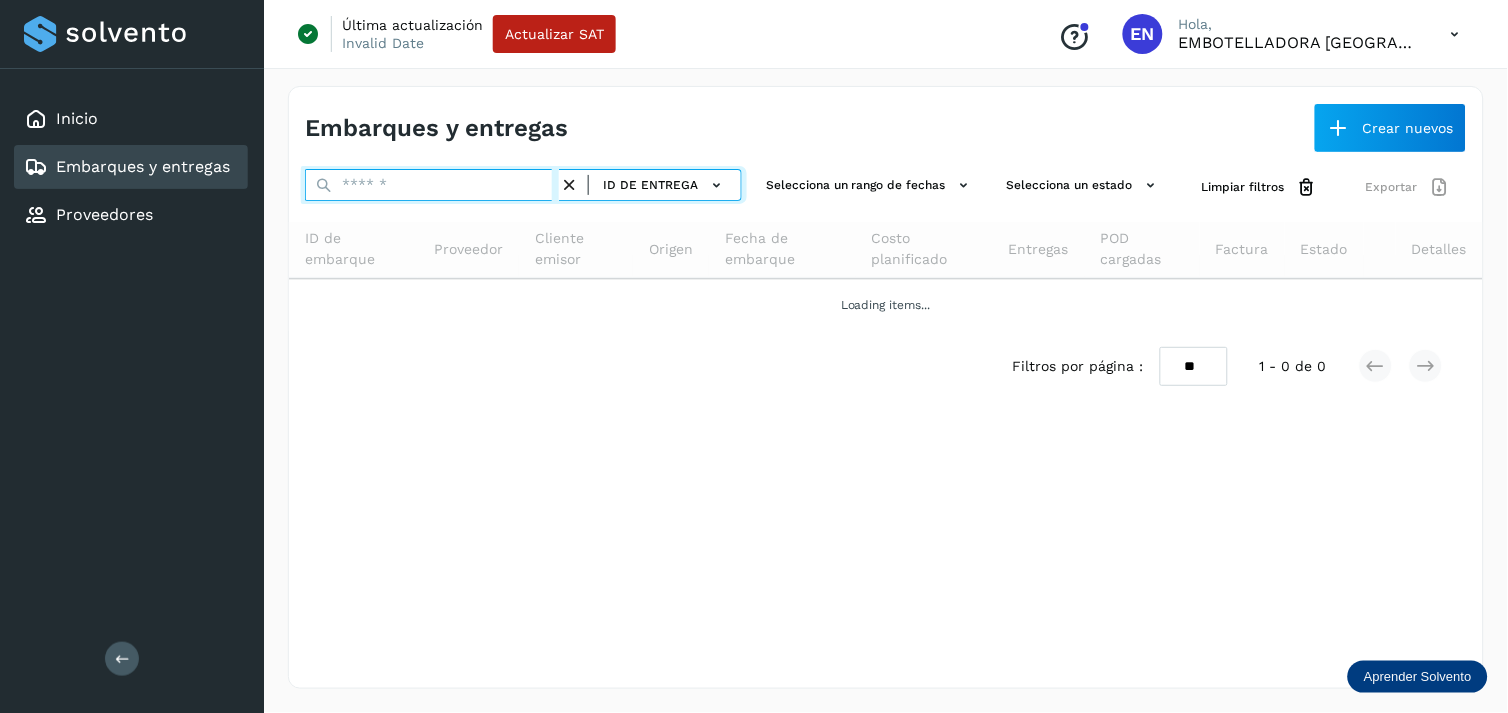 paste on "**********" 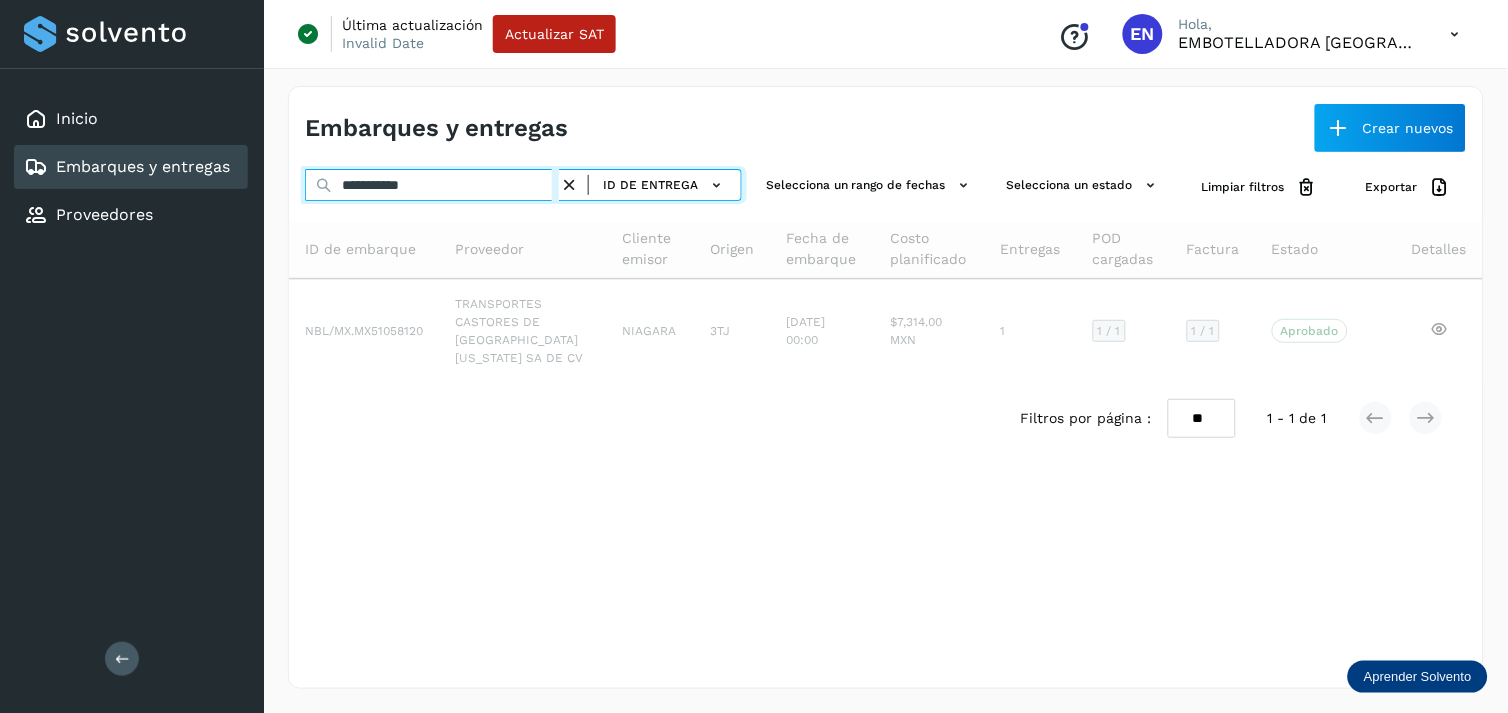 click on "**********" at bounding box center (432, 185) 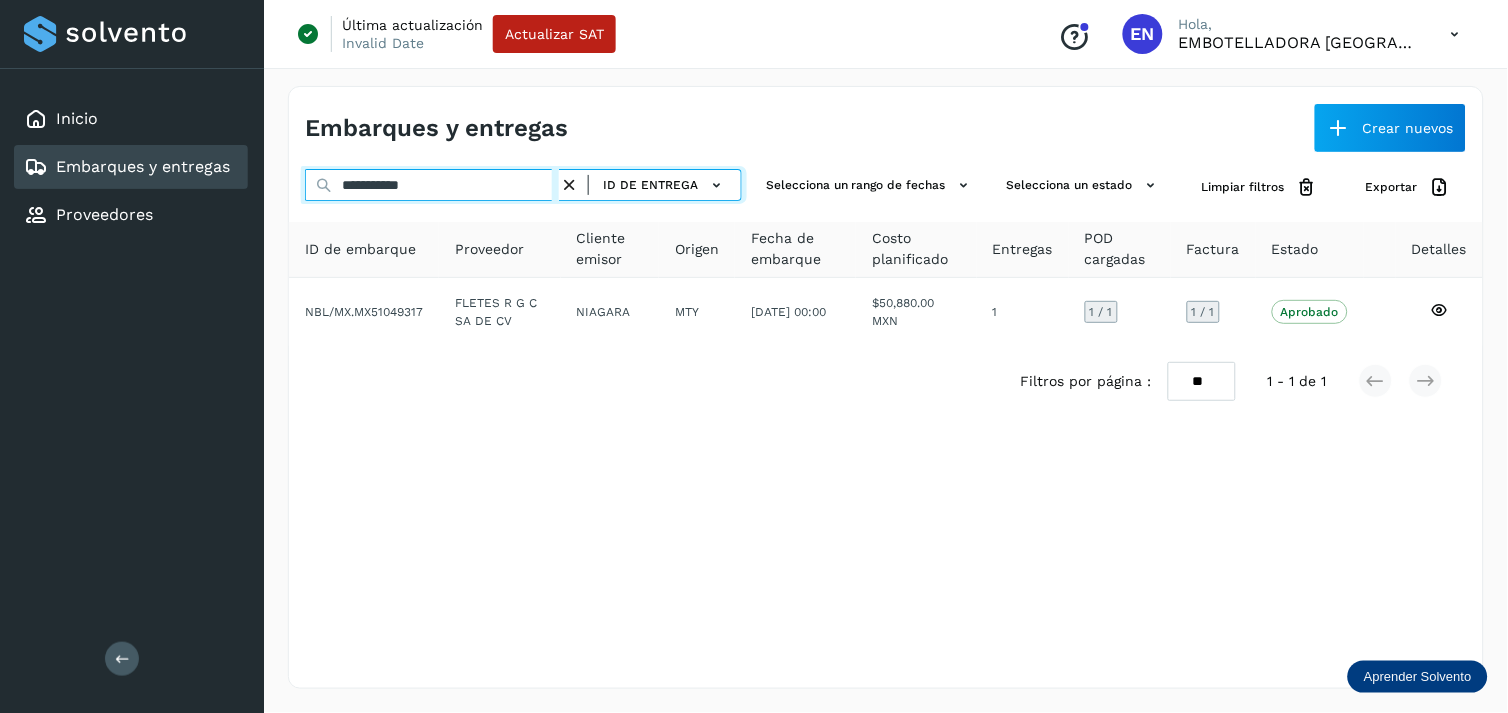 type on "**********" 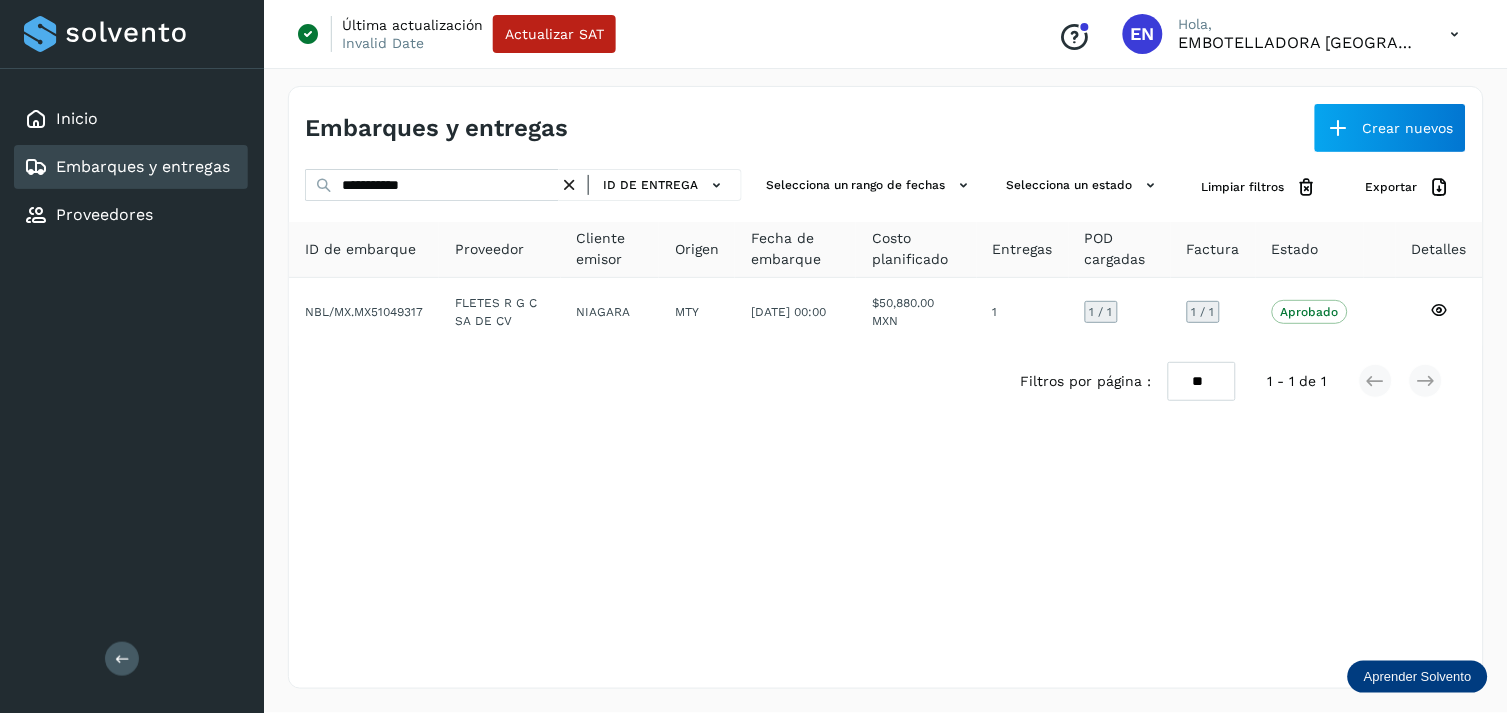 click on "Filtros por página : ** ** ** 1 - 1 de 1" at bounding box center [886, 381] 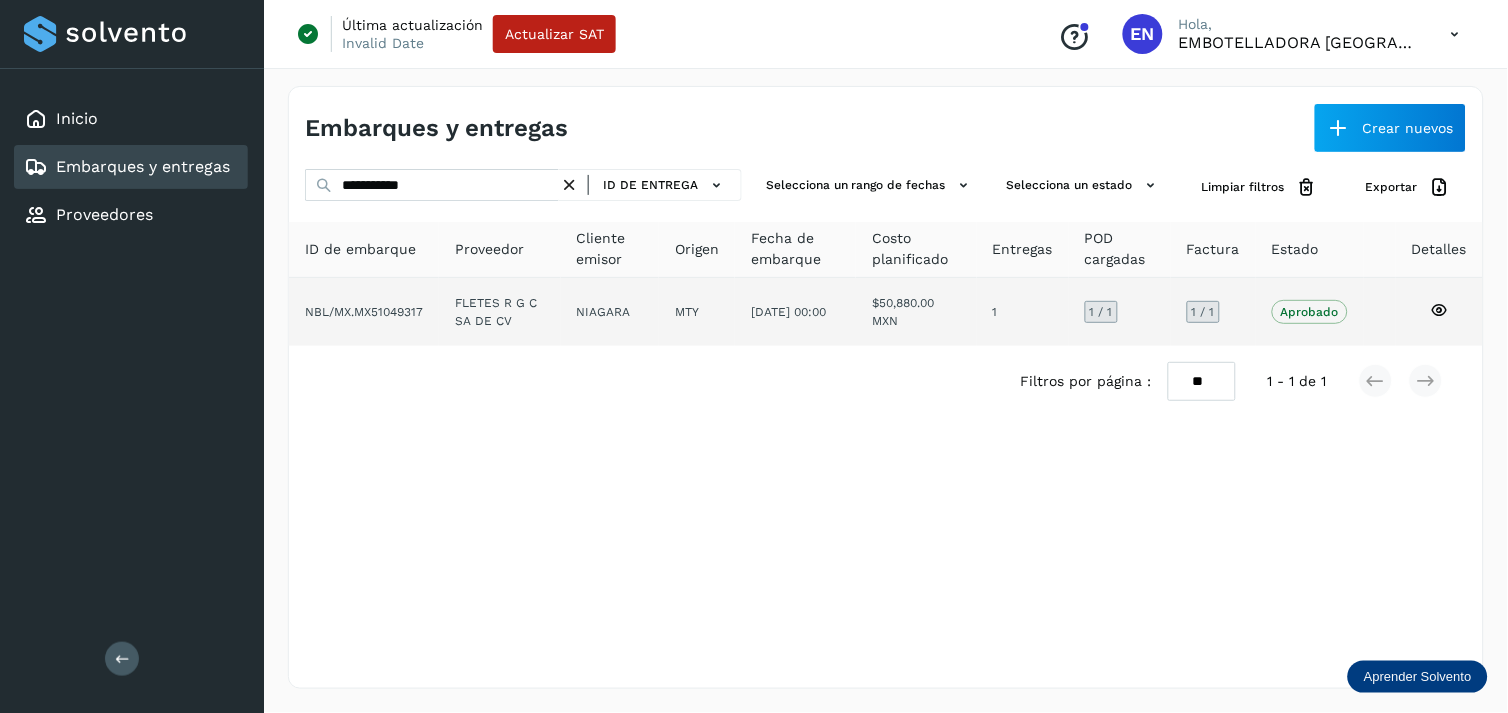 click on "FLETES R G C SA DE CV" 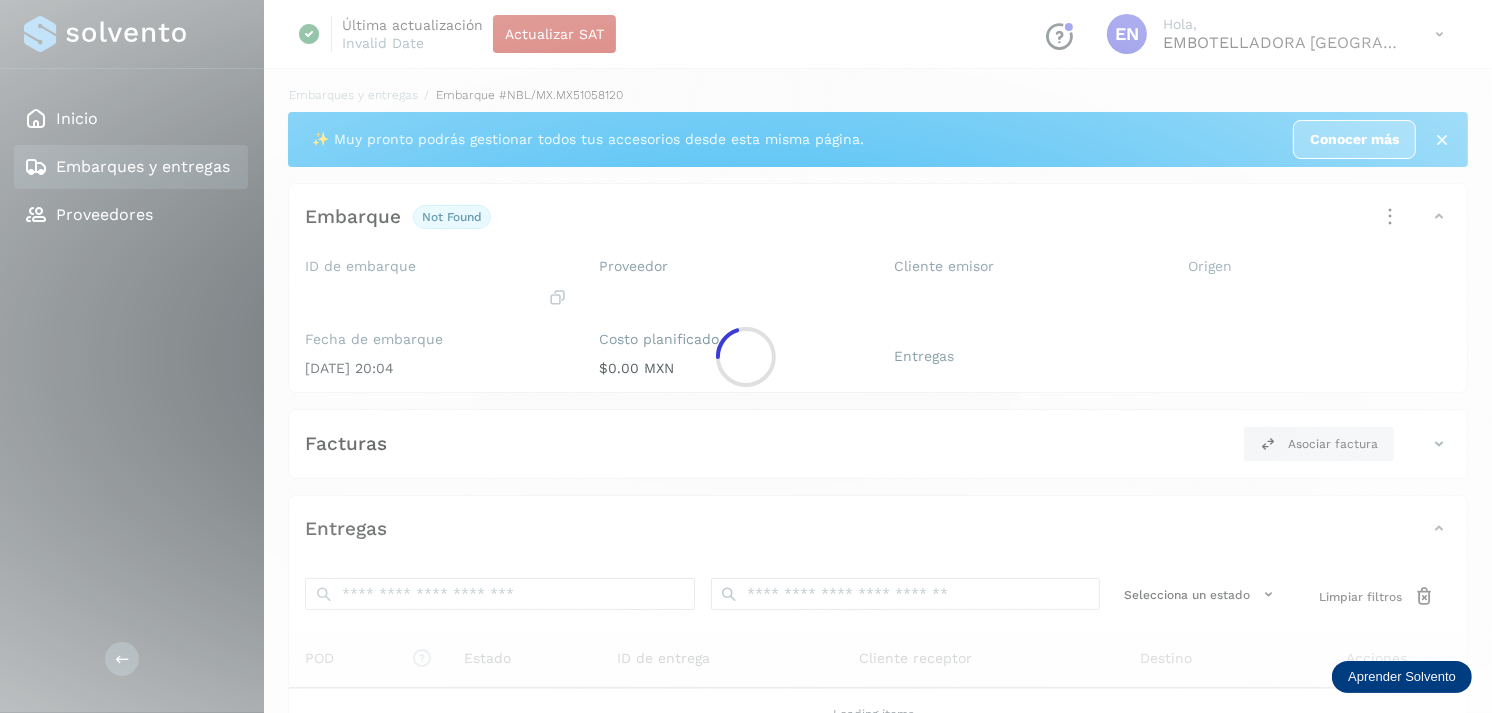 click 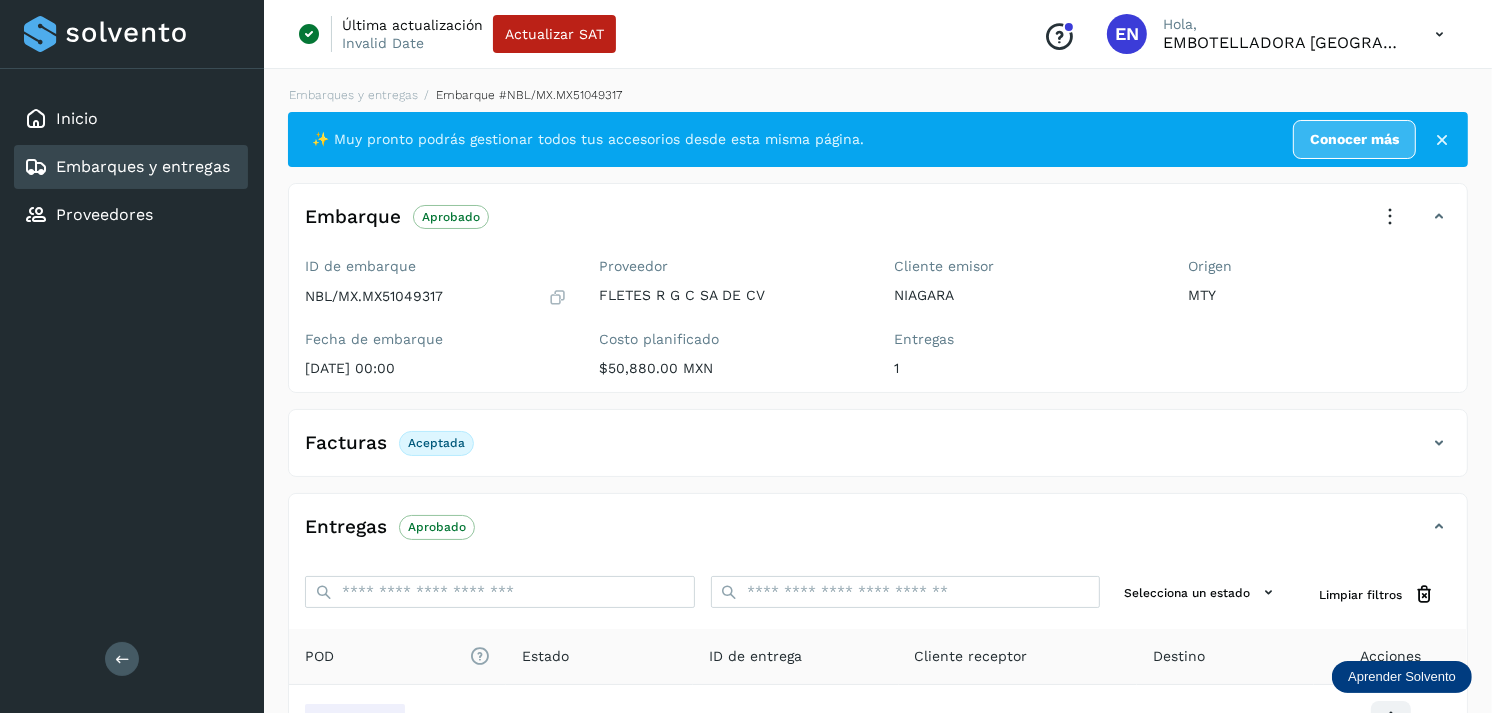 scroll, scrollTop: 241, scrollLeft: 0, axis: vertical 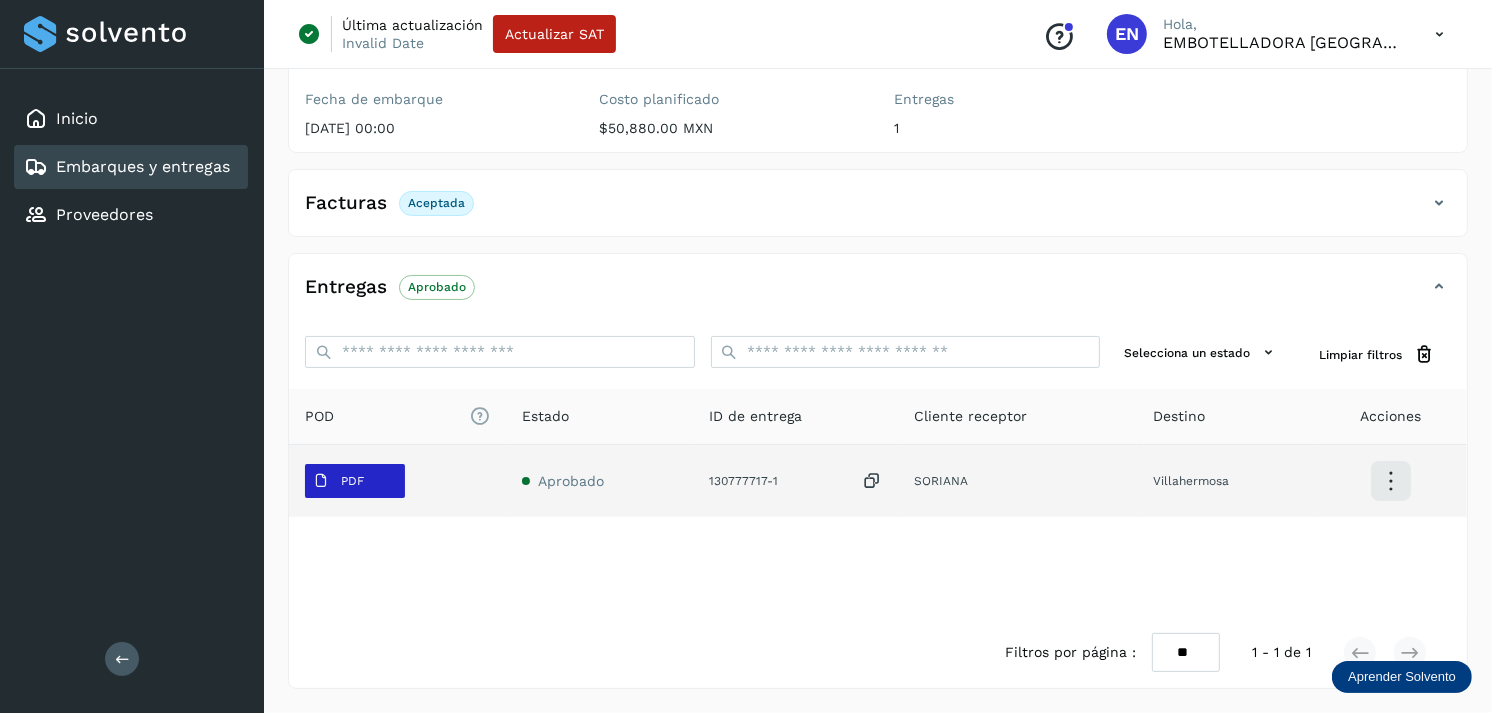 click on "PDF" at bounding box center [355, 481] 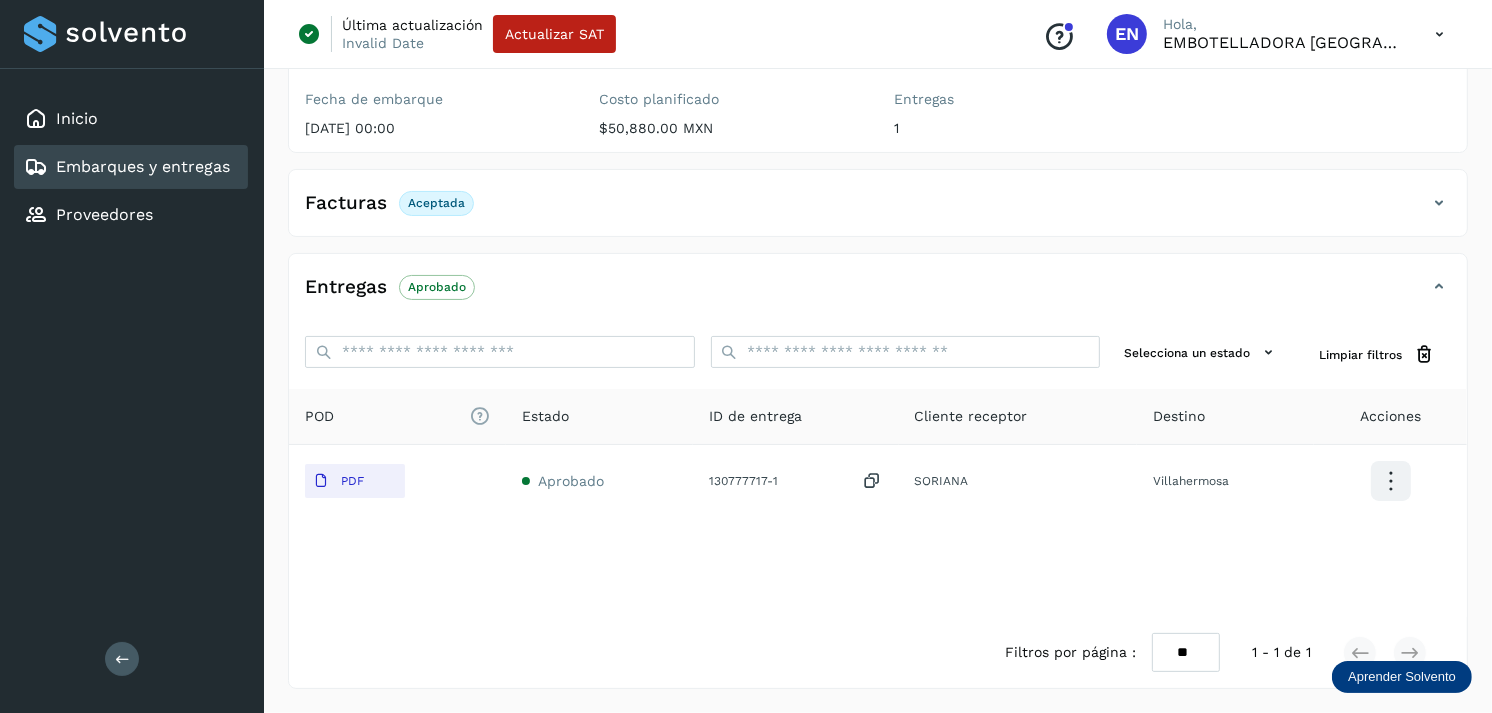 type 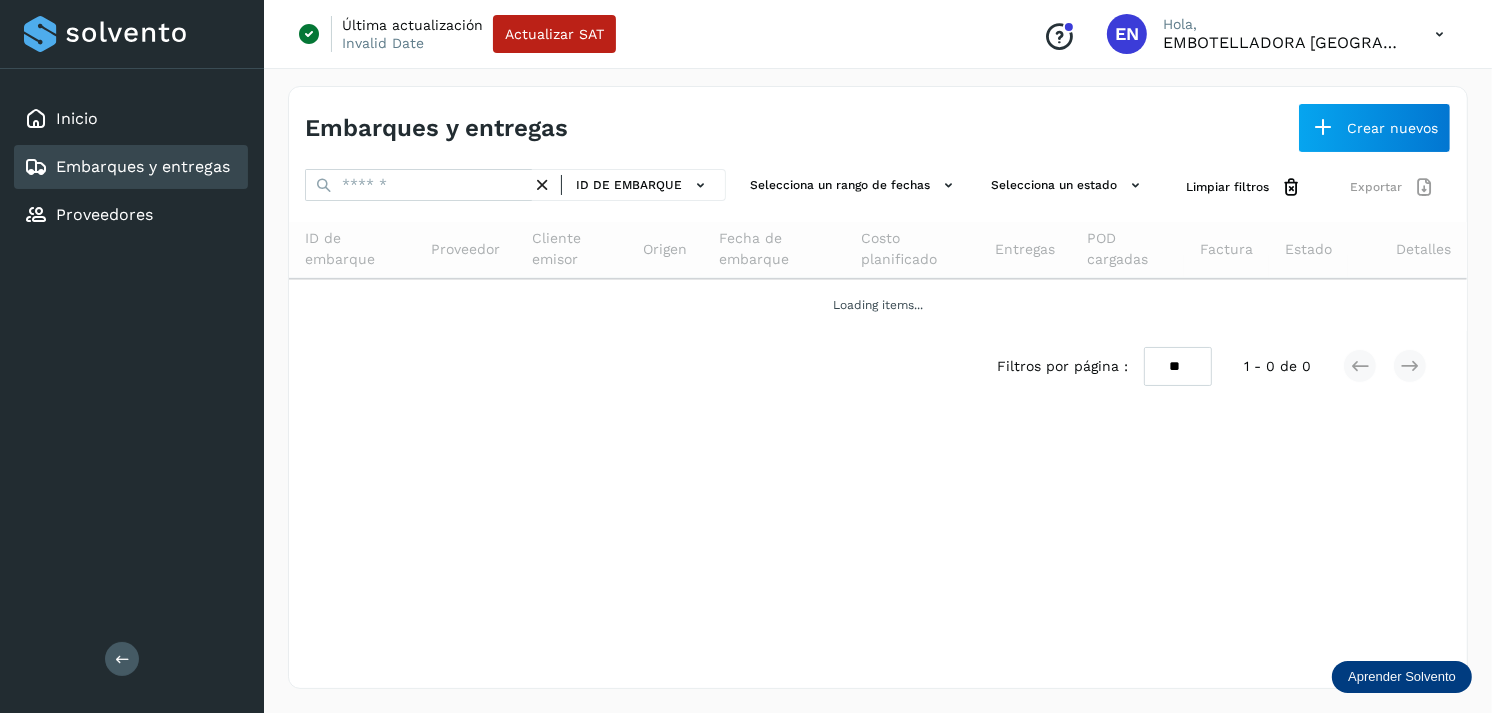 scroll, scrollTop: 0, scrollLeft: 0, axis: both 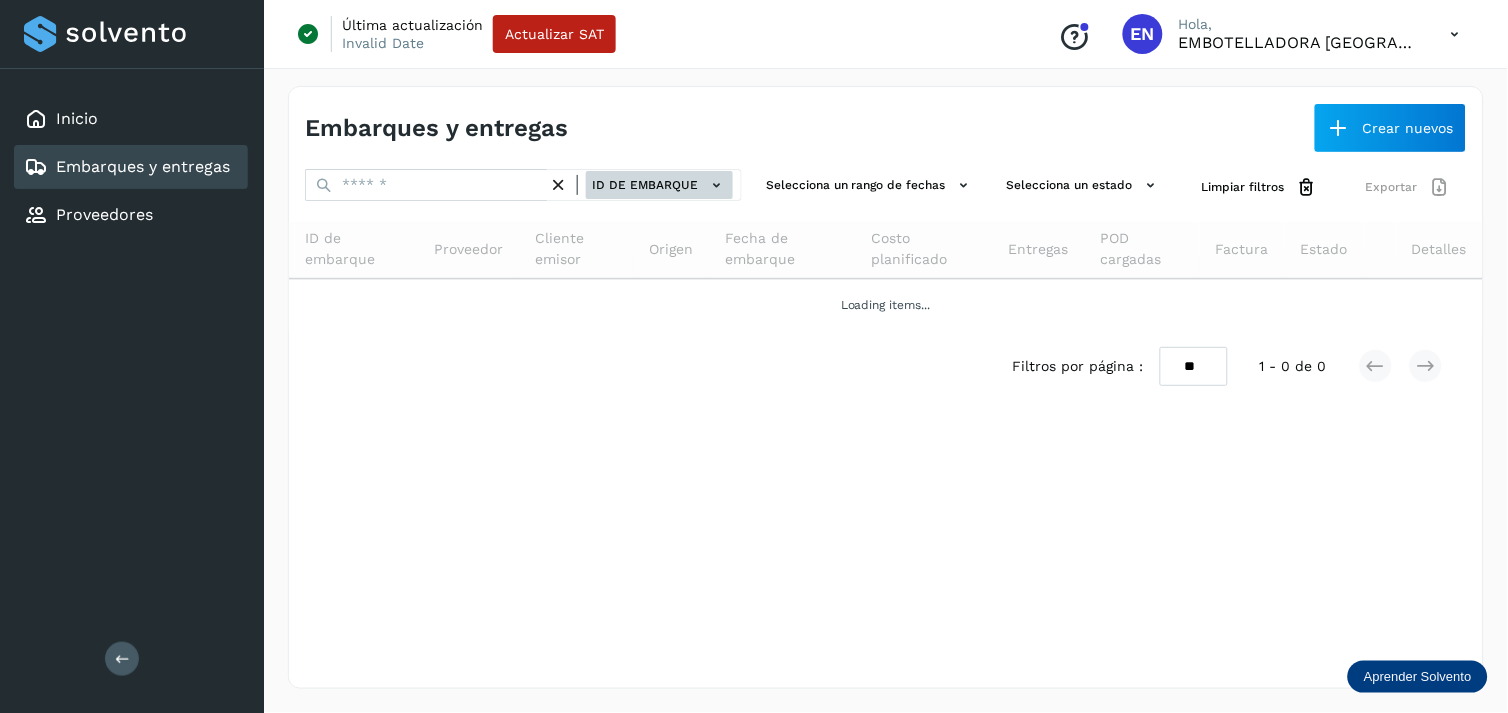 click on "ID de embarque" 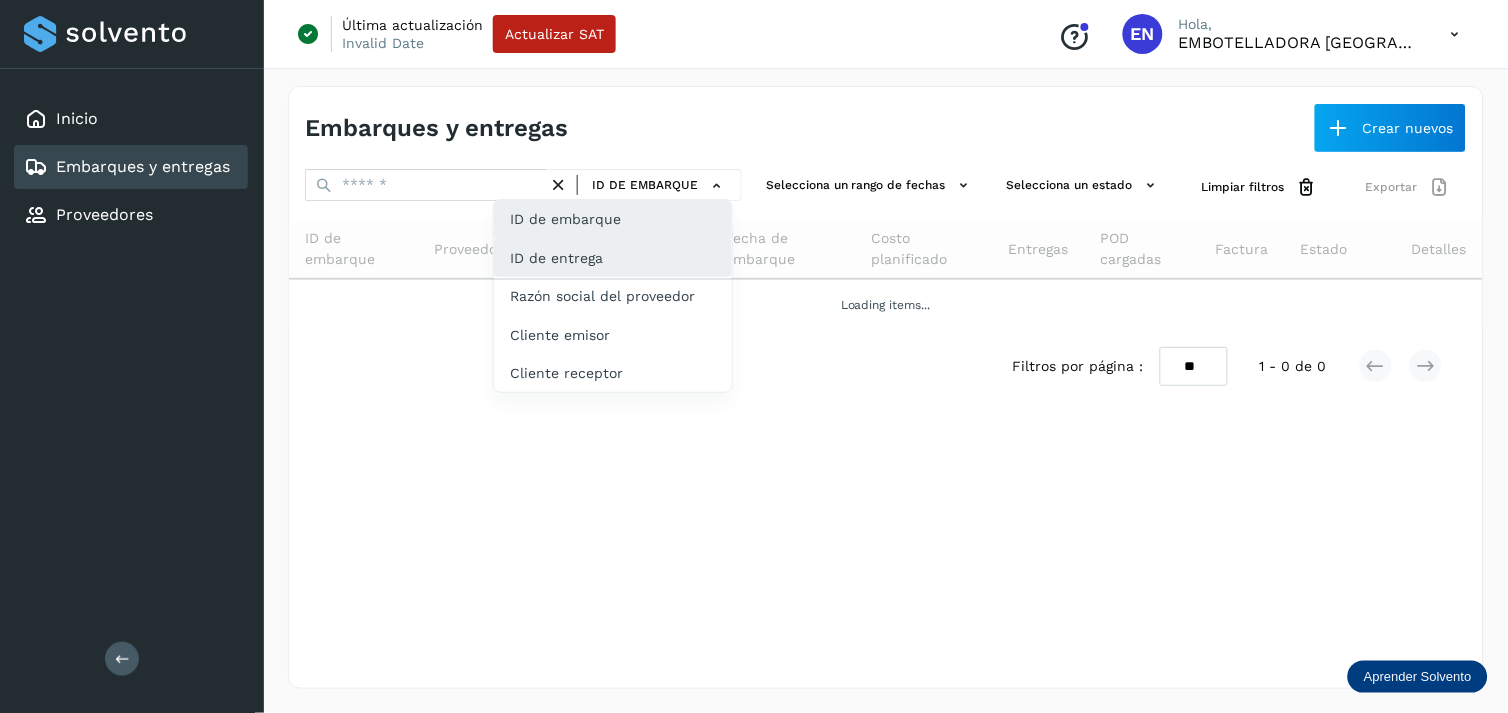 drag, startPoint x: 568, startPoint y: 233, endPoint x: 604, endPoint y: 243, distance: 37.363083 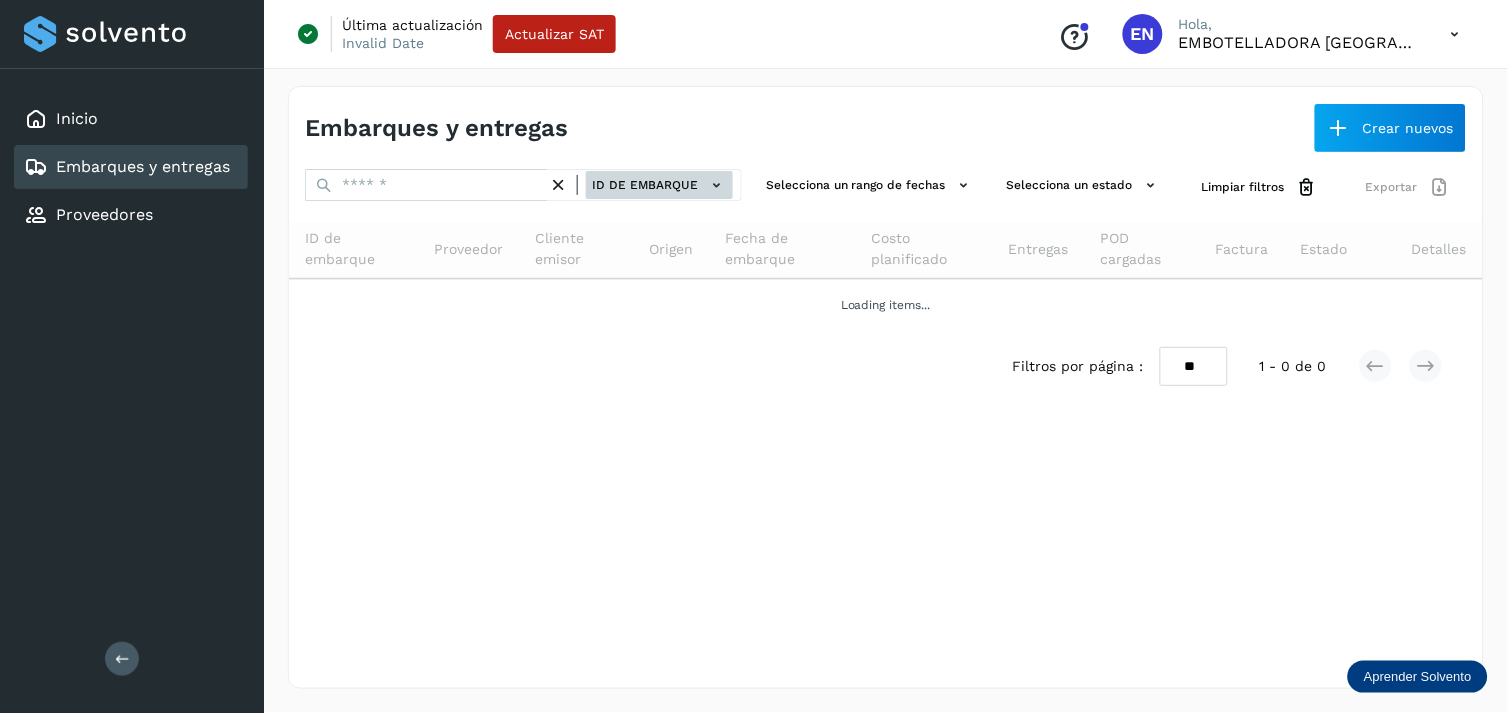 drag, startPoint x: 604, startPoint y: 243, endPoint x: 668, endPoint y: 187, distance: 85.04117 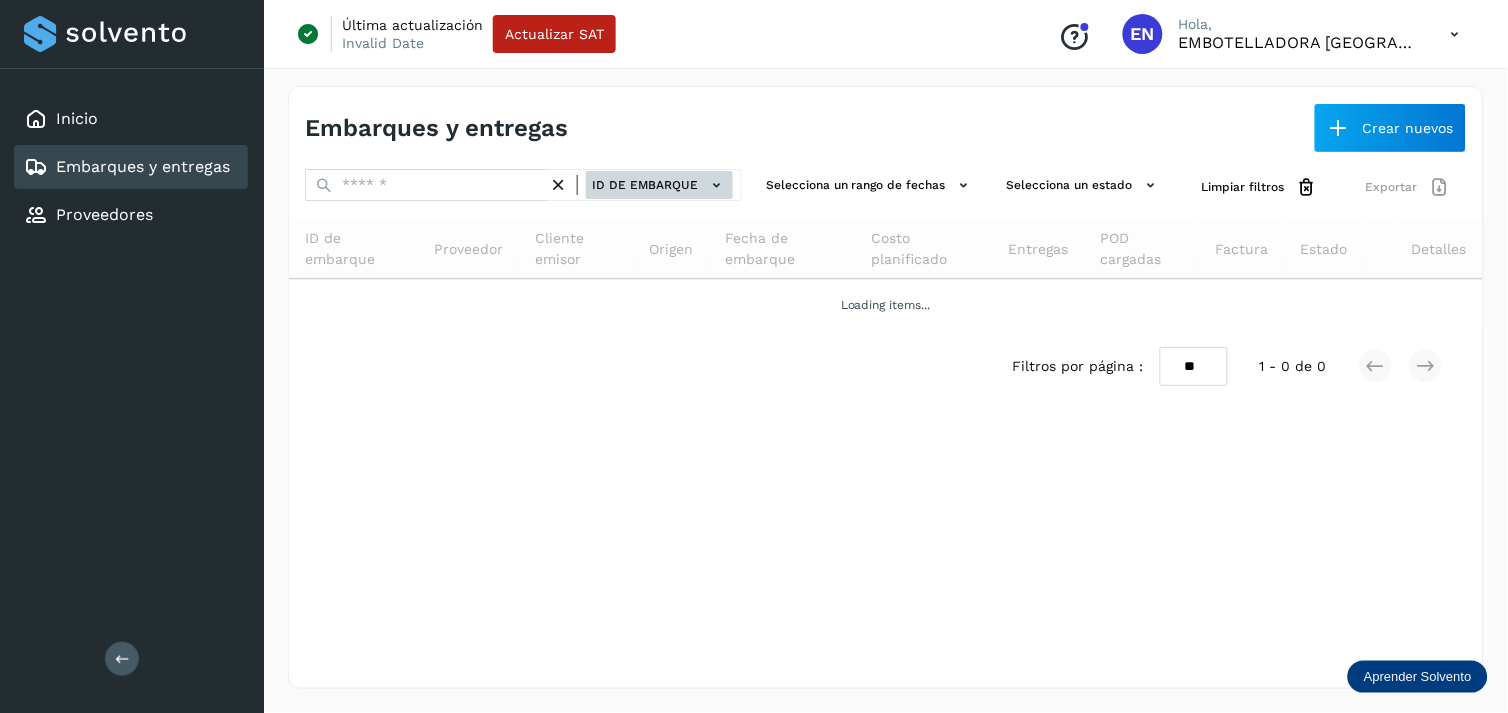 click on "ID de embarque" 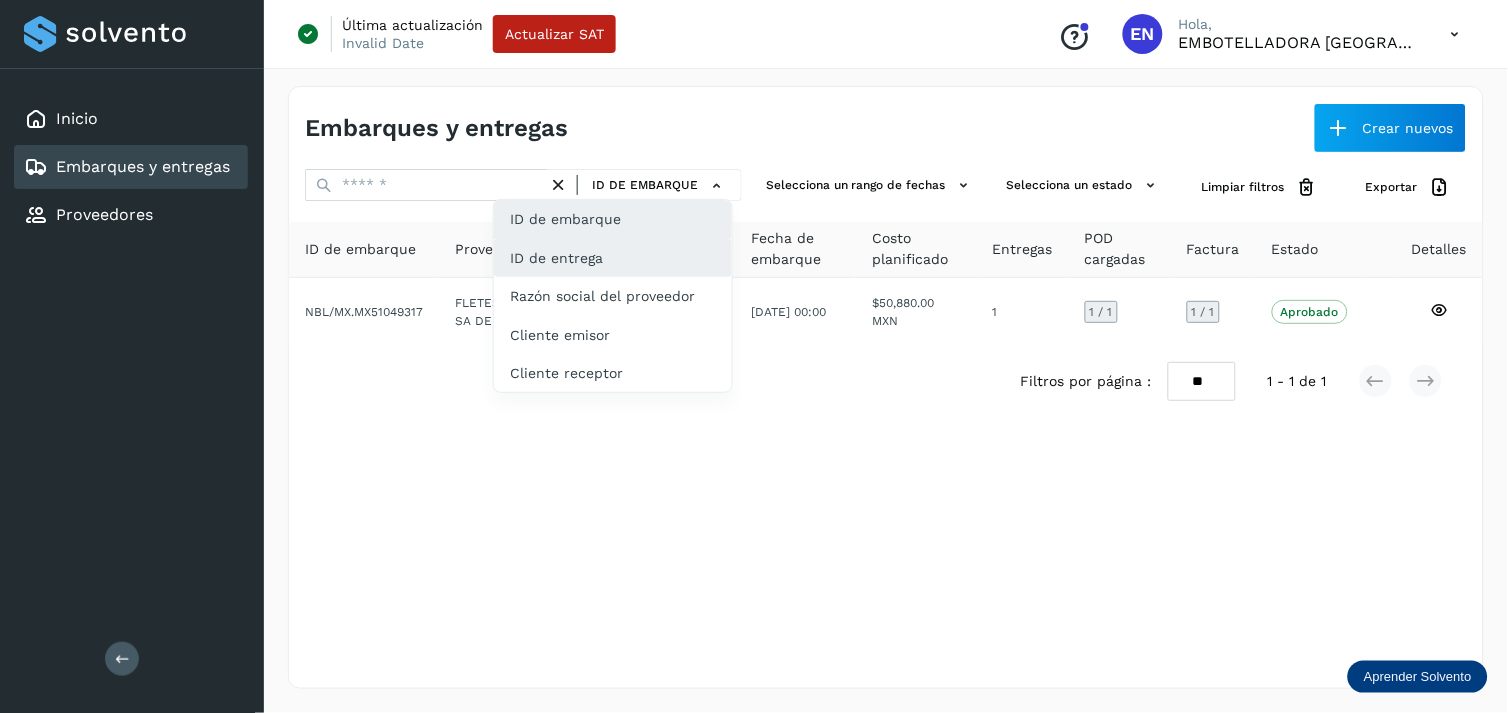 click on "ID de entrega" 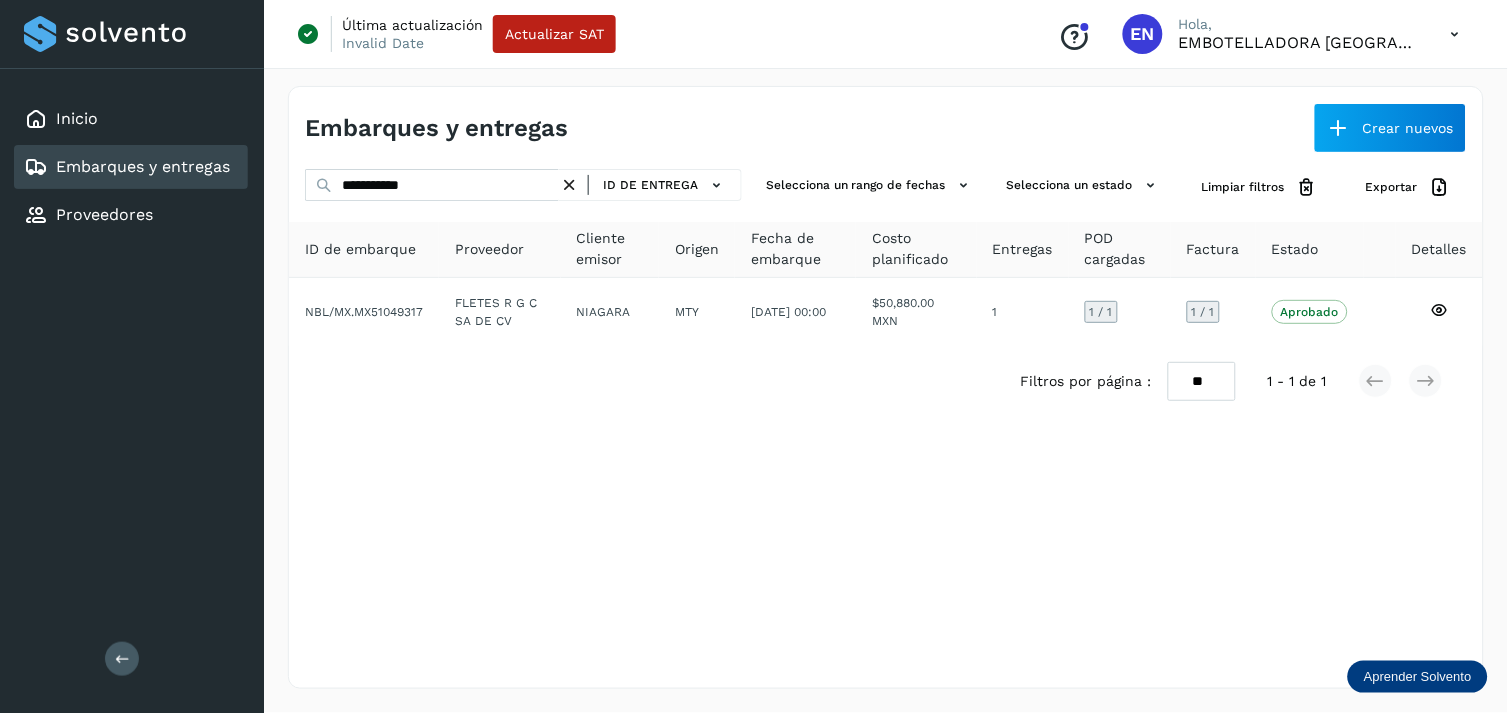 drag, startPoint x: 485, startPoint y: 166, endPoint x: 470, endPoint y: 188, distance: 26.627054 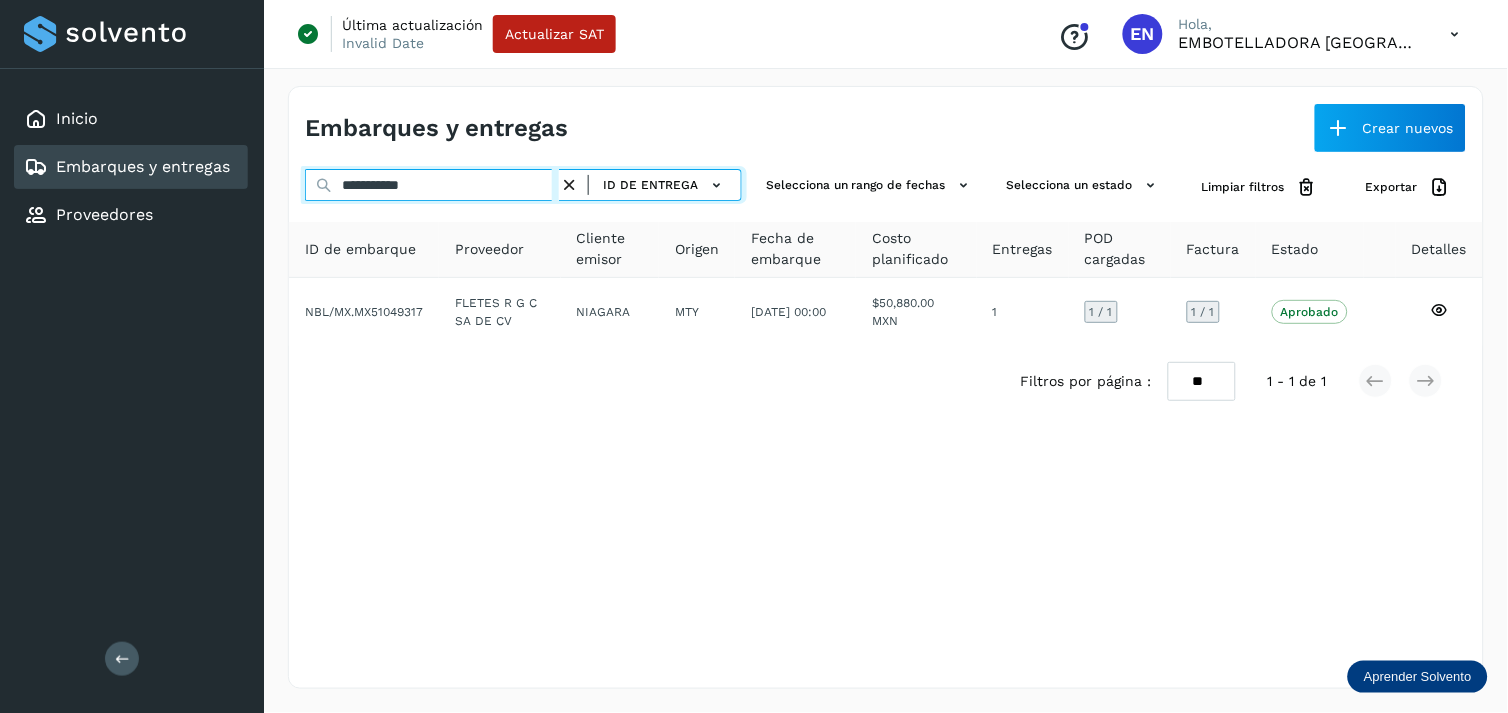 click on "**********" at bounding box center (432, 185) 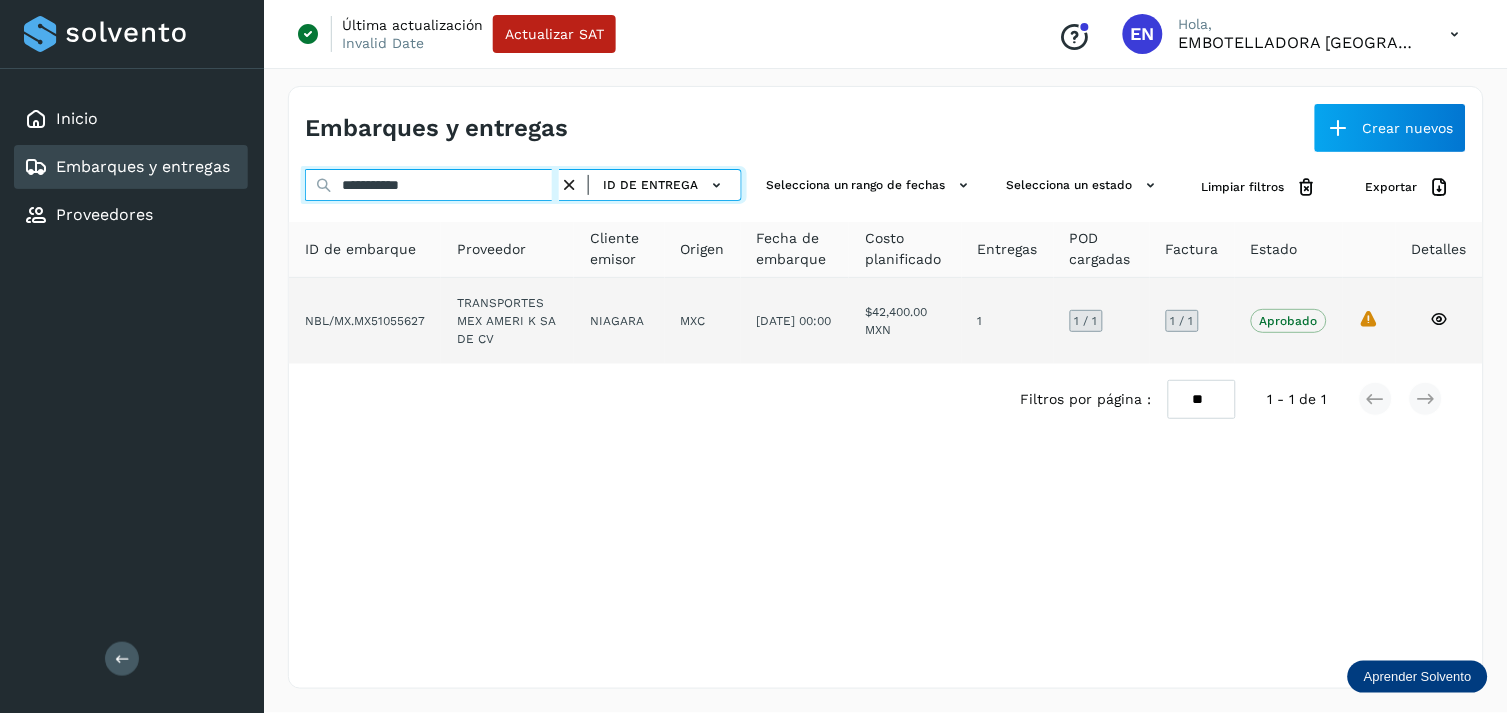 type on "**********" 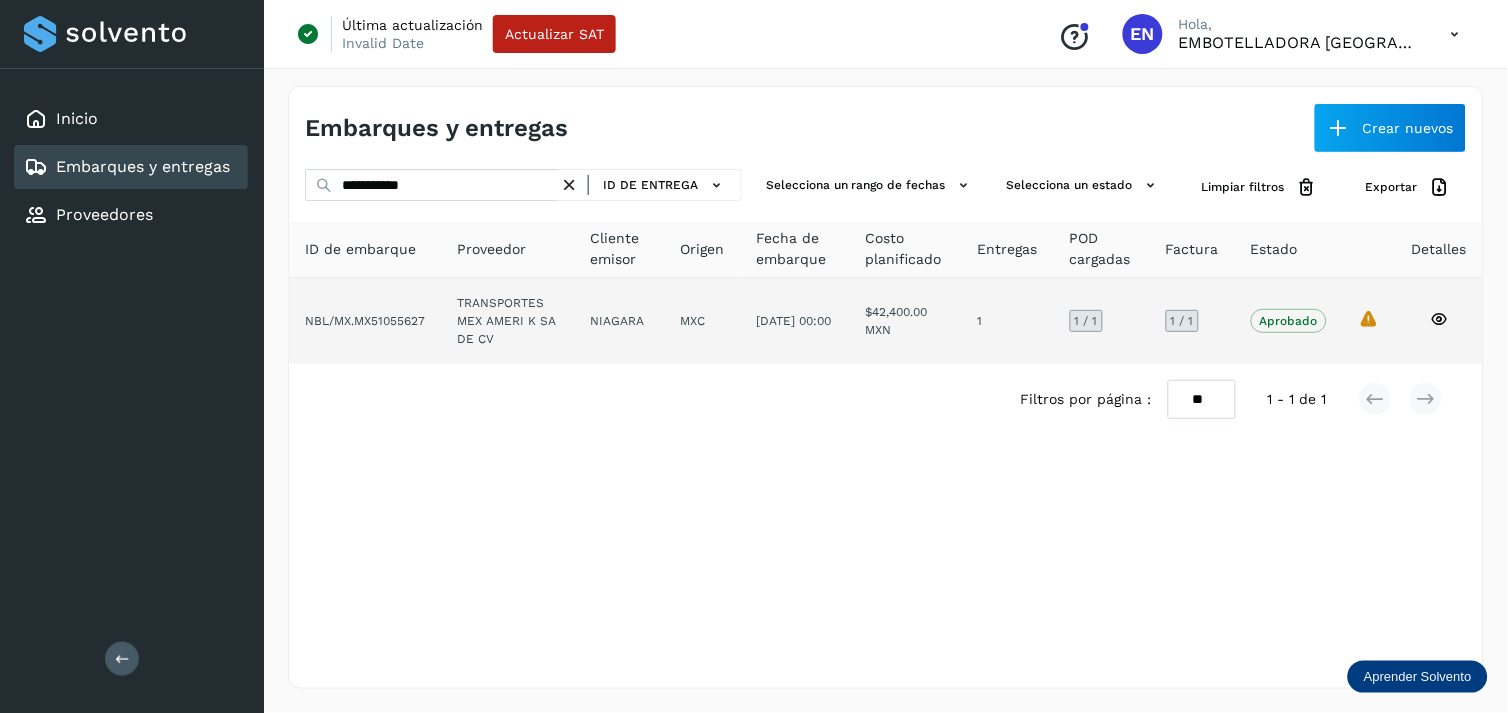 click on "TRANSPORTES MEX AMERI K SA DE CV" 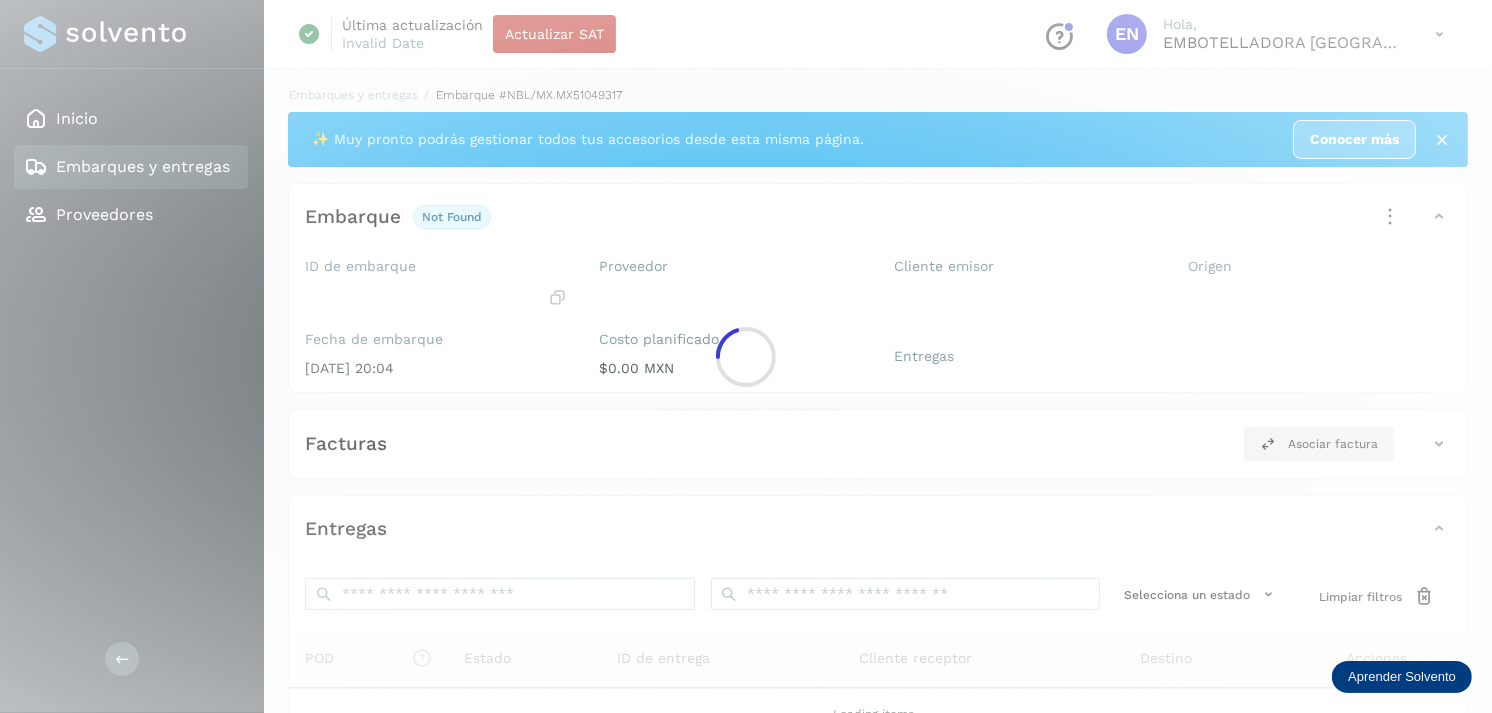 click 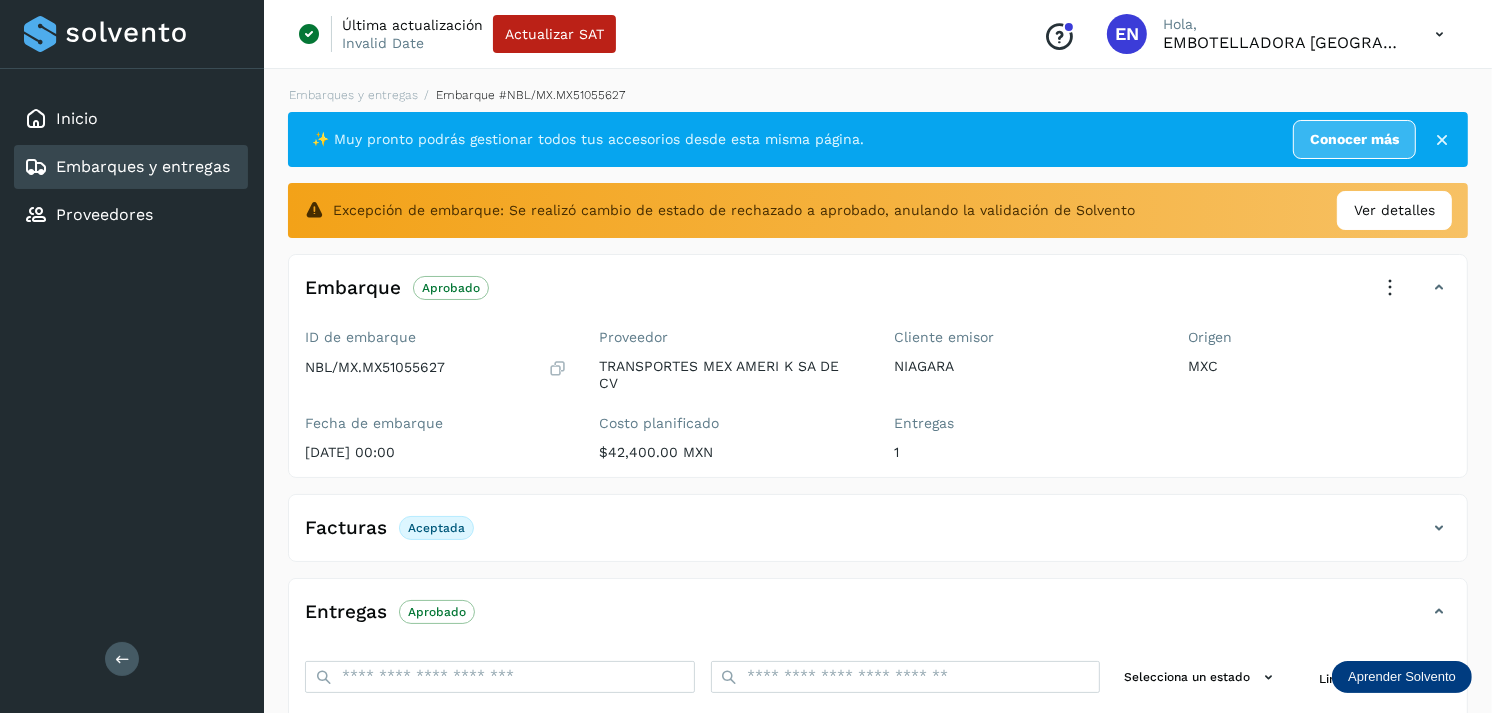 scroll, scrollTop: 325, scrollLeft: 0, axis: vertical 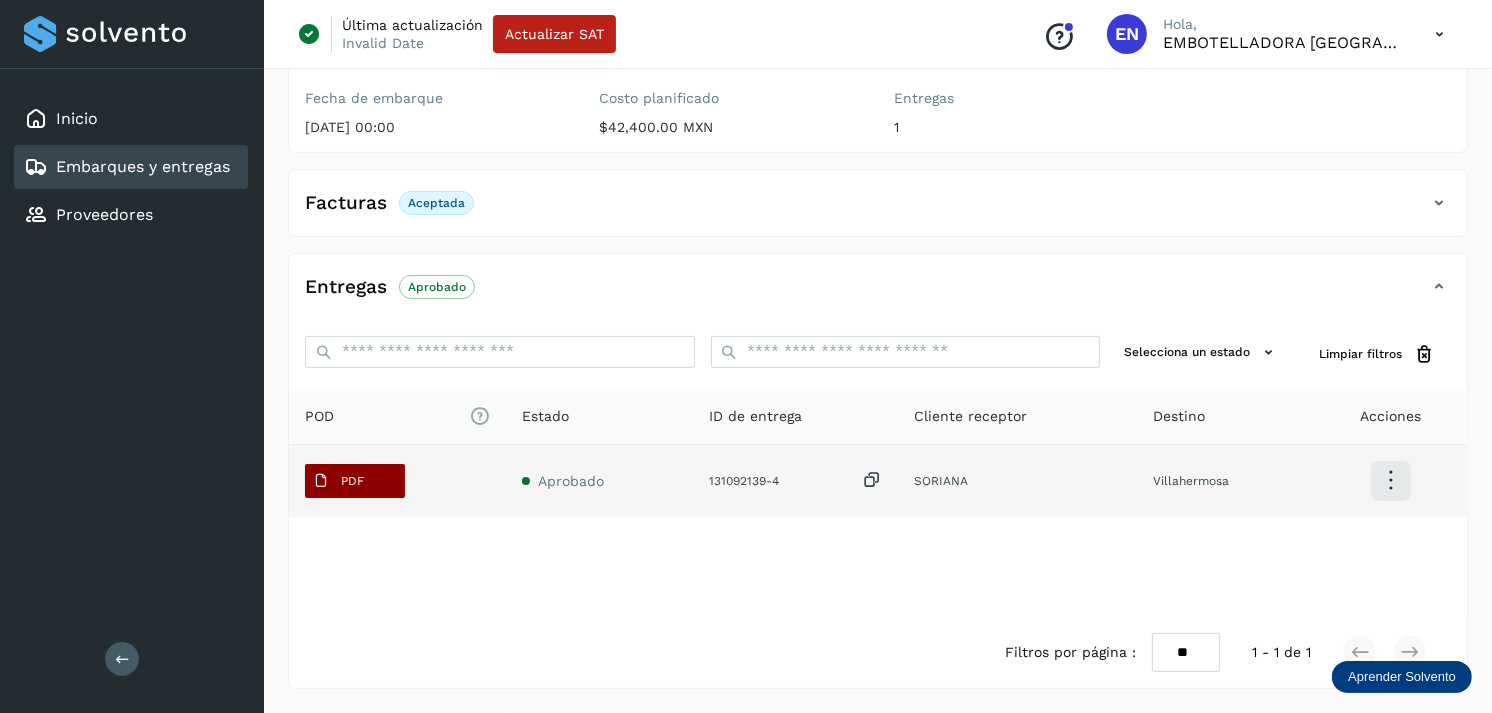 click on "PDF" at bounding box center (355, 481) 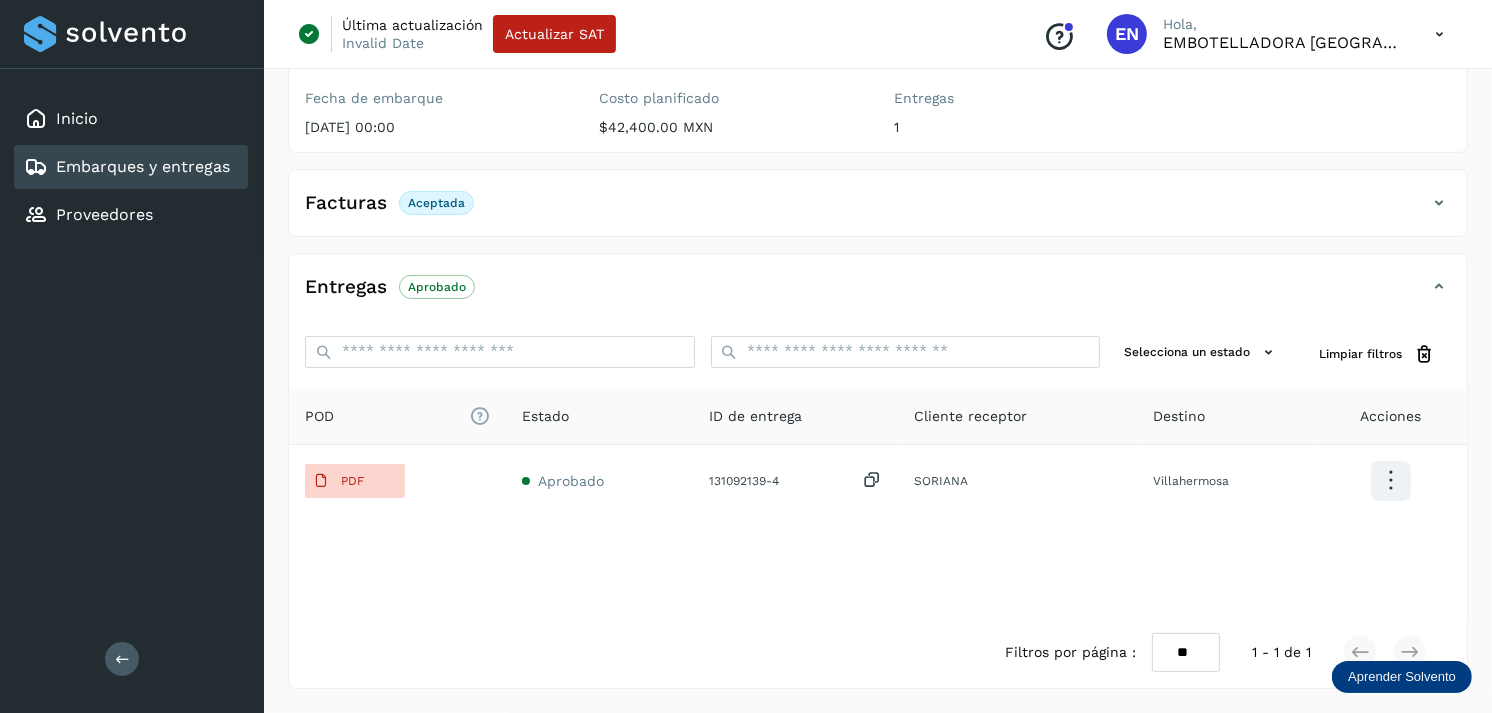 type 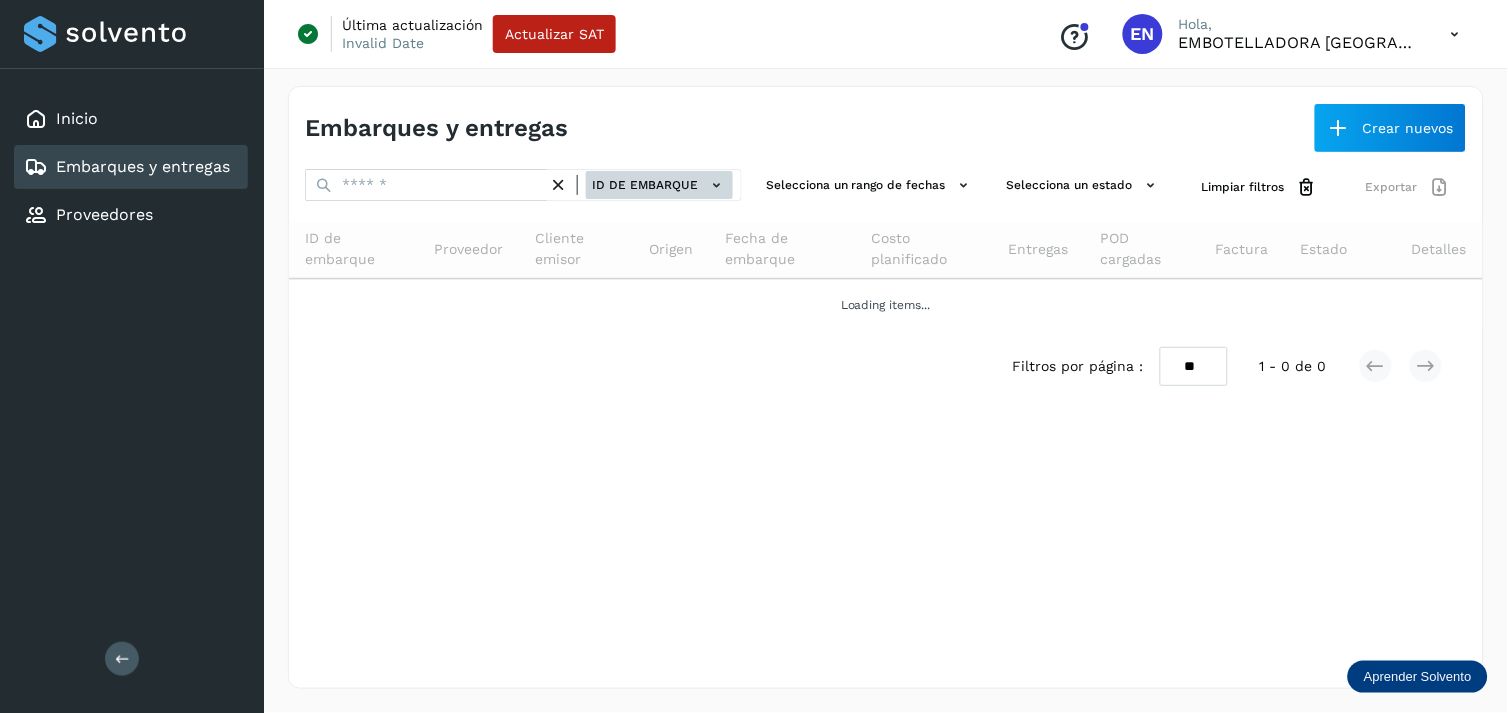 click on "ID de embarque" at bounding box center (659, 185) 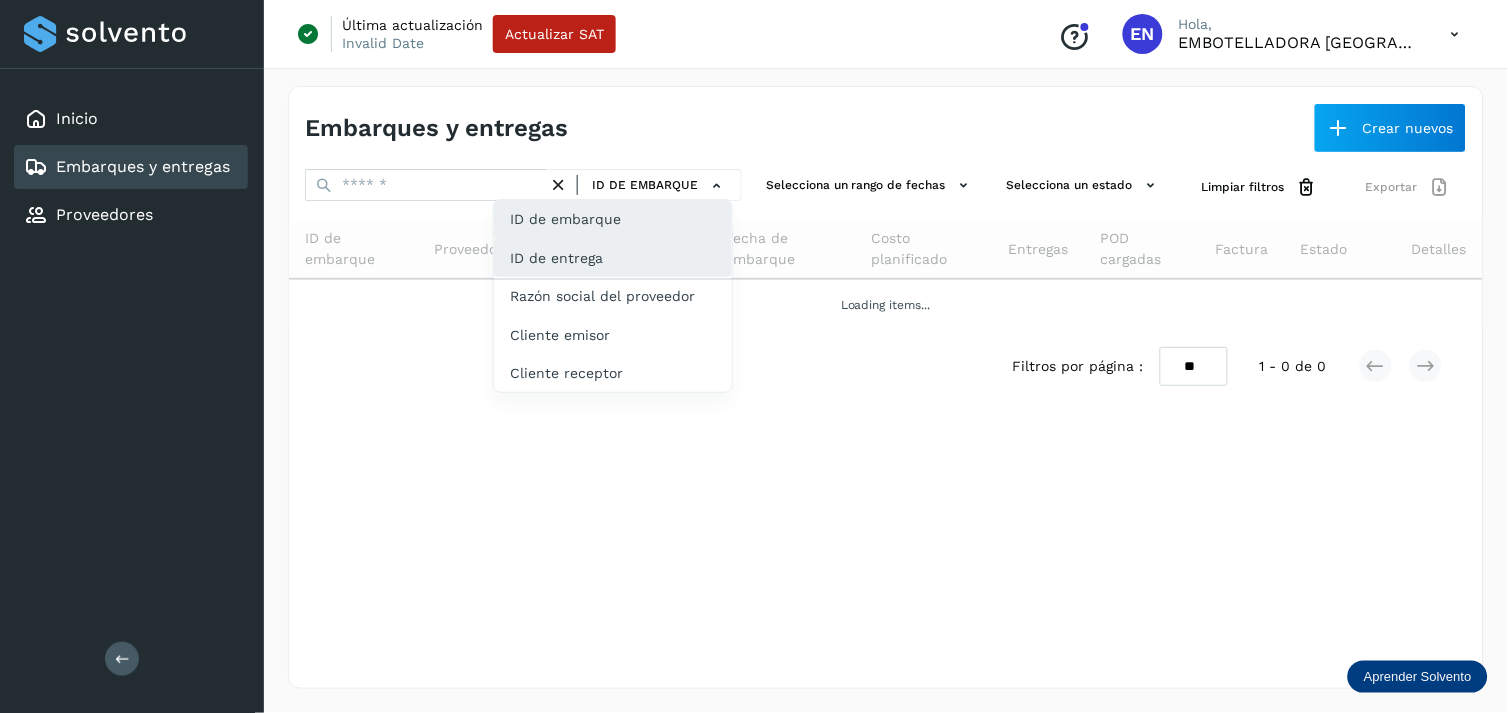 click on "ID de entrega" 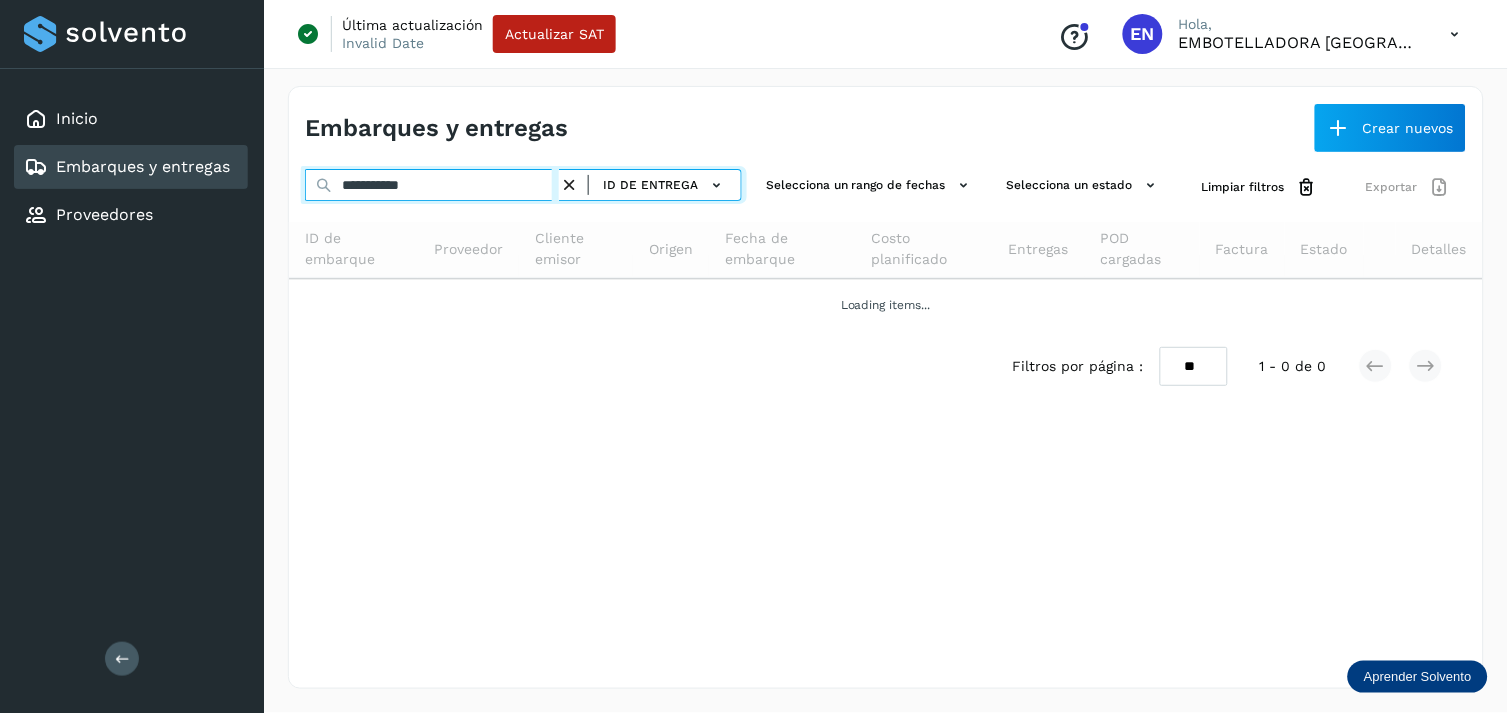 click on "**********" at bounding box center [432, 185] 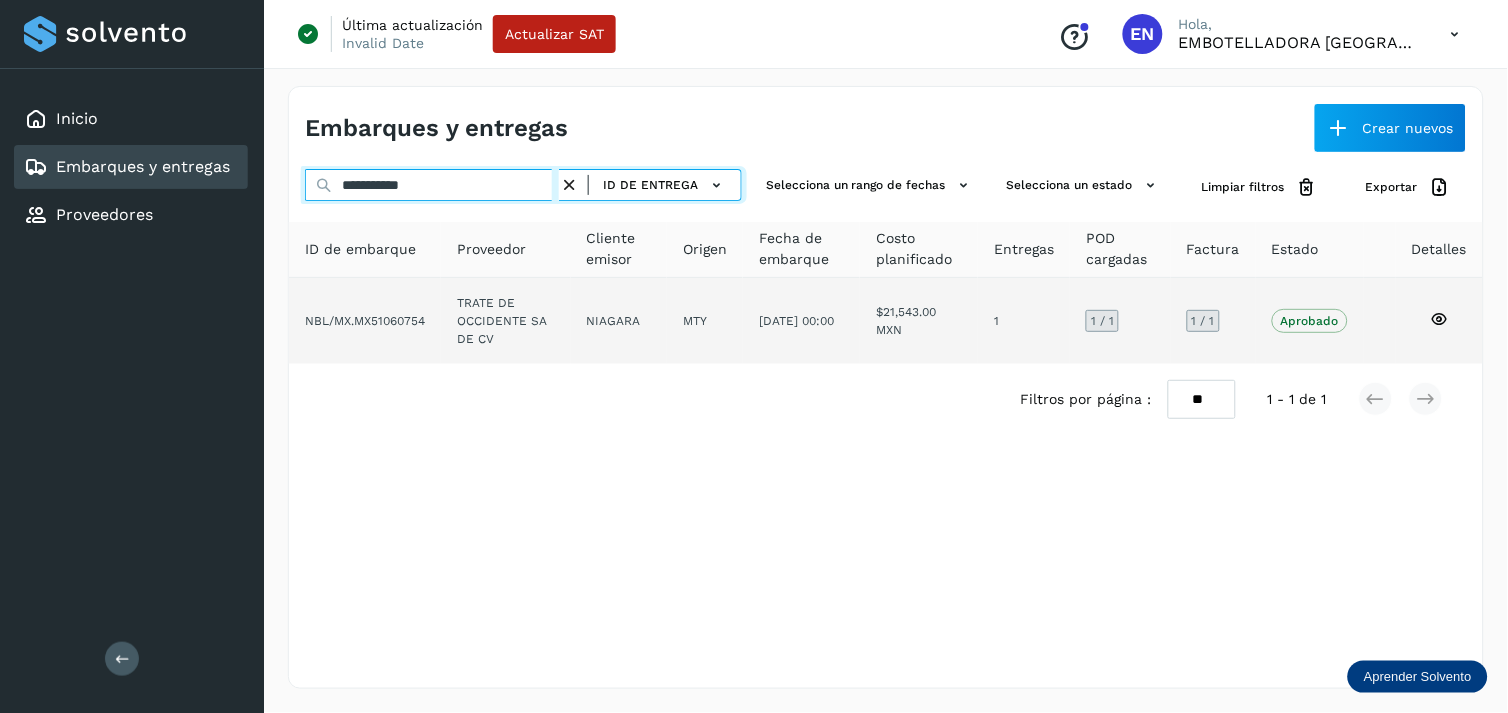 type on "**********" 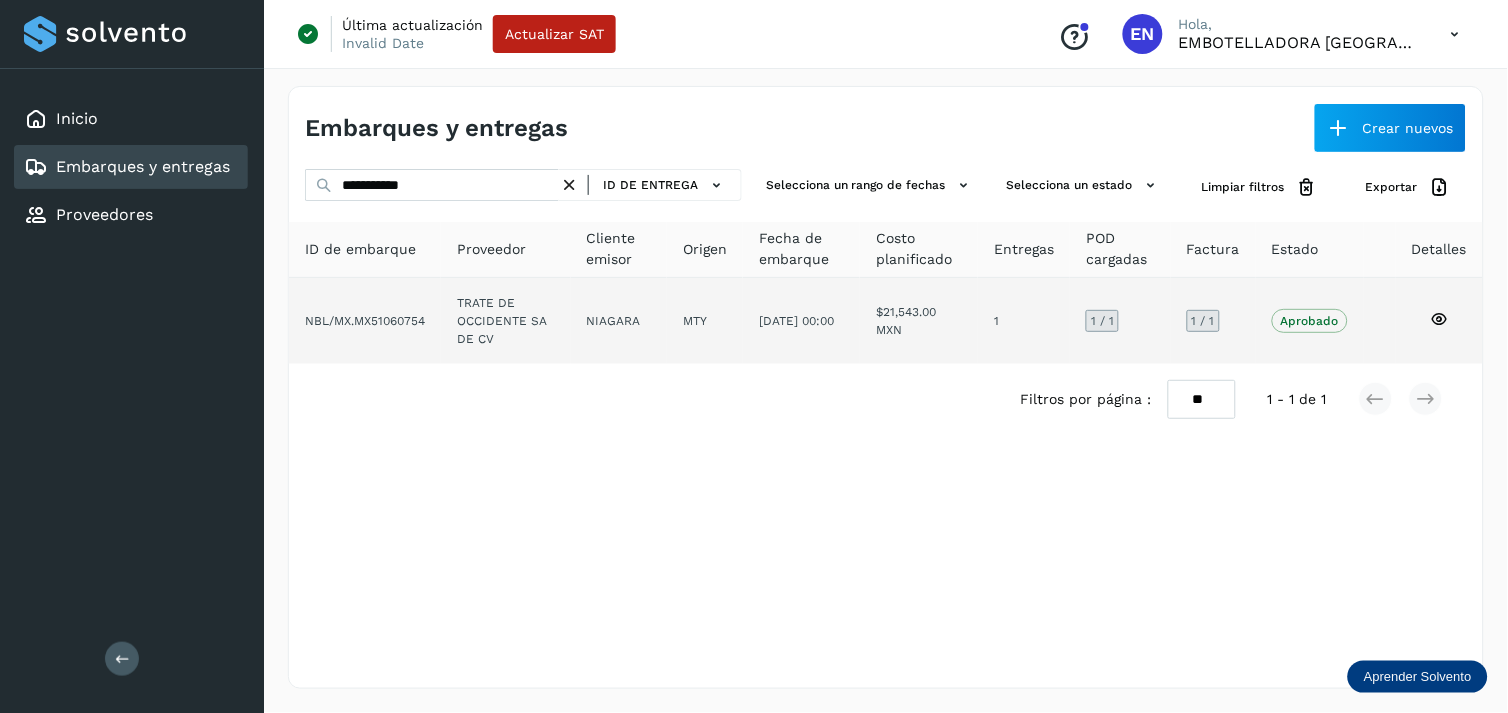 click on "TRATE DE OCCIDENTE SA DE CV" 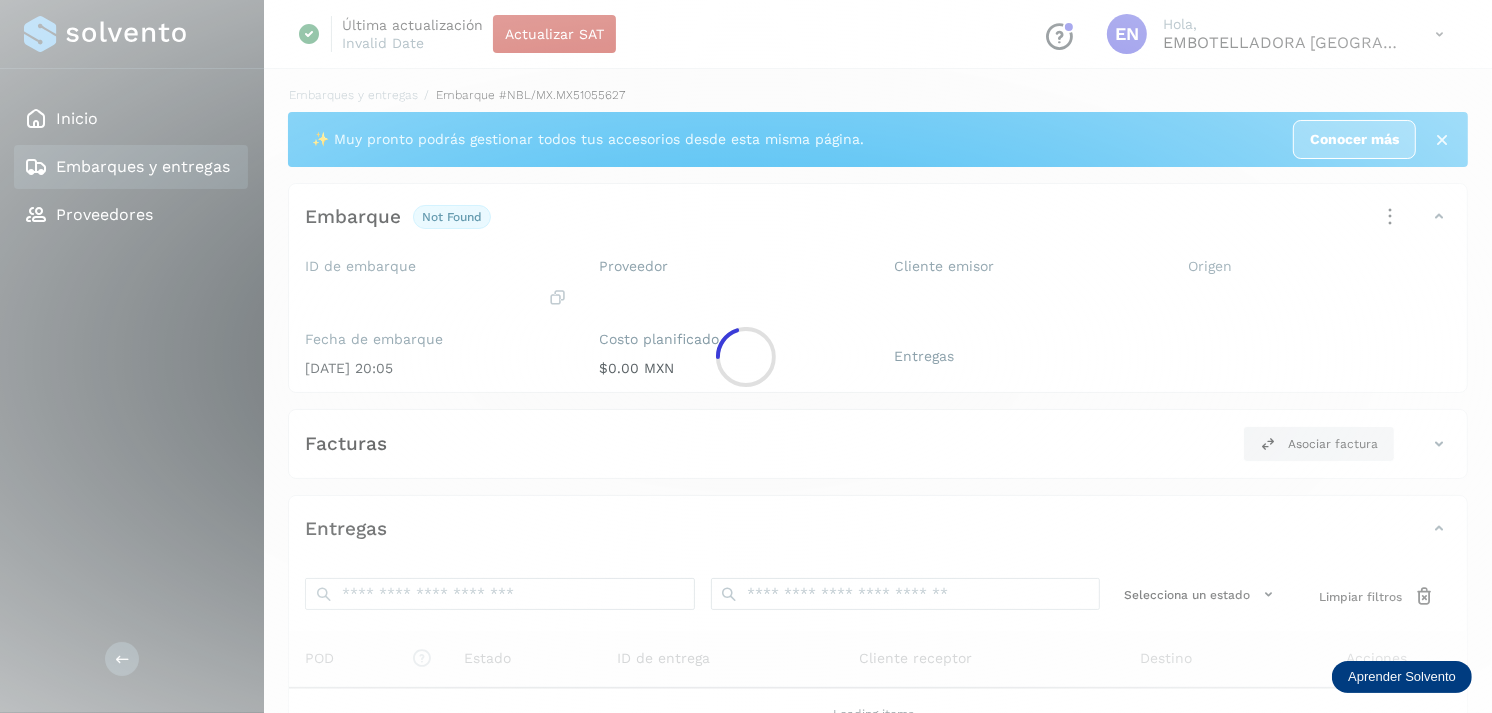 click 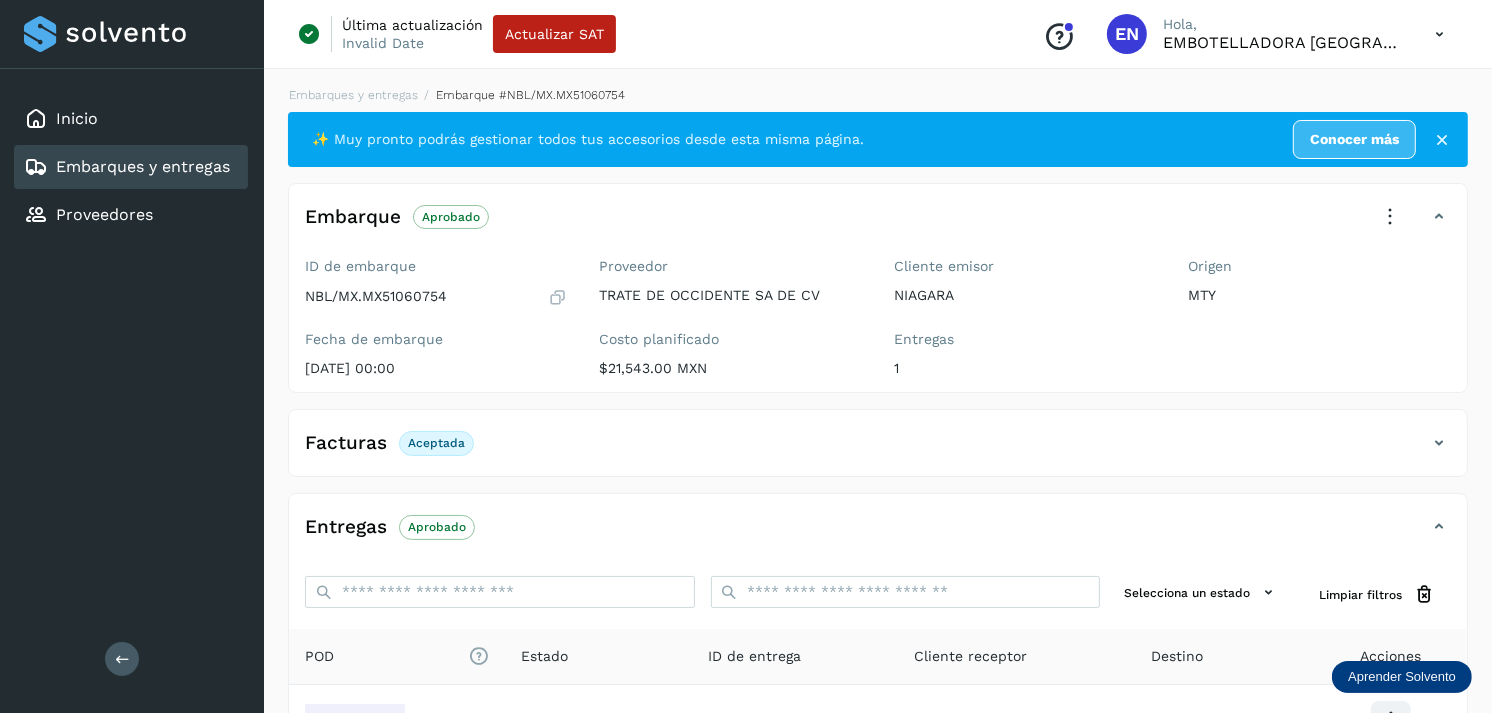 scroll, scrollTop: 241, scrollLeft: 0, axis: vertical 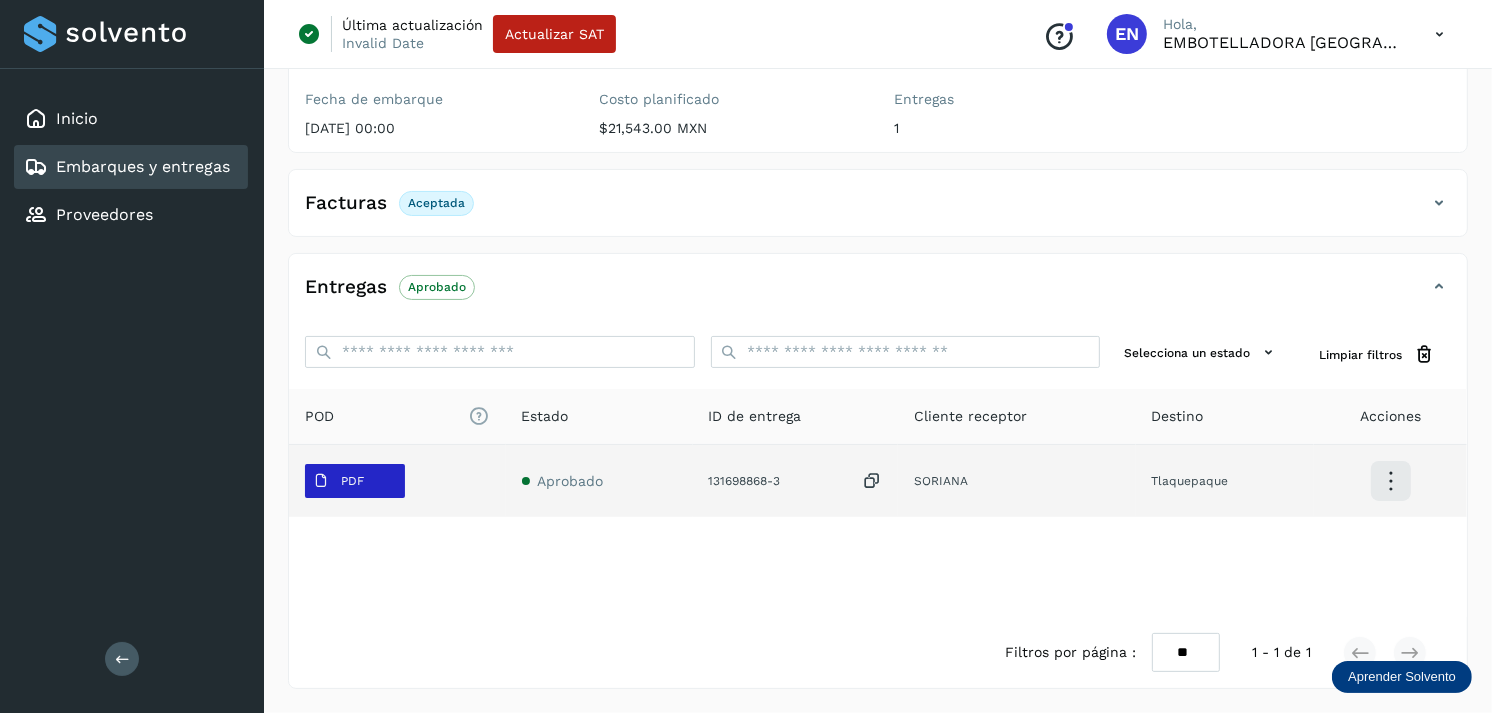 click on "PDF" at bounding box center [338, 481] 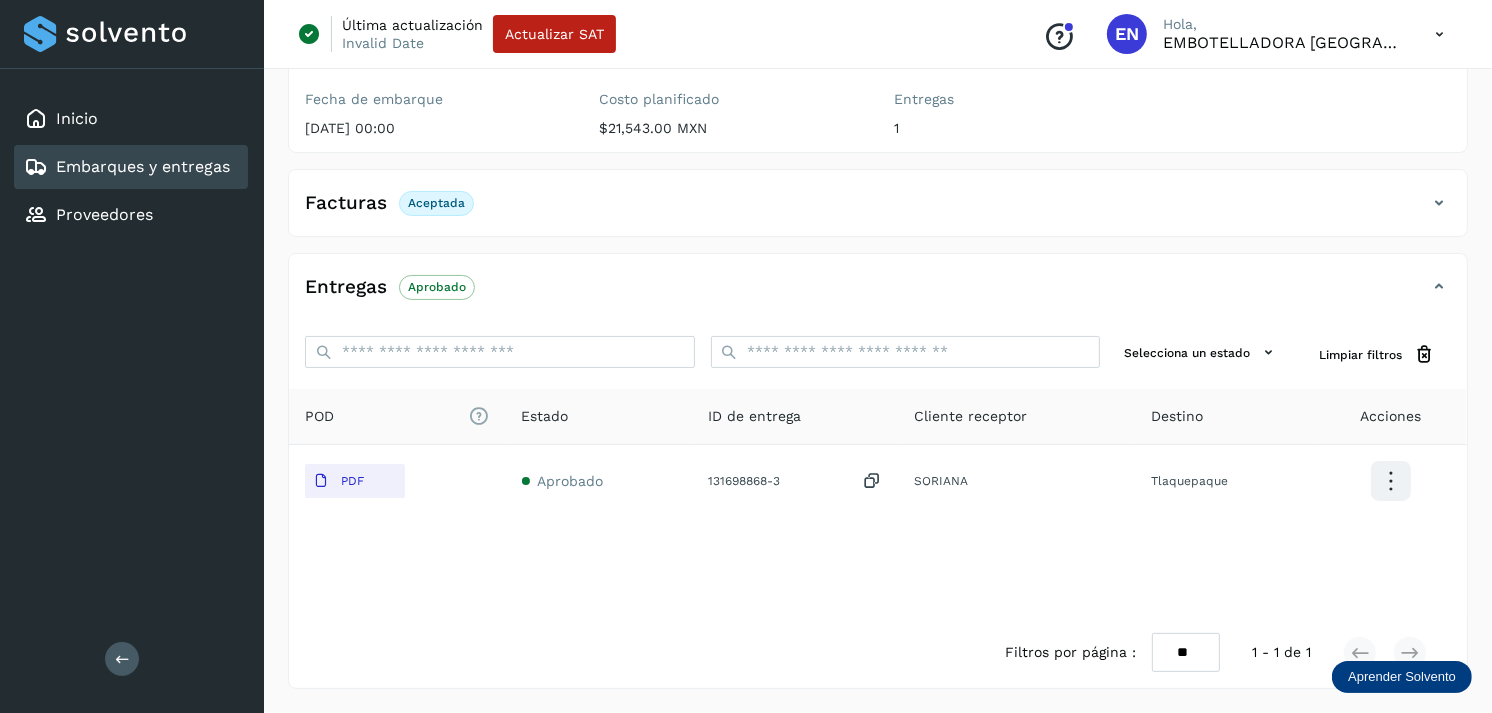 type 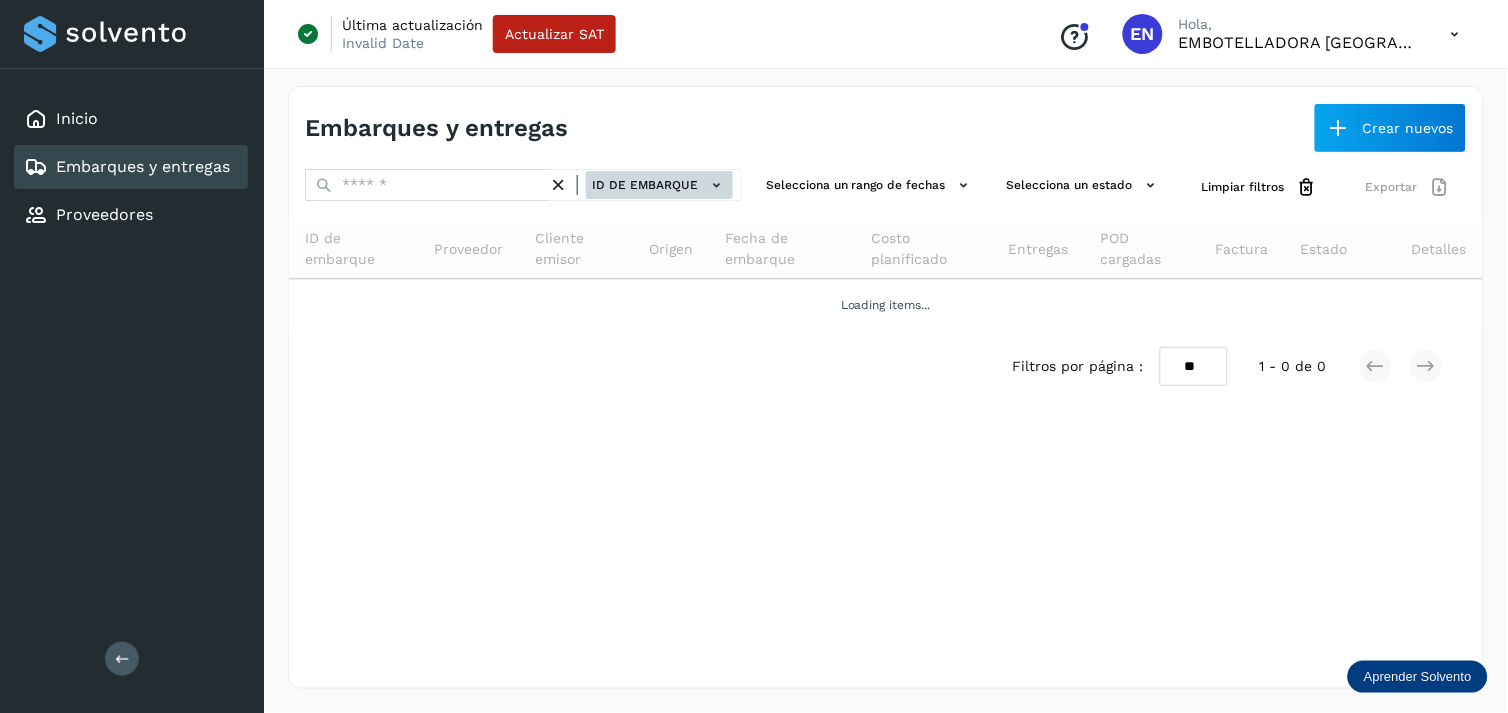 click on "ID de embarque" 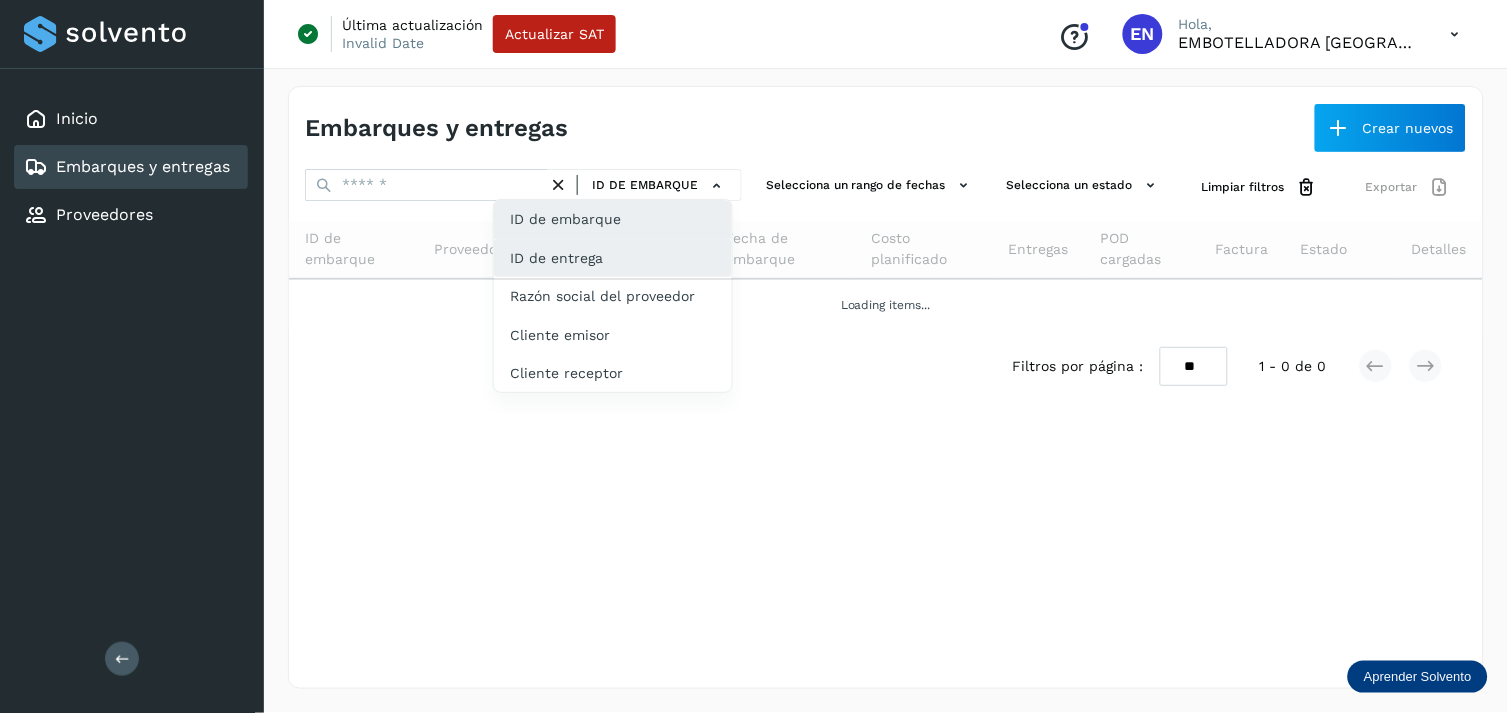 click on "ID de entrega" 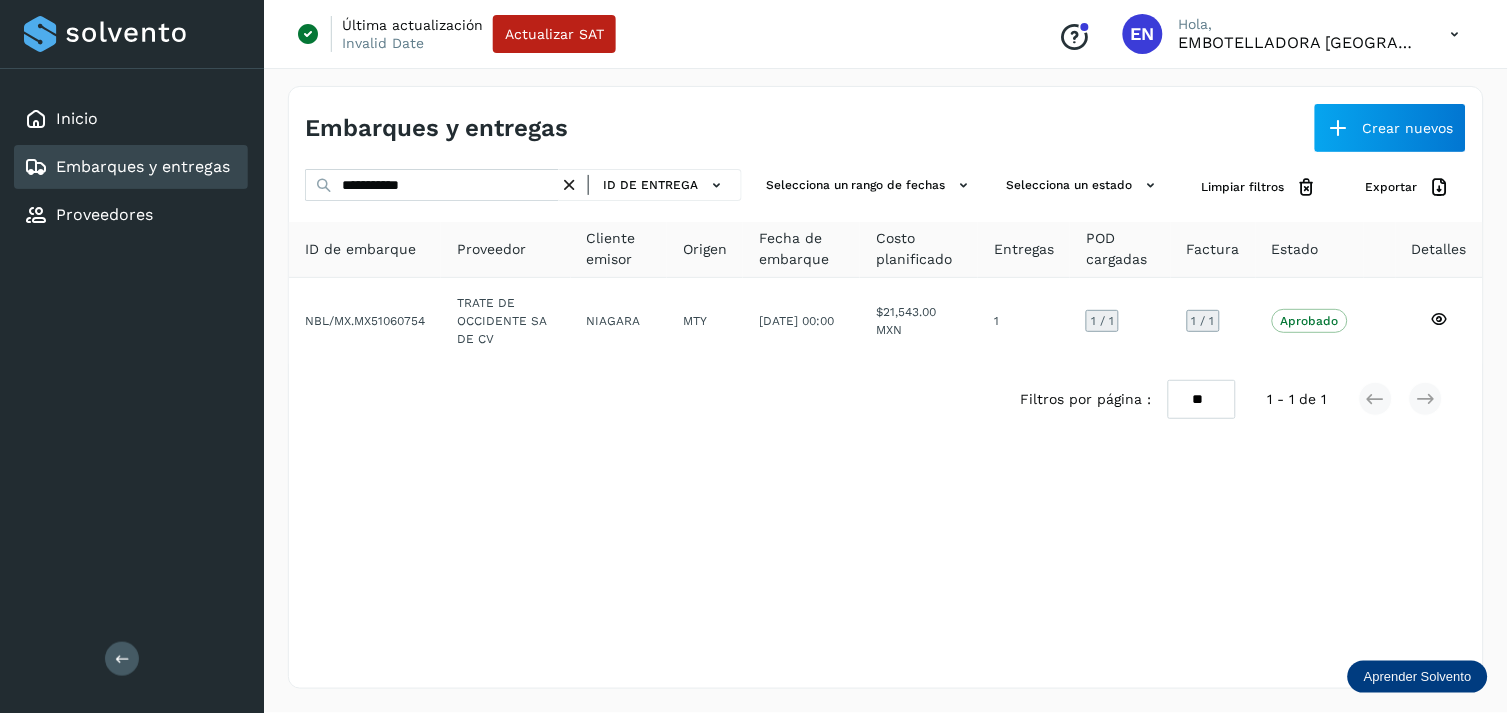 click at bounding box center [569, 185] 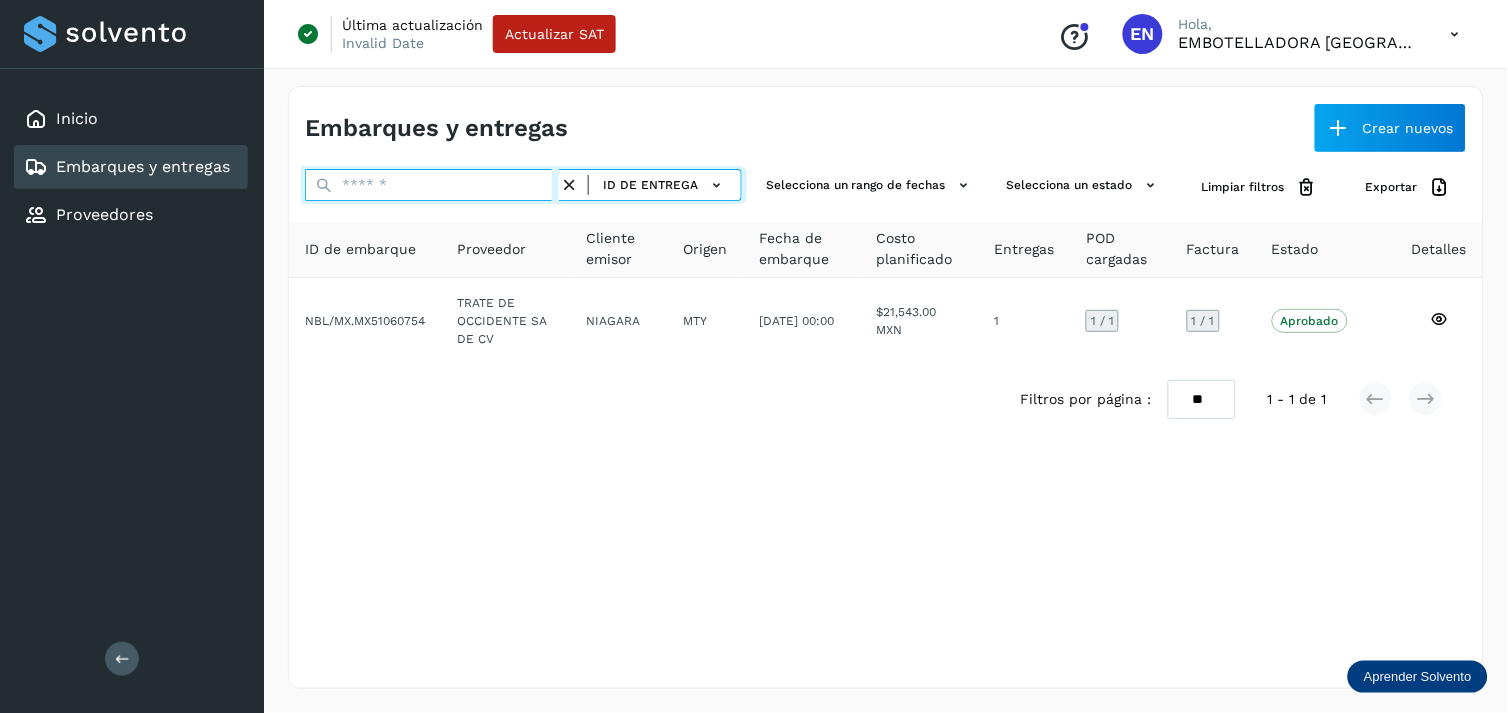 click at bounding box center [432, 185] 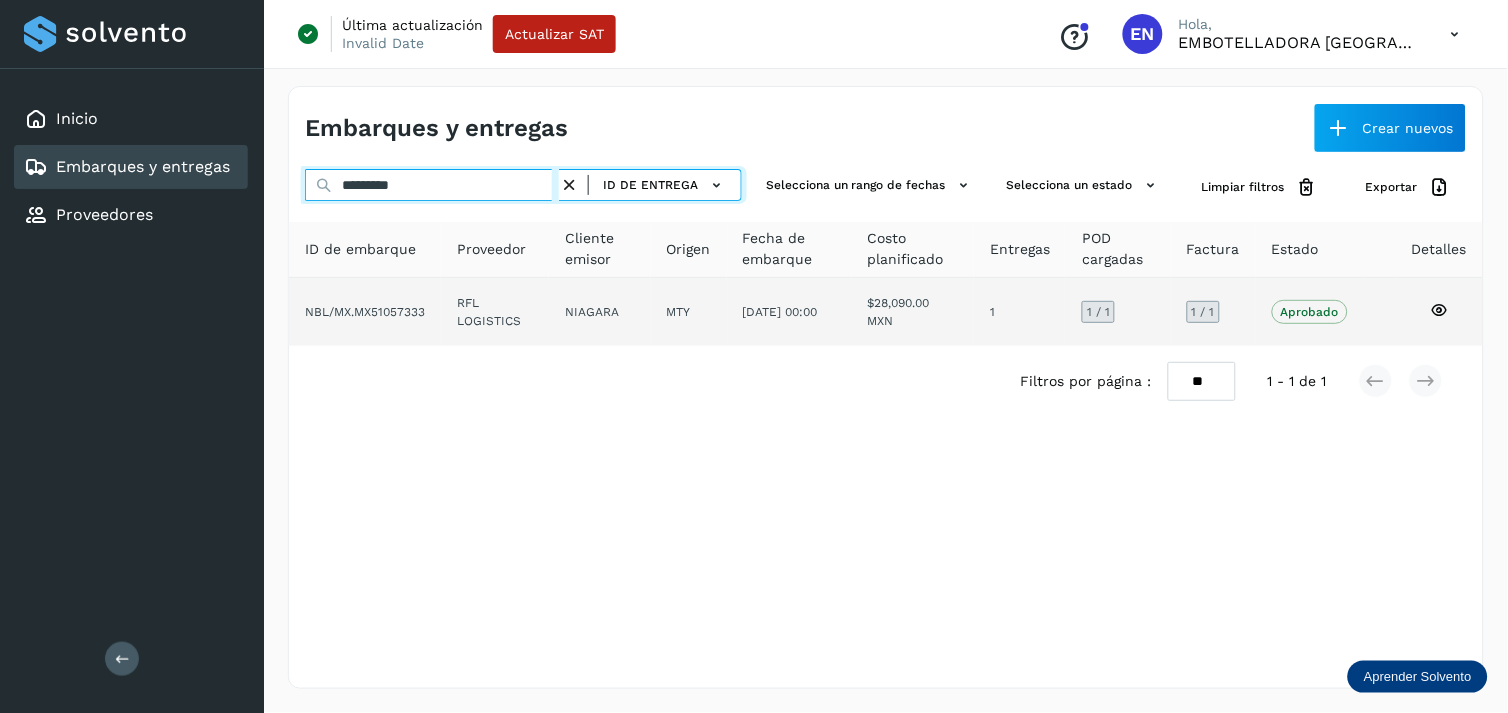 type on "*********" 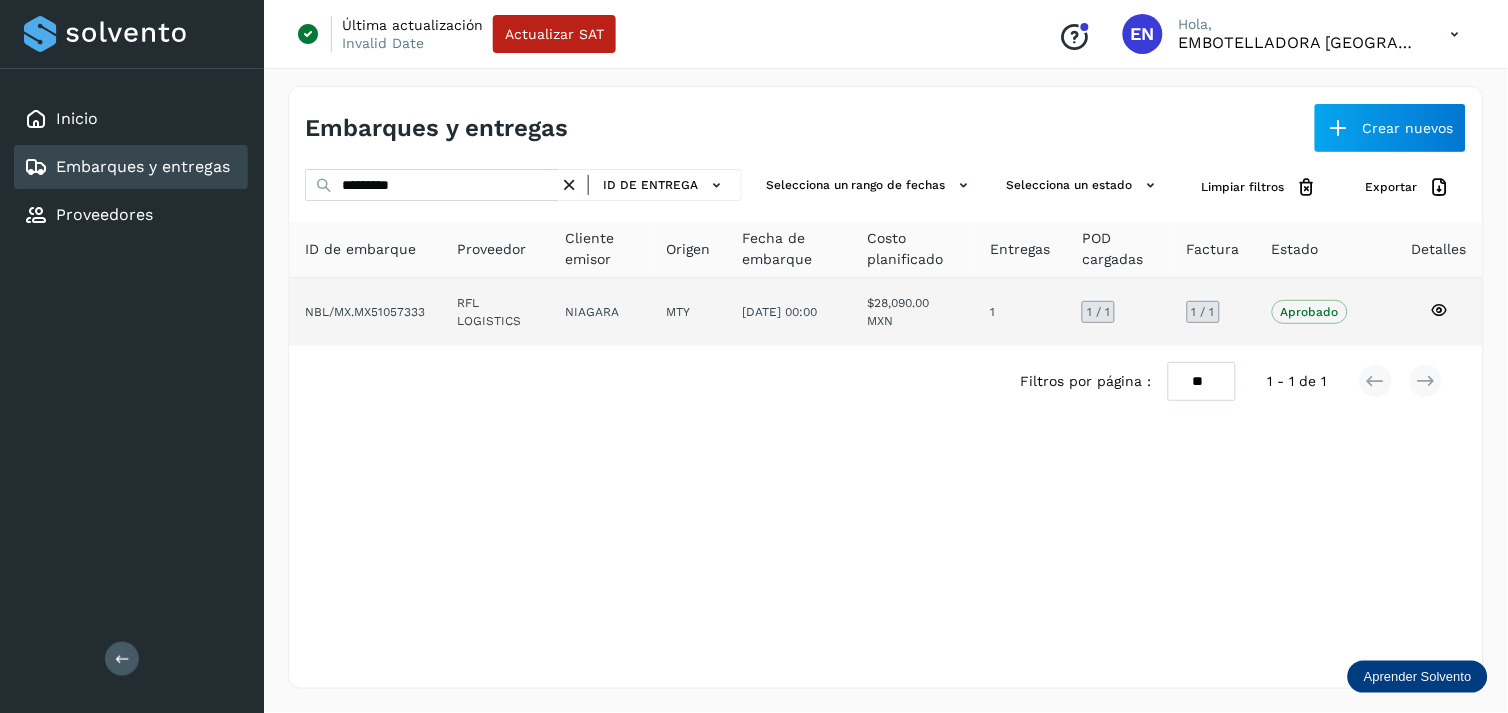 click on "RFL LOGISTICS" 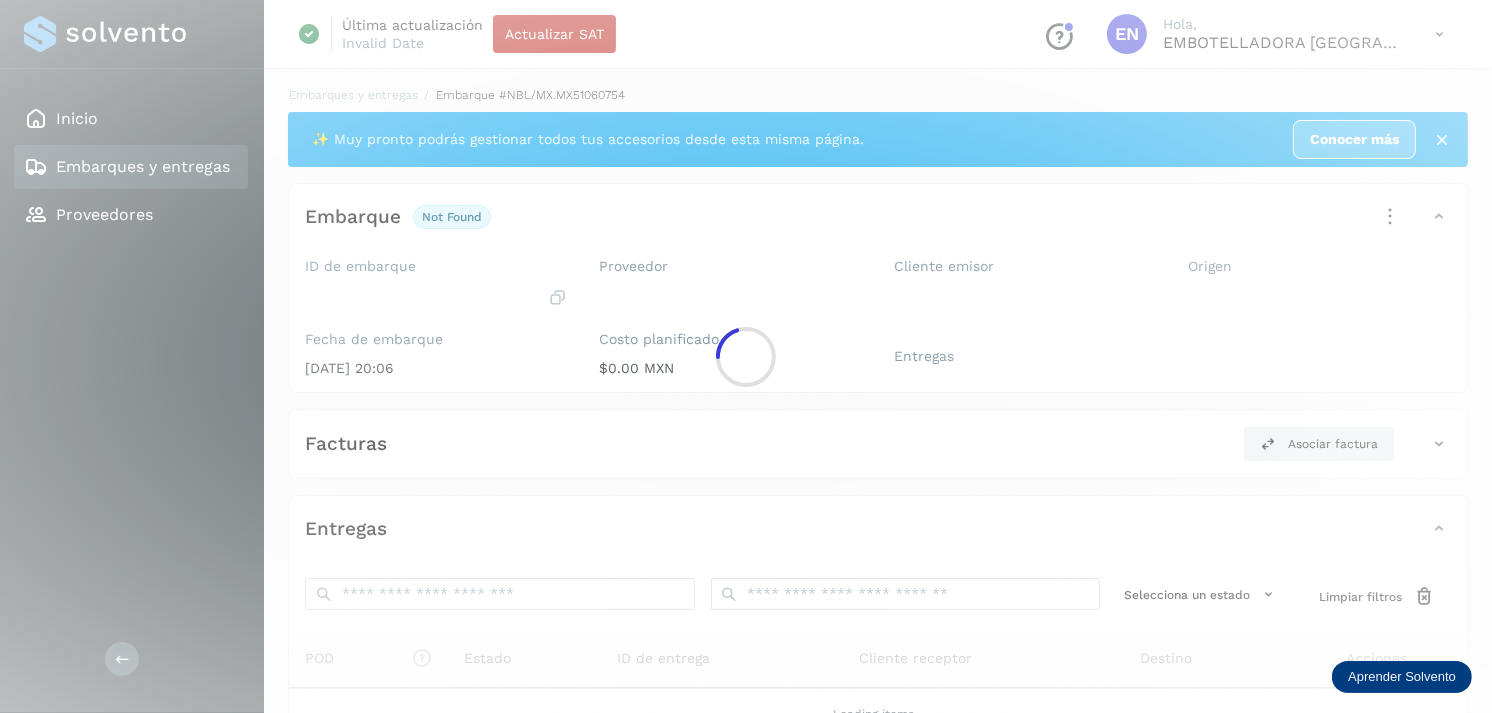 click 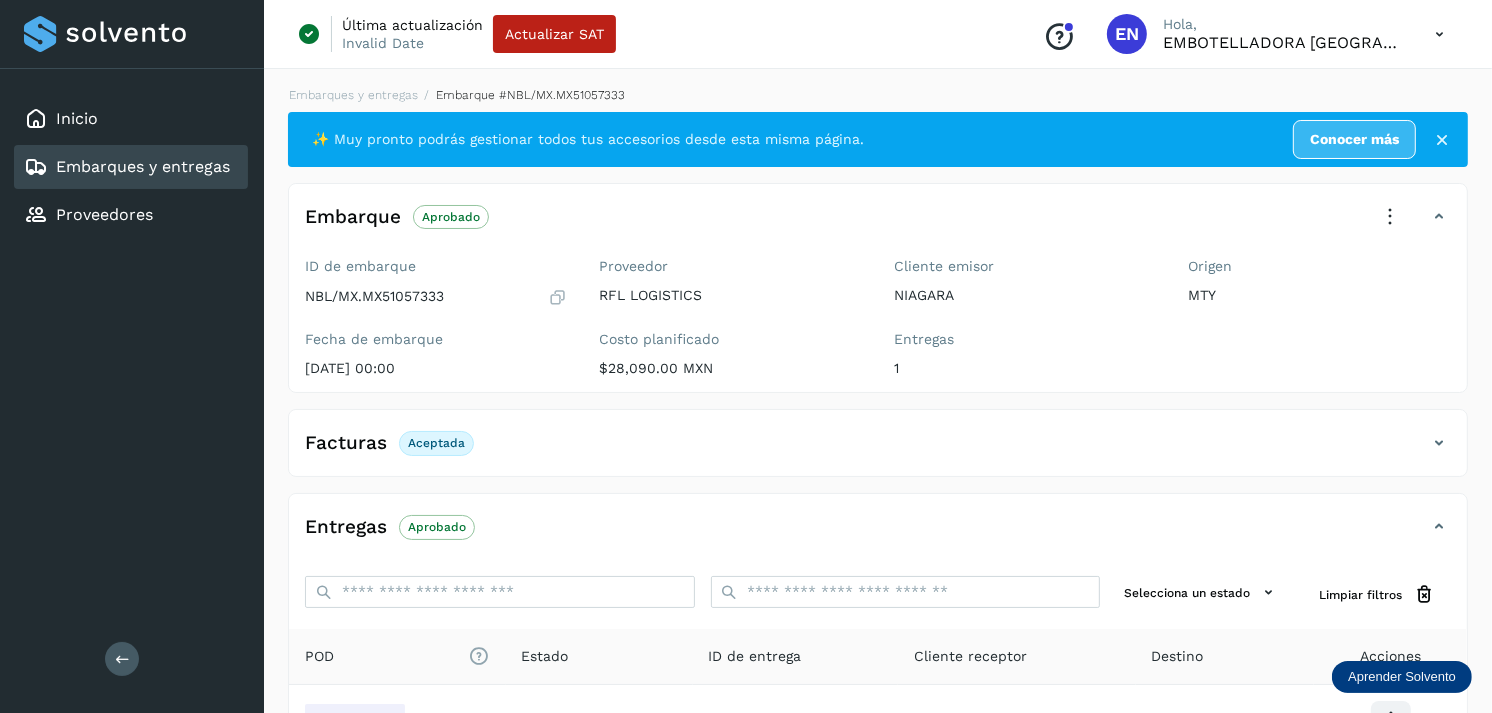 scroll, scrollTop: 241, scrollLeft: 0, axis: vertical 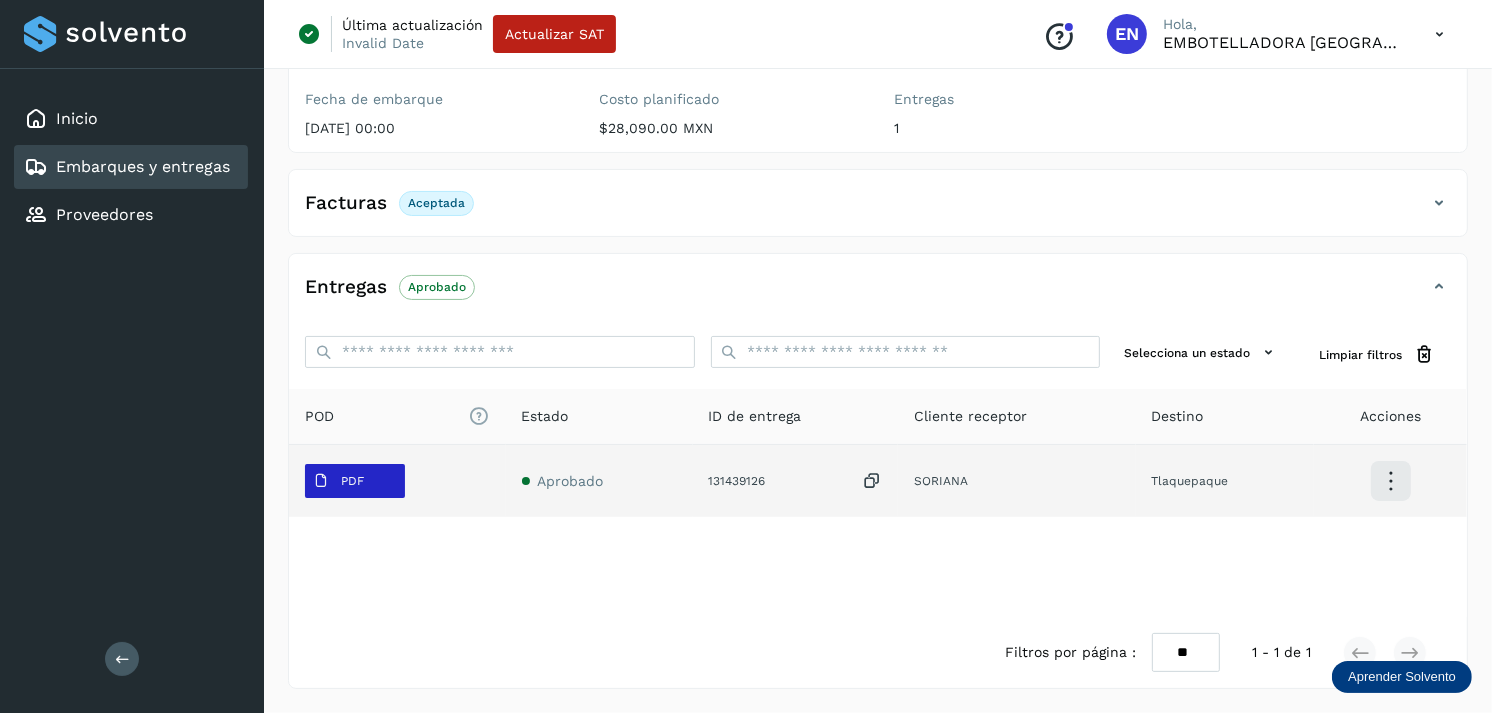 click on "PDF" at bounding box center (338, 481) 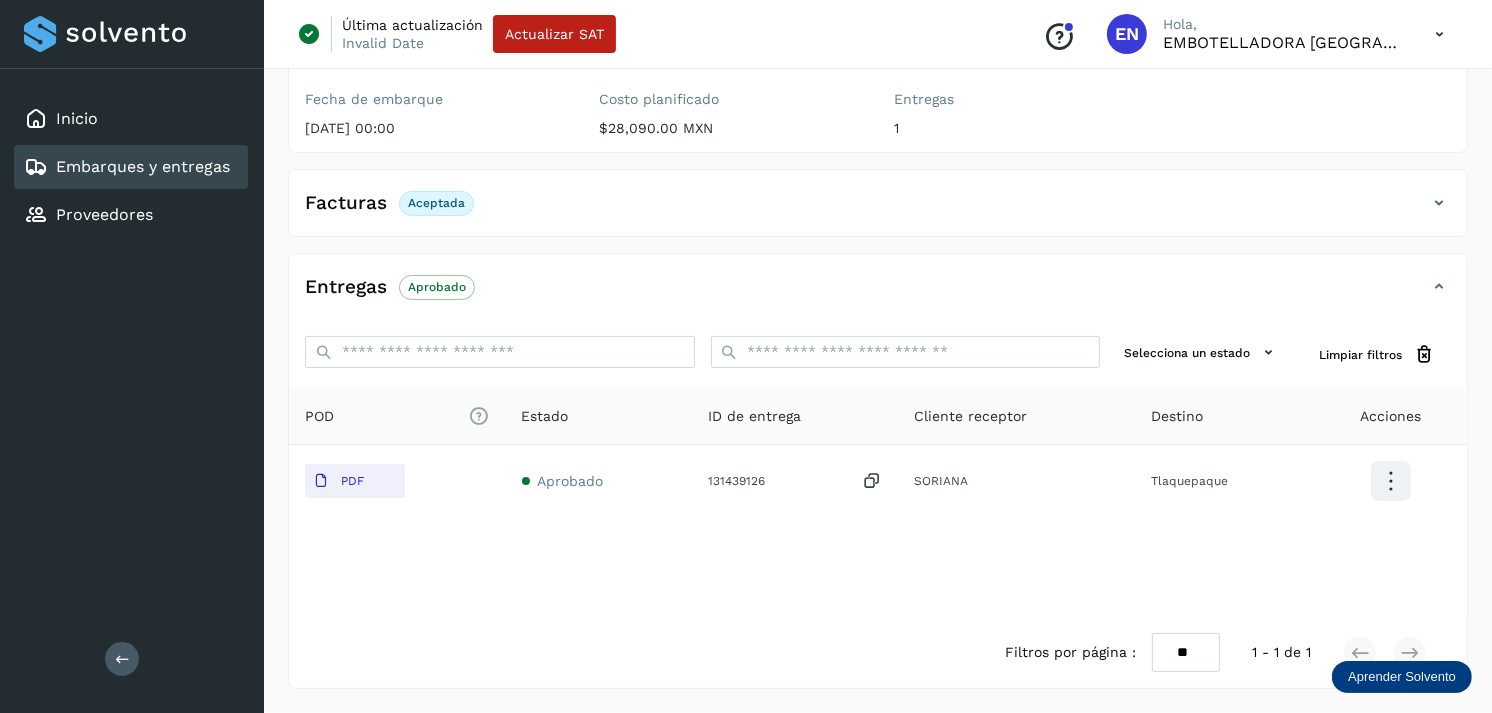 type 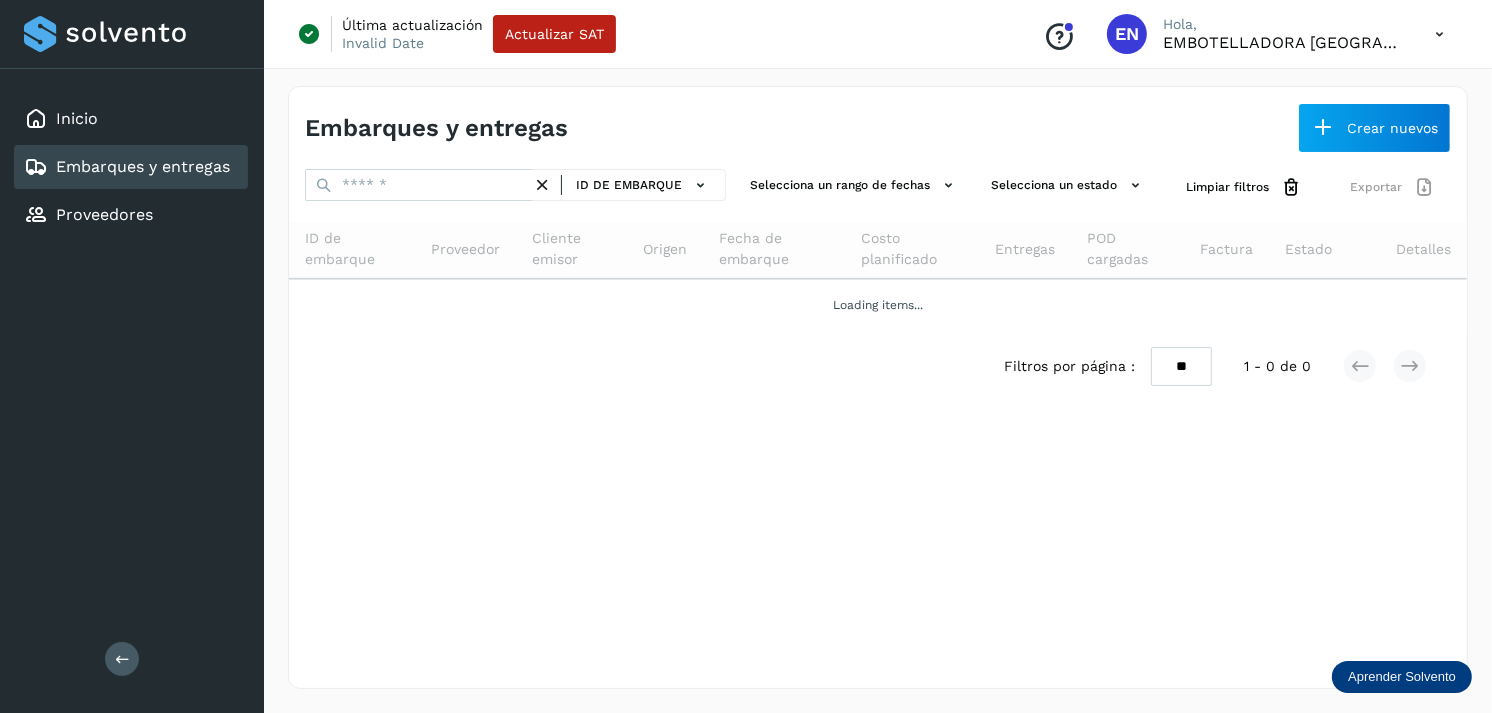 scroll, scrollTop: 0, scrollLeft: 0, axis: both 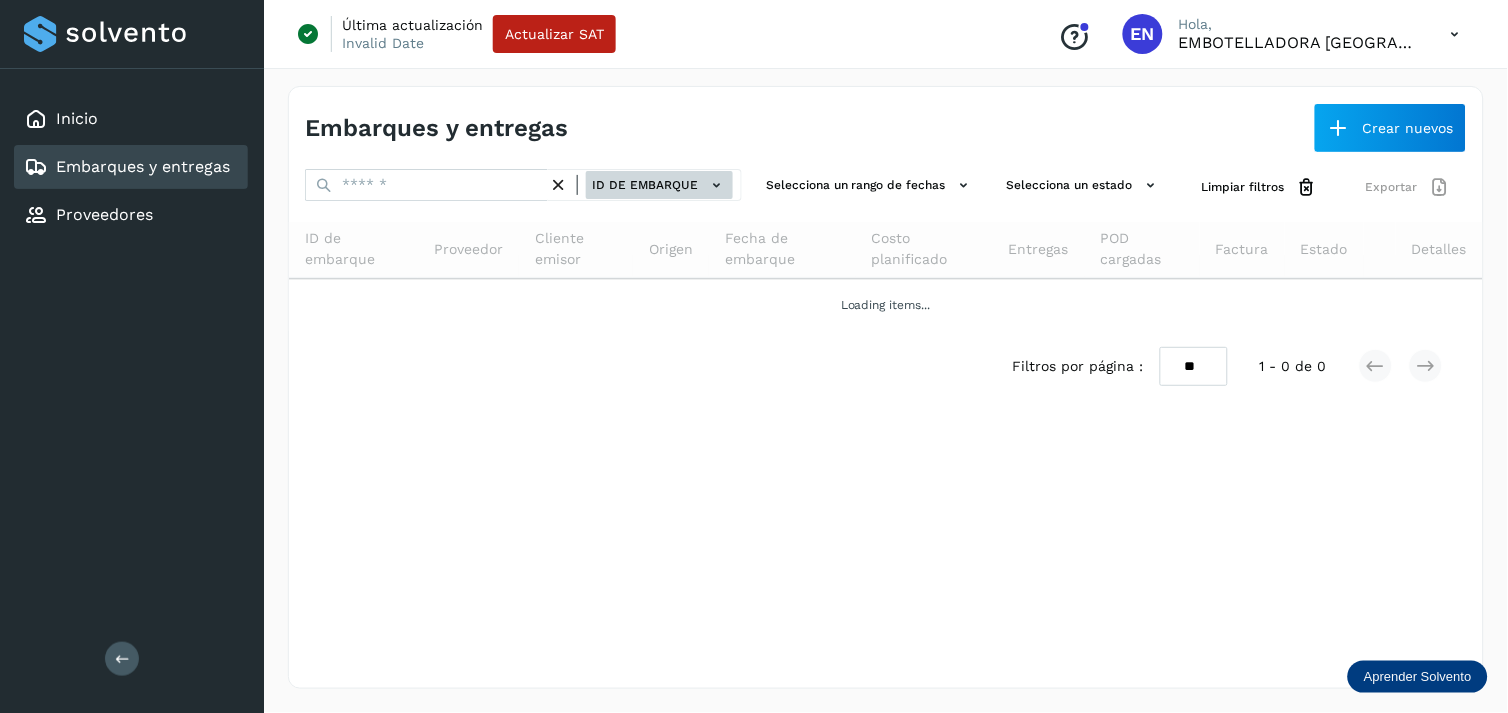 click on "ID de embarque" at bounding box center [659, 185] 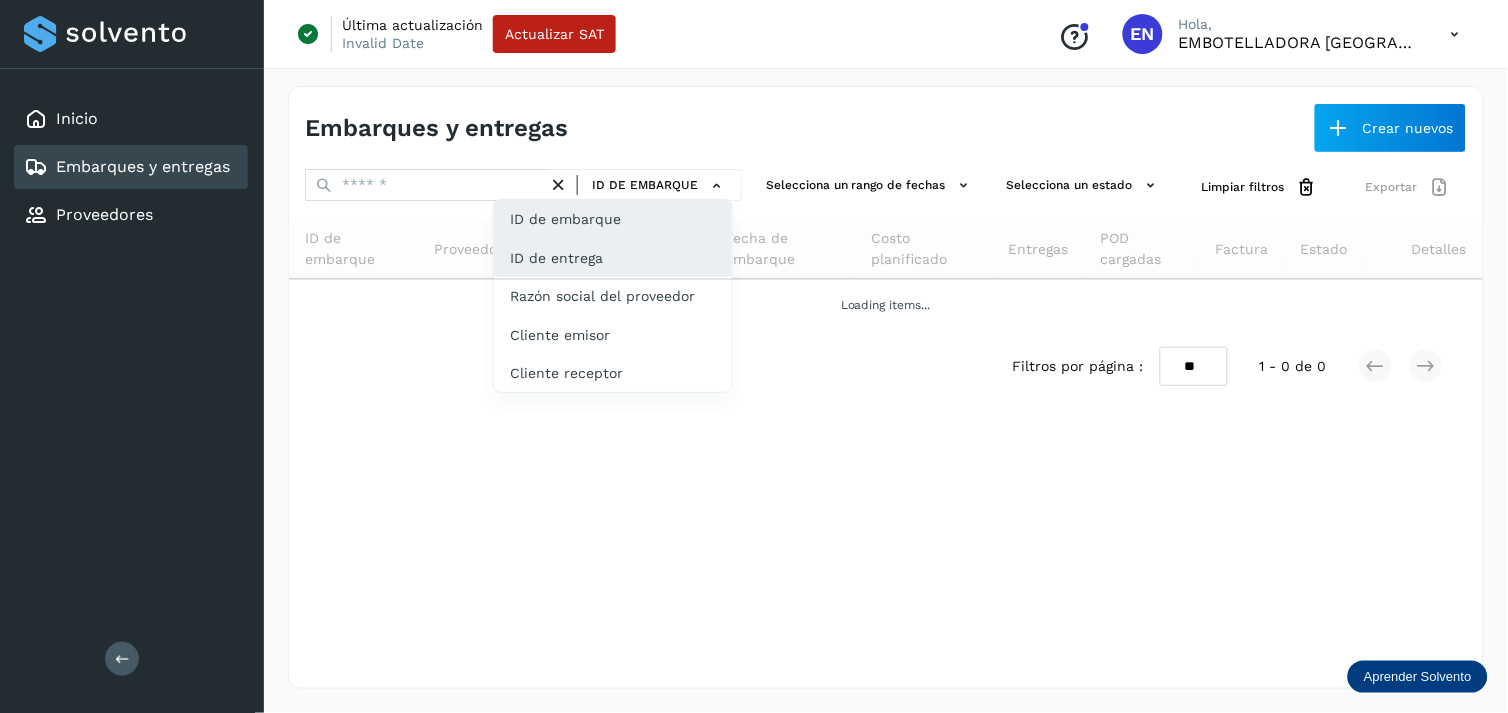 click on "ID de entrega" 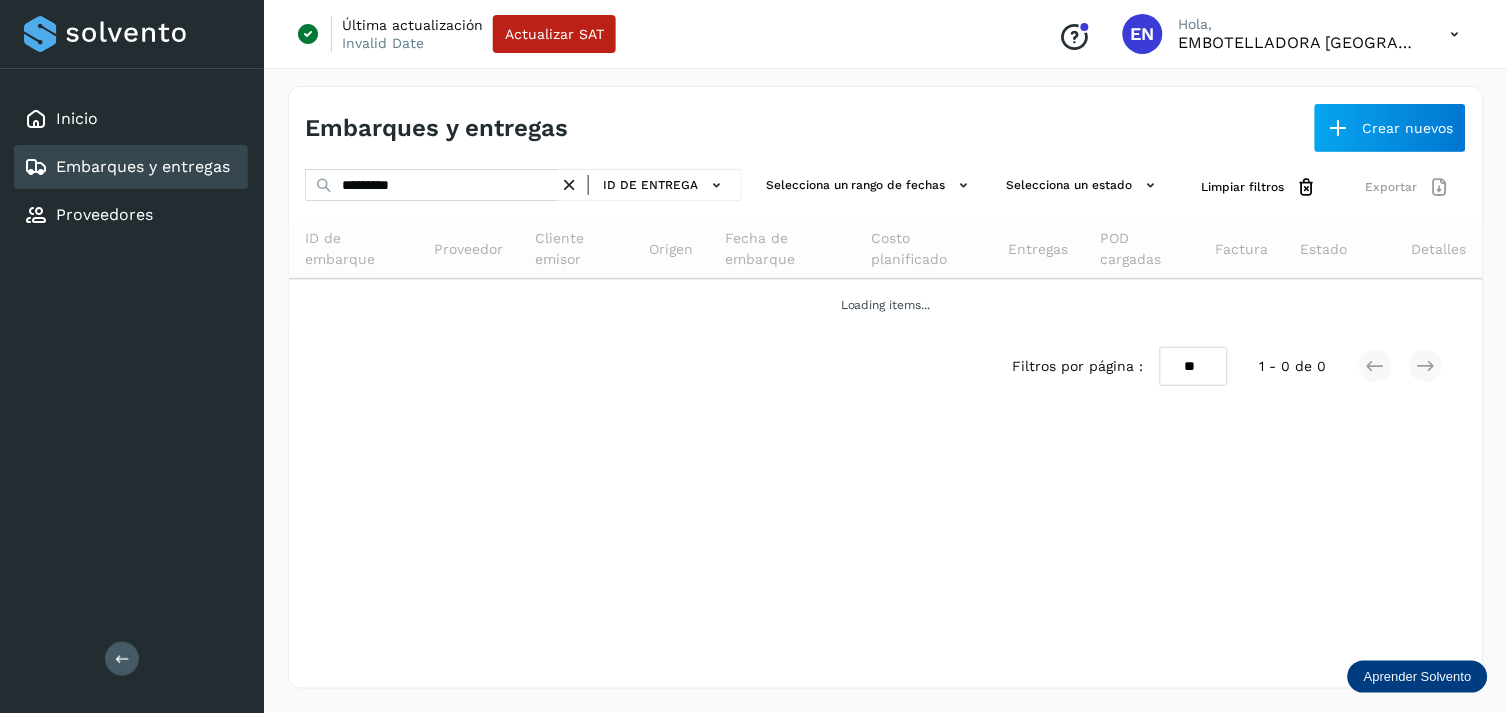 click at bounding box center (569, 185) 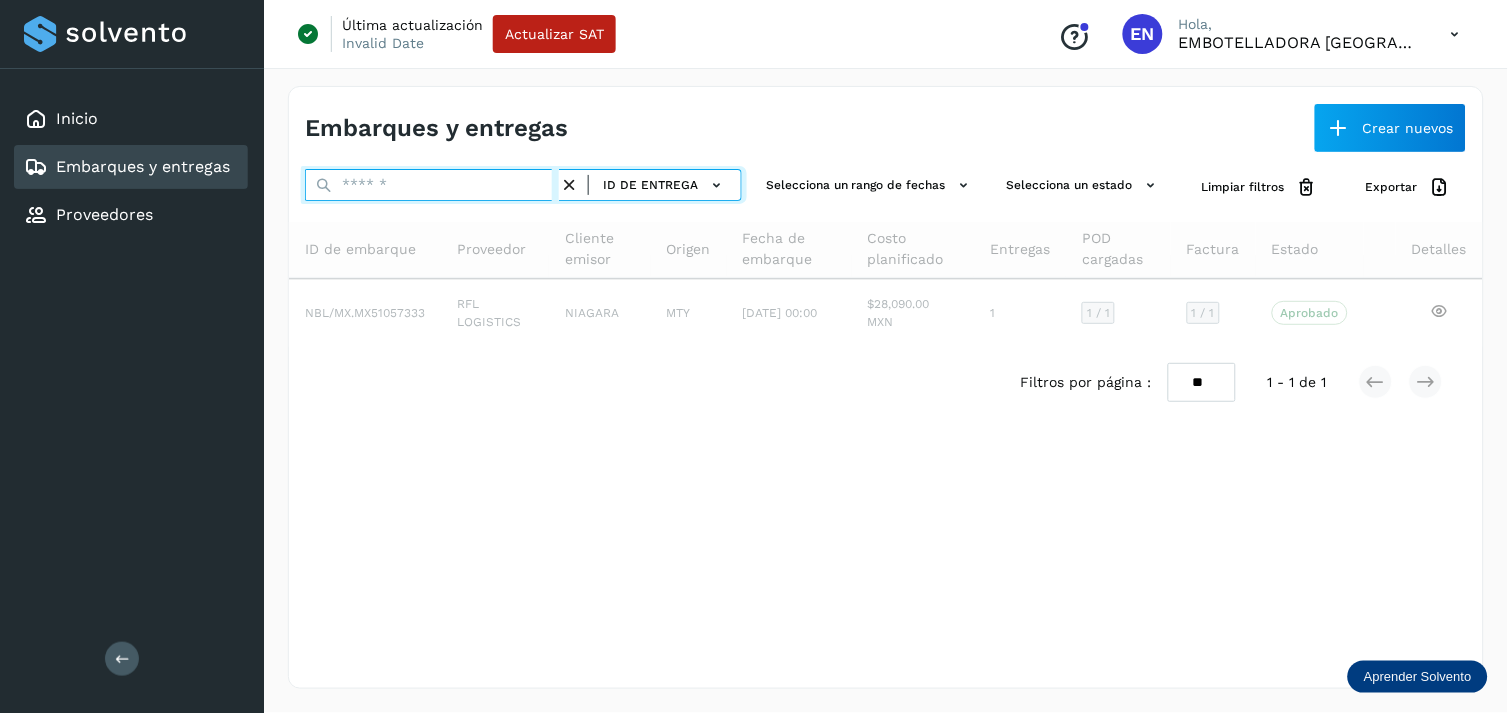 click at bounding box center (432, 185) 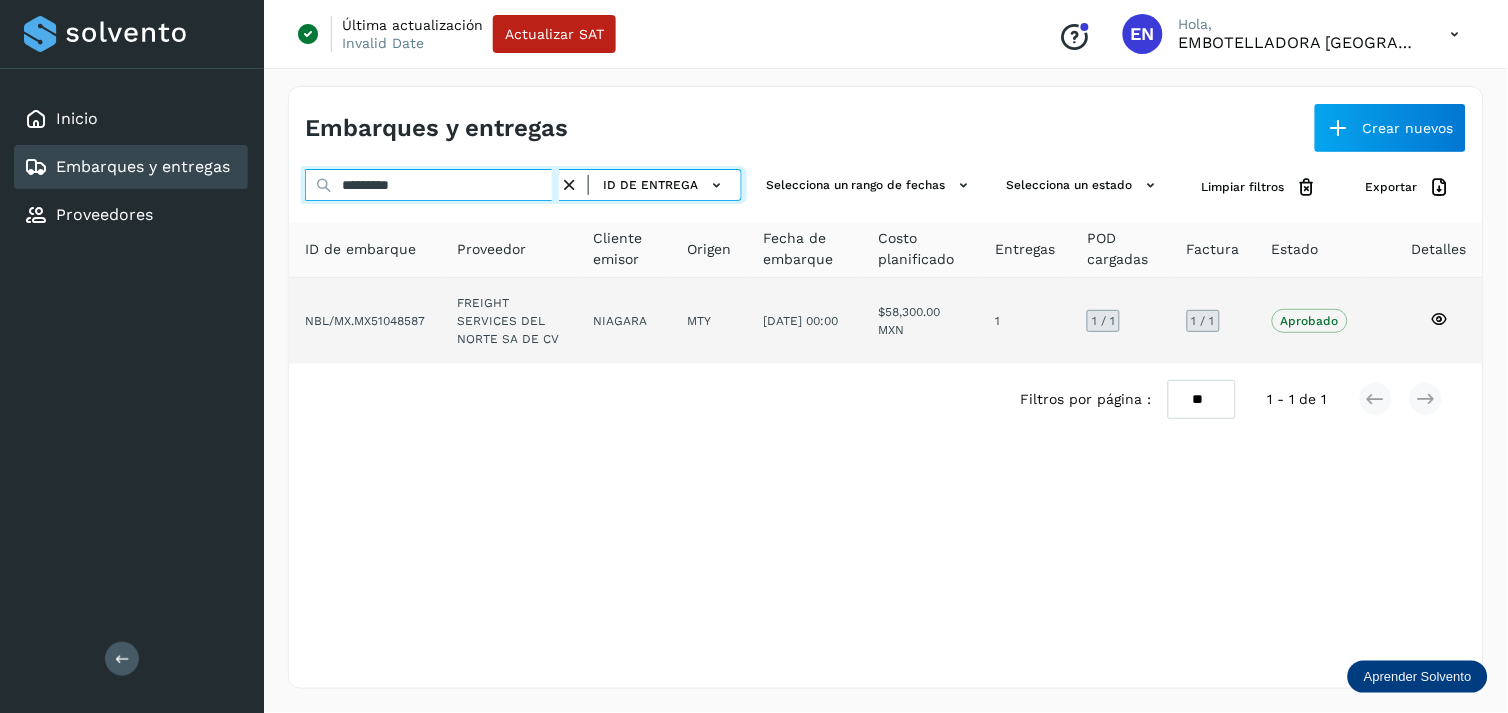 type on "*********" 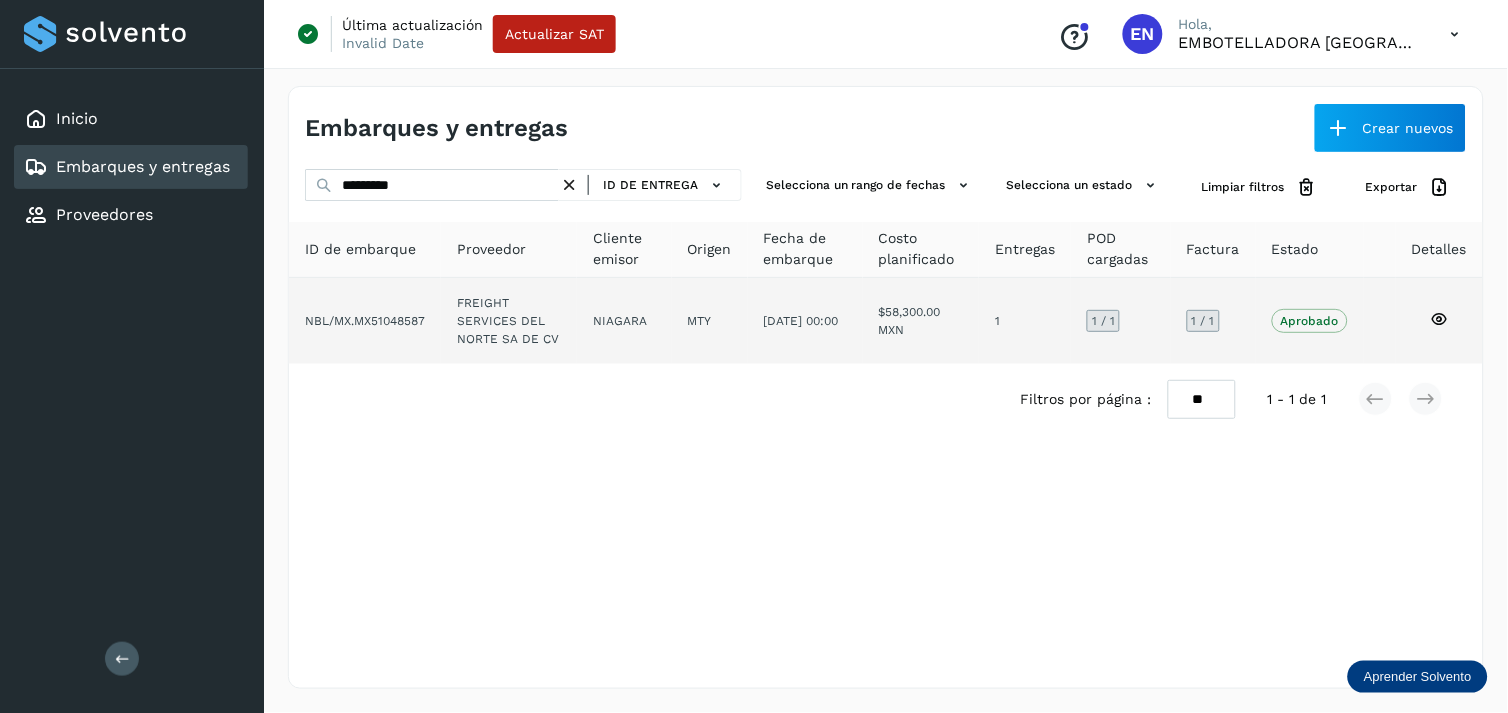 click on "FREIGHT SERVICES DEL NORTE SA DE CV" 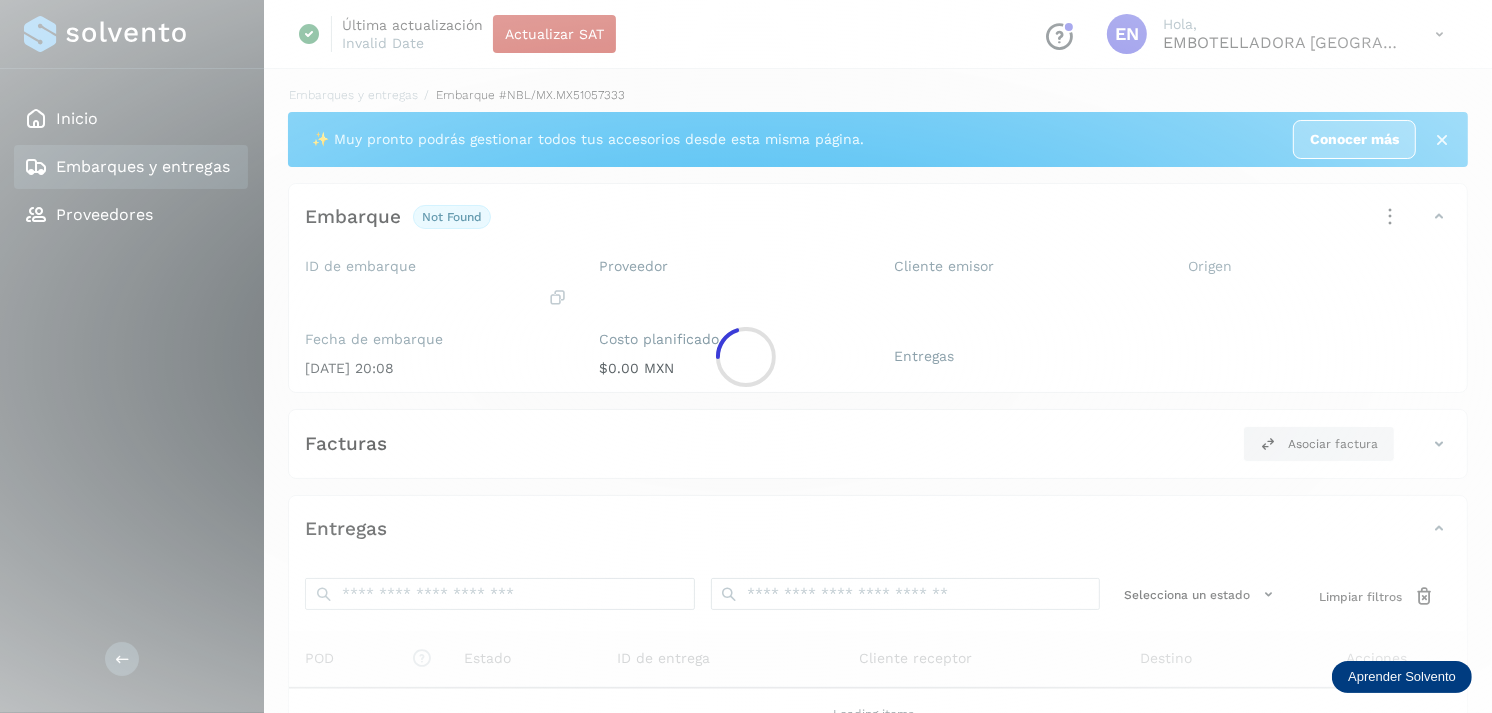 click 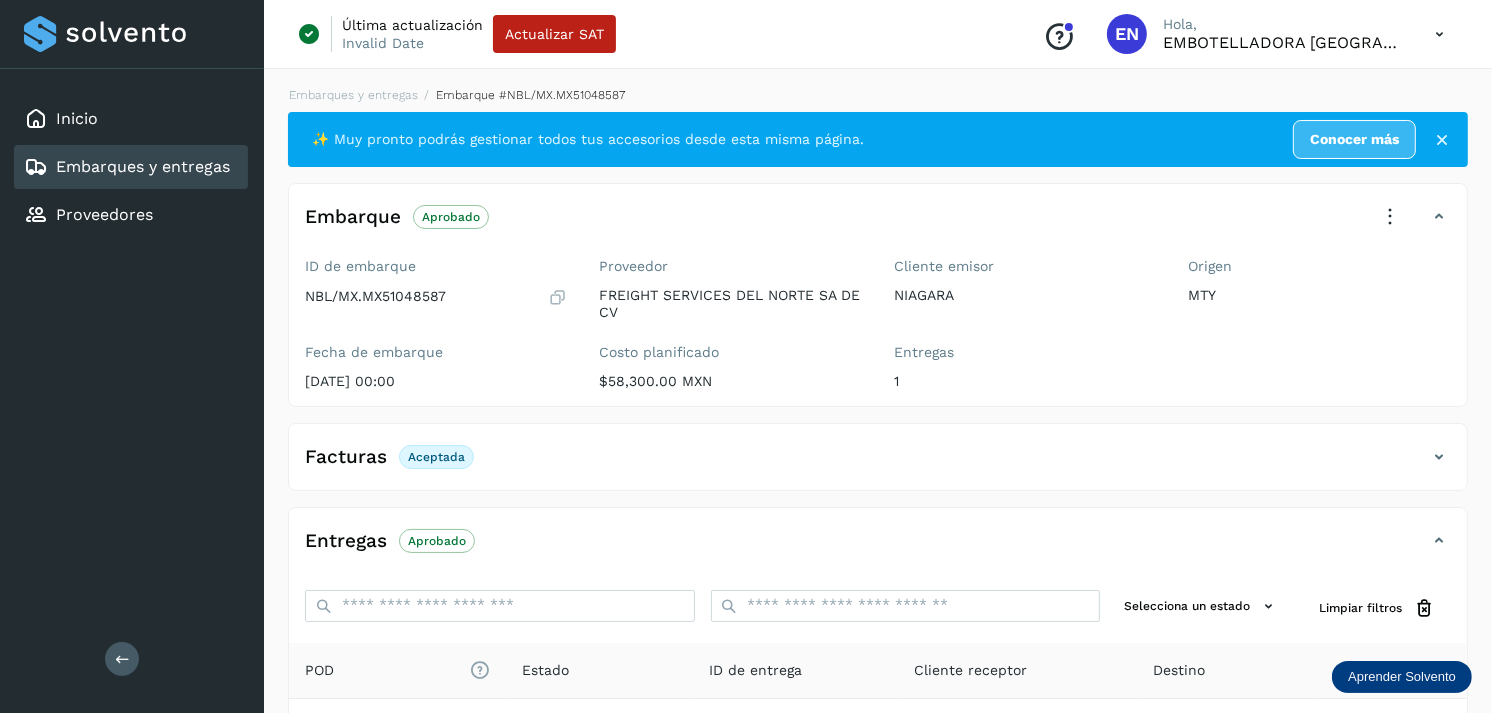 scroll, scrollTop: 254, scrollLeft: 0, axis: vertical 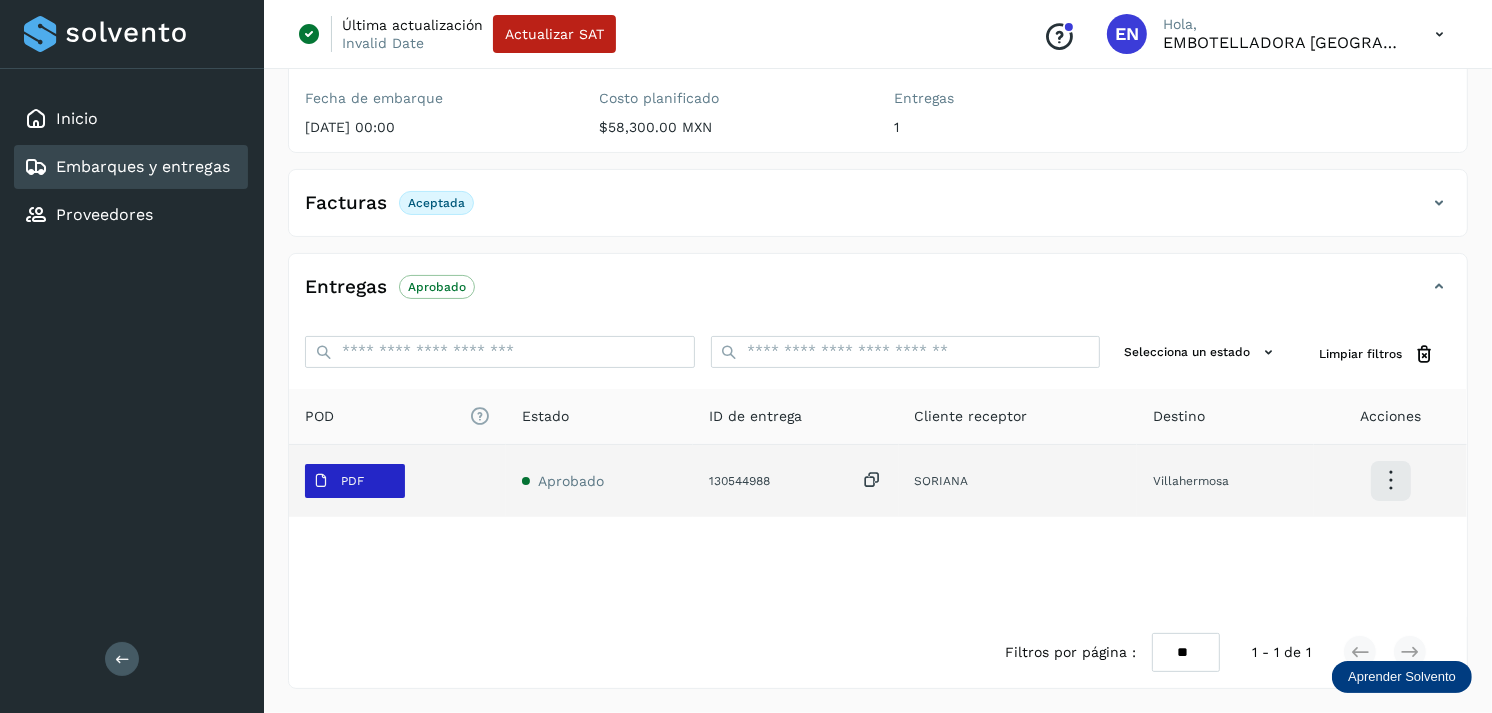 click on "PDF" at bounding box center (355, 481) 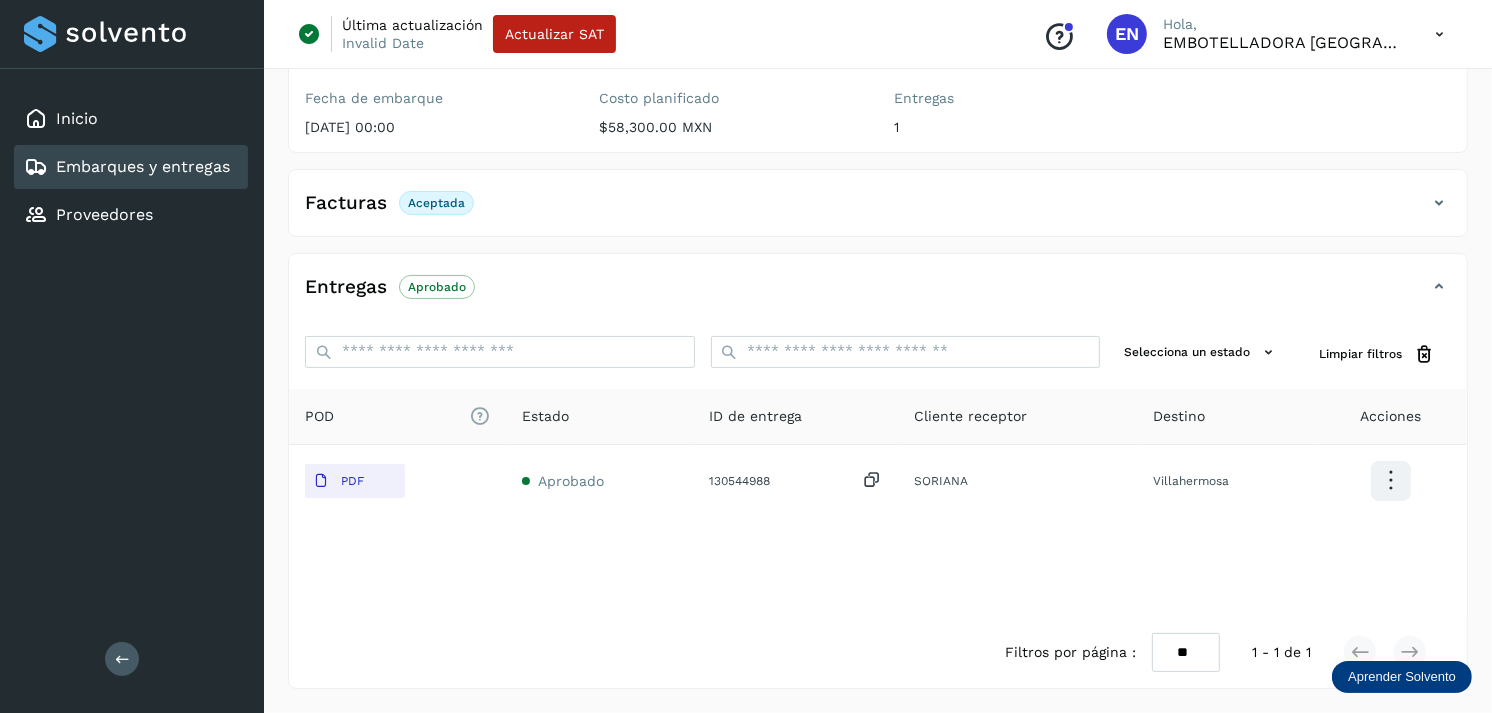 click on "Embarques y entregas" 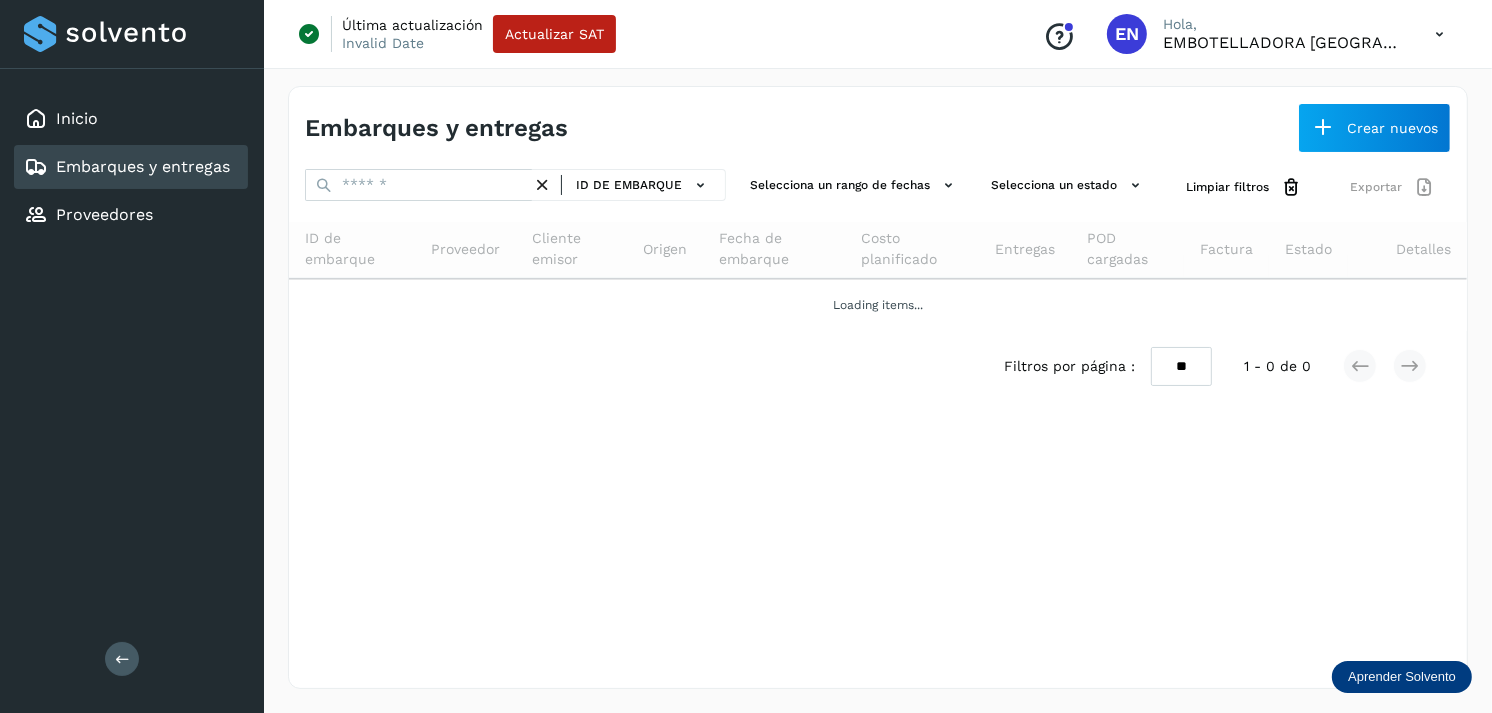 scroll, scrollTop: 0, scrollLeft: 0, axis: both 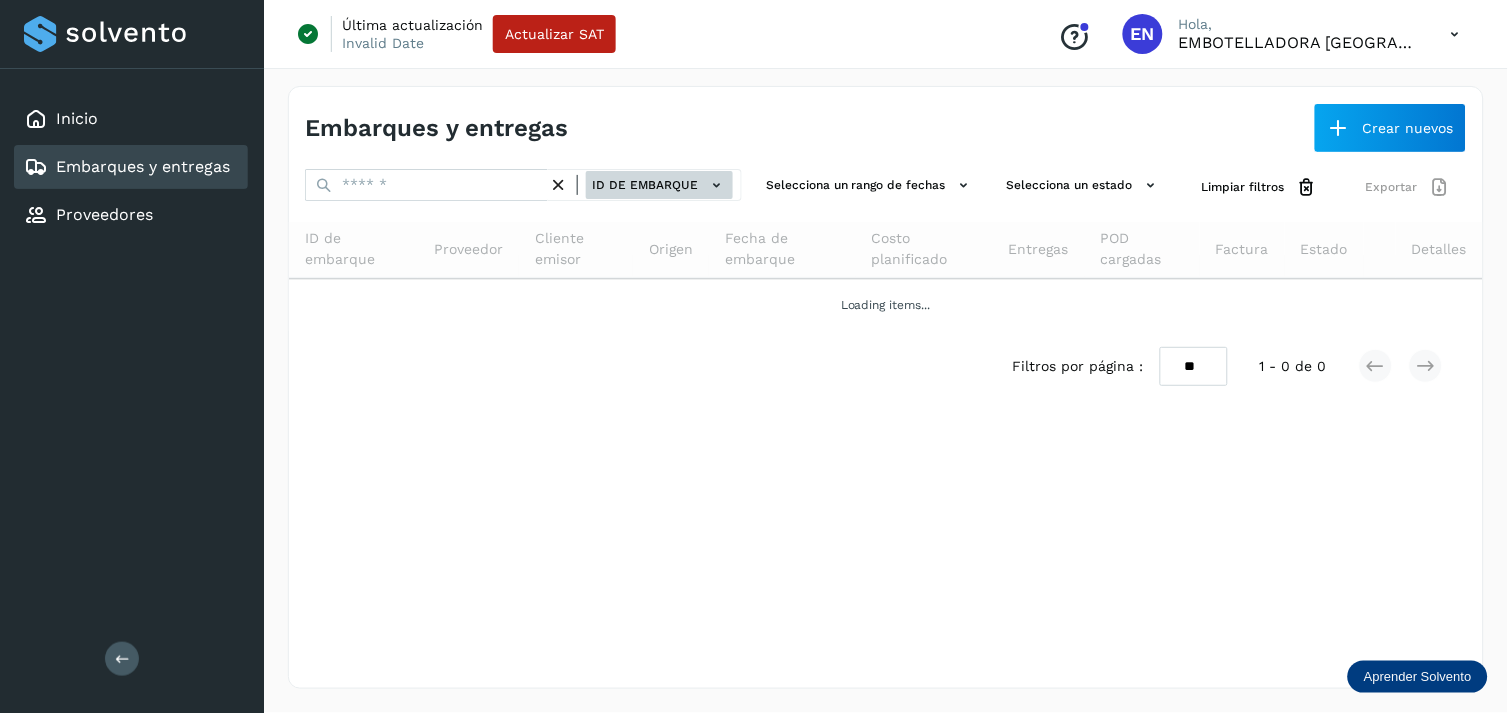 click on "ID de embarque" 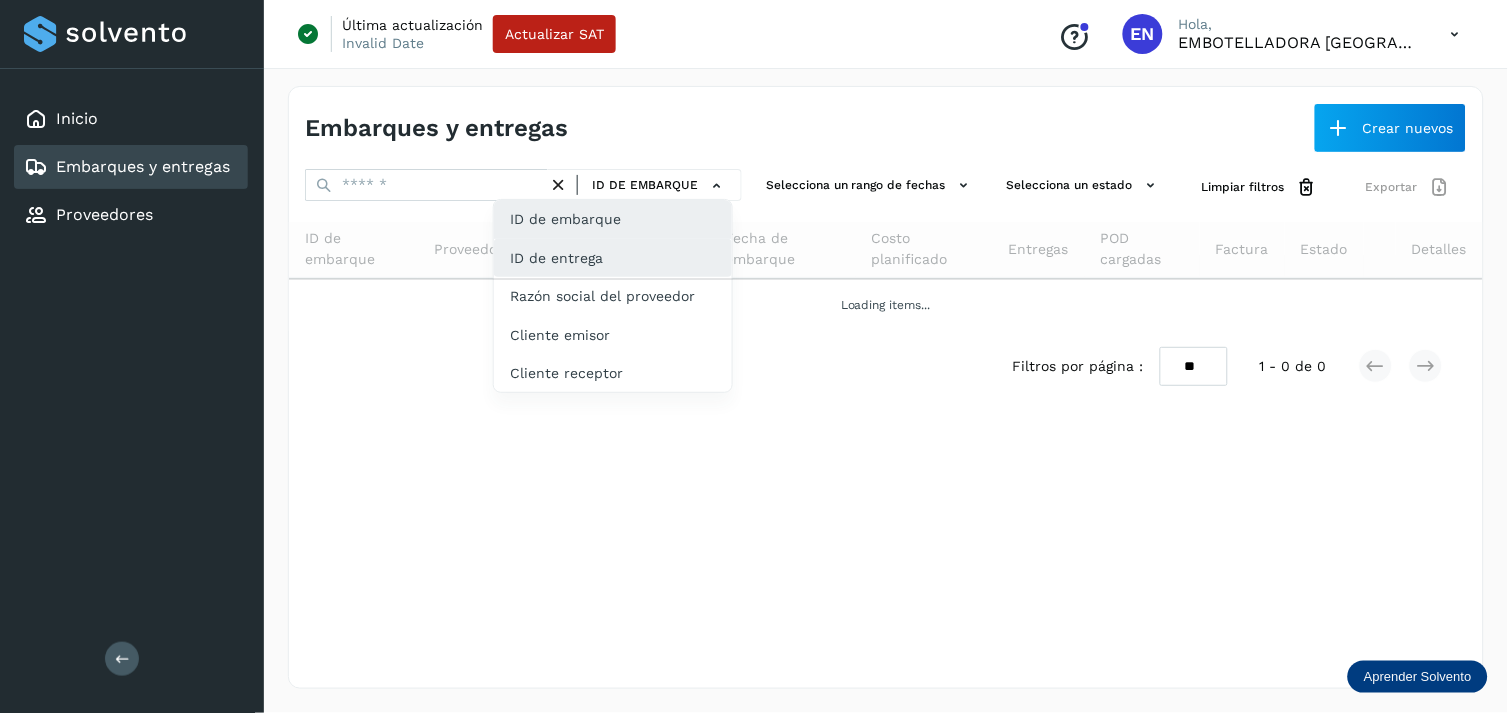 click on "ID de entrega" 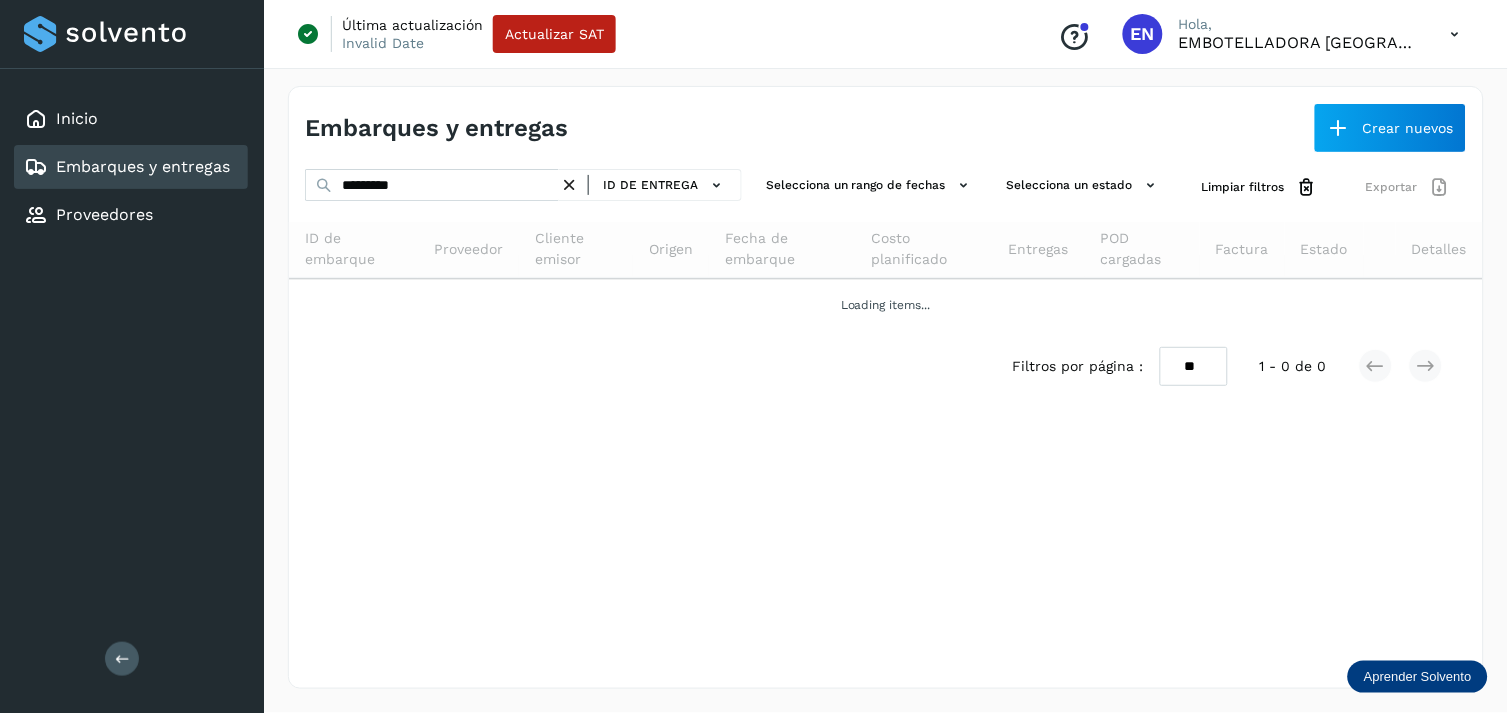 click at bounding box center [569, 185] 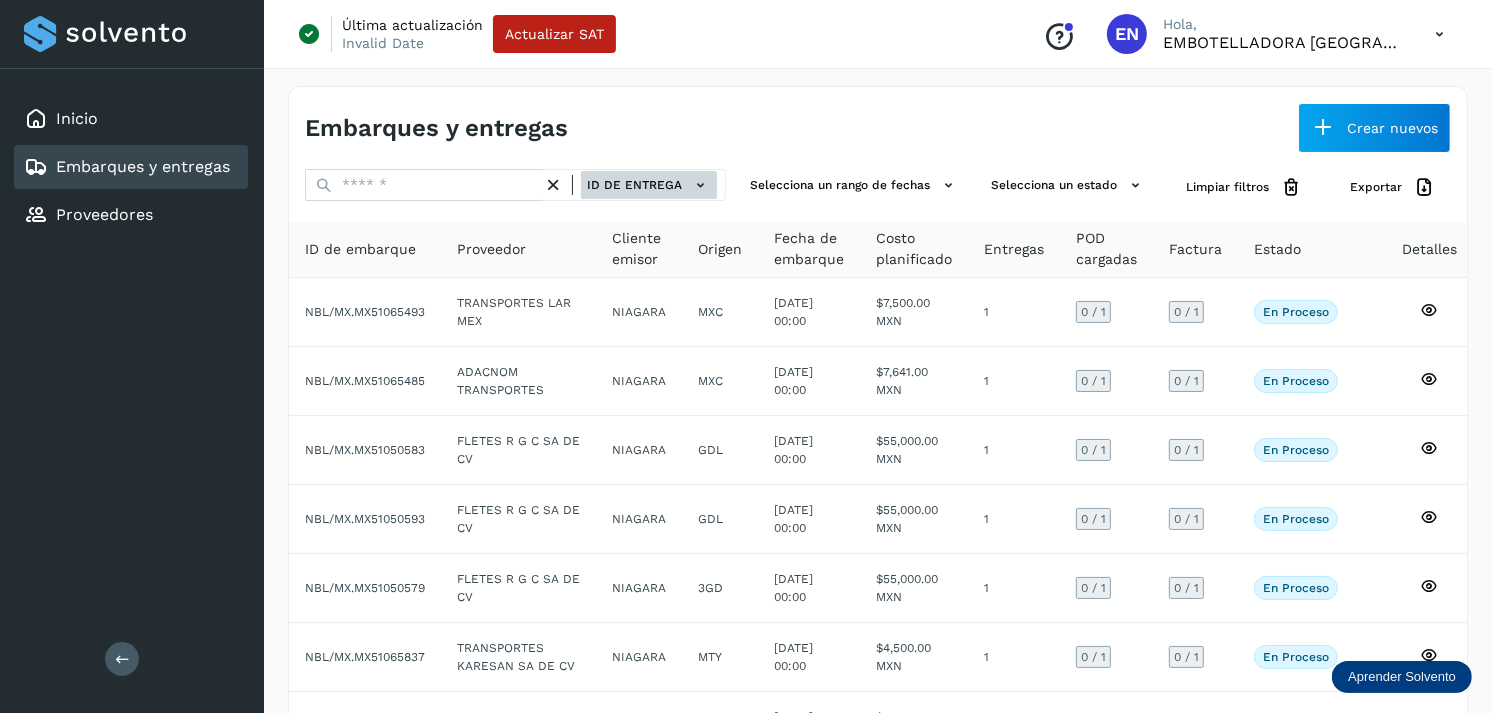 click on "ID de entrega" 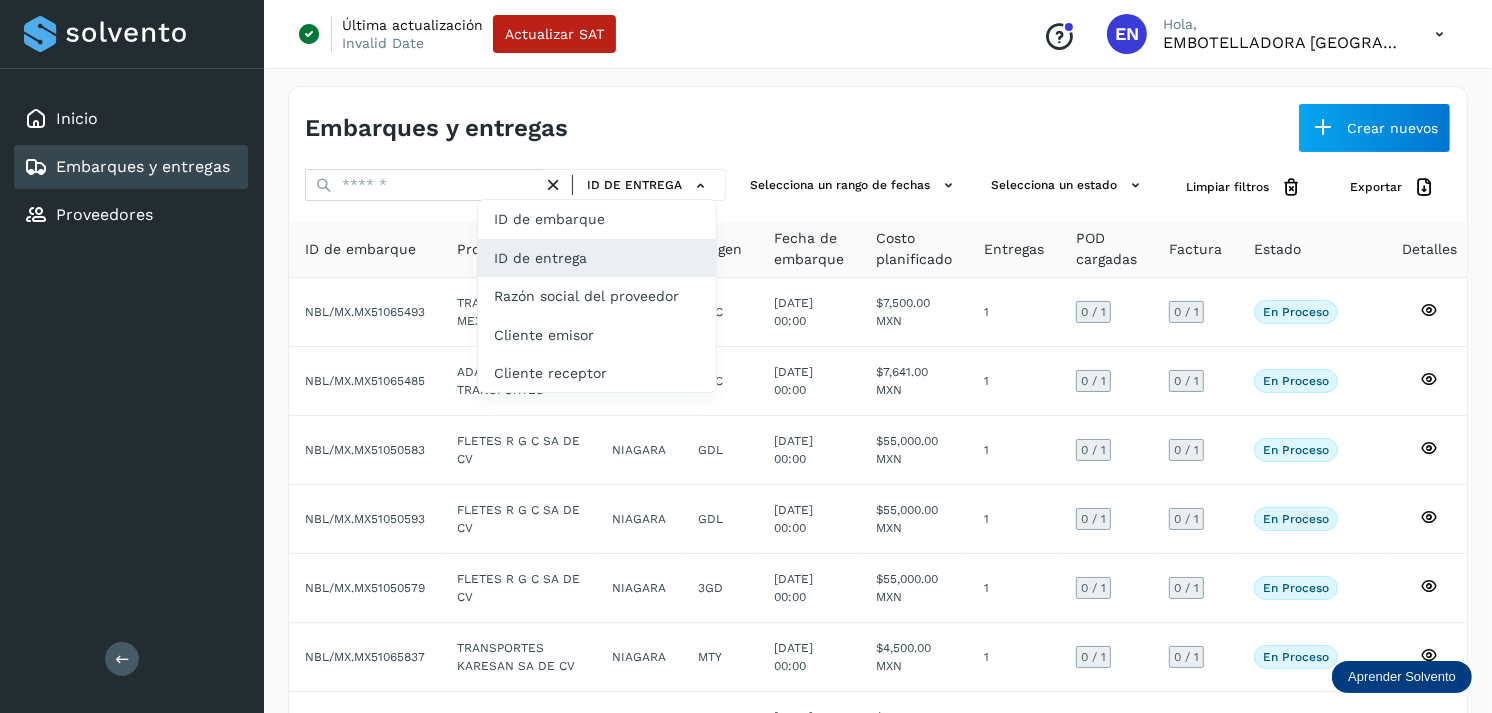 click at bounding box center [746, 356] 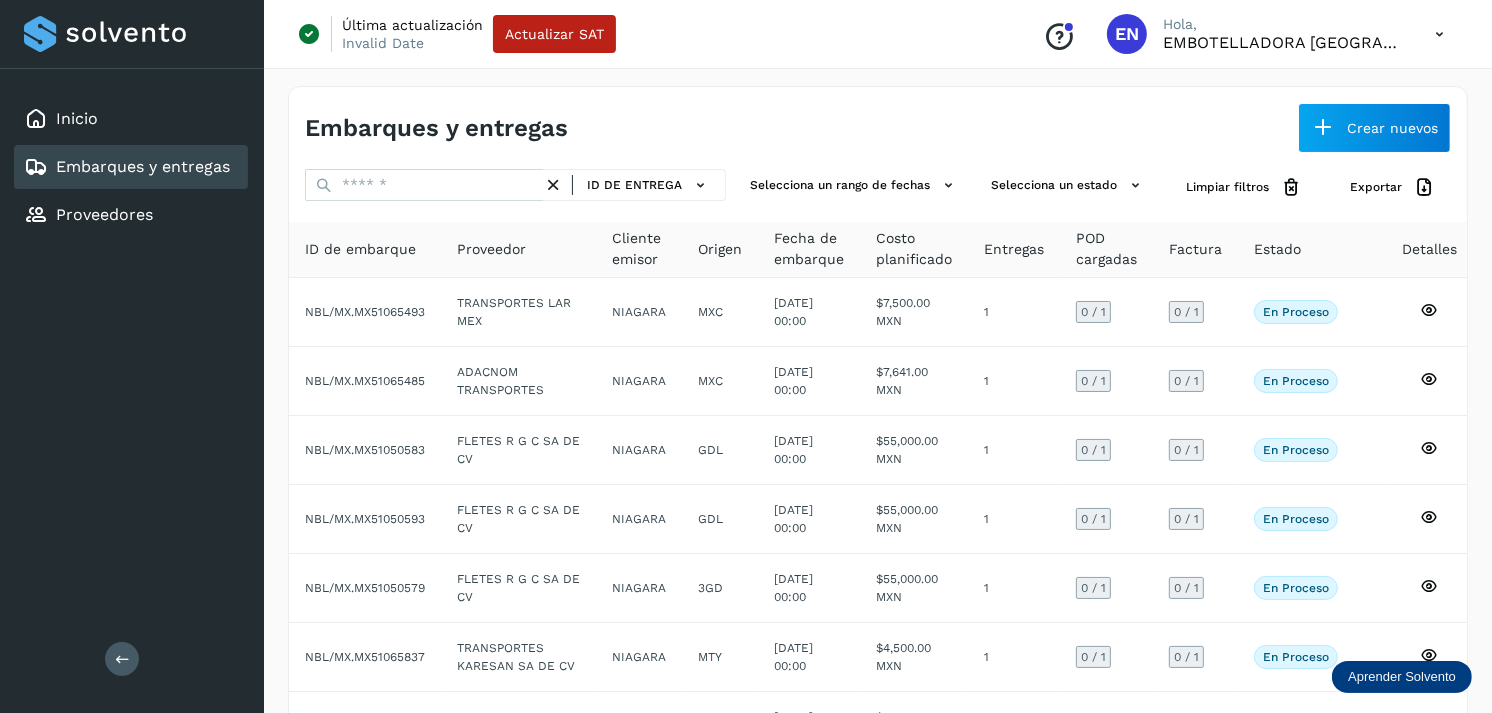 click on "ID de entrega" at bounding box center (515, 187) 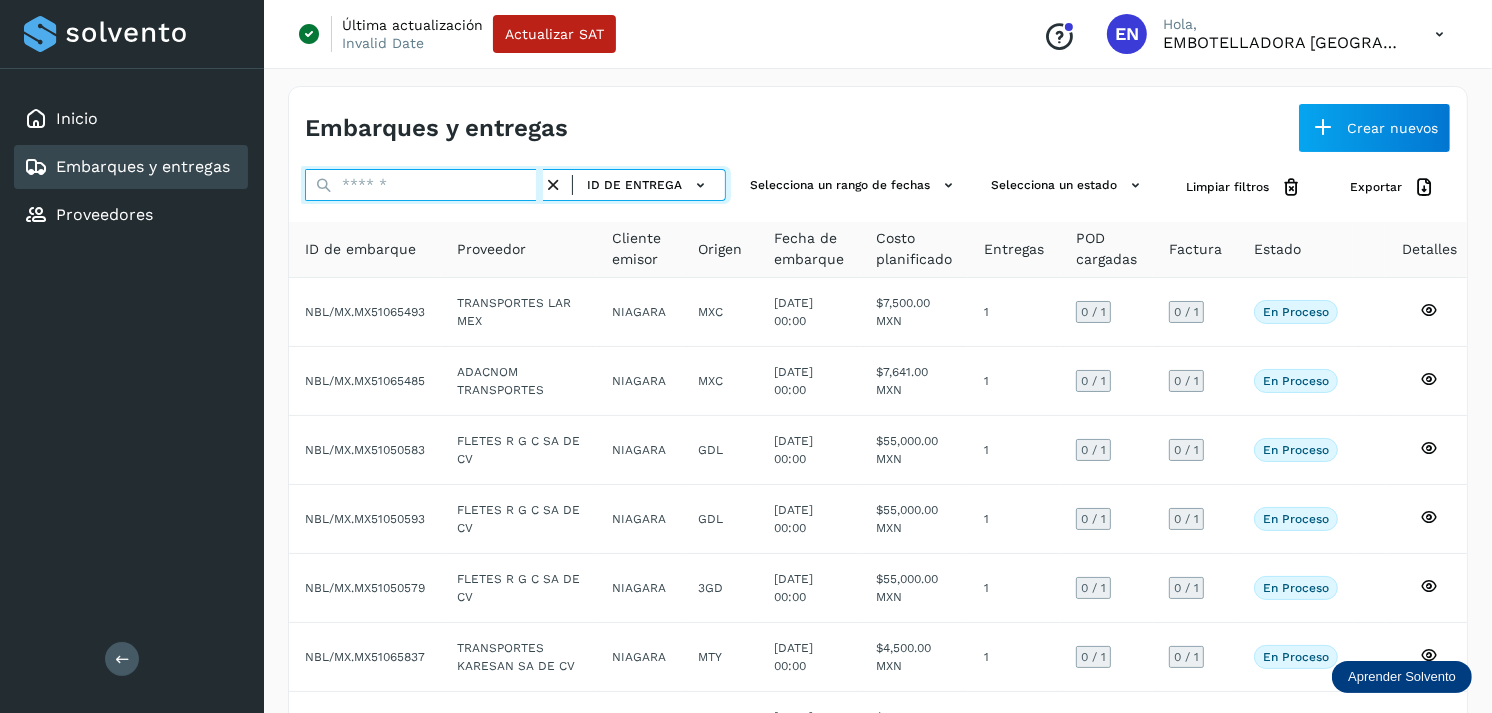 click at bounding box center (424, 185) 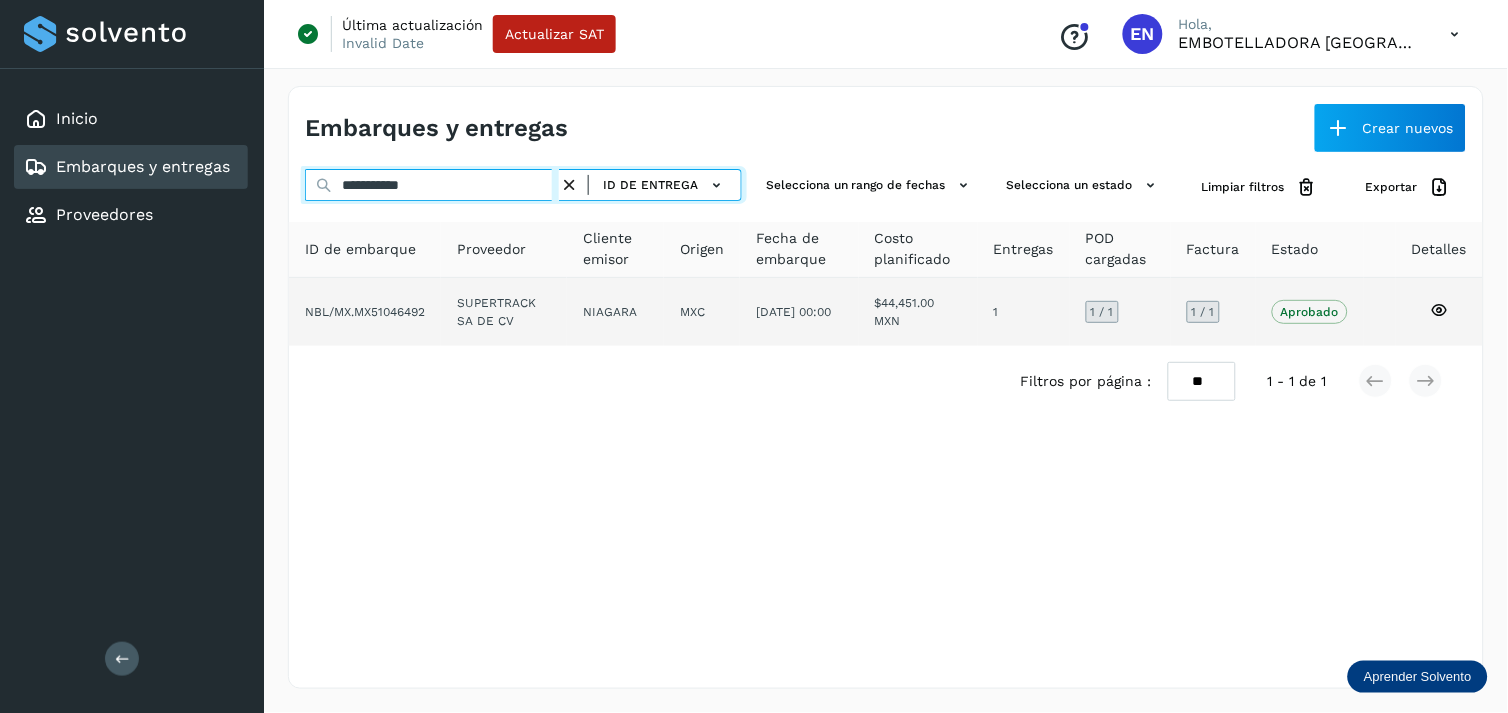 type on "**********" 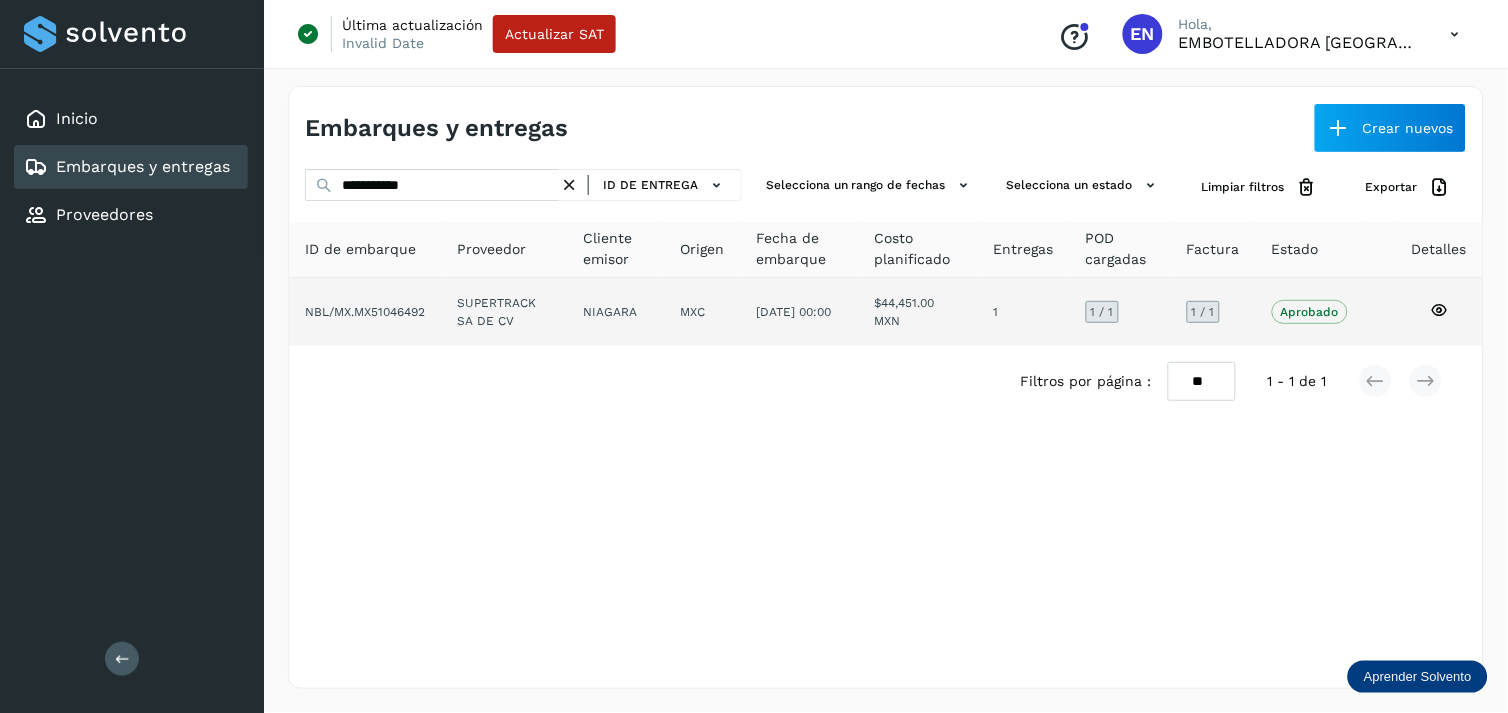 click on "NBL/MX.MX51046492" 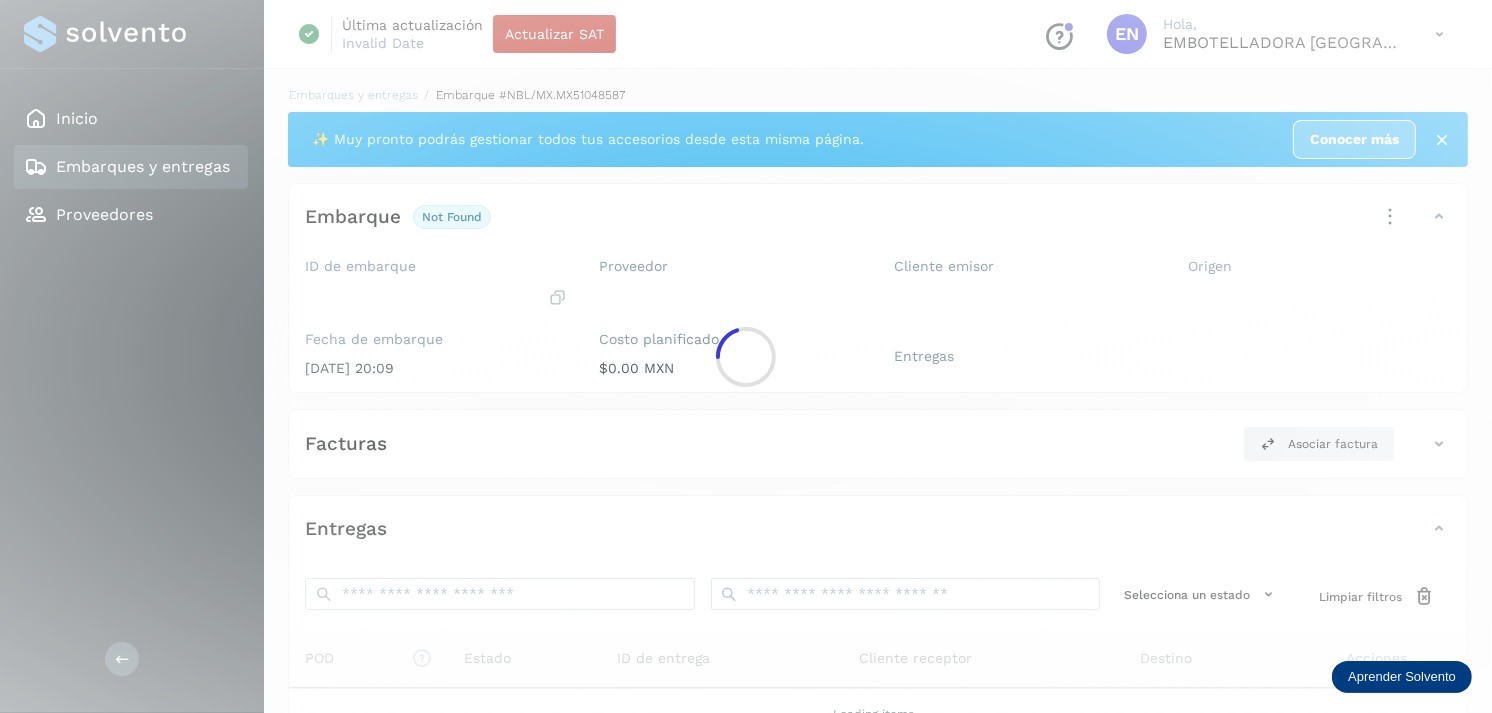 click 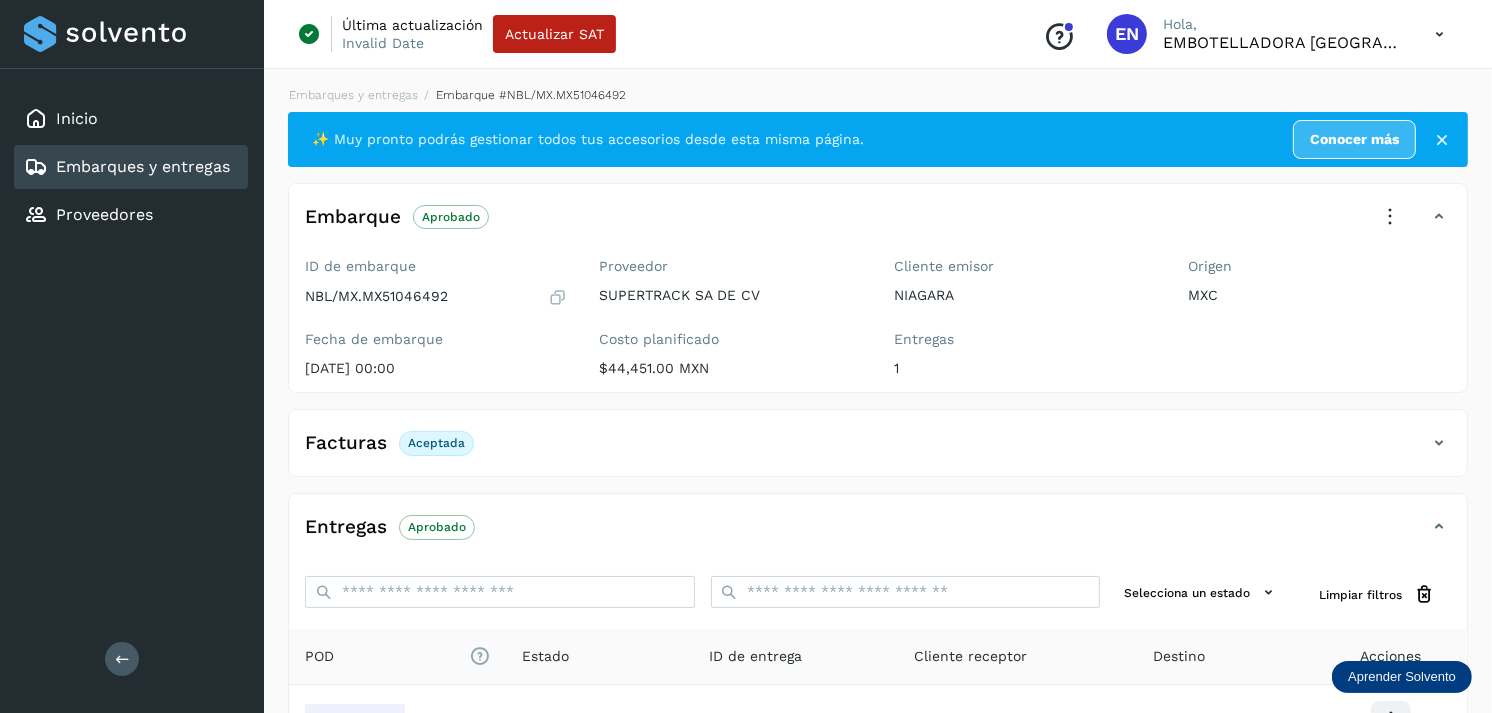 scroll, scrollTop: 241, scrollLeft: 0, axis: vertical 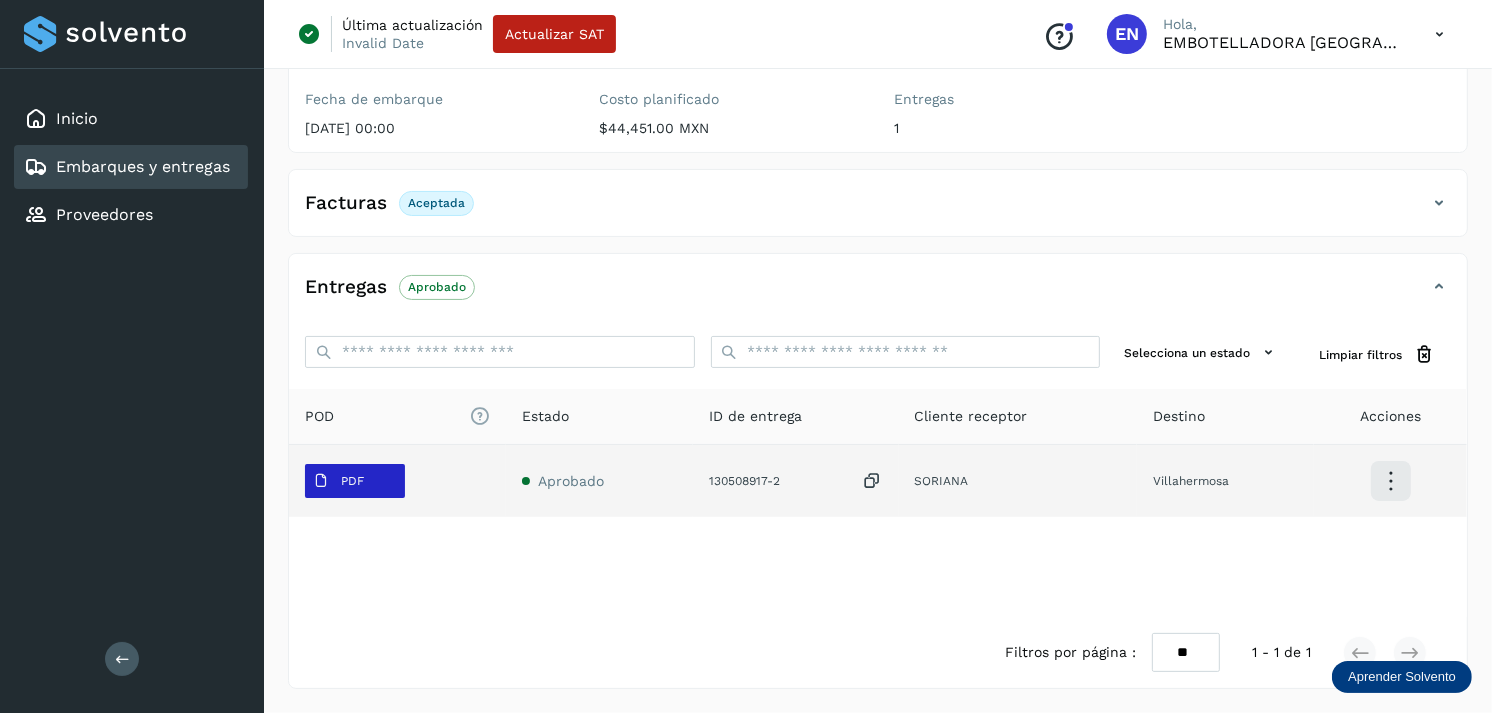 click on "PDF" at bounding box center (338, 481) 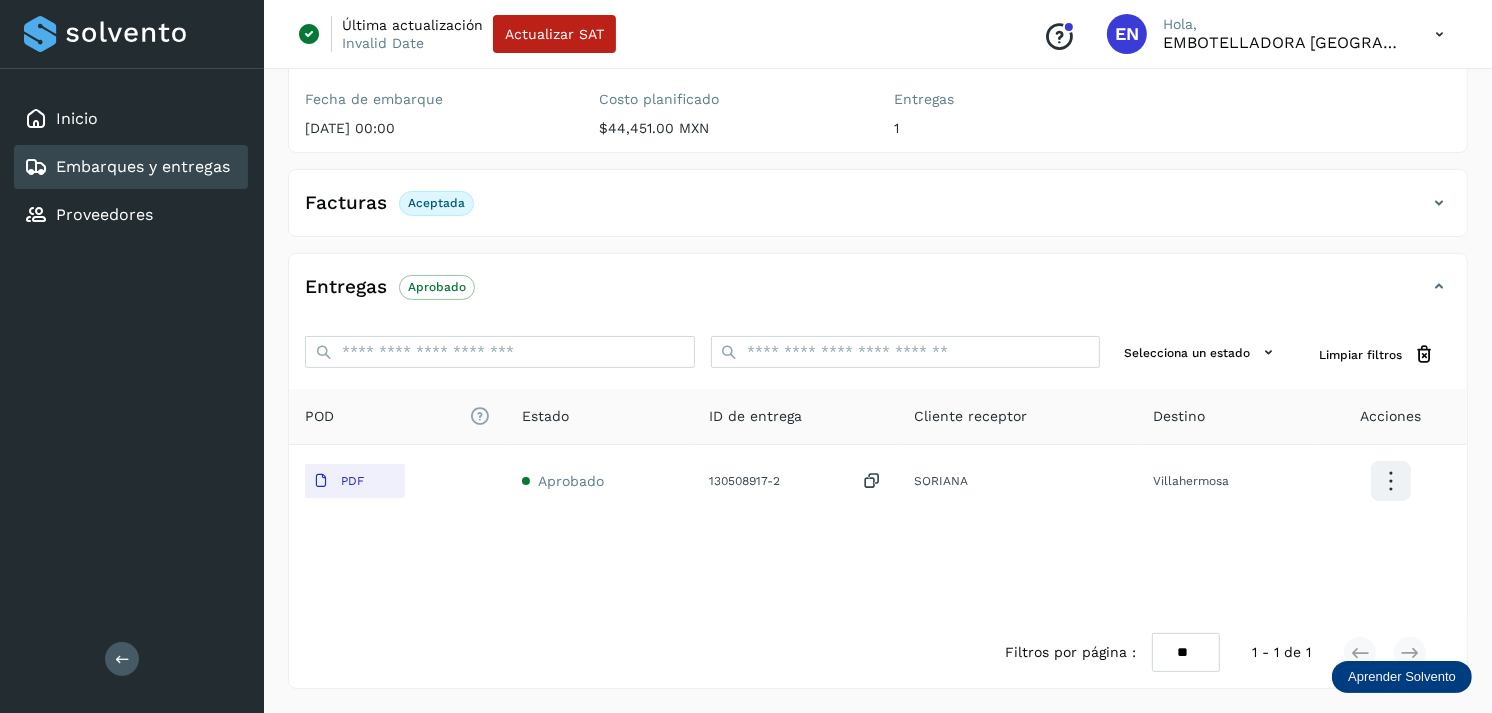 type 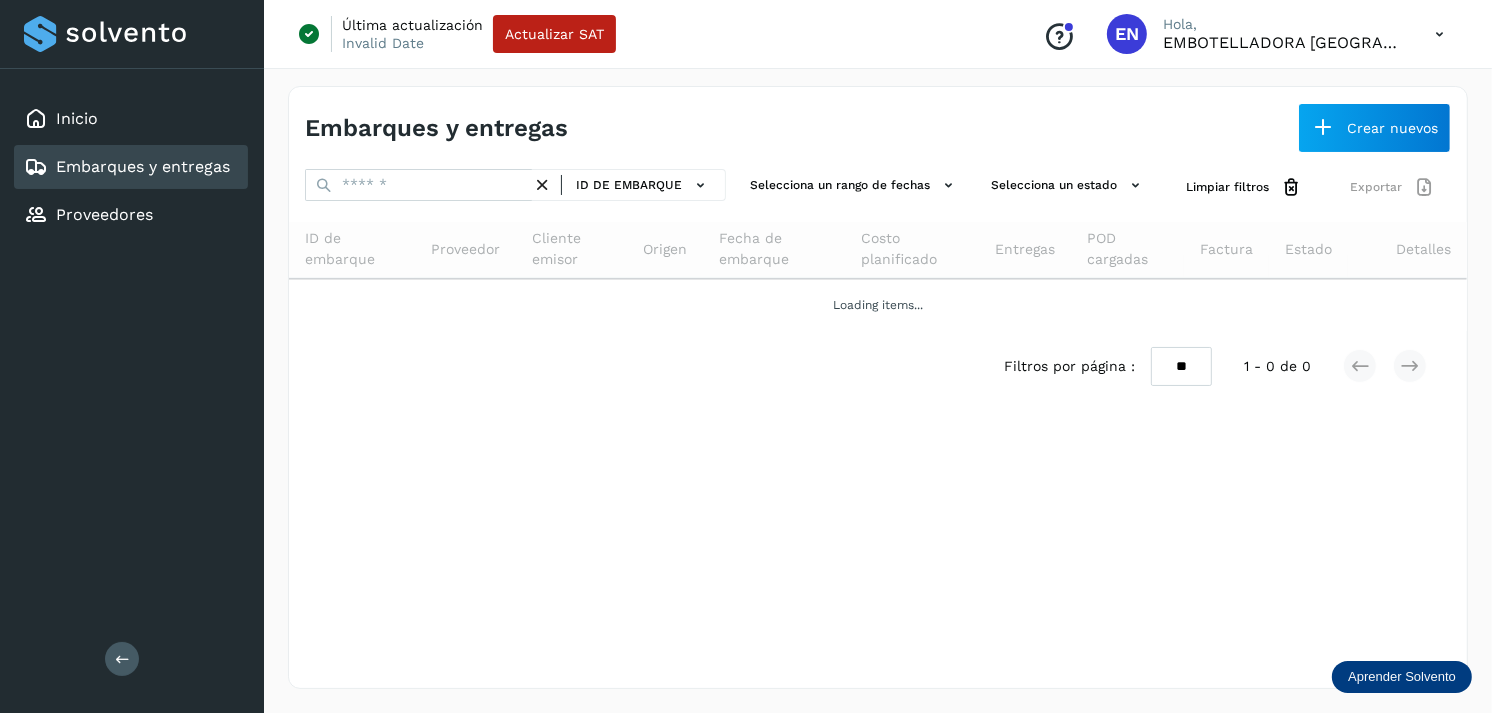 scroll, scrollTop: 0, scrollLeft: 0, axis: both 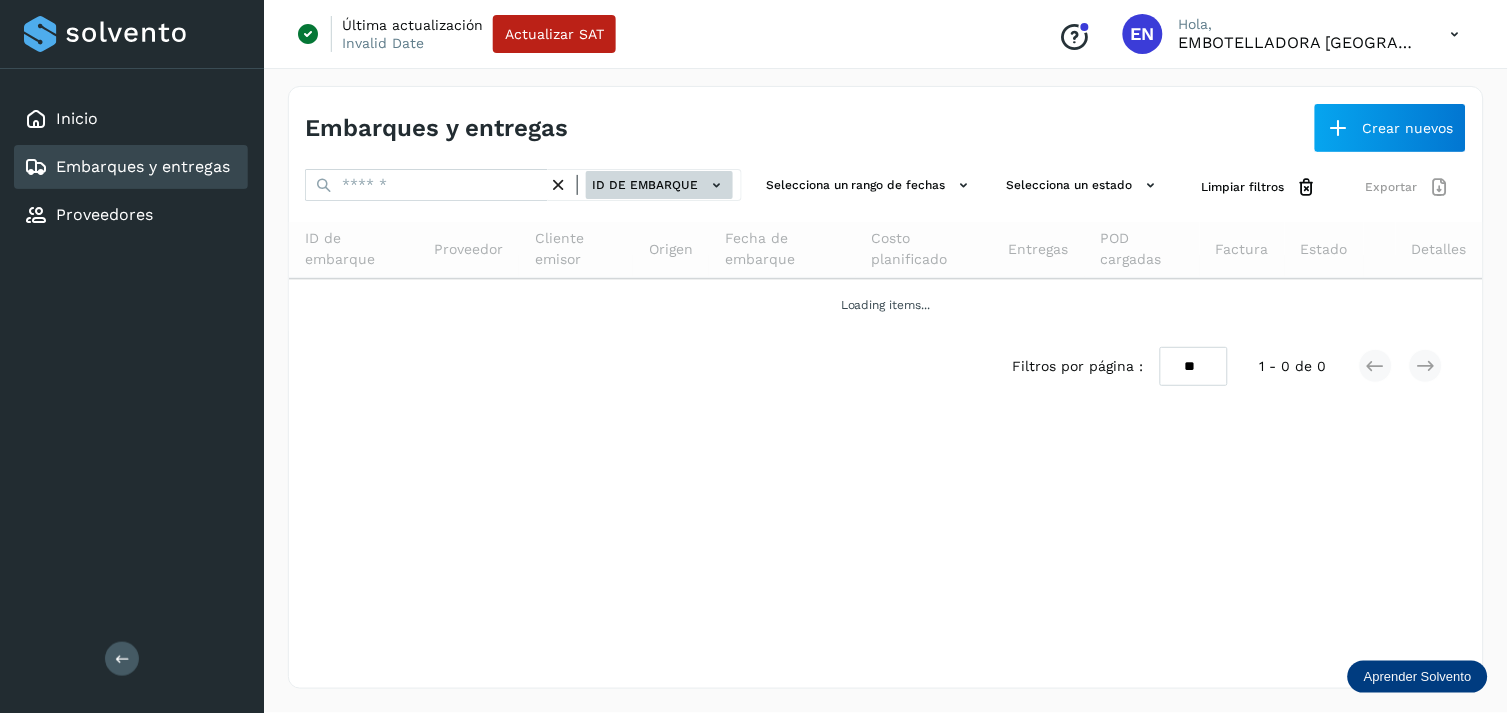 click on "ID de embarque" at bounding box center (659, 185) 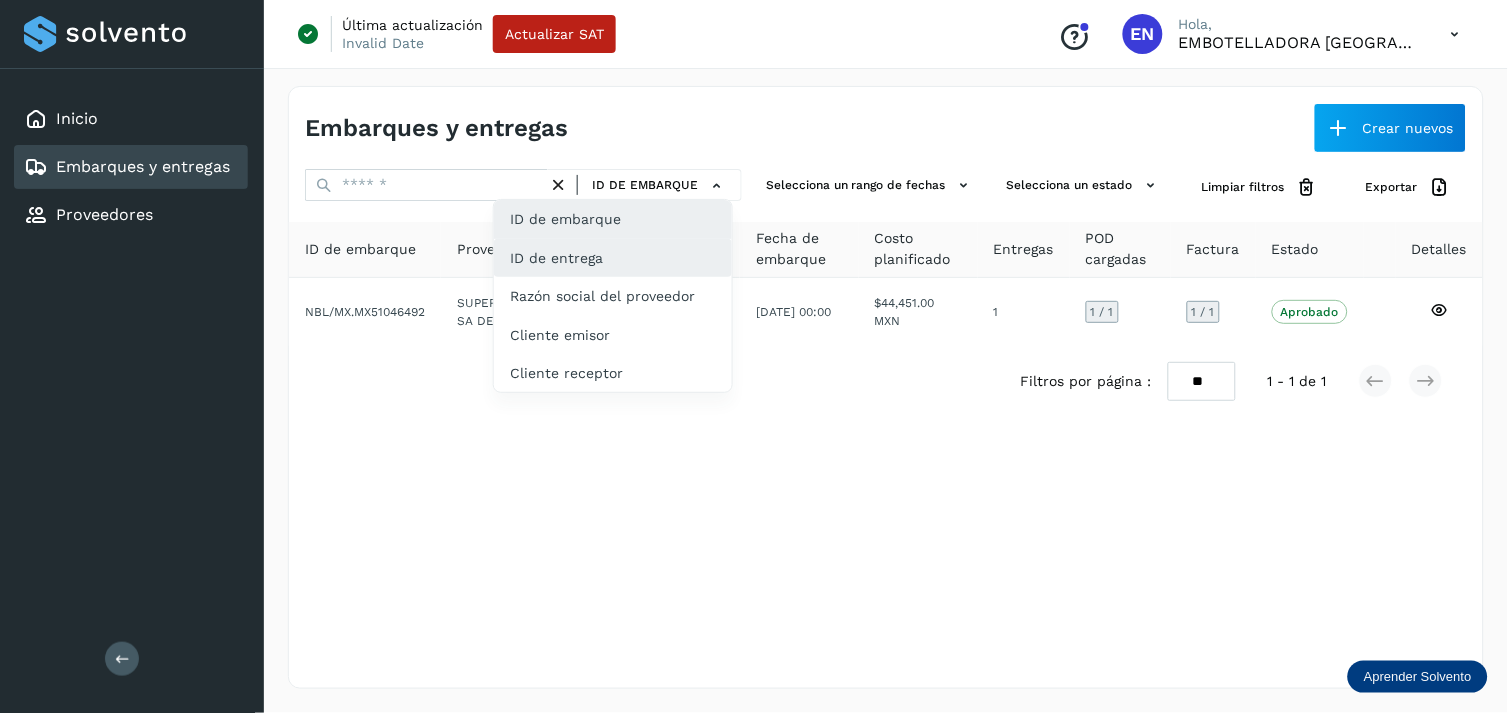 click on "ID de entrega" 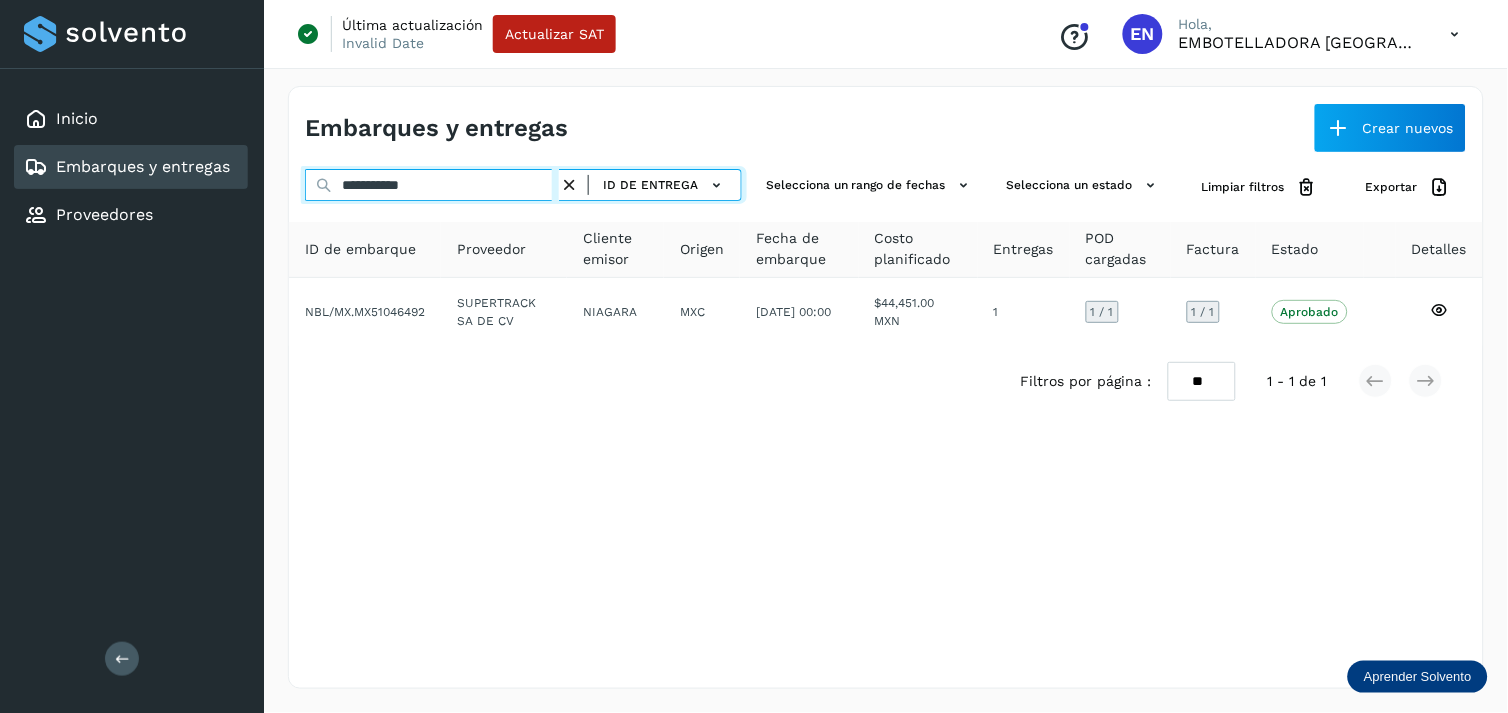 click on "**********" at bounding box center (432, 185) 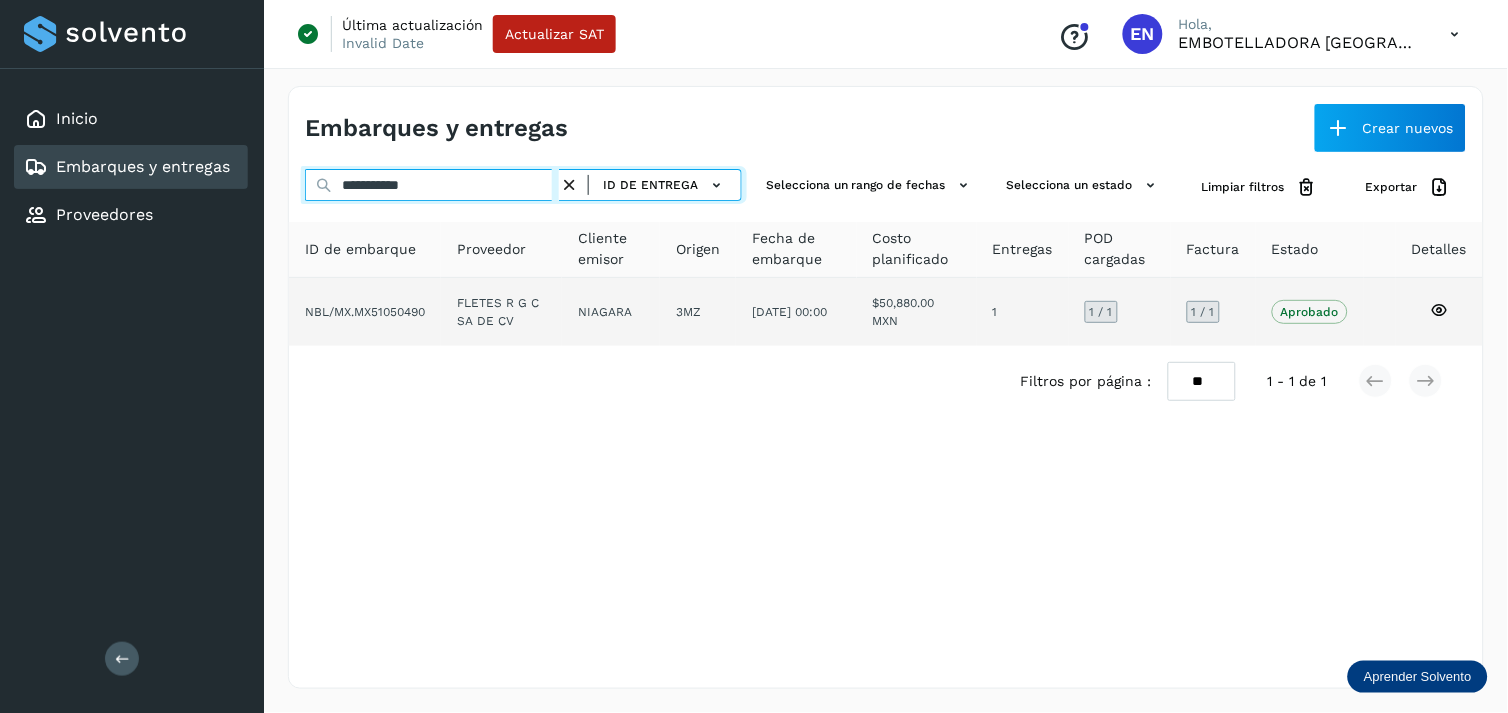 type on "**********" 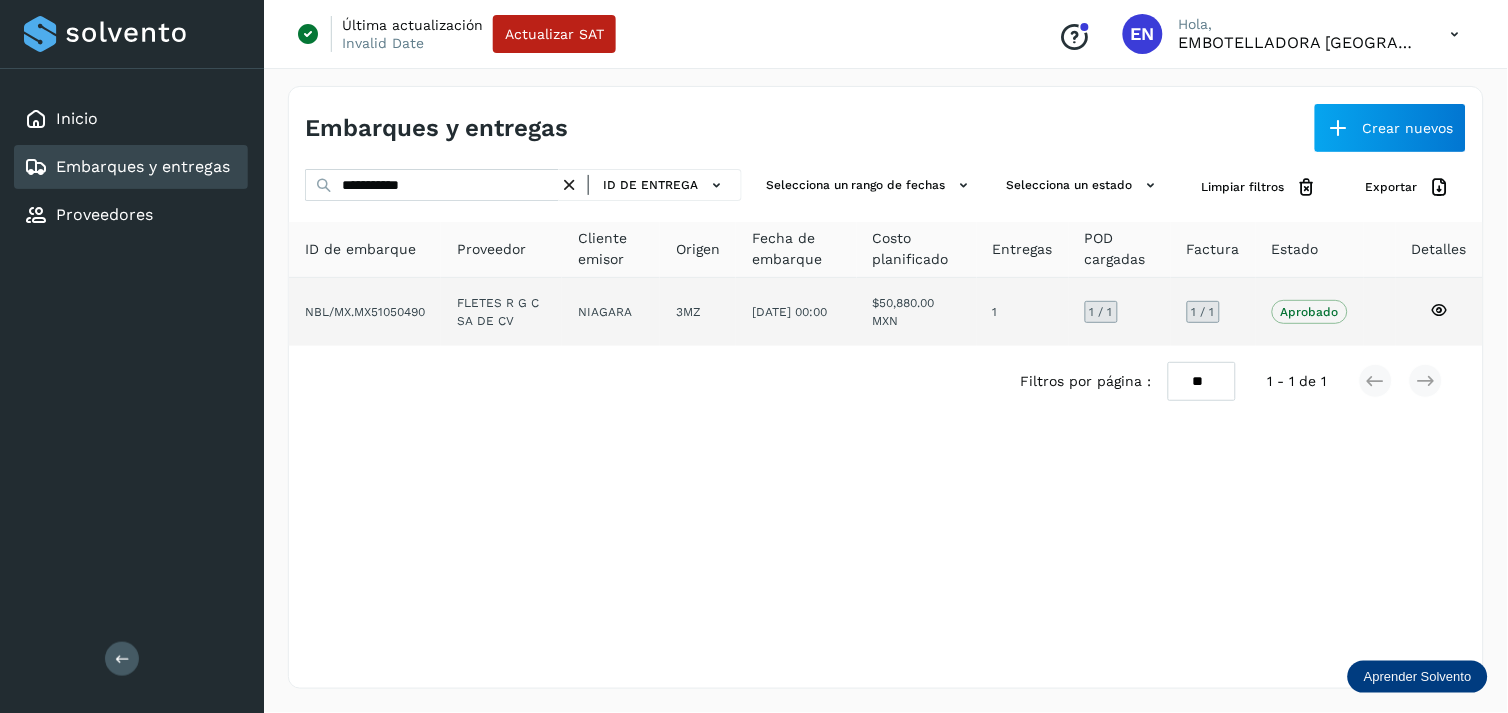 click on "FLETES R G C SA DE CV" 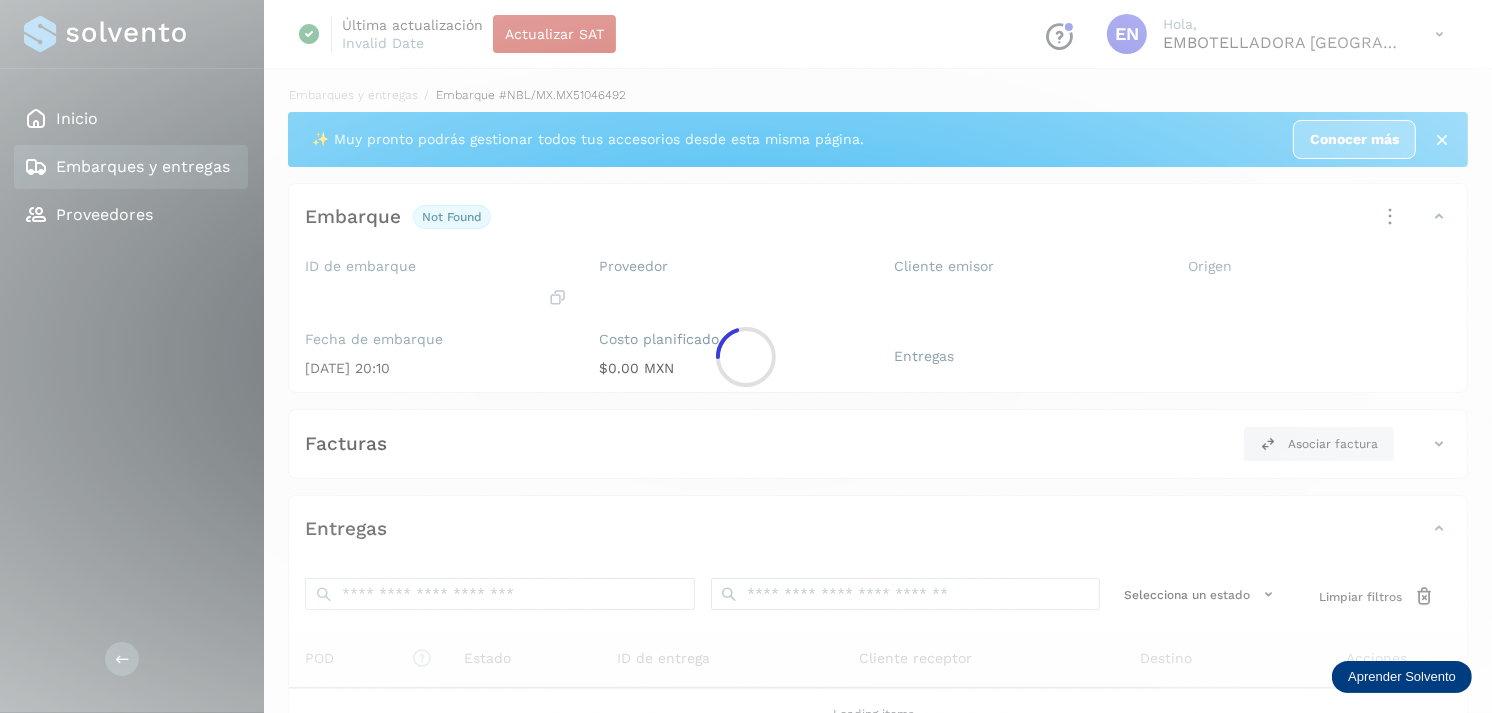 click 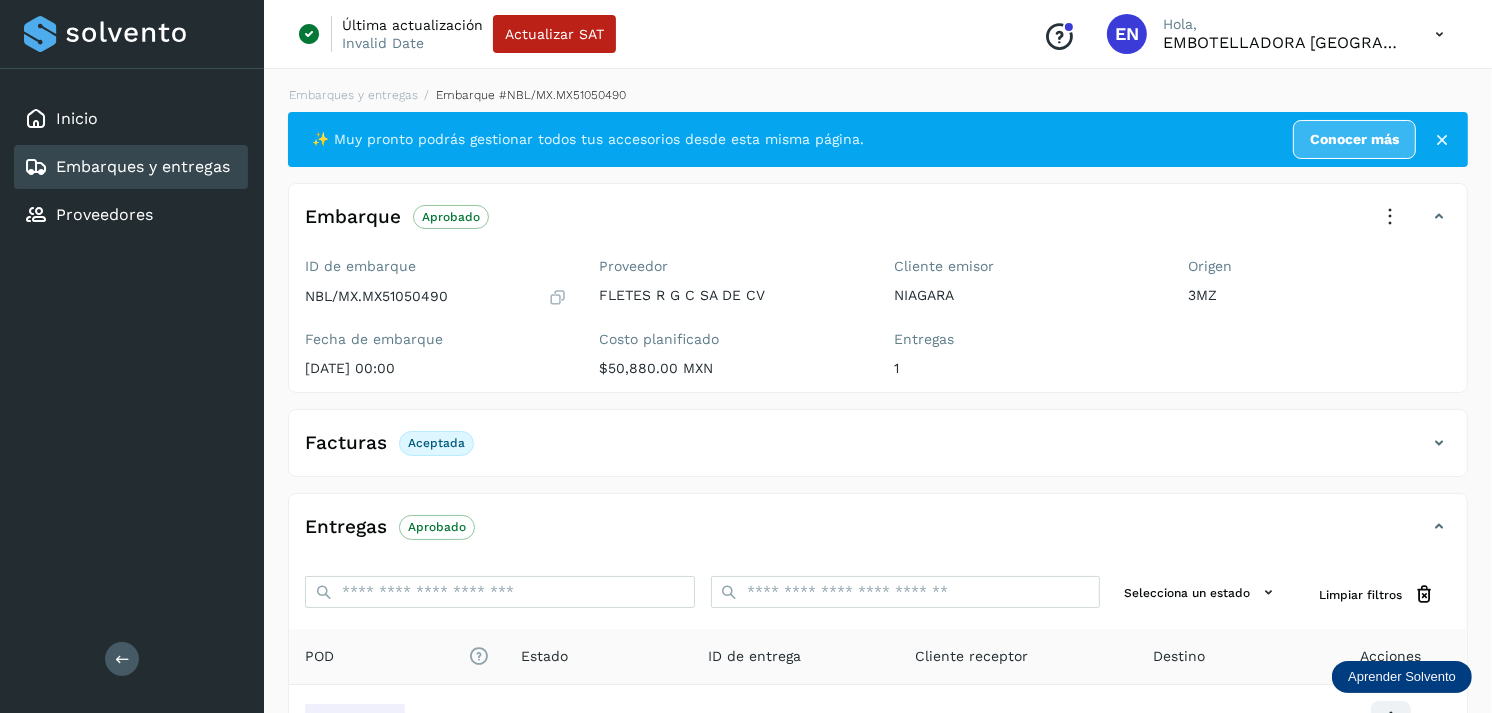 scroll, scrollTop: 241, scrollLeft: 0, axis: vertical 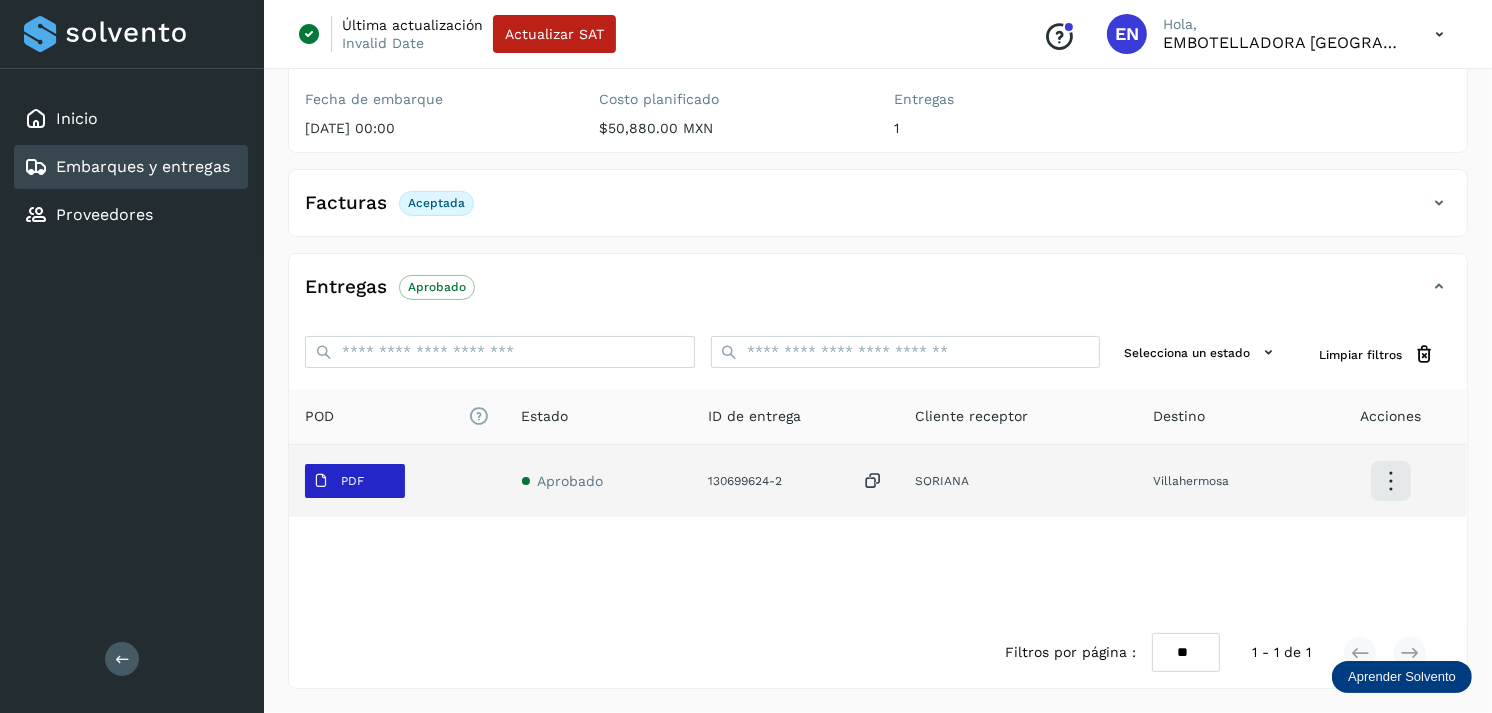 click on "PDF" at bounding box center (352, 481) 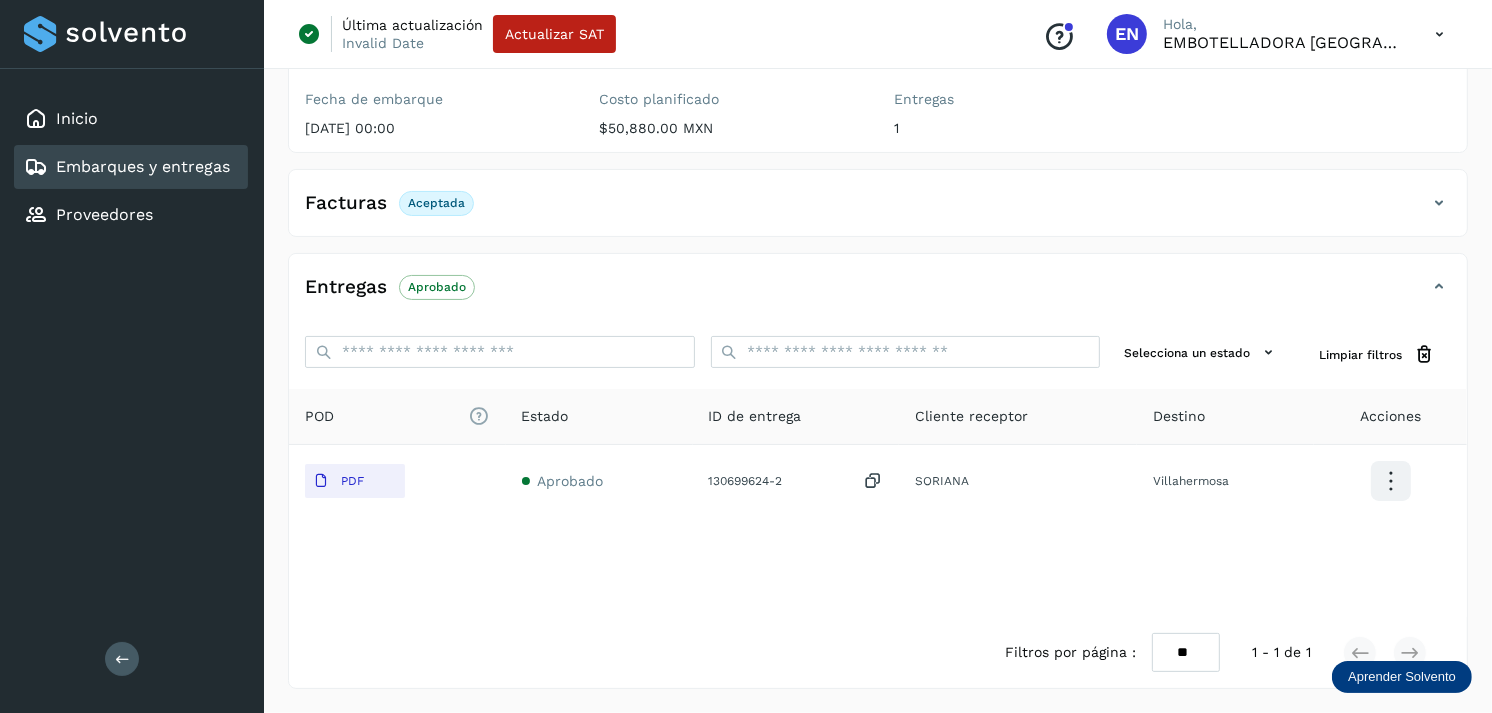 type 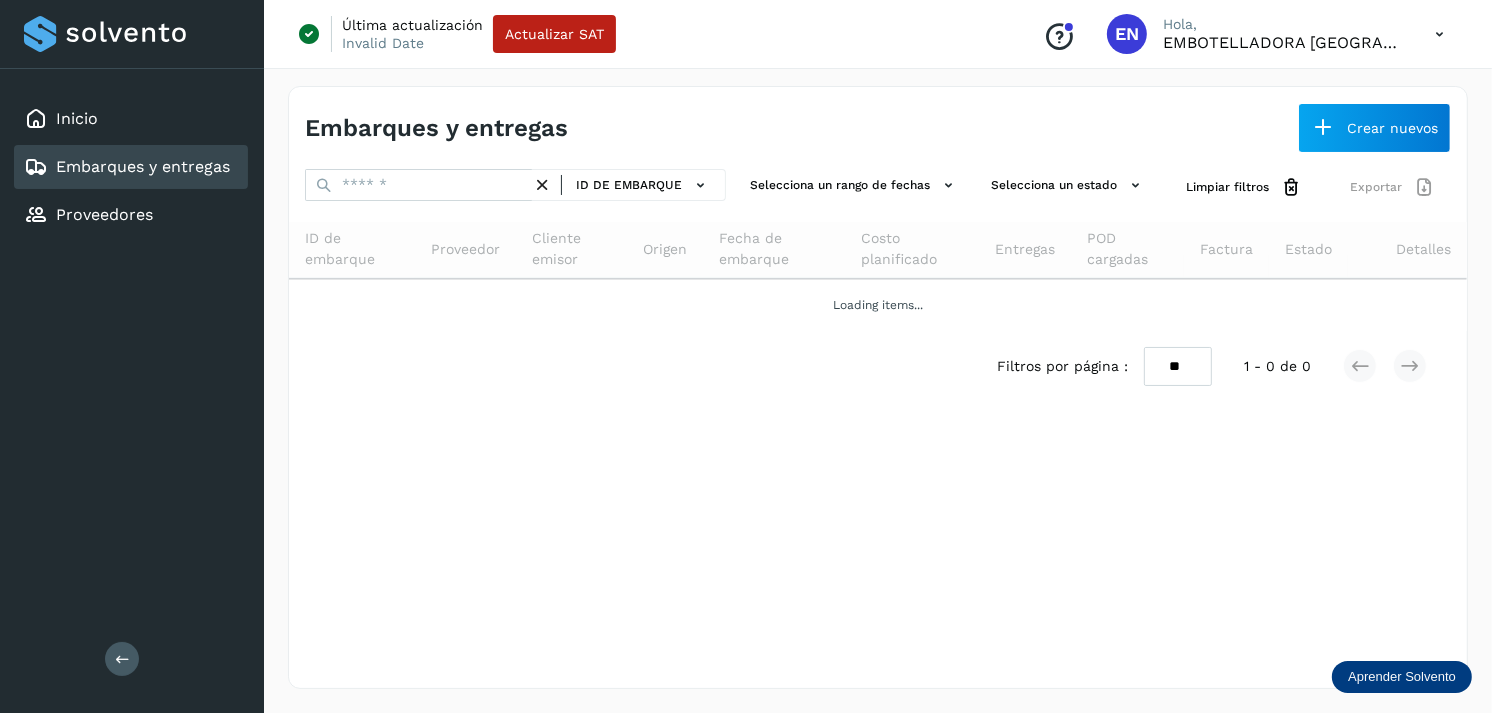 scroll, scrollTop: 0, scrollLeft: 0, axis: both 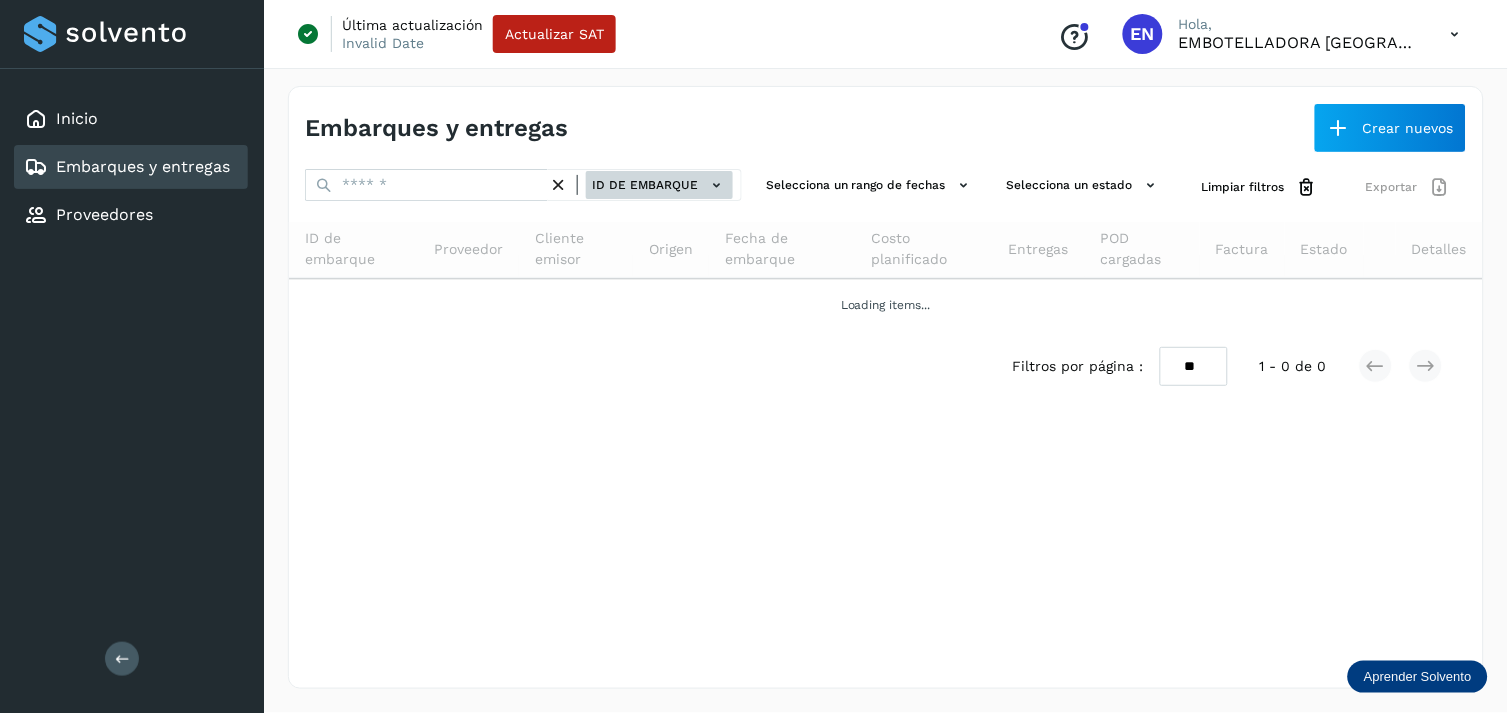 click on "ID de embarque" 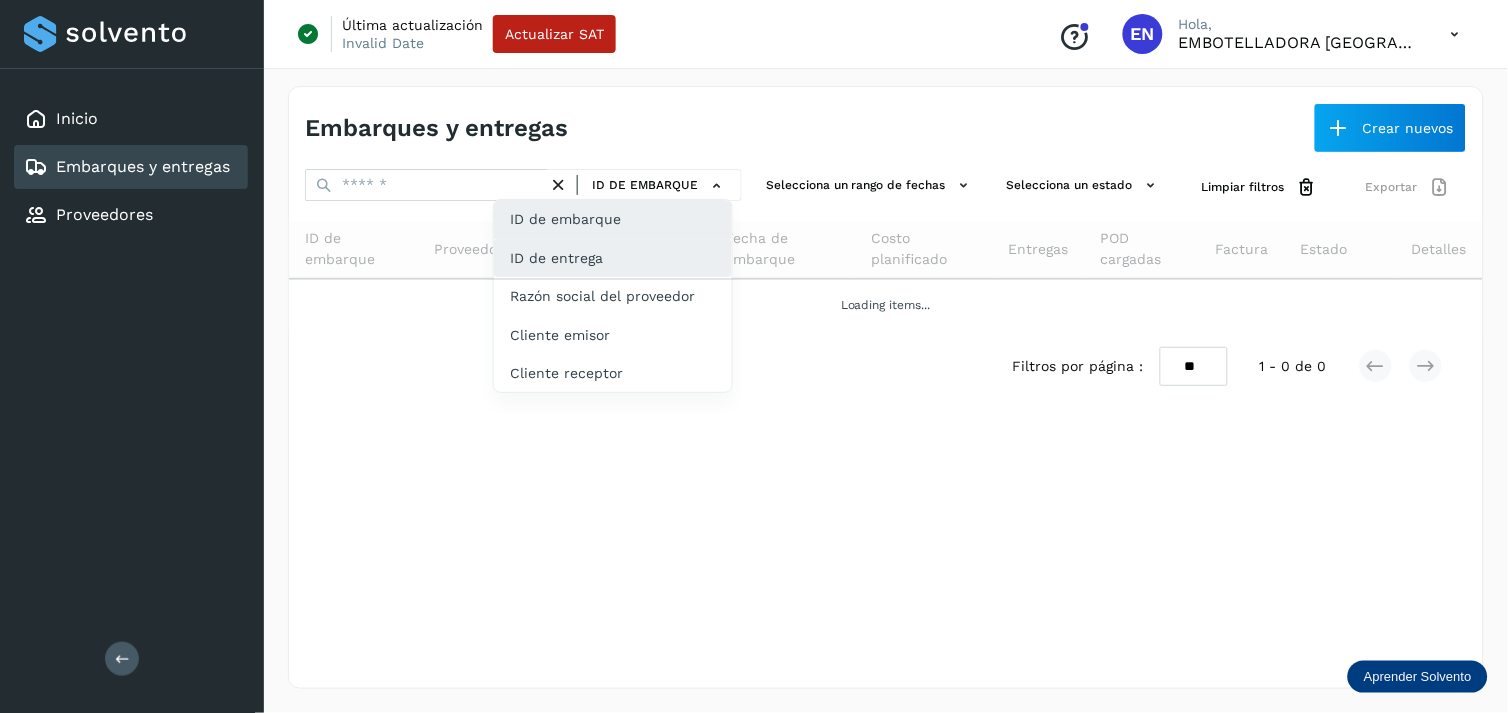 click on "ID de entrega" 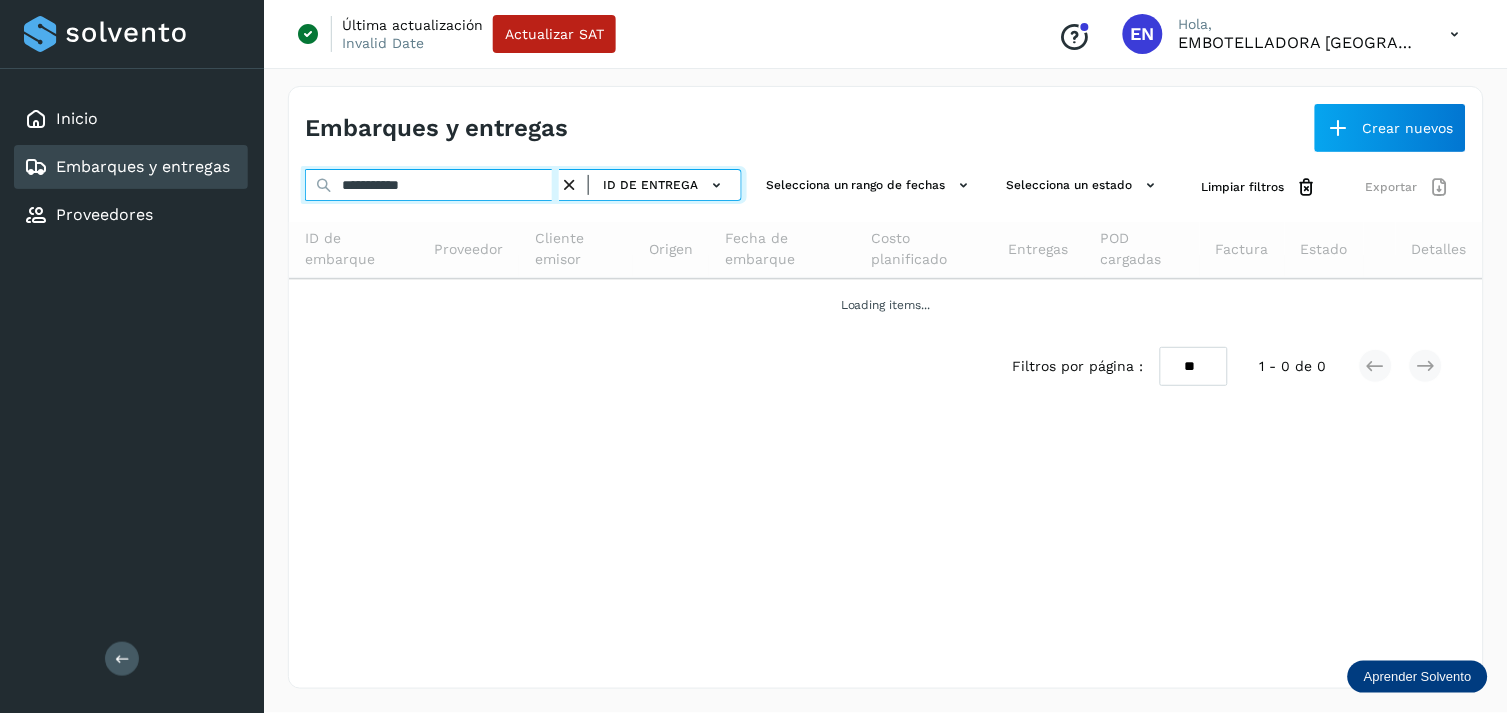 click on "**********" at bounding box center (432, 185) 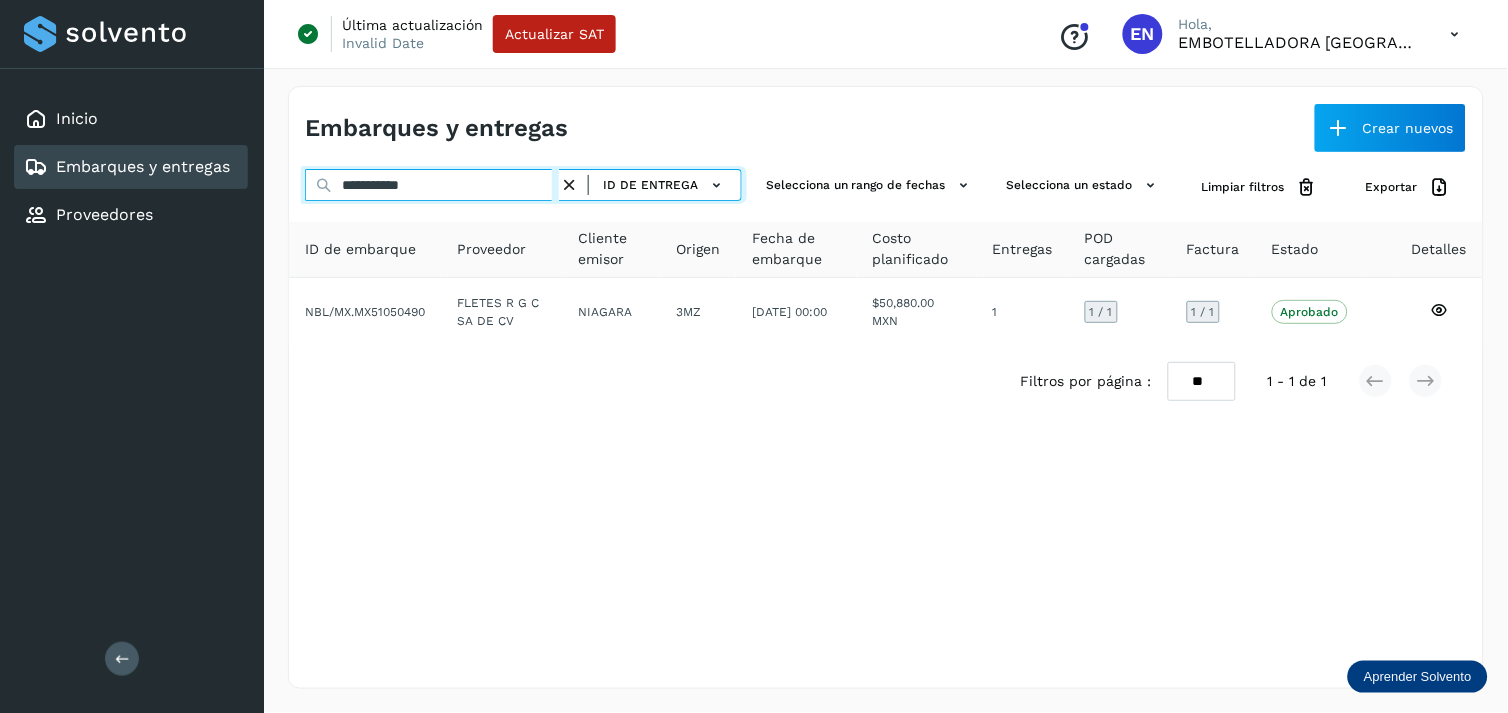 click on "**********" at bounding box center (432, 185) 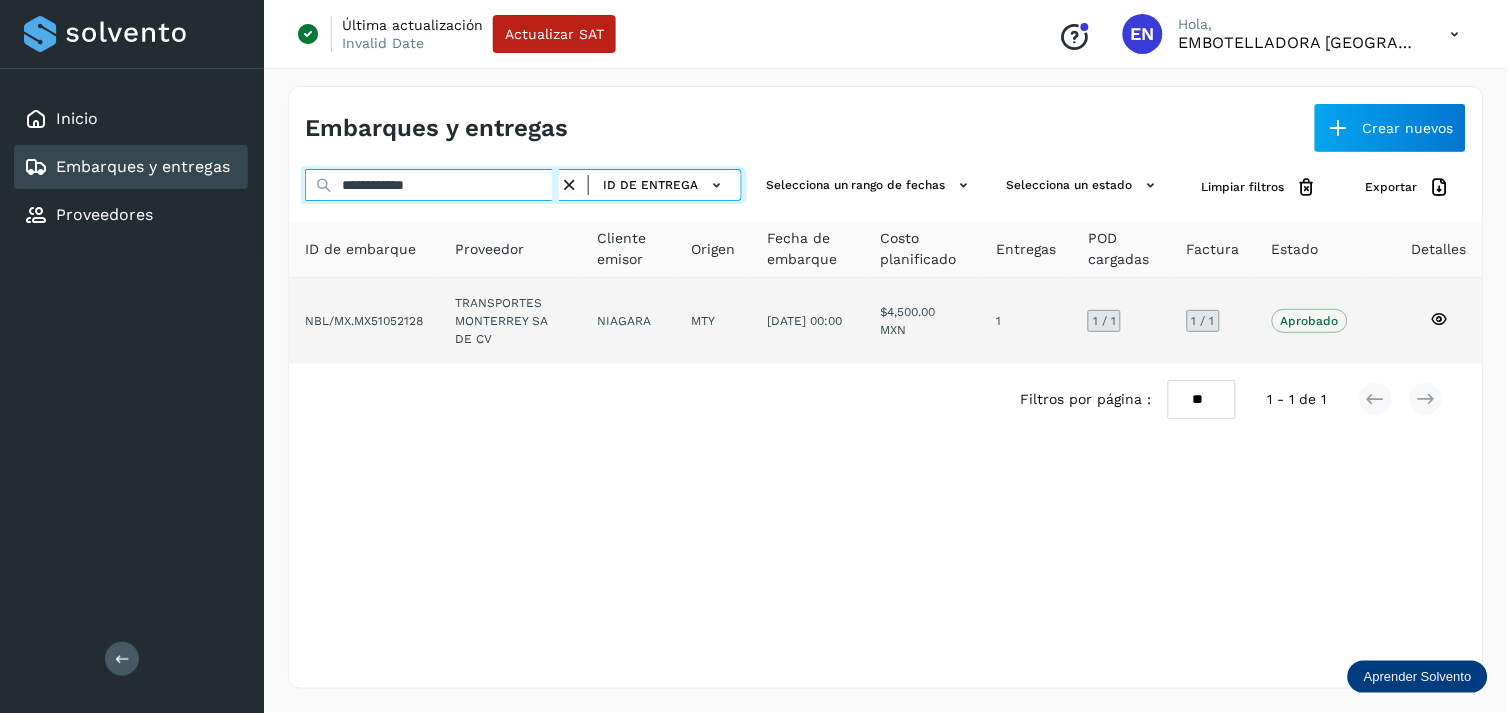type on "**********" 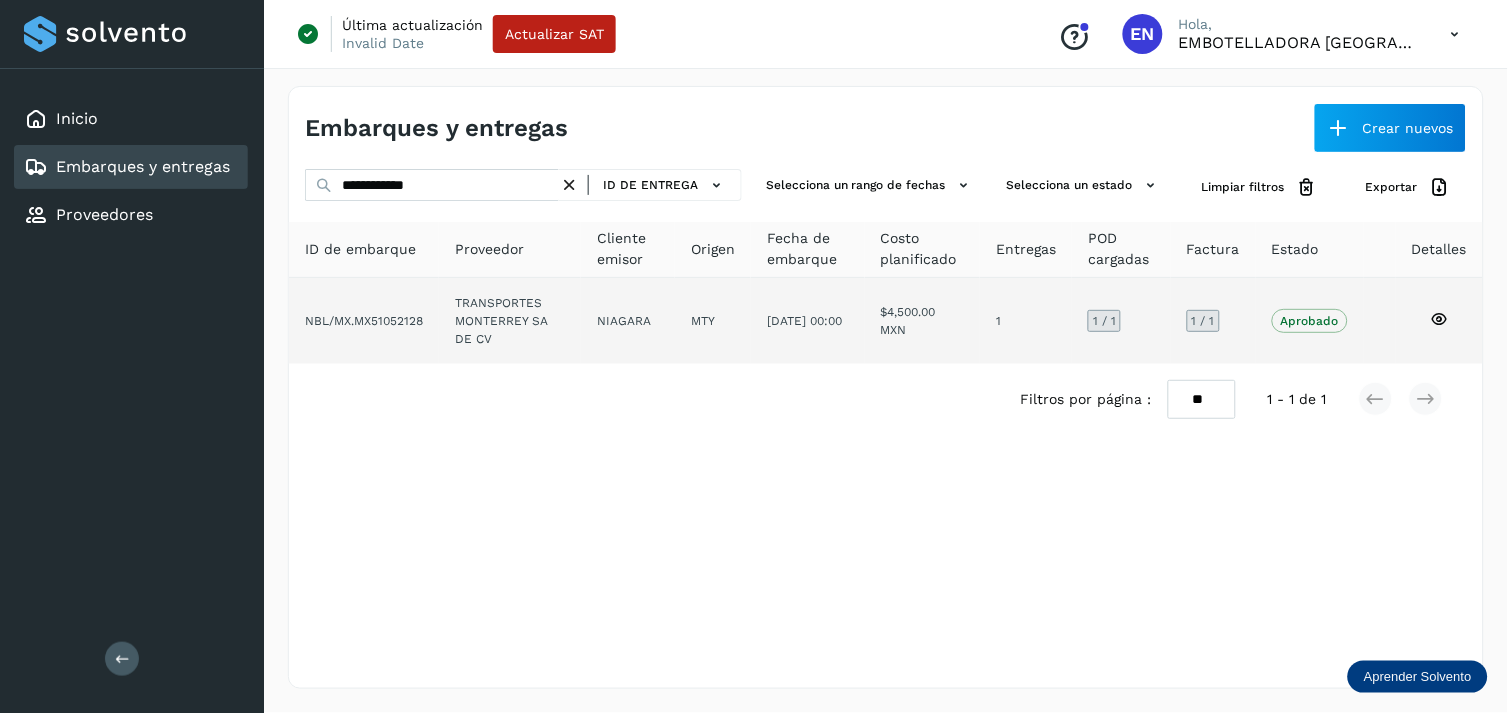 click on "TRANSPORTES MONTERREY SA DE CV" 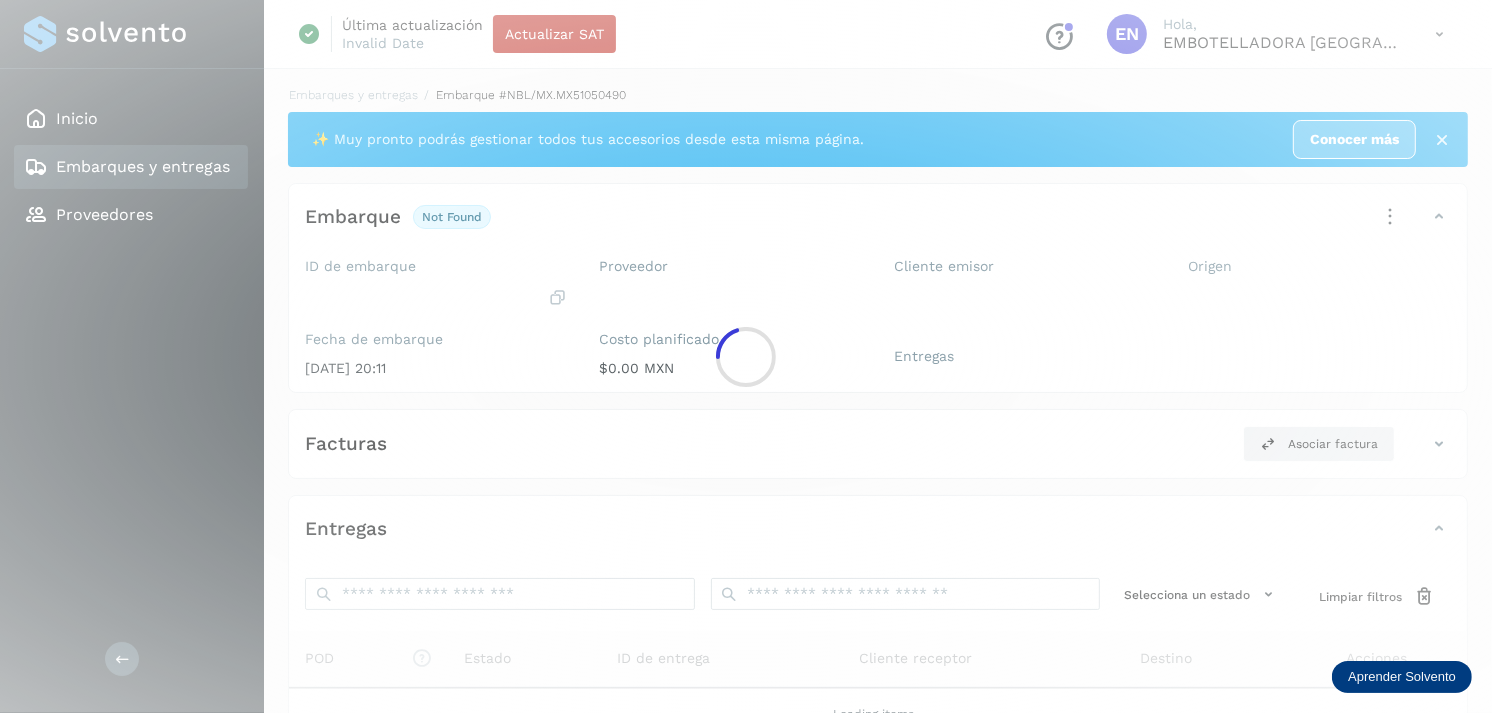 click 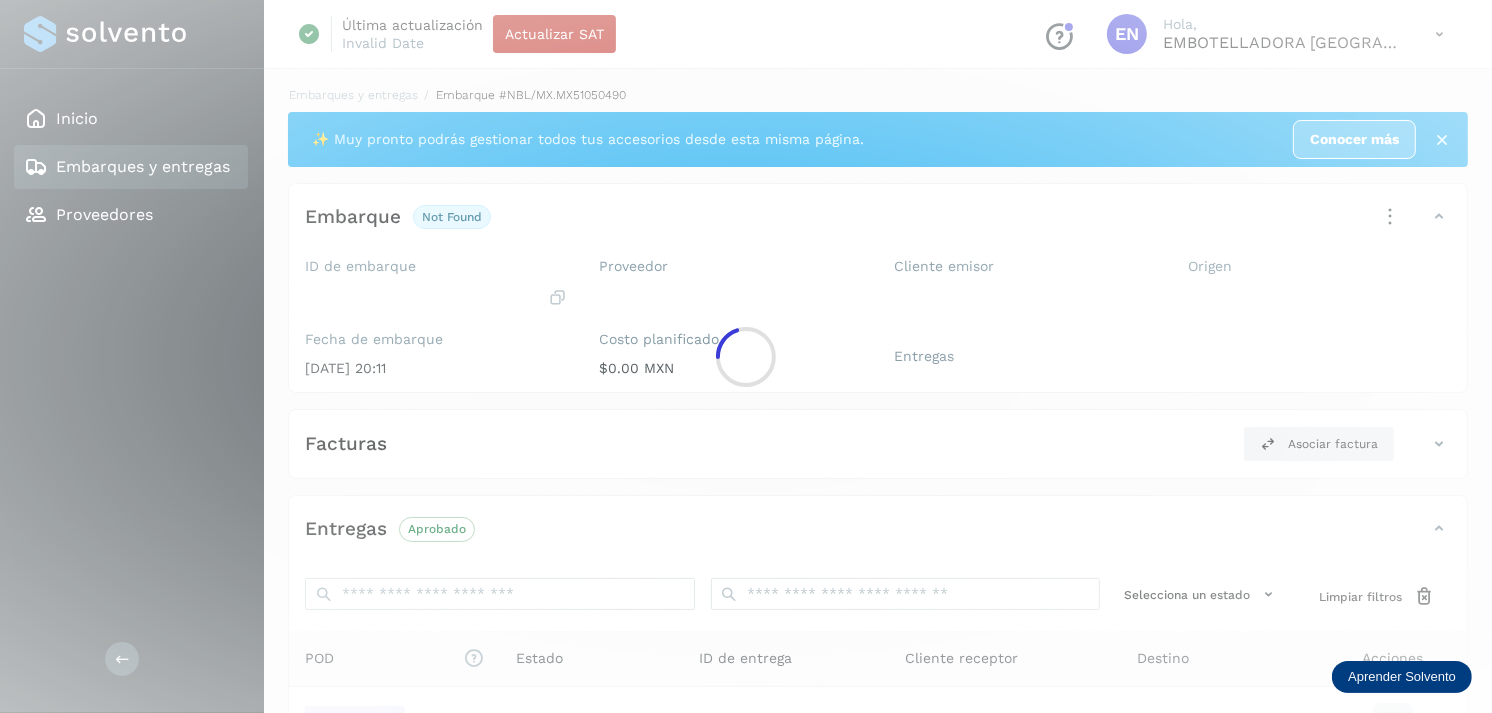 scroll, scrollTop: 241, scrollLeft: 0, axis: vertical 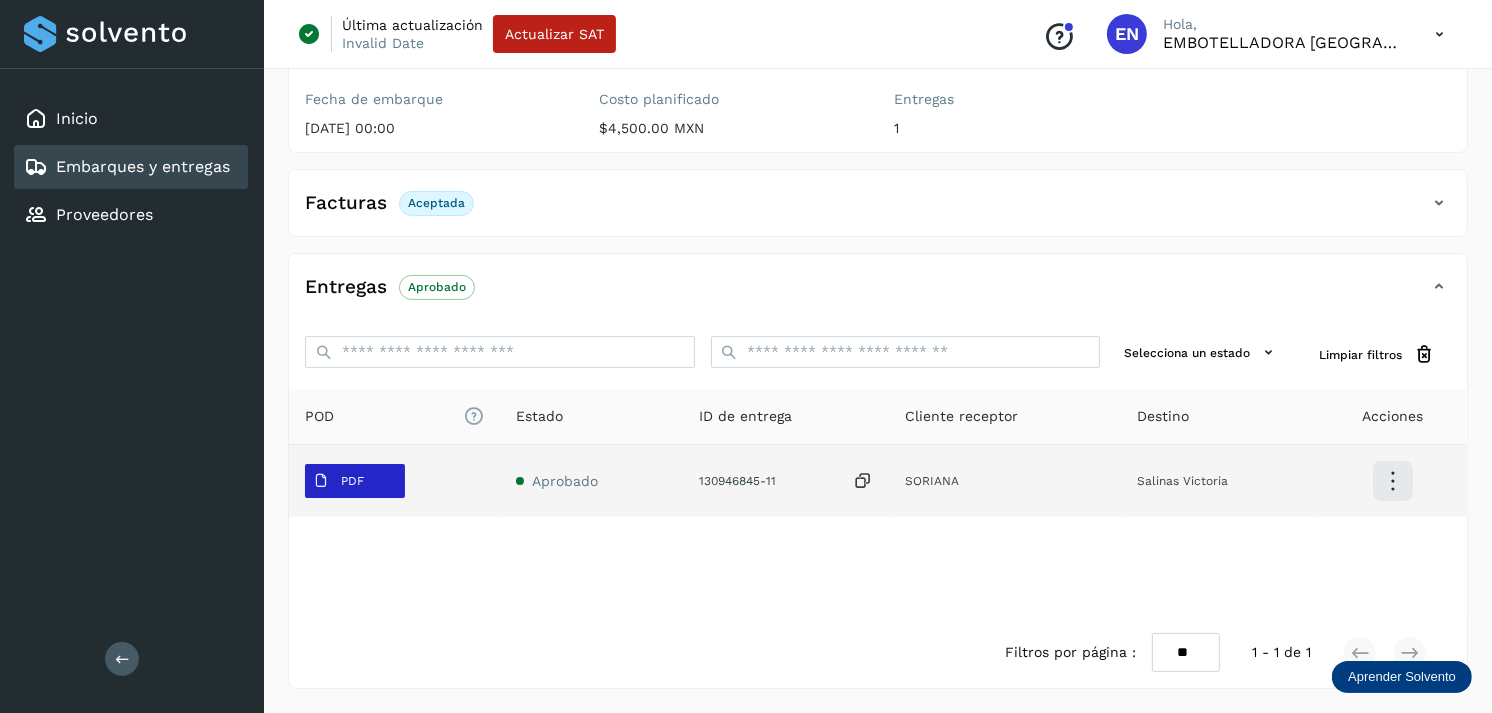 click at bounding box center [321, 481] 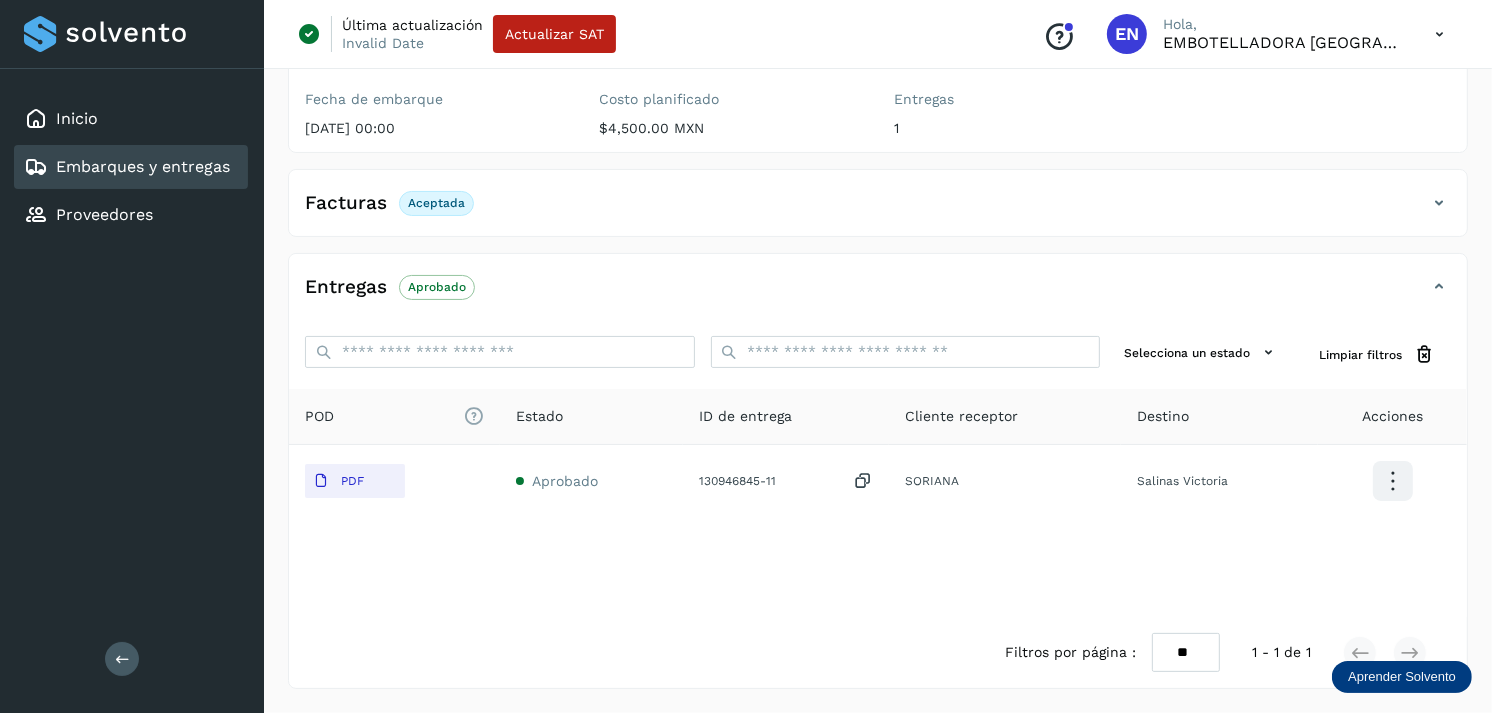 click on "Embarques y entregas" at bounding box center [143, 166] 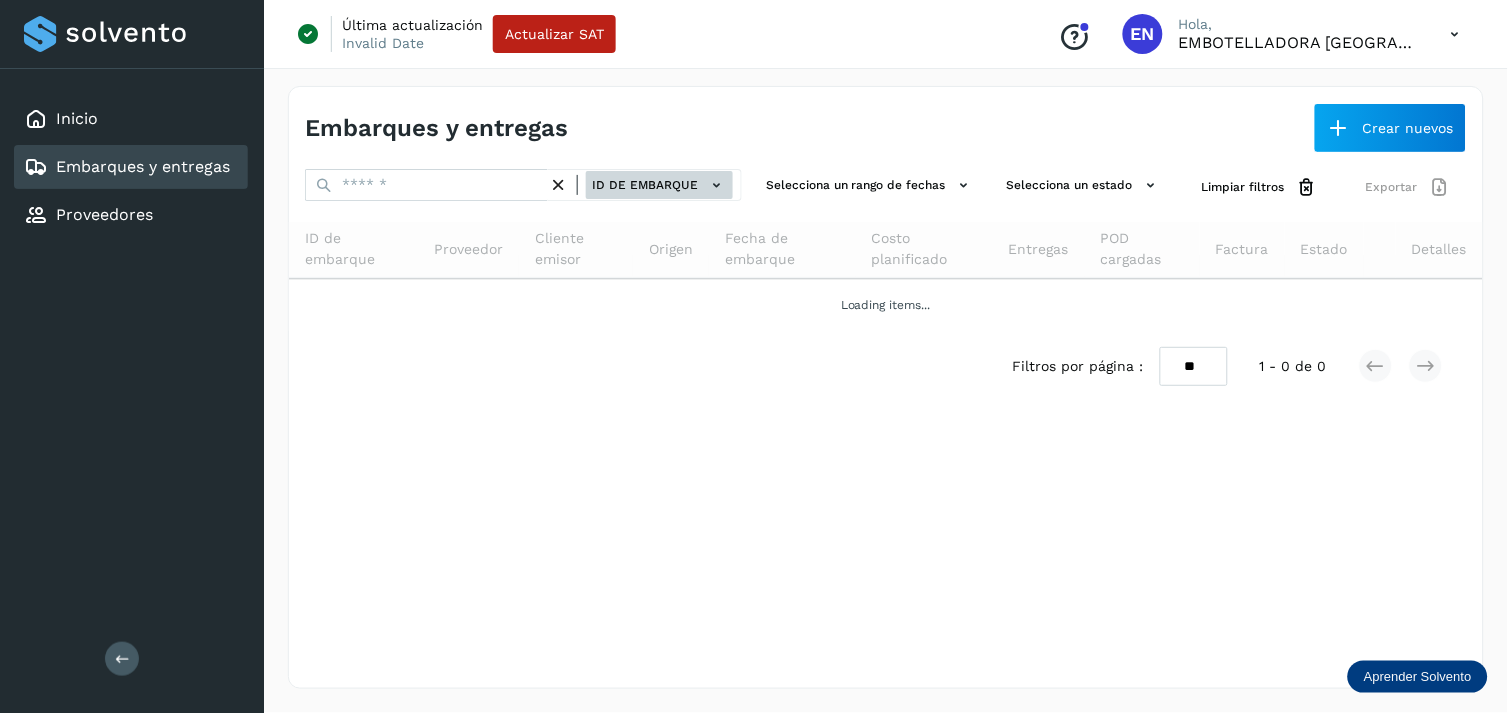 click on "ID de embarque" 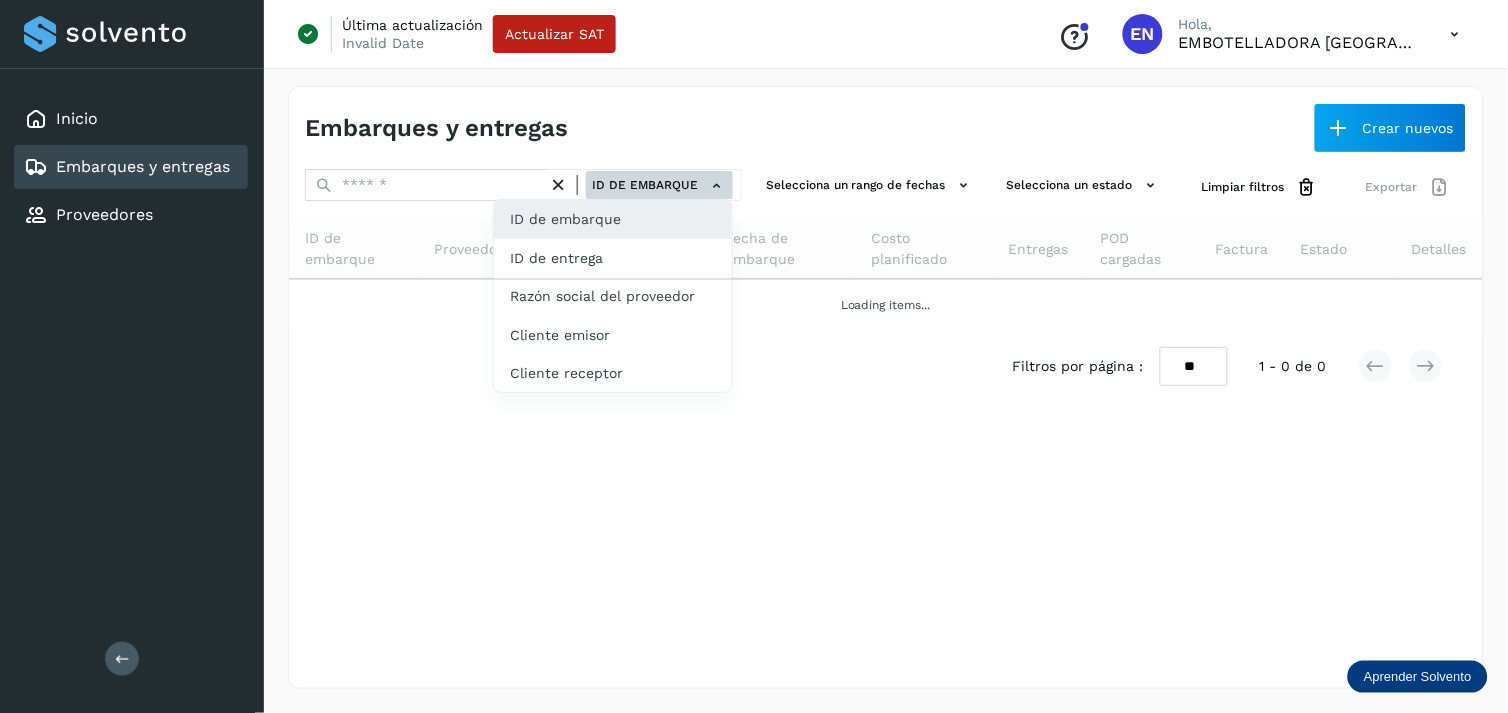 click on "ID de entrega" 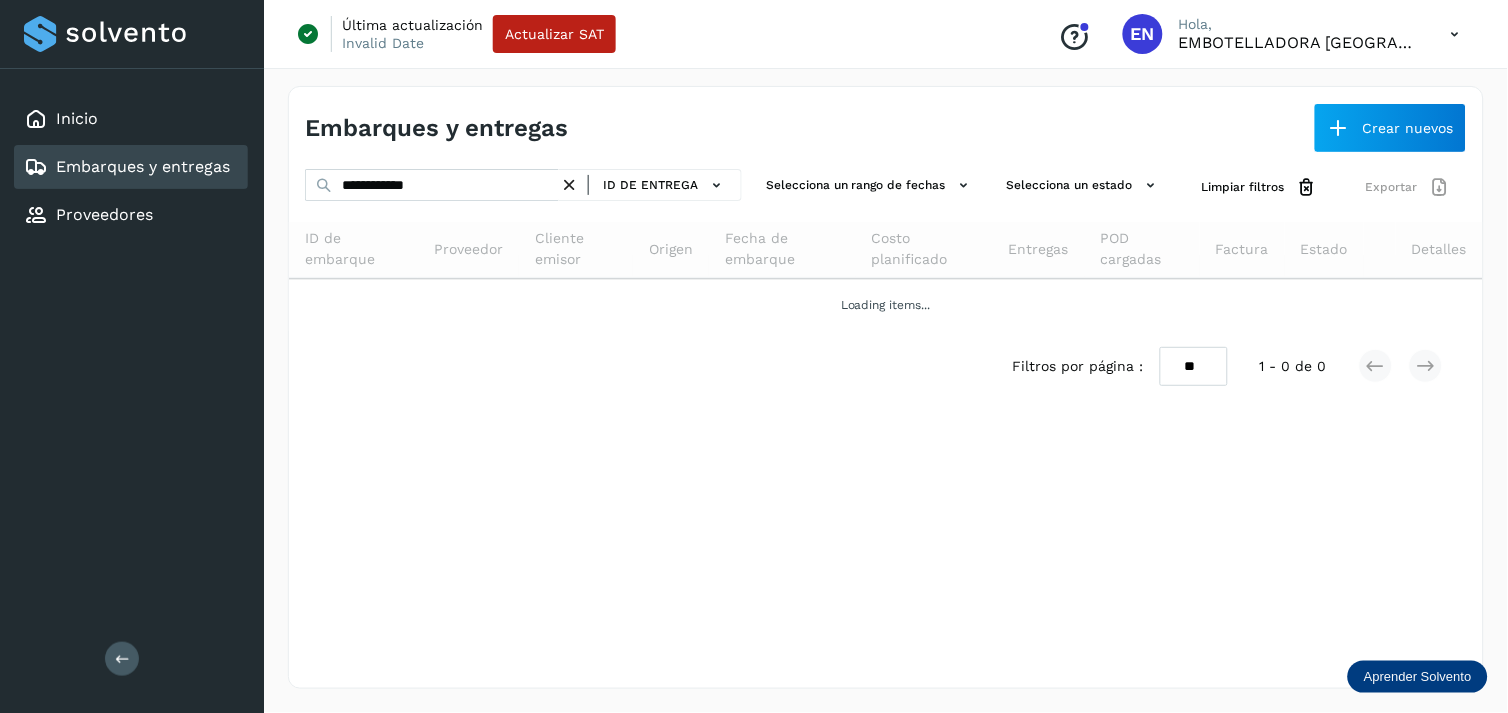 click at bounding box center (569, 185) 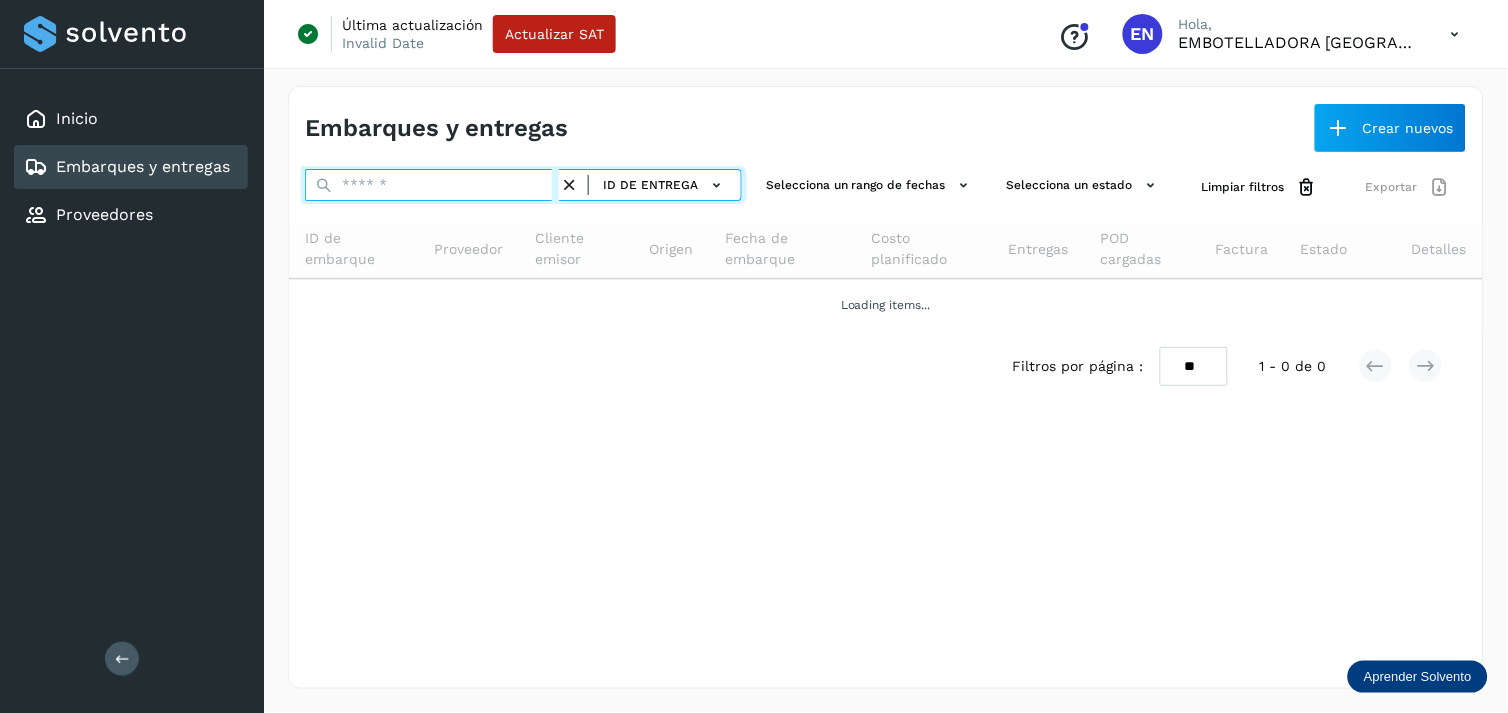 click at bounding box center (432, 185) 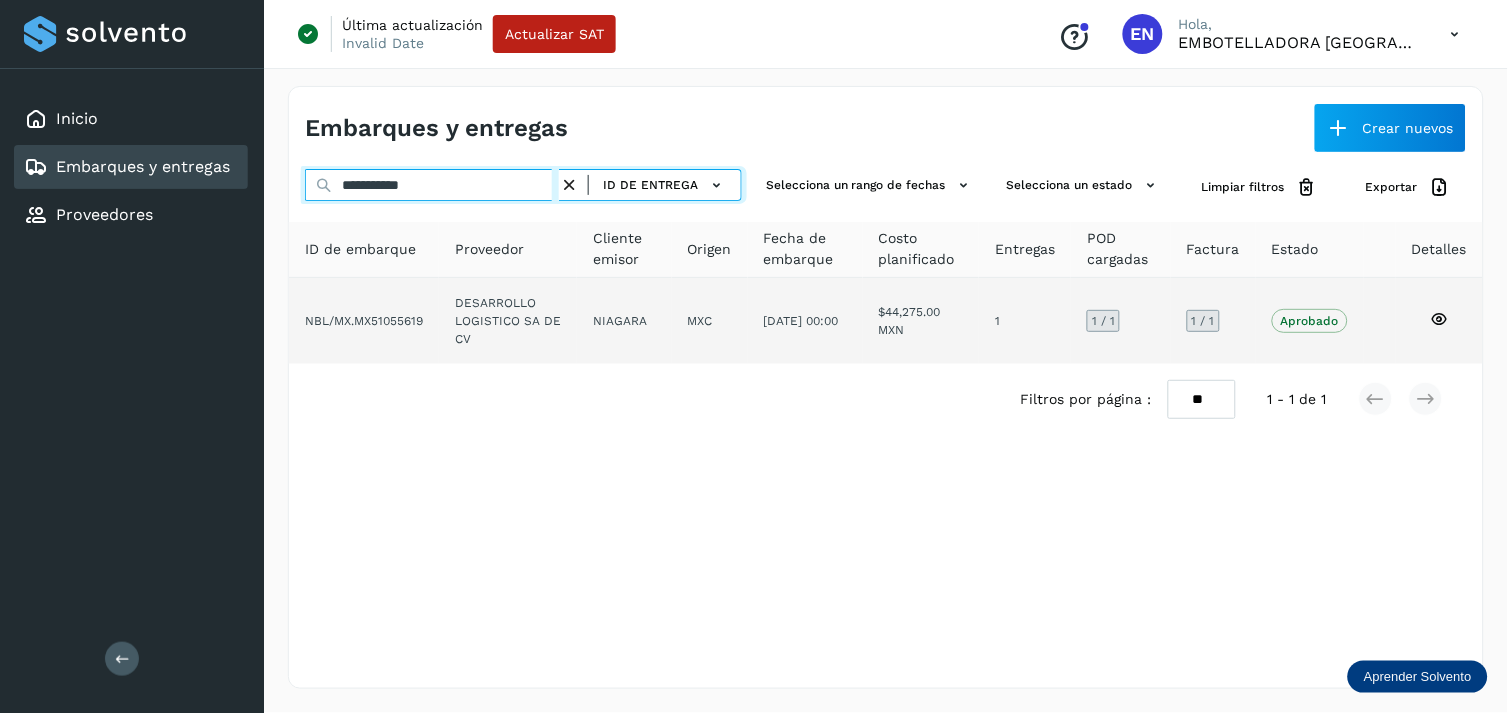 type on "**********" 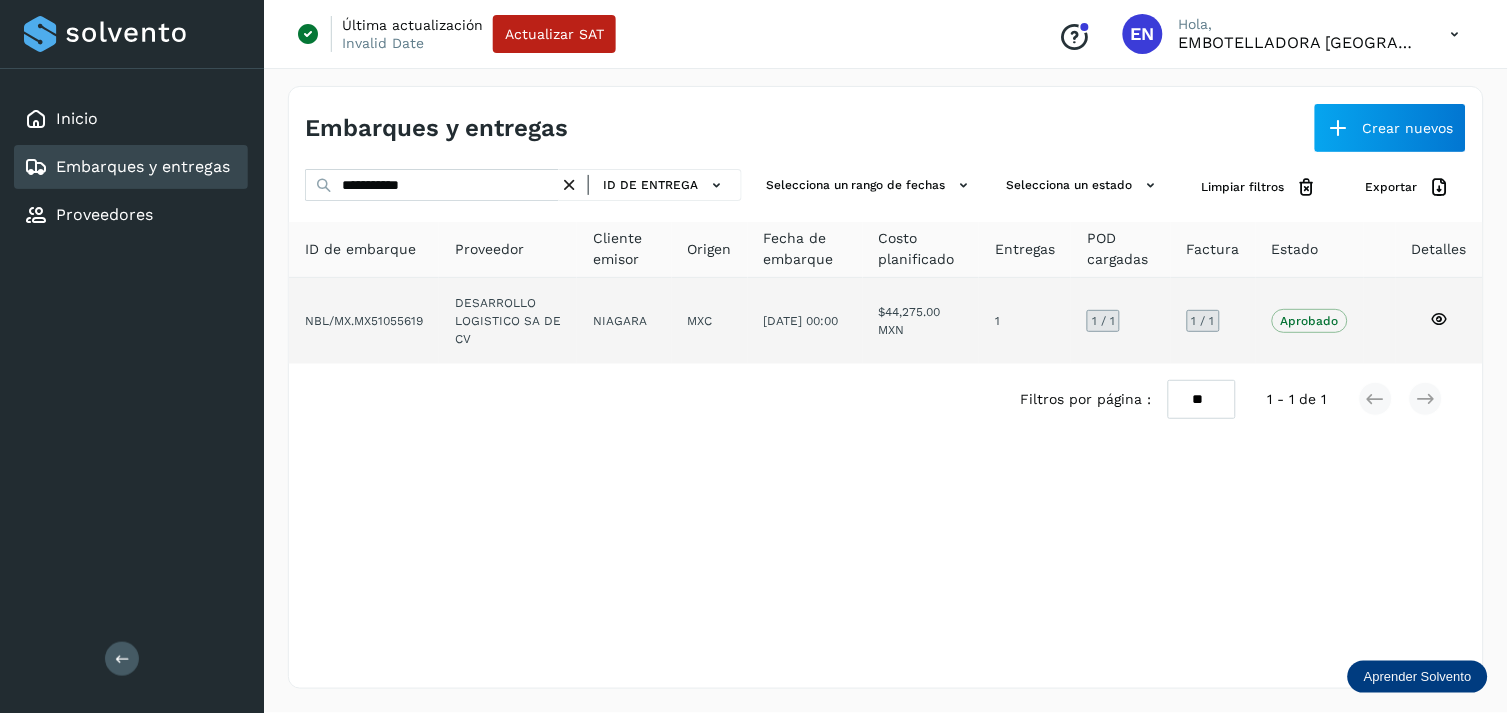 click on "NIAGARA" 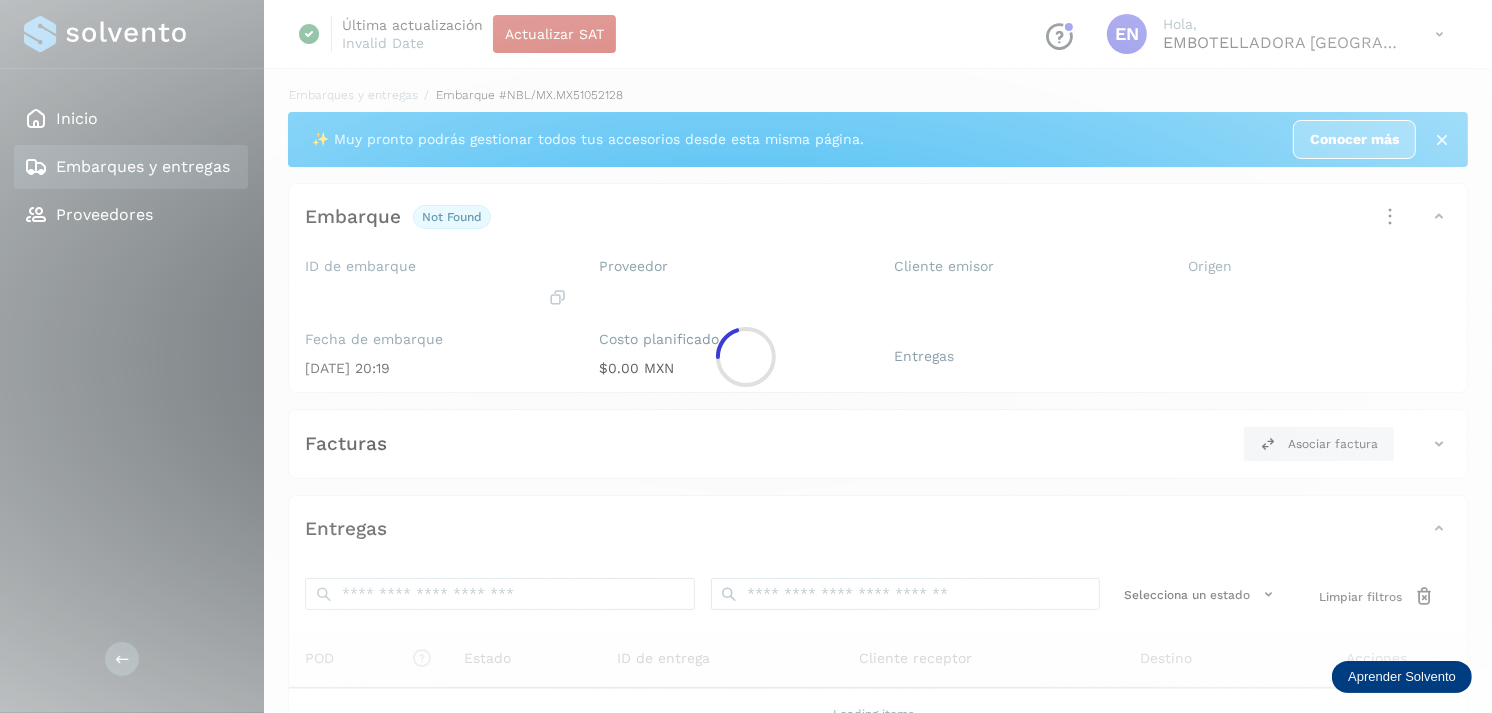 click 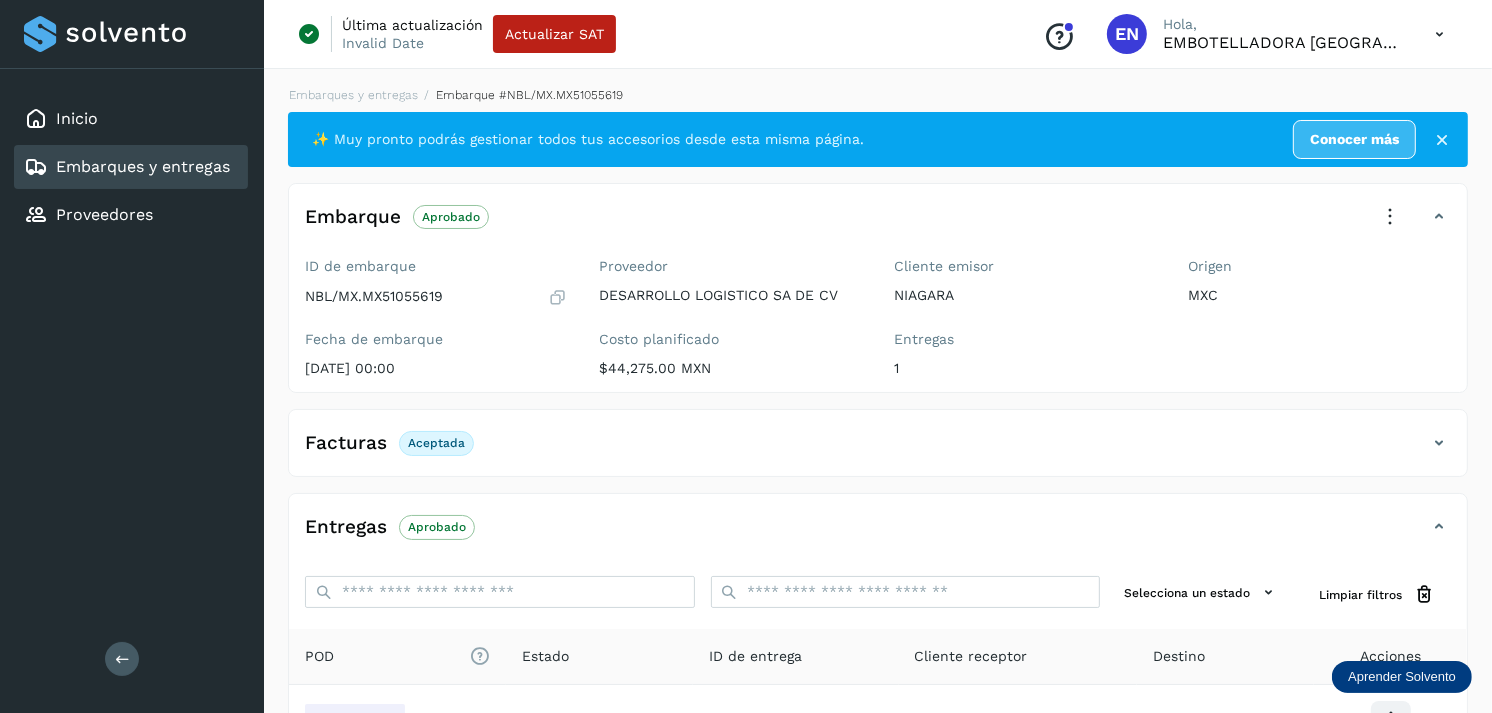 scroll, scrollTop: 241, scrollLeft: 0, axis: vertical 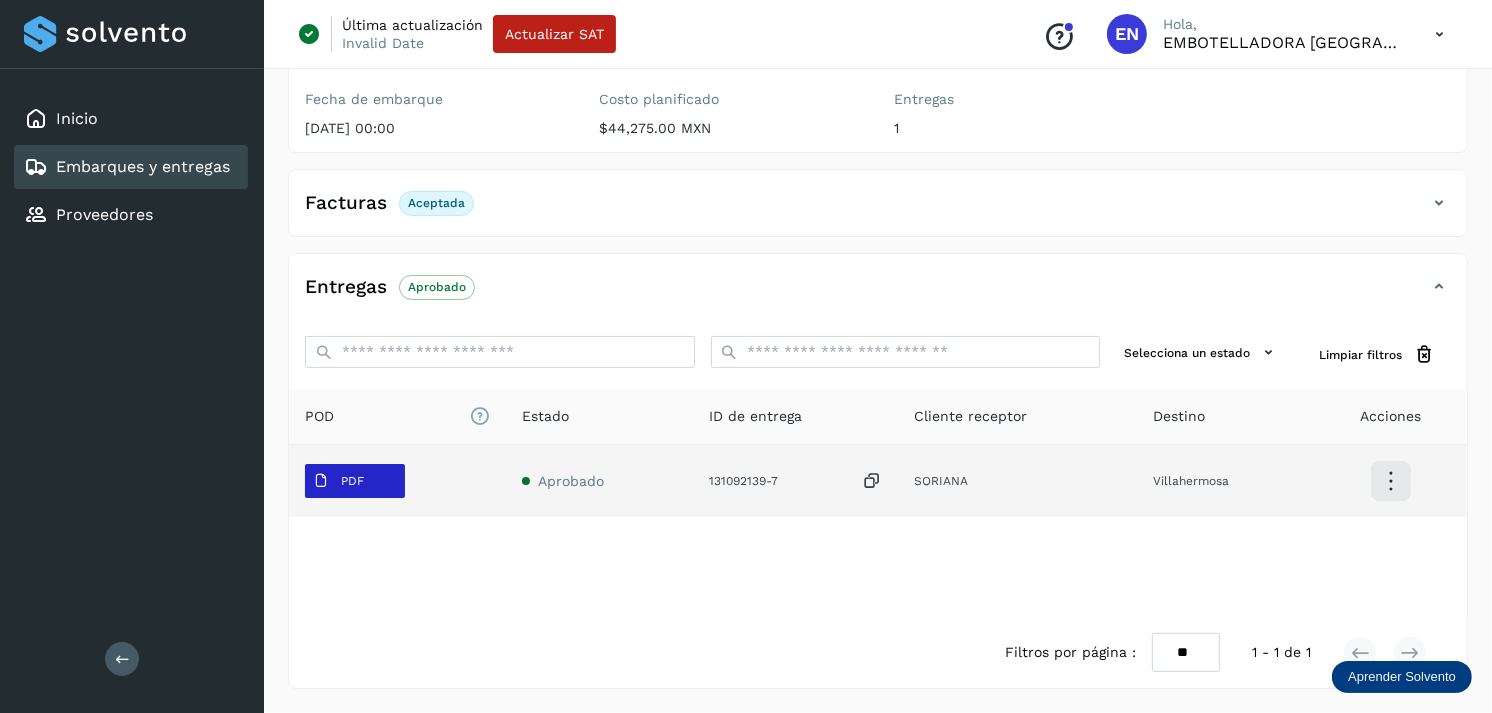 click on "PDF" at bounding box center (352, 481) 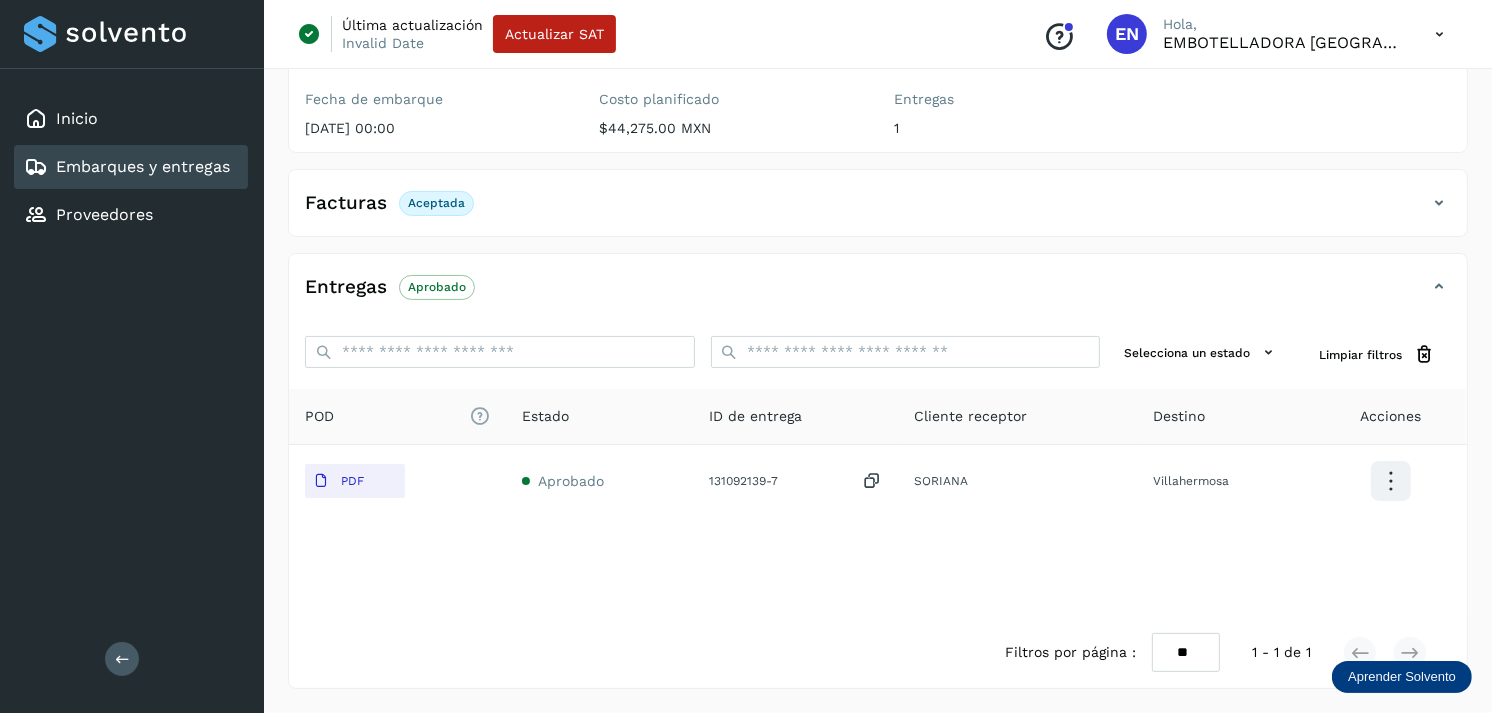 type 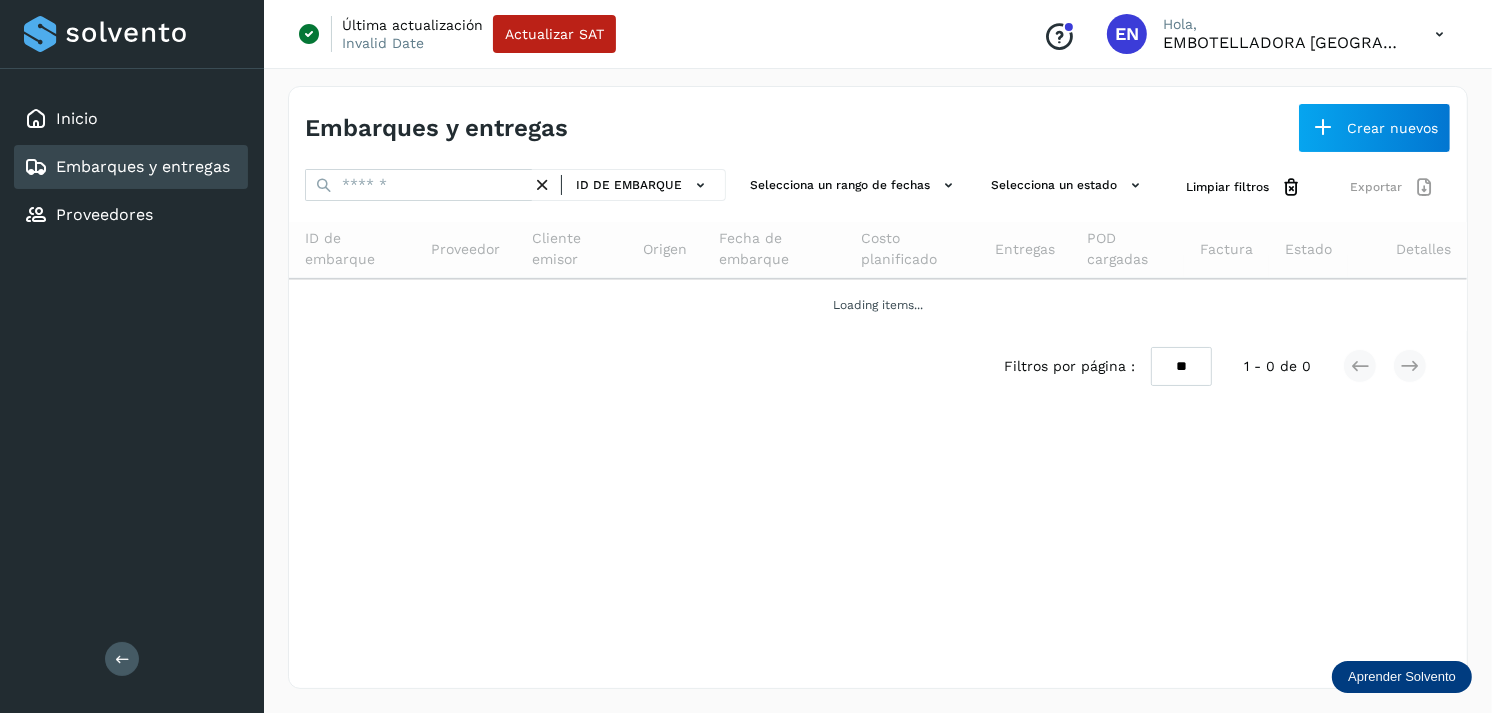 scroll, scrollTop: 0, scrollLeft: 0, axis: both 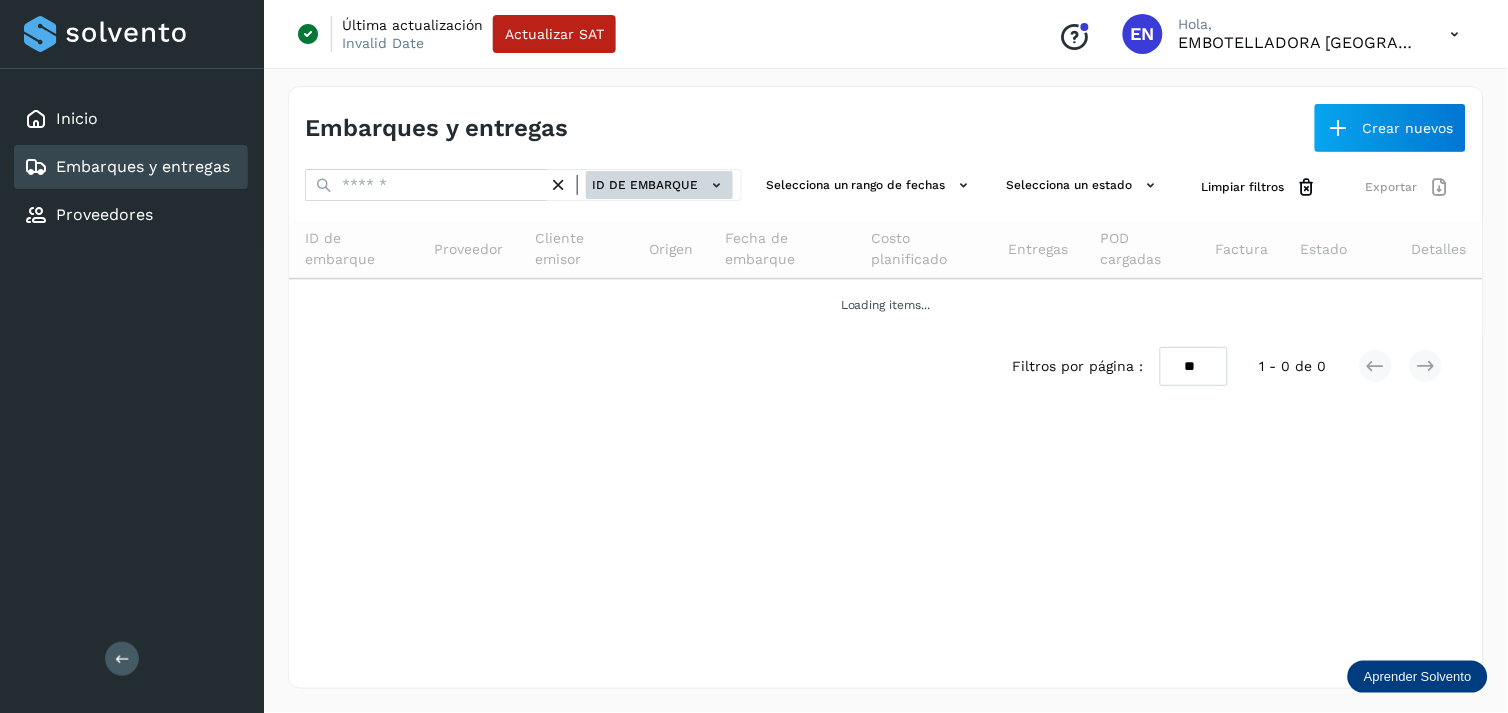 click on "ID de embarque" 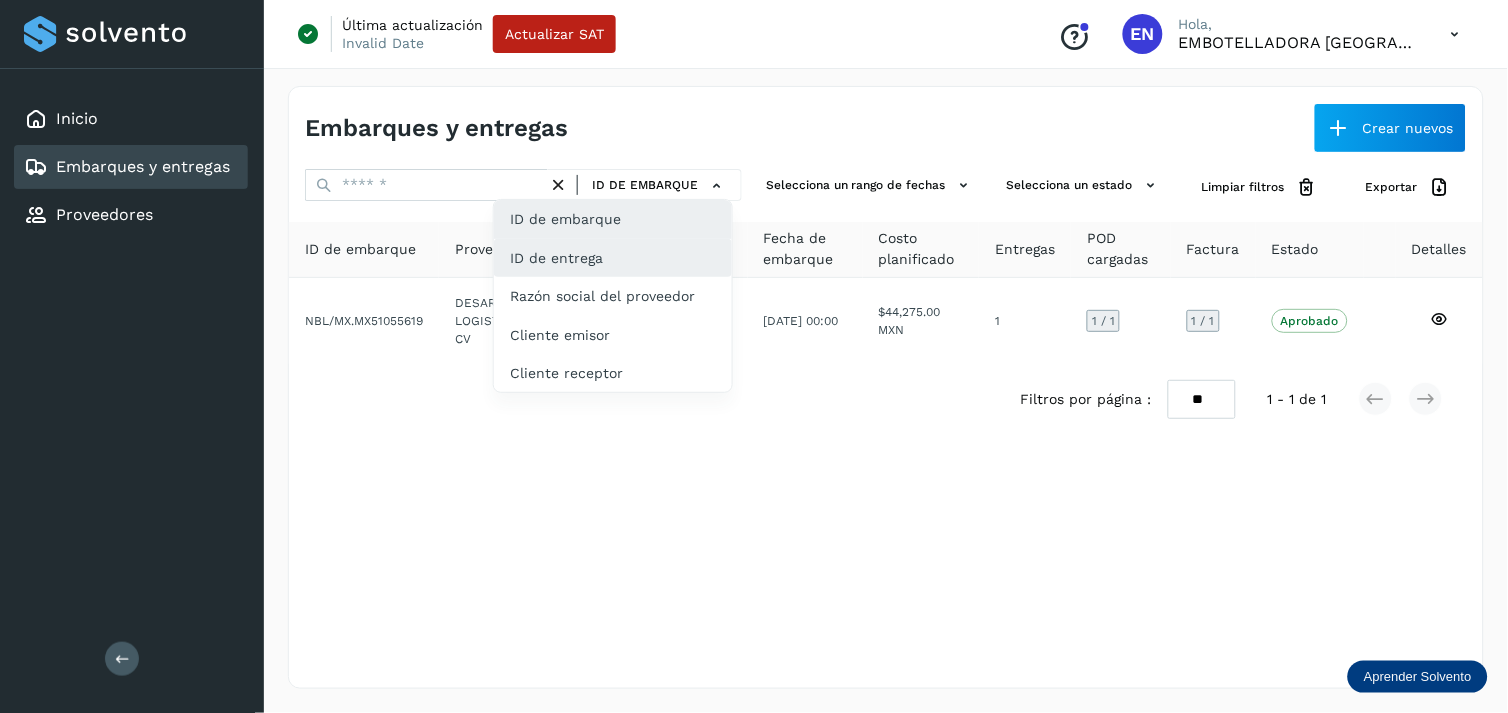 drag, startPoint x: 582, startPoint y: 277, endPoint x: 618, endPoint y: 265, distance: 37.94733 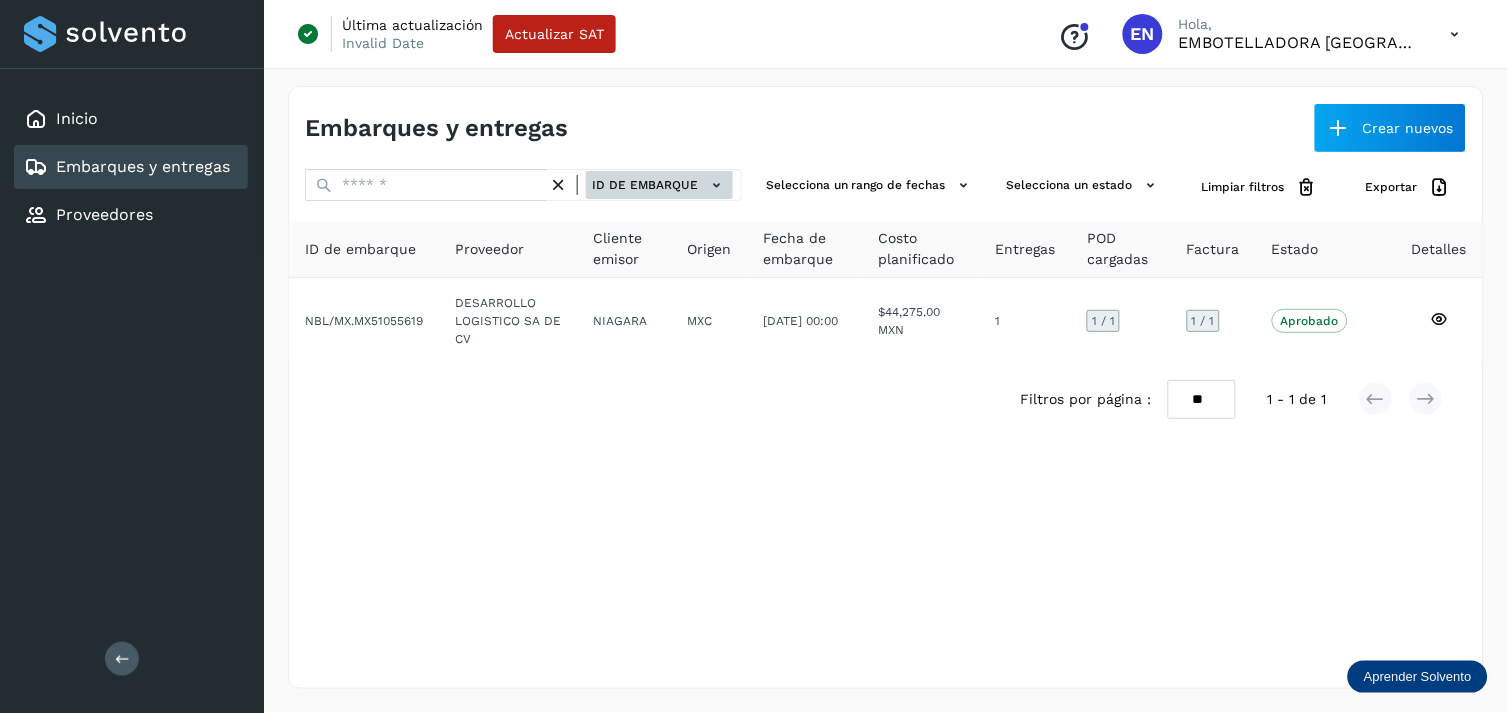 click on "ID de embarque" 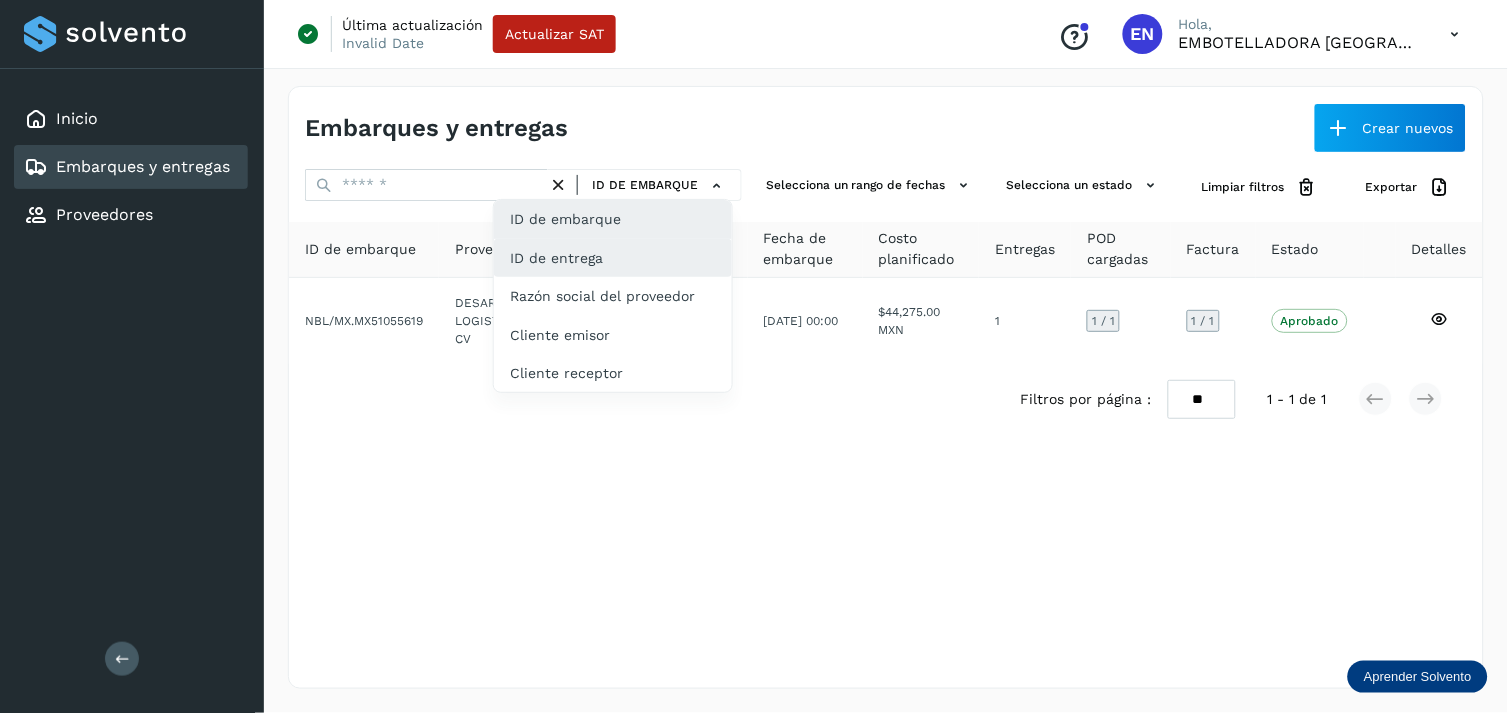 click on "ID de entrega" 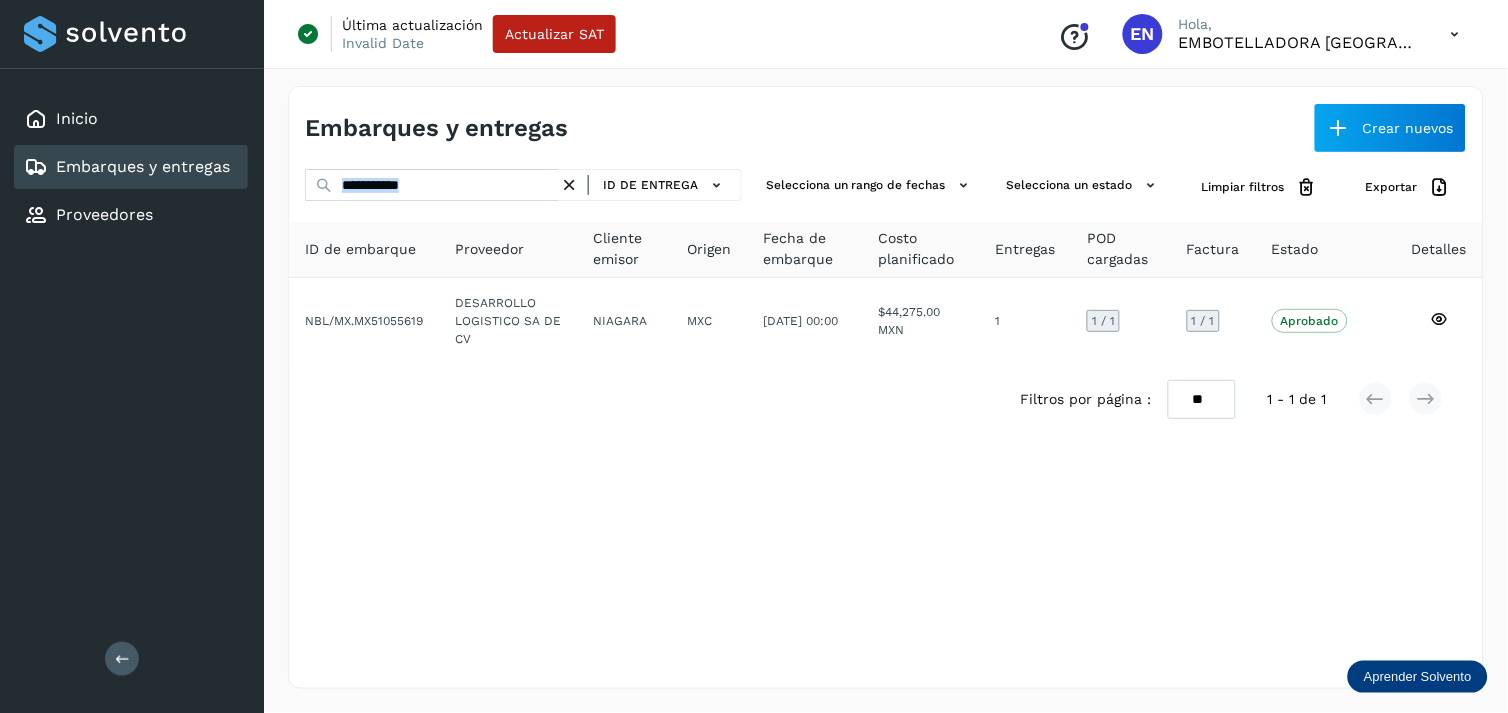 drag, startPoint x: 582, startPoint y: 175, endPoint x: 510, endPoint y: 194, distance: 74.46476 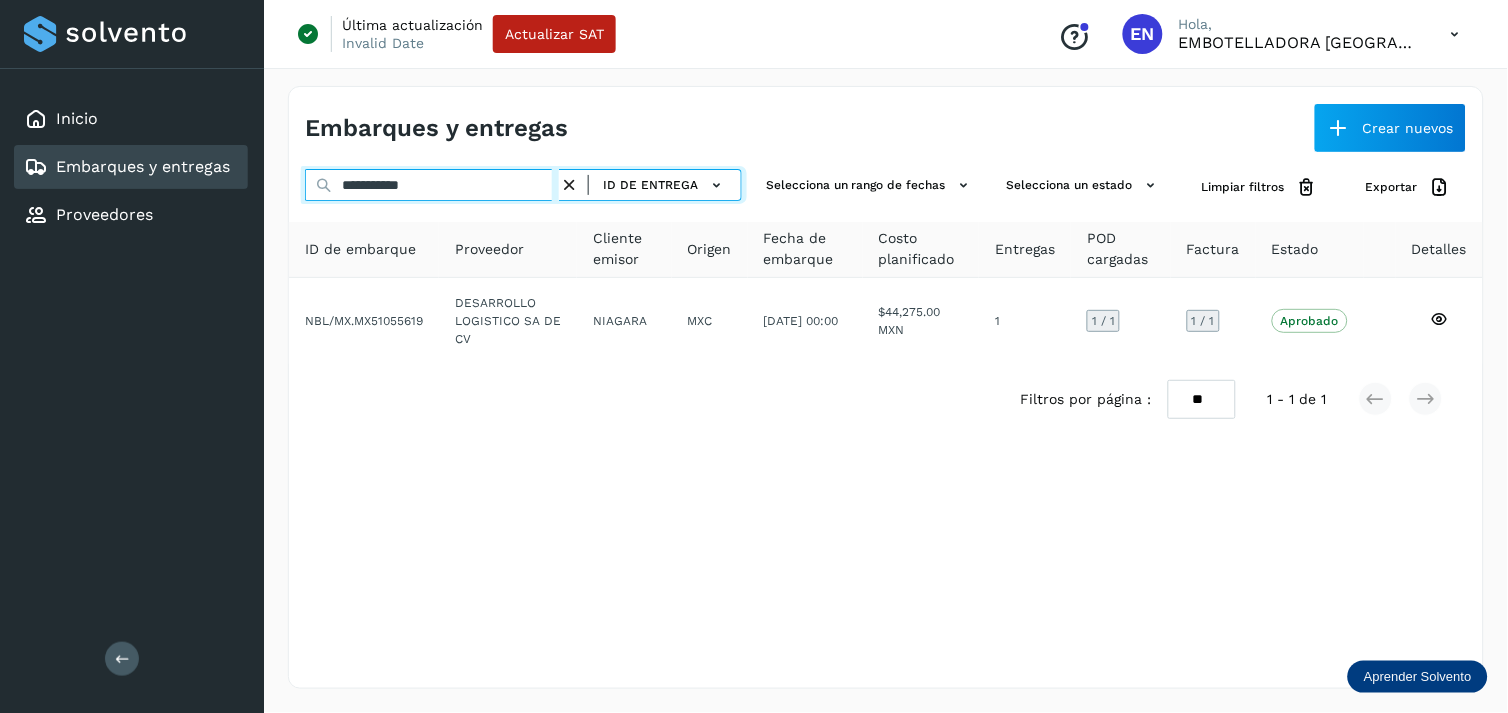 click on "**********" at bounding box center [432, 185] 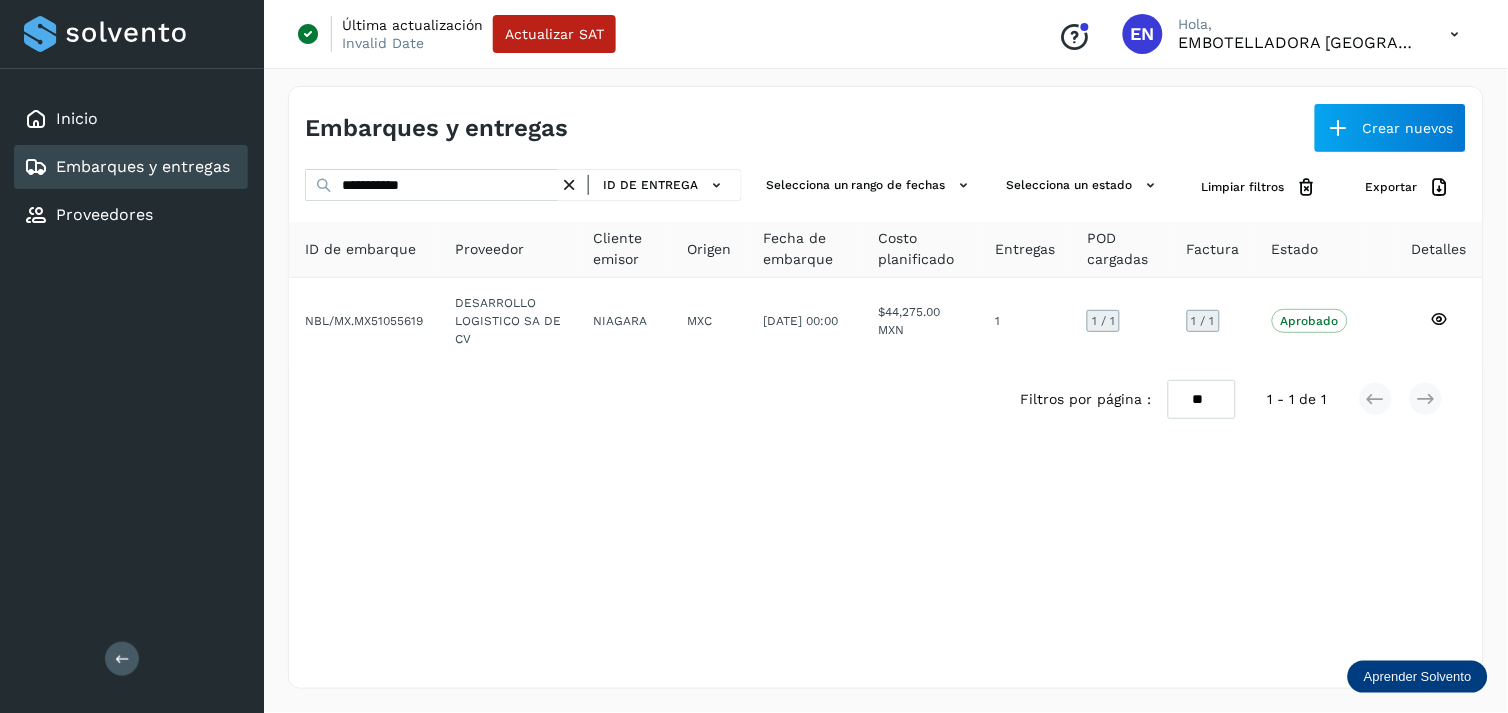 click at bounding box center [569, 185] 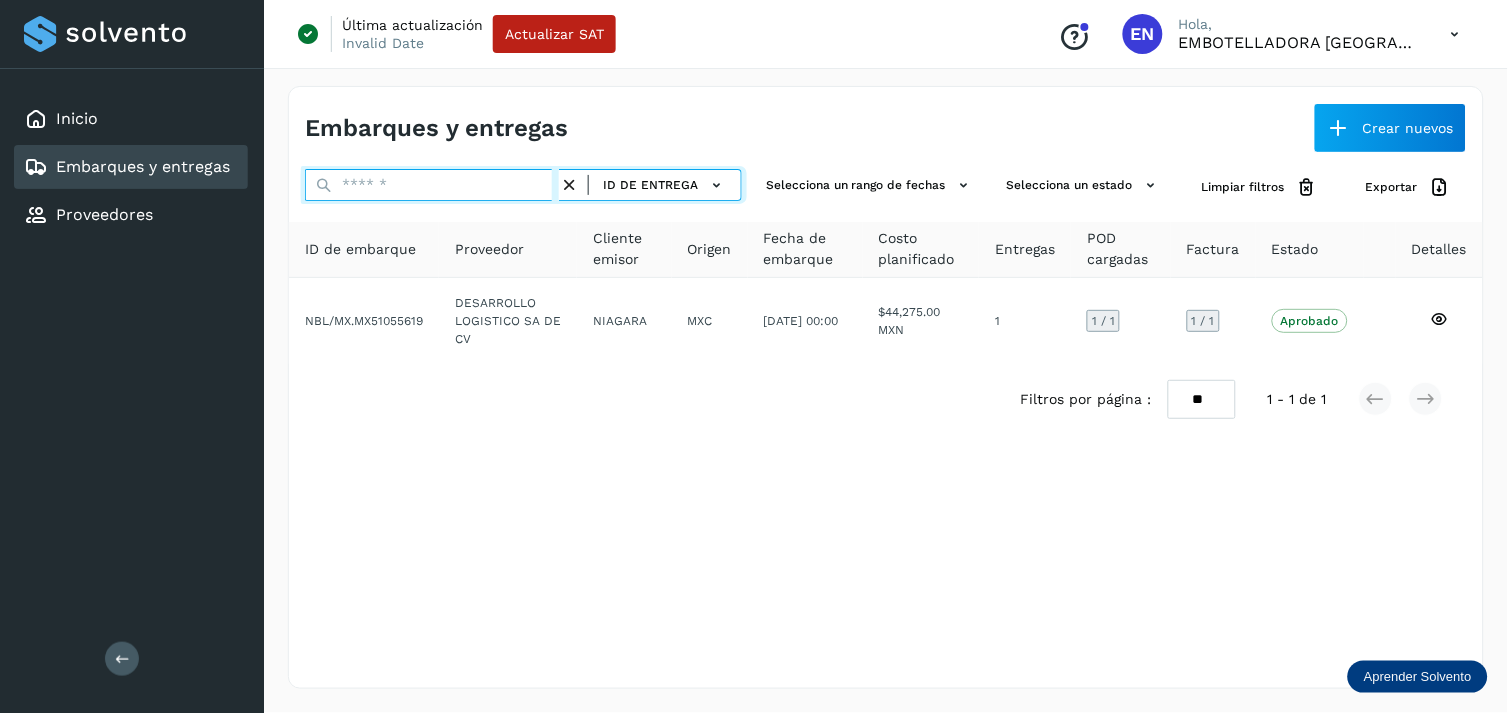 click at bounding box center [432, 185] 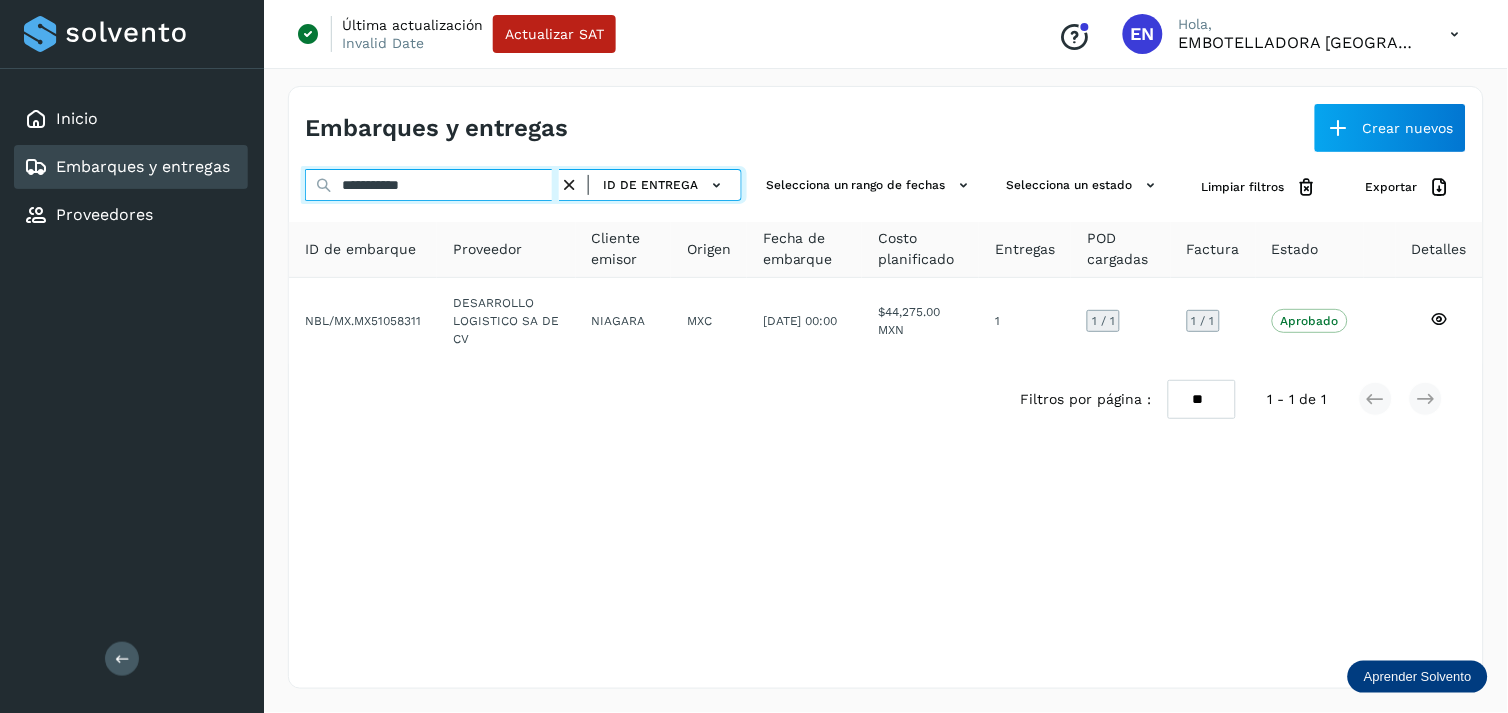 type on "**********" 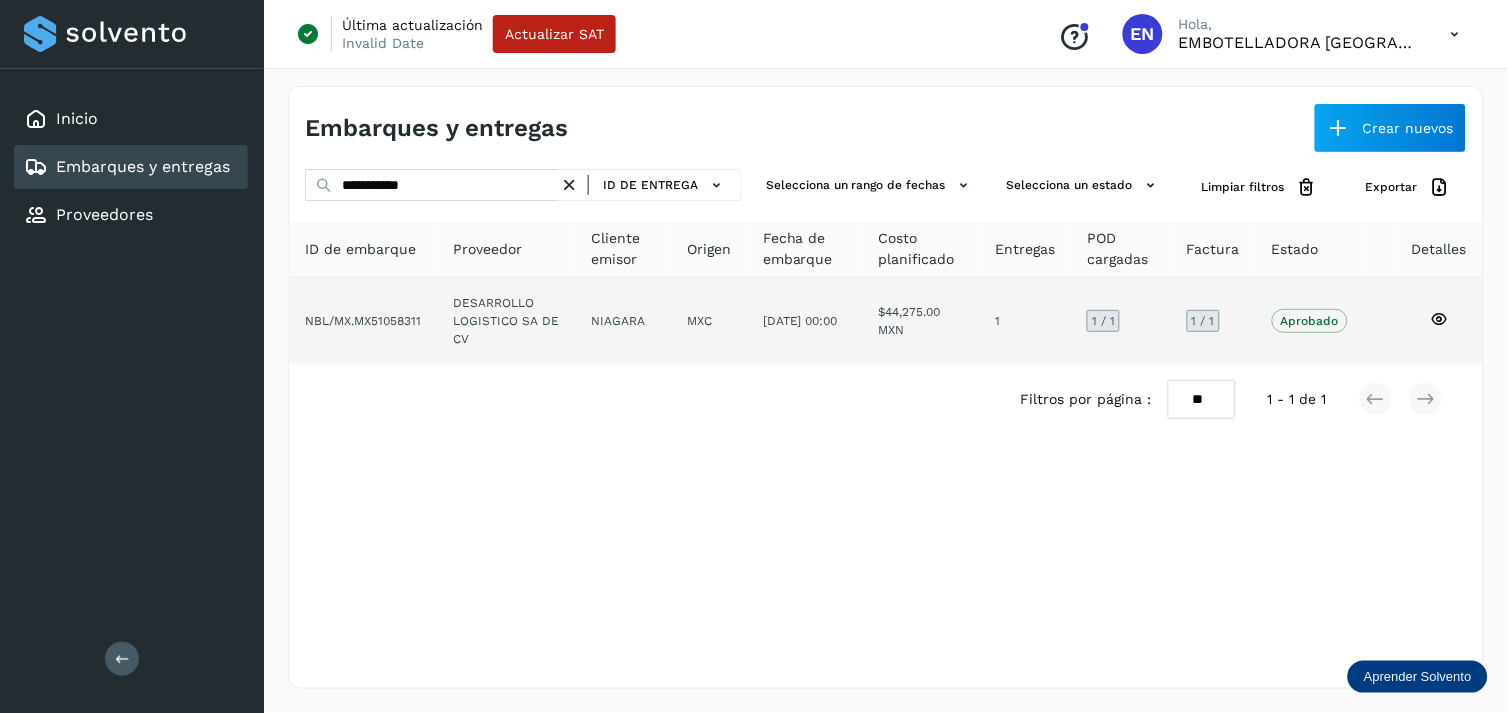 click on "DESARROLLO LOGISTICO SA DE CV" 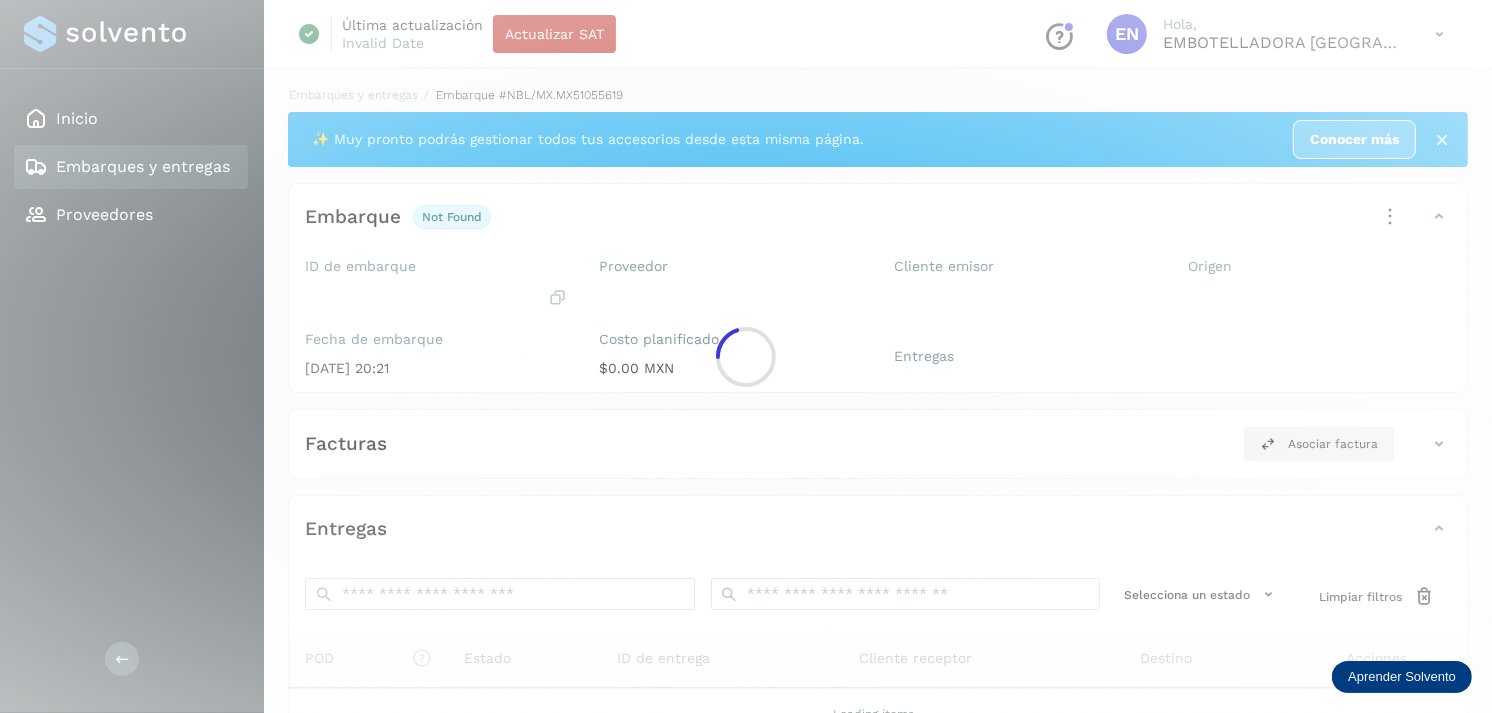 click 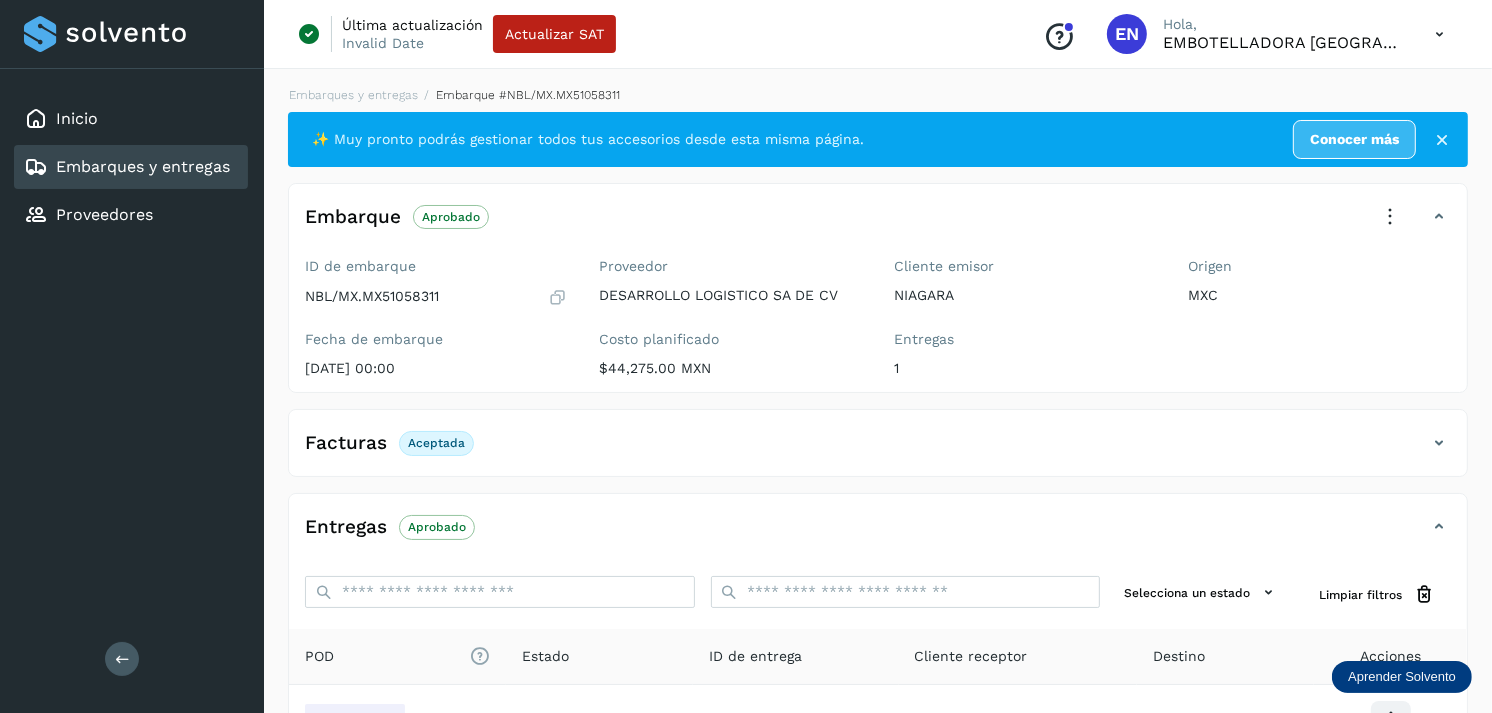 scroll, scrollTop: 241, scrollLeft: 0, axis: vertical 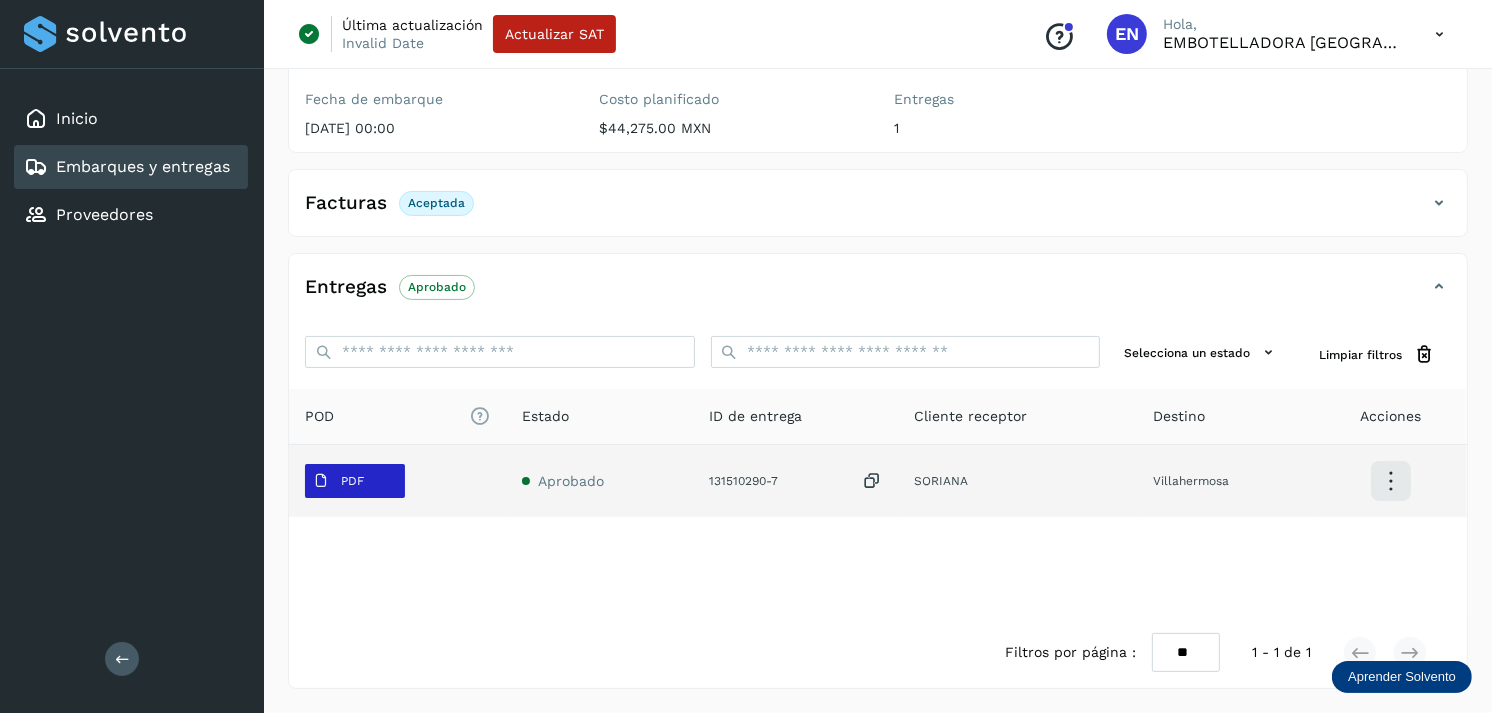 click on "PDF" at bounding box center [338, 481] 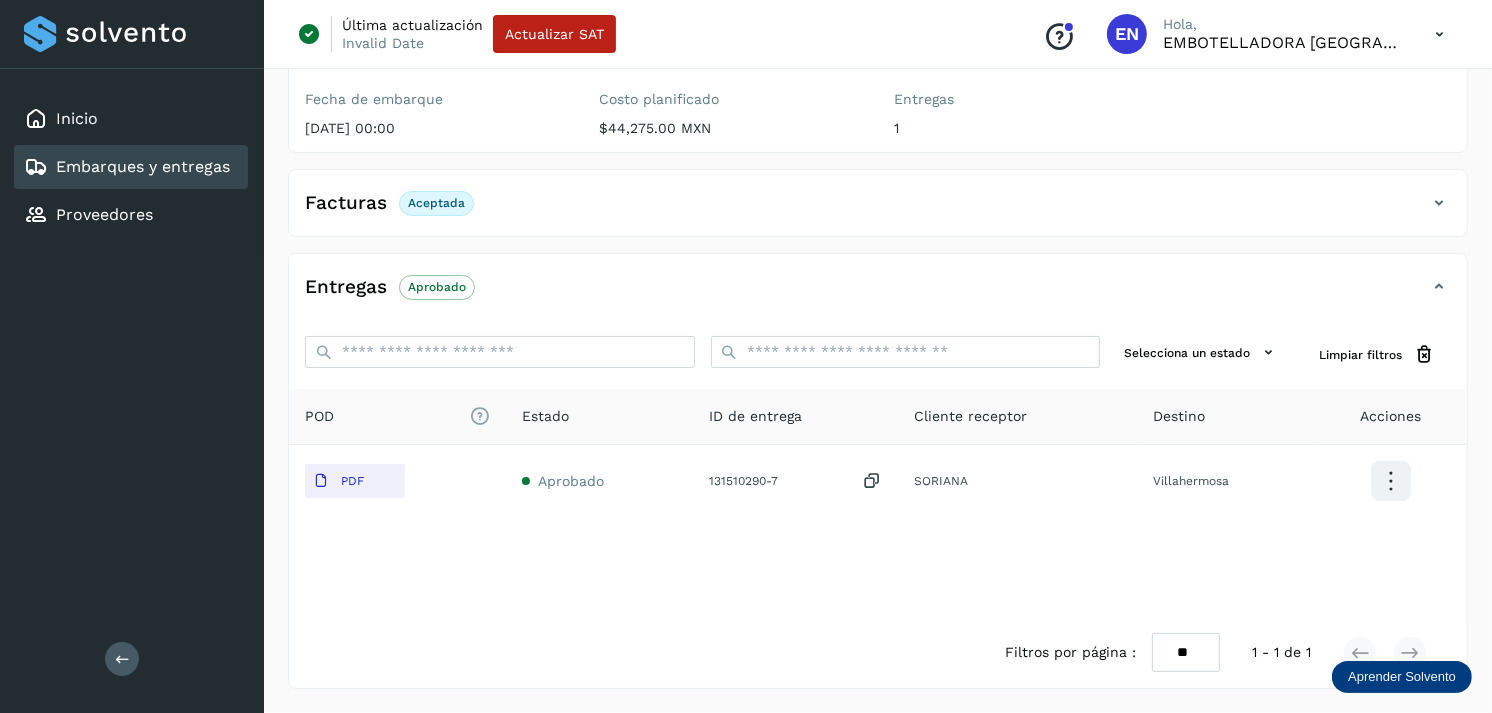 click on "Embarques y entregas" at bounding box center (143, 166) 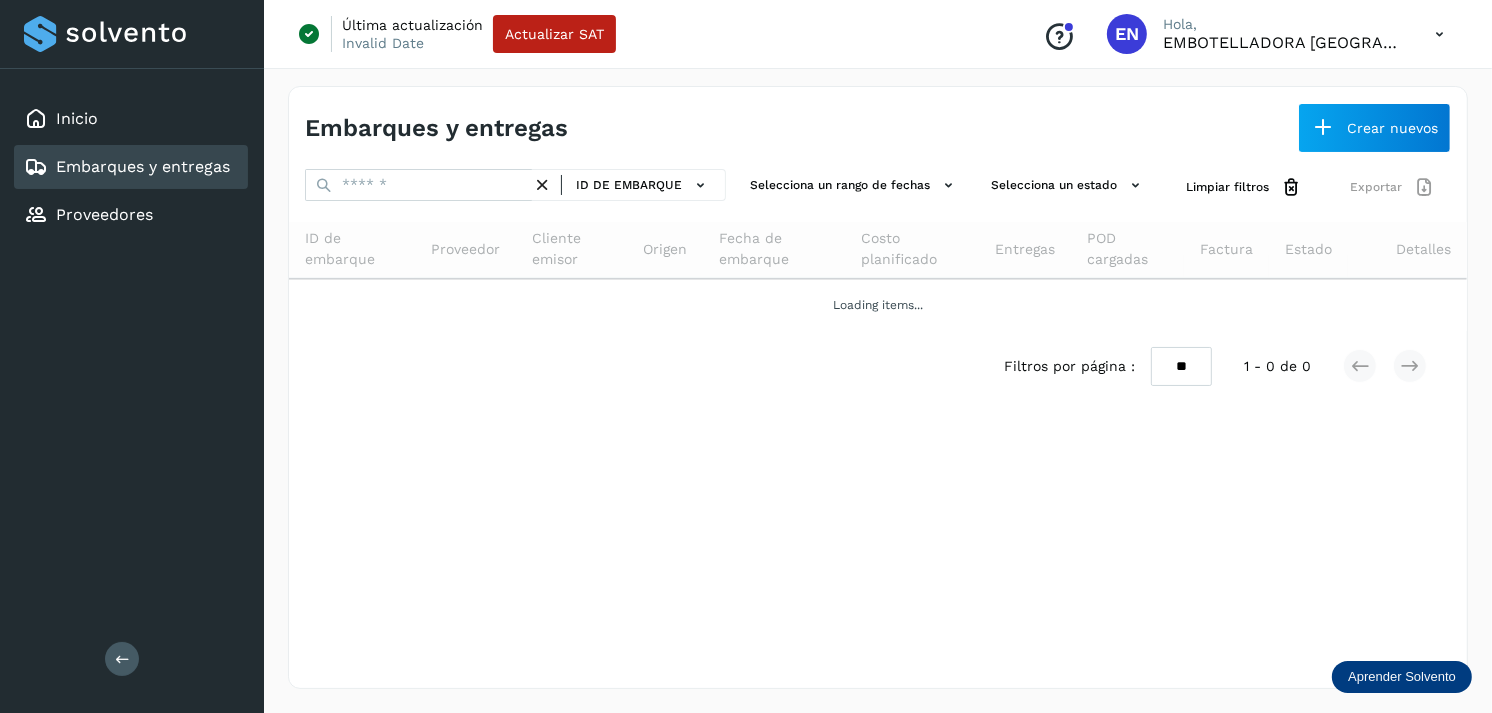 scroll, scrollTop: 0, scrollLeft: 0, axis: both 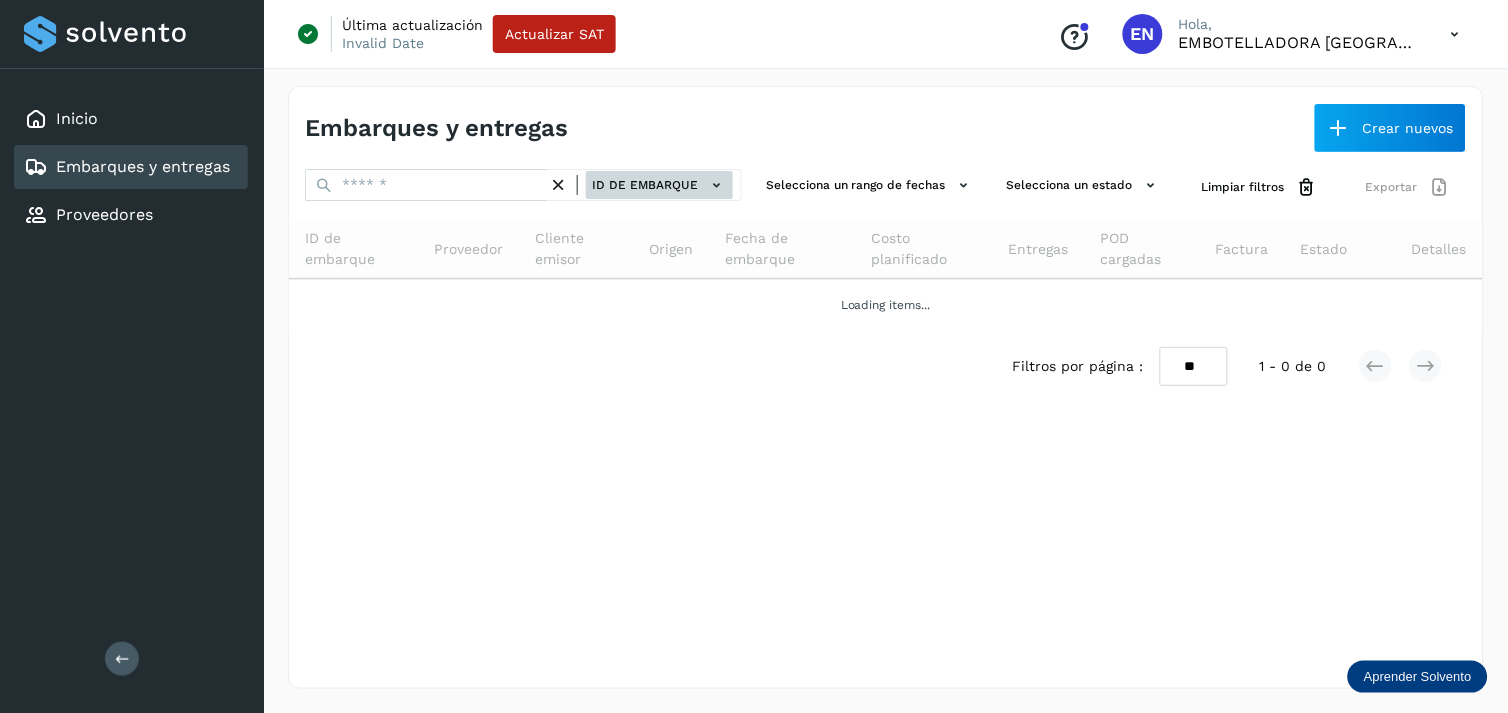 click on "ID de embarque" 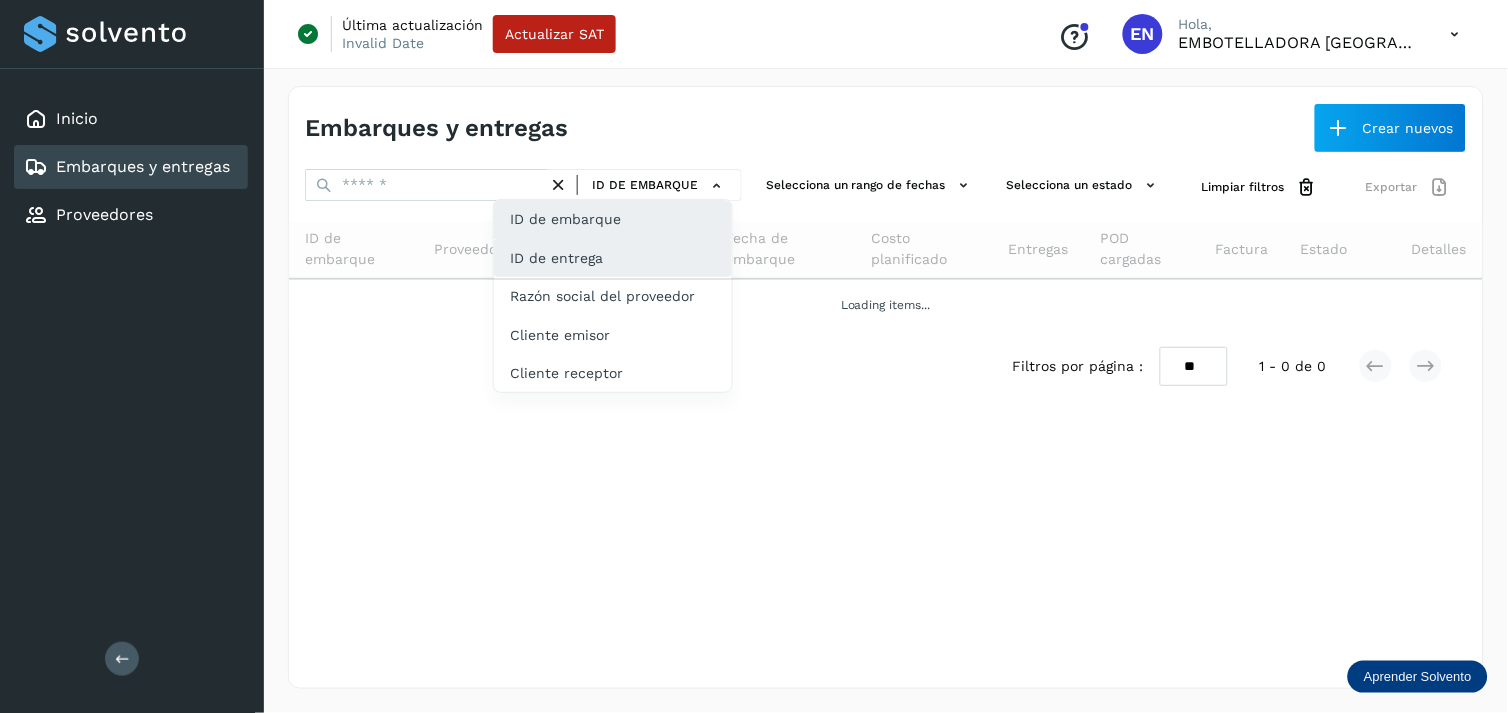 click on "ID de entrega" 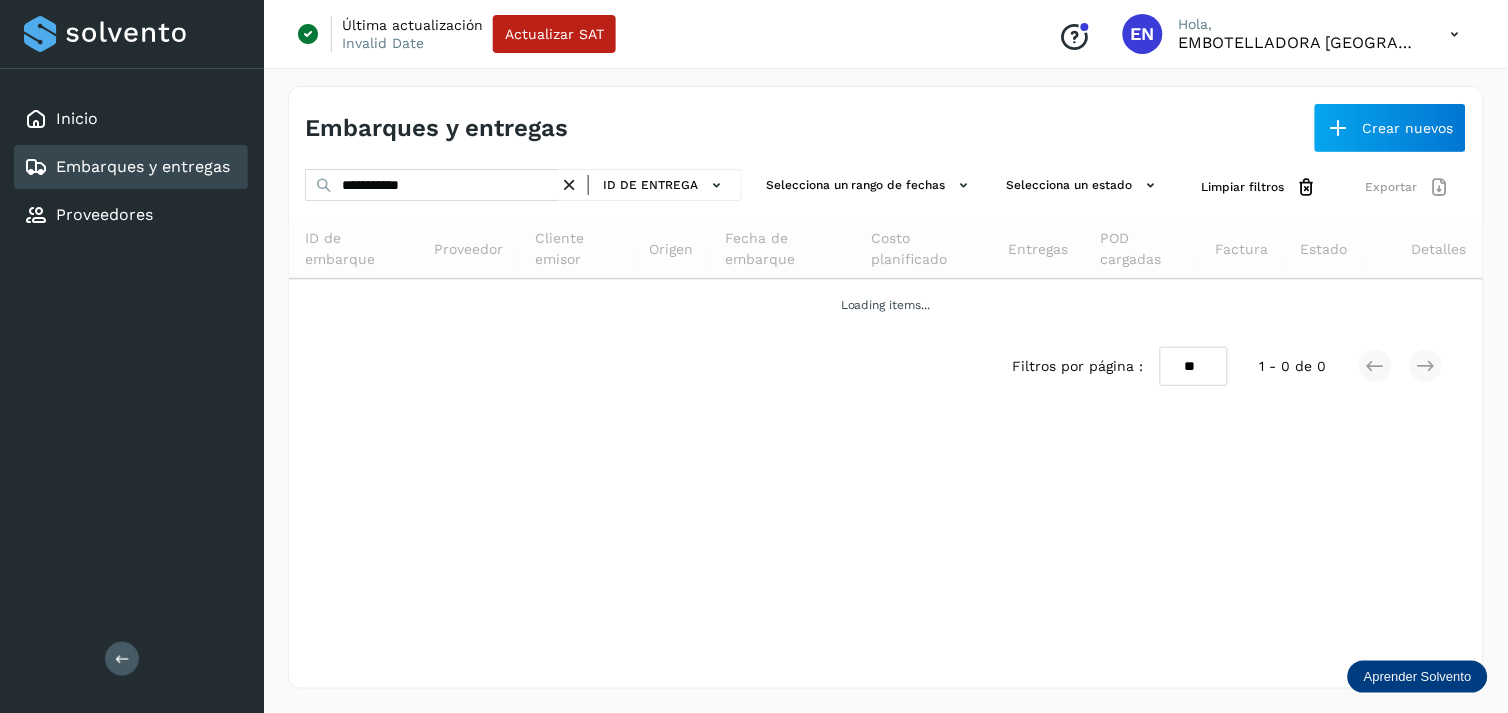 click at bounding box center [569, 185] 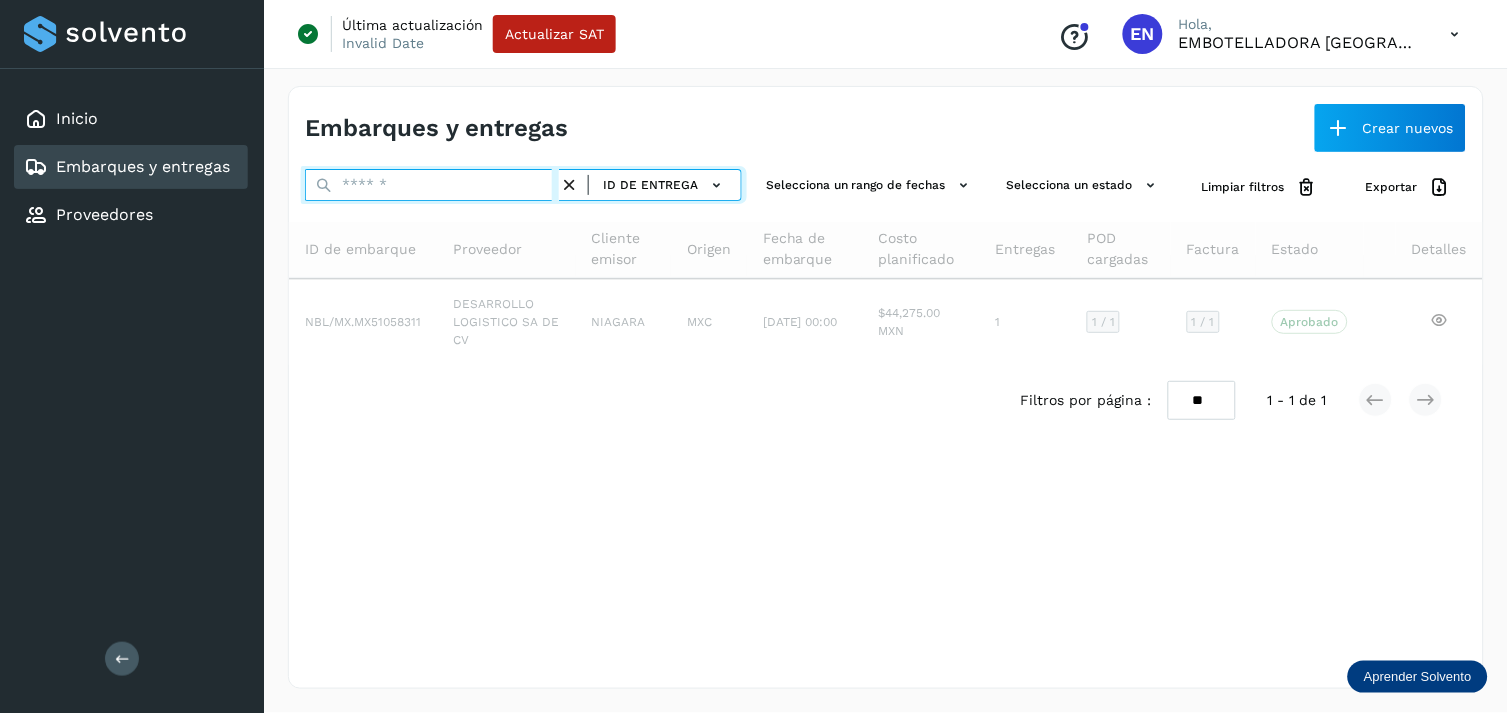 click at bounding box center (432, 185) 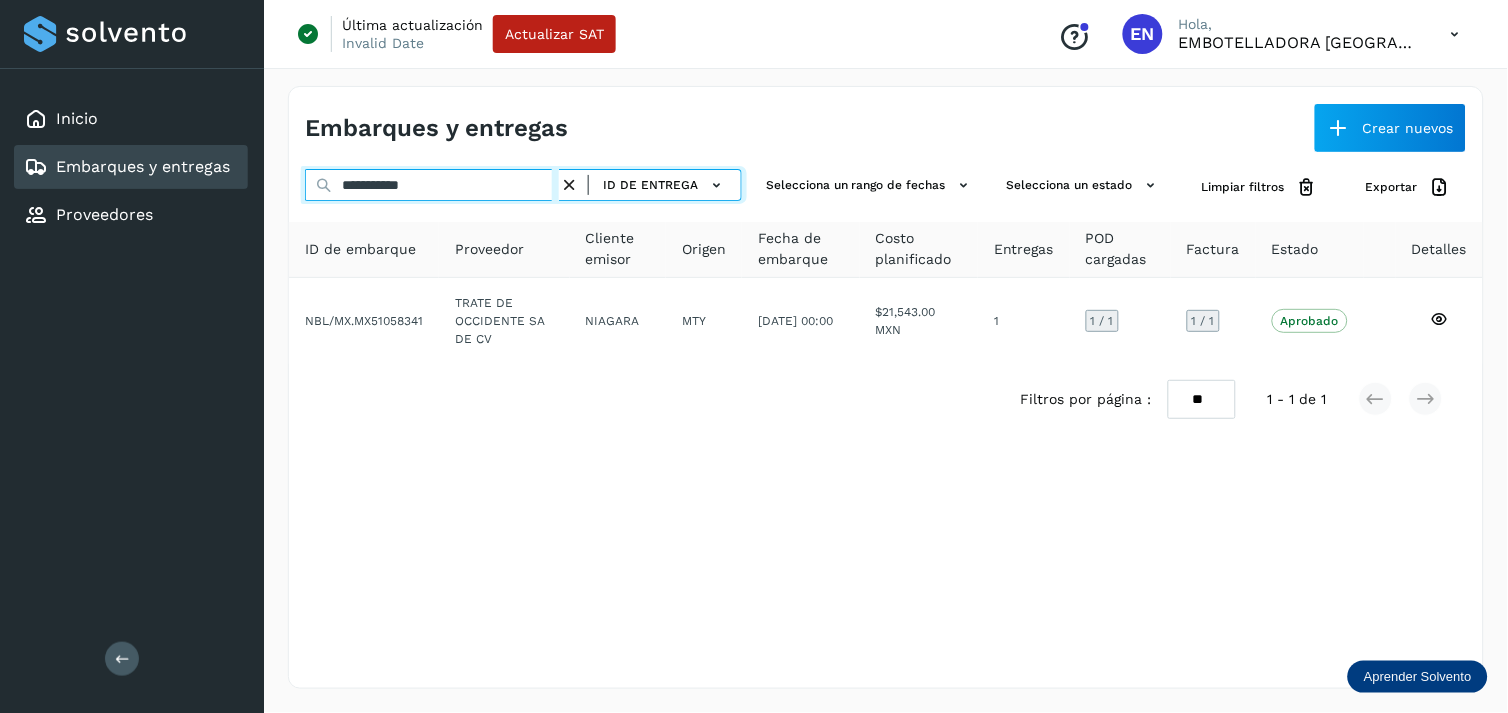 type on "**********" 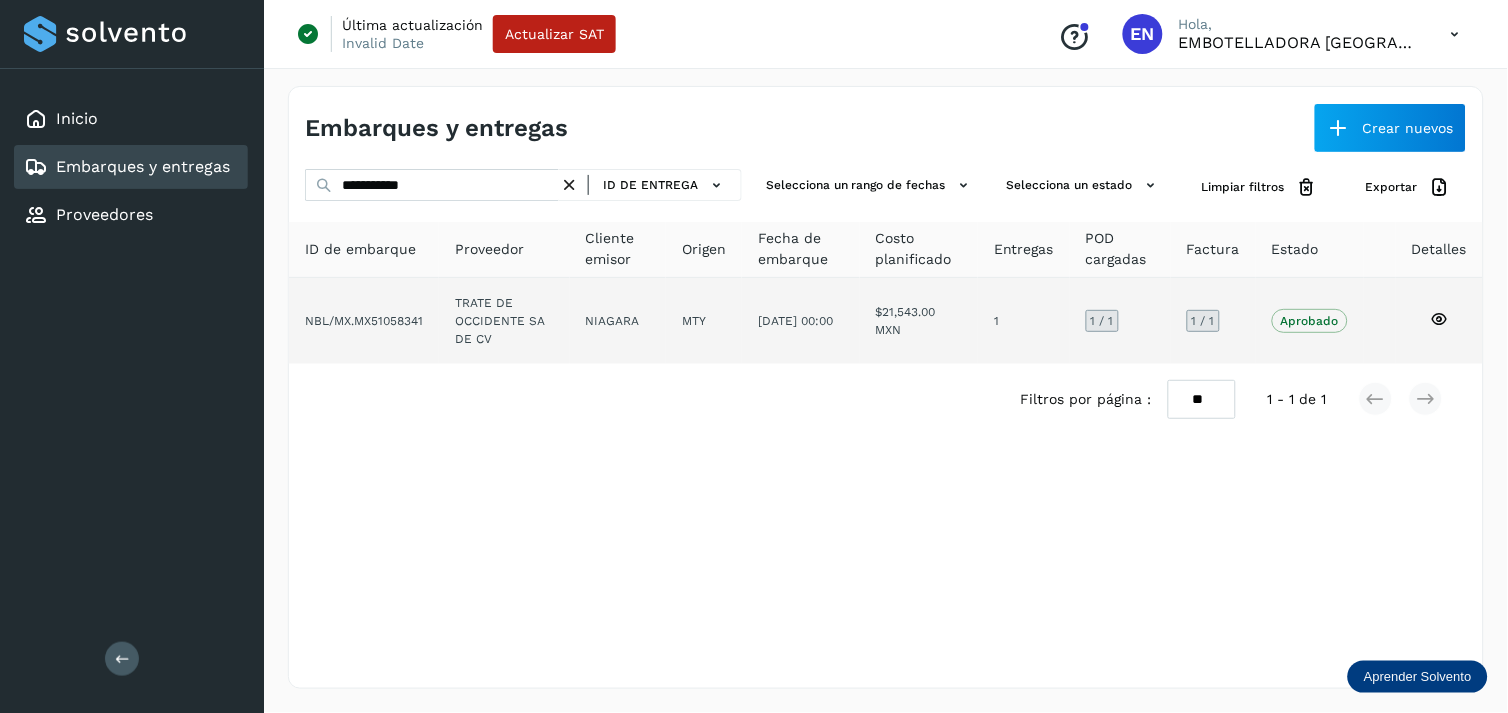 drag, startPoint x: 498, startPoint y: 271, endPoint x: 473, endPoint y: 338, distance: 71.51224 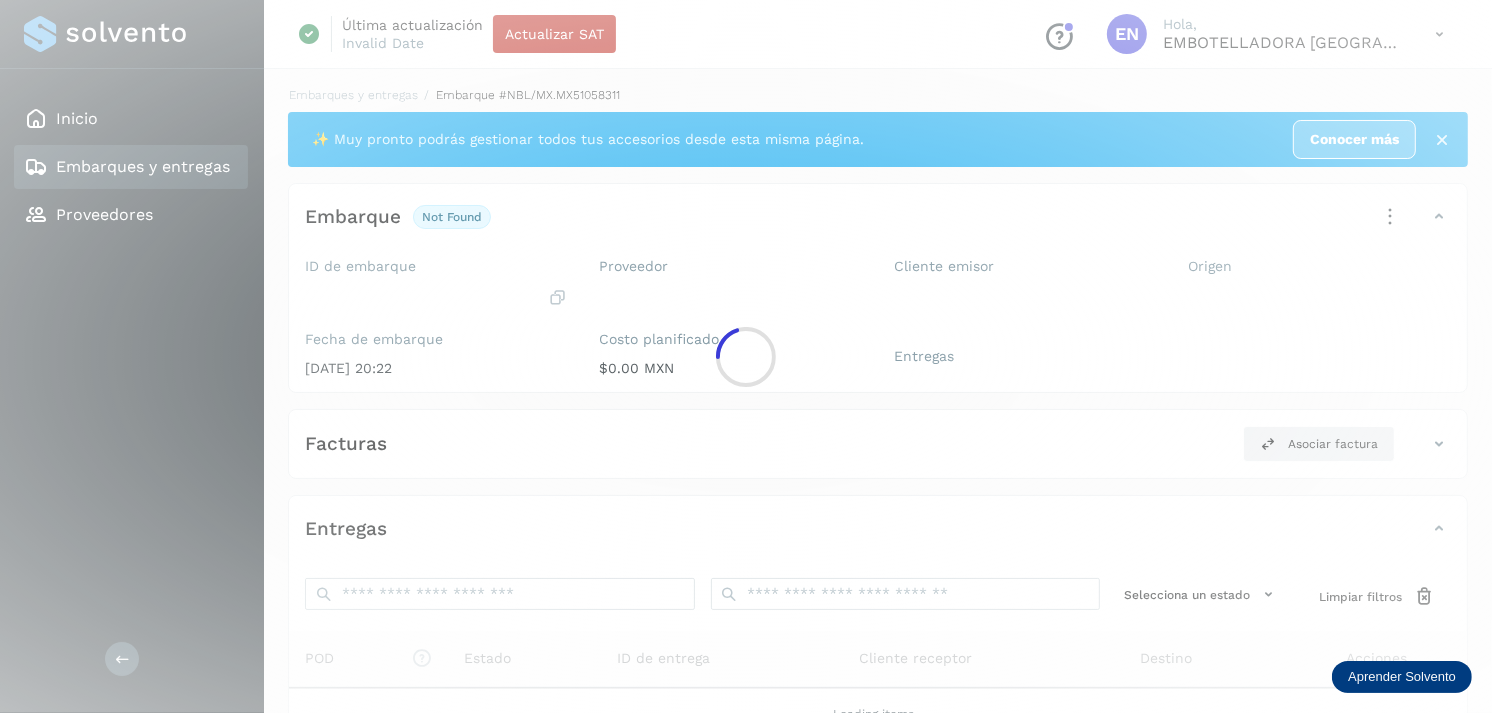 click 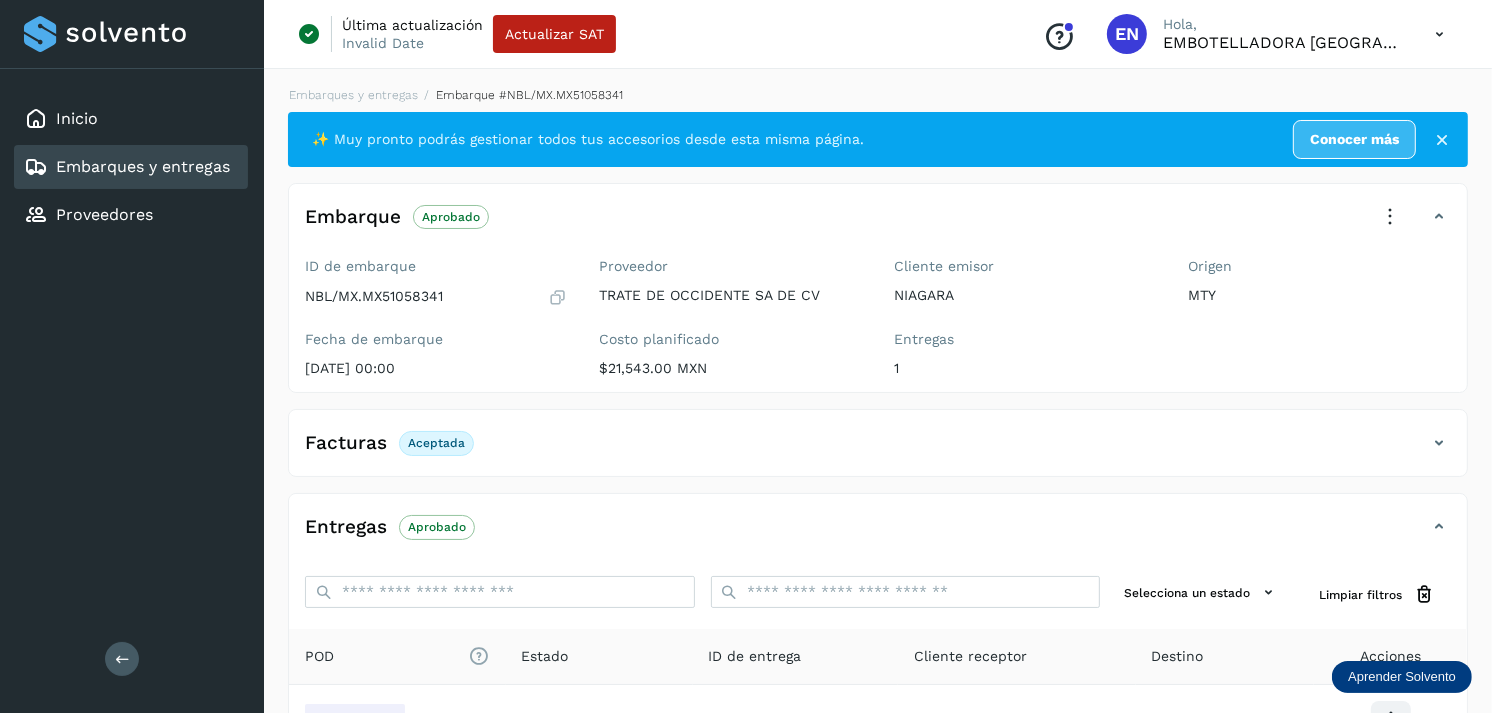 scroll, scrollTop: 241, scrollLeft: 0, axis: vertical 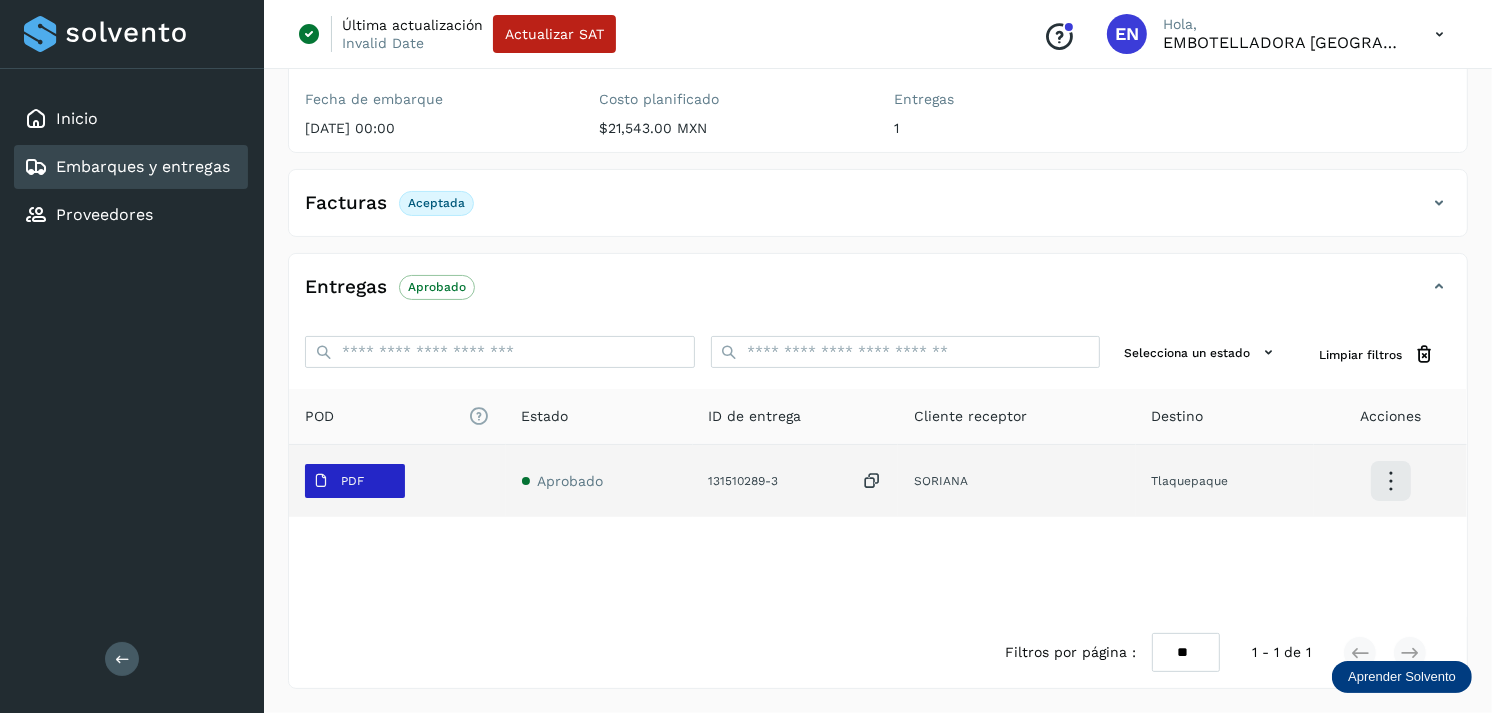 click on "PDF" at bounding box center [338, 481] 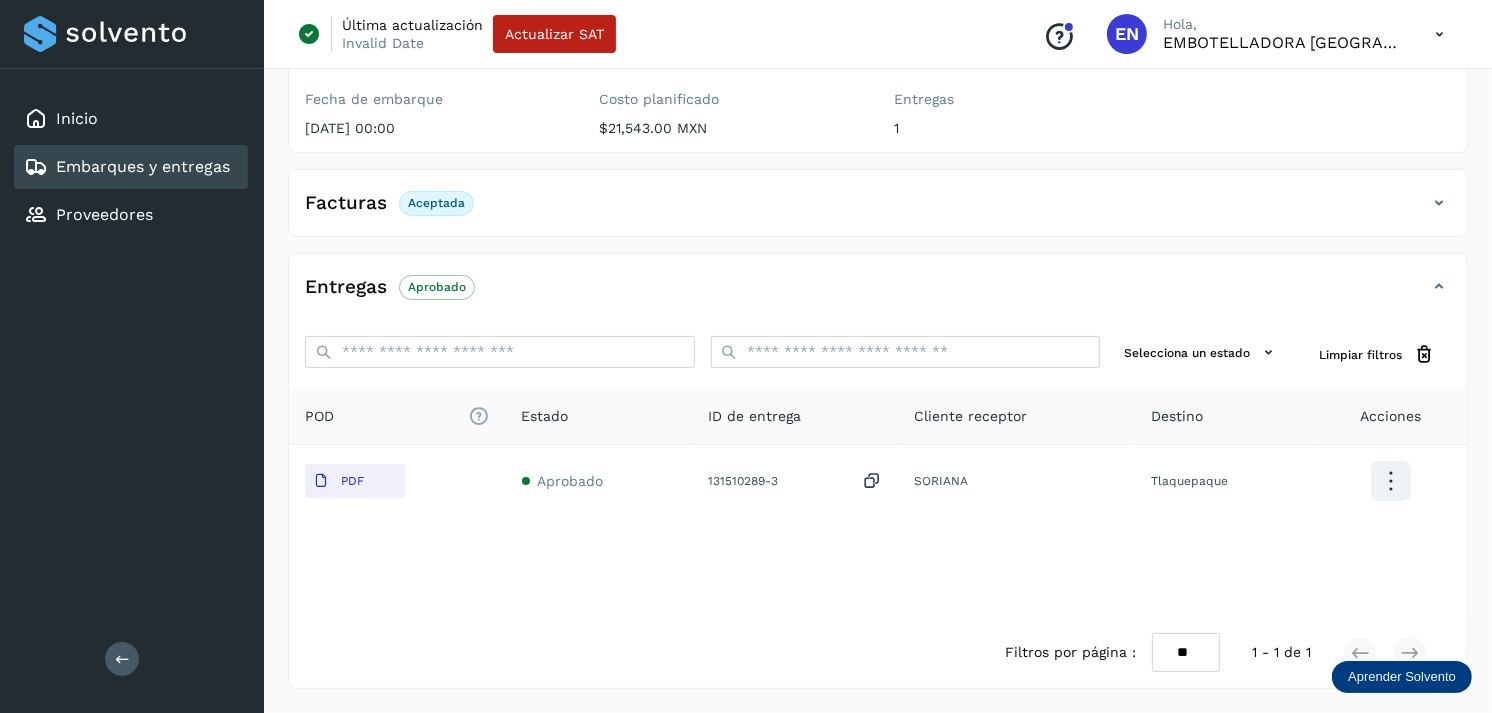 type 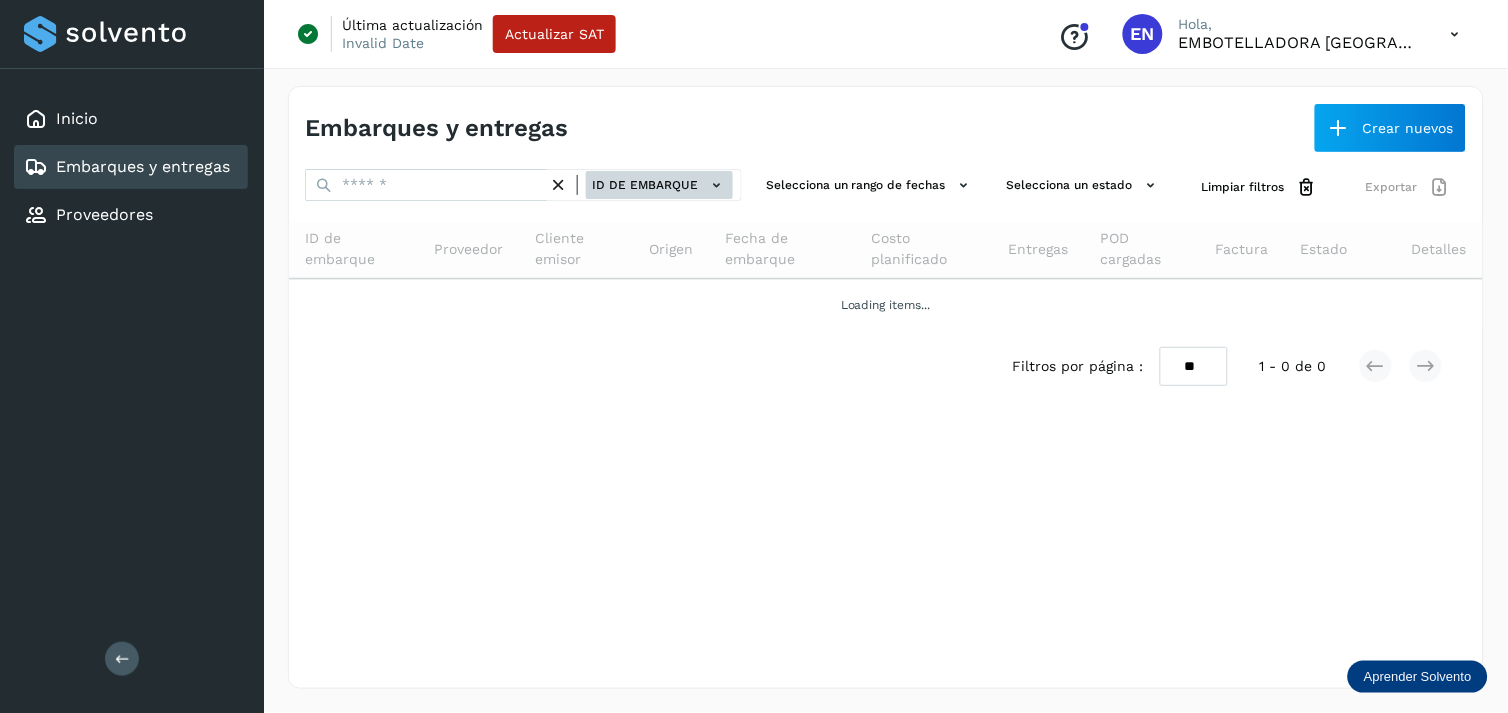 click on "ID de embarque" at bounding box center (659, 185) 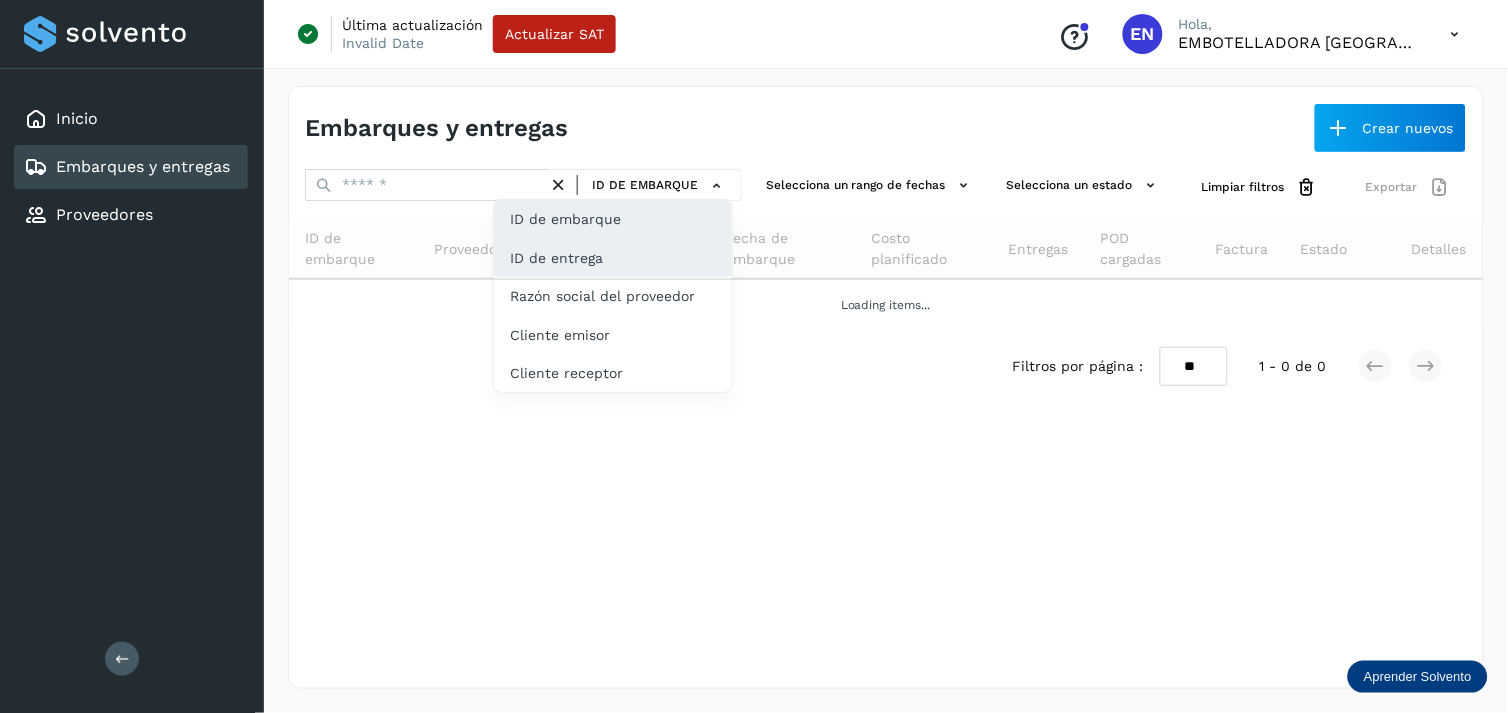 click on "ID de entrega" 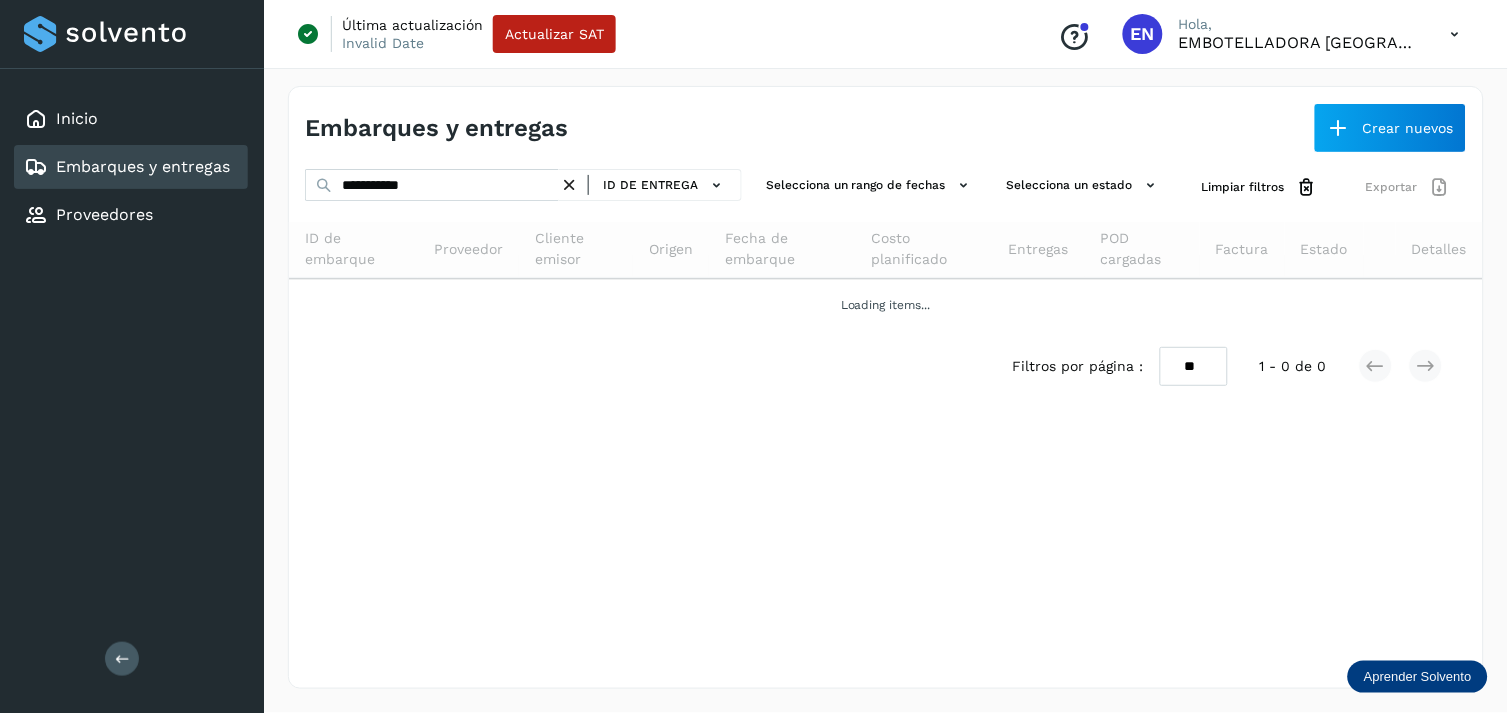 click at bounding box center (569, 185) 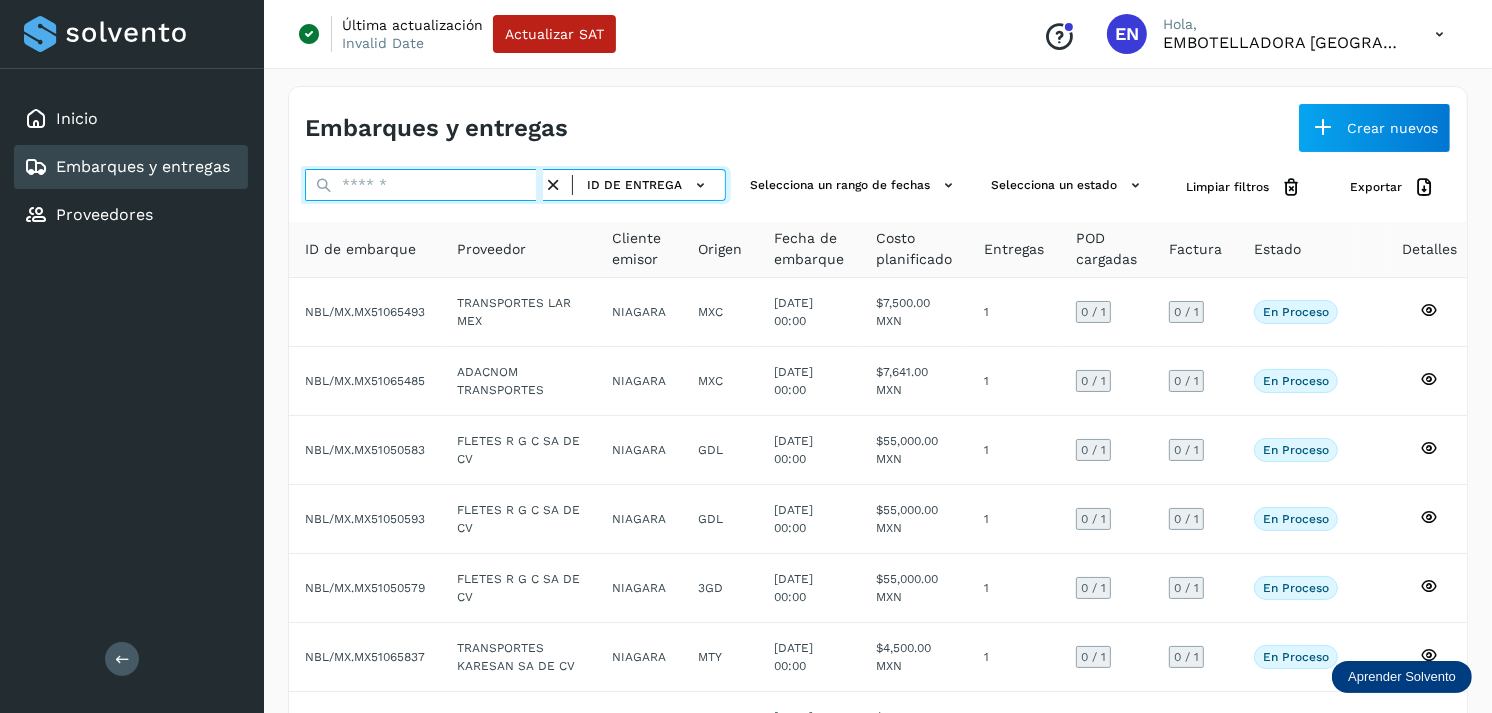 paste on "**********" 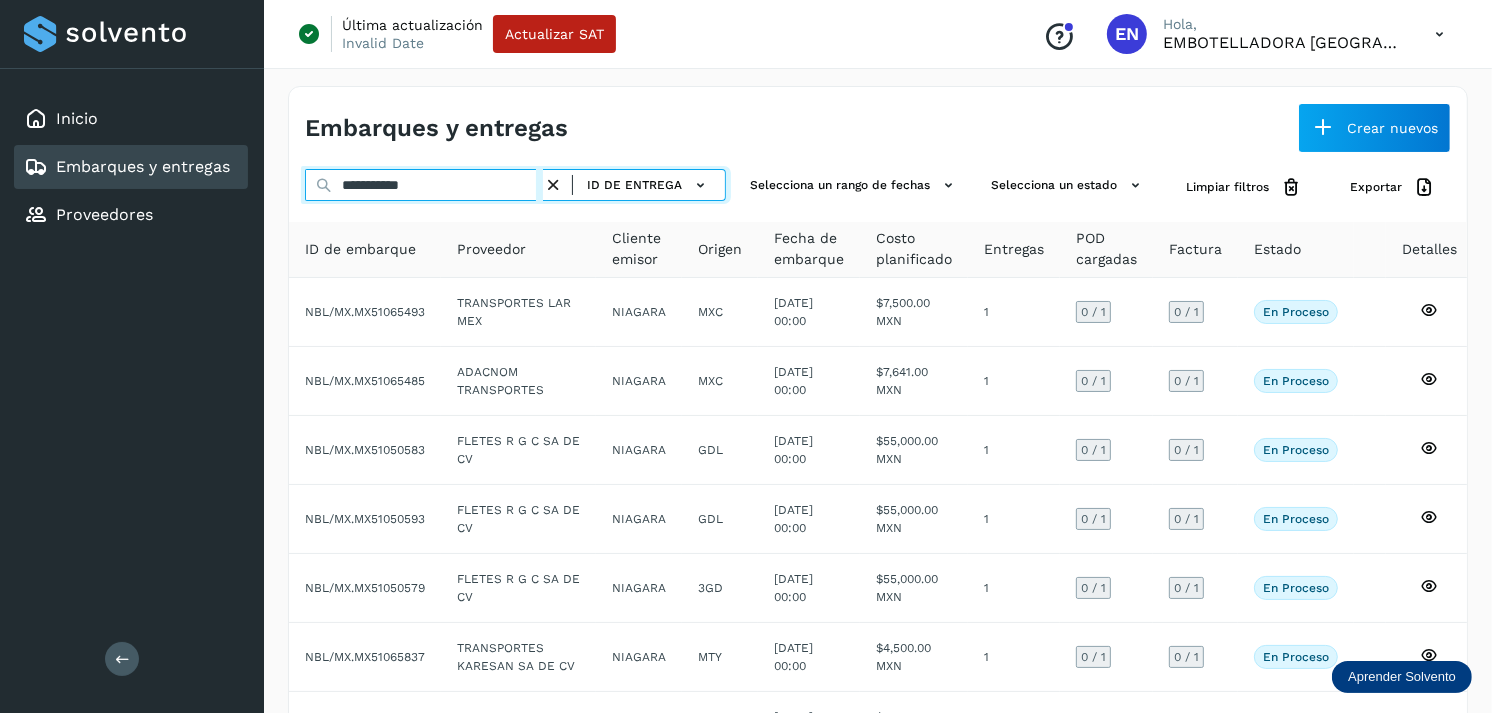 click on "**********" at bounding box center [424, 185] 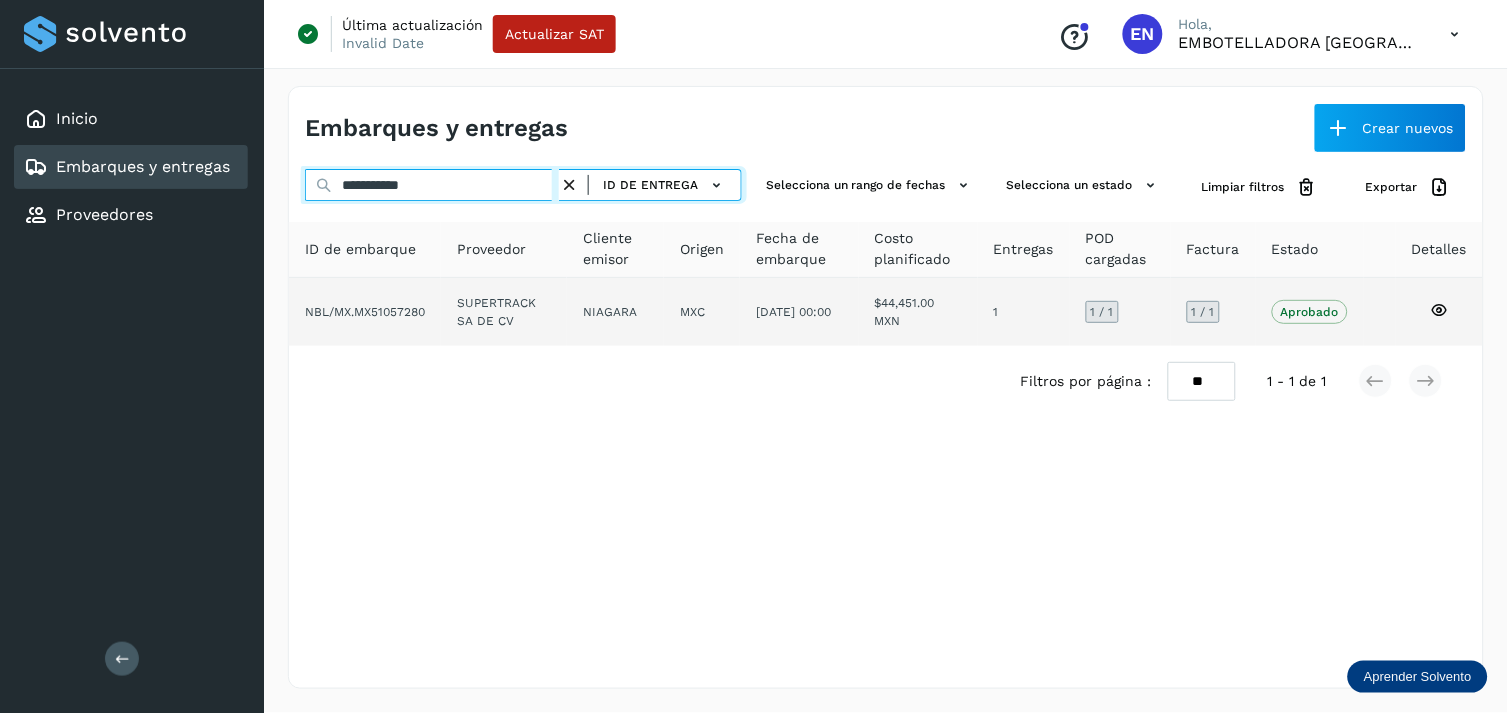 type on "**********" 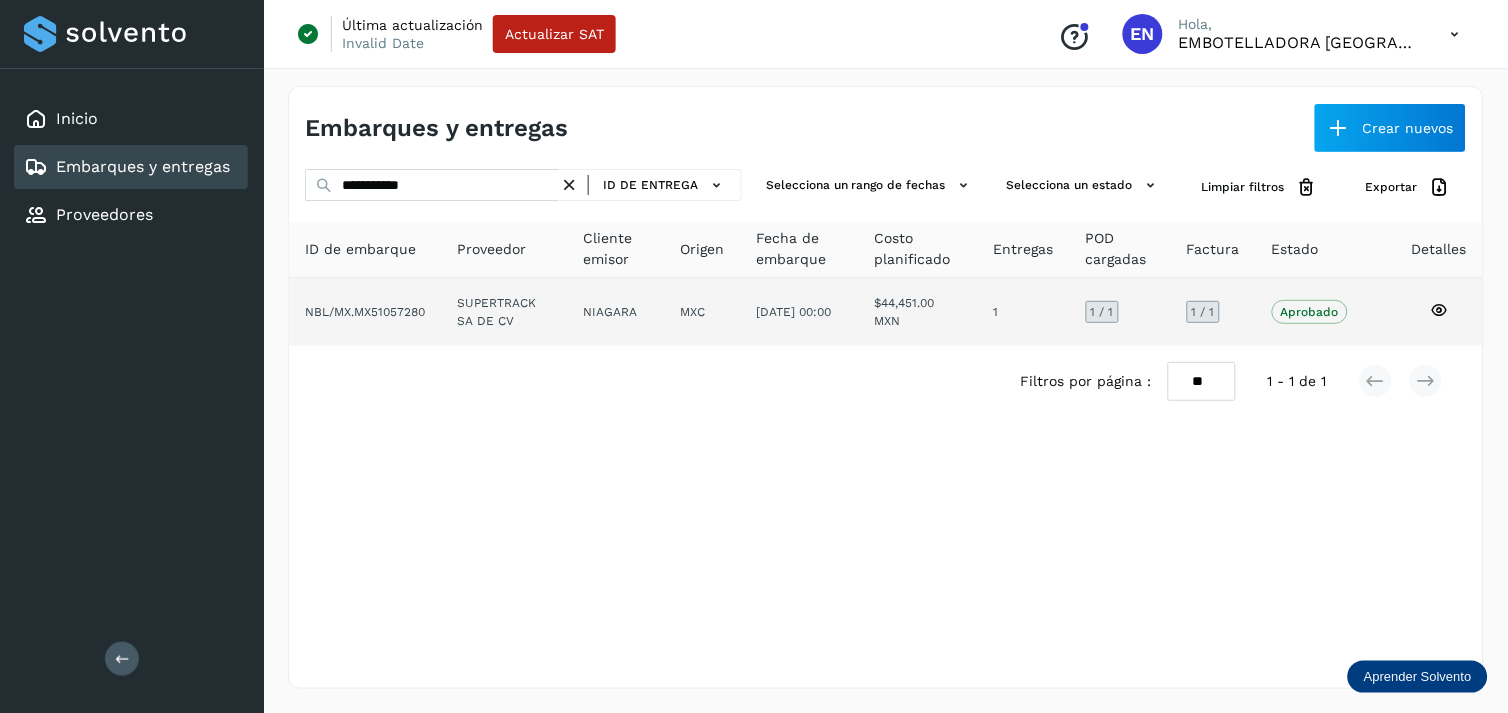 click on "SUPERTRACK SA DE CV" 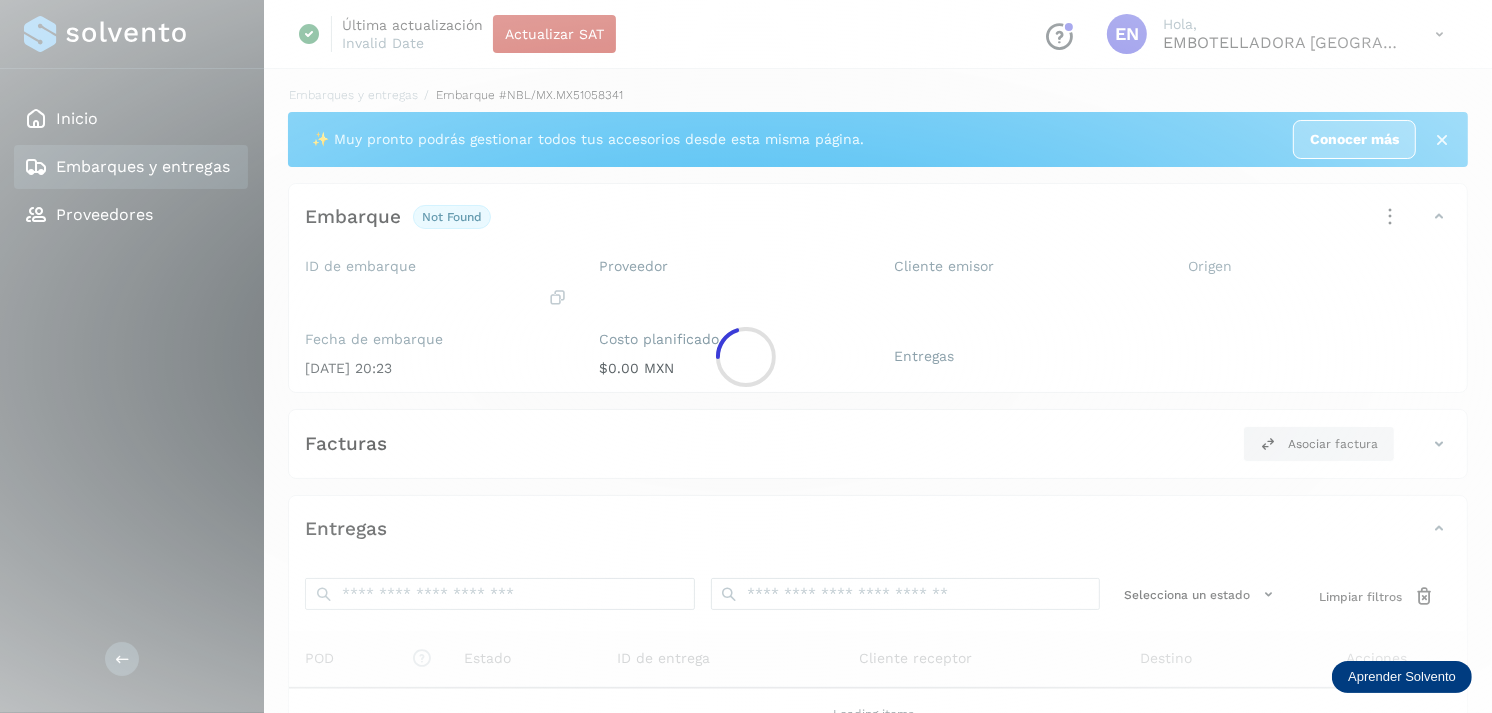 click 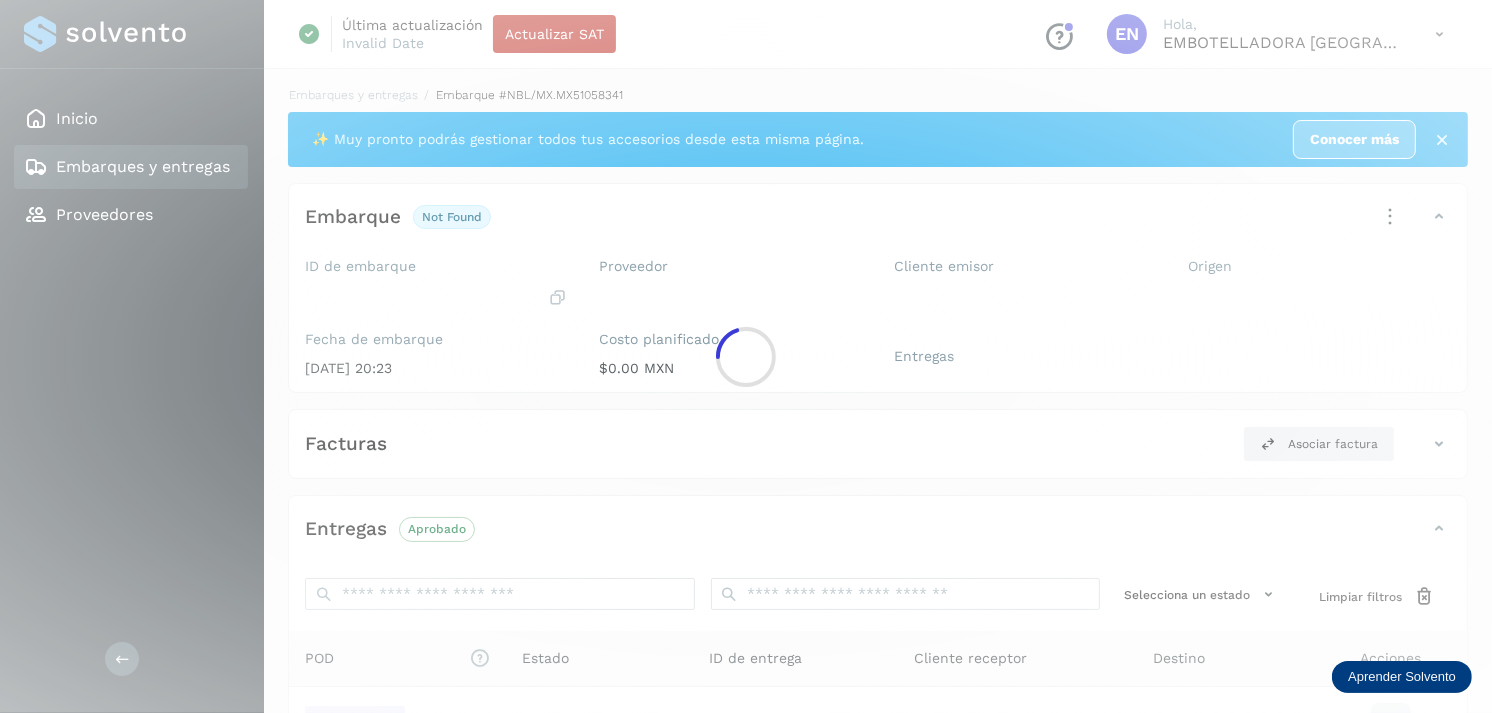 scroll, scrollTop: 241, scrollLeft: 0, axis: vertical 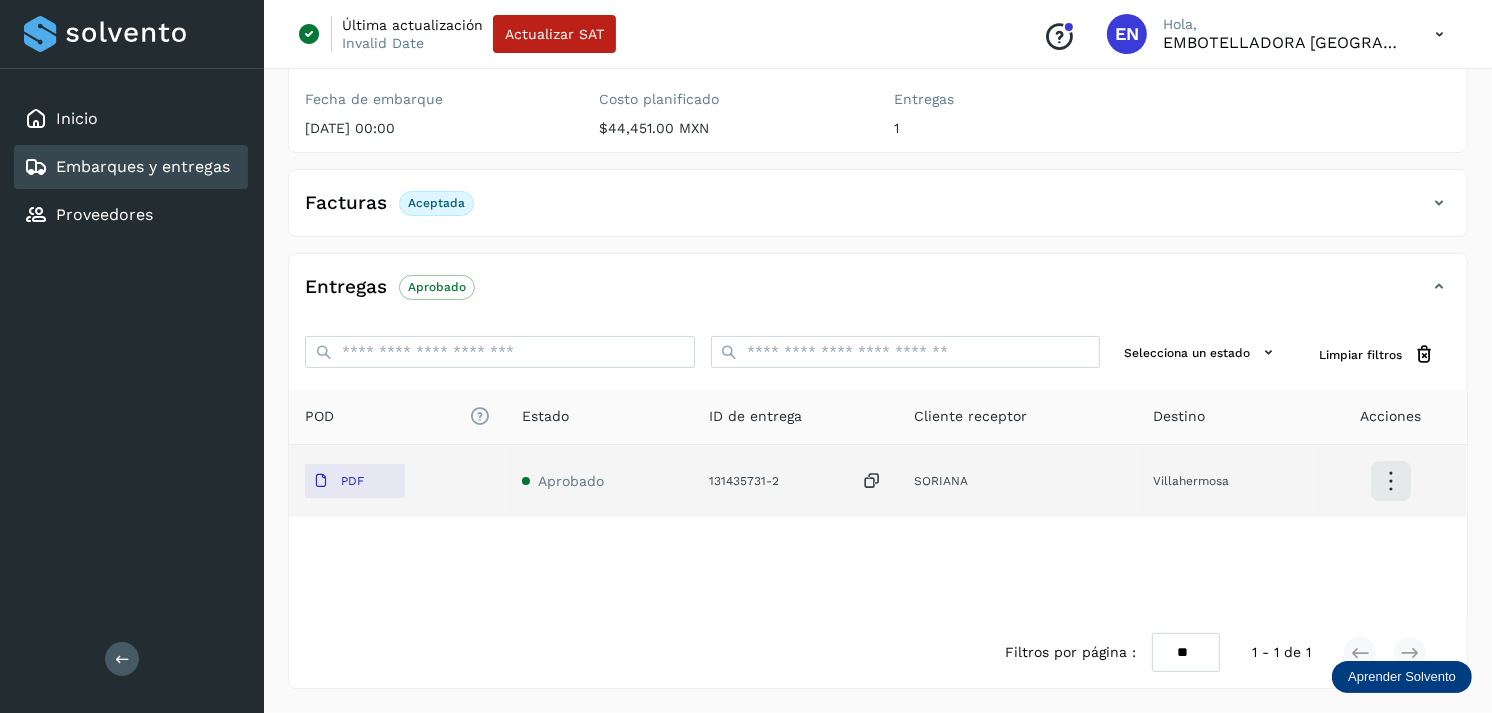 click on "PDF" 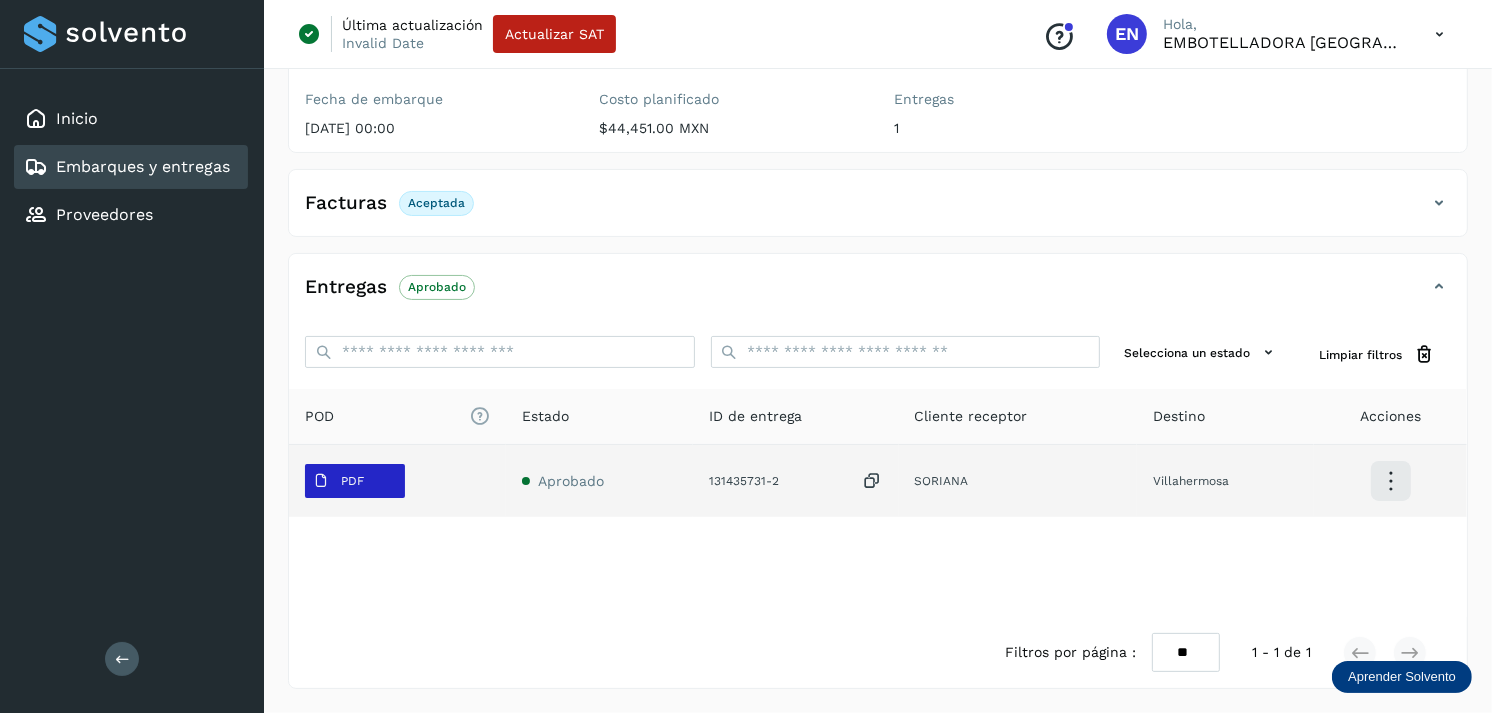 click on "PDF" at bounding box center (352, 481) 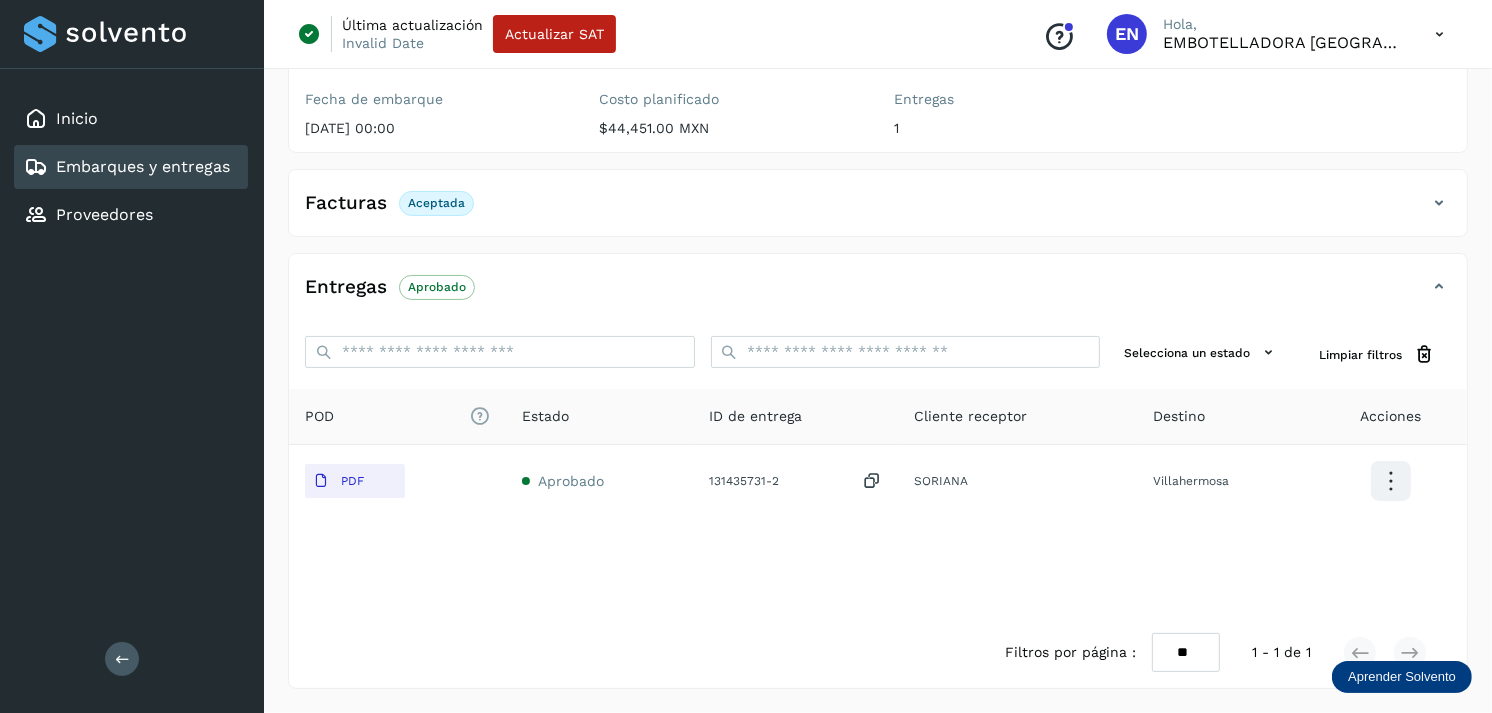 click on "Embarques y entregas" at bounding box center (143, 166) 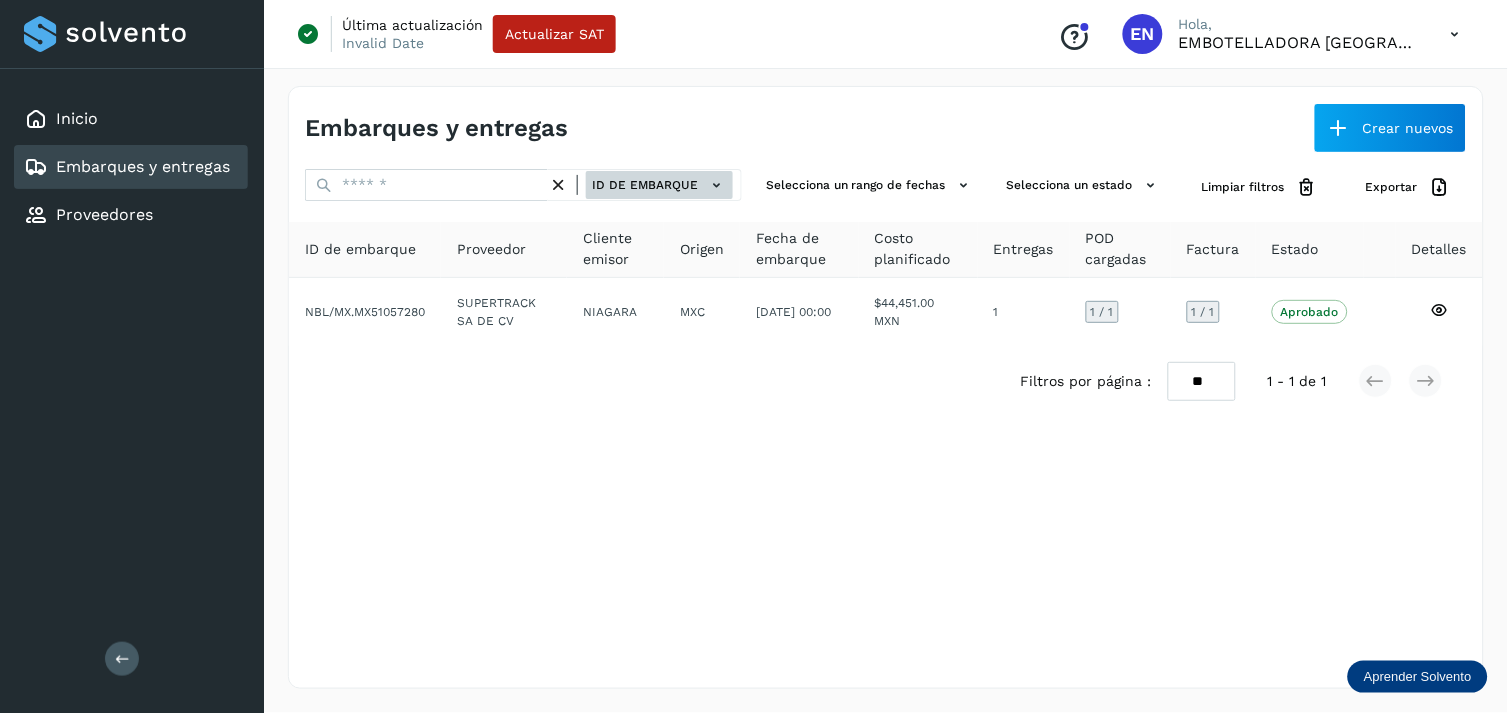 click on "ID de embarque" at bounding box center (659, 185) 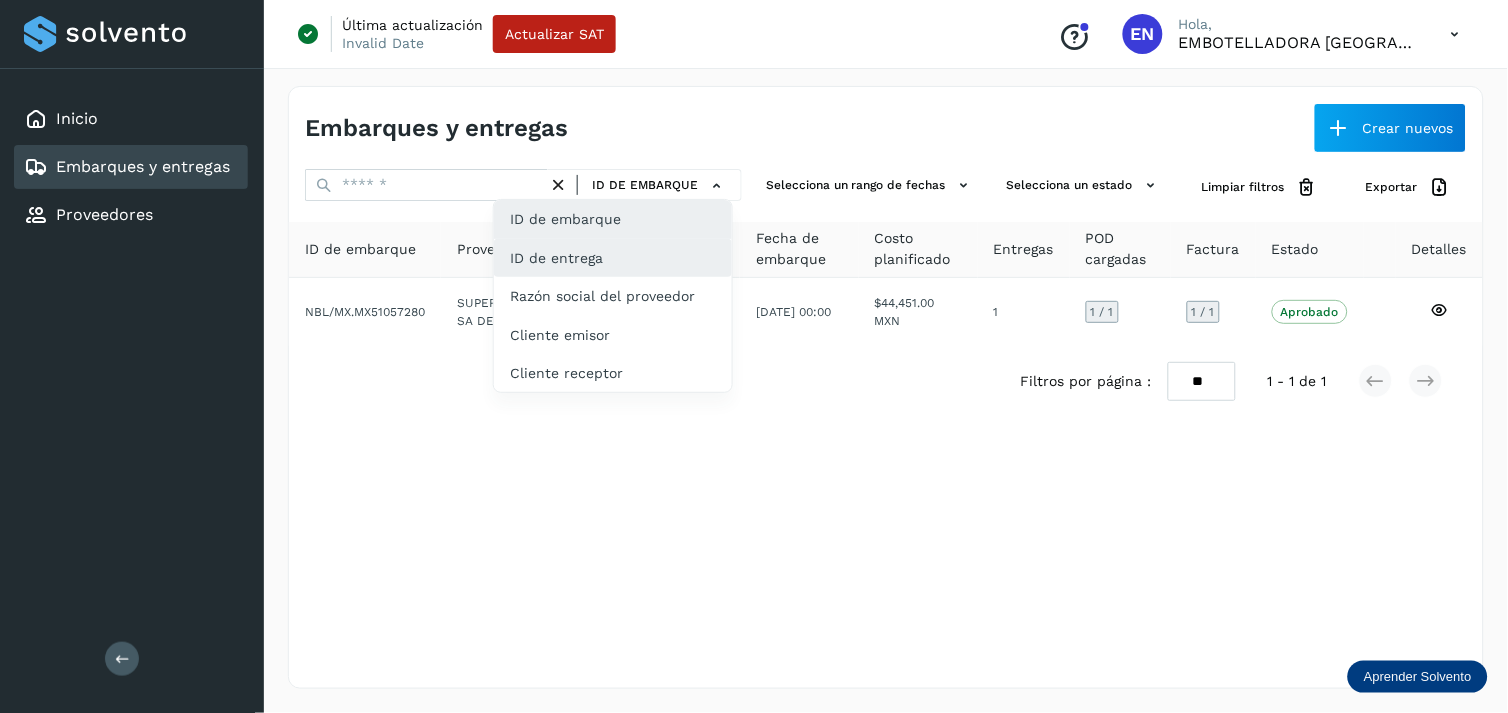 click on "ID de entrega" 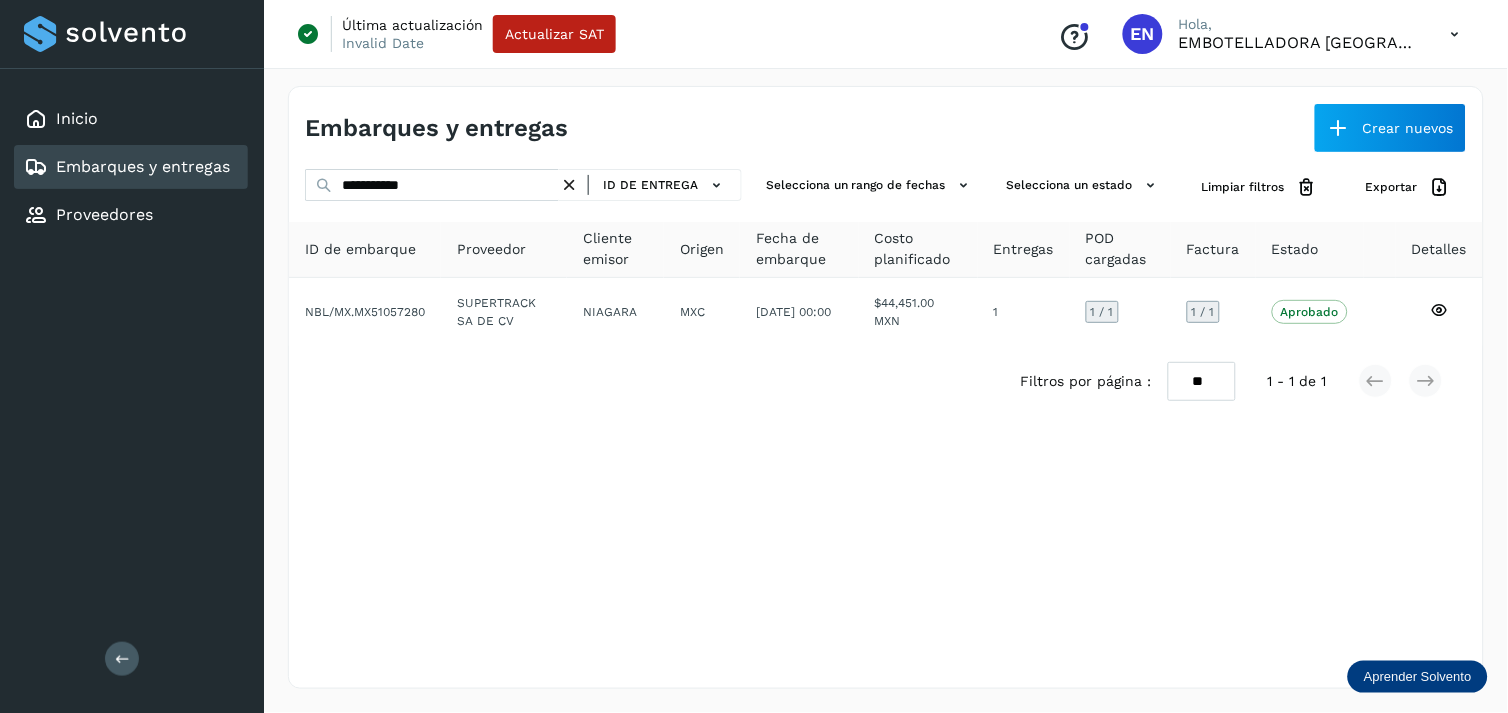 click at bounding box center [569, 185] 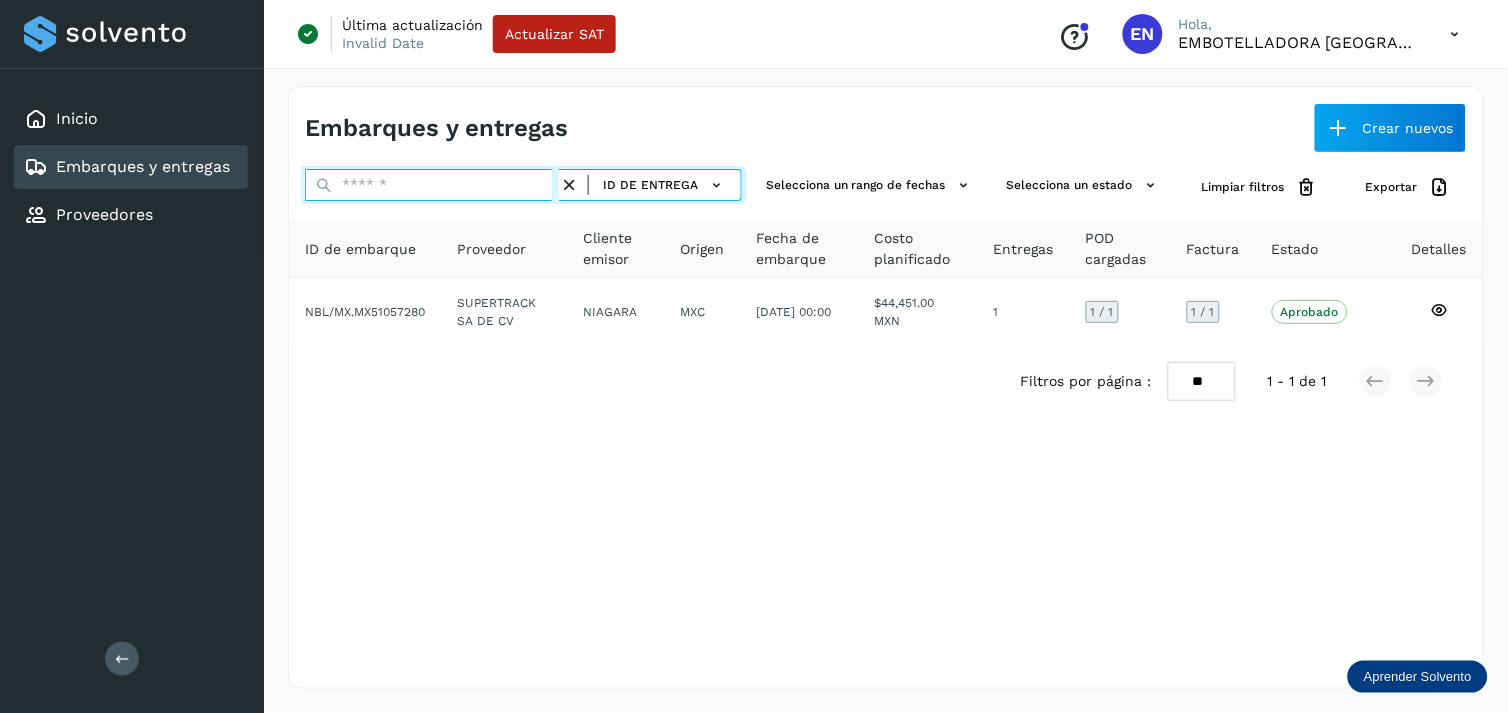 click at bounding box center (432, 185) 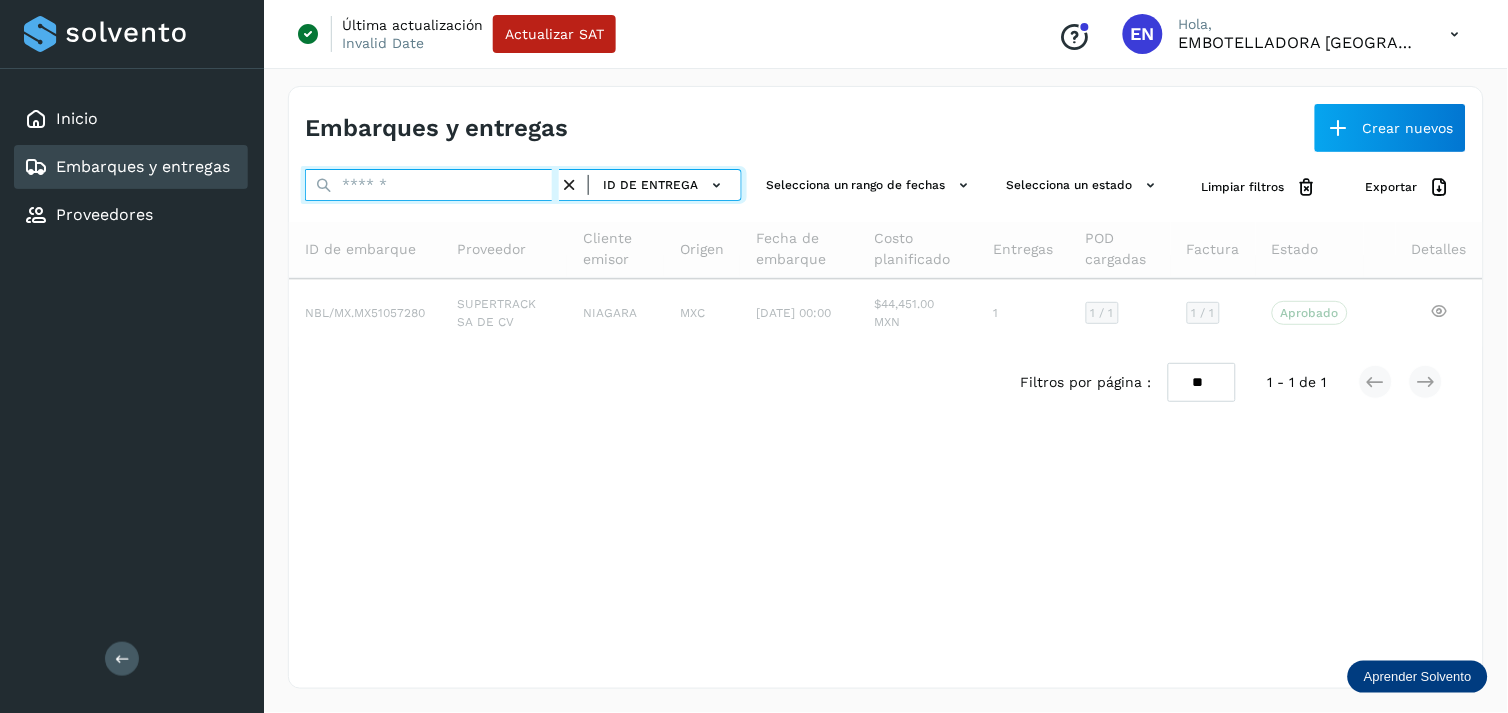 paste on "*********" 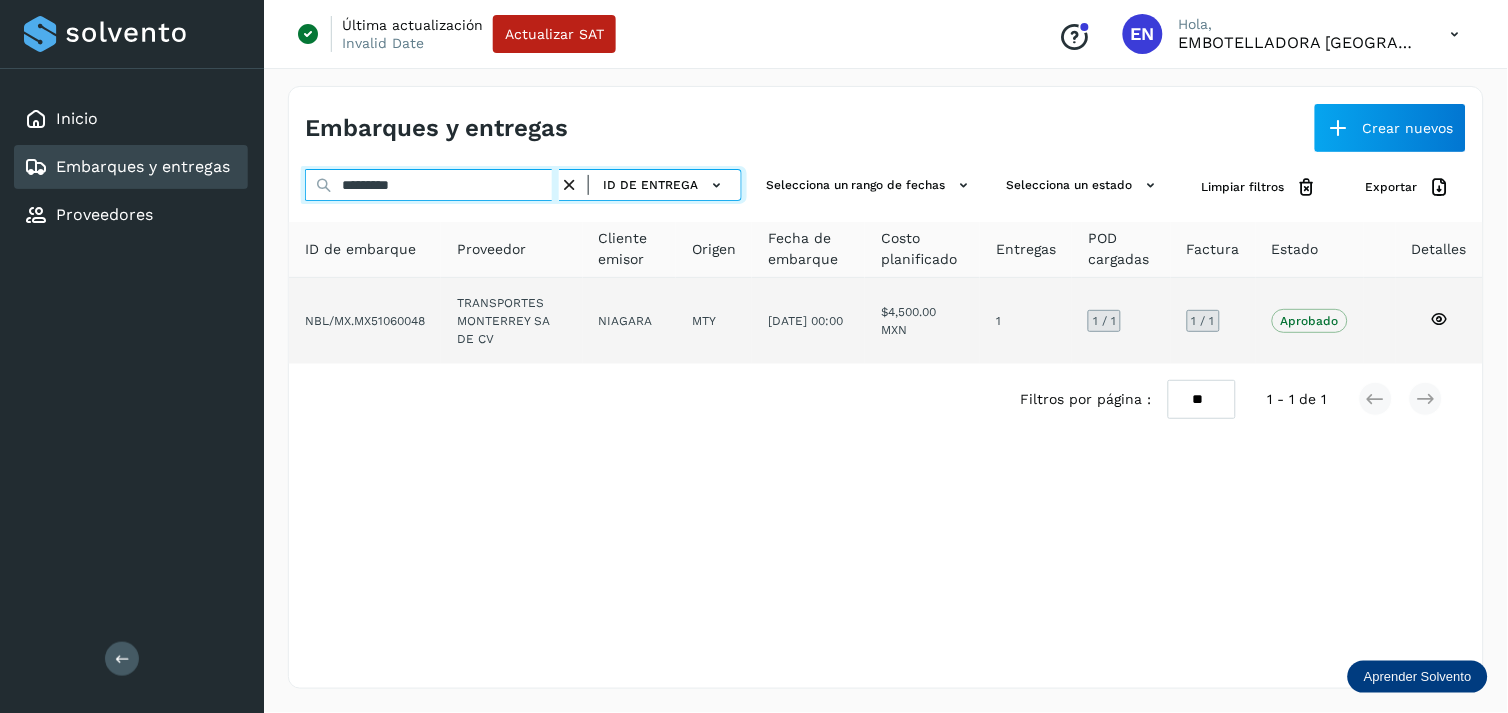 type on "*********" 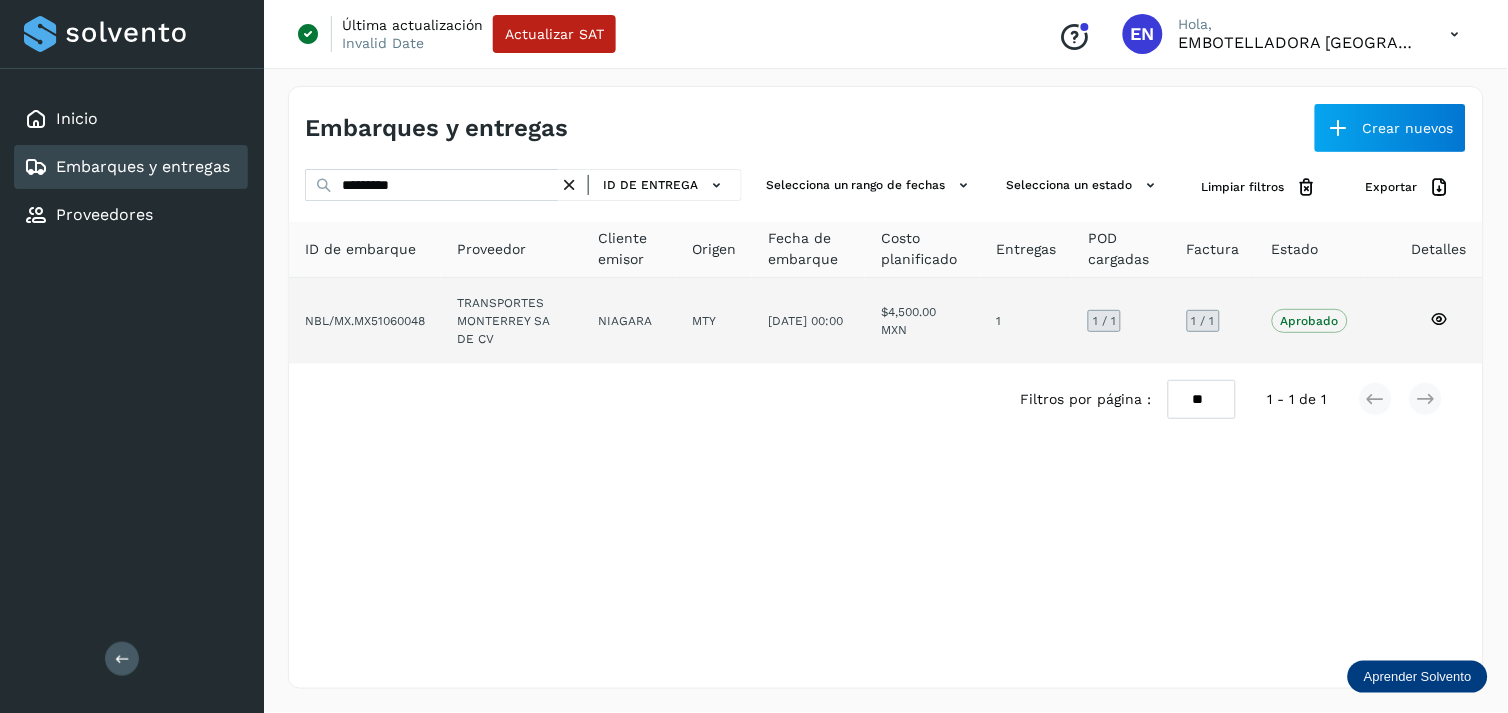 click on "TRANSPORTES MONTERREY SA DE CV" 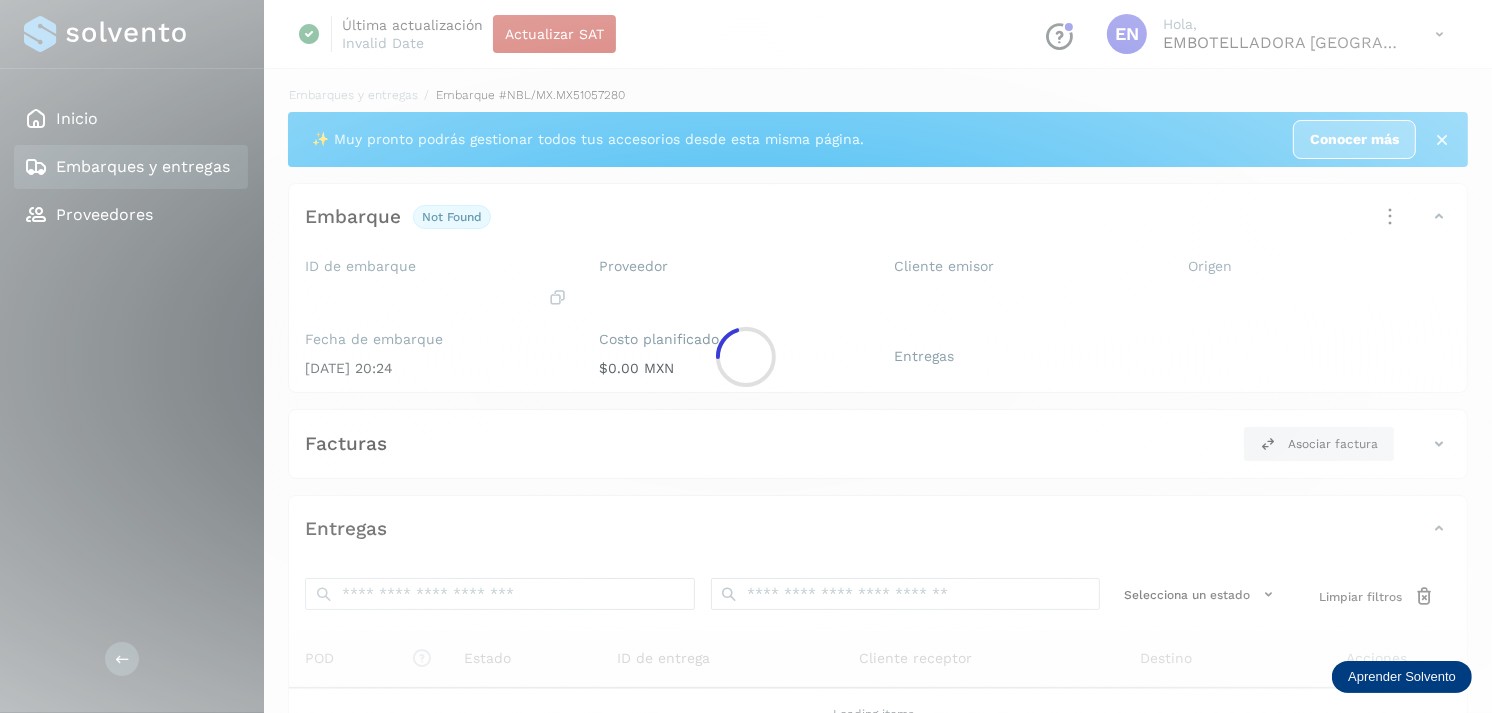 click 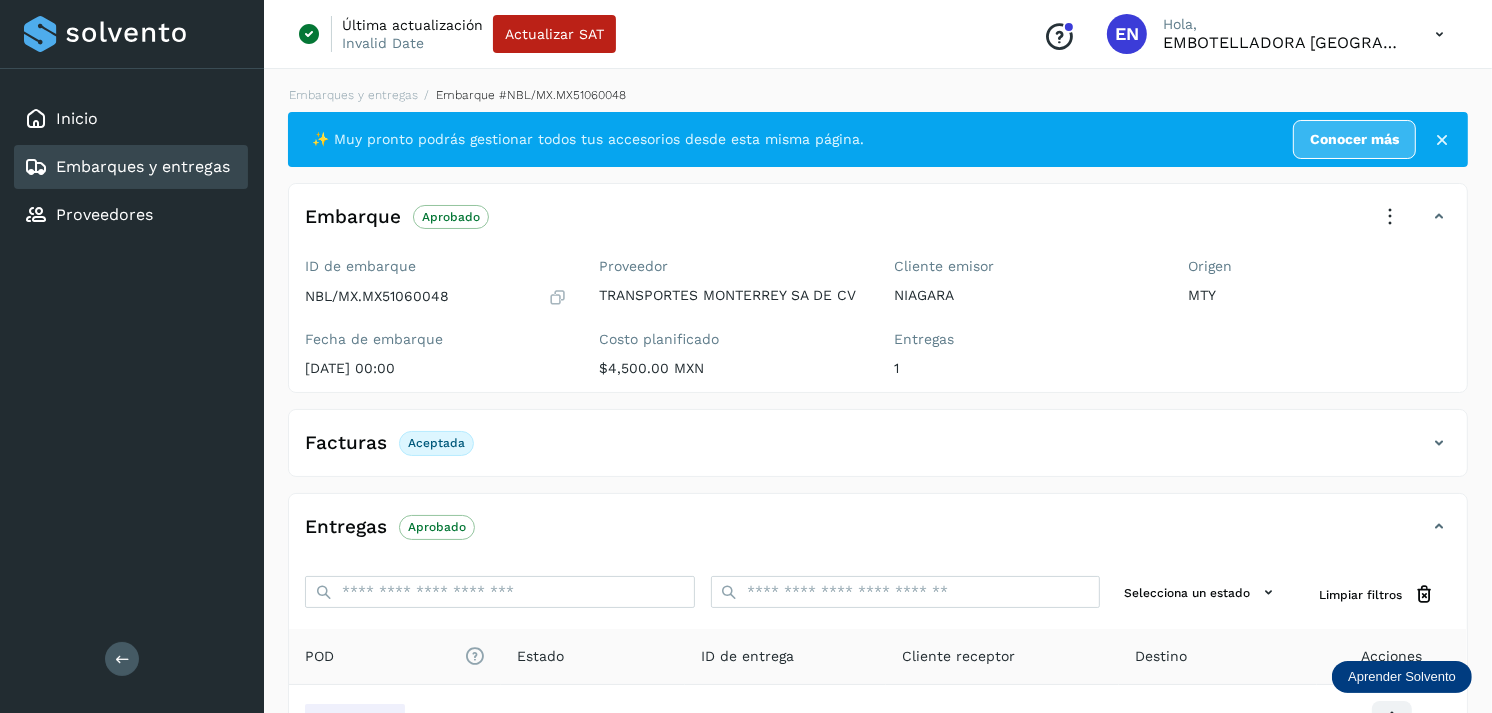 scroll, scrollTop: 241, scrollLeft: 0, axis: vertical 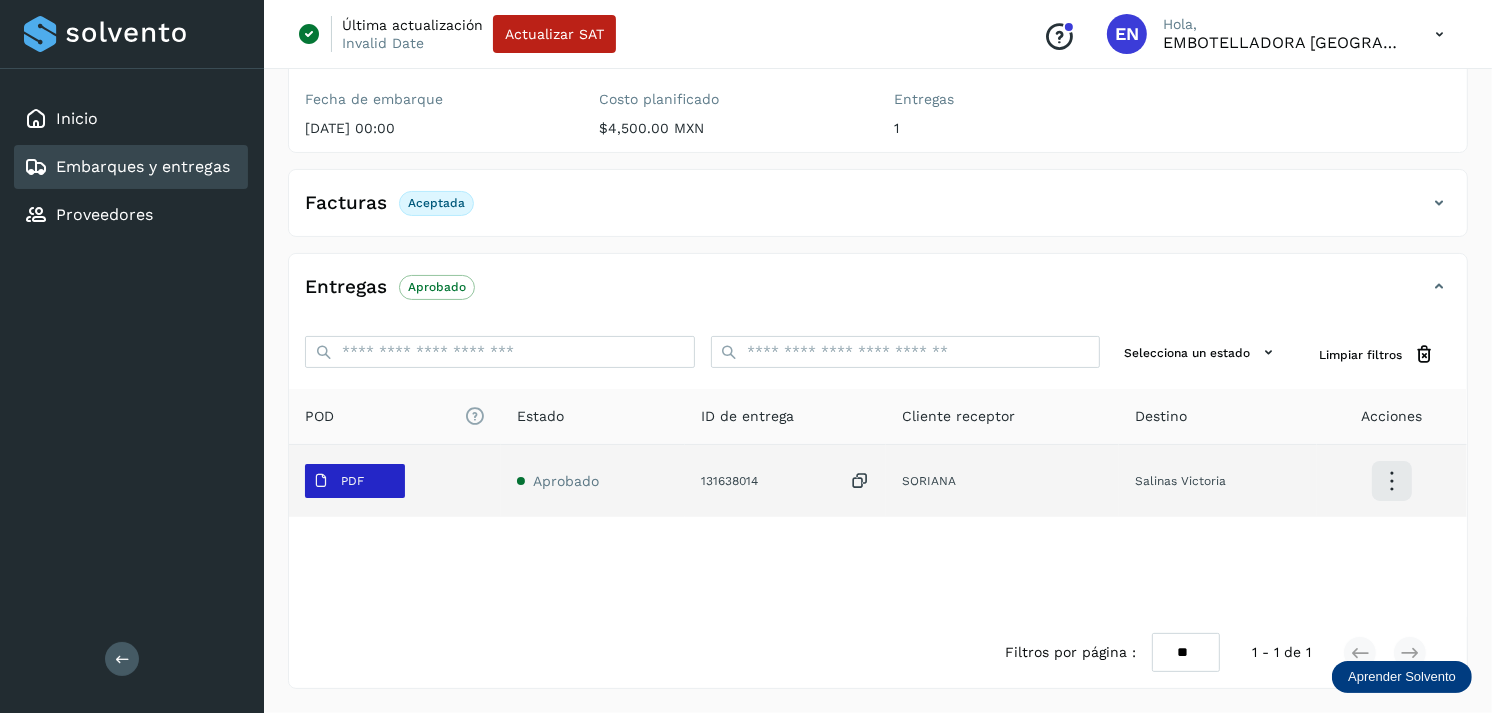 click on "PDF" at bounding box center [352, 481] 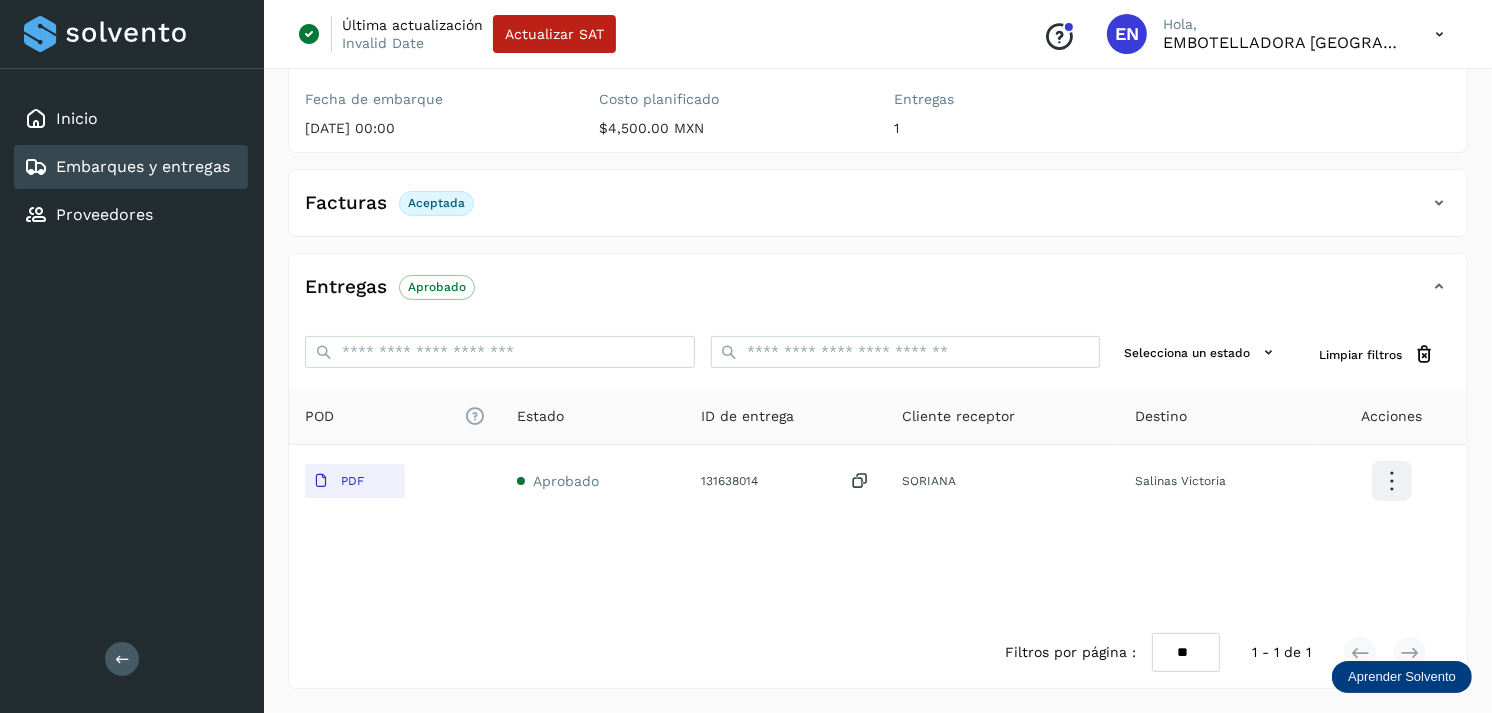 type 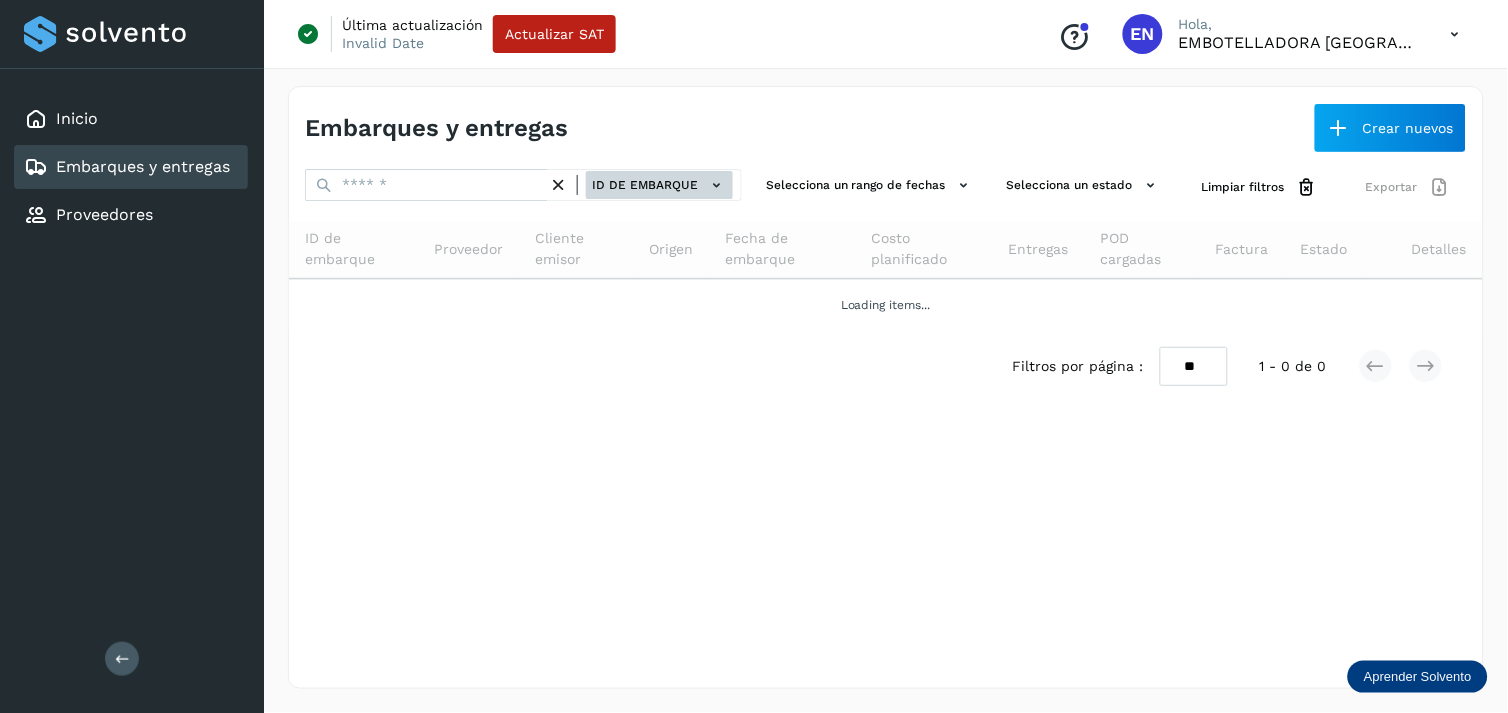 click on "ID de embarque" 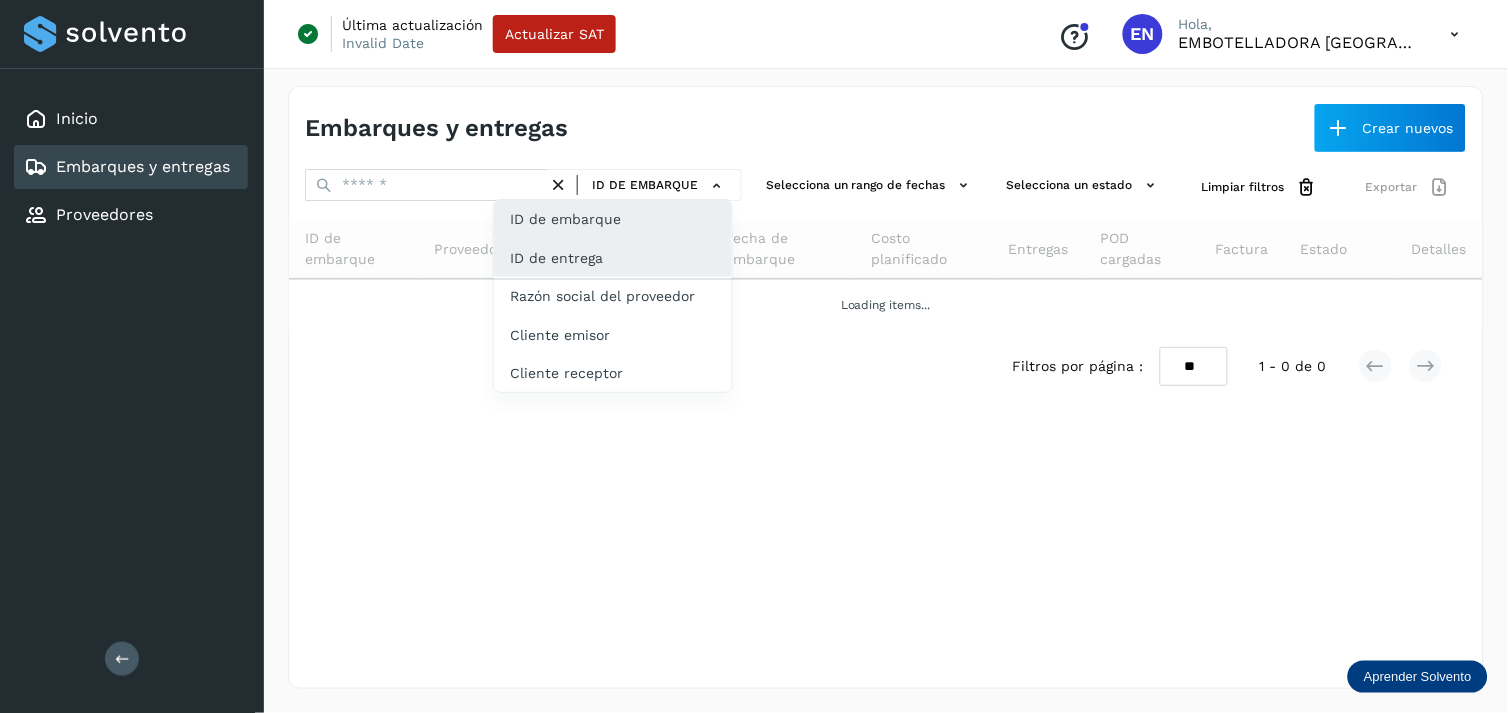 click on "ID de entrega" 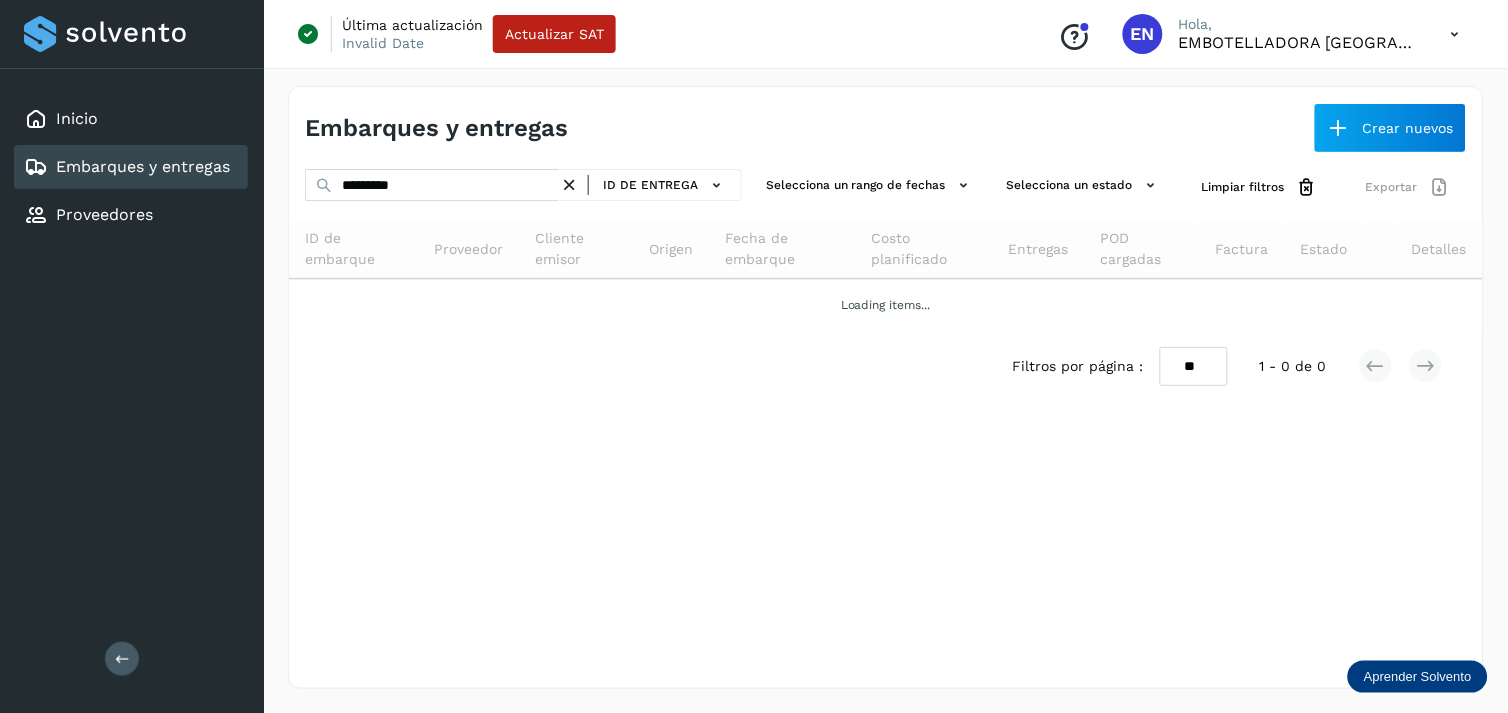 click on "ID de entrega" at bounding box center (650, 185) 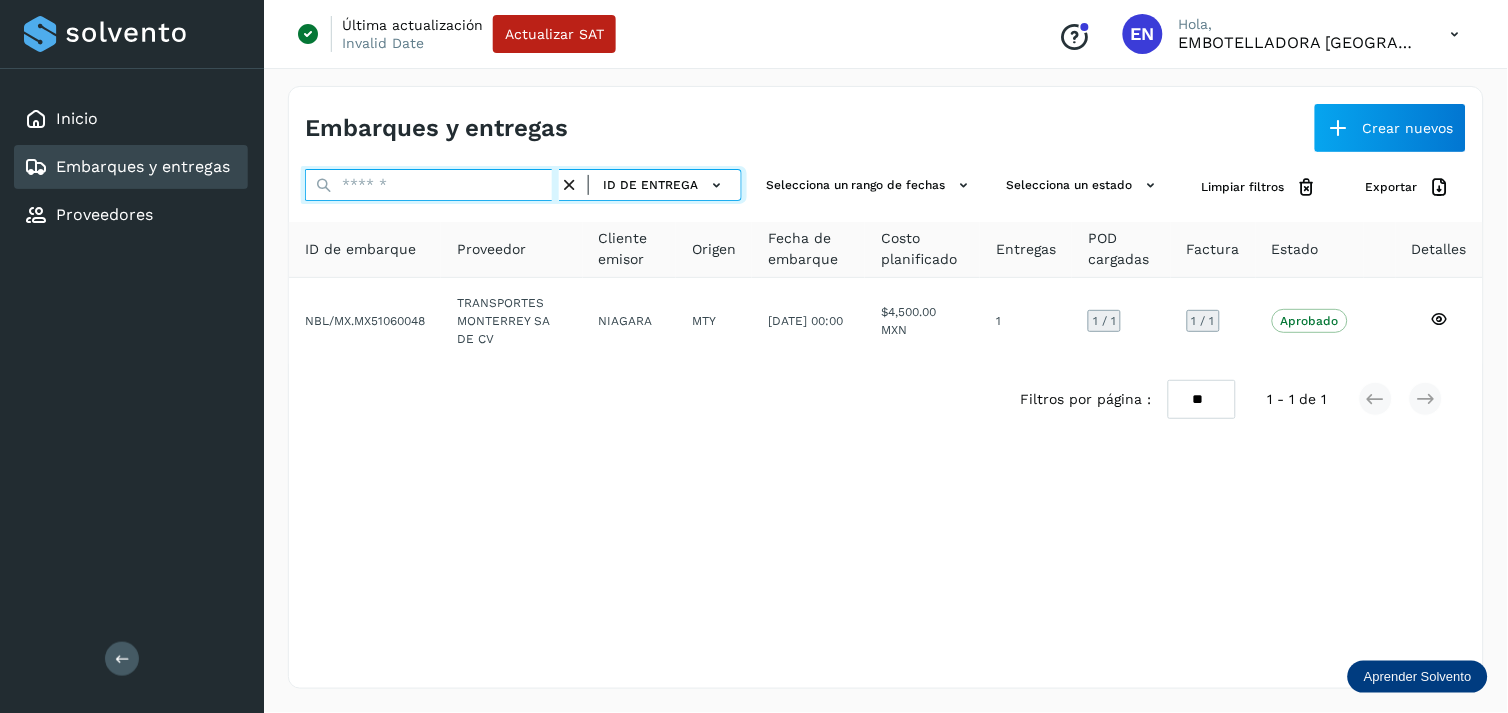 paste on "**********" 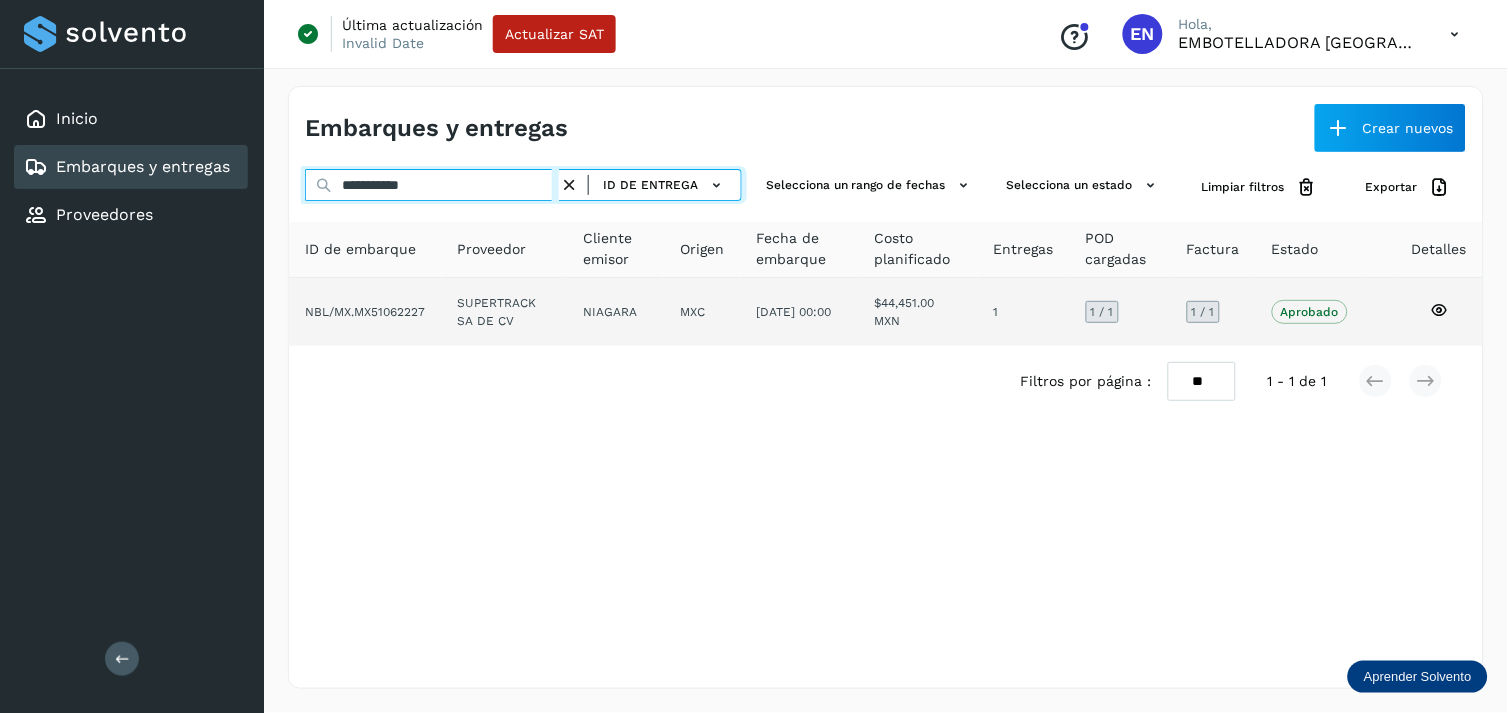 type on "**********" 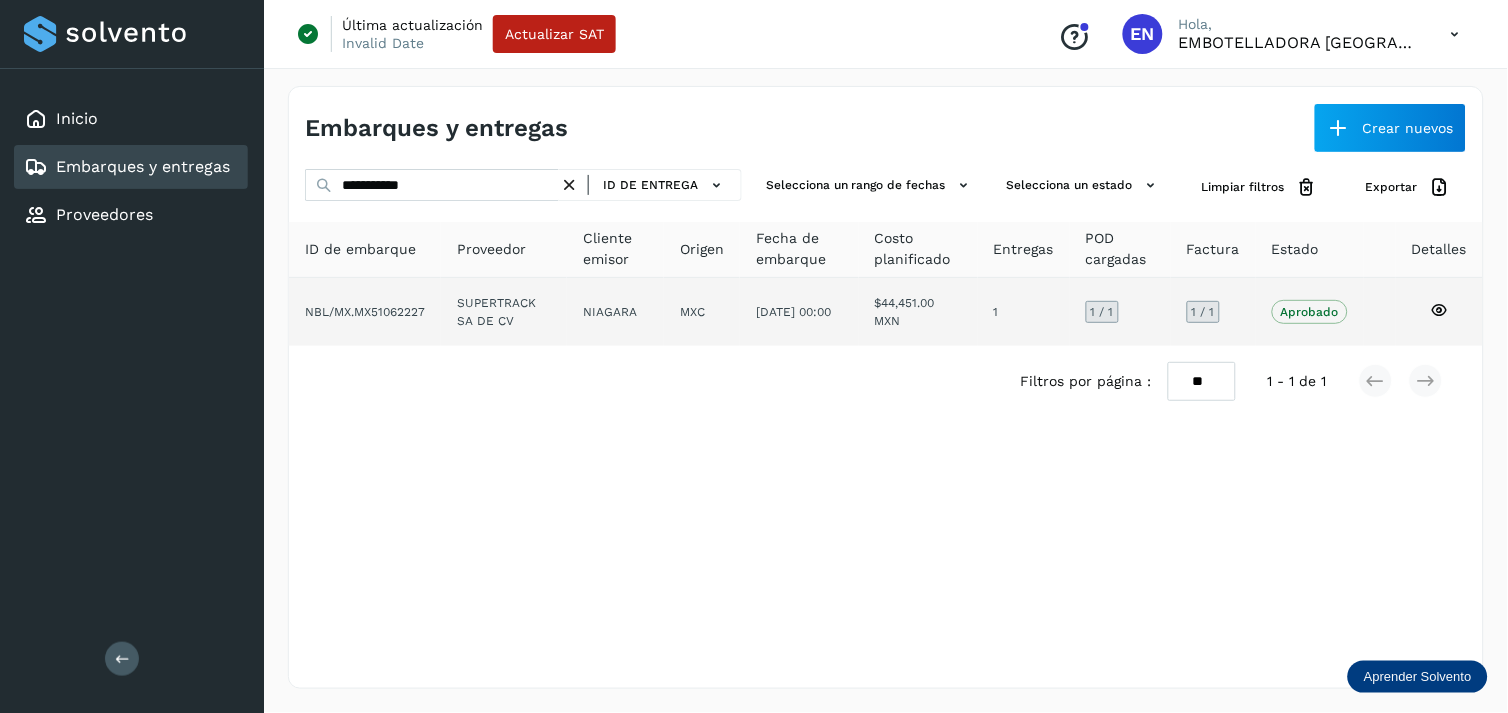 click on "NIAGARA" 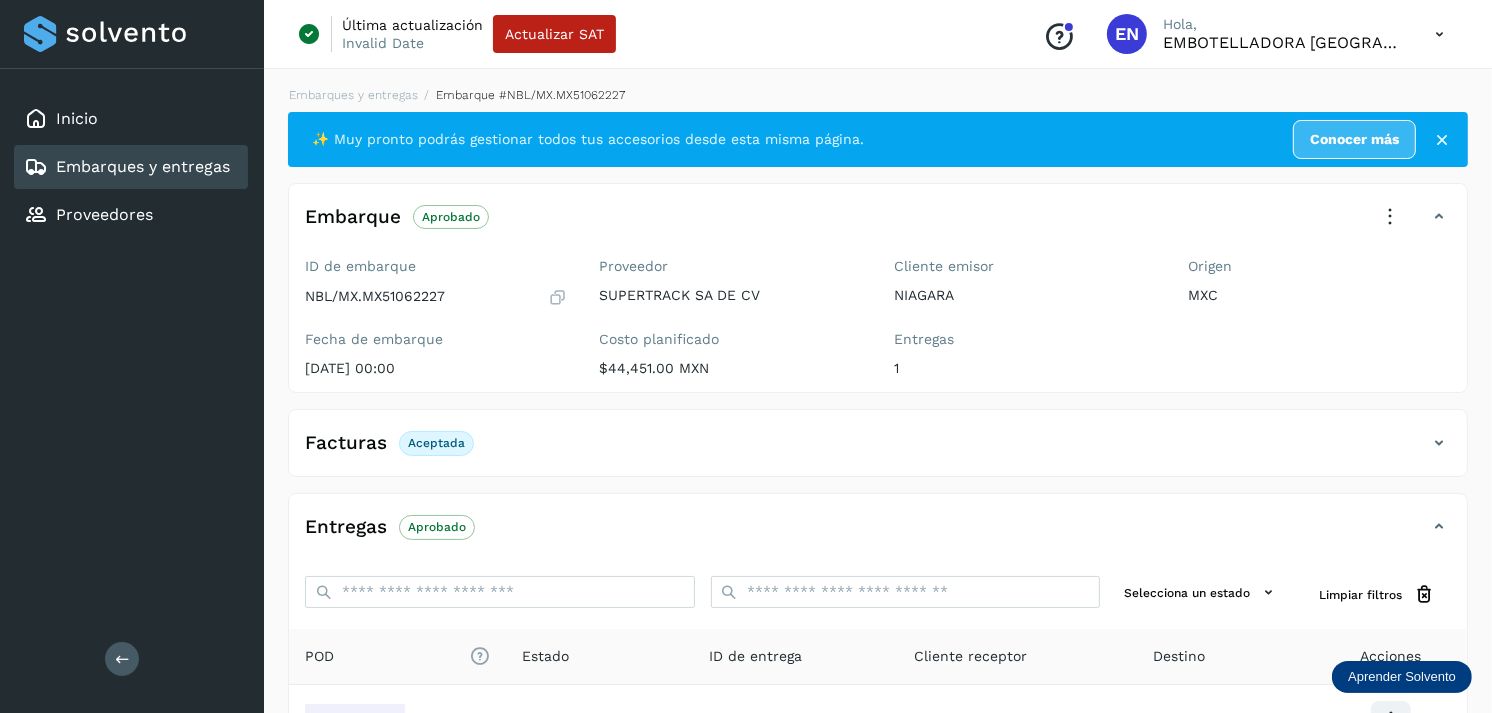 scroll, scrollTop: 241, scrollLeft: 0, axis: vertical 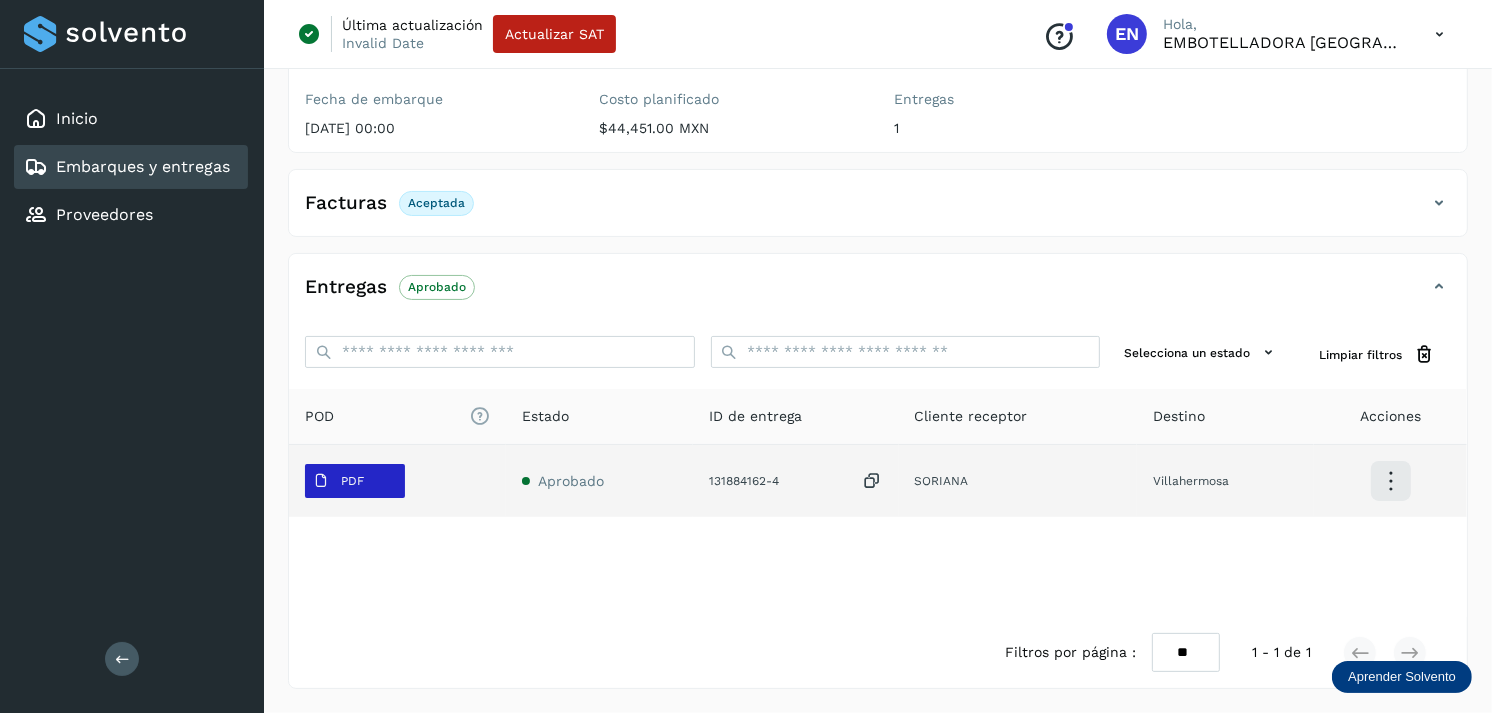 click on "PDF" at bounding box center [338, 481] 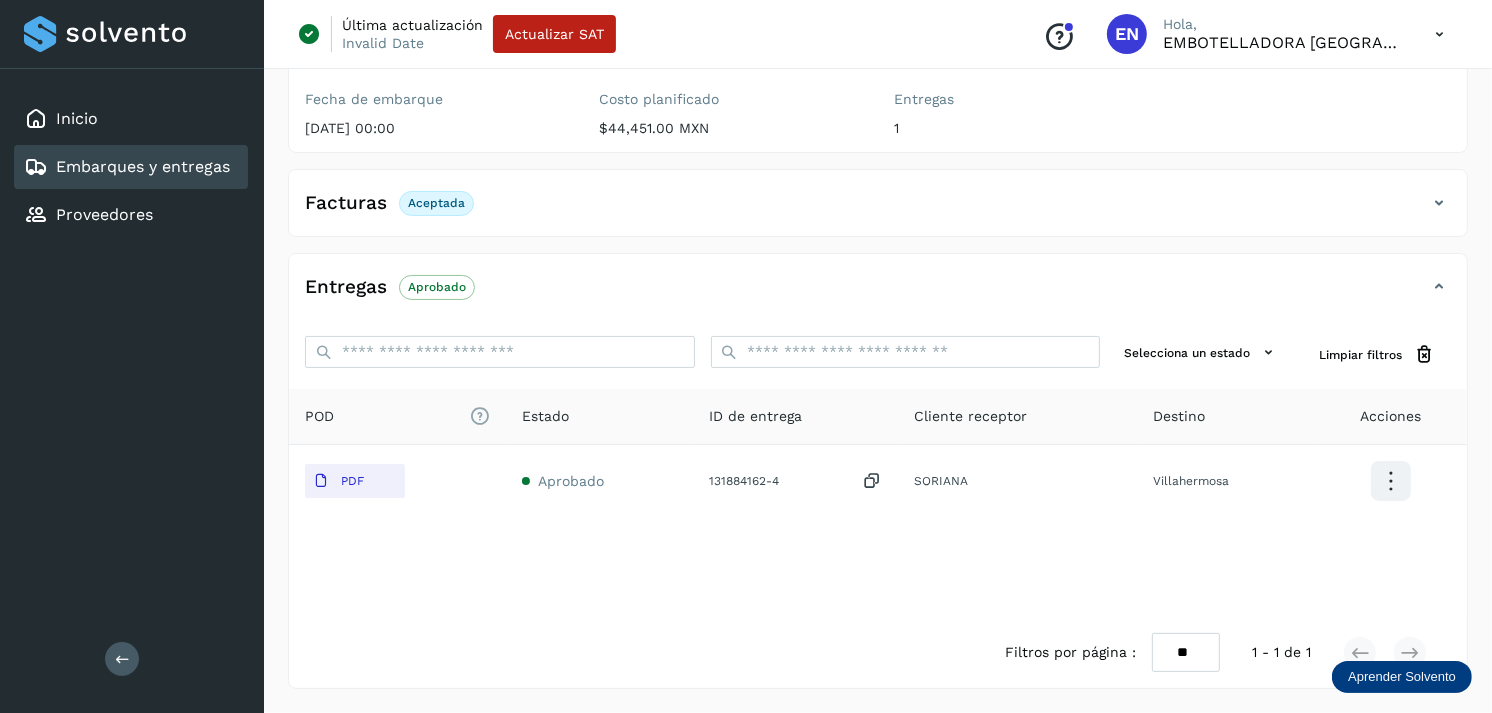 click on "Embarques y entregas" at bounding box center (143, 166) 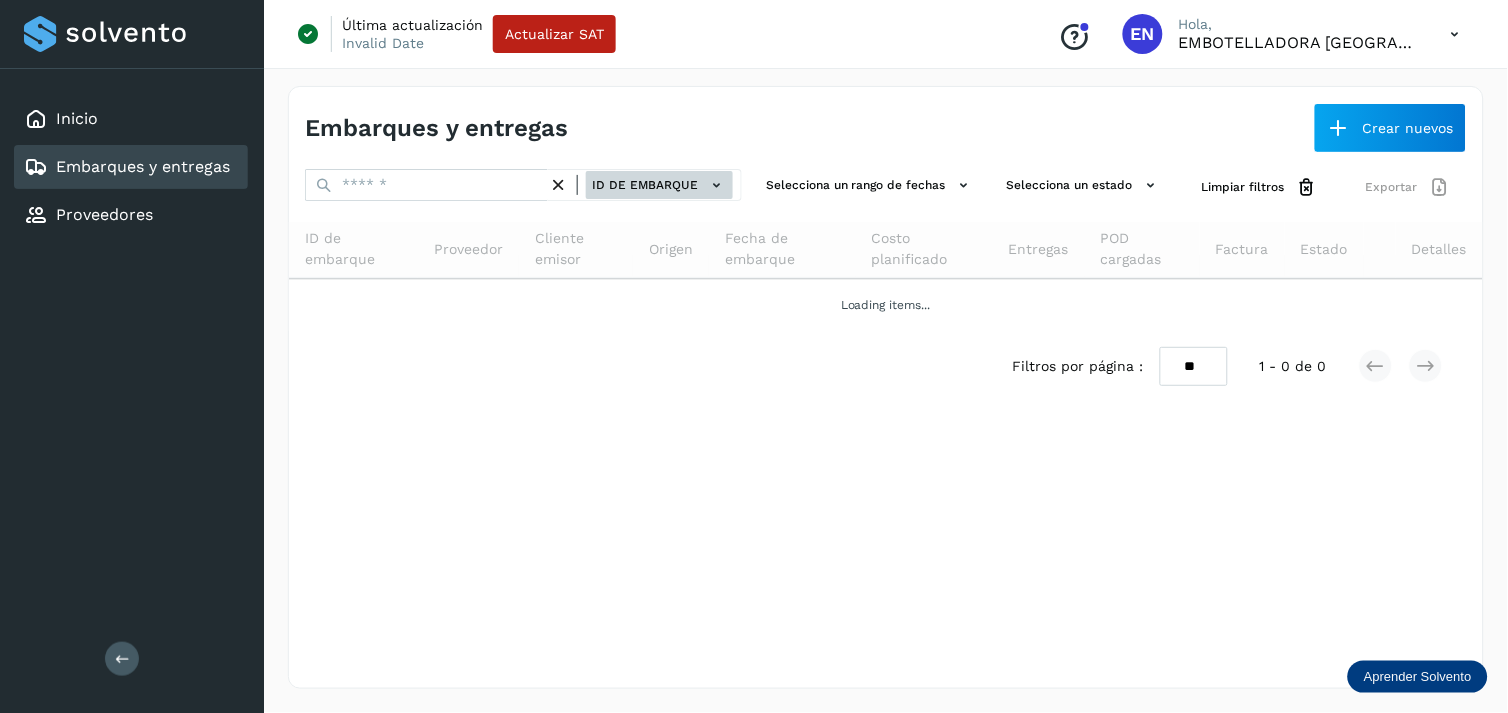 click on "ID de embarque" at bounding box center (659, 185) 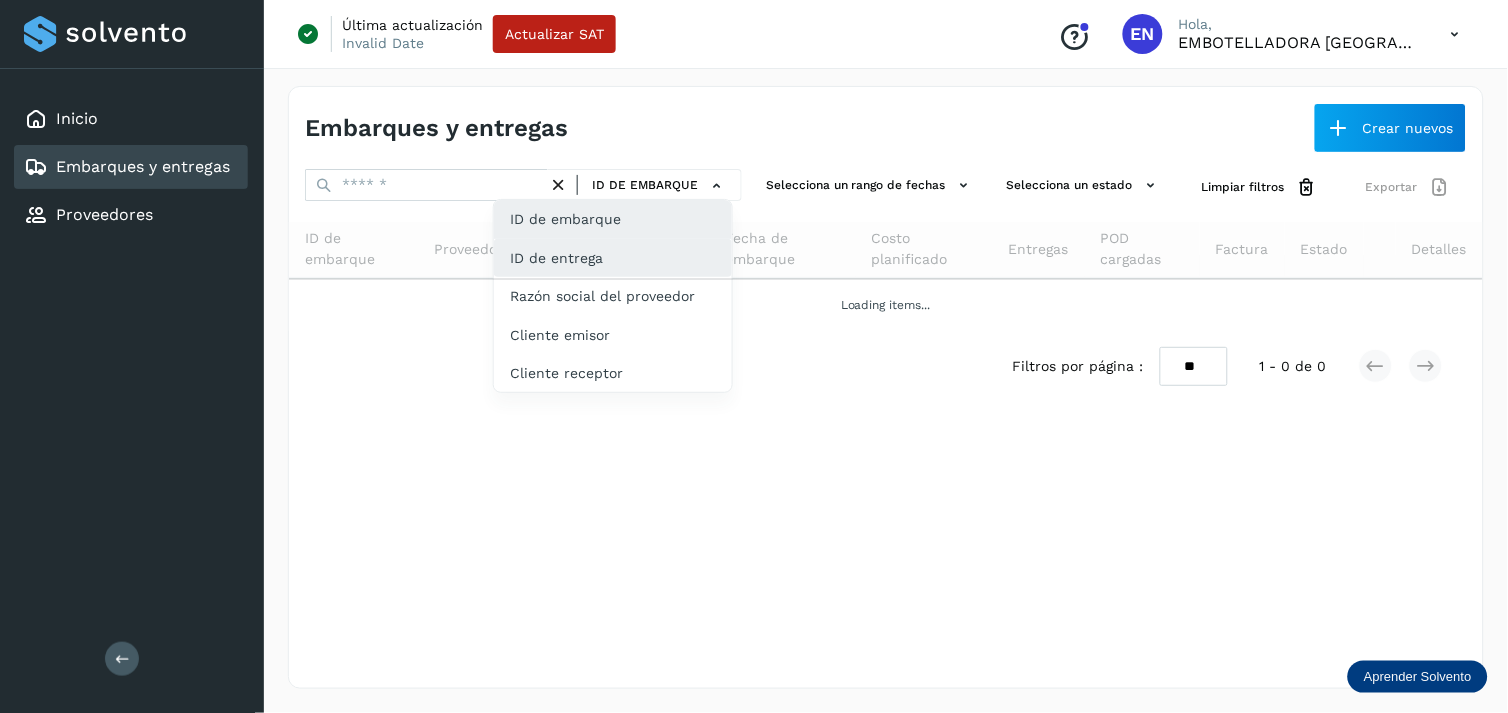 click on "ID de entrega" 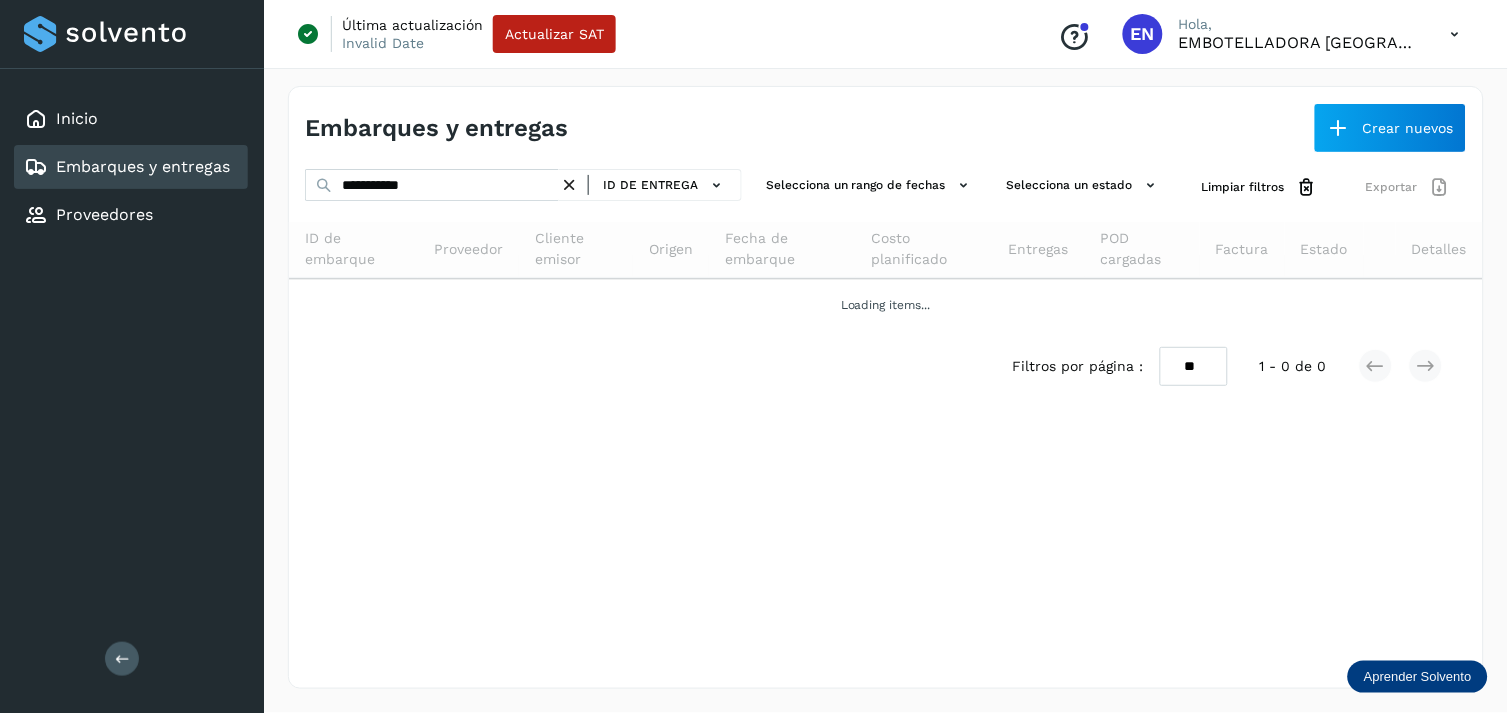 click at bounding box center [569, 185] 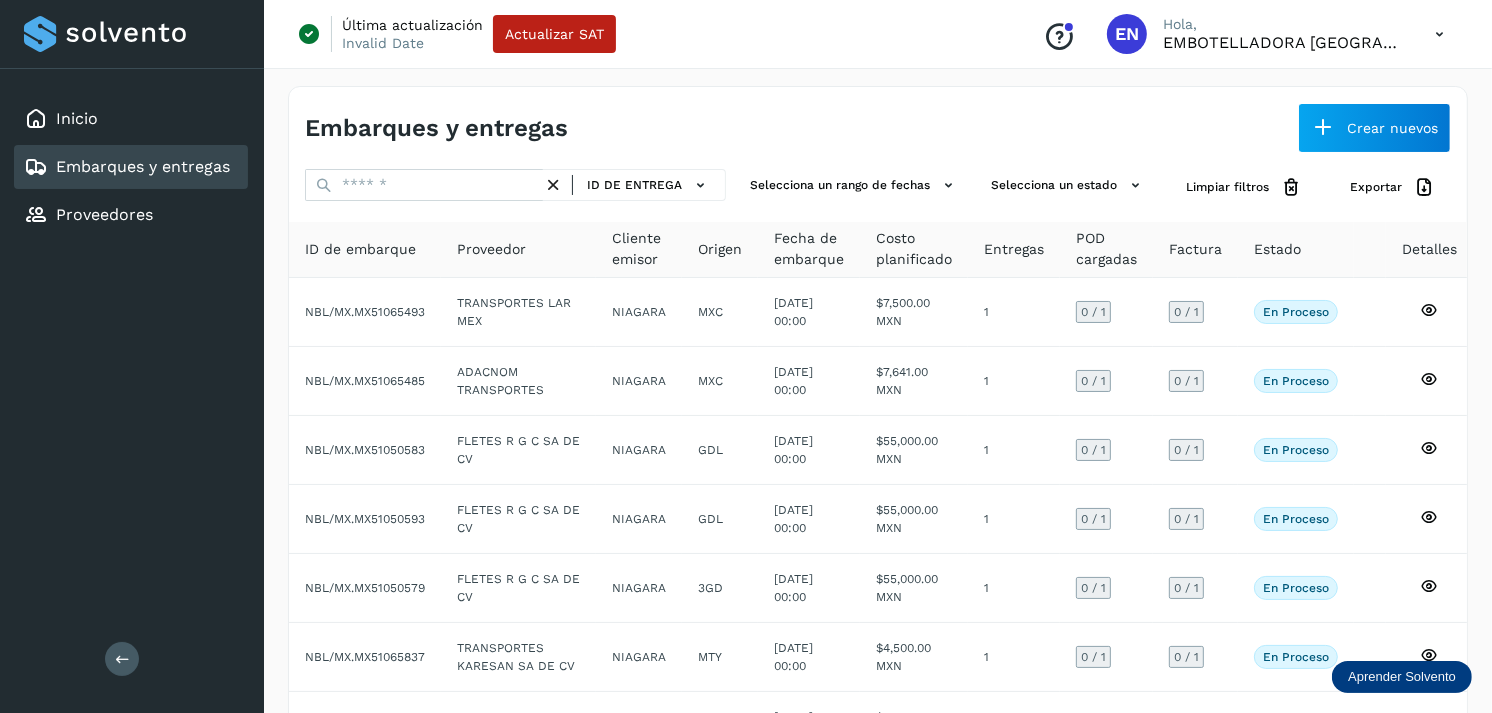 click on "Embarques y entregas" 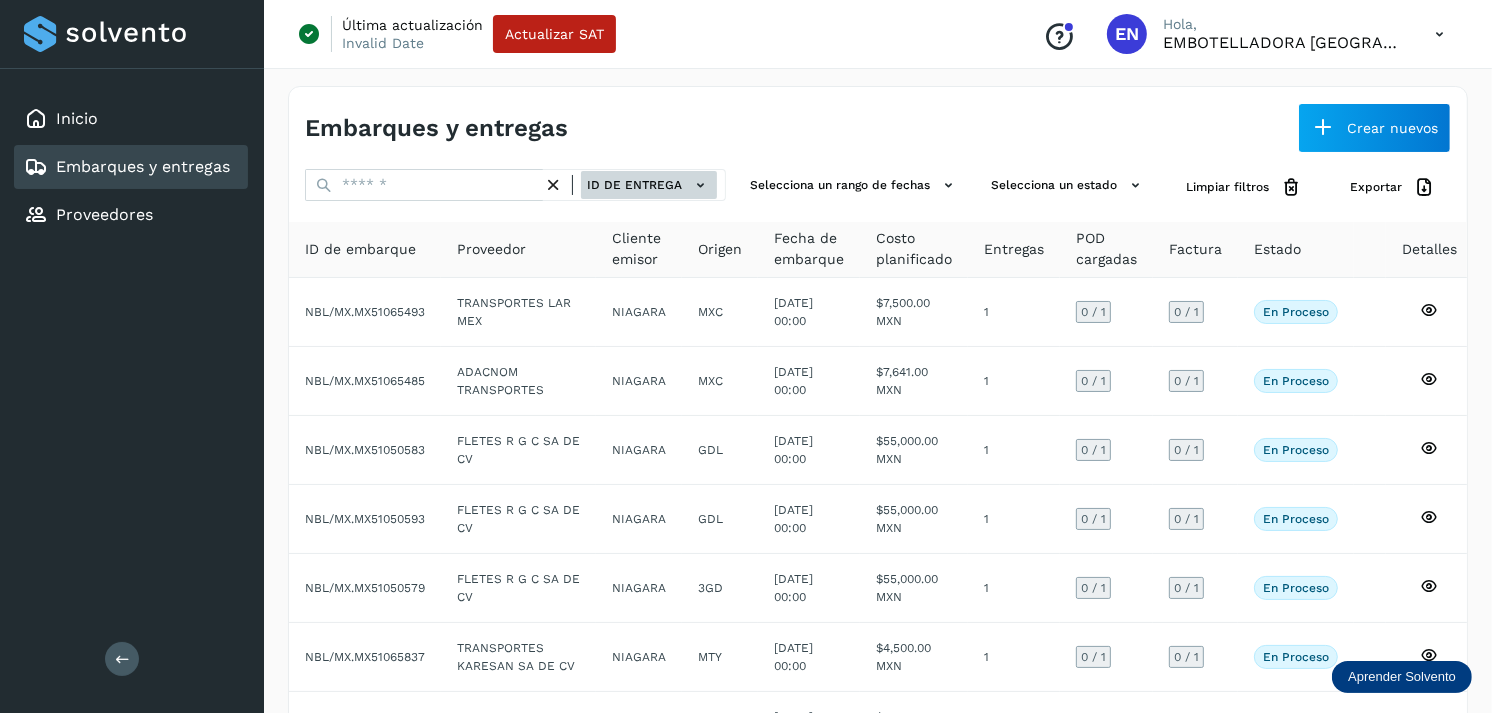 click on "ID de entrega" 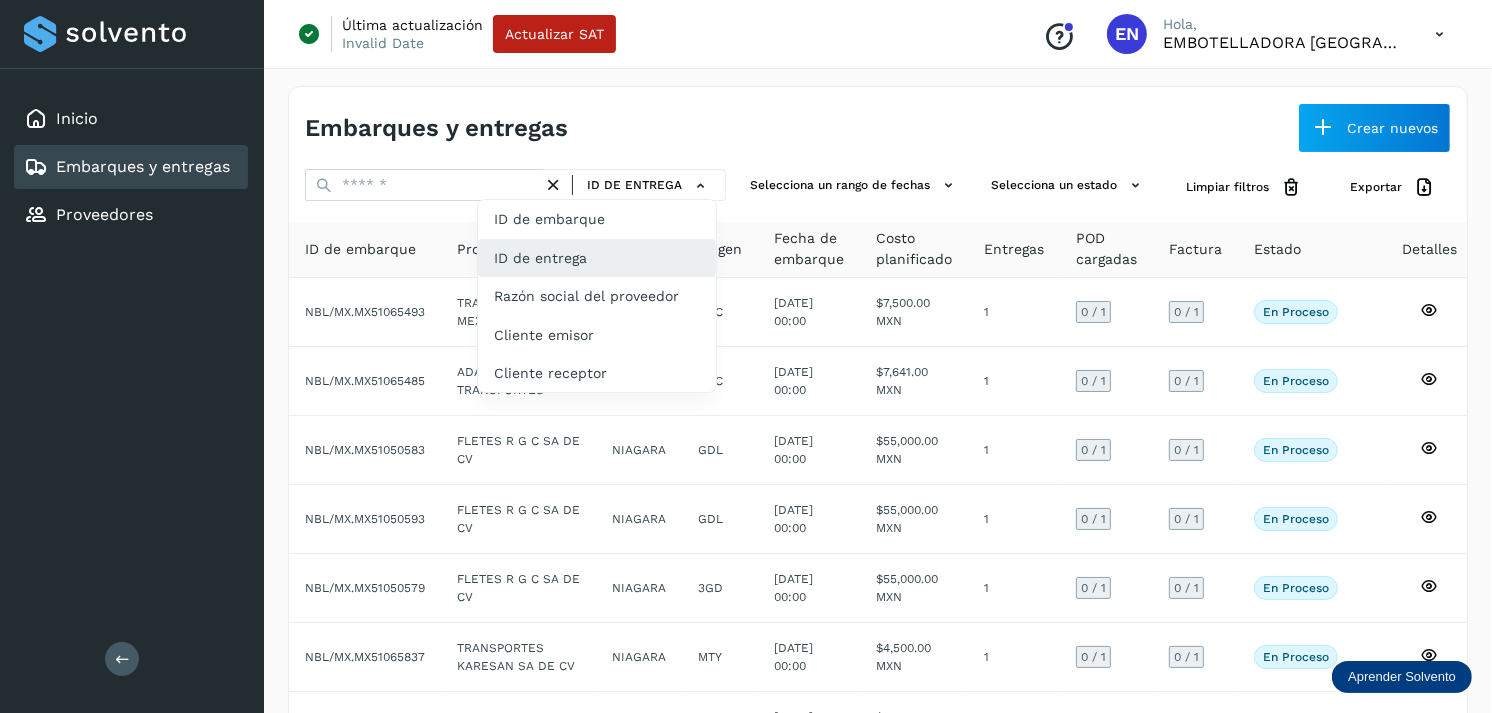 click on "ID de entrega" 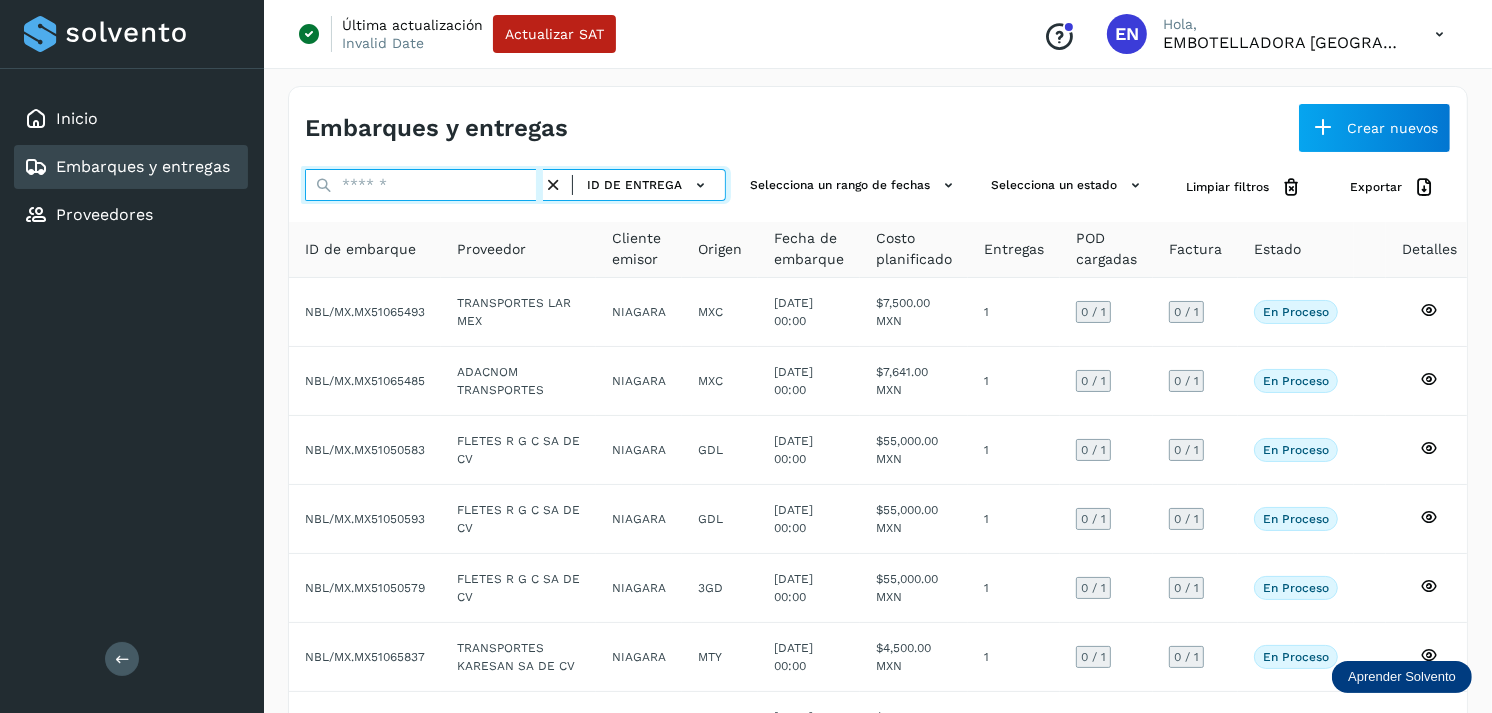 click at bounding box center (424, 185) 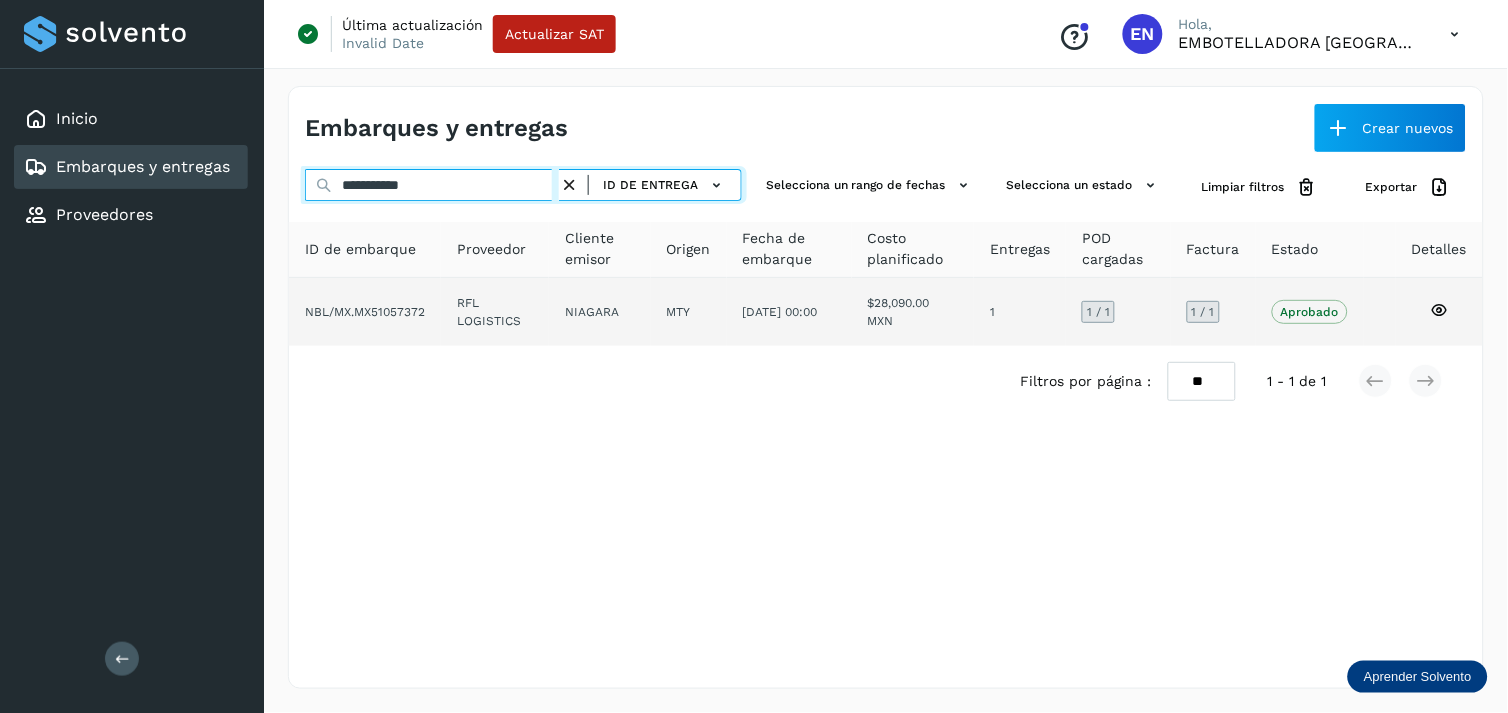type on "**********" 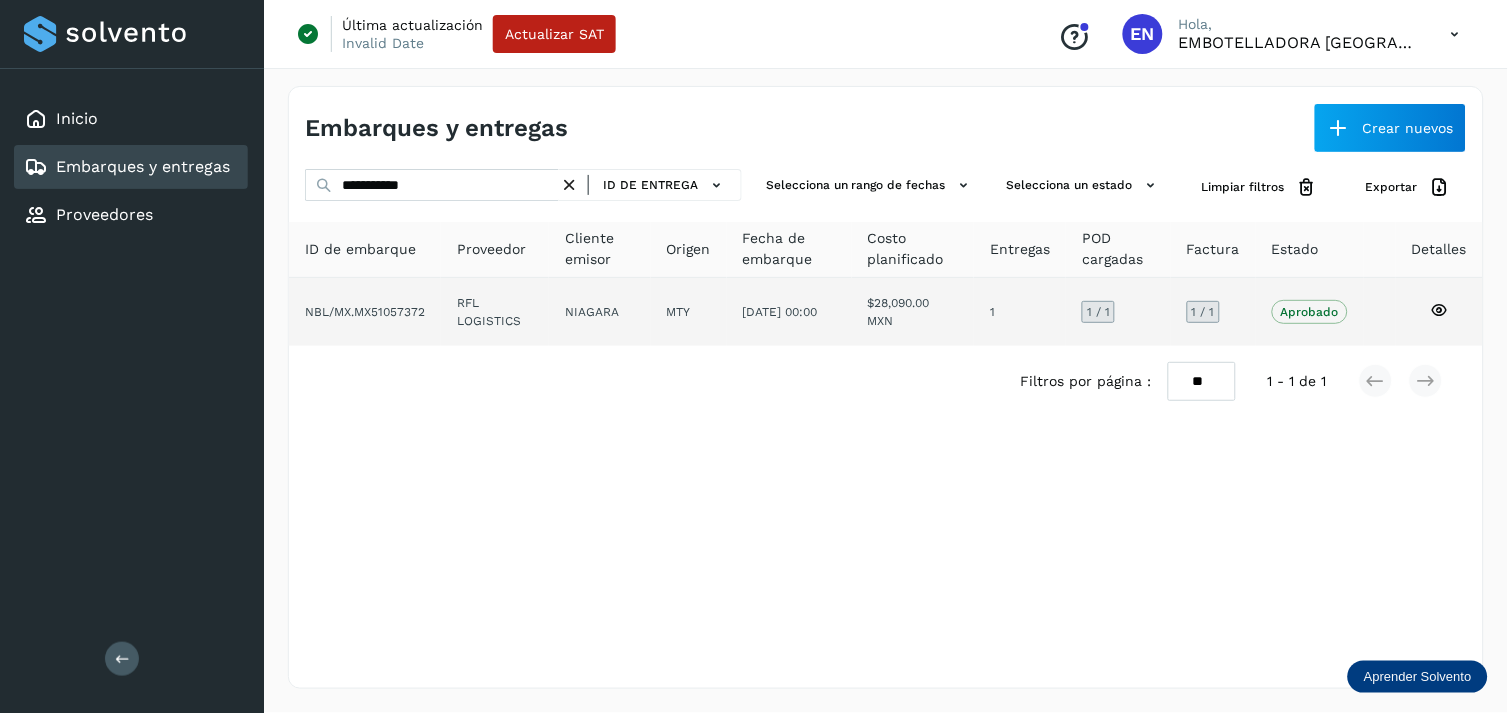 click on "RFL LOGISTICS" 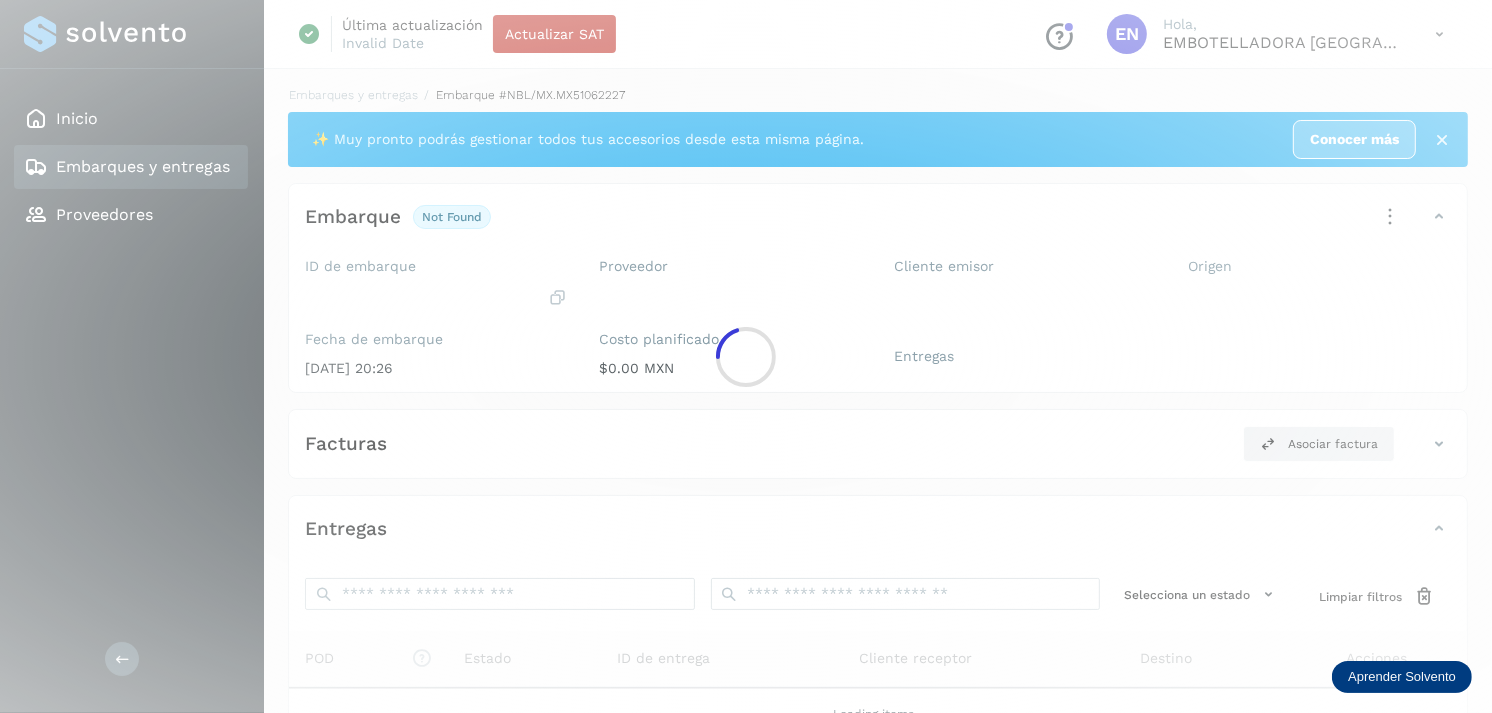 click 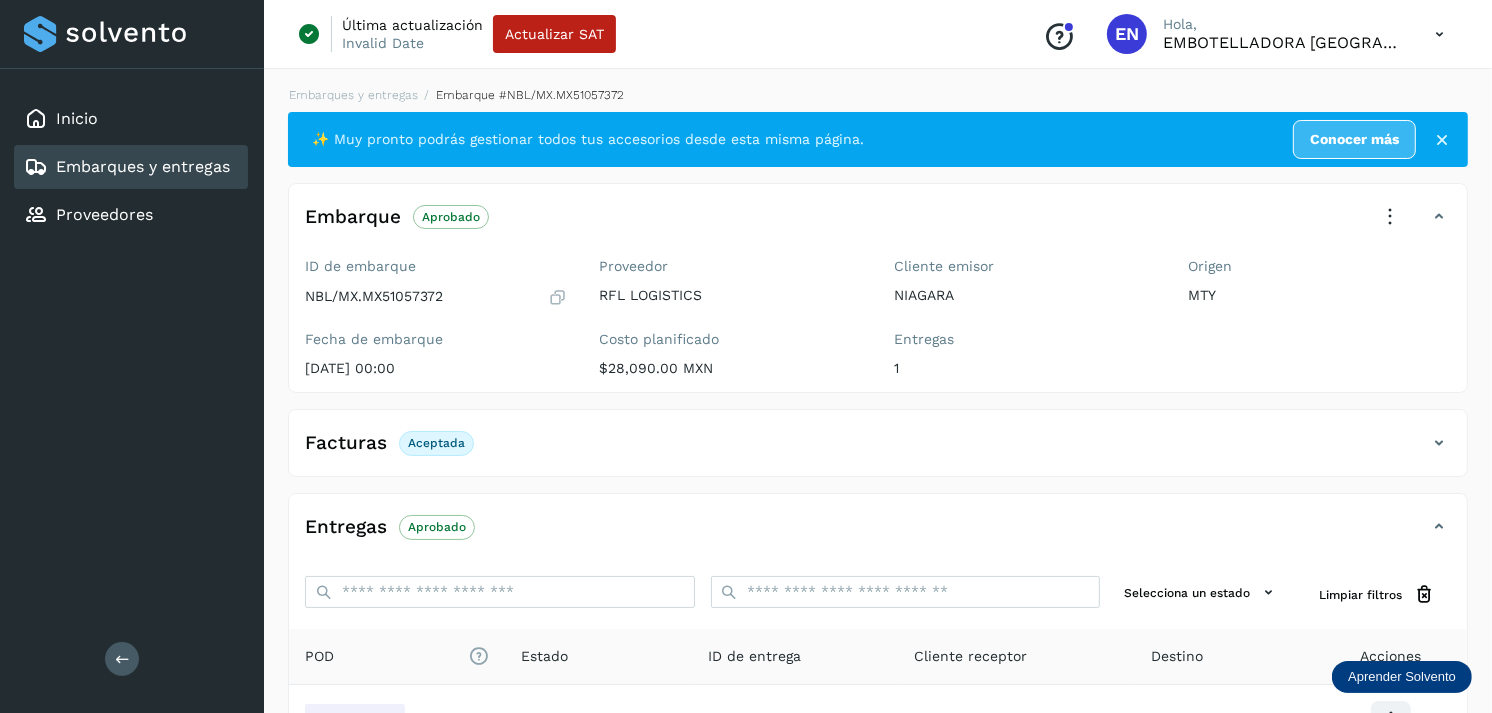 scroll, scrollTop: 241, scrollLeft: 0, axis: vertical 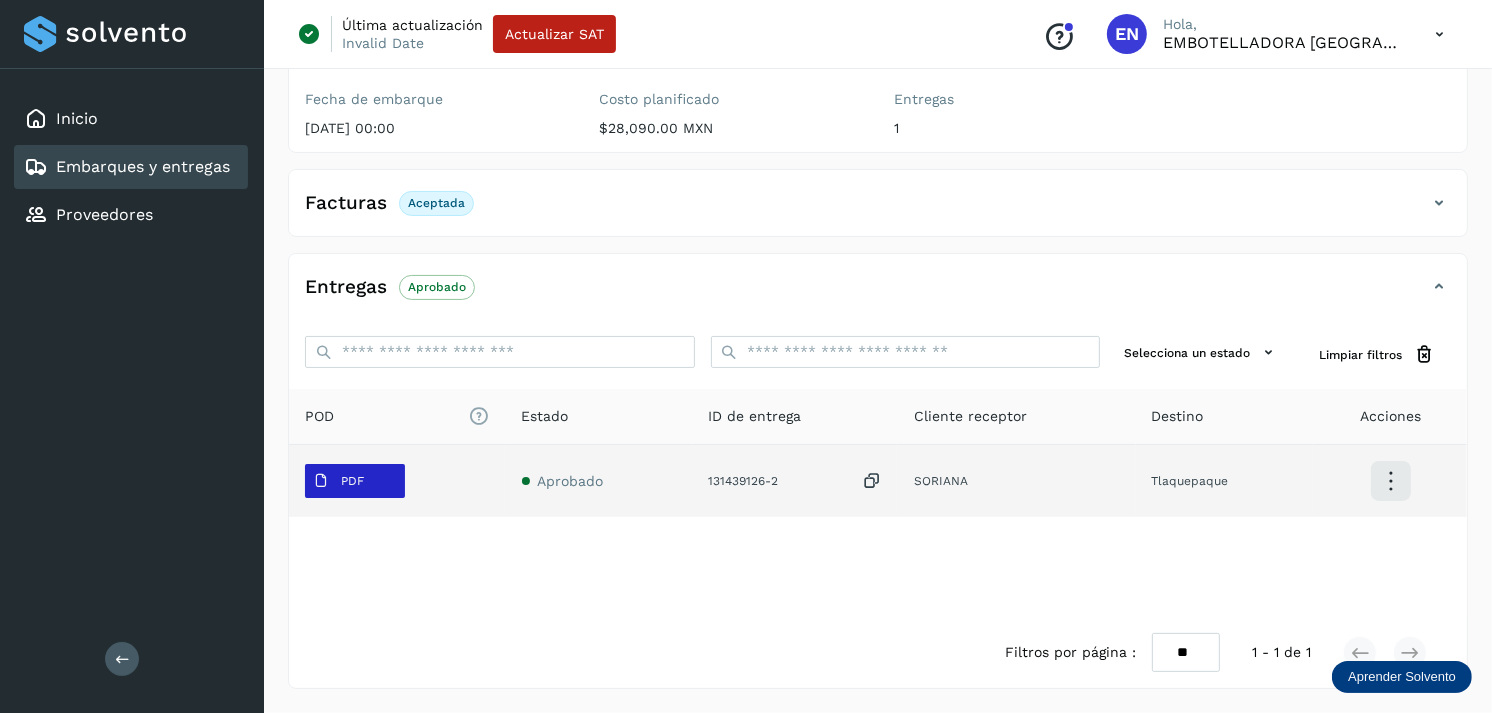 click on "PDF" at bounding box center (338, 481) 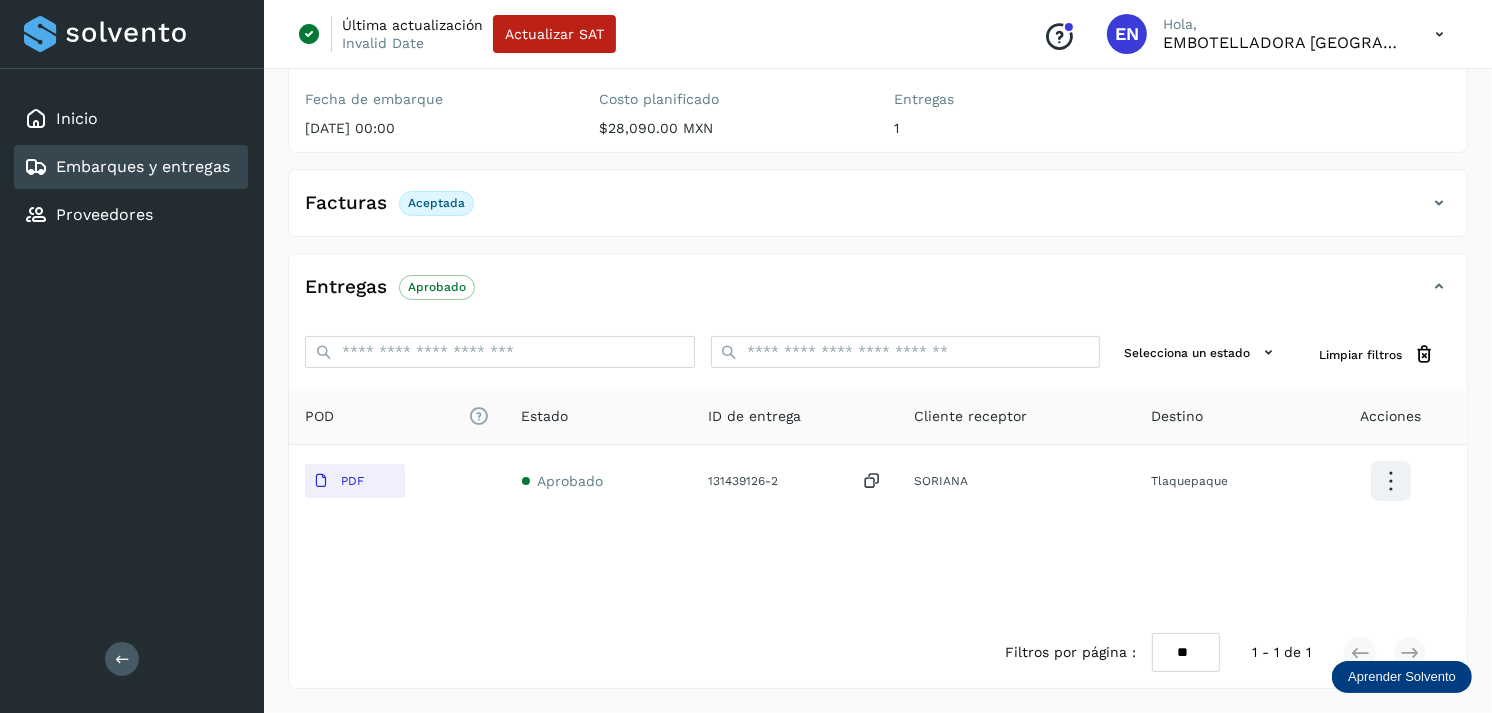 click on "Embarques y entregas" at bounding box center (127, 167) 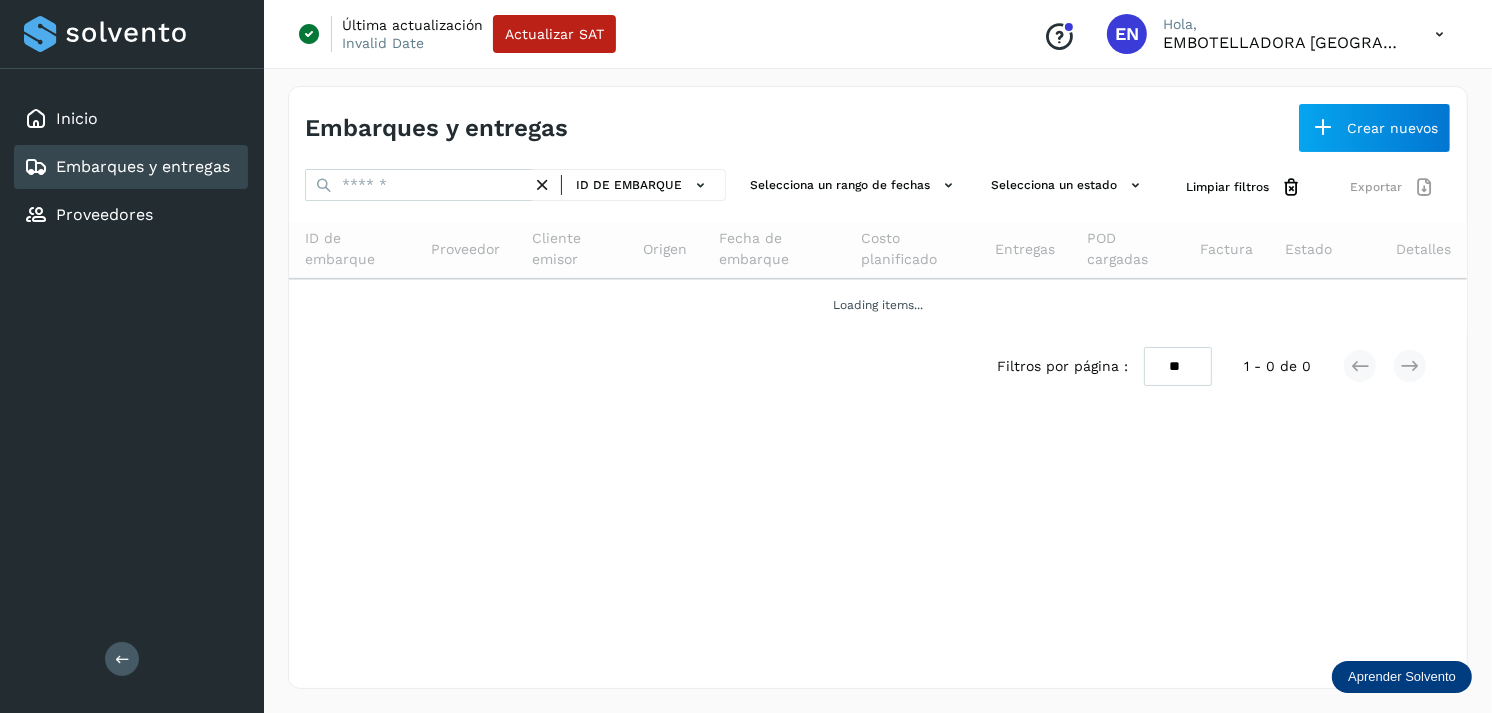 scroll, scrollTop: 0, scrollLeft: 0, axis: both 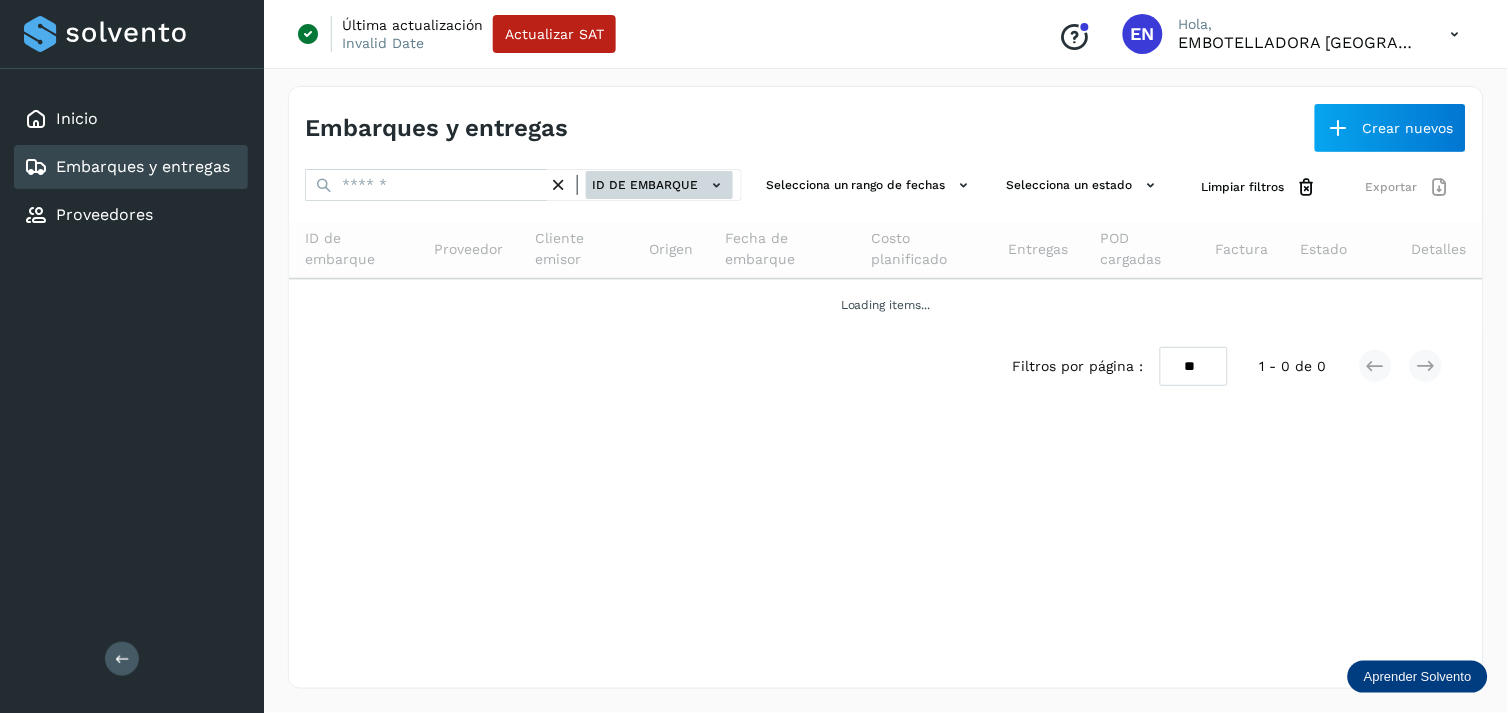 click on "ID de embarque" 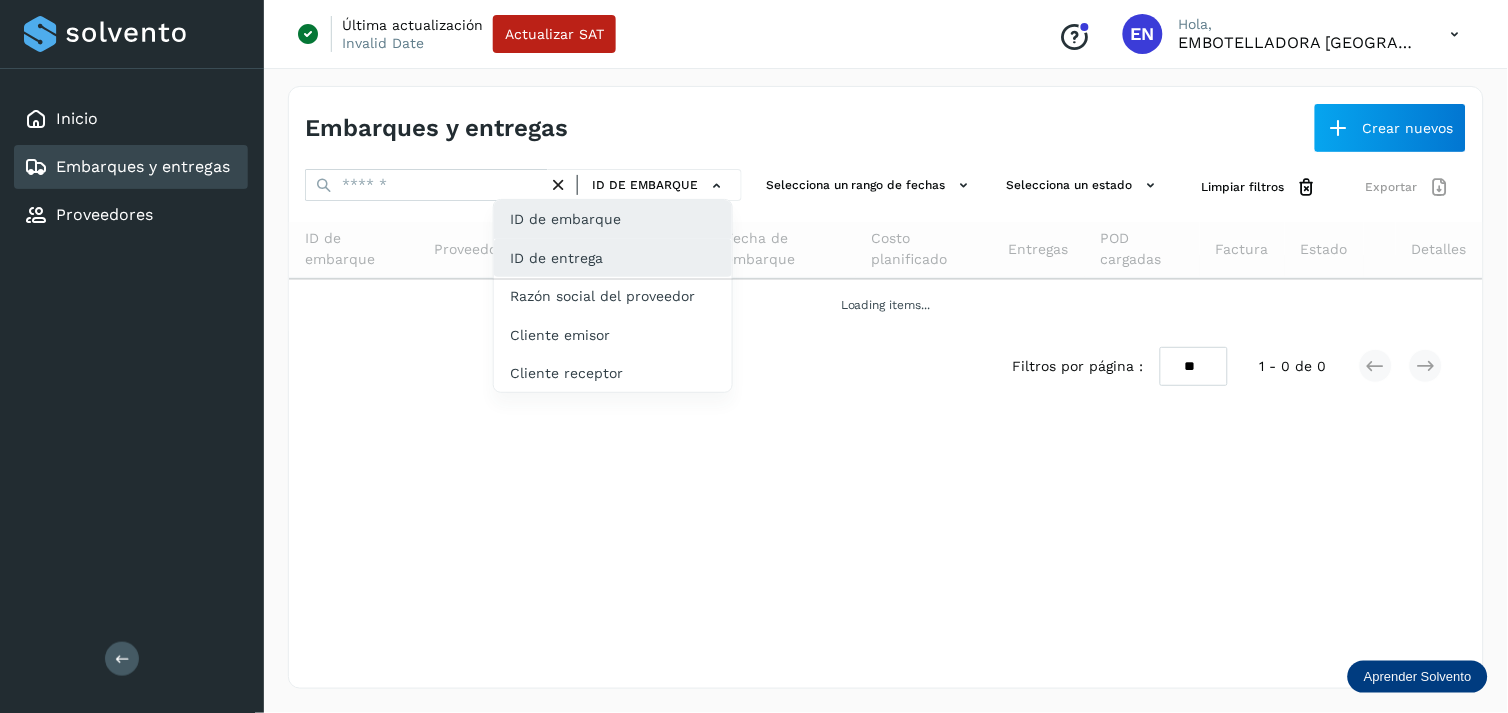 click on "ID de embarque" 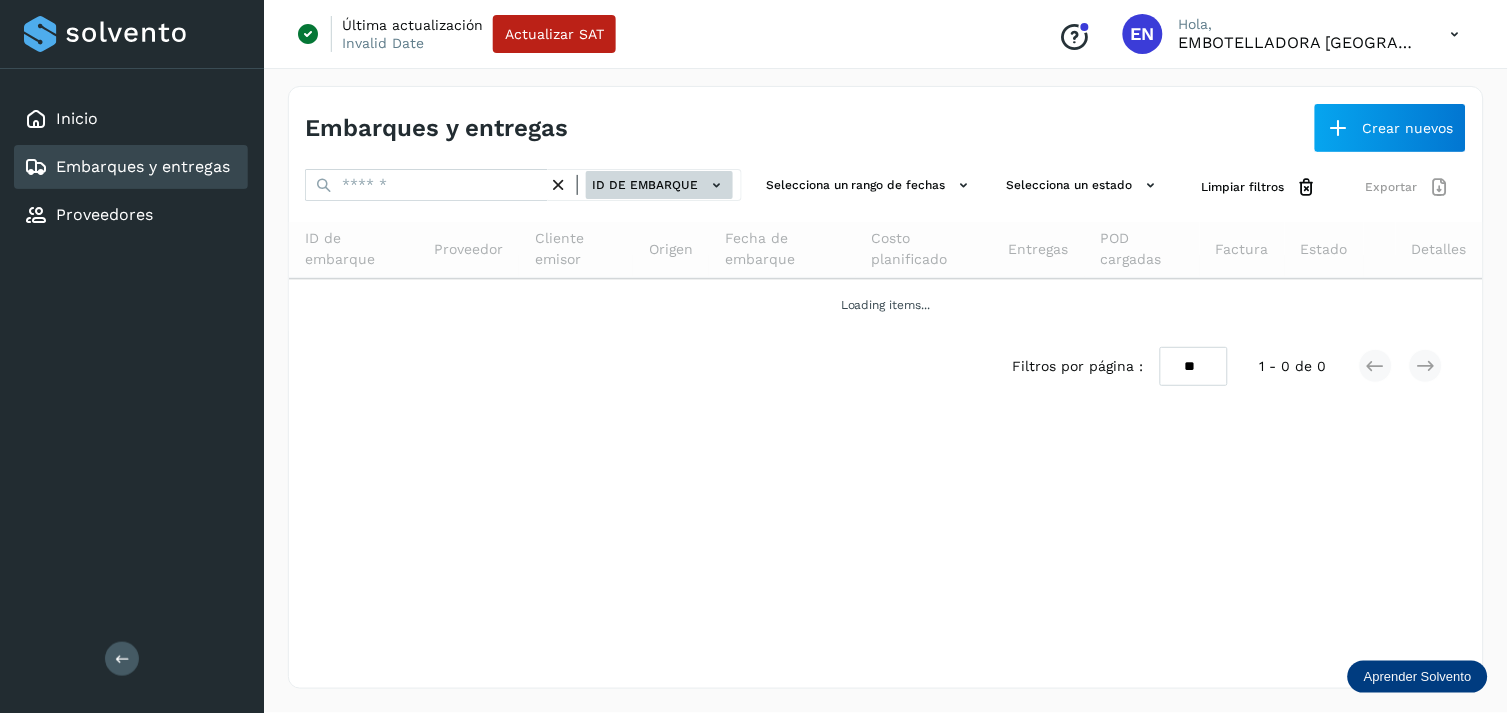click on "ID de embarque" 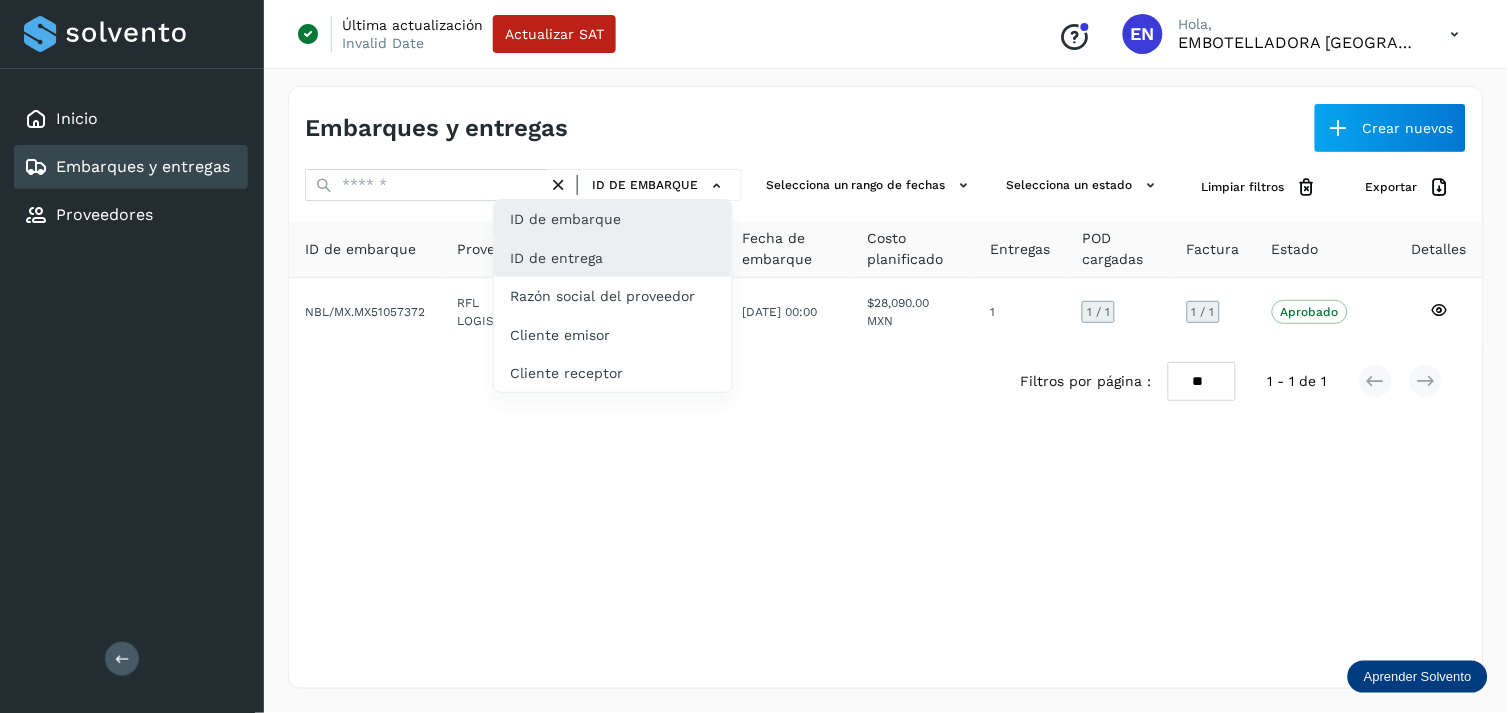 drag, startPoint x: 623, startPoint y: 226, endPoint x: 606, endPoint y: 242, distance: 23.345236 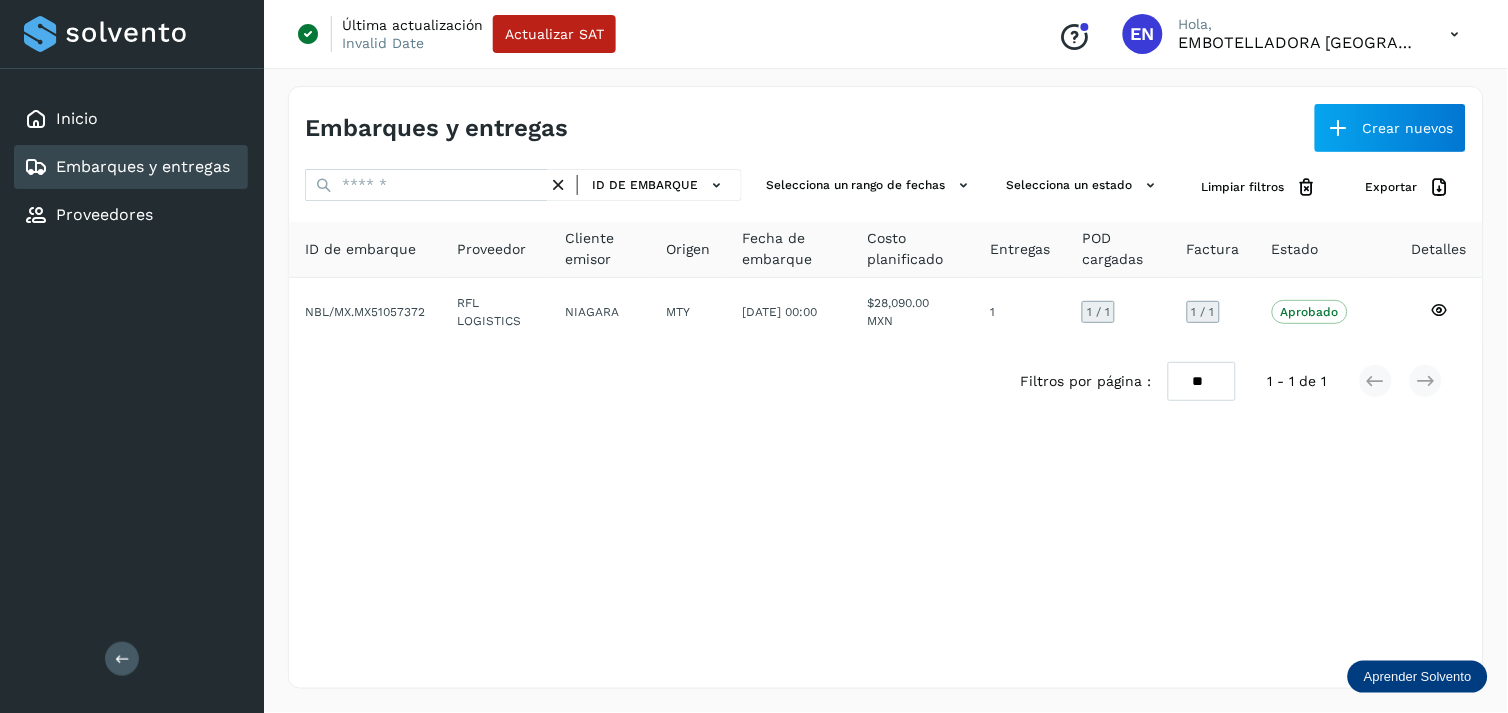 click on "Cliente emisor" at bounding box center [600, 249] 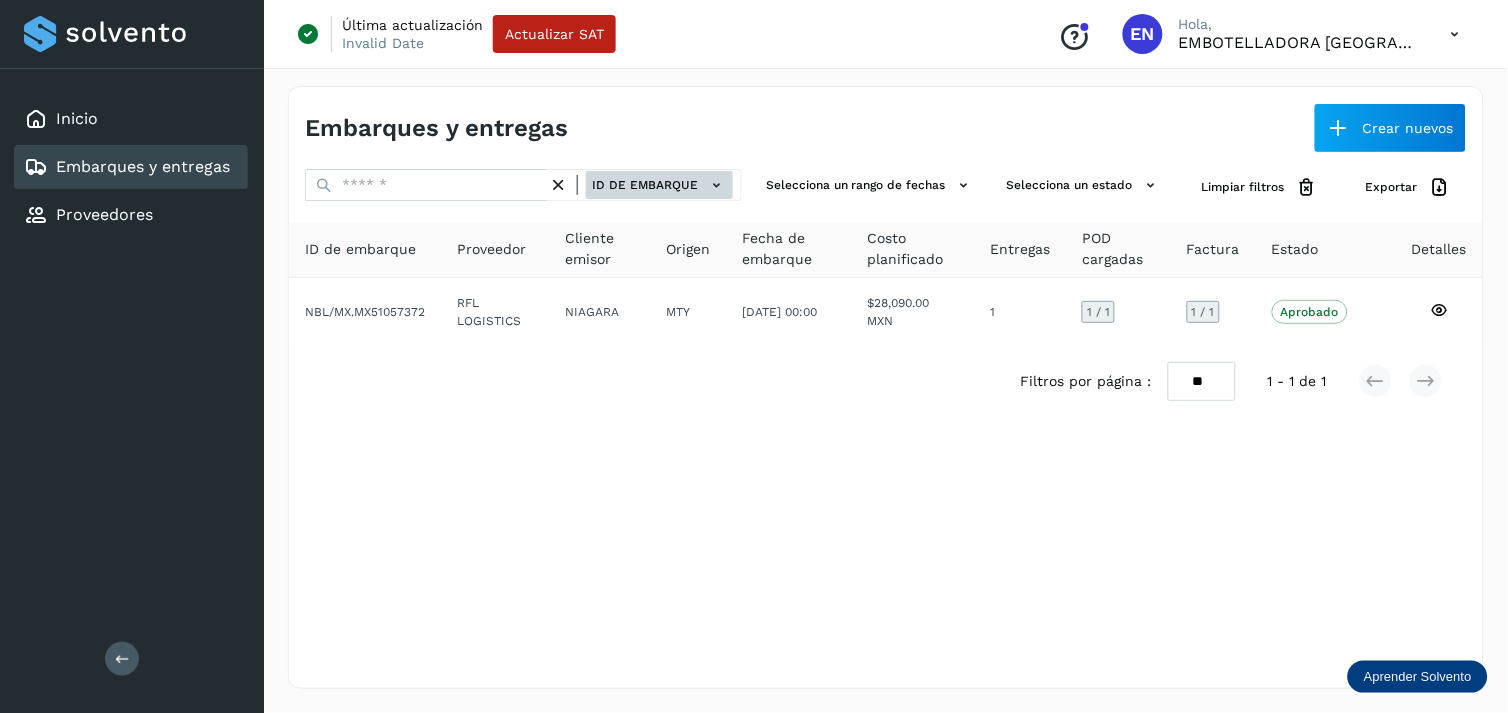 click on "ID de embarque" at bounding box center [659, 185] 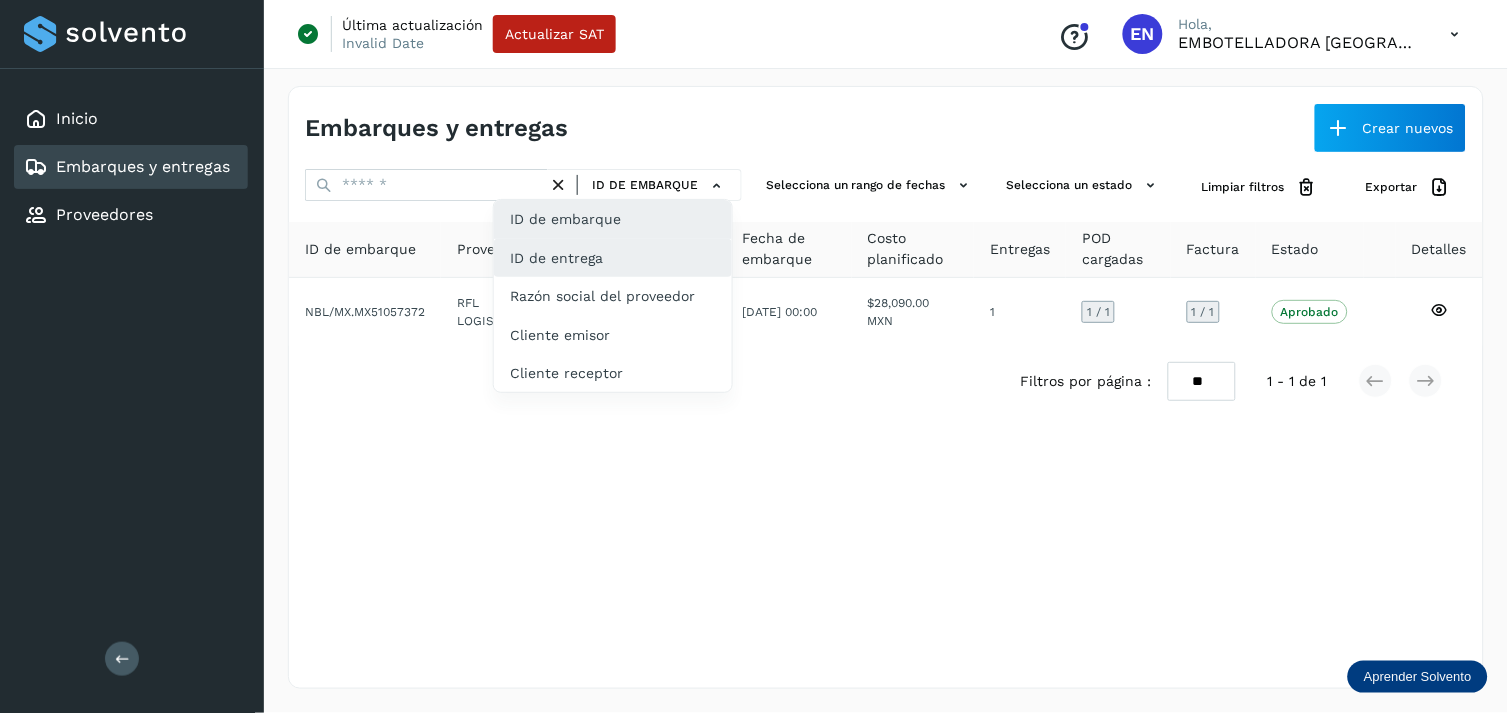 click on "ID de entrega" 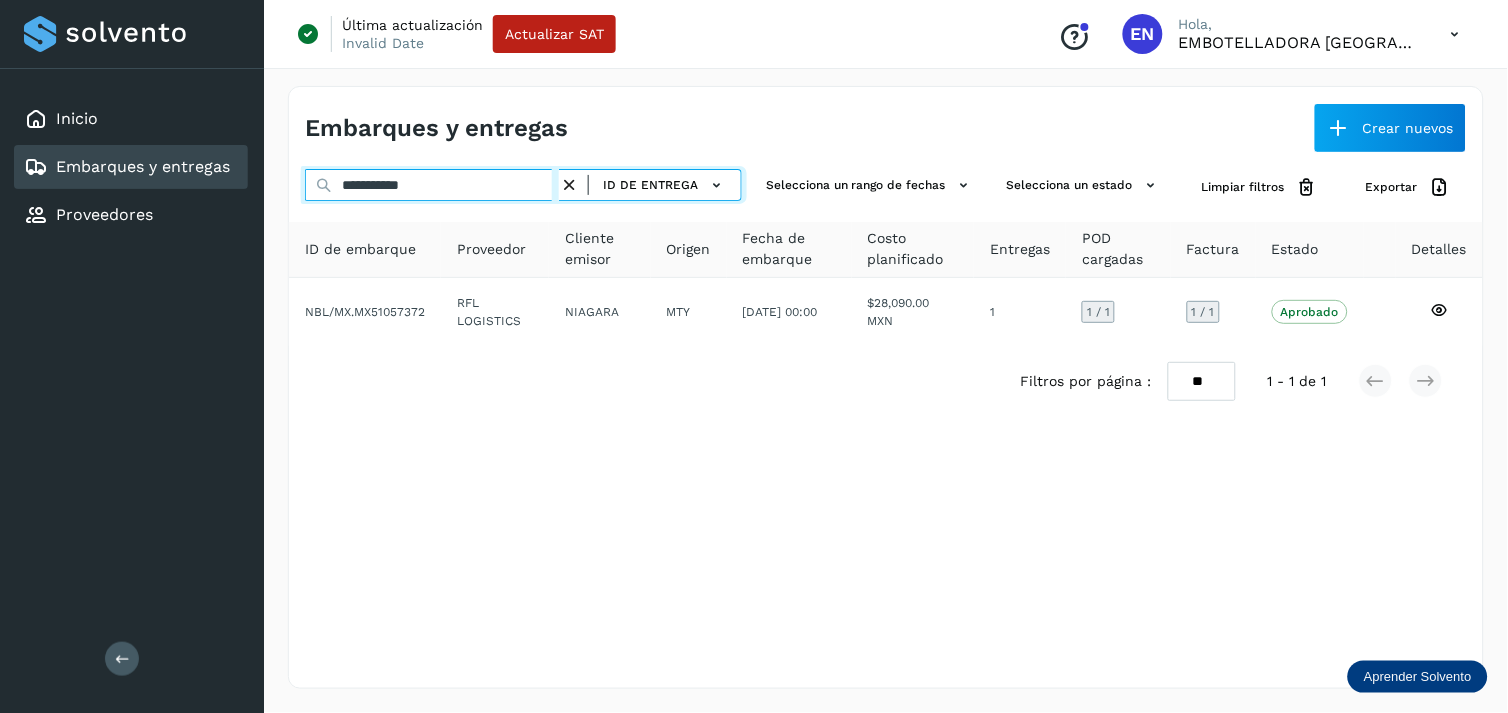 click on "**********" at bounding box center [432, 185] 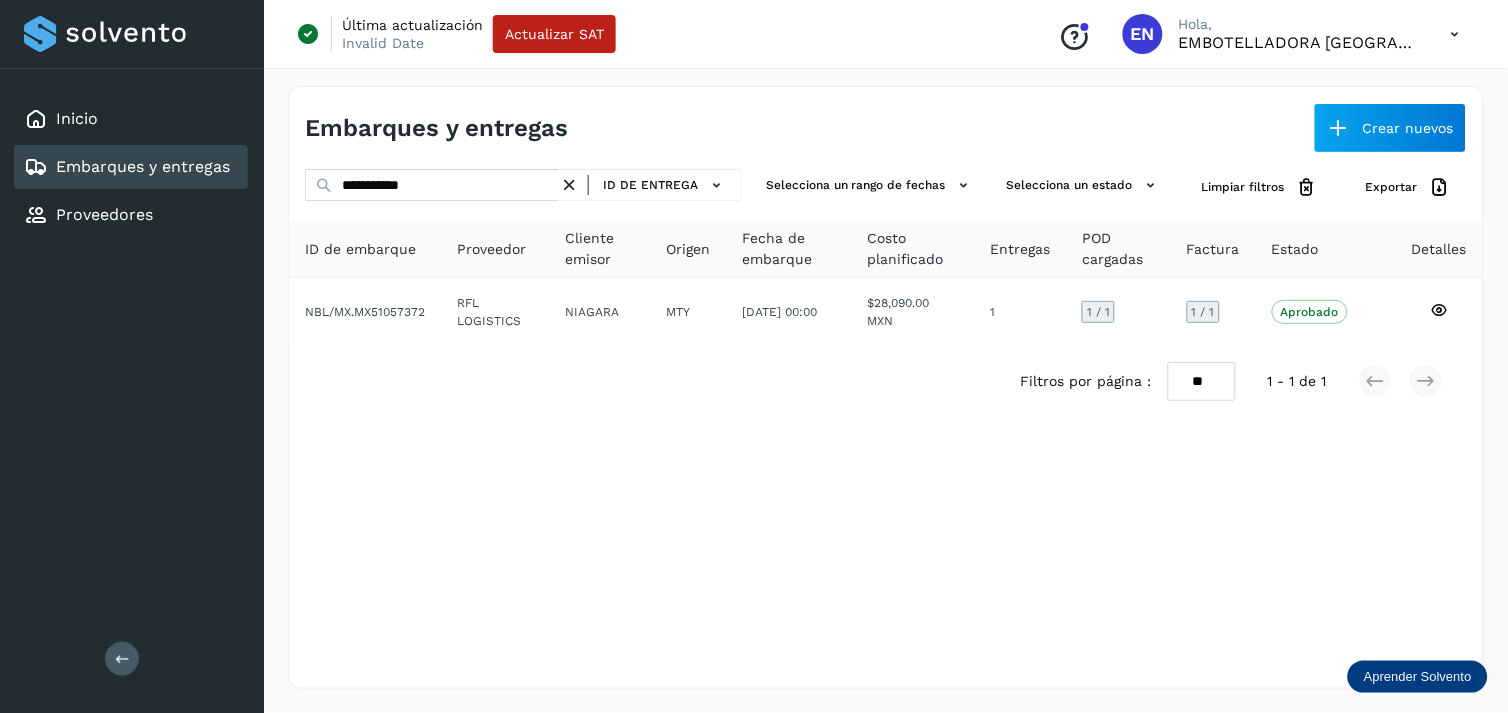 click at bounding box center (569, 185) 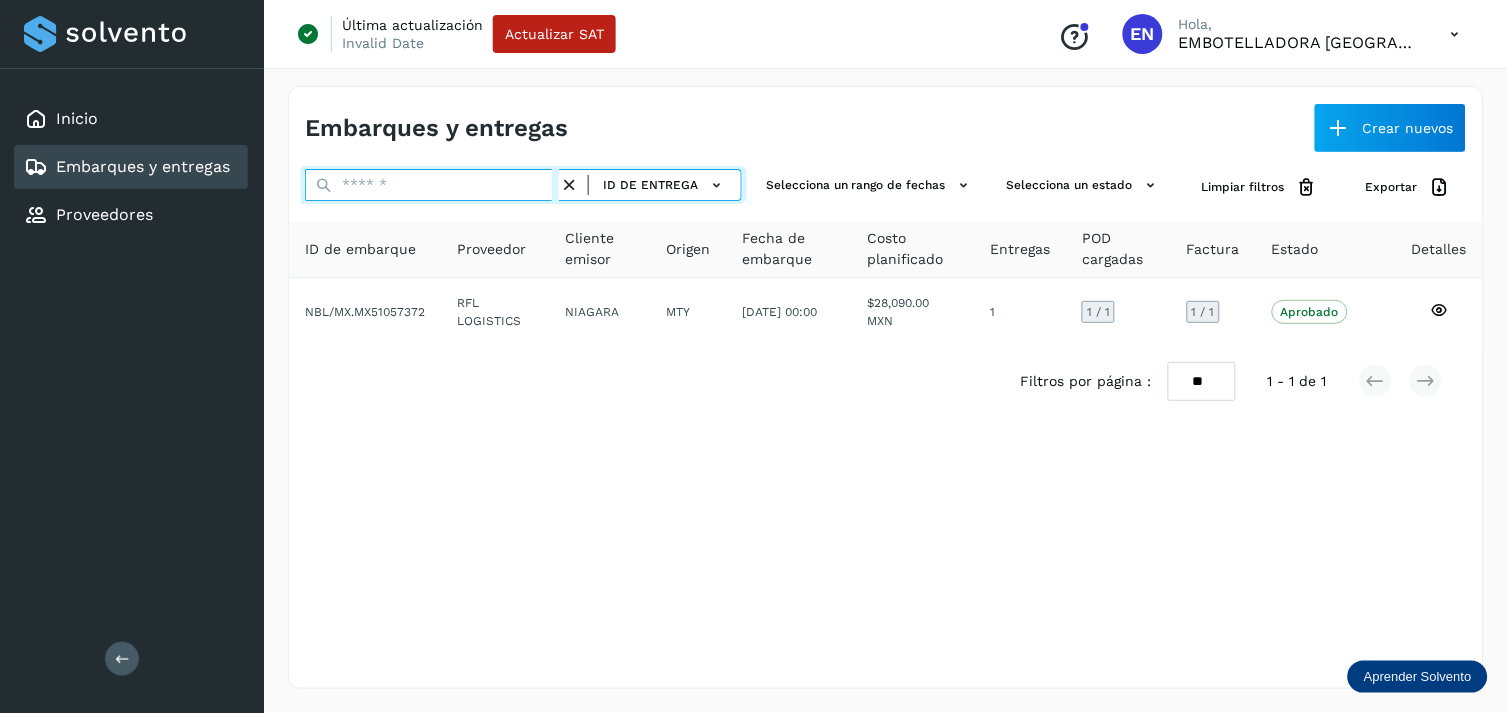 paste on "*********" 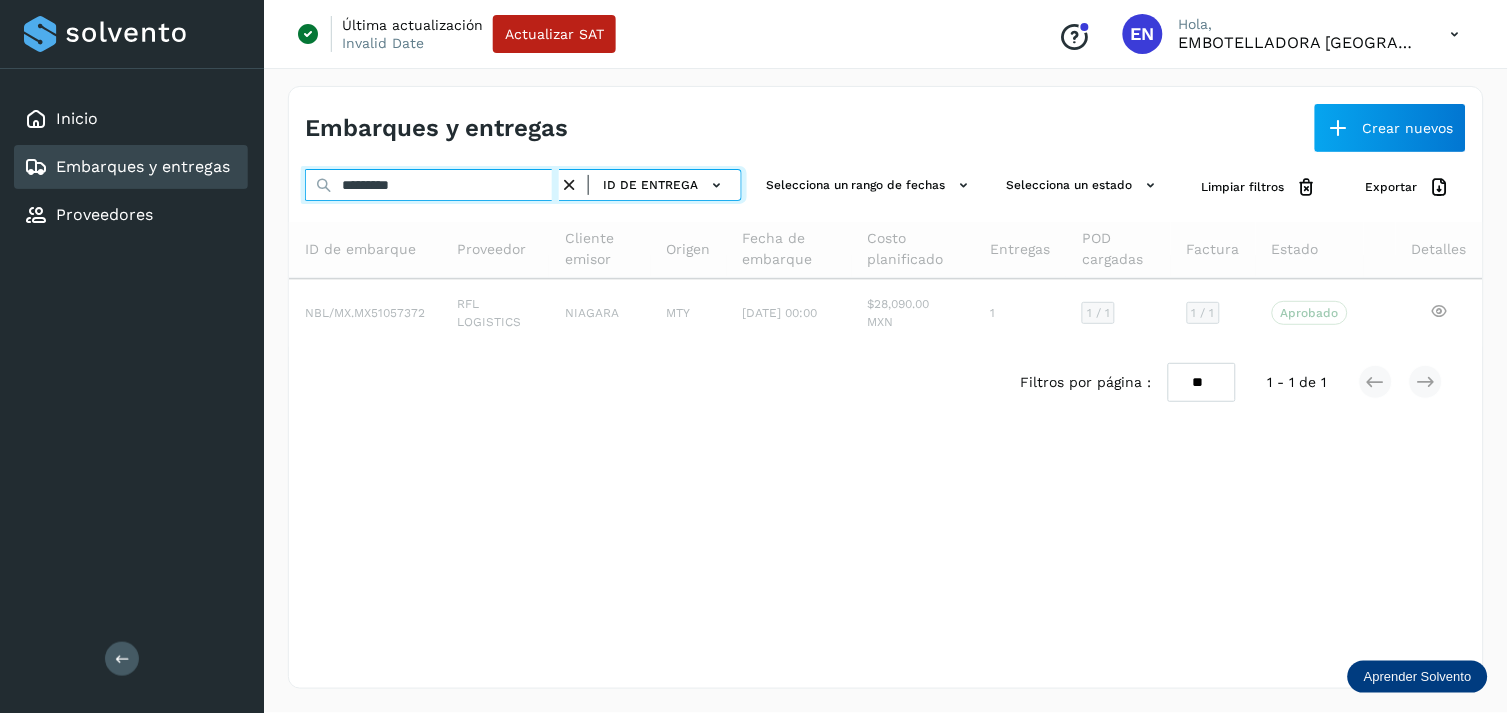 click on "*********" at bounding box center (432, 185) 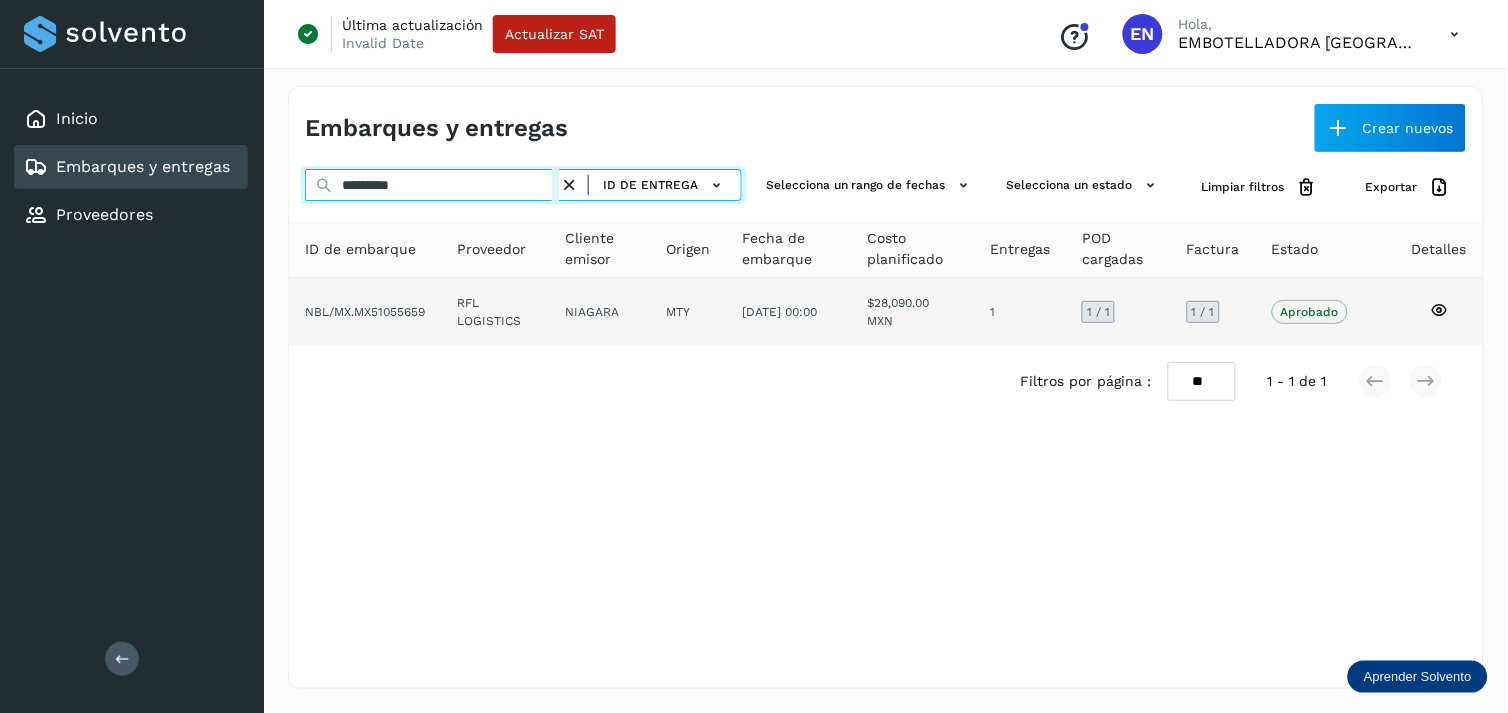 type on "*********" 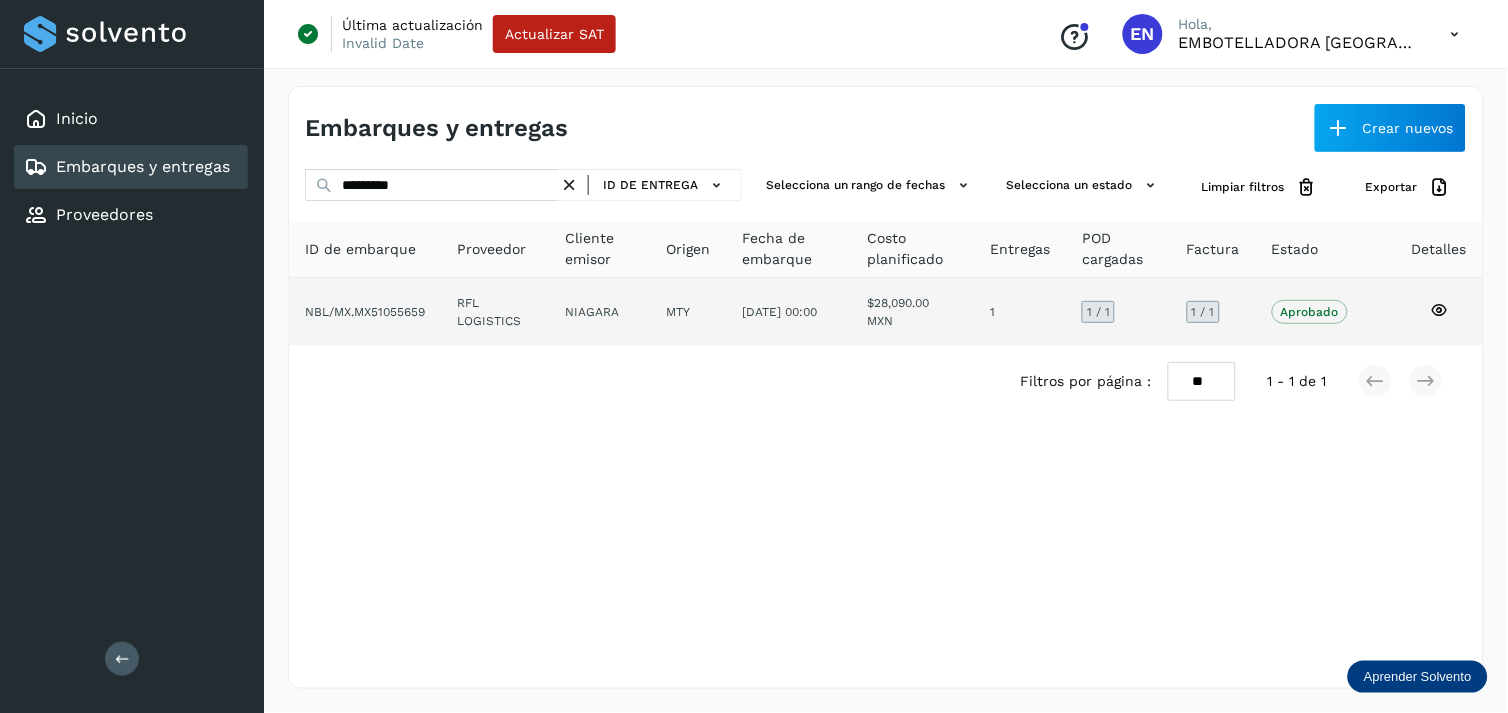 click on "RFL LOGISTICS" 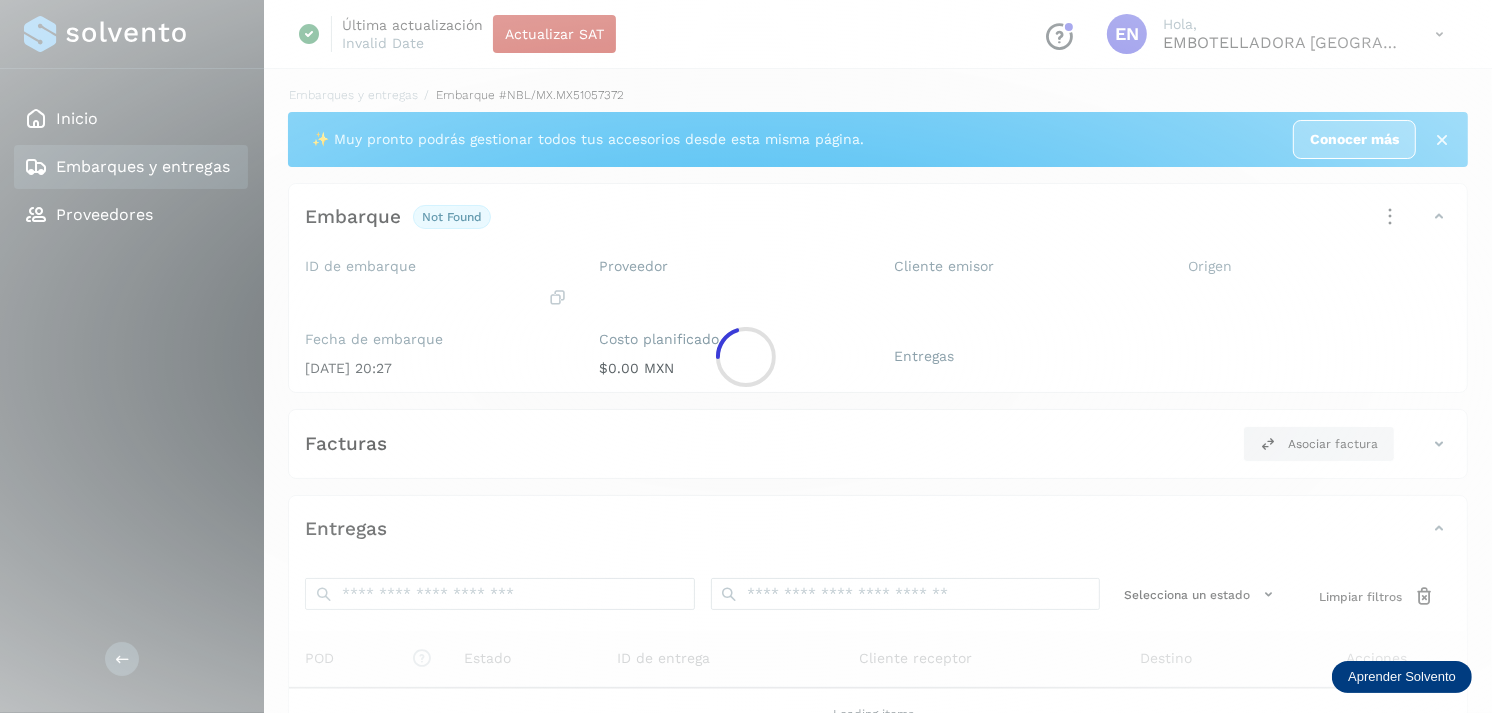 click 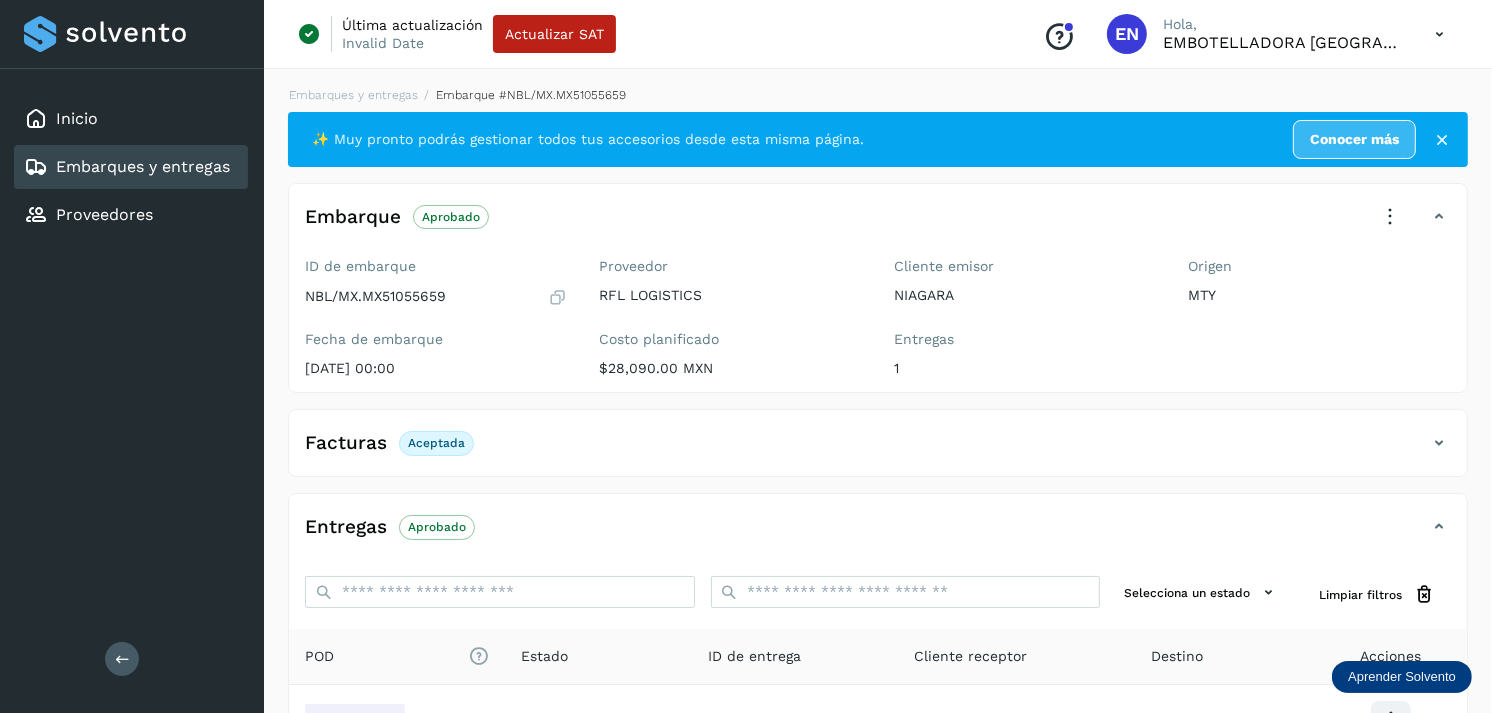 scroll, scrollTop: 241, scrollLeft: 0, axis: vertical 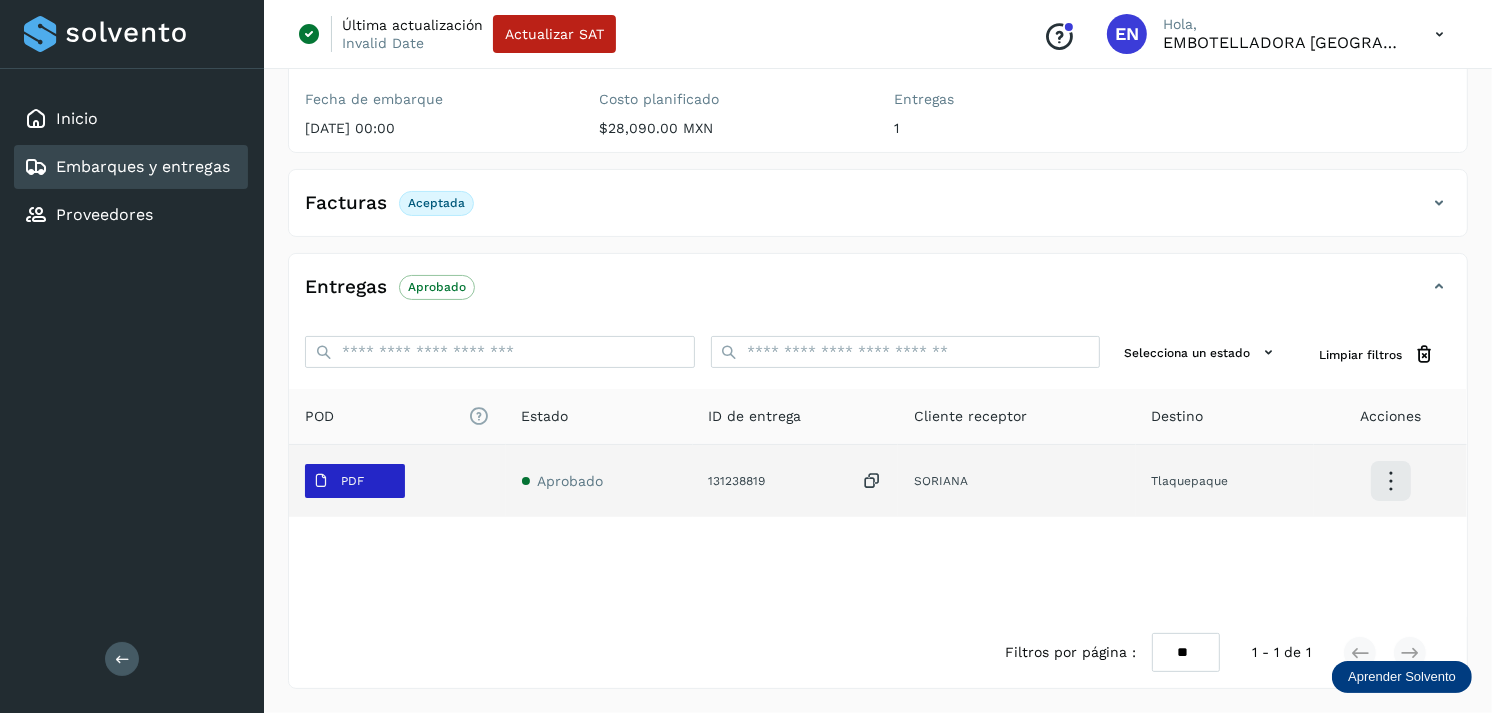 click on "PDF" at bounding box center (355, 481) 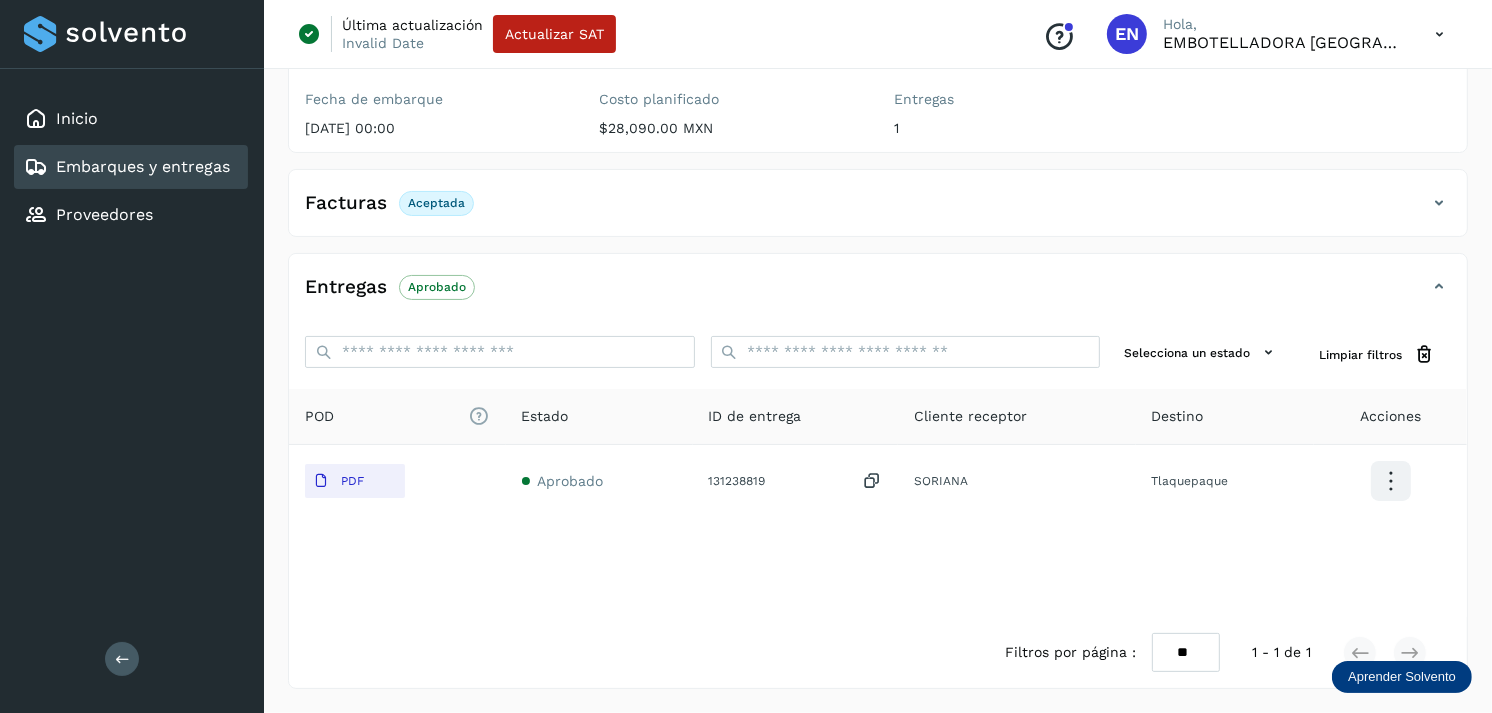 type 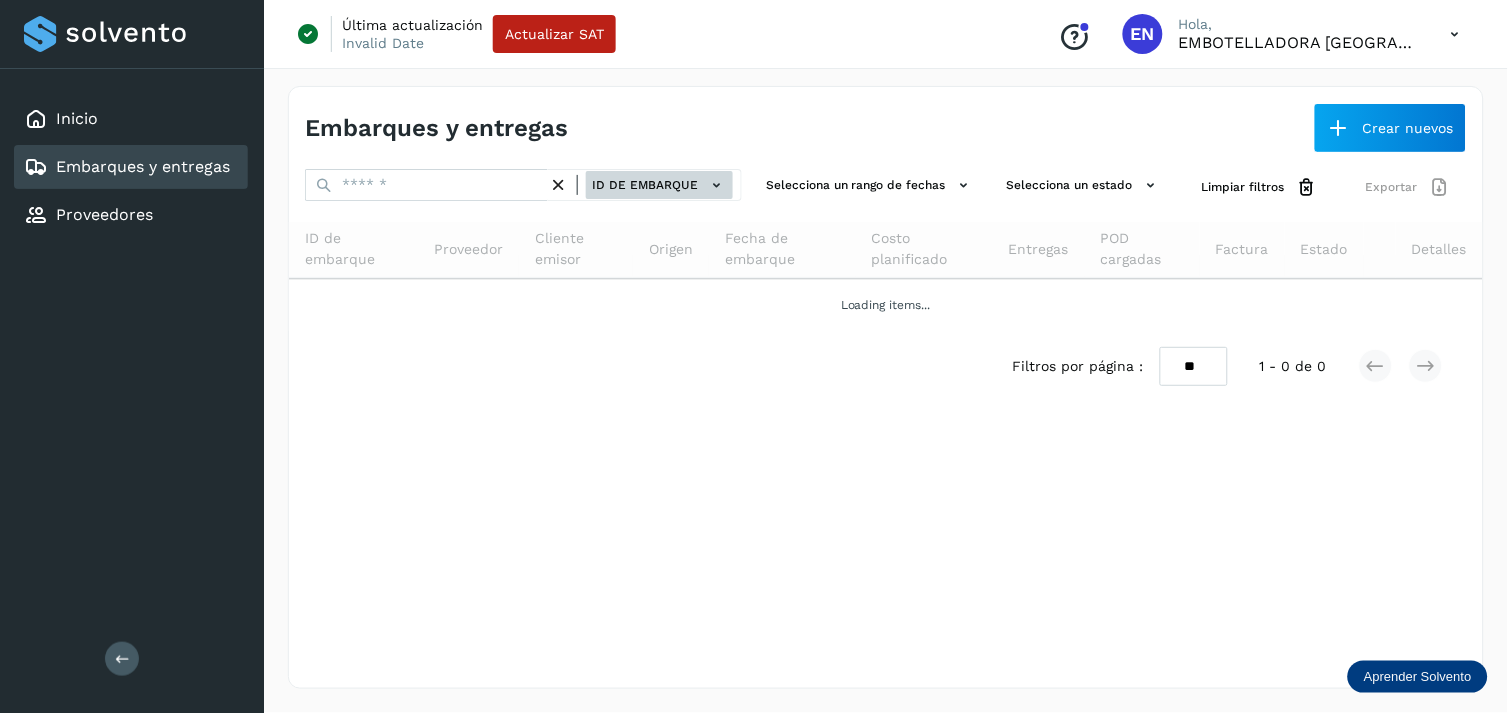 click on "ID de embarque" 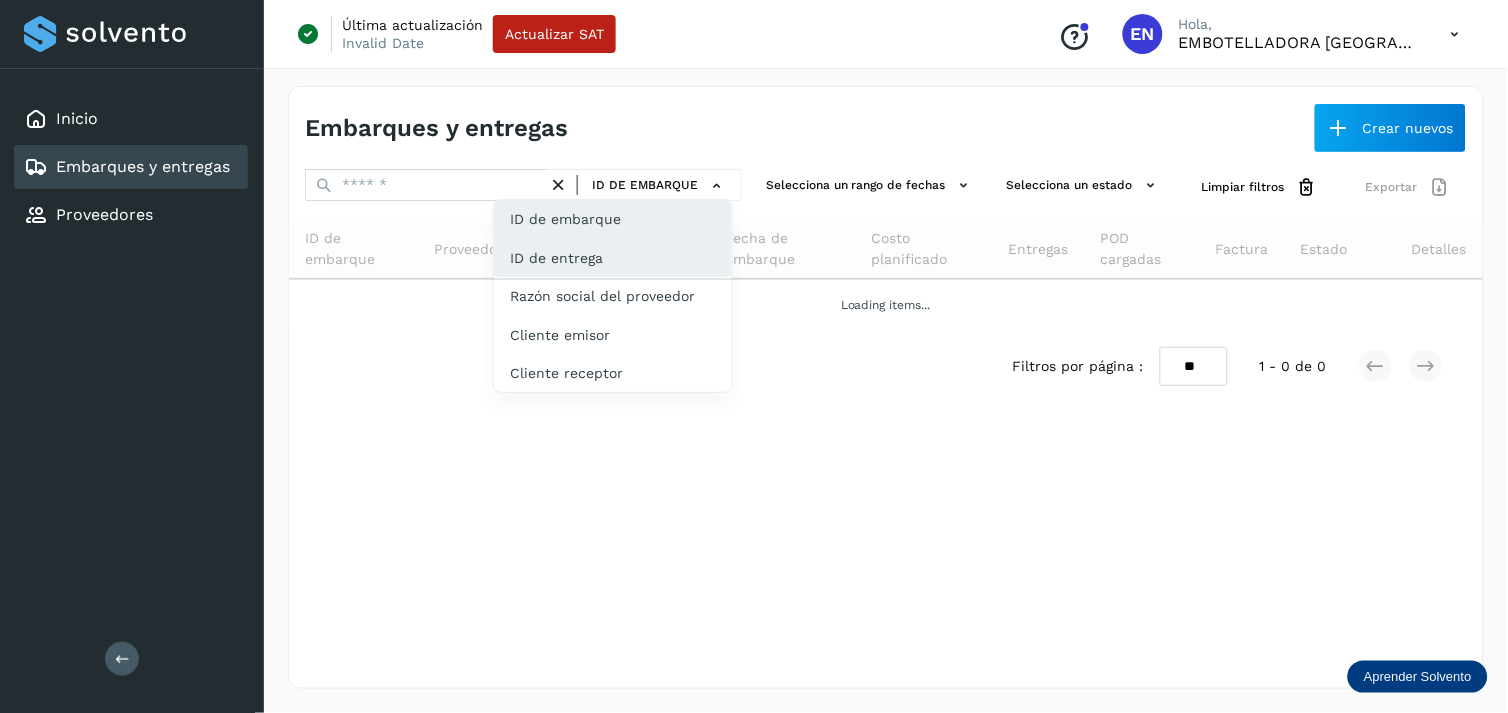 click on "ID de entrega" 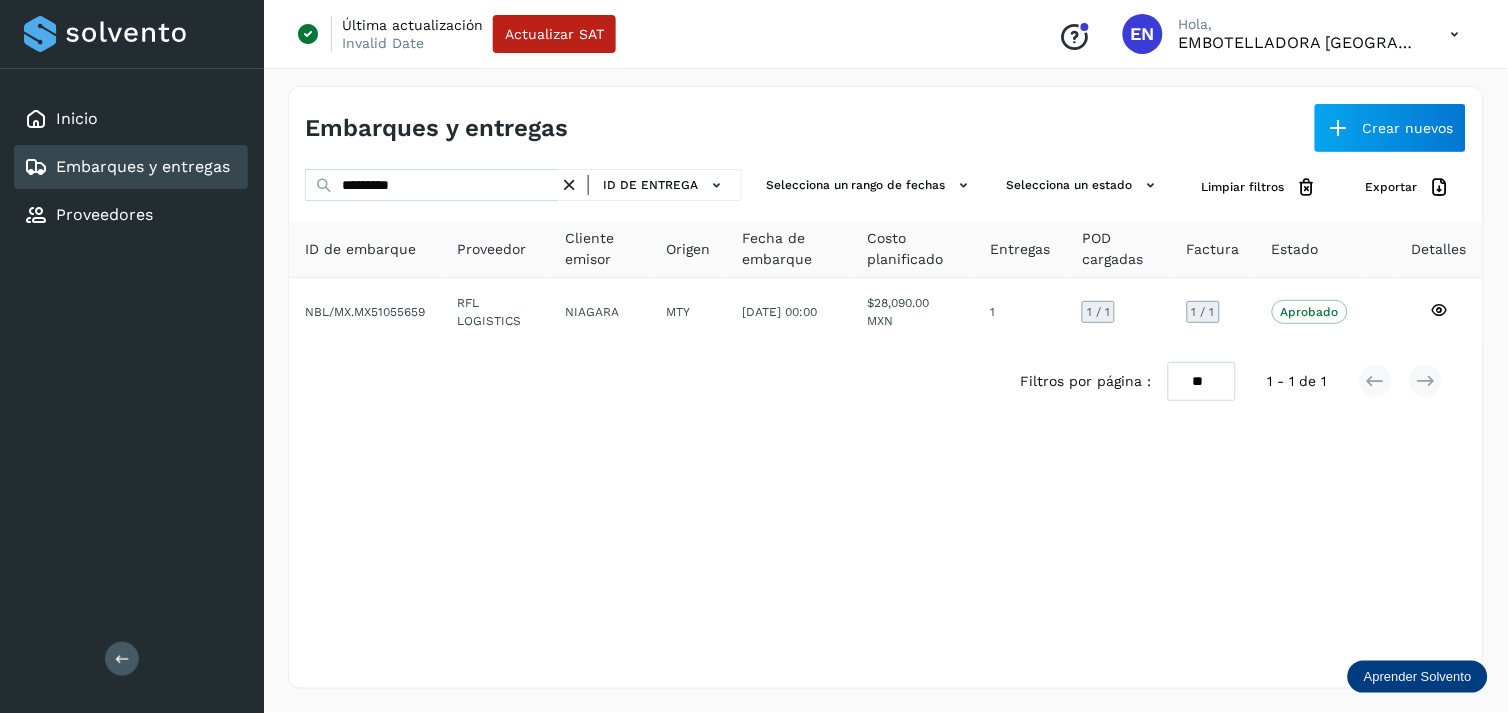 click at bounding box center (569, 185) 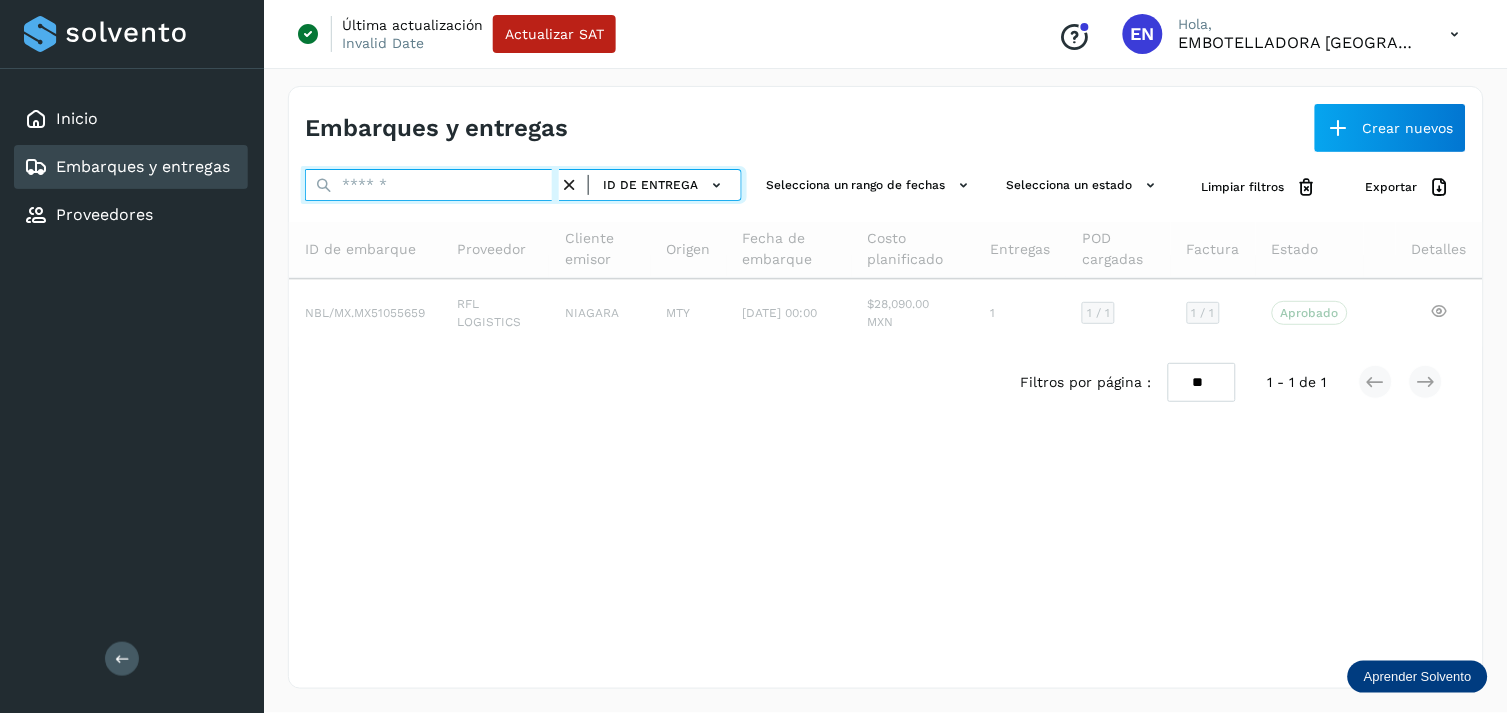 paste on "**********" 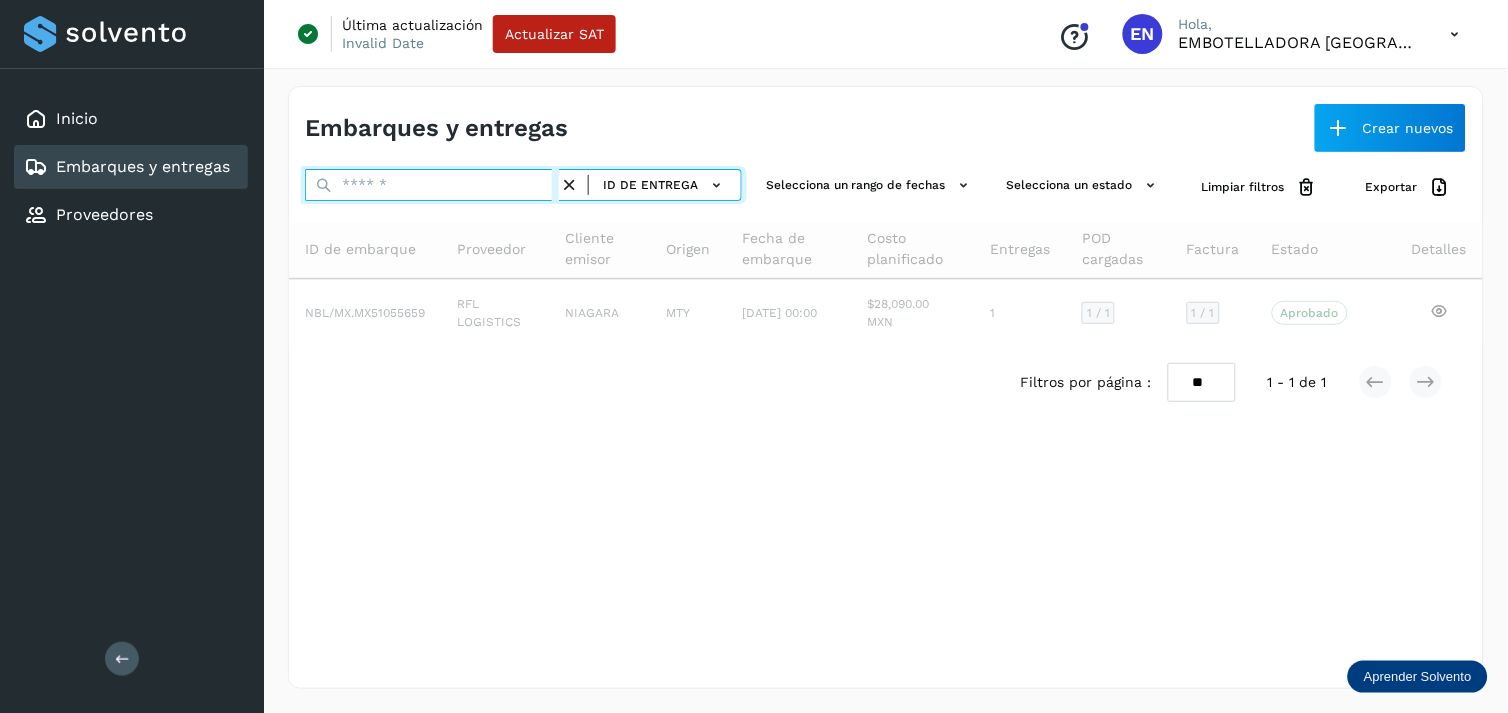click at bounding box center [432, 185] 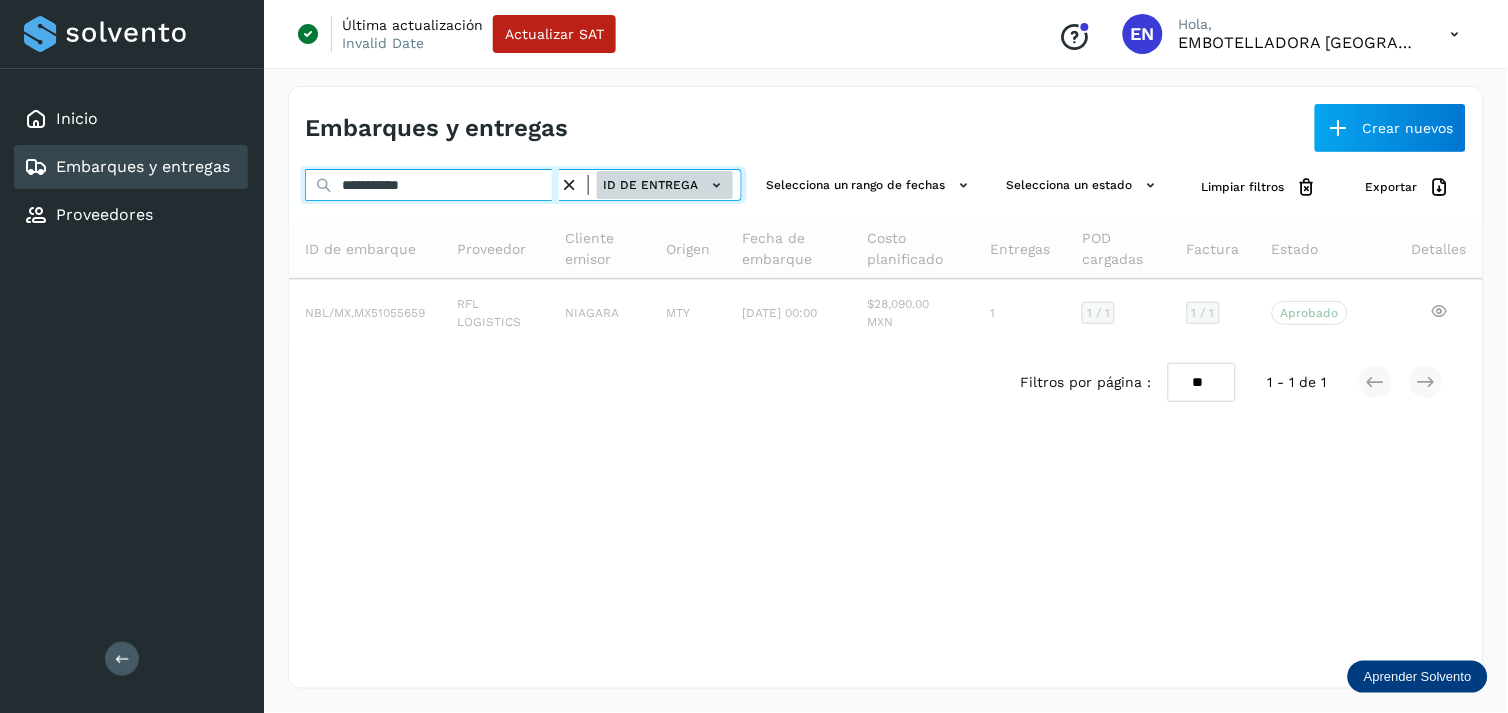 type on "**********" 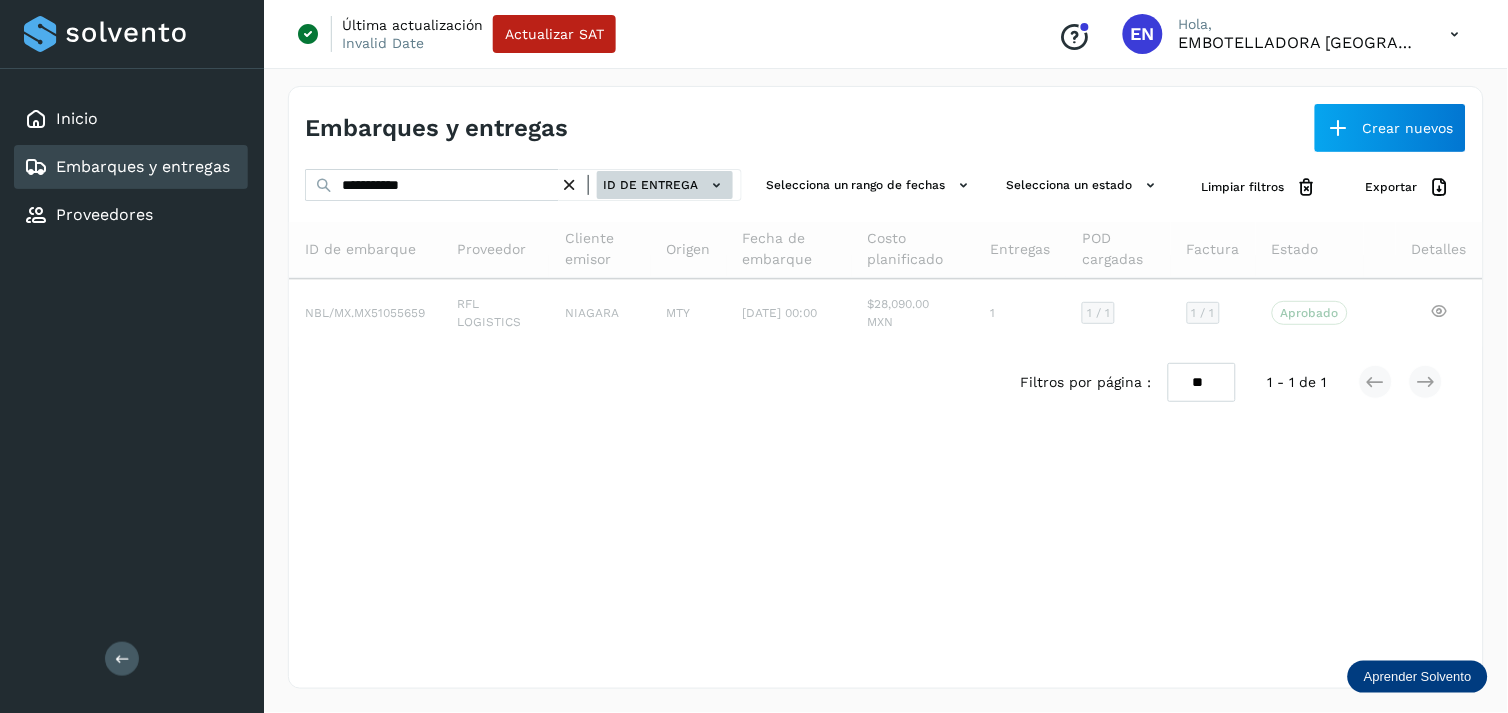 click on "ID de entrega" 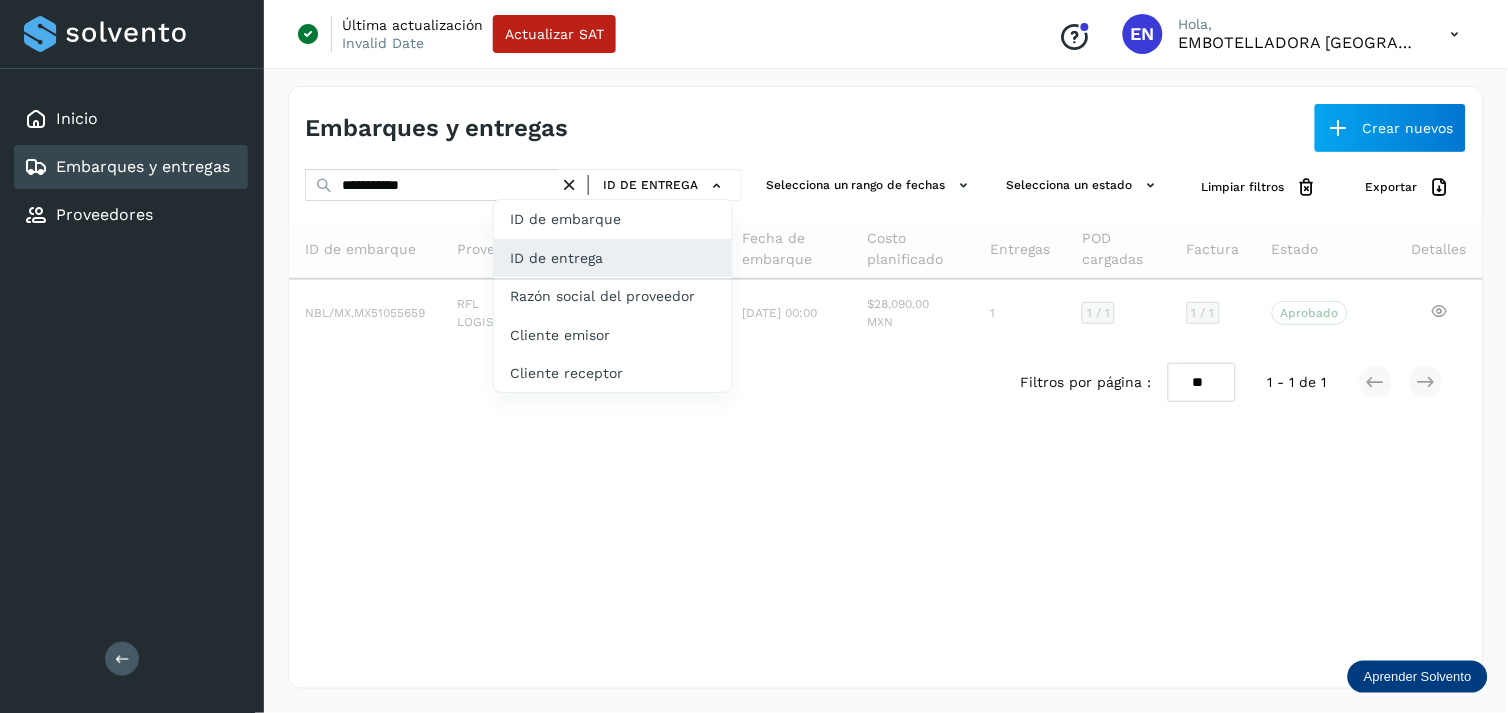 click at bounding box center (754, 356) 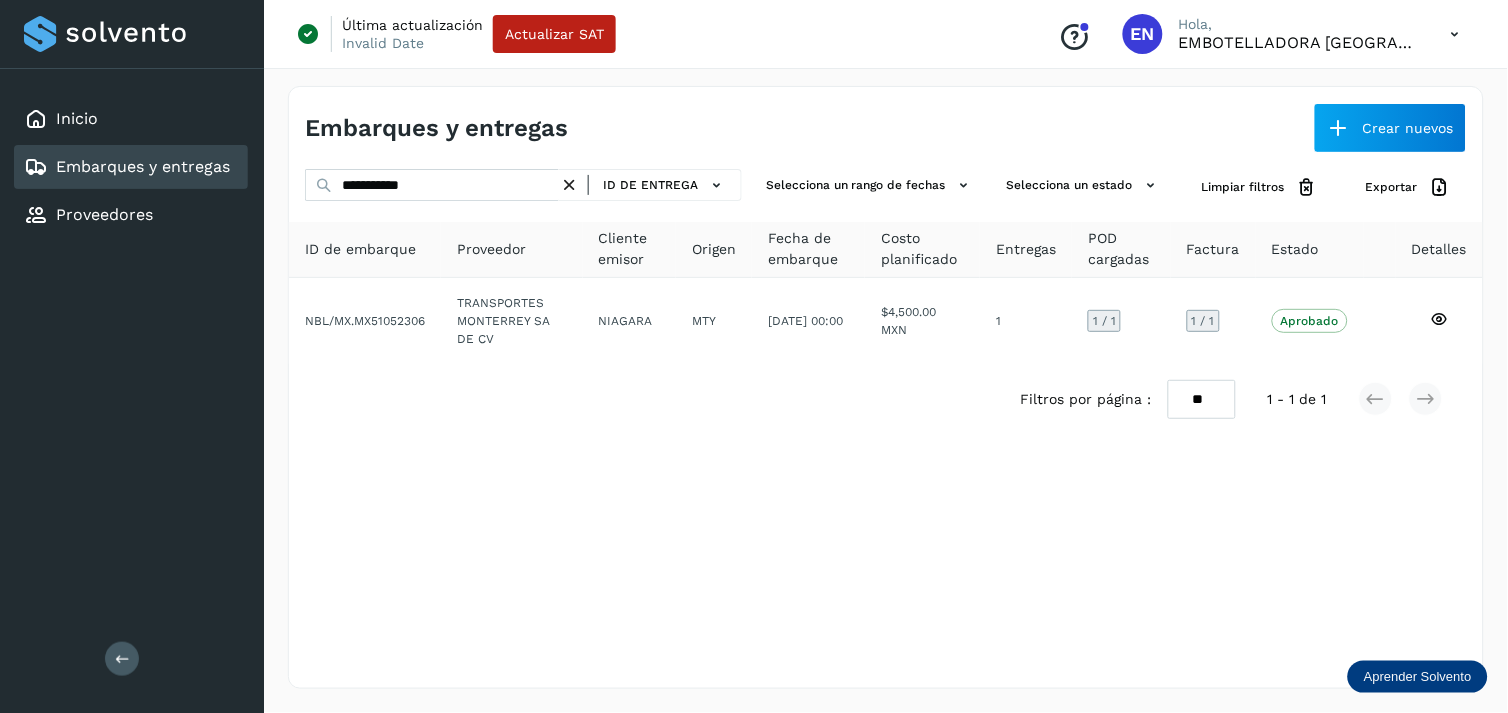 click on "Filtros por página : ** ** ** 1 - 1 de 1" at bounding box center [886, 399] 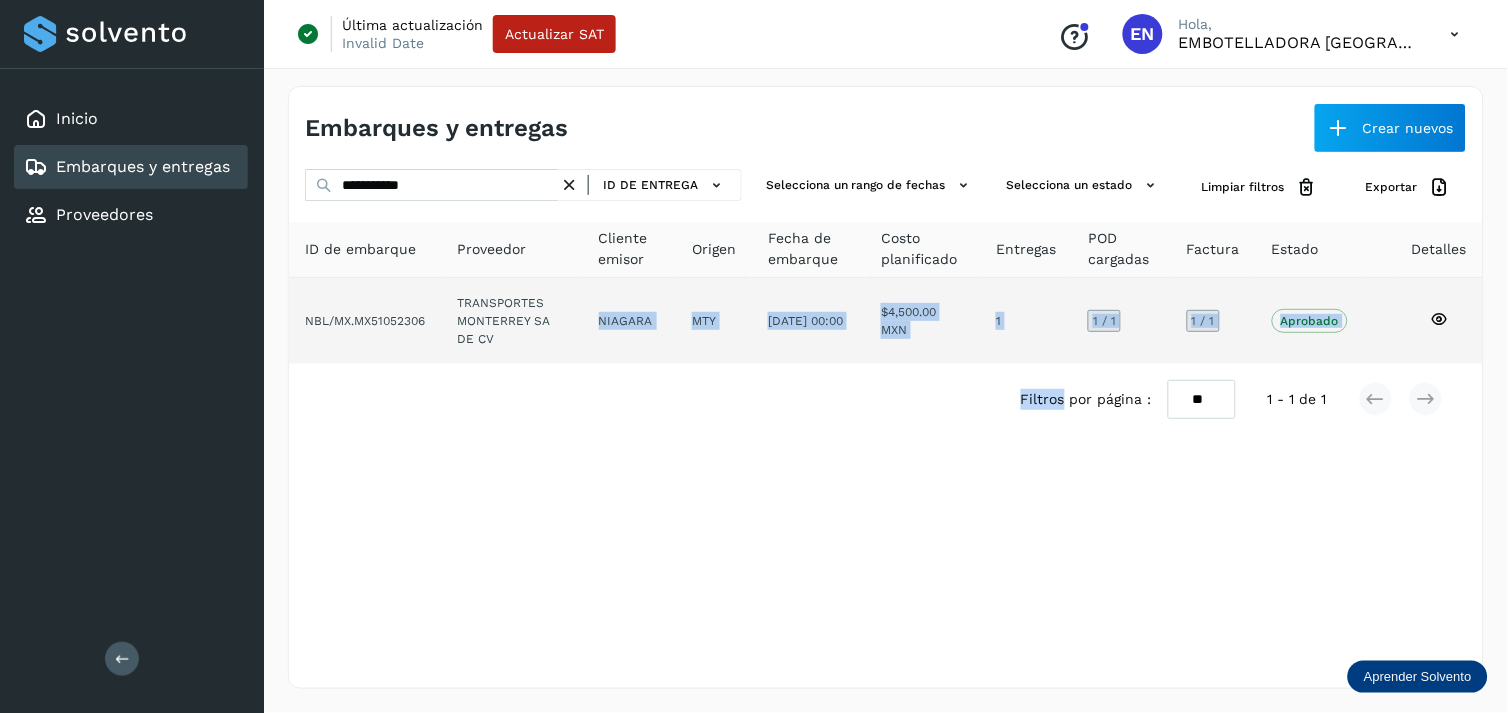 drag, startPoint x: 615, startPoint y: 381, endPoint x: 640, endPoint y: 348, distance: 41.400482 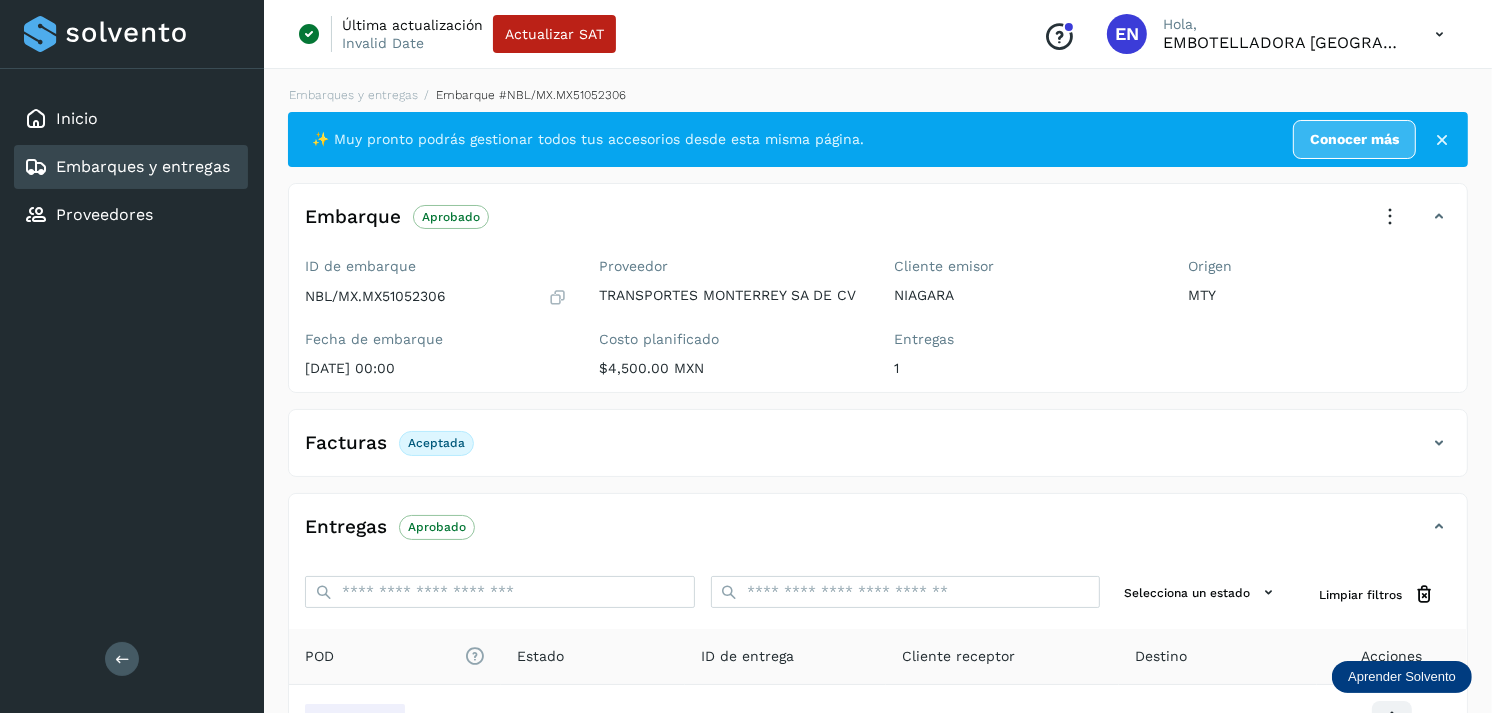 scroll, scrollTop: 241, scrollLeft: 0, axis: vertical 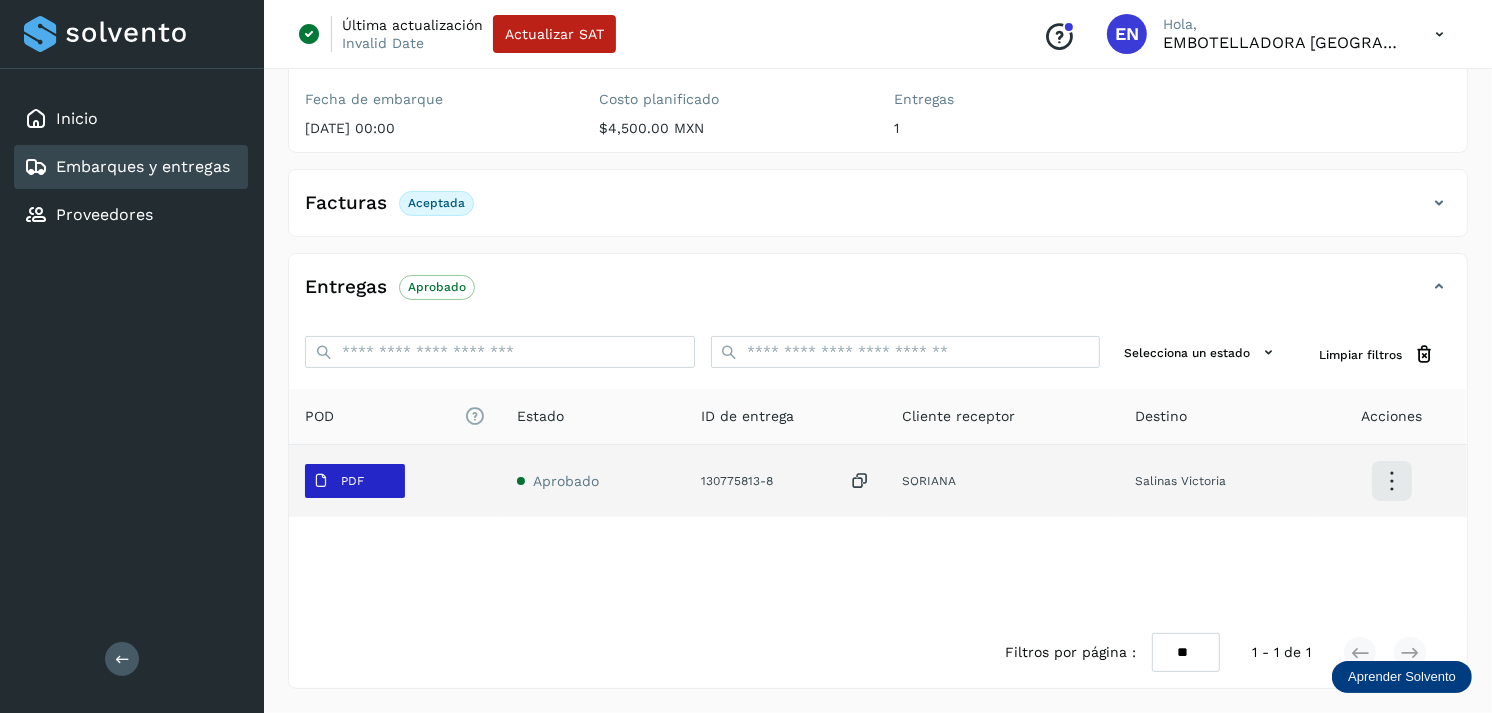 click on "PDF" at bounding box center [338, 481] 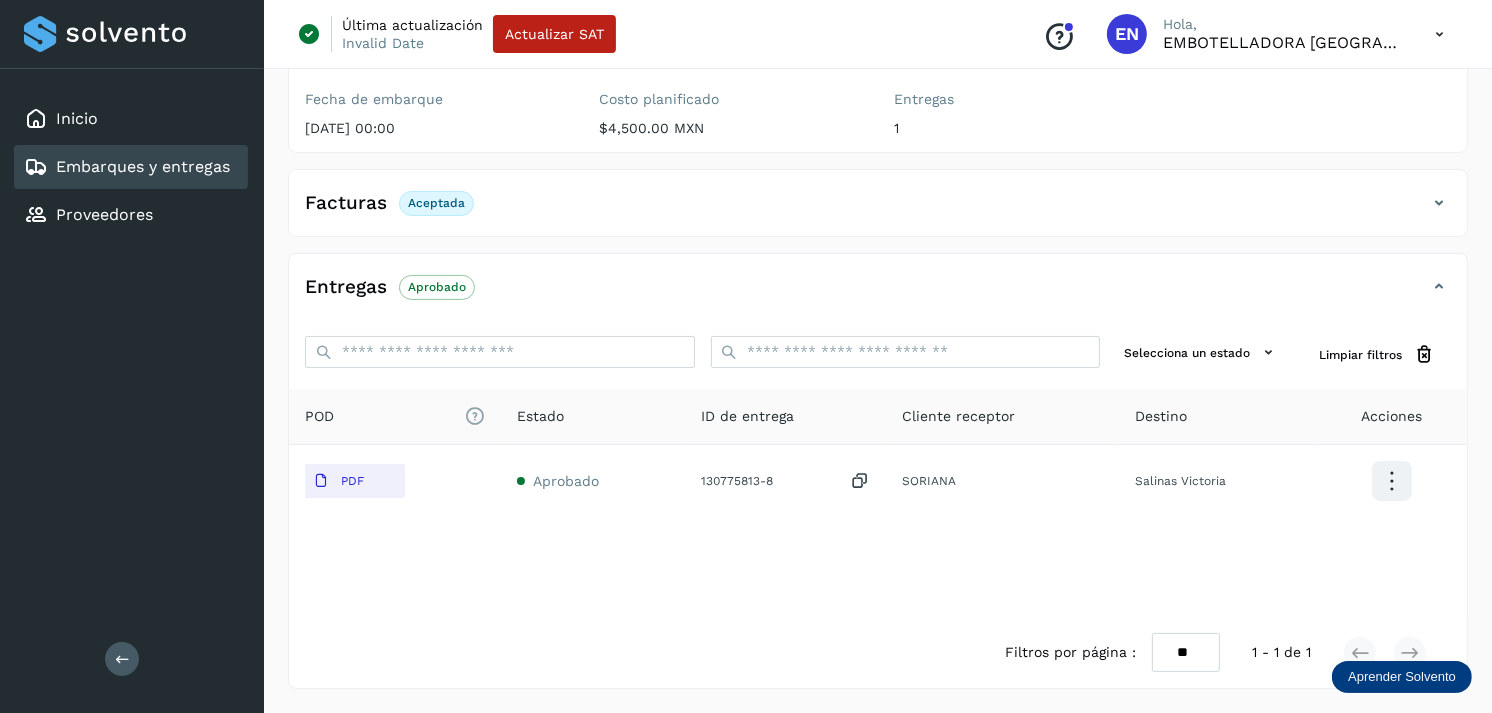 click on "Embarques y entregas" at bounding box center [143, 166] 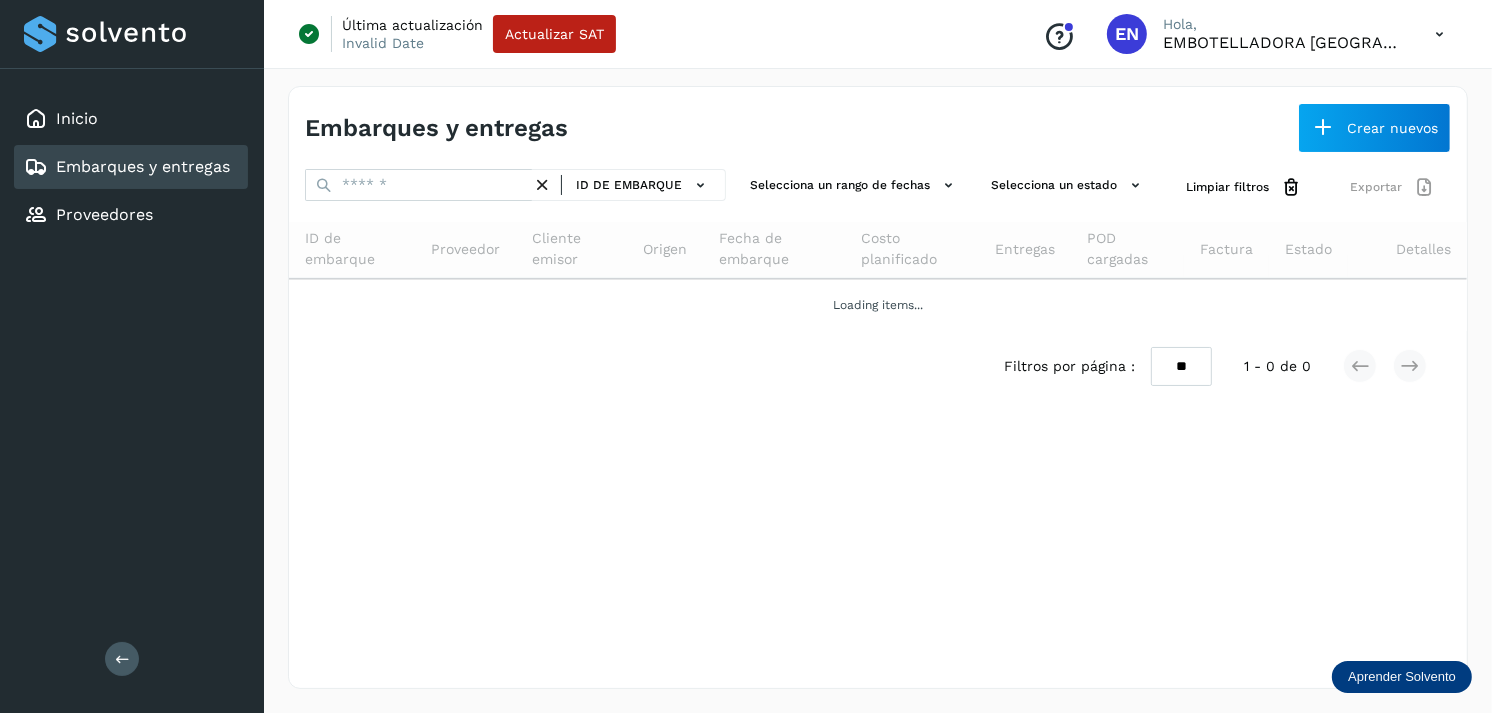 scroll, scrollTop: 0, scrollLeft: 0, axis: both 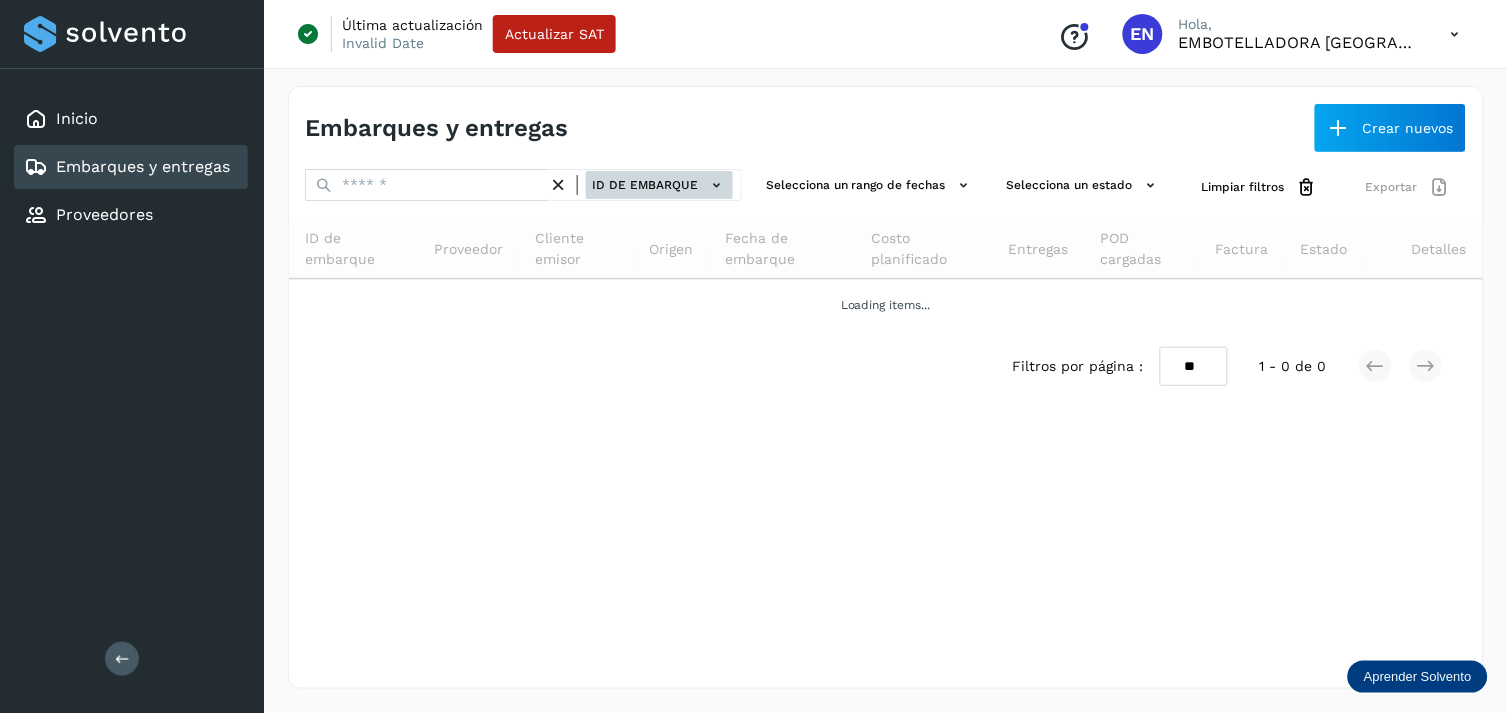 click on "ID de embarque" 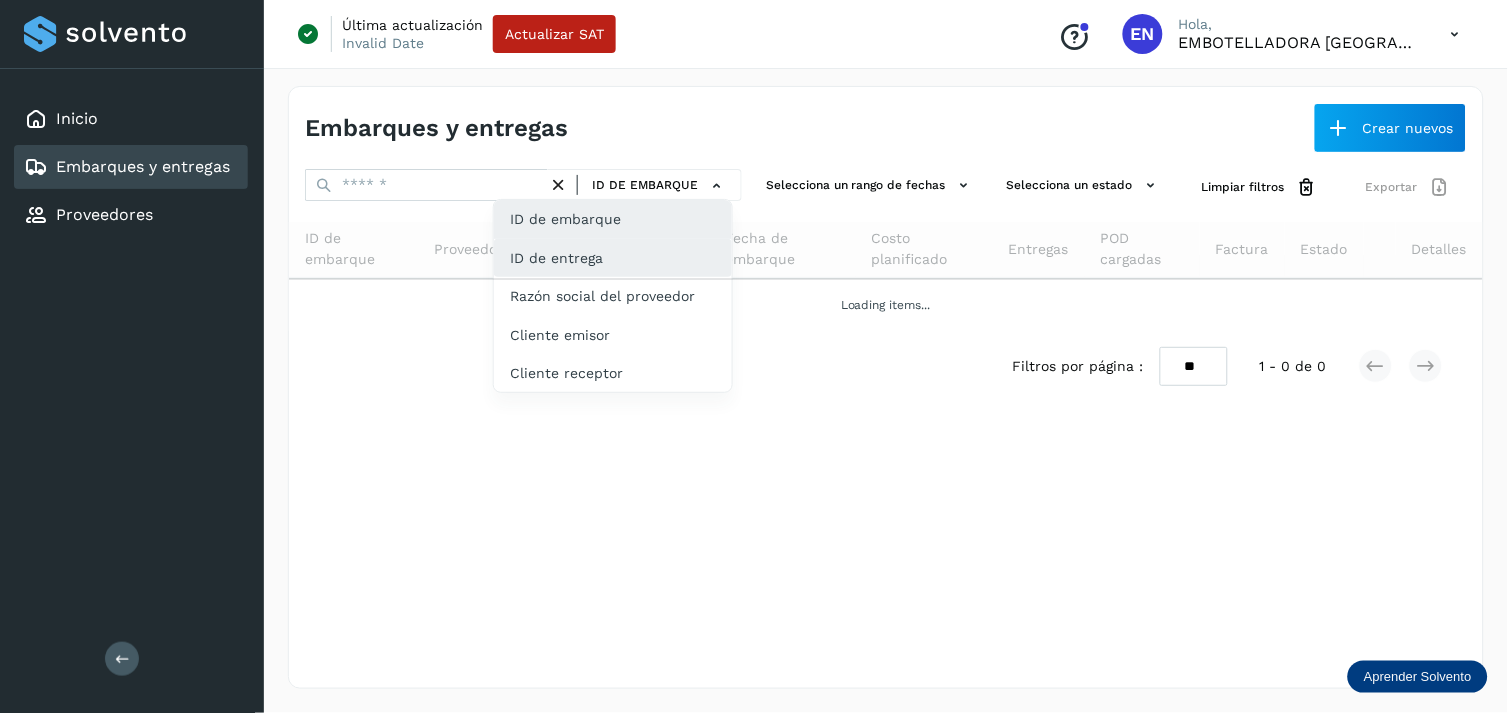 click on "ID de entrega" 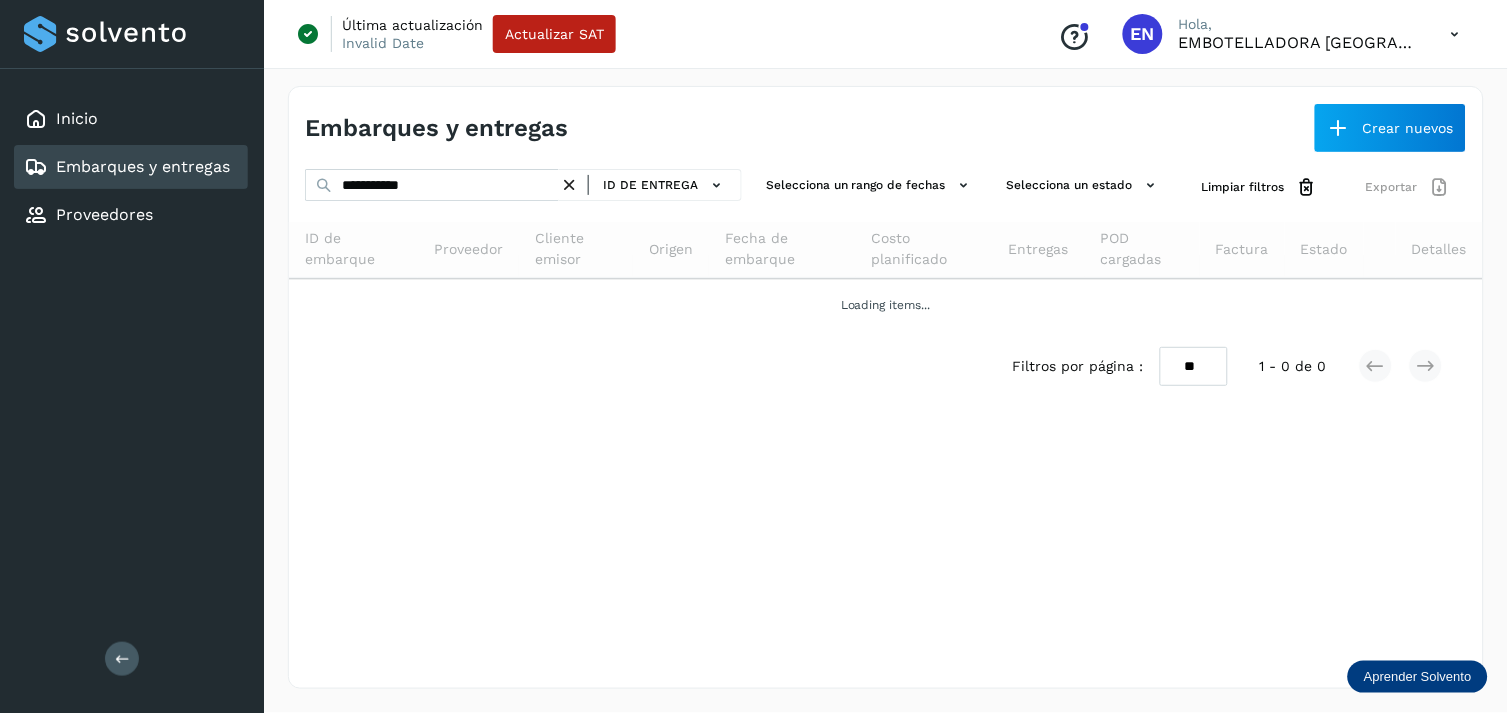 click at bounding box center [569, 185] 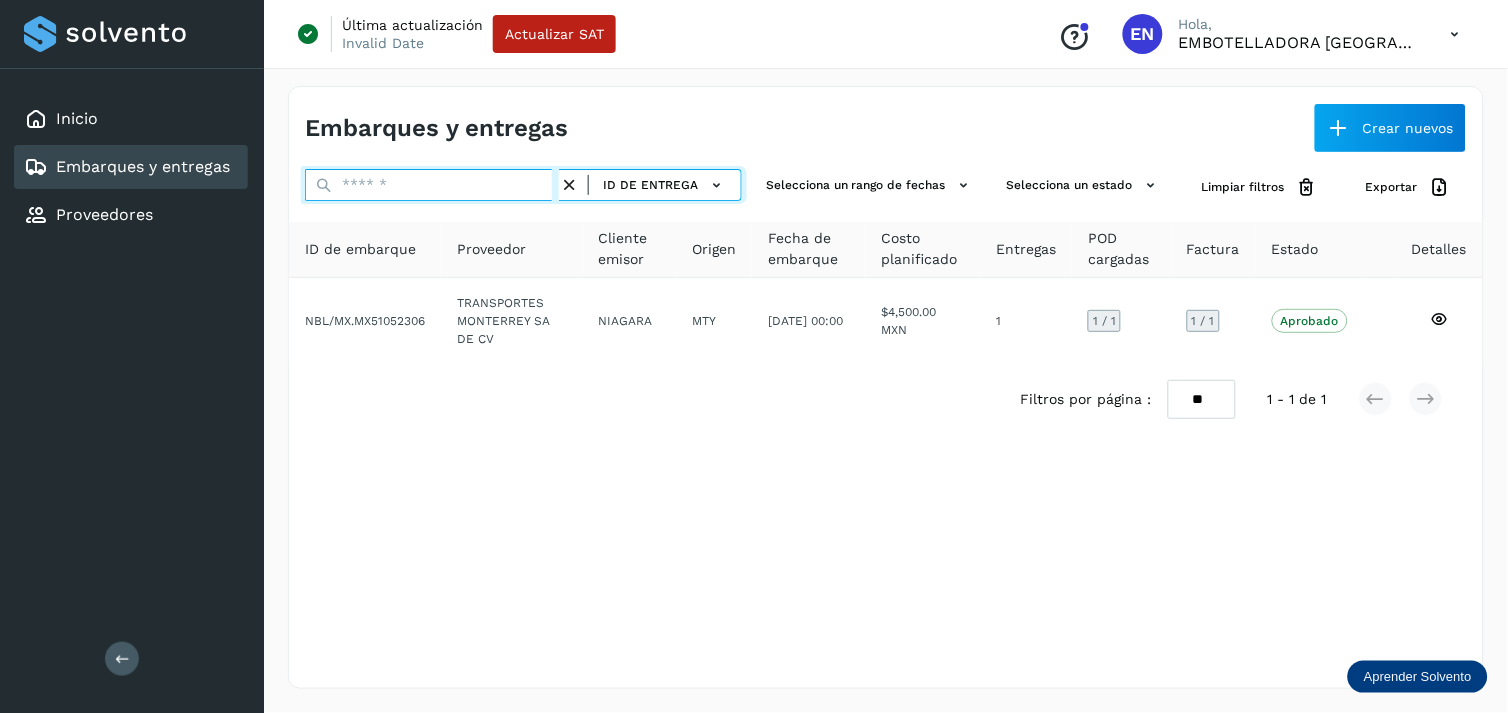 paste on "**********" 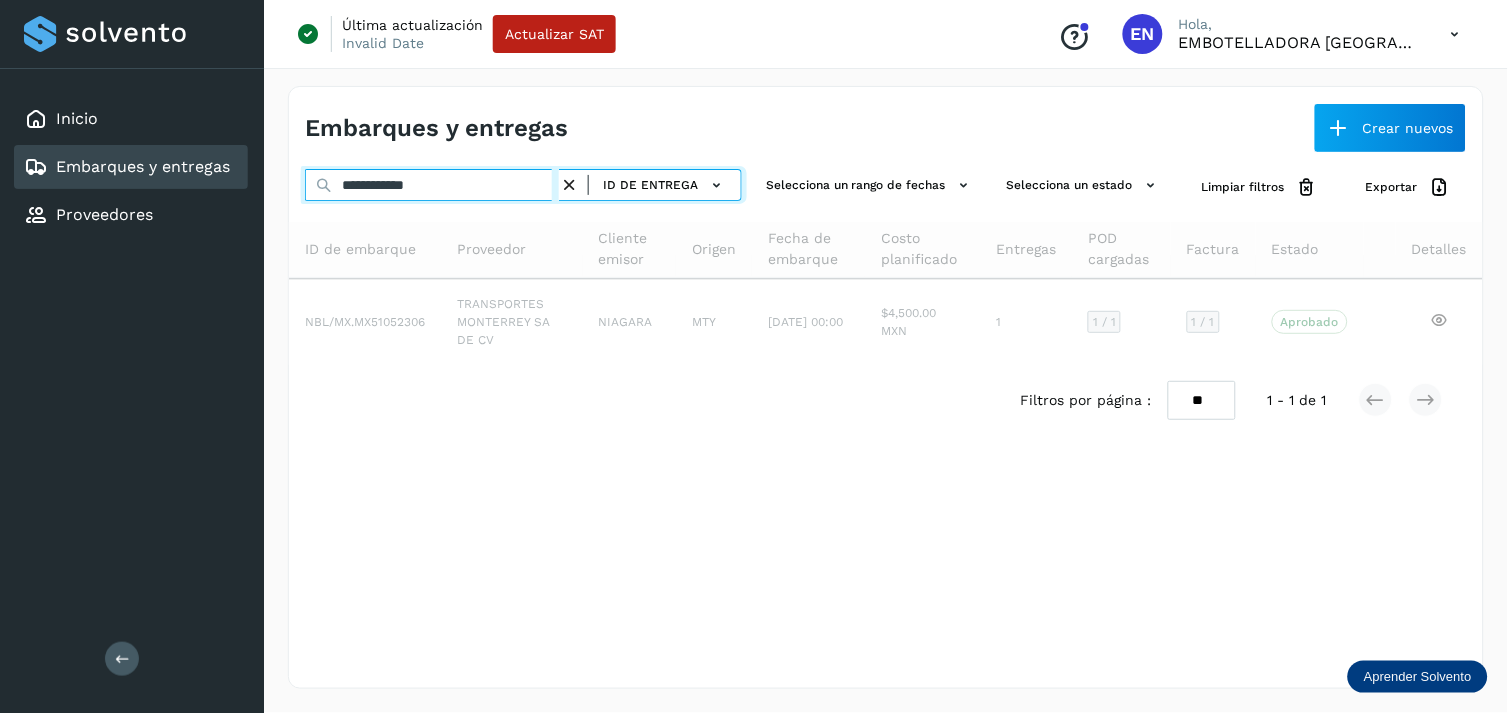 click on "**********" at bounding box center [432, 185] 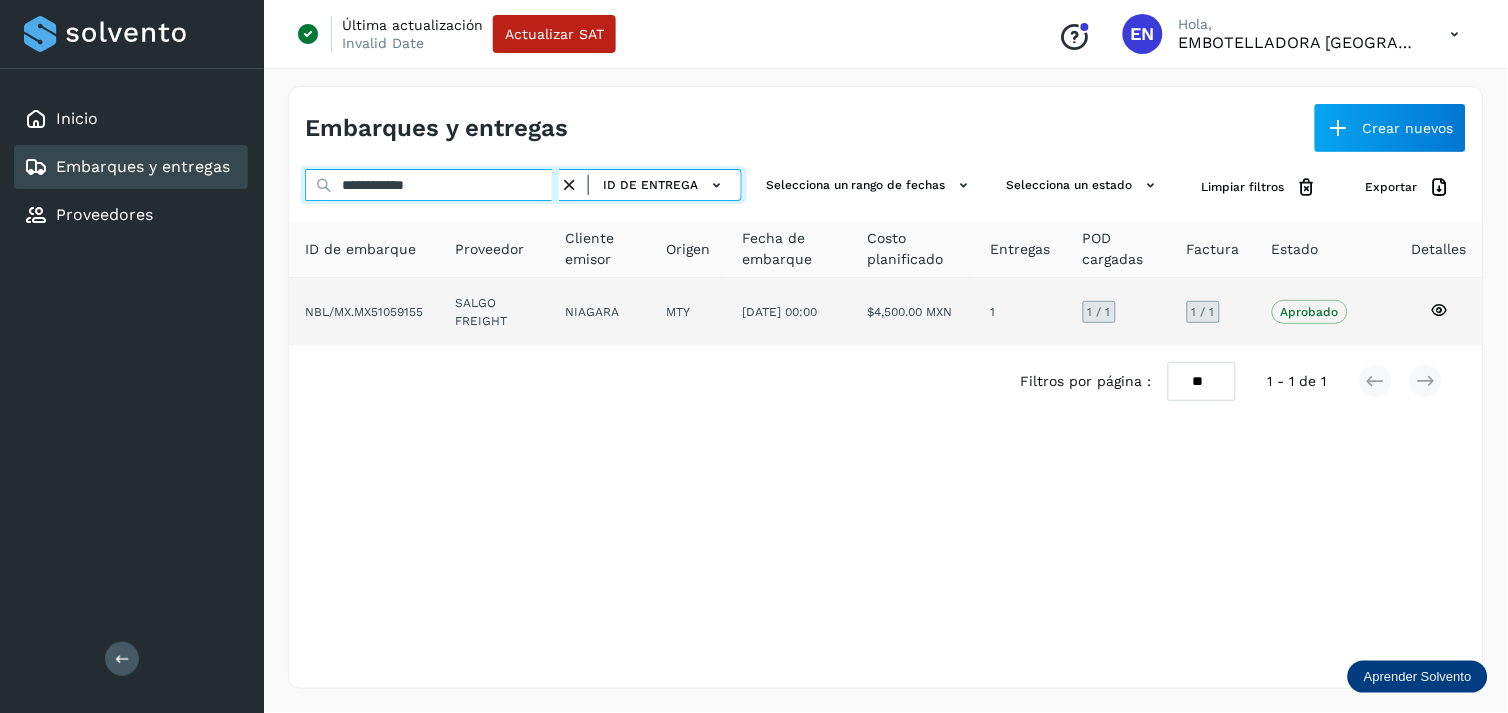 type on "**********" 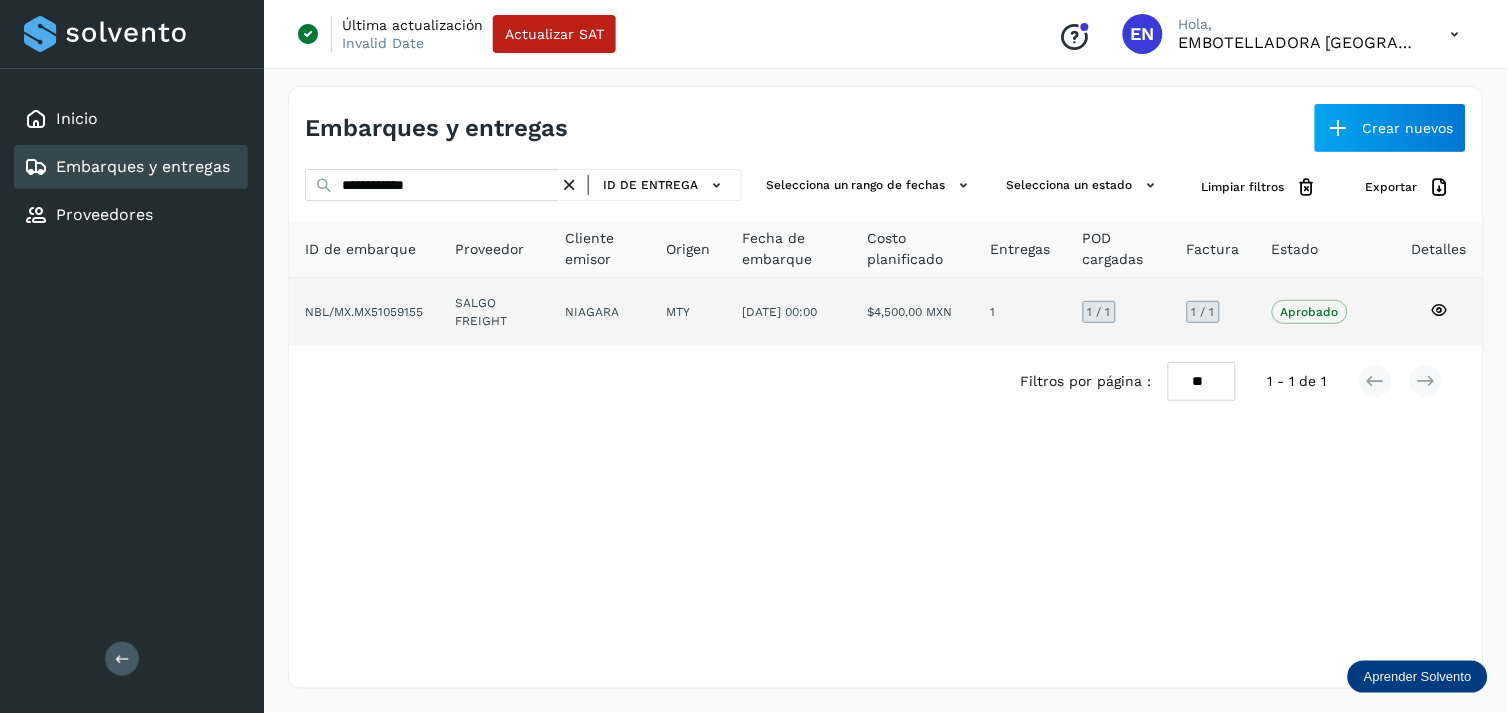 click on "SALGO FREIGHT" 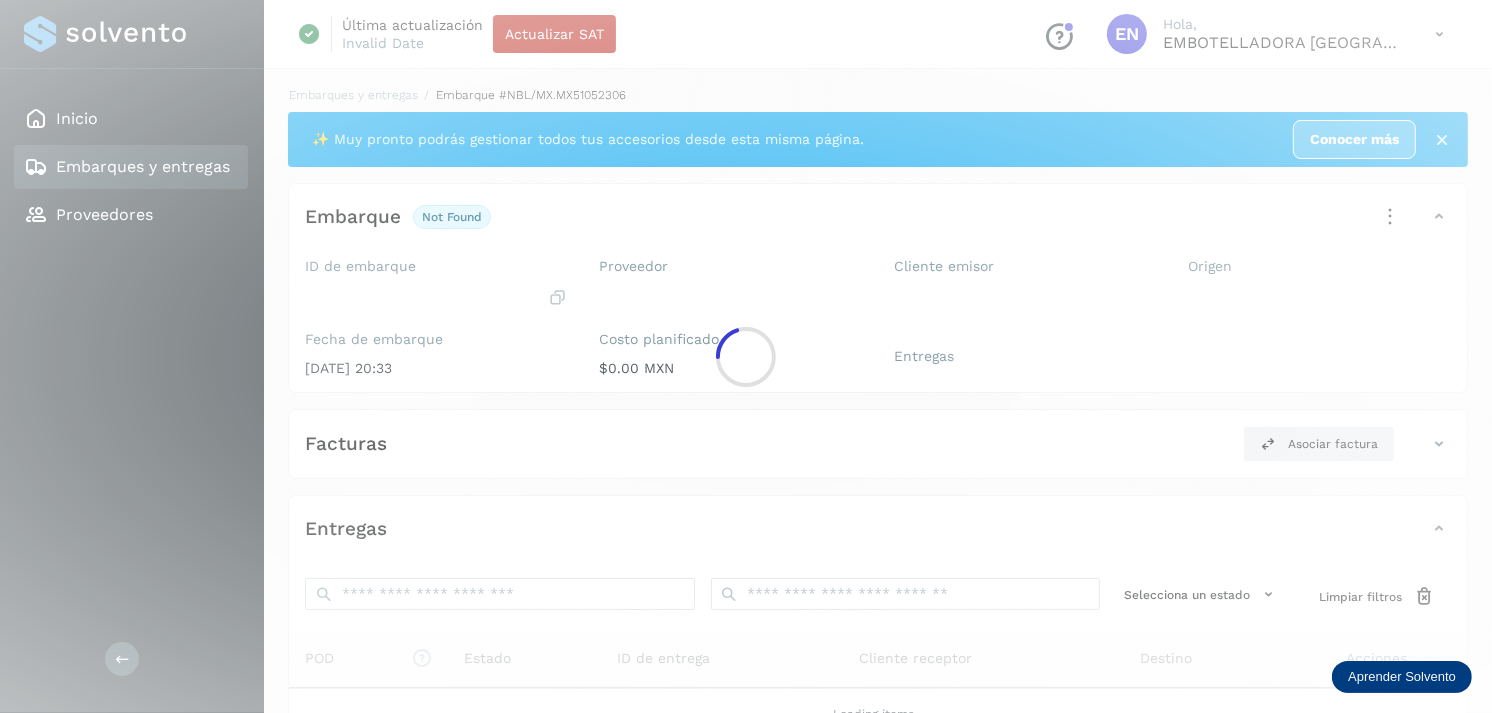 click 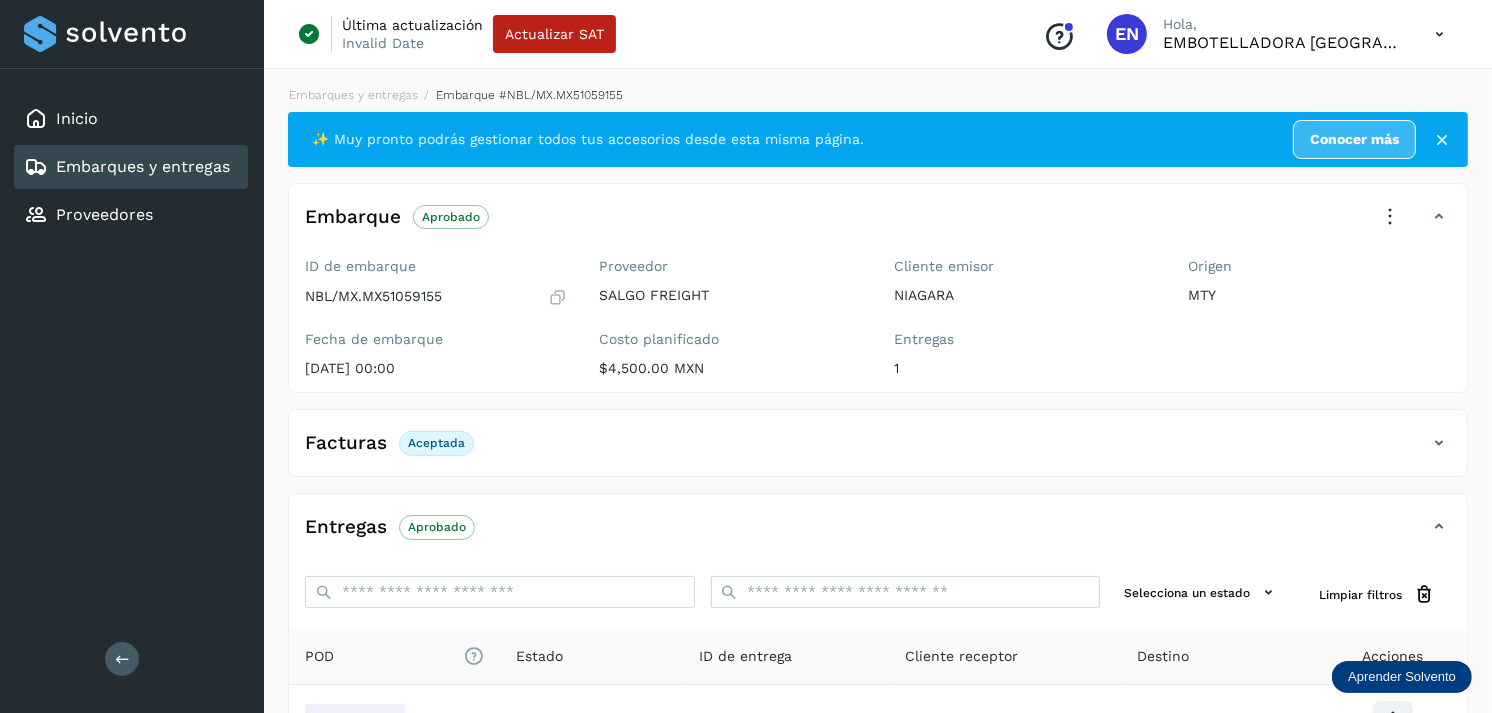 scroll, scrollTop: 241, scrollLeft: 0, axis: vertical 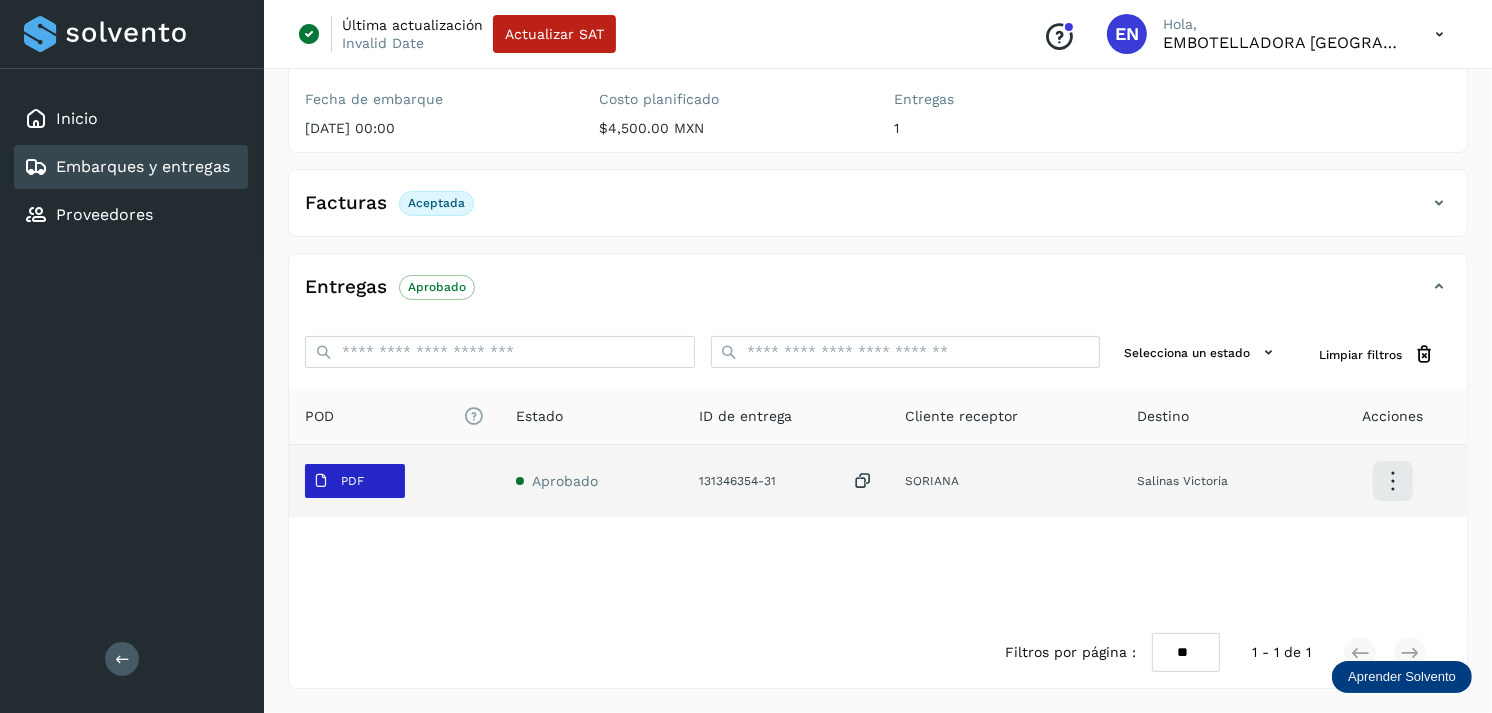 click on "PDF" at bounding box center (338, 481) 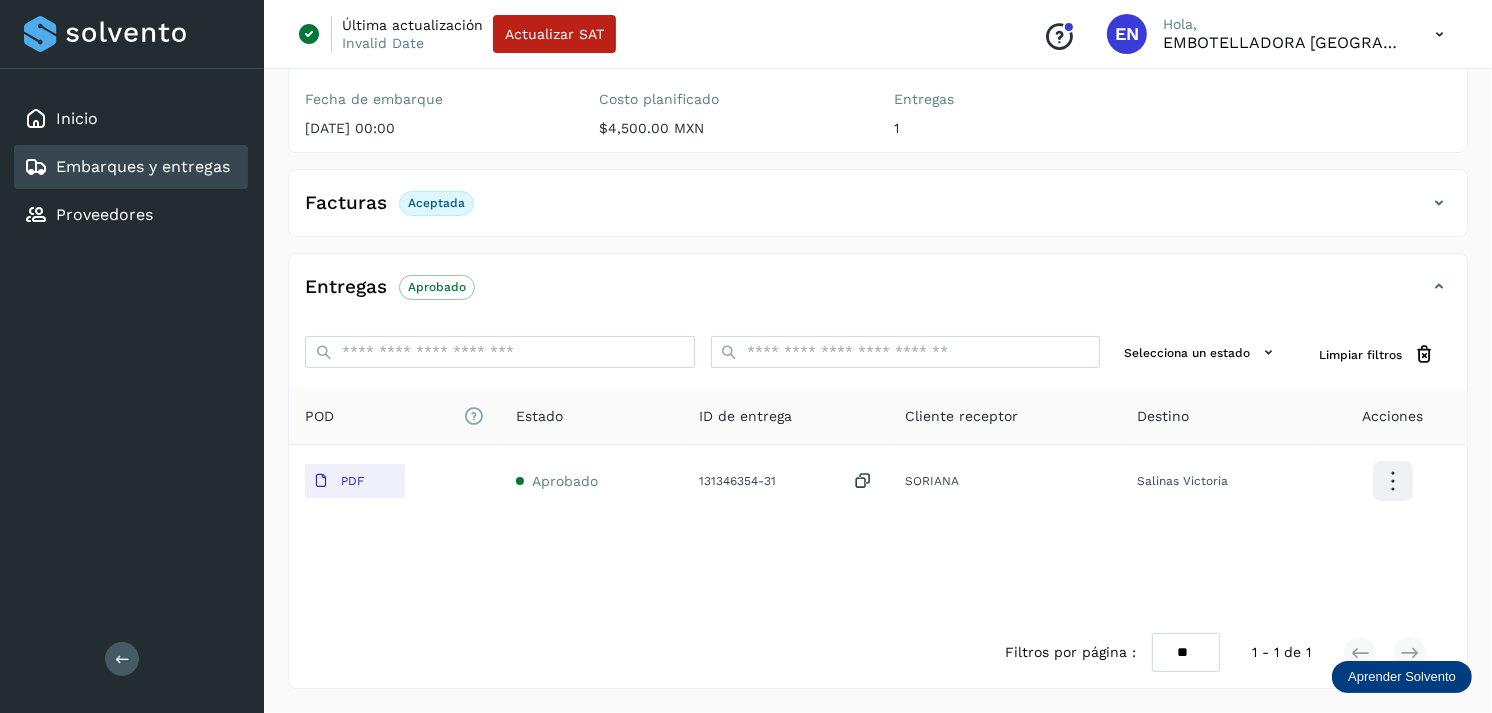 click on "Inicio Embarques y entregas Proveedores" at bounding box center (132, 167) 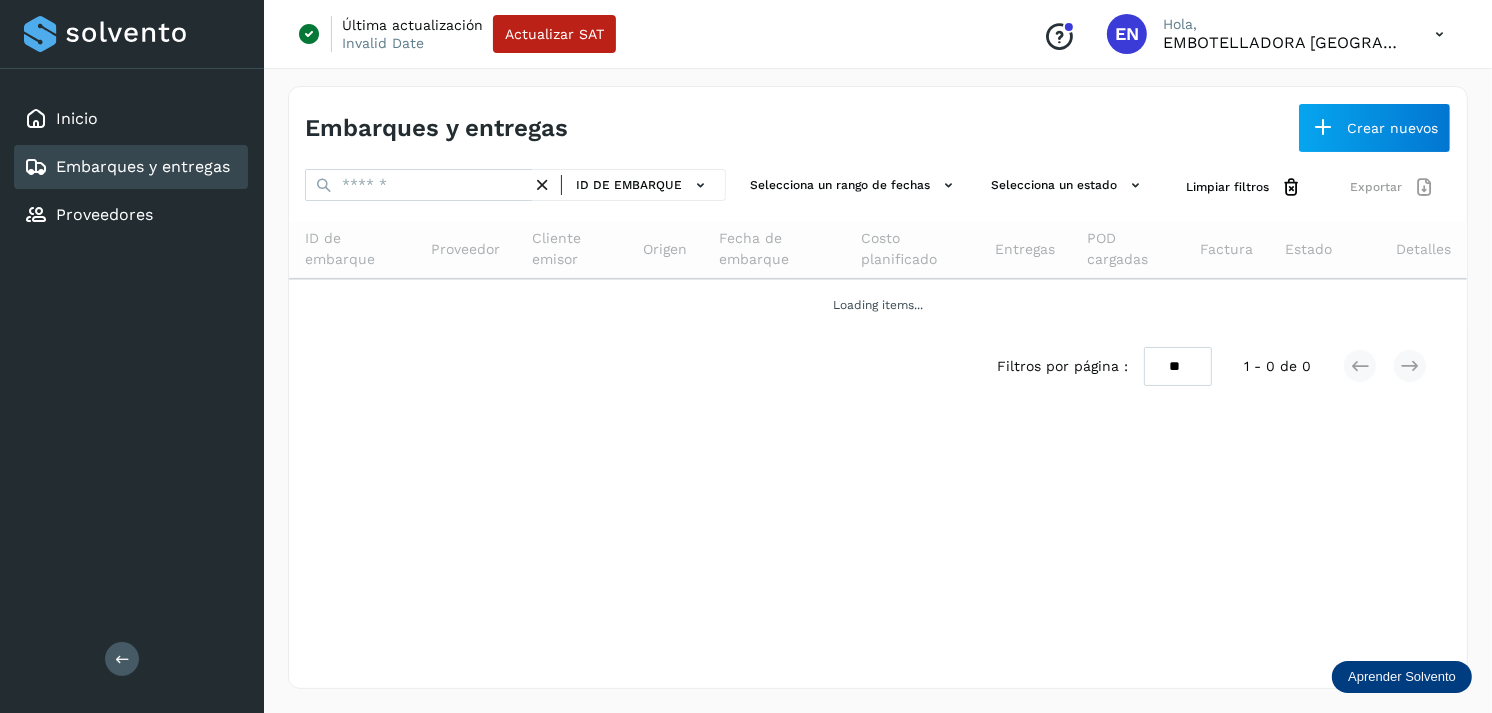 scroll, scrollTop: 0, scrollLeft: 0, axis: both 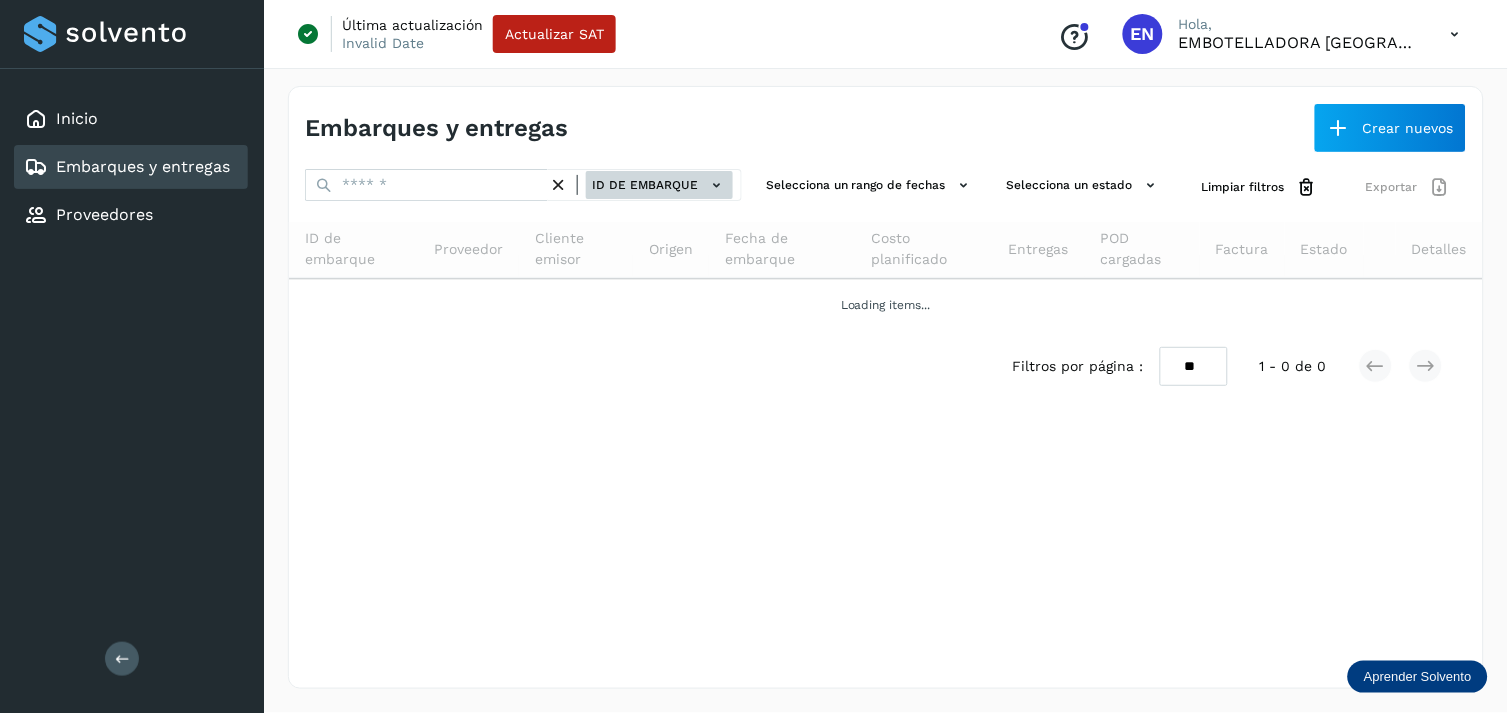 click on "ID de embarque" 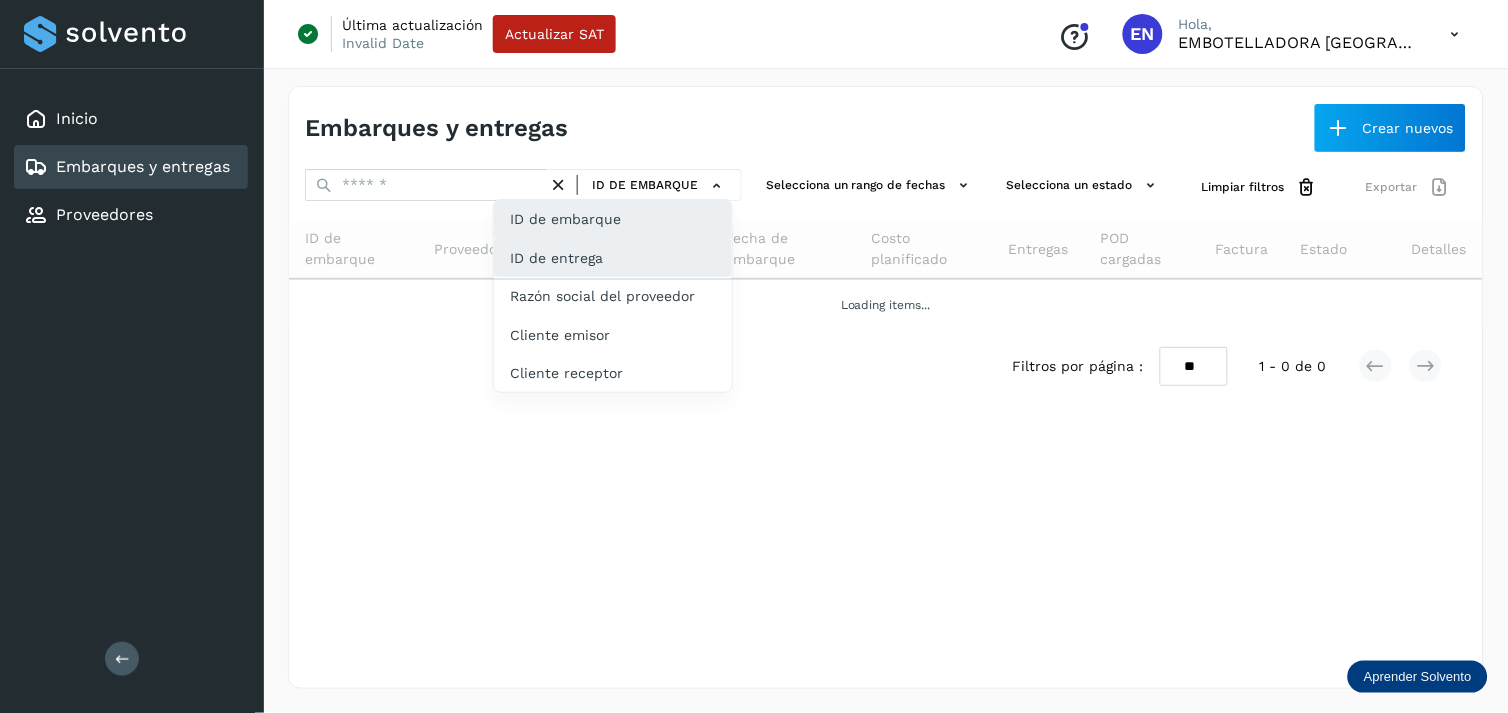 click on "ID de entrega" 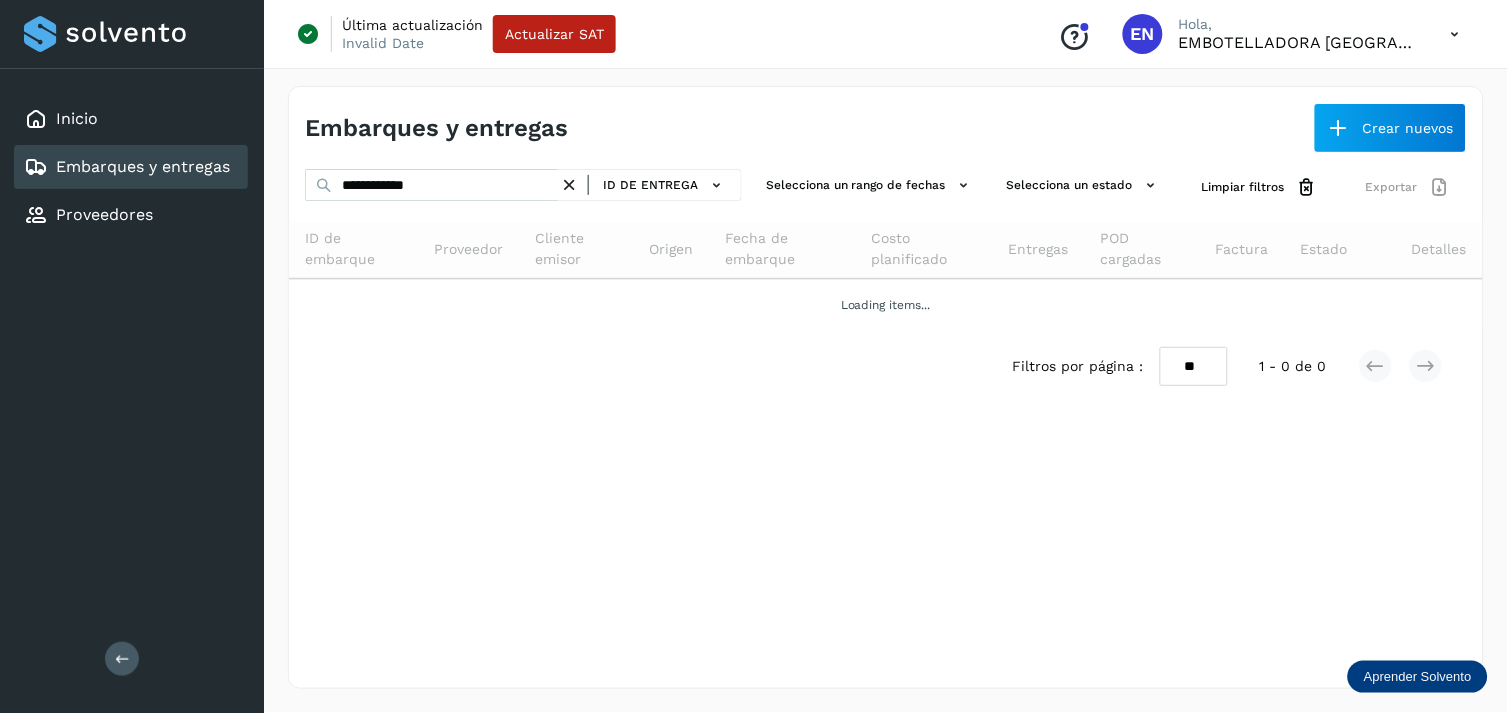 click at bounding box center (569, 185) 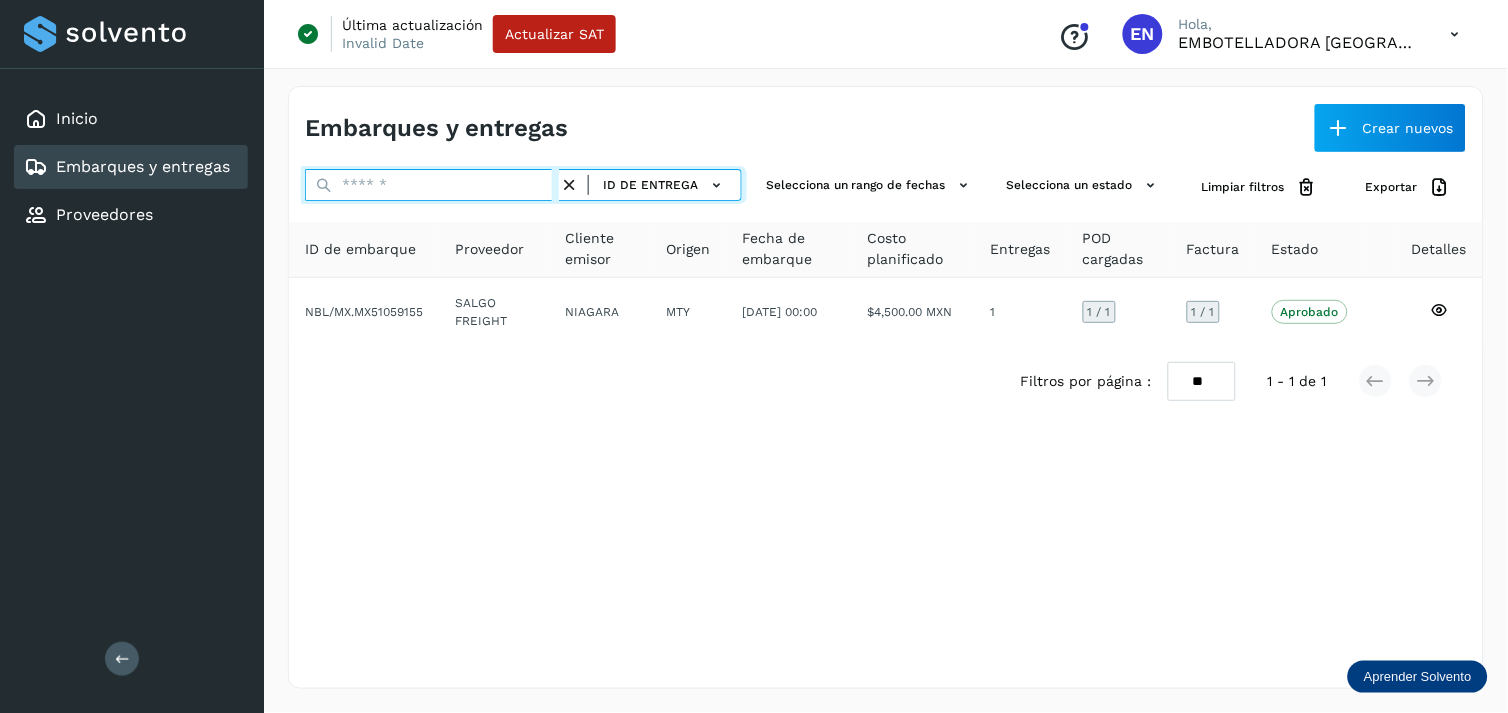 paste on "*********" 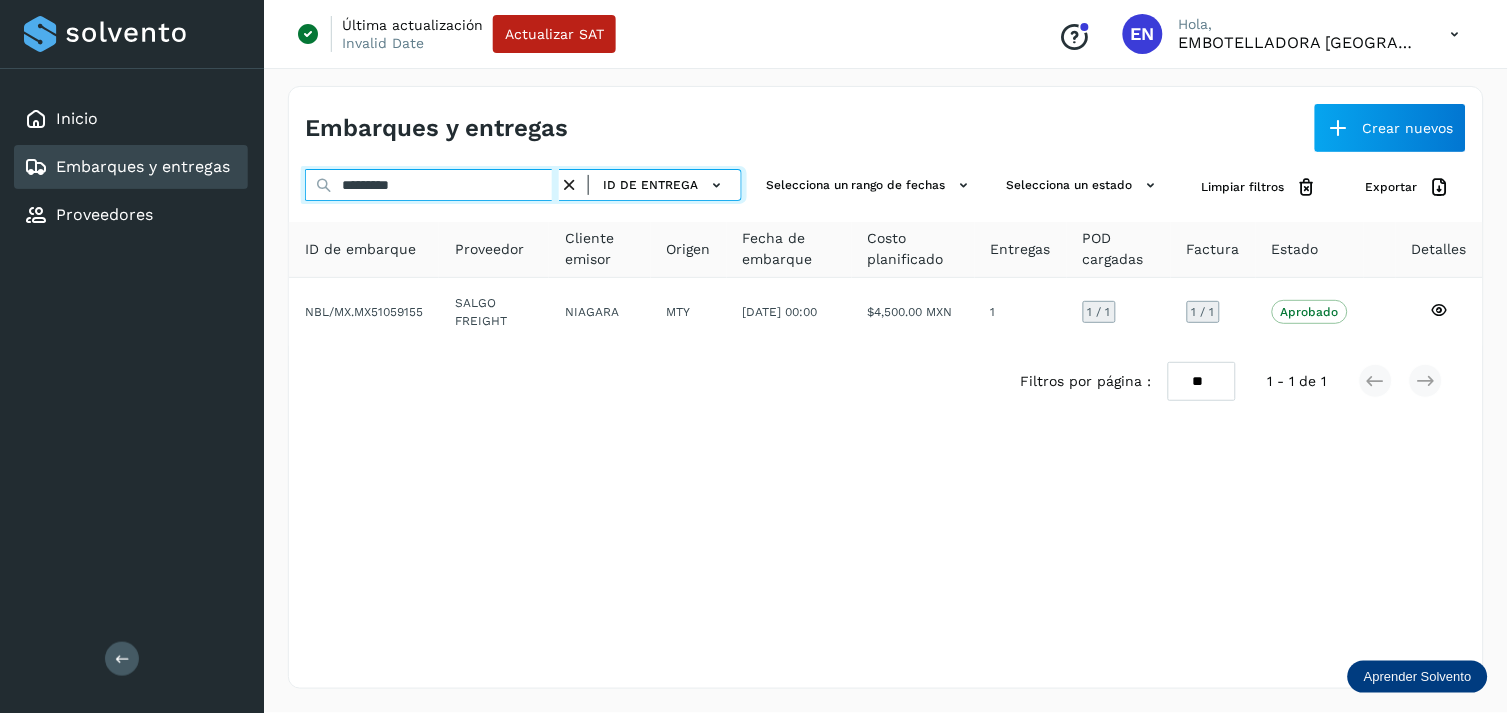 click on "*********" at bounding box center [432, 185] 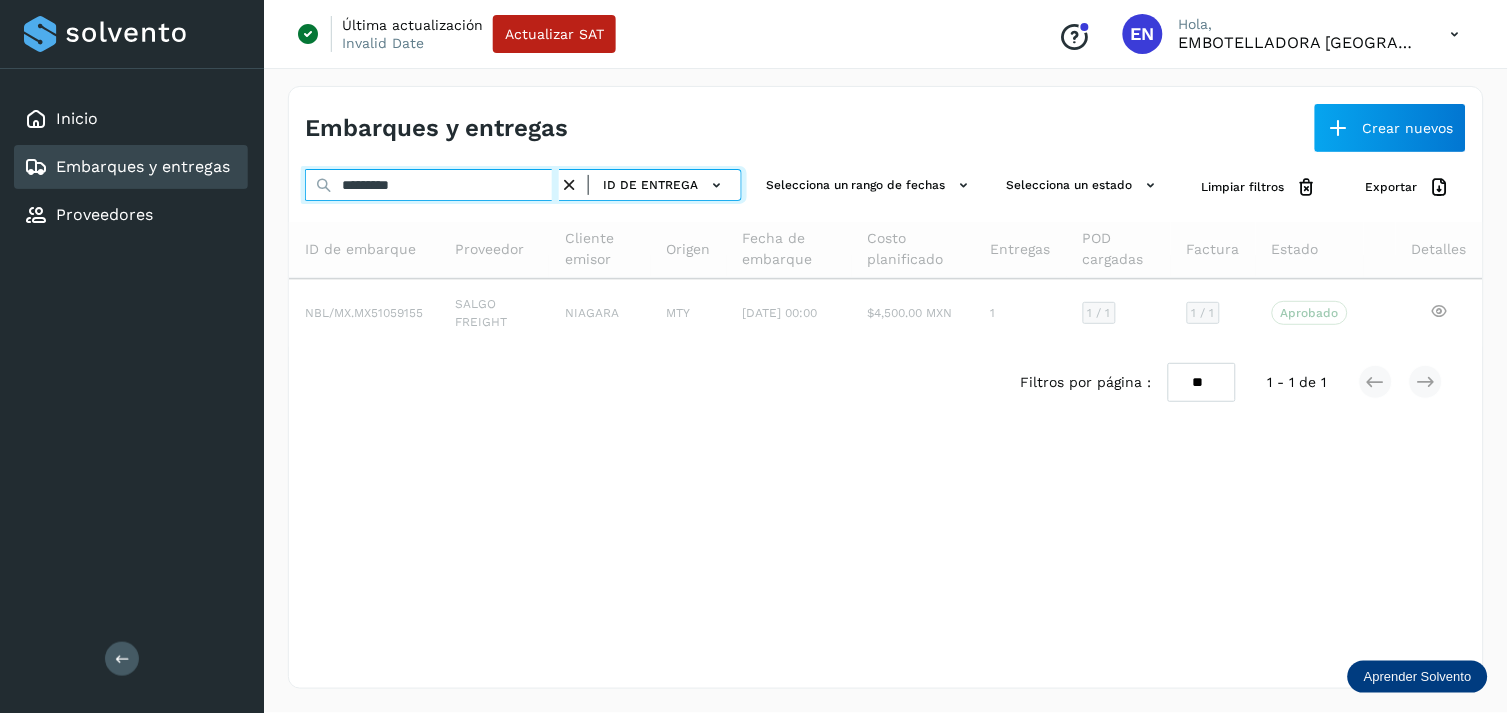 type on "*********" 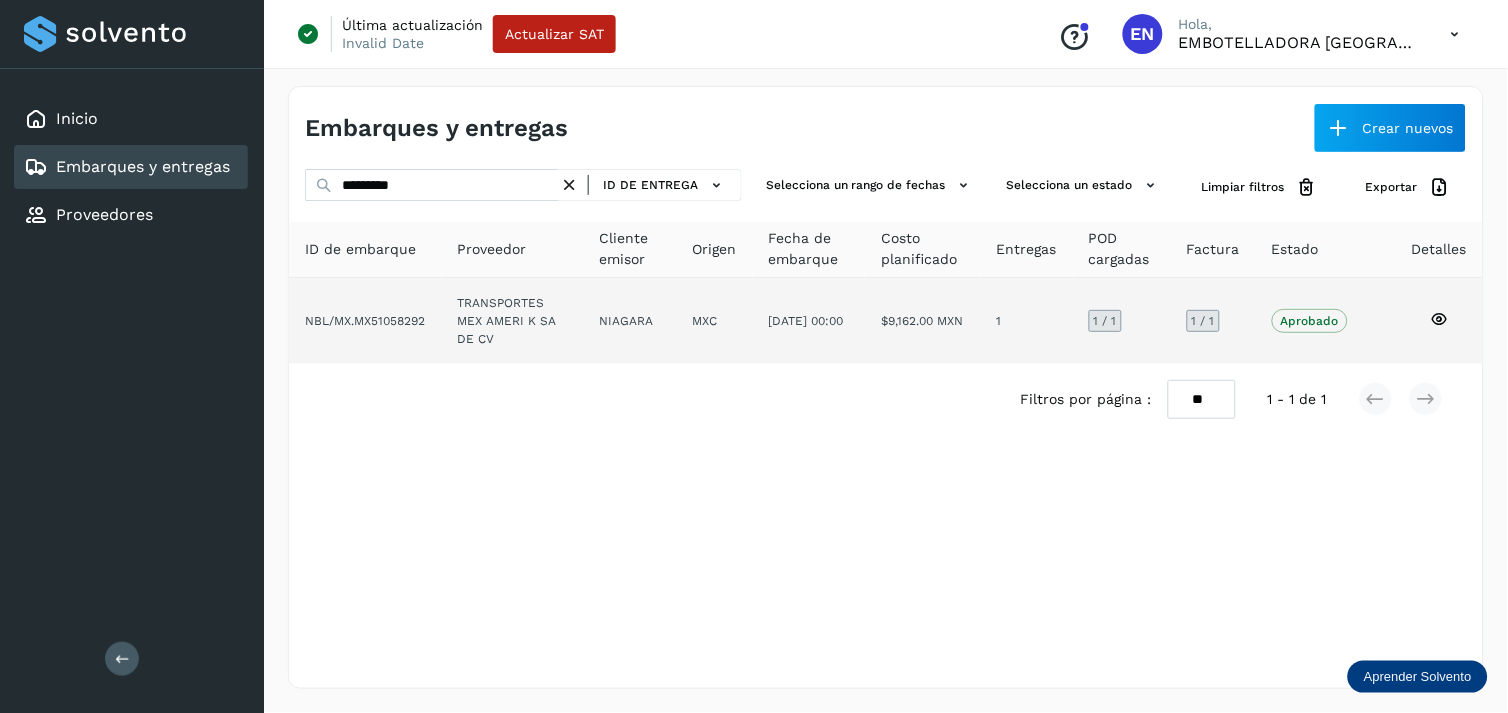 click on "TRANSPORTES MEX AMERI K SA DE CV" 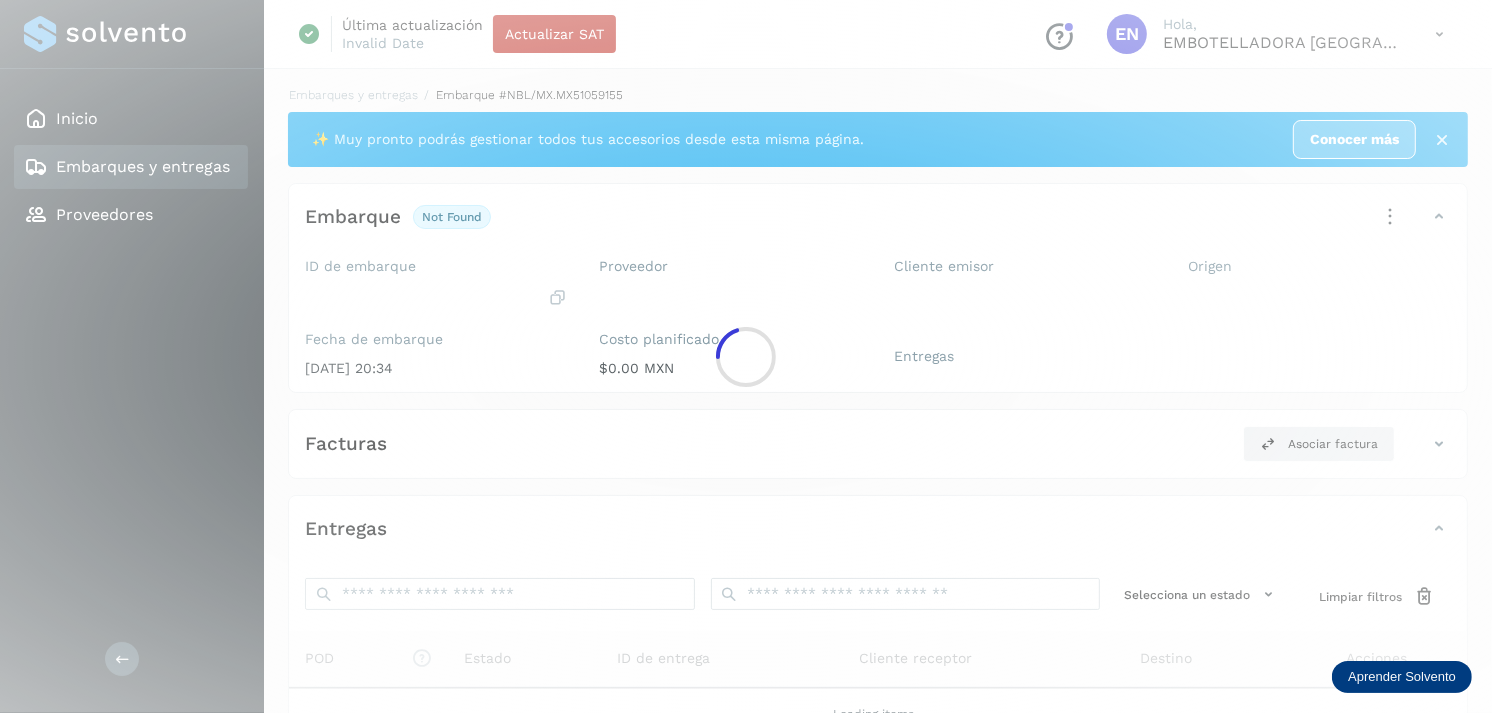 click 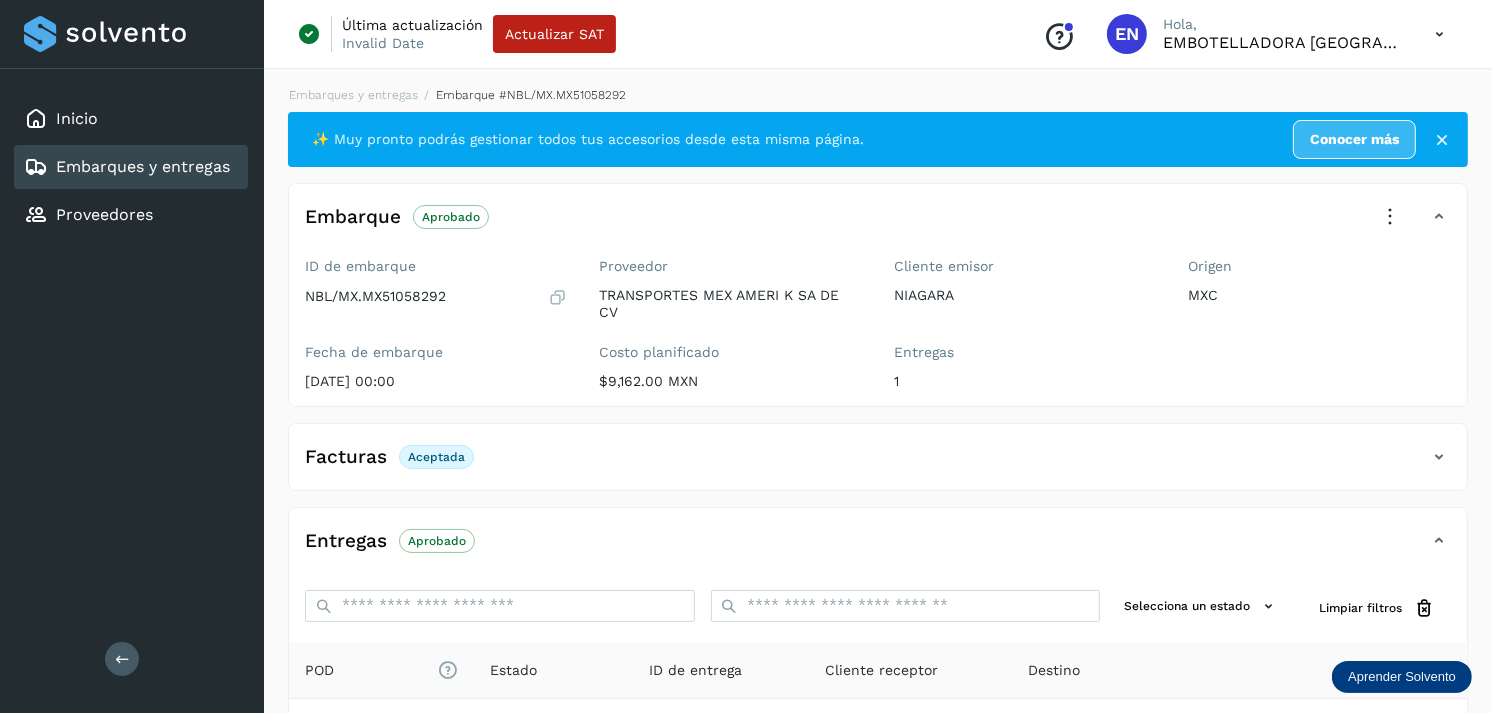 scroll, scrollTop: 254, scrollLeft: 0, axis: vertical 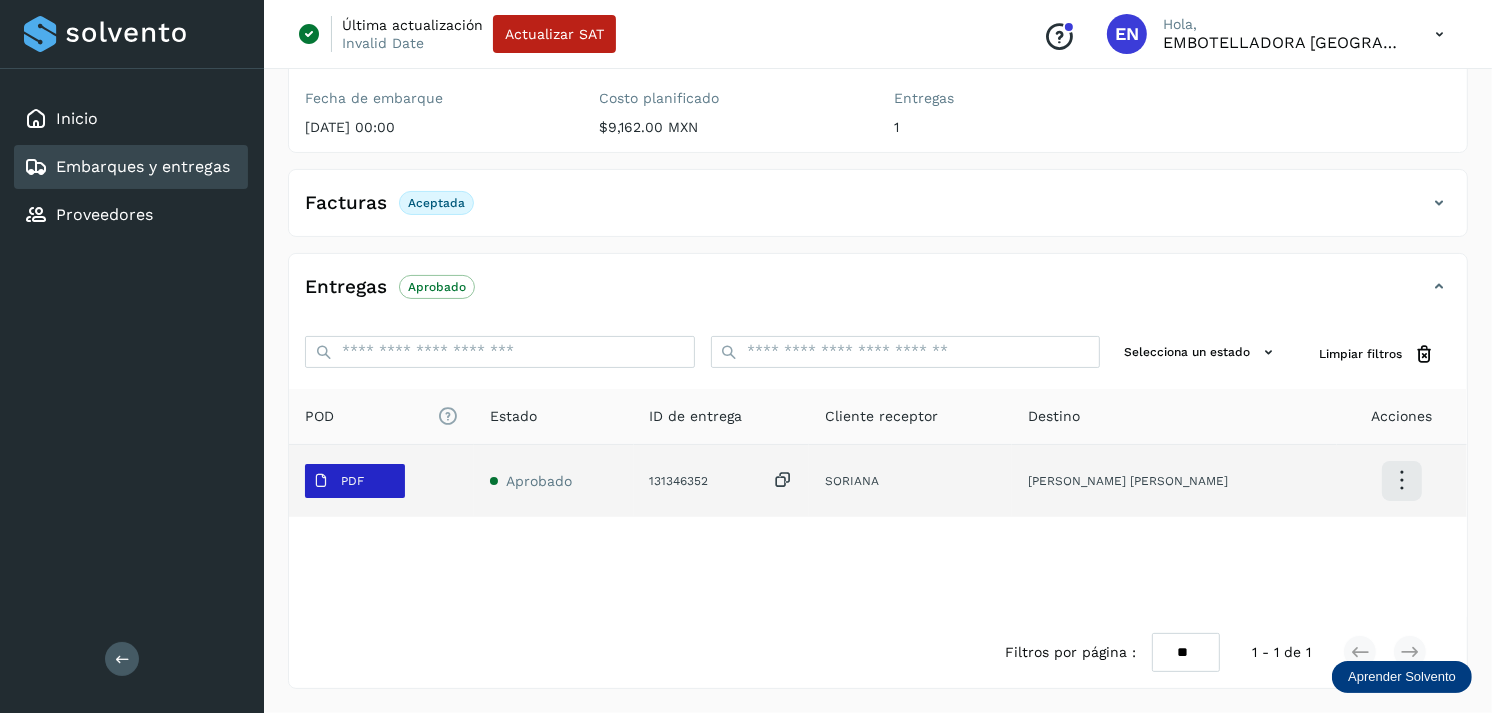 click on "PDF" at bounding box center (338, 481) 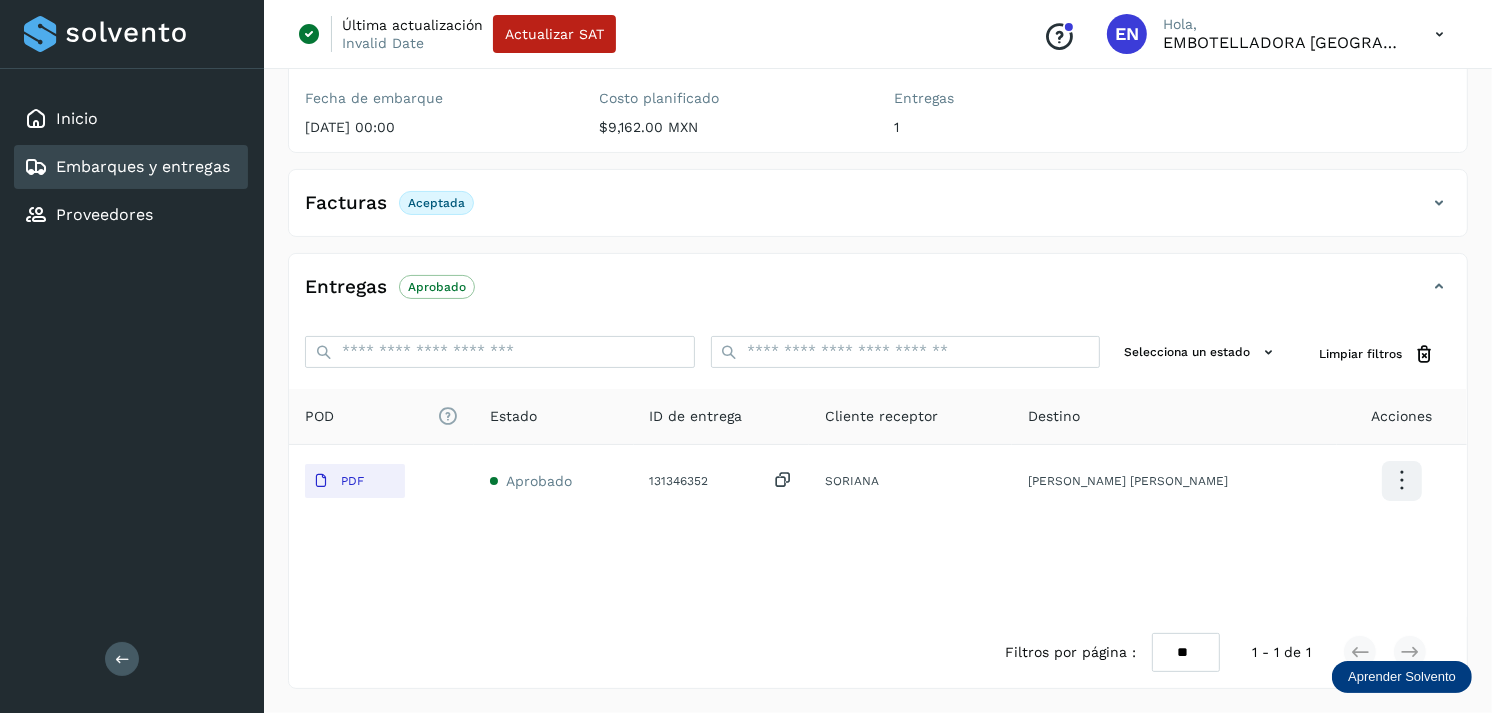 click on "Embarques y entregas" 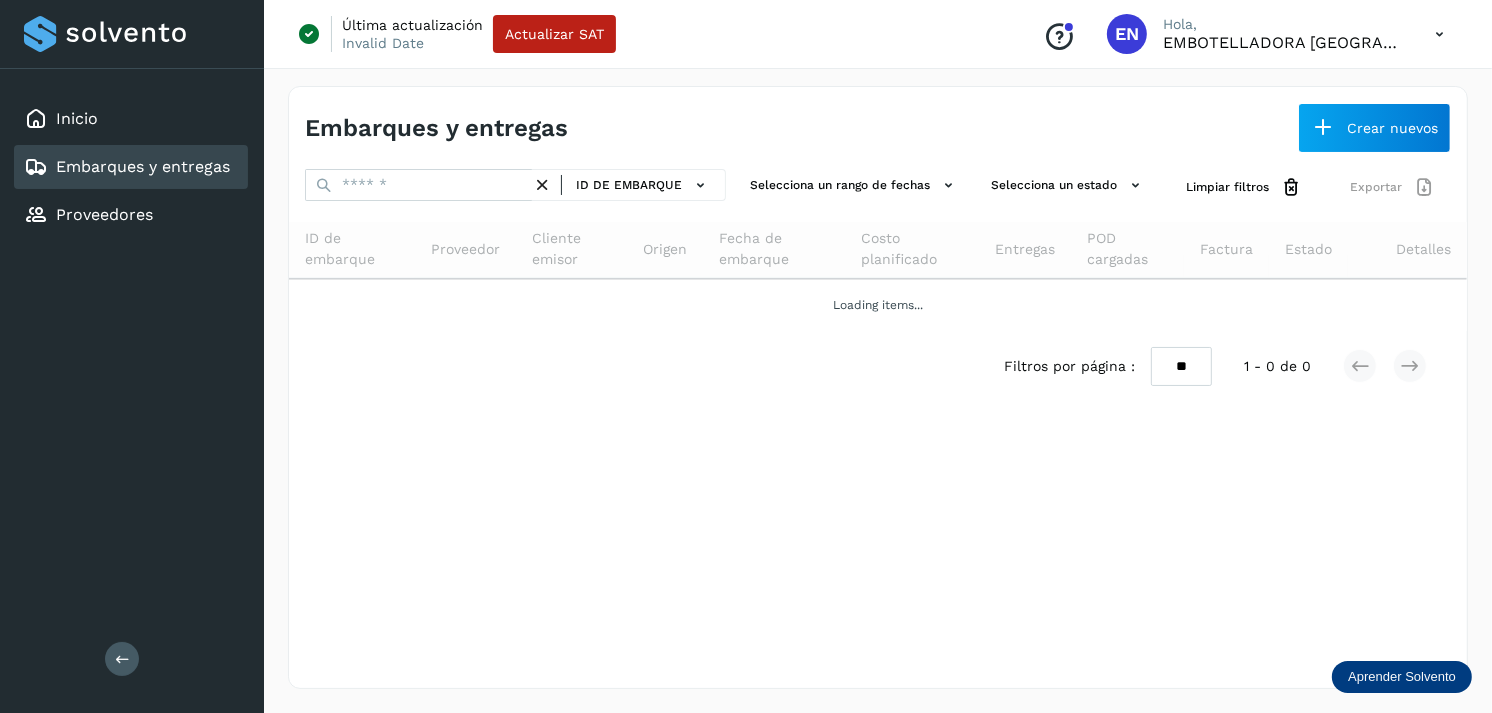 scroll, scrollTop: 0, scrollLeft: 0, axis: both 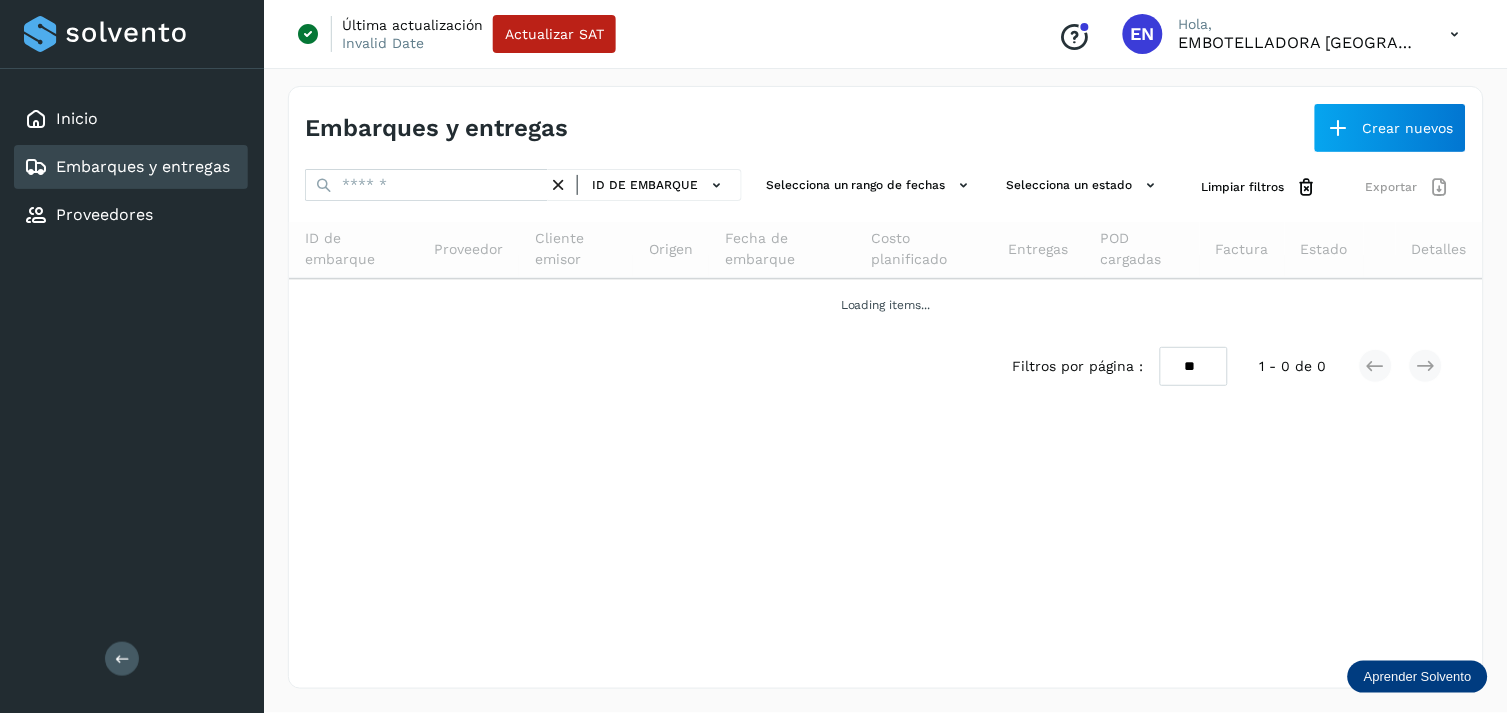 click on "Embarques y entregas" 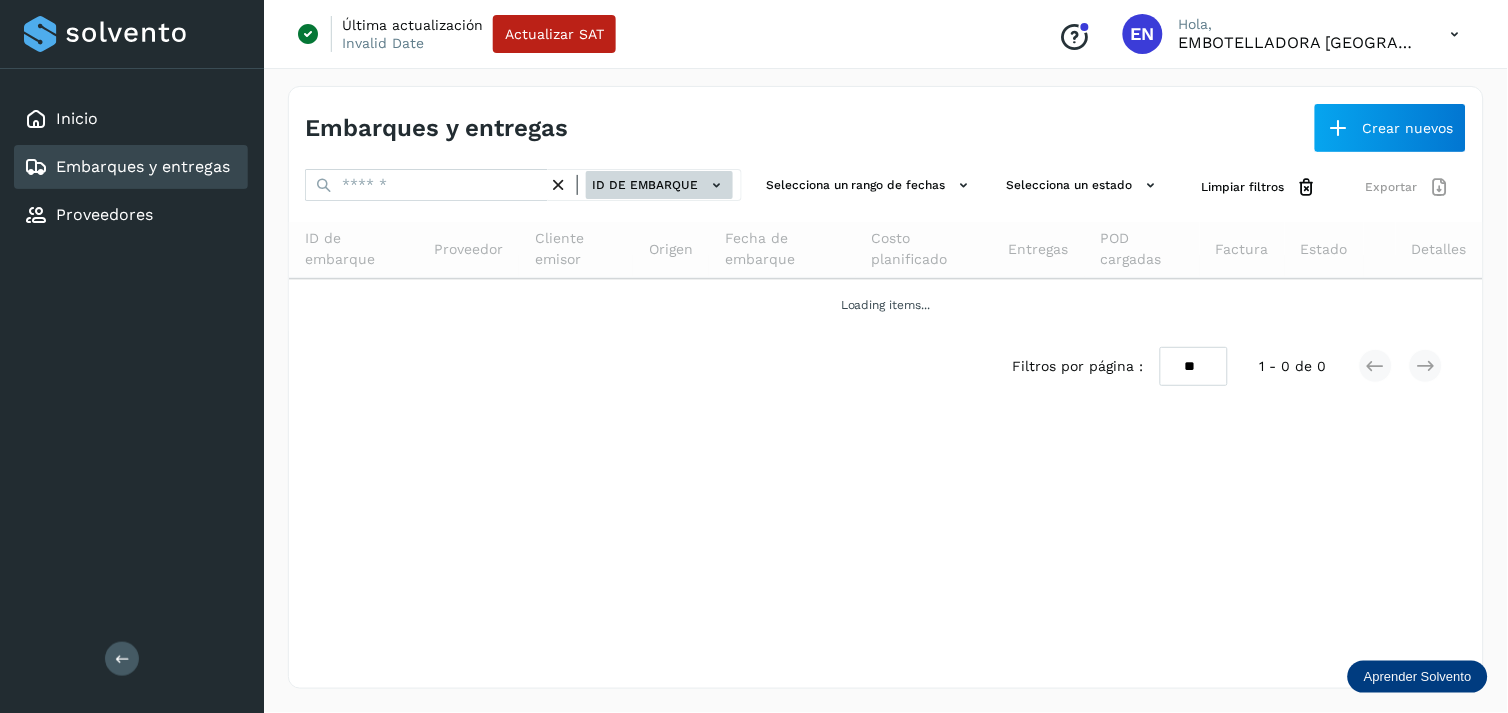 click on "ID de embarque" 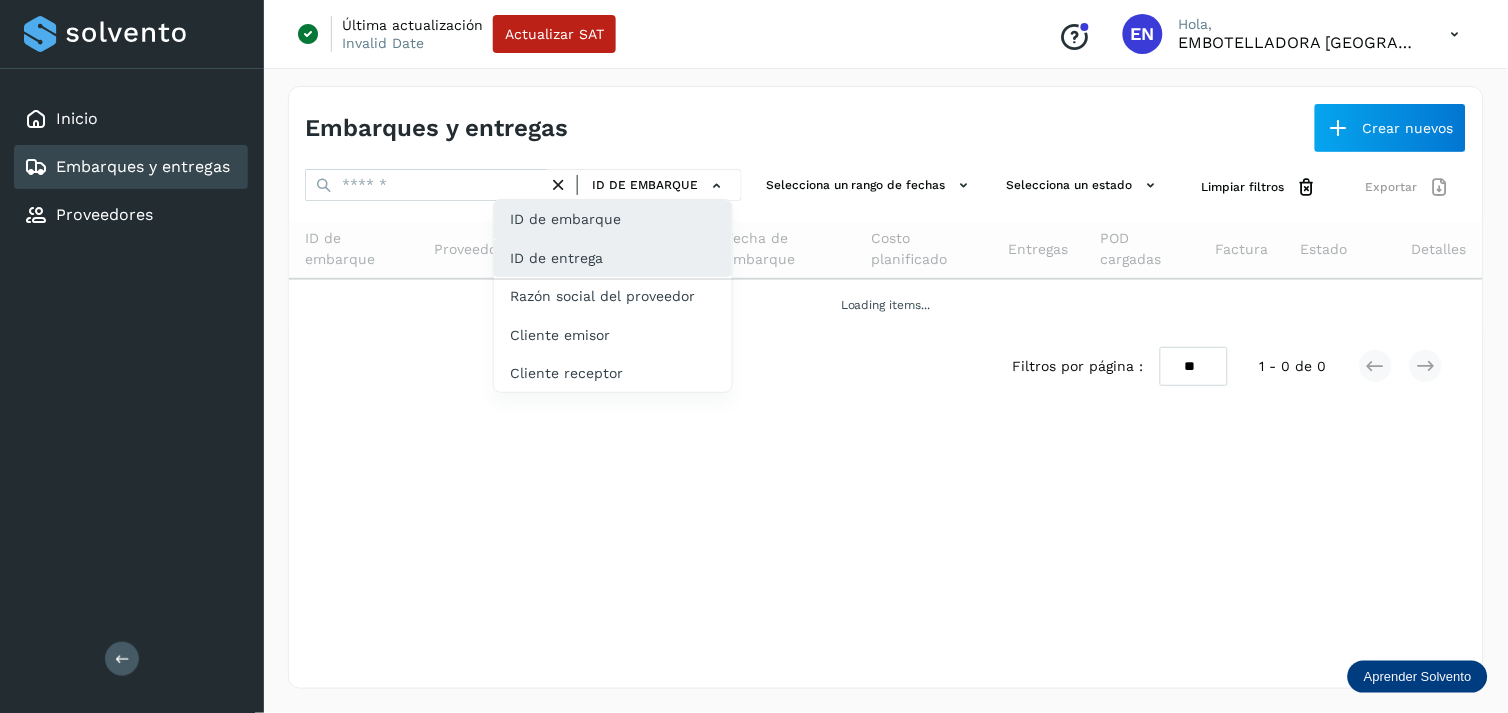 click on "ID de entrega" 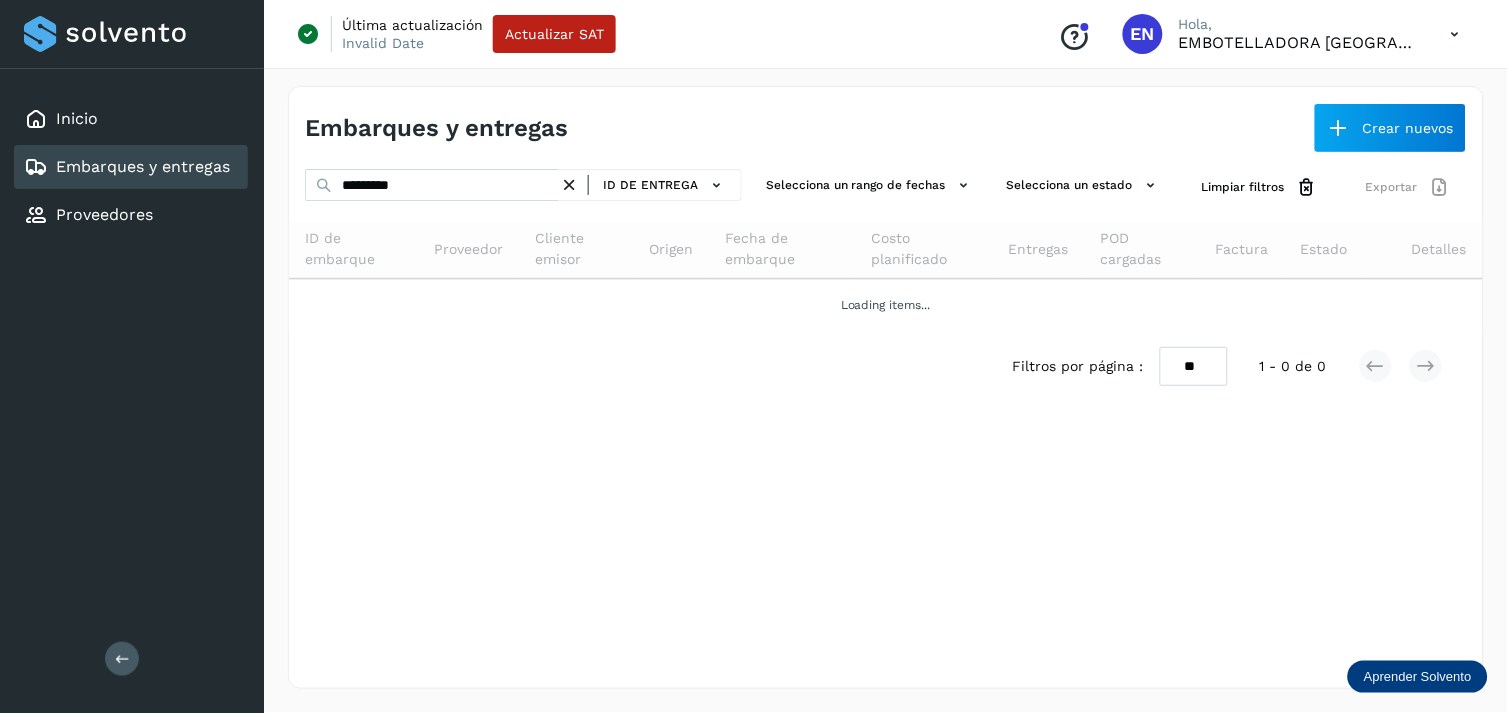 click on "Embarques y entregas Crear nuevos ********* ID de entrega Selecciona un rango de fechas  Selecciona un estado Limpiar filtros Exportar ID de embarque Proveedor Cliente emisor Origen Fecha de embarque Costo planificado Entregas POD cargadas Factura Estado Detalles Loading items... Filtros por página : ** ** ** 1 - 0 de 0" at bounding box center [886, 387] 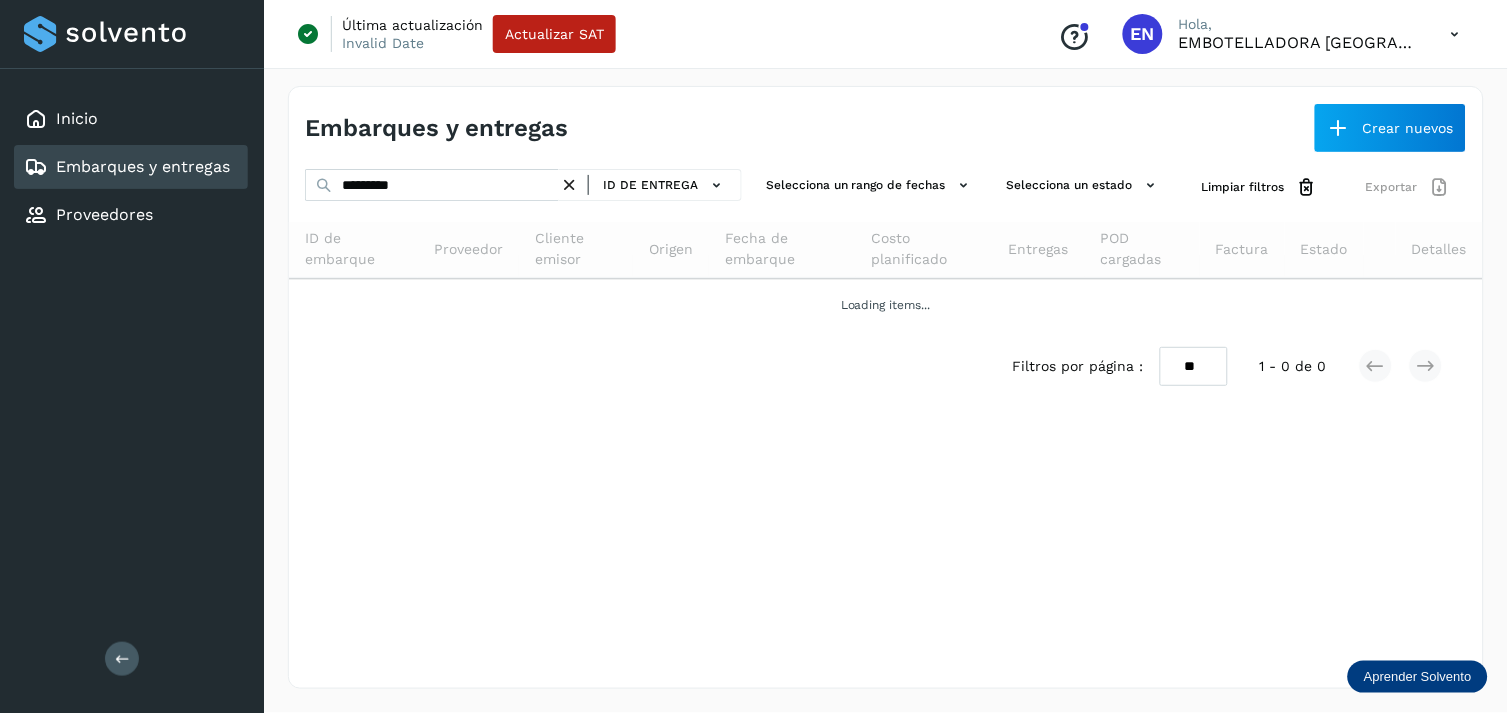 drag, startPoint x: 473, startPoint y: 164, endPoint x: 458, endPoint y: 177, distance: 19.849434 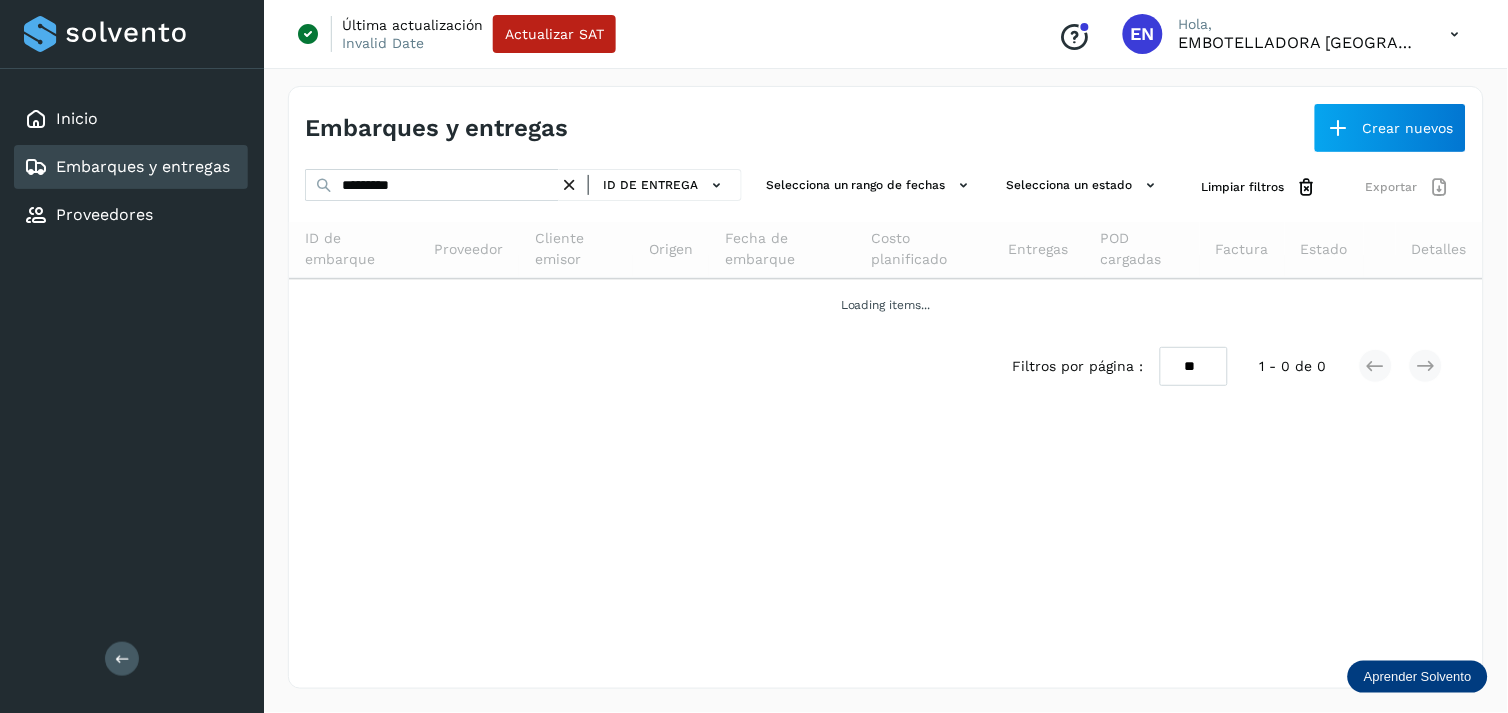 click on "Embarques y entregas Crear nuevos ********* ID de entrega Selecciona un rango de fechas  Selecciona un estado Limpiar filtros Exportar ID de embarque Proveedor Cliente emisor Origen Fecha de embarque Costo planificado Entregas POD cargadas Factura Estado Detalles Loading items... Filtros por página : ** ** ** 1 - 0 de 0" at bounding box center [886, 387] 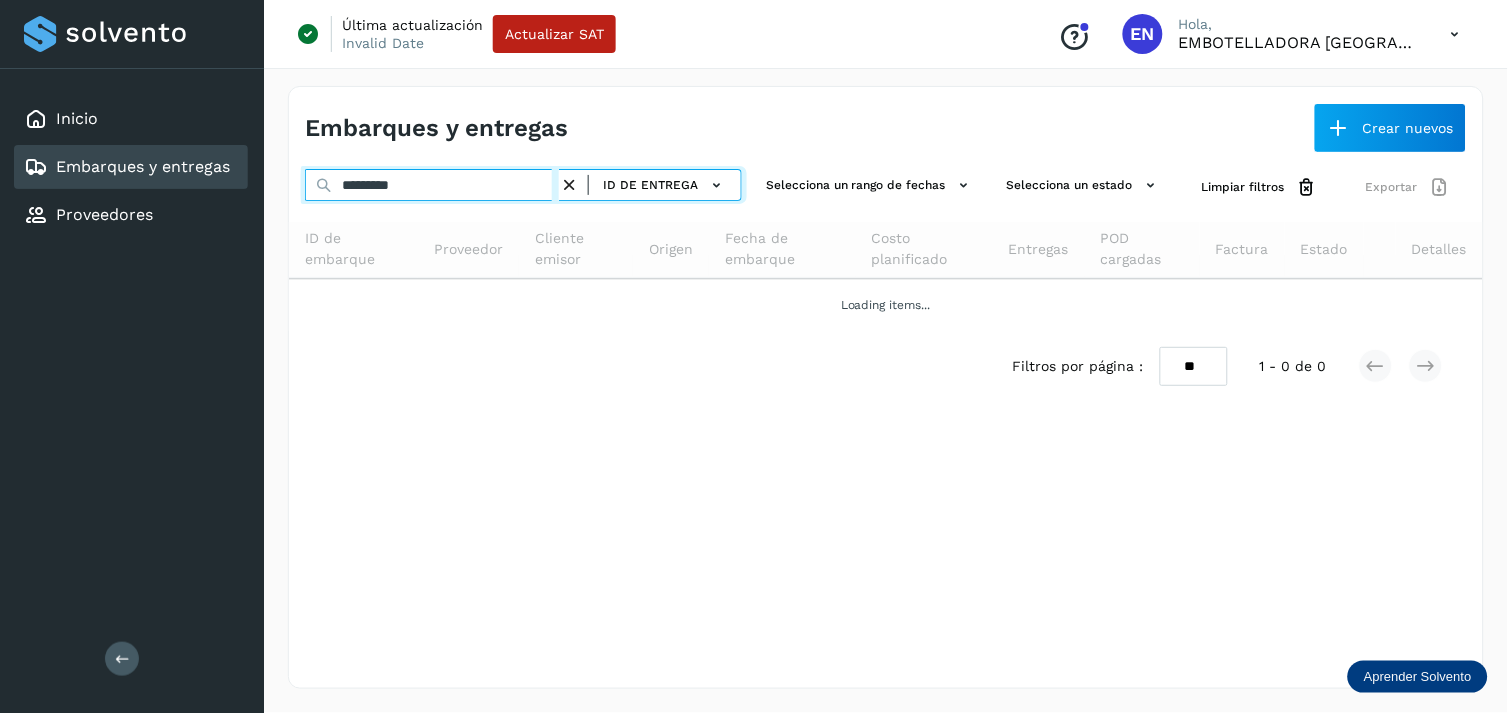 click on "*********" at bounding box center [432, 185] 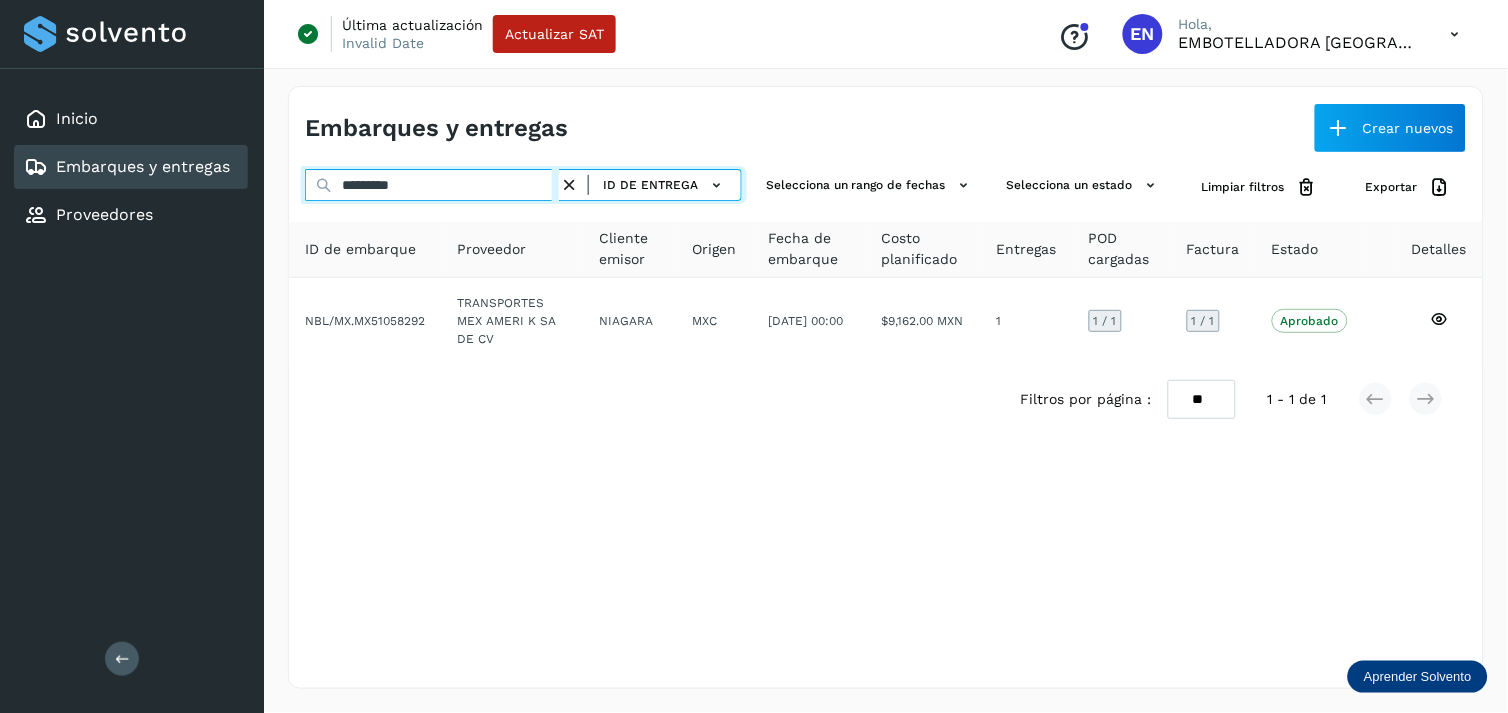 click on "*********" at bounding box center [432, 185] 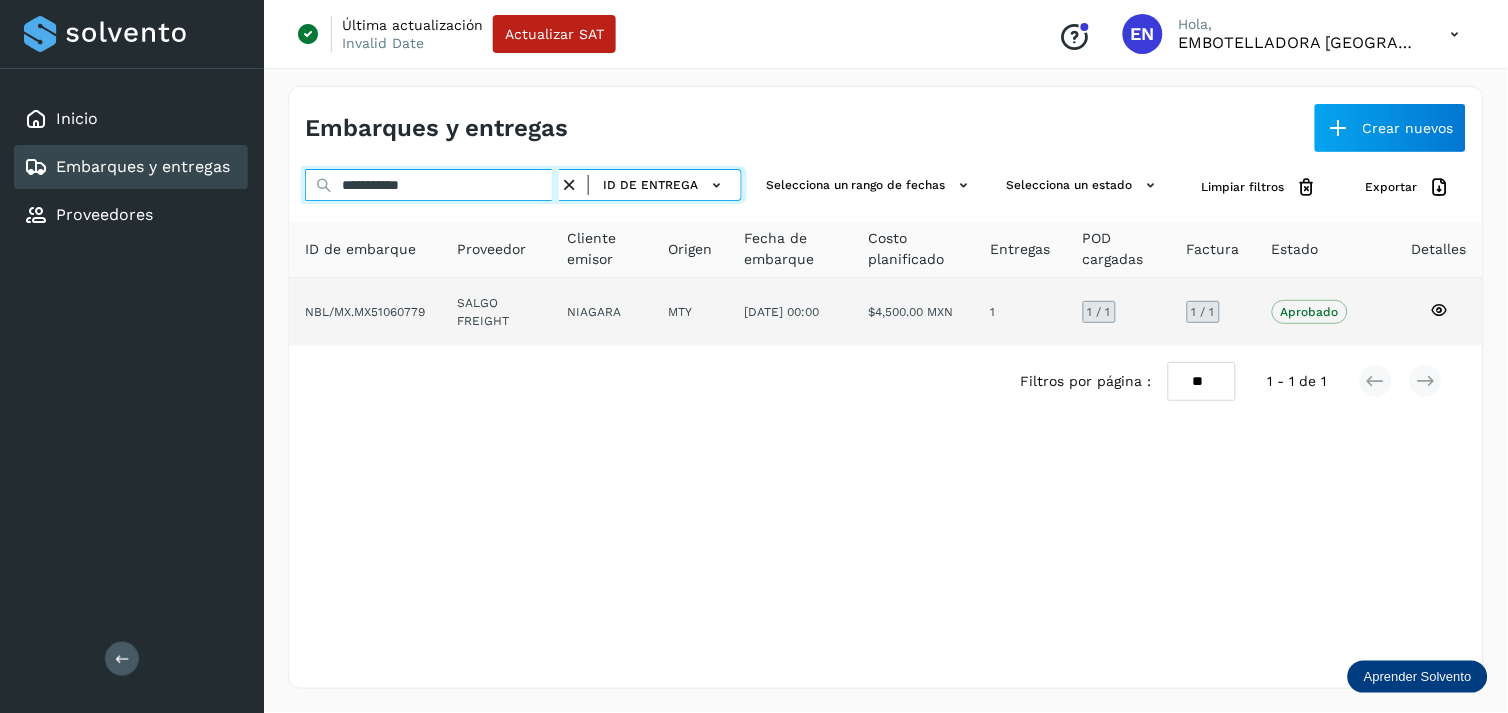 type on "**********" 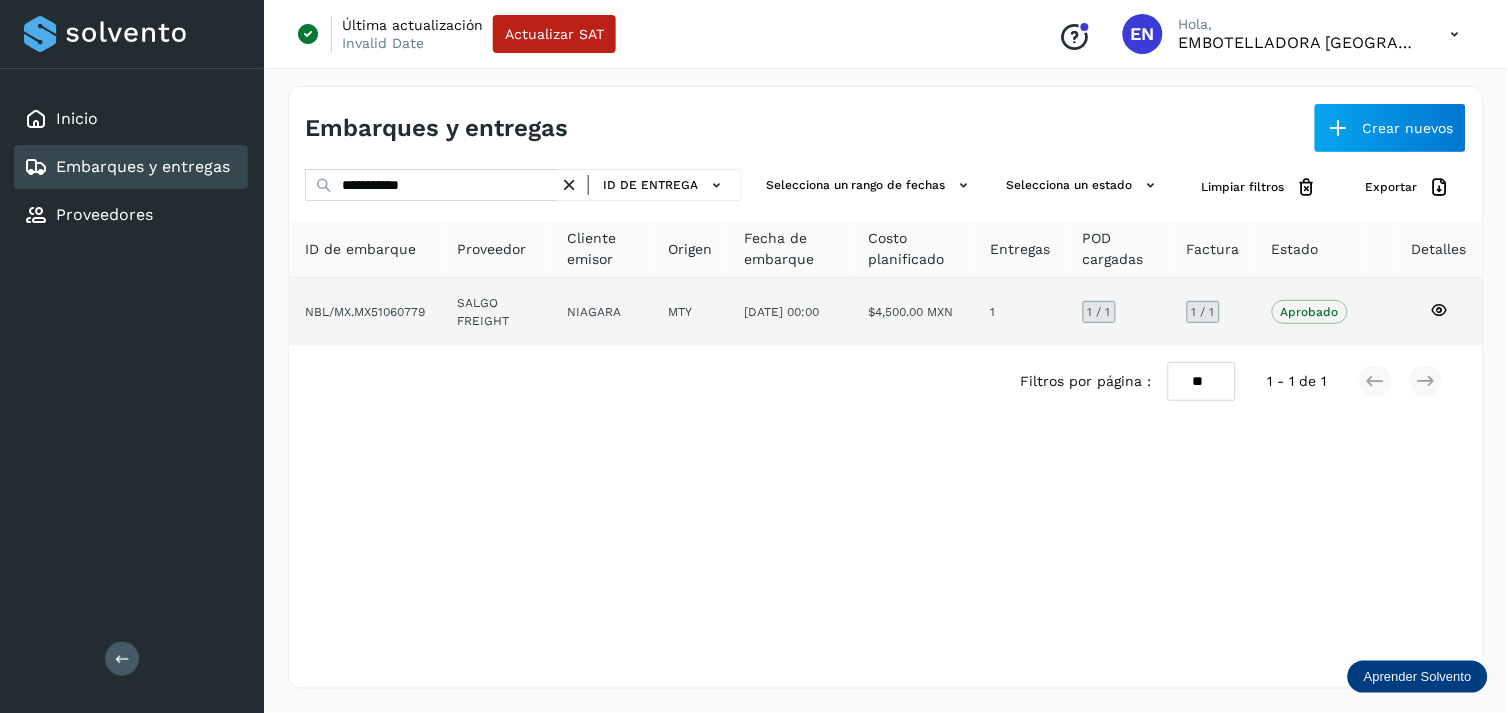 click on "SALGO FREIGHT" 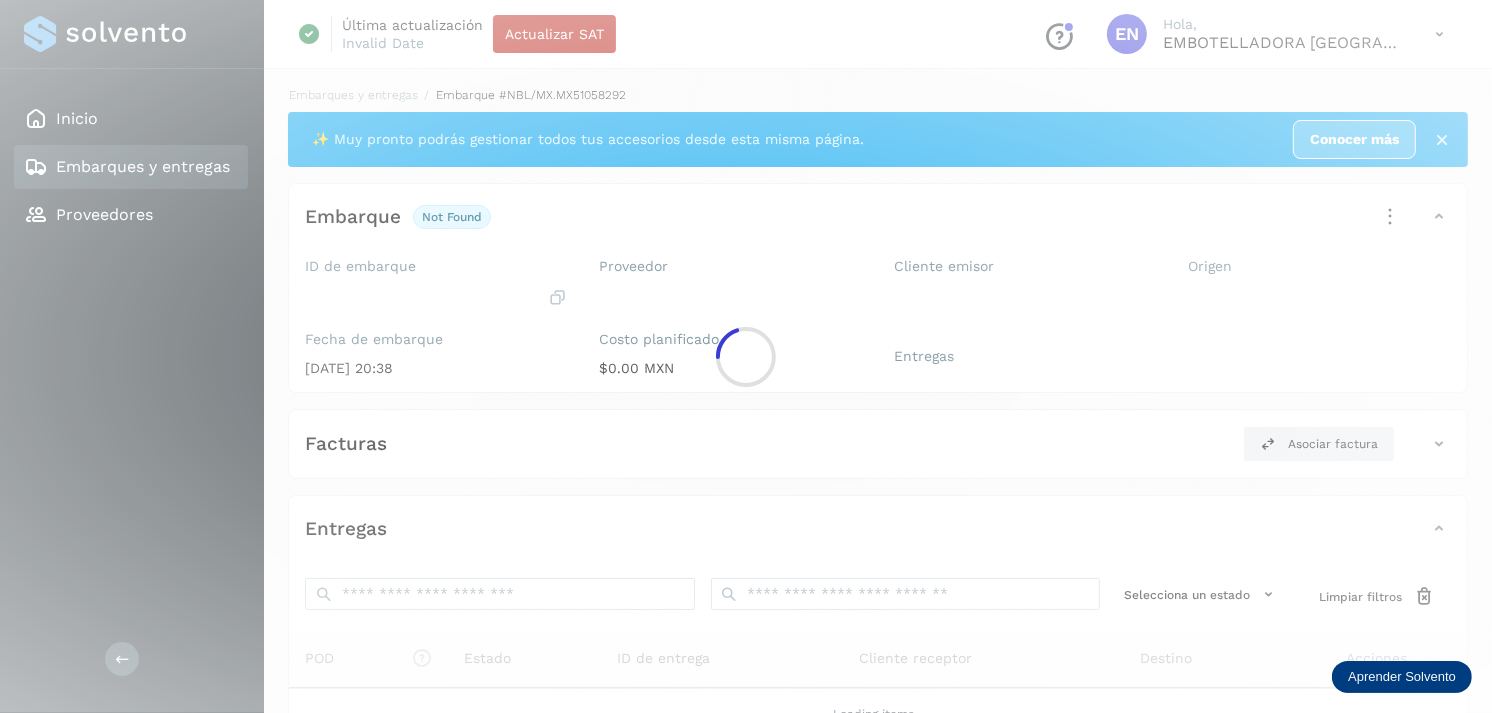click 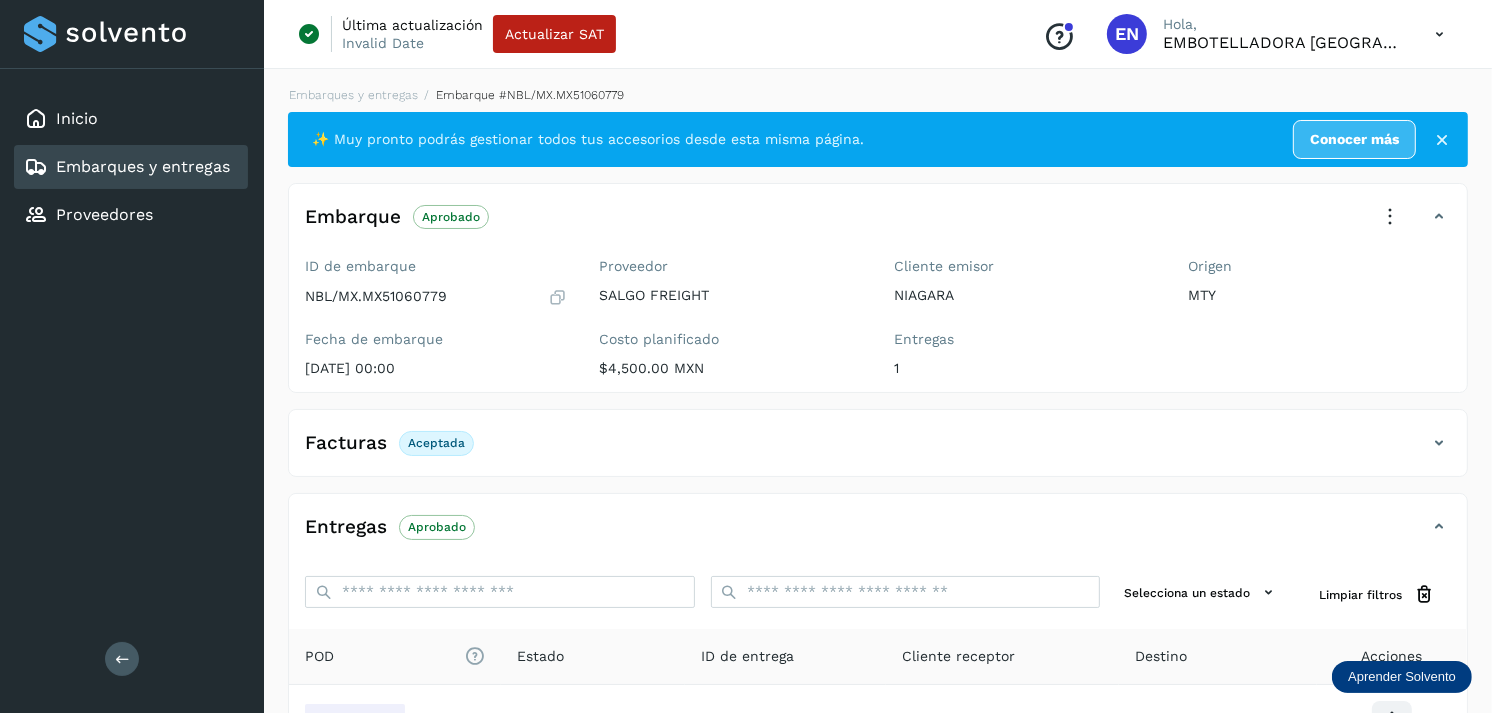 click on "Embarques y entregas" at bounding box center [143, 166] 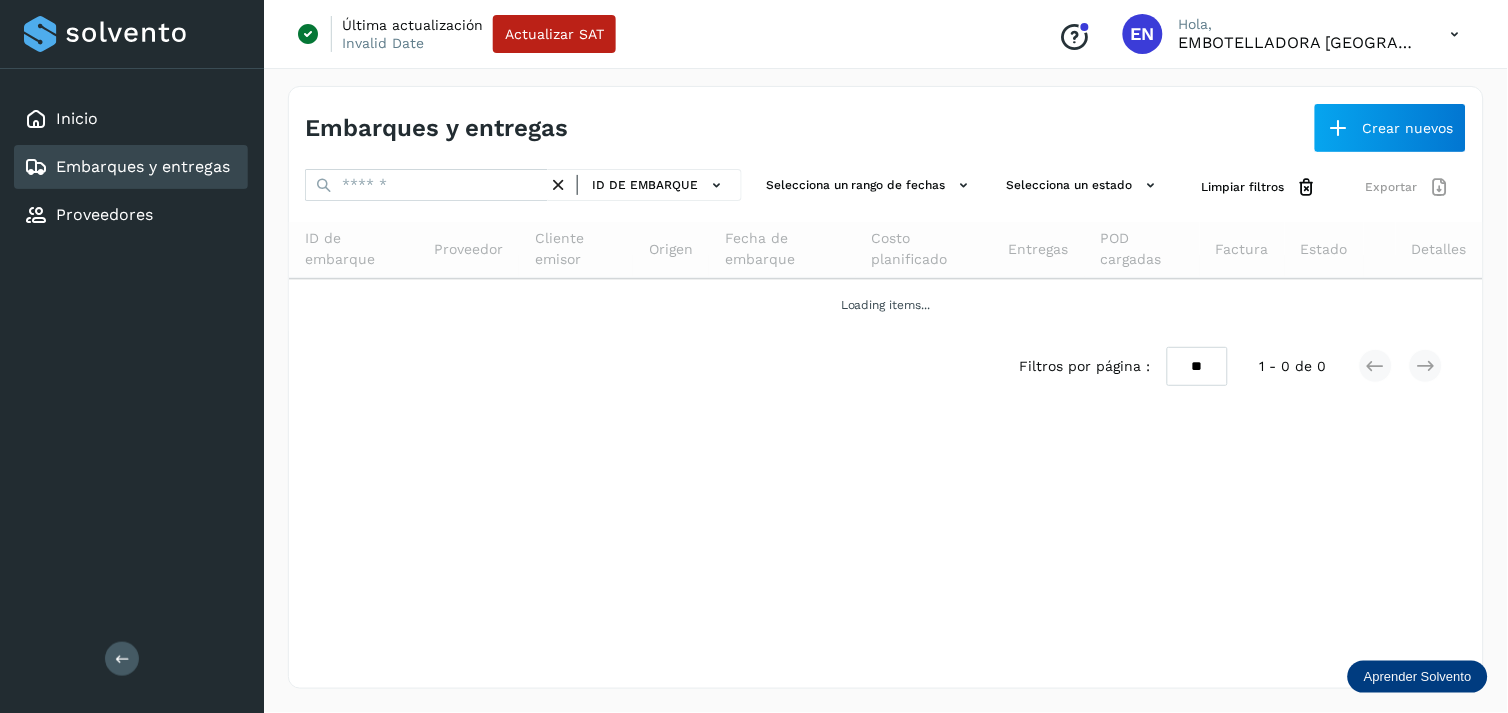 click on "Embarques y entregas" at bounding box center (143, 166) 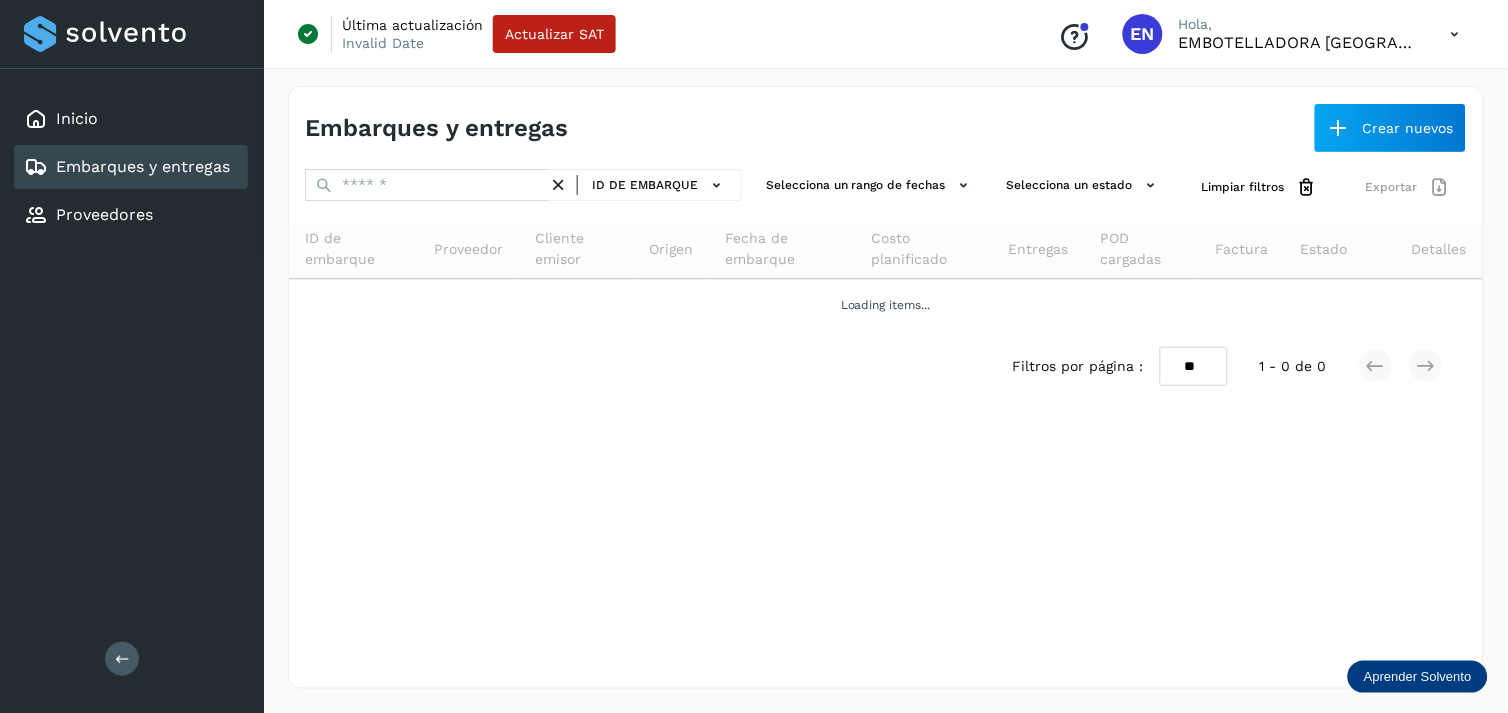click on "Embarques y entregas Crear nuevos ID de embarque Selecciona un rango de fechas  Selecciona un estado Limpiar filtros Exportar ID de embarque Proveedor Cliente emisor Origen Fecha de embarque Costo planificado Entregas POD cargadas Factura Estado Detalles Loading items... Filtros por página : ** ** ** 1 - 0 de 0" at bounding box center (886, 387) 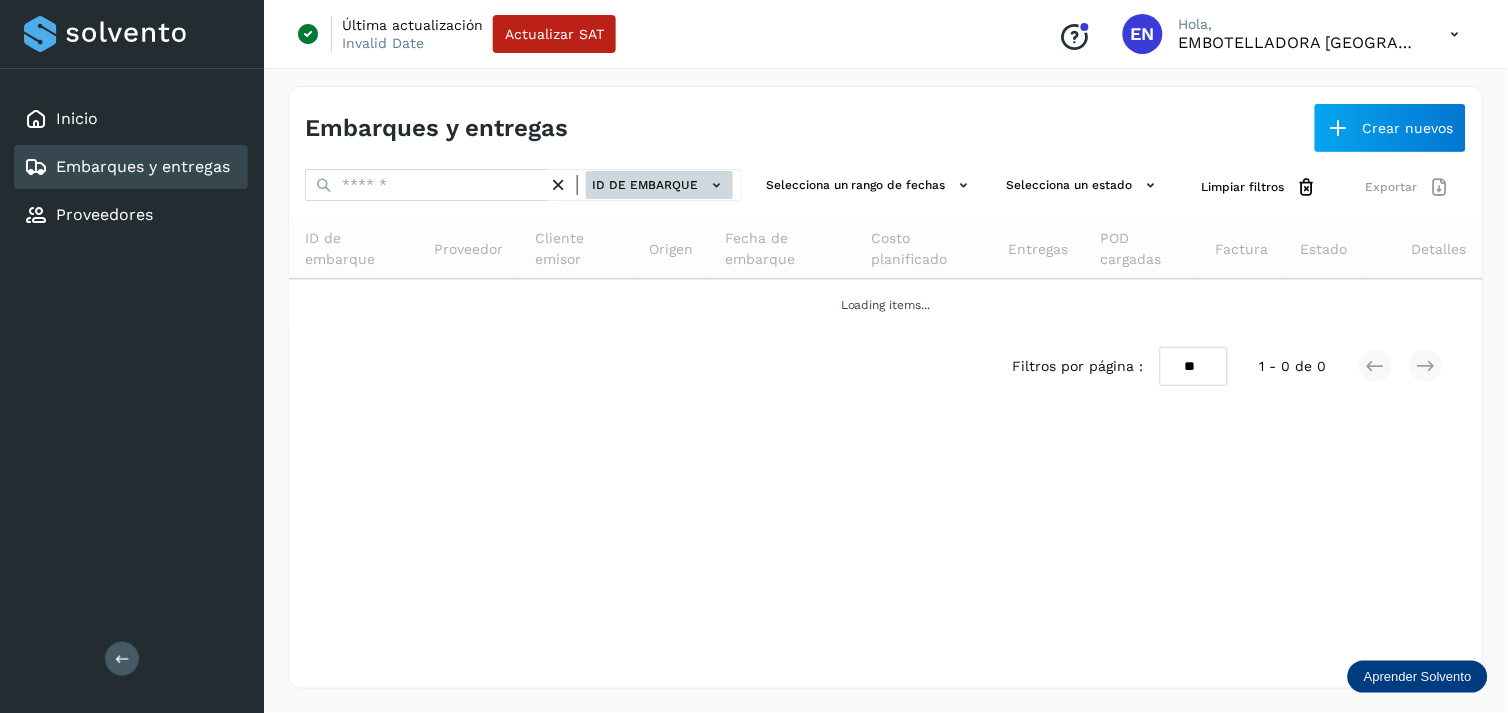 drag, startPoint x: 621, startPoint y: 158, endPoint x: 626, endPoint y: 177, distance: 19.646883 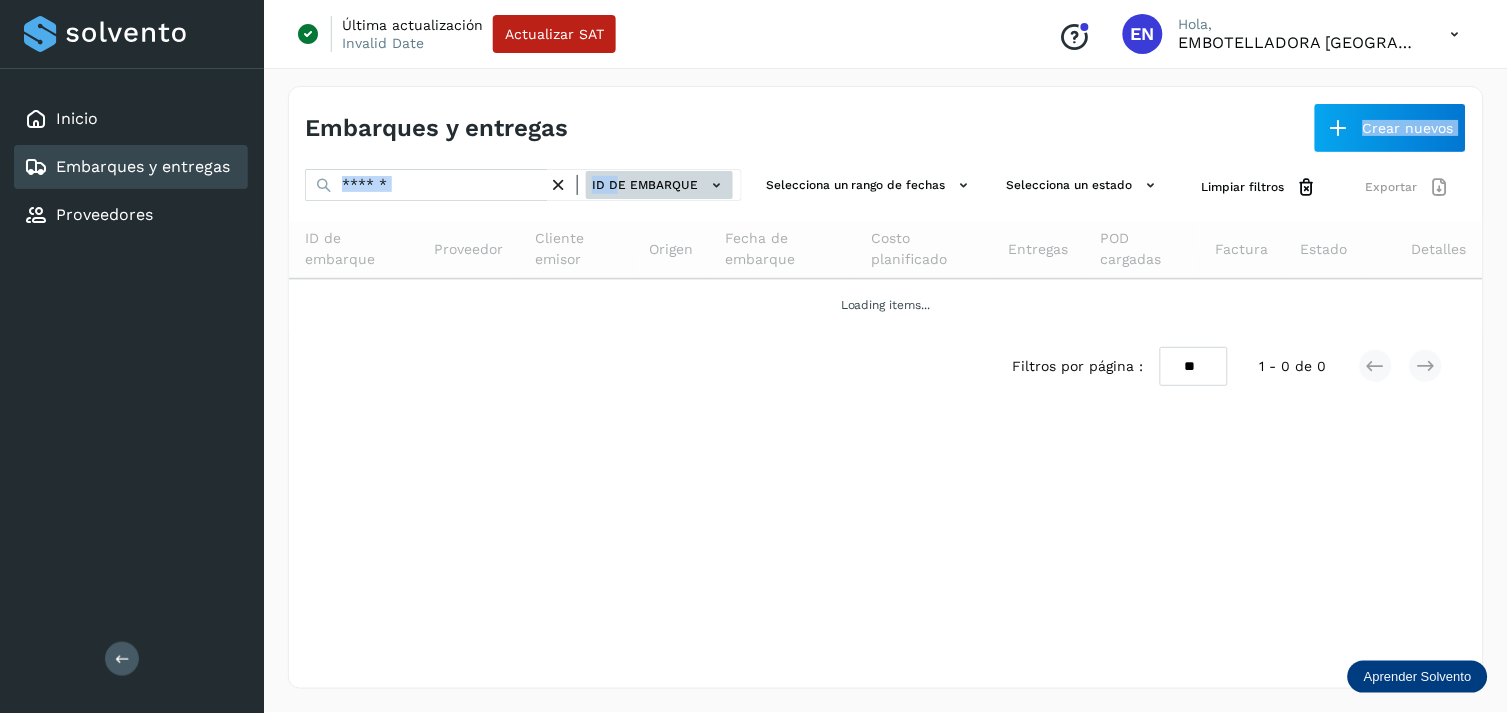 click on "ID de embarque" 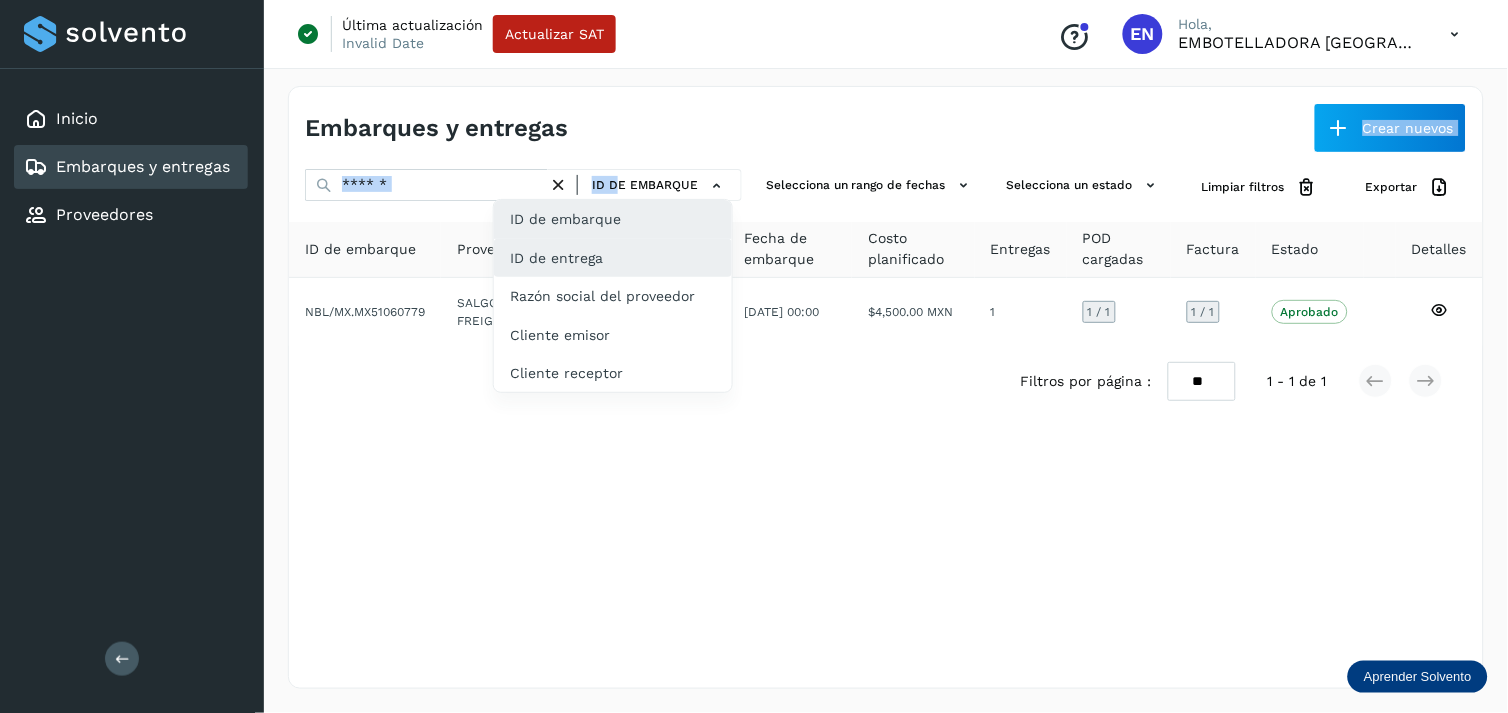 click on "ID de entrega" 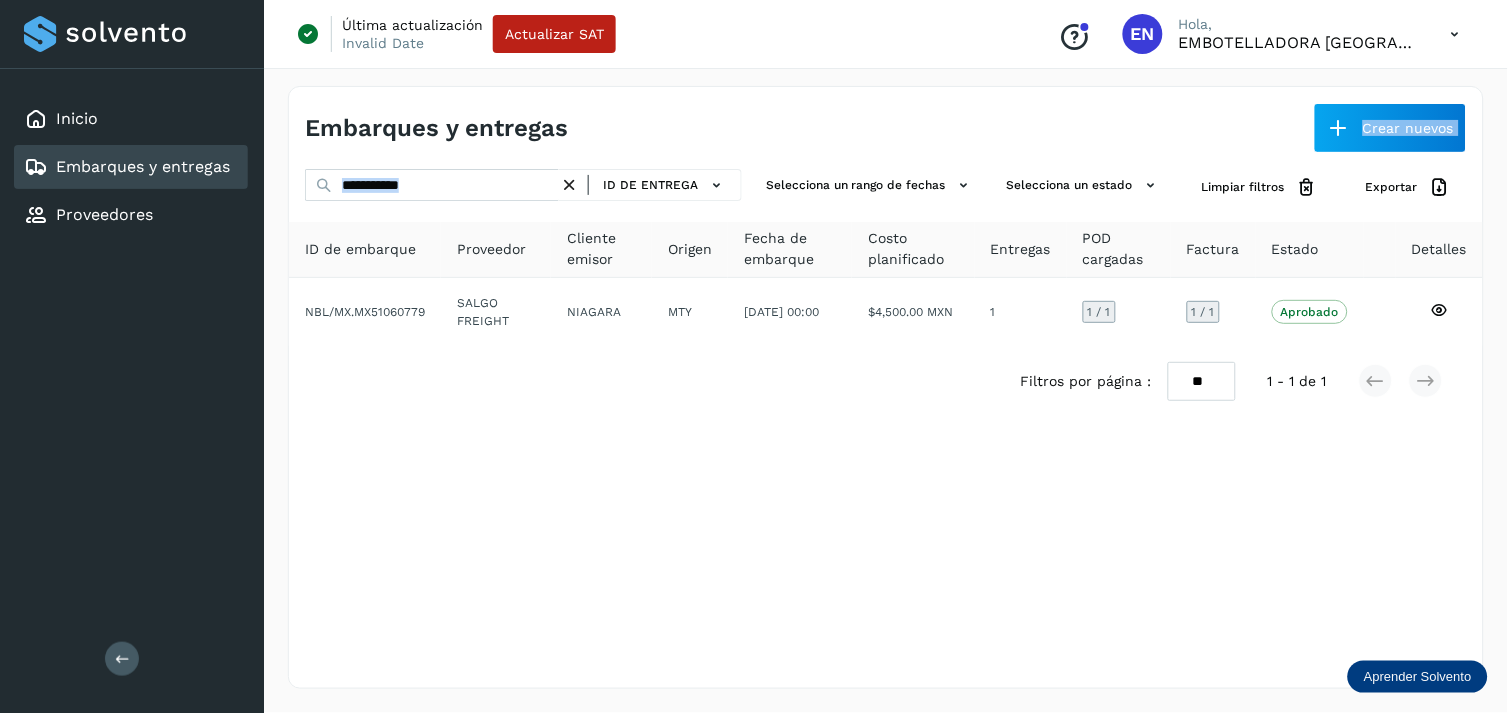 click at bounding box center (569, 185) 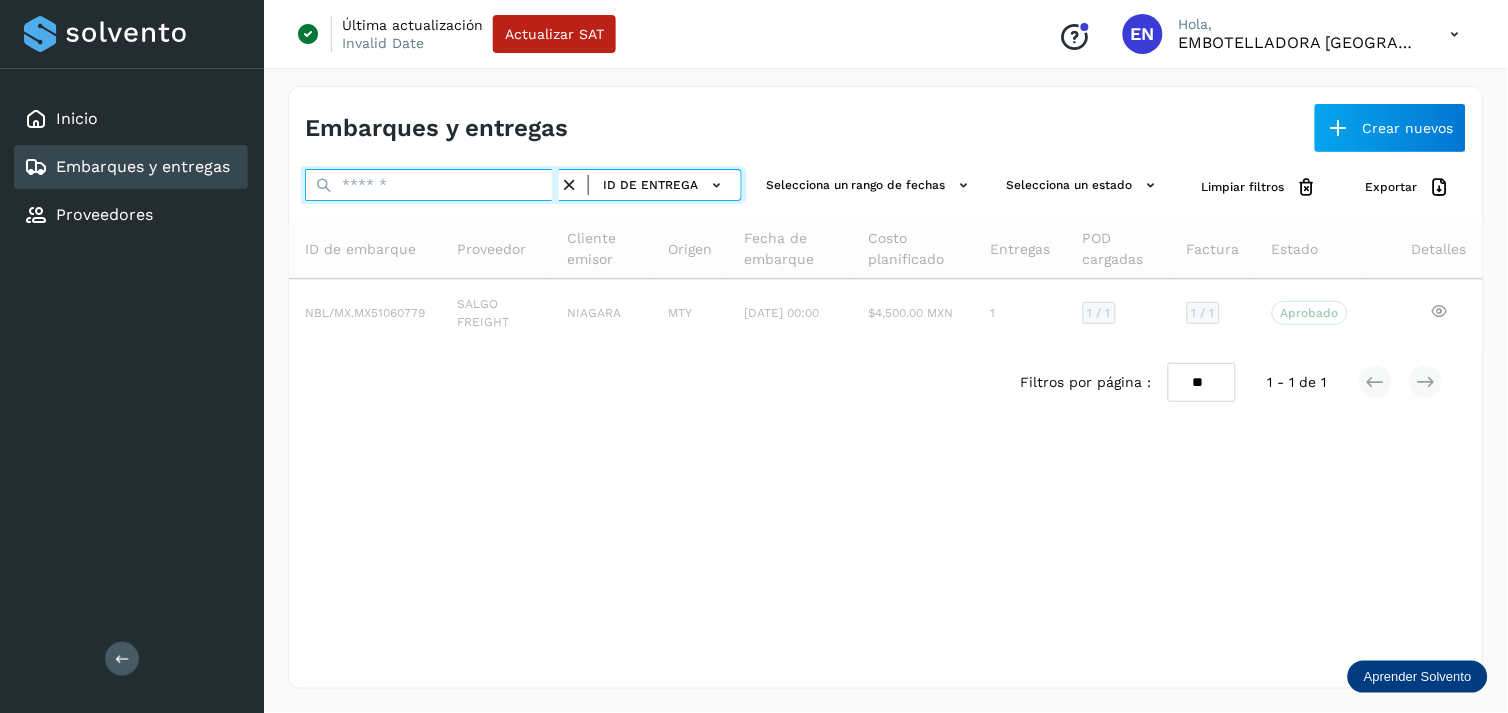 click at bounding box center (432, 185) 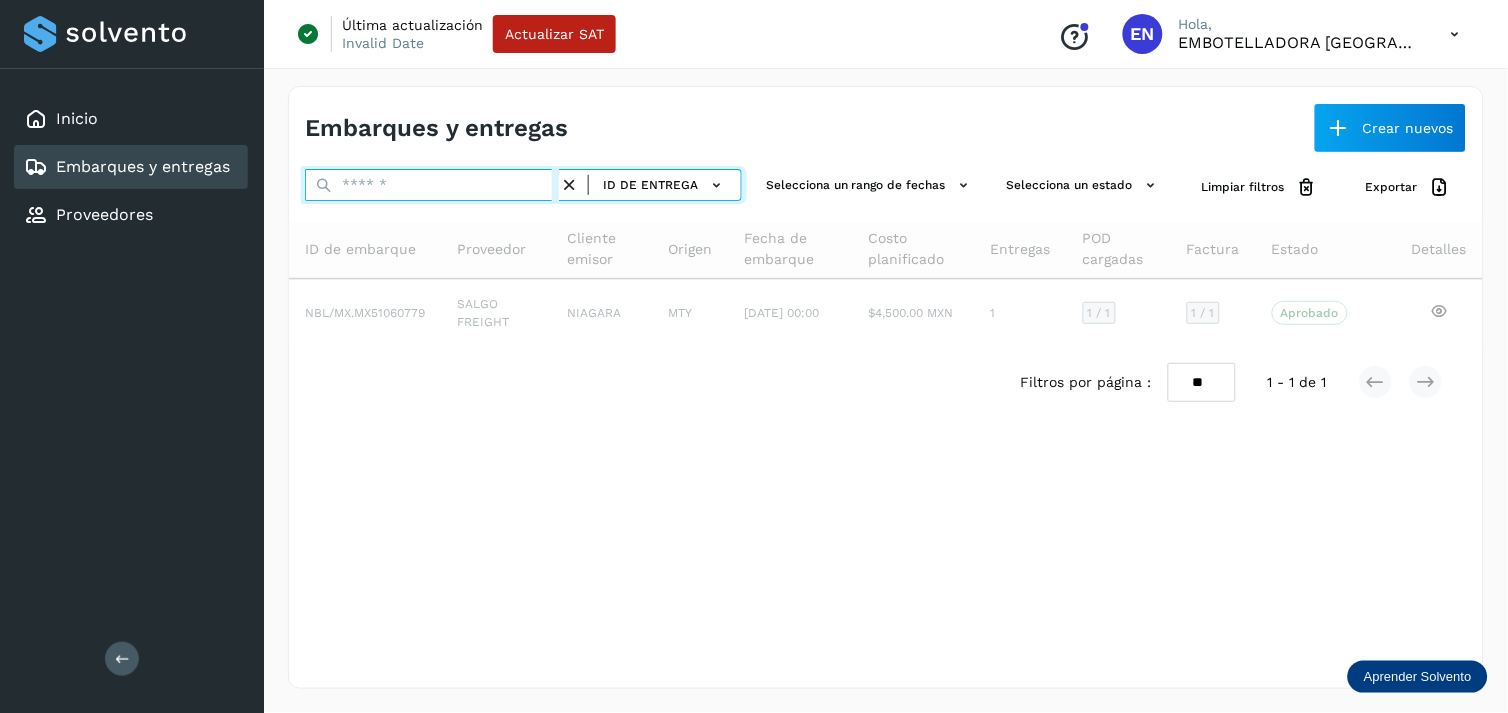 paste on "**********" 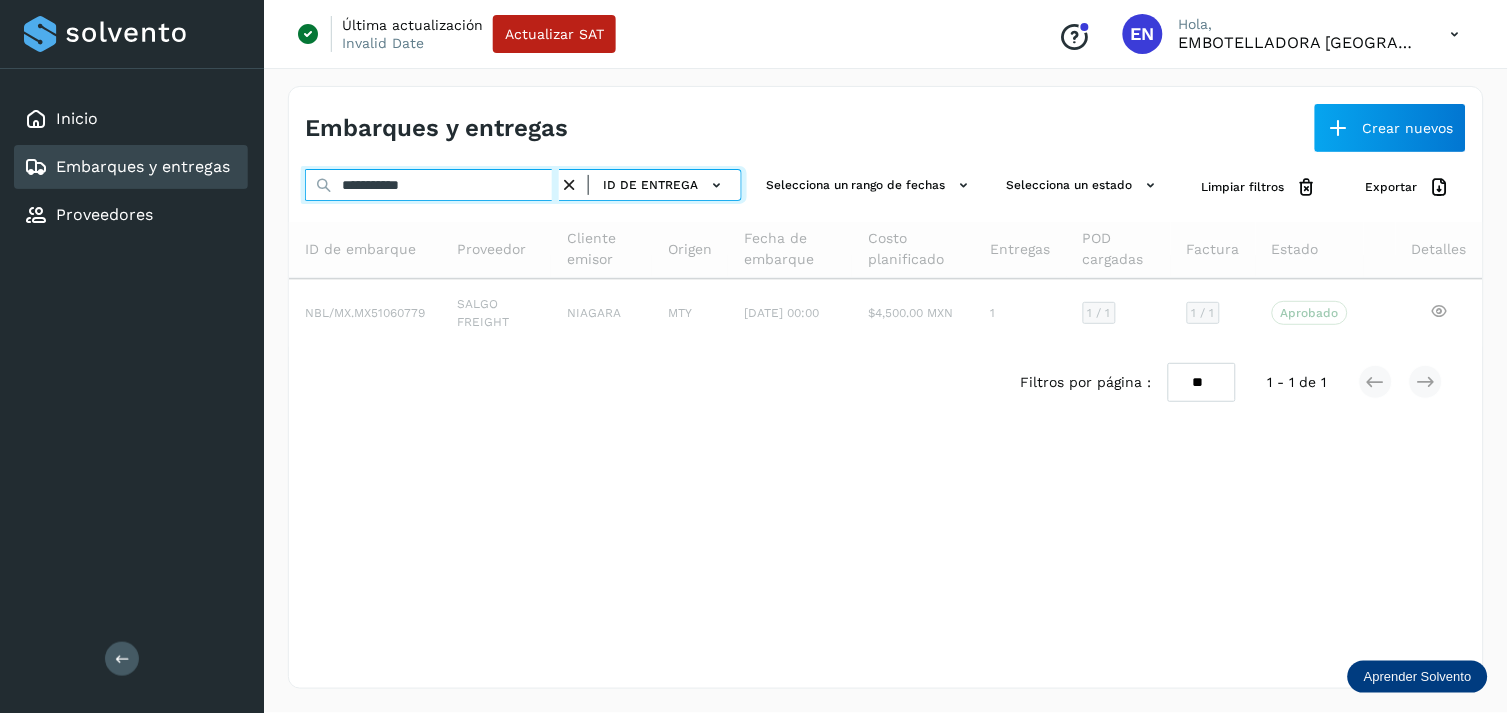 type on "**********" 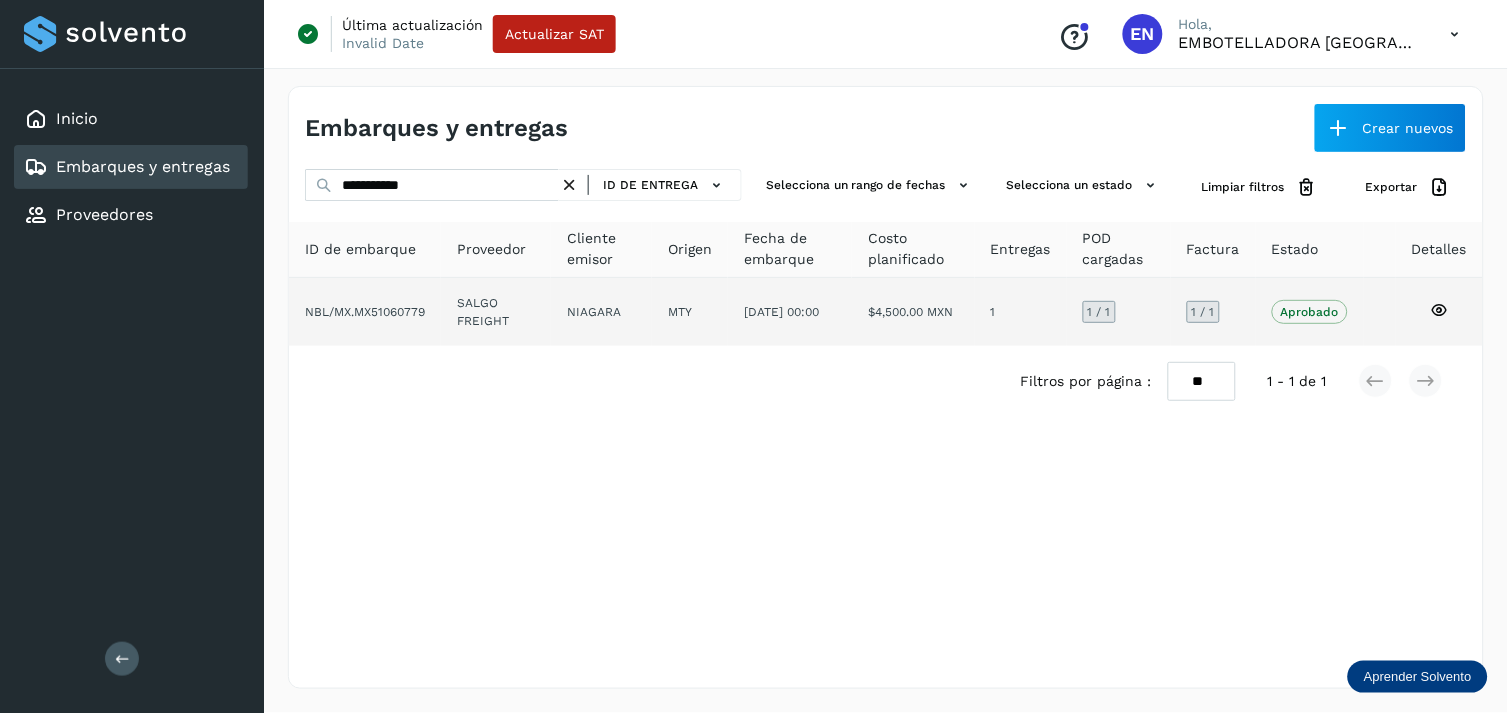 click on "SALGO FREIGHT" 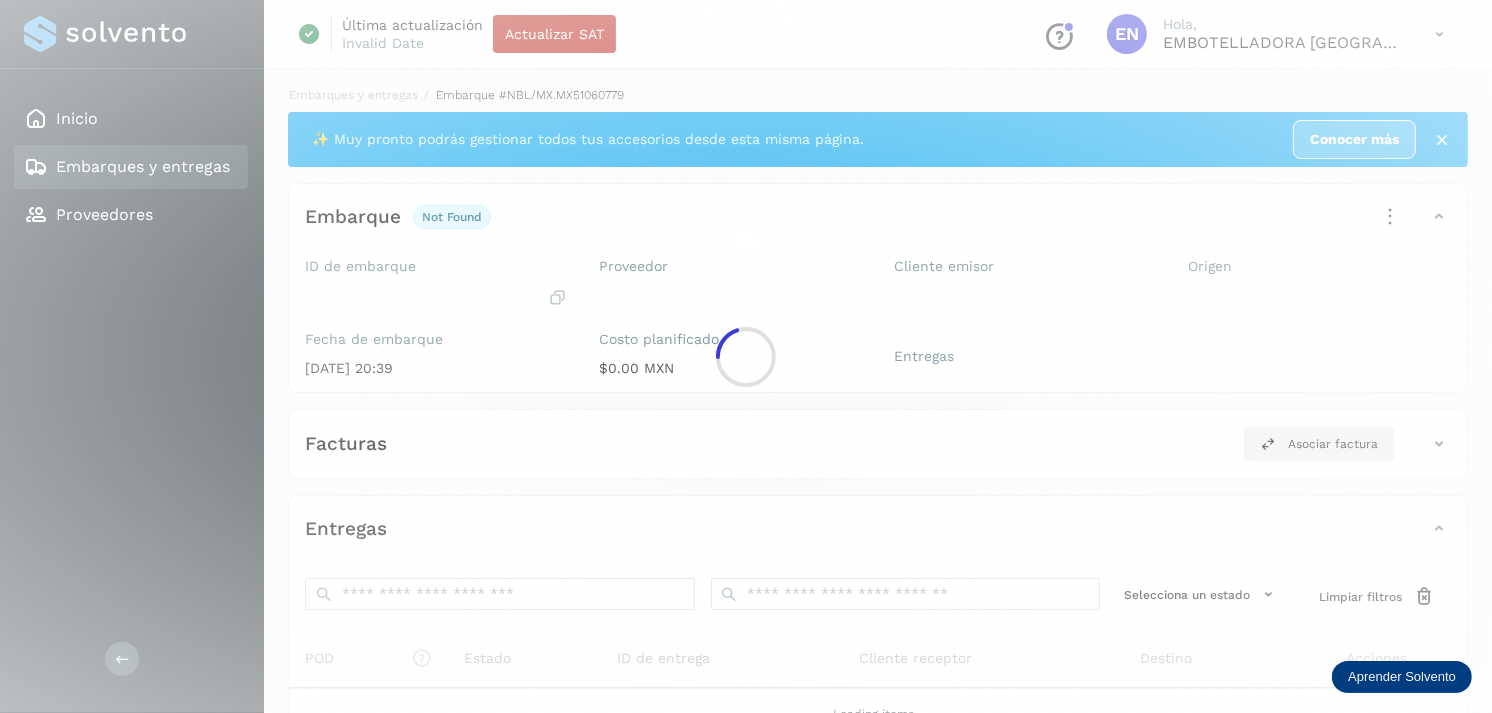 click 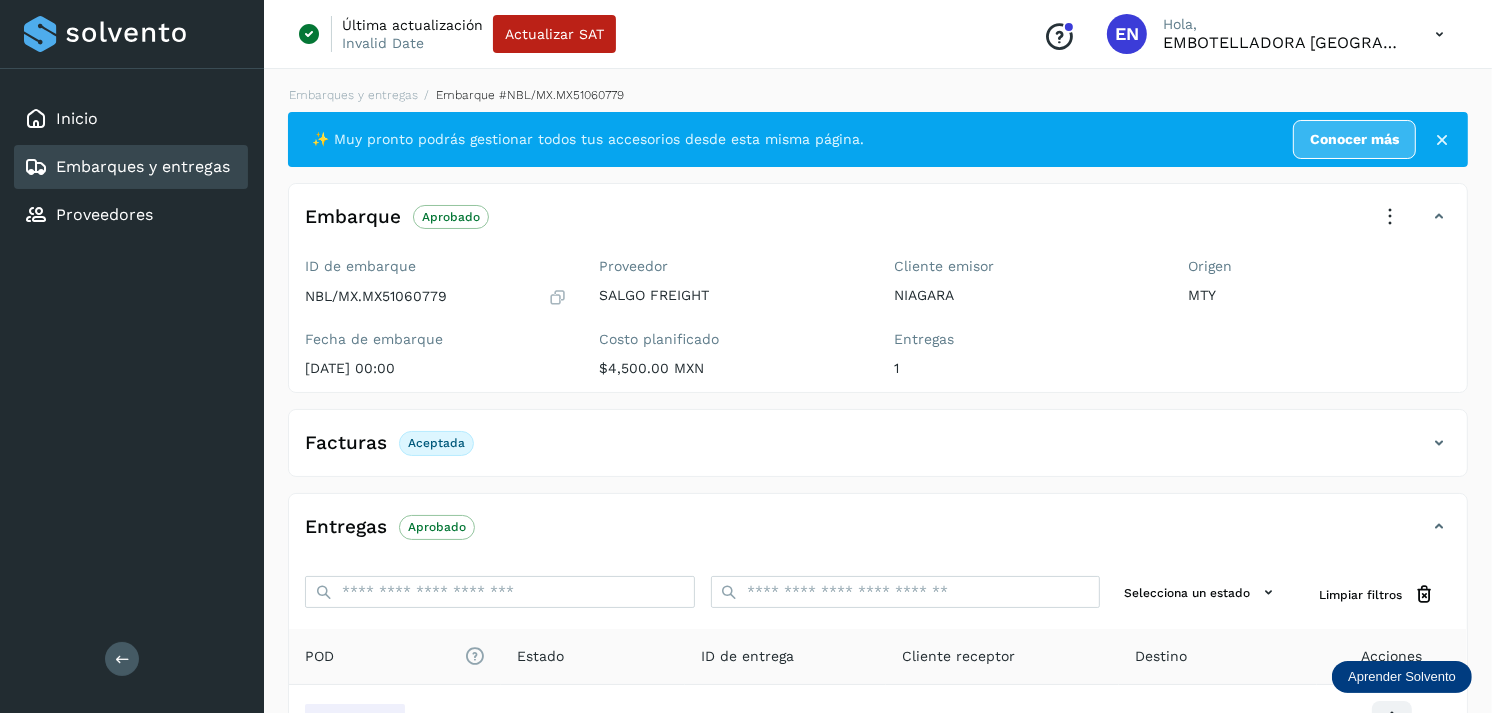 scroll, scrollTop: 241, scrollLeft: 0, axis: vertical 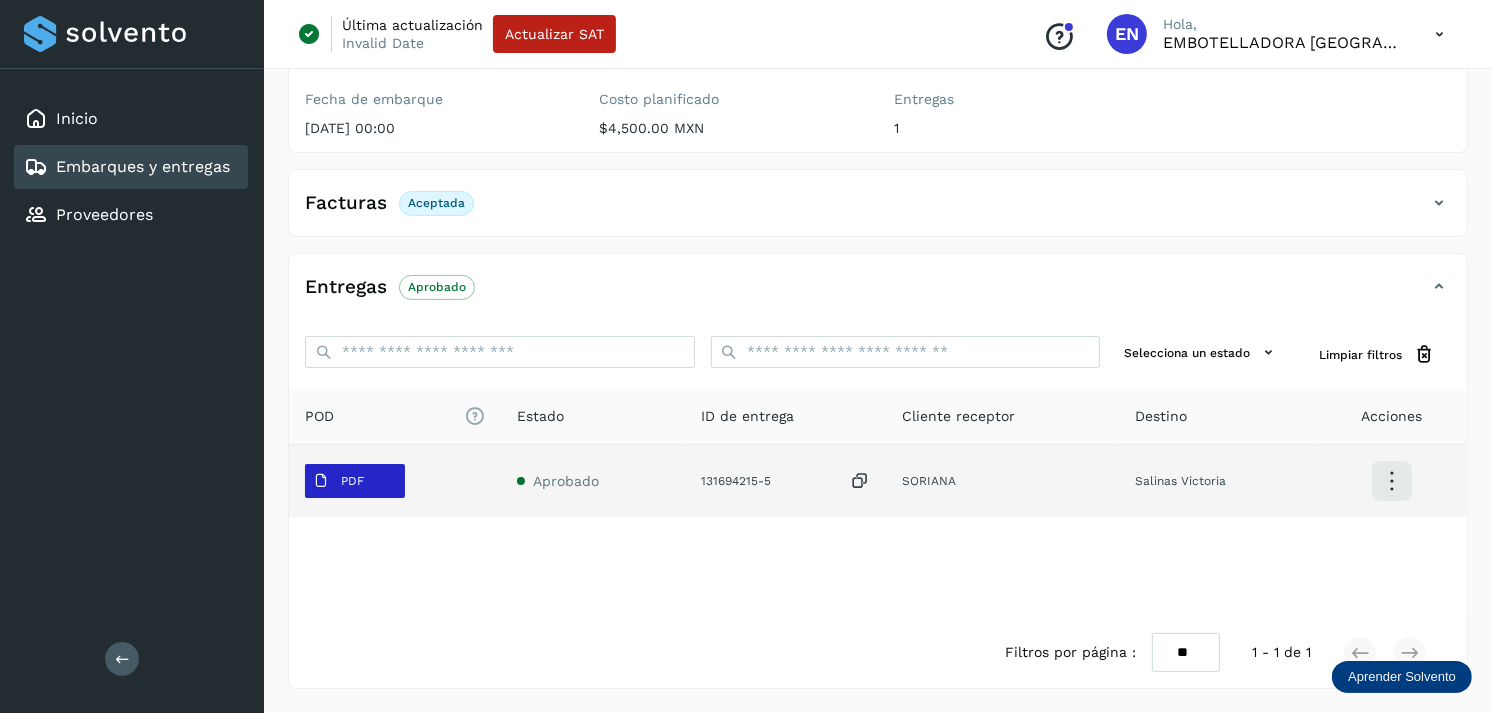 click on "PDF" at bounding box center (338, 481) 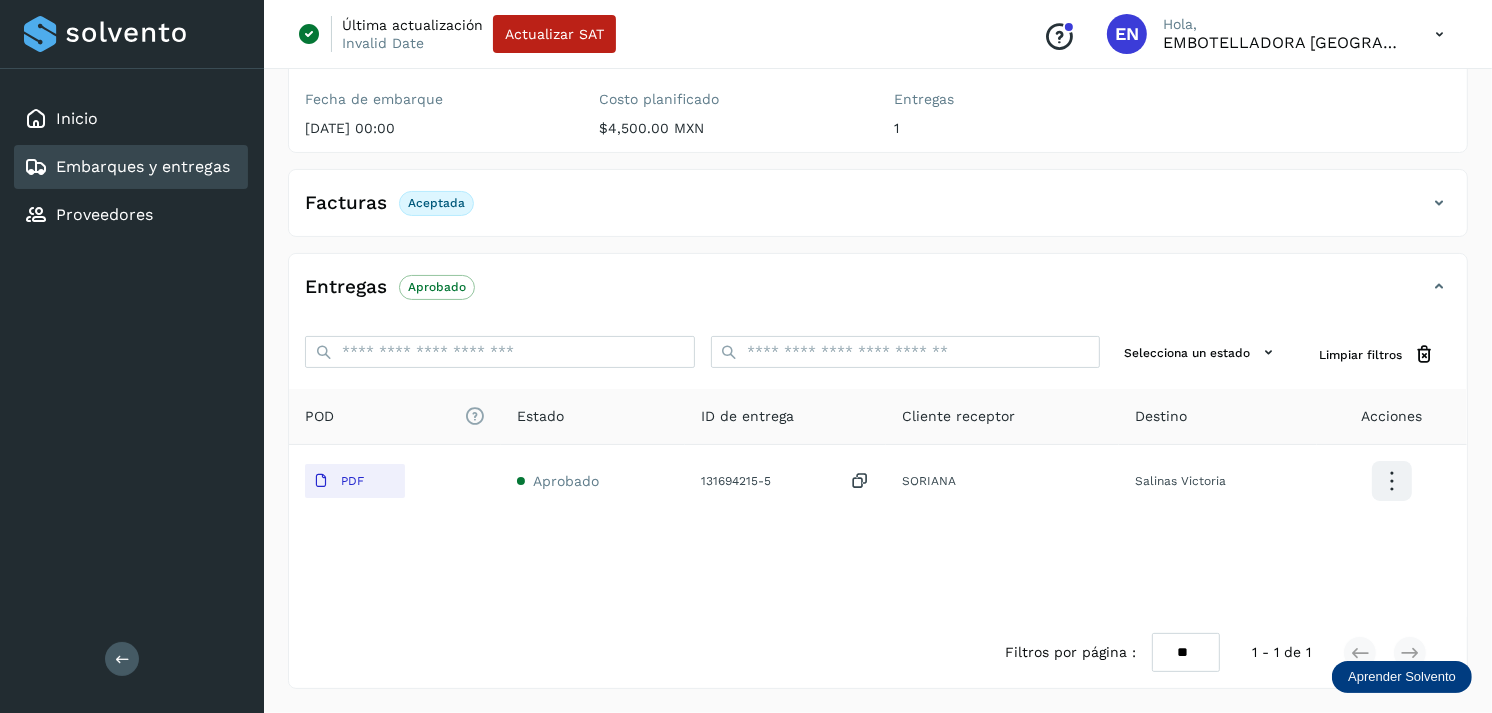 type 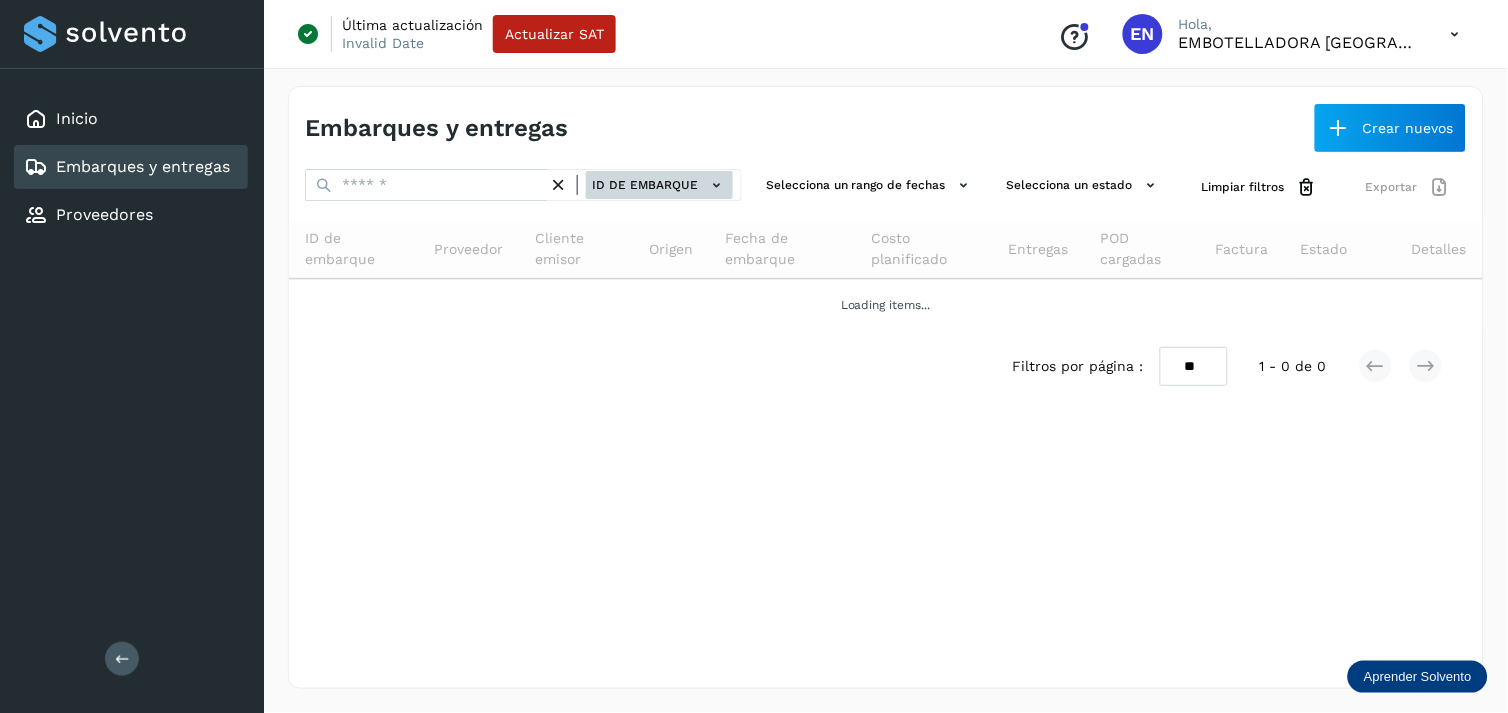 click on "ID de embarque" 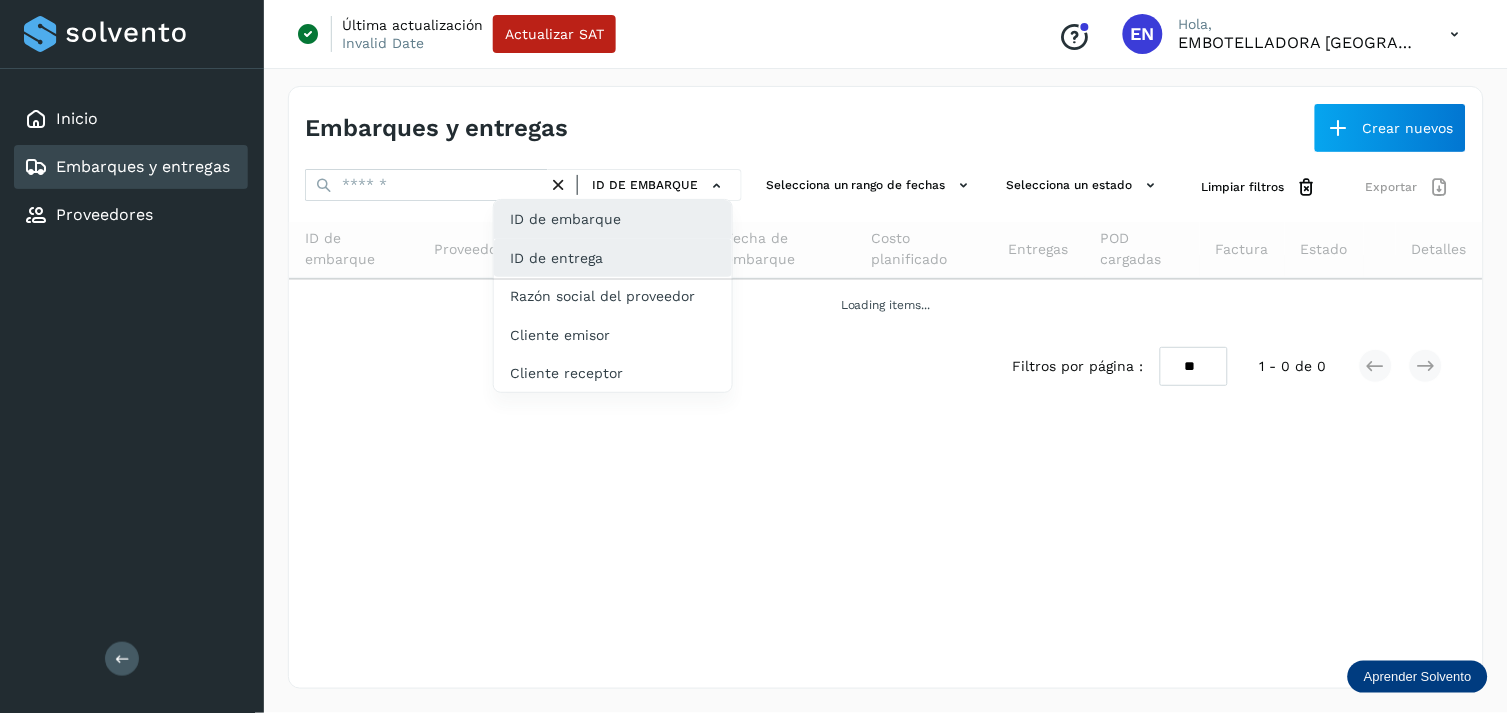 click on "ID de entrega" 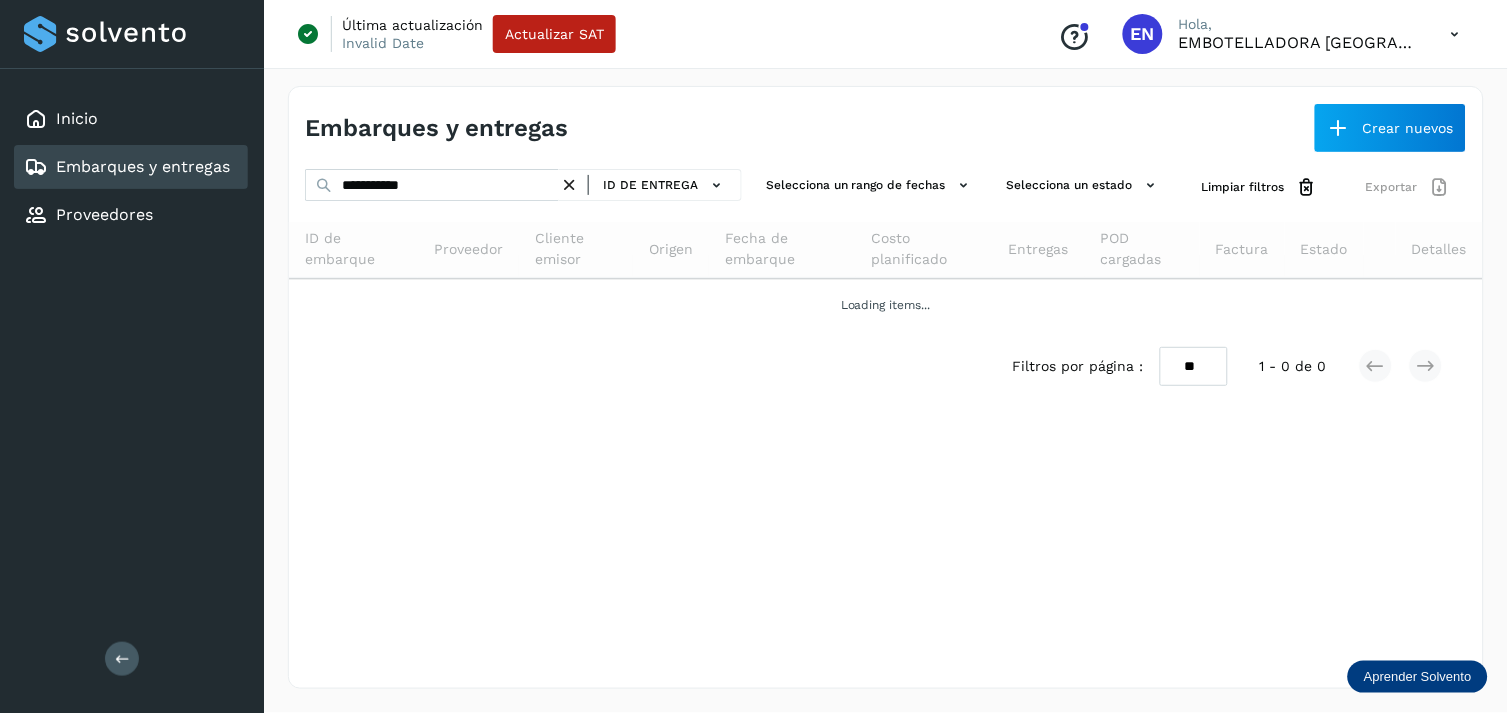 drag, startPoint x: 554, startPoint y: 202, endPoint x: 521, endPoint y: 185, distance: 37.12142 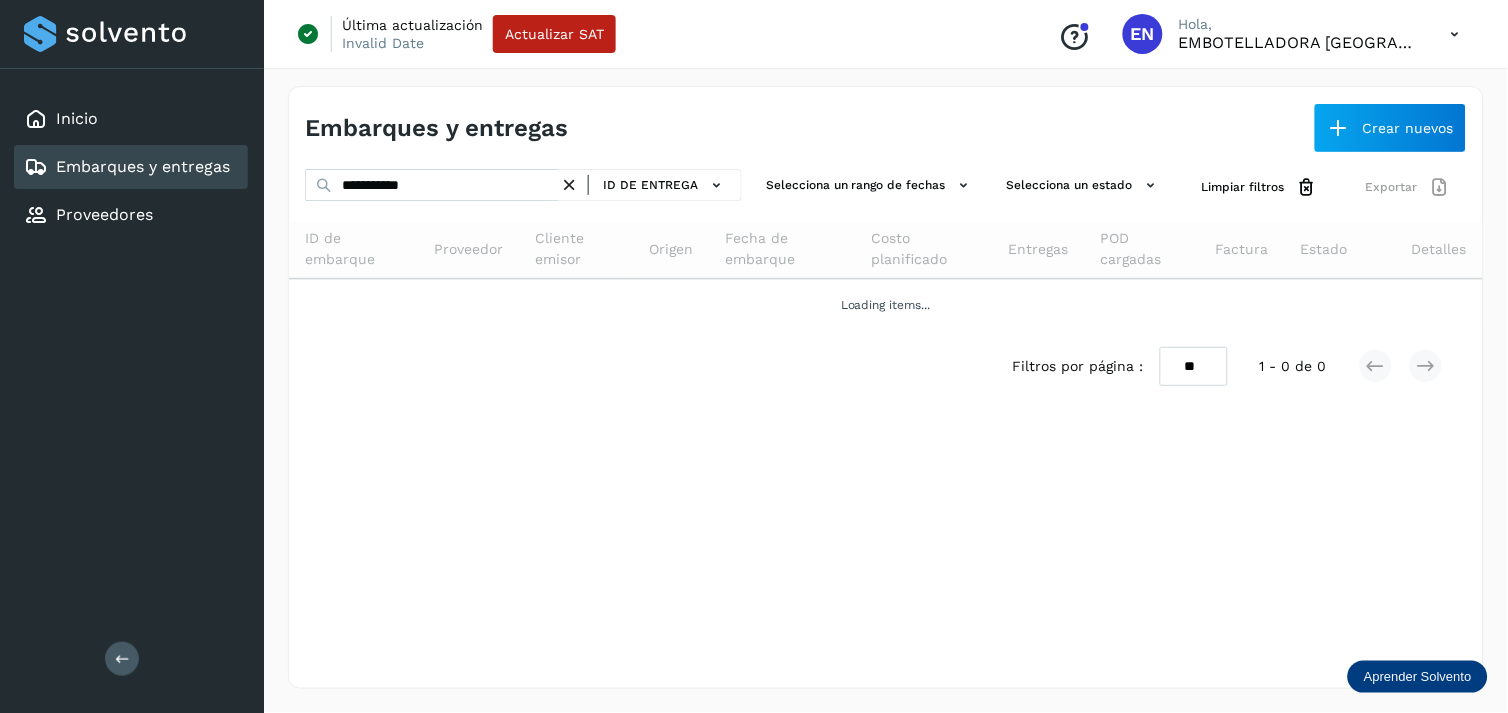 click on "**********" at bounding box center (523, 187) 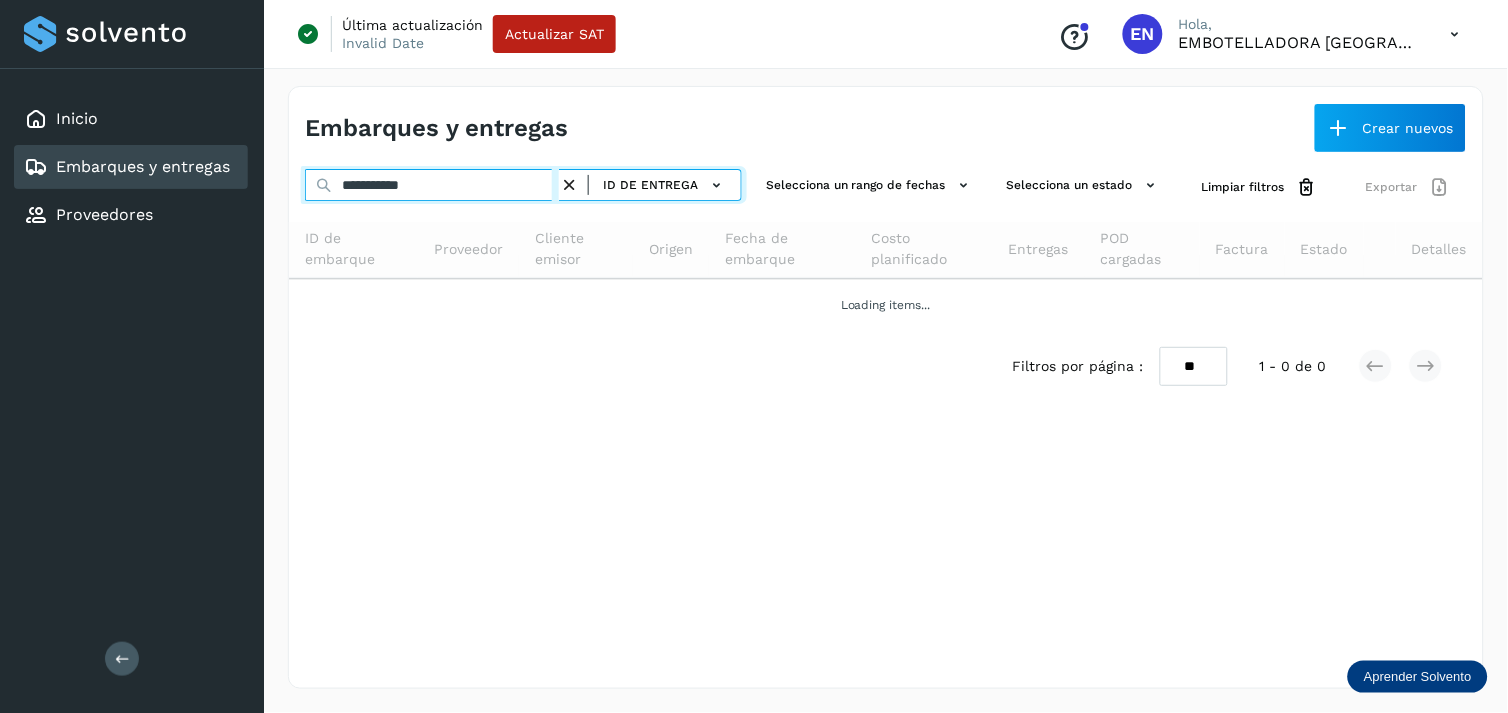 click on "**********" at bounding box center (432, 185) 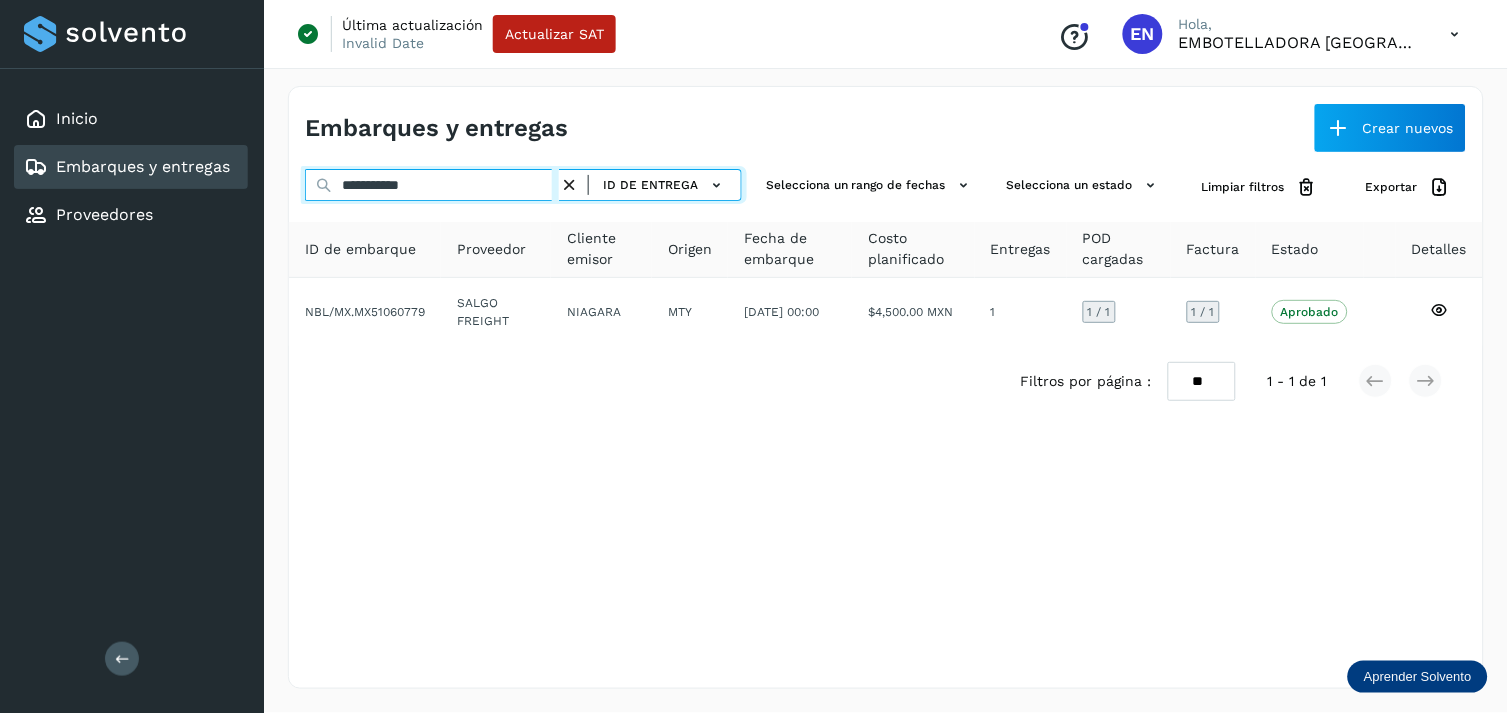 click on "**********" at bounding box center [432, 185] 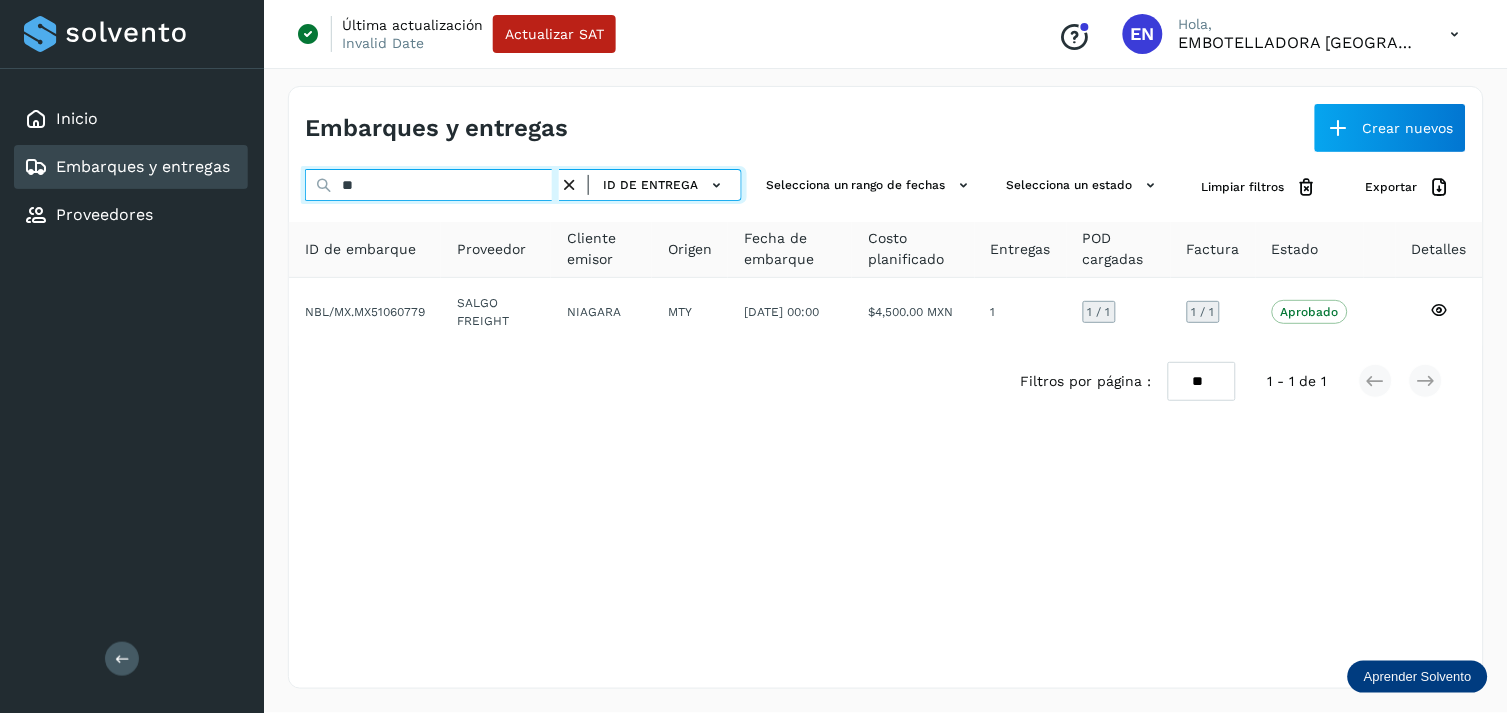 type on "*" 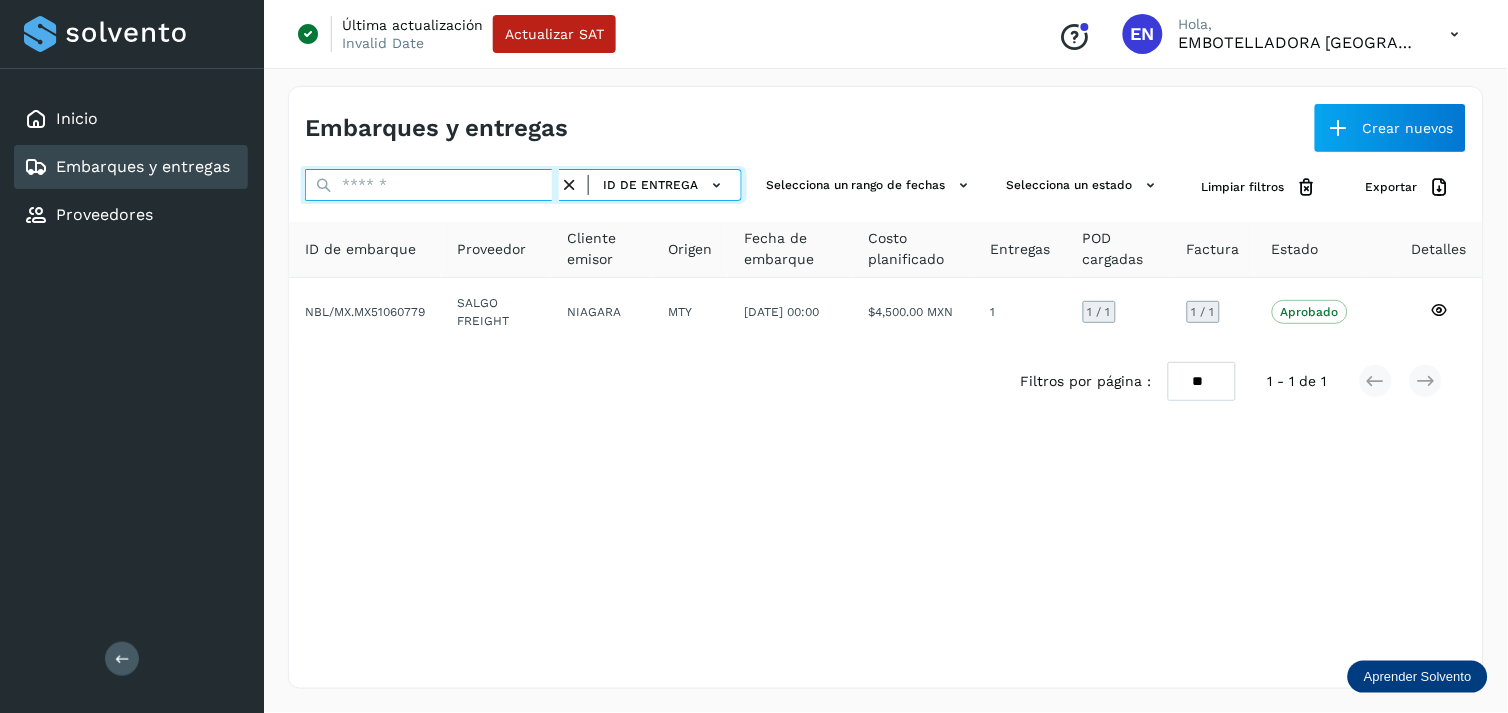 paste on "**********" 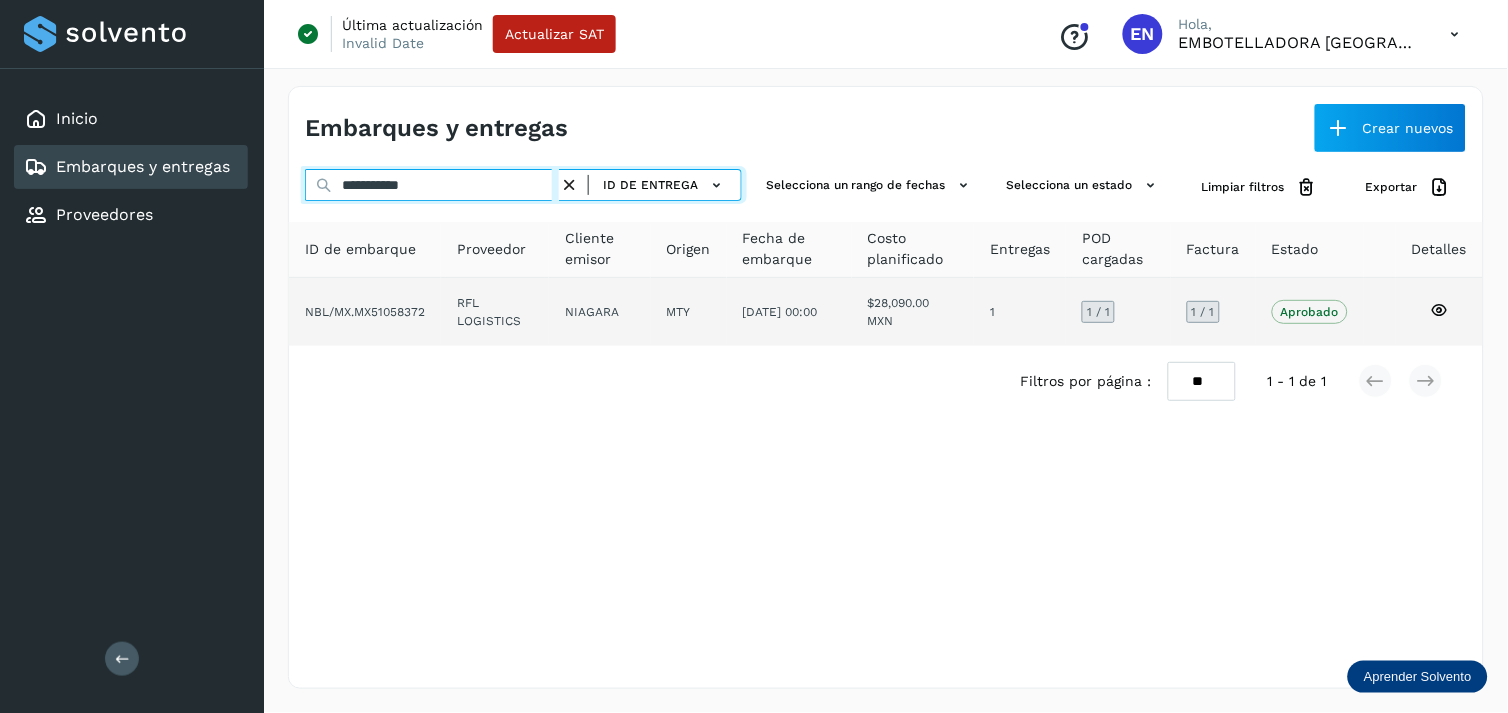 type on "**********" 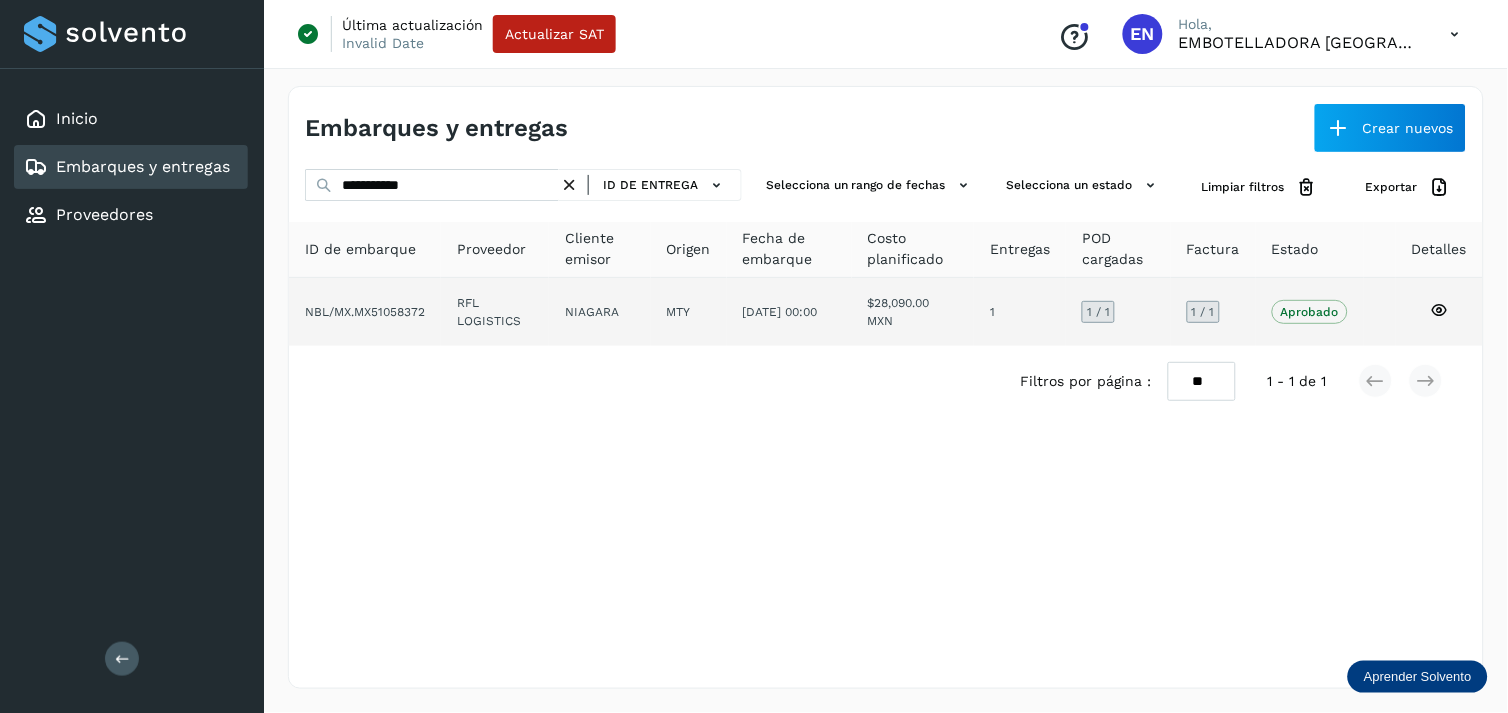click on "NIAGARA" 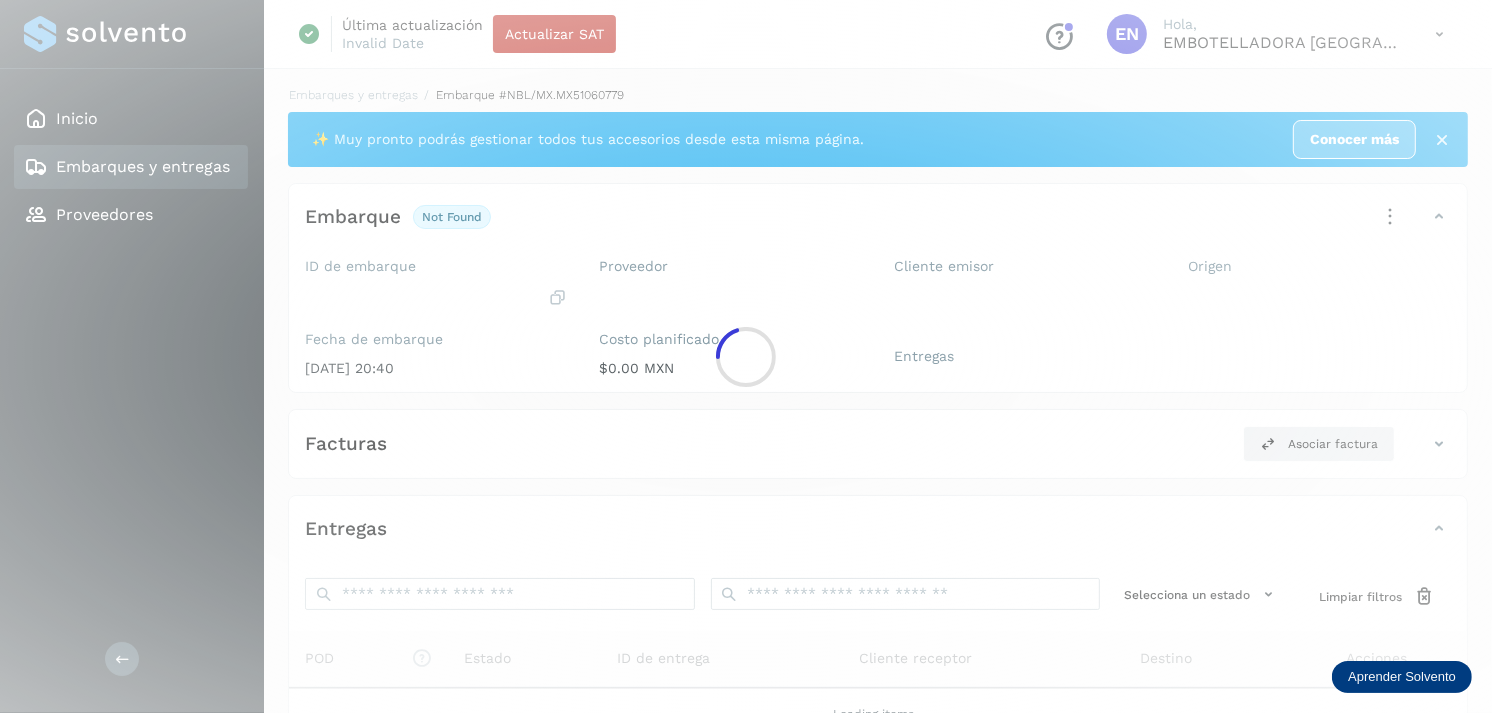 click 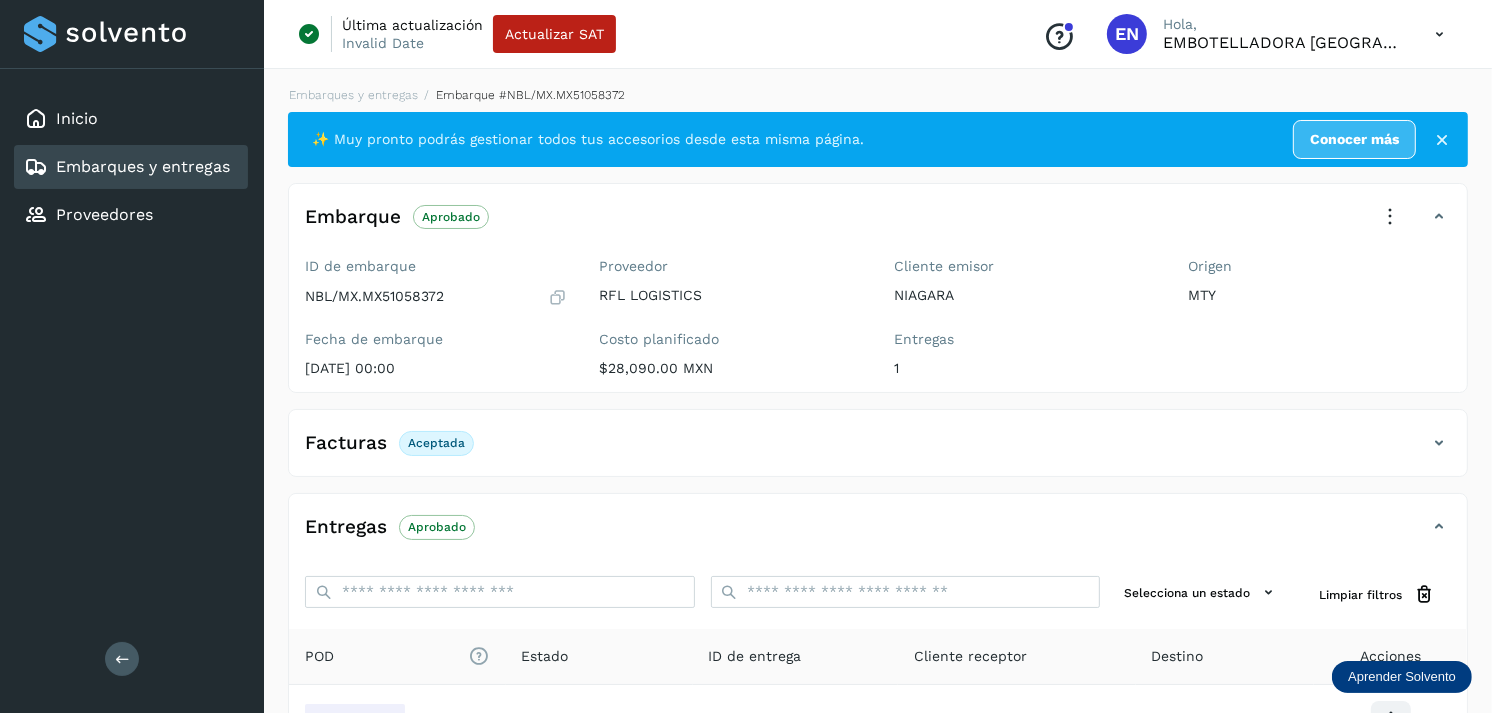 scroll, scrollTop: 241, scrollLeft: 0, axis: vertical 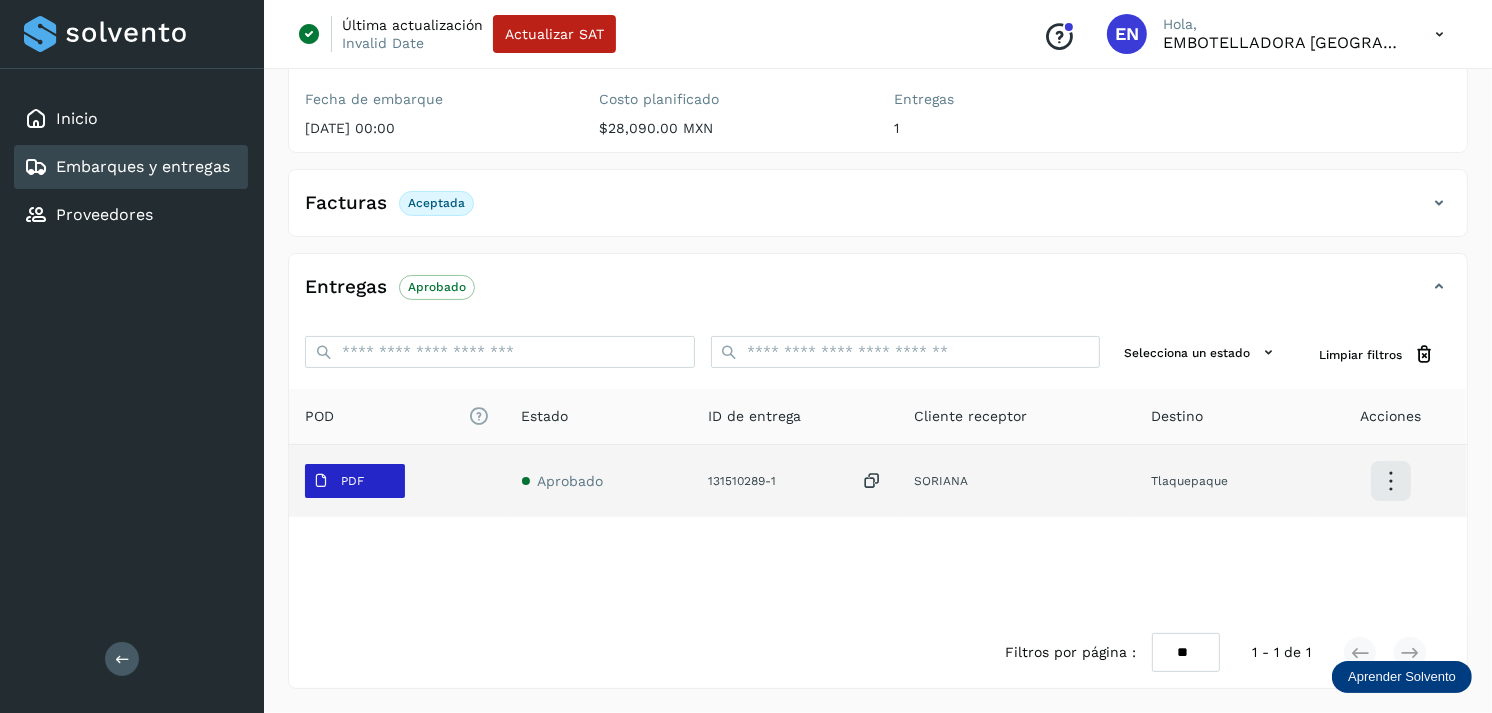 click on "PDF" at bounding box center [355, 481] 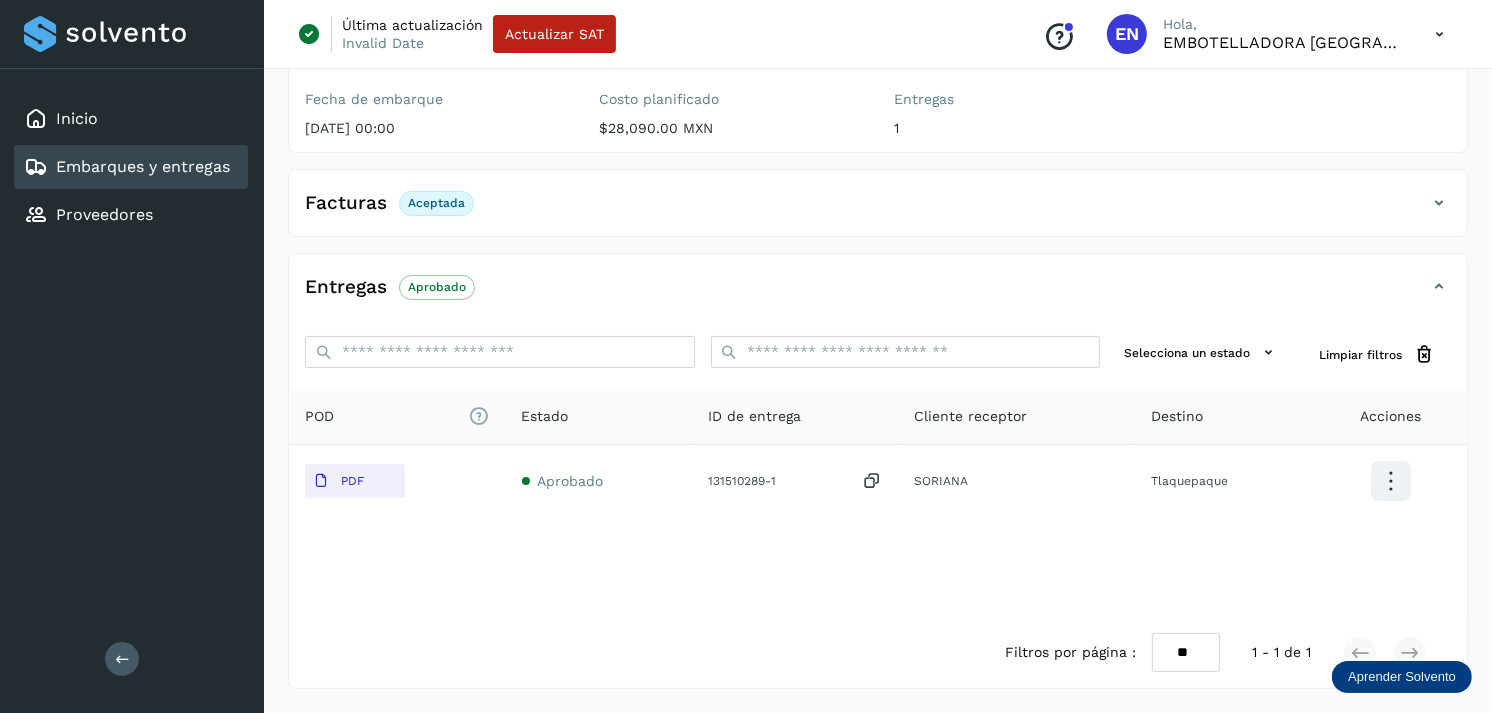 type 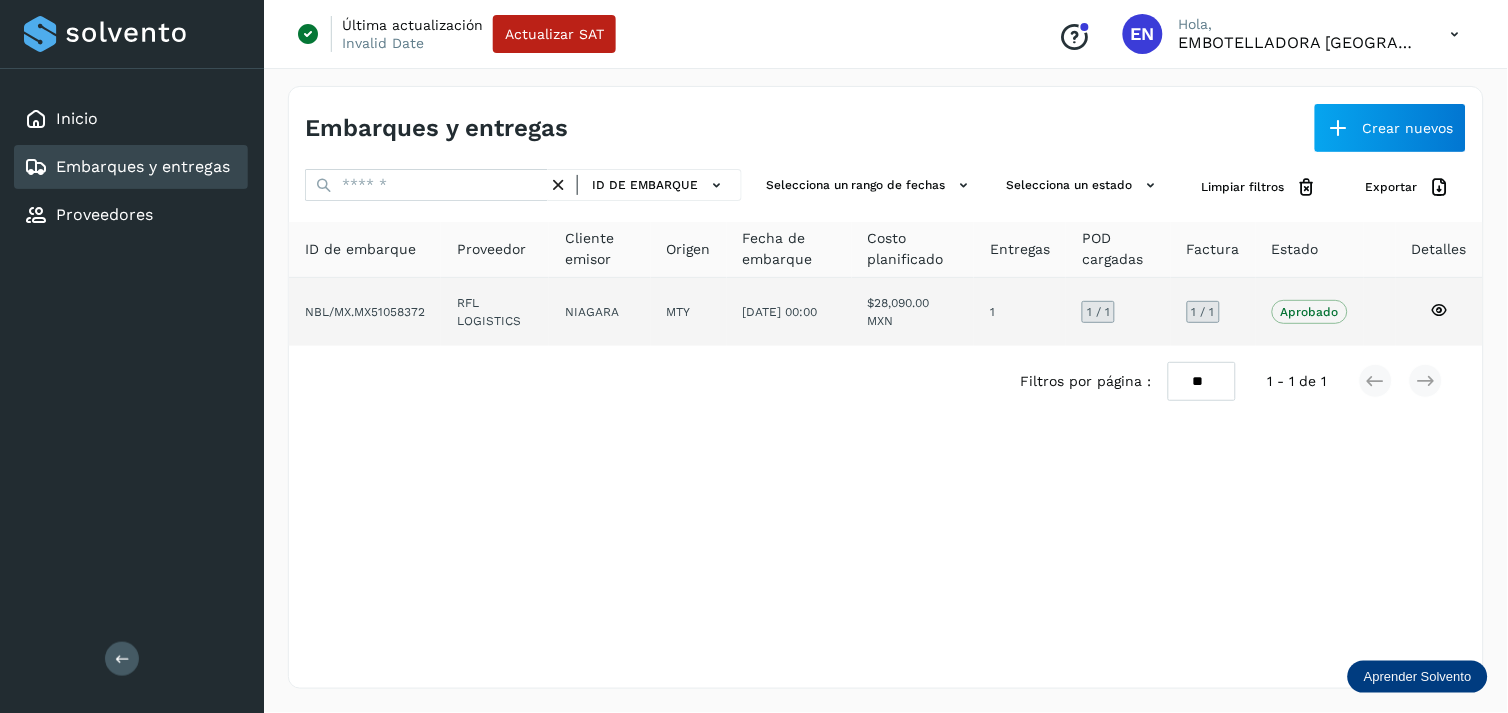 click on "RFL LOGISTICS" 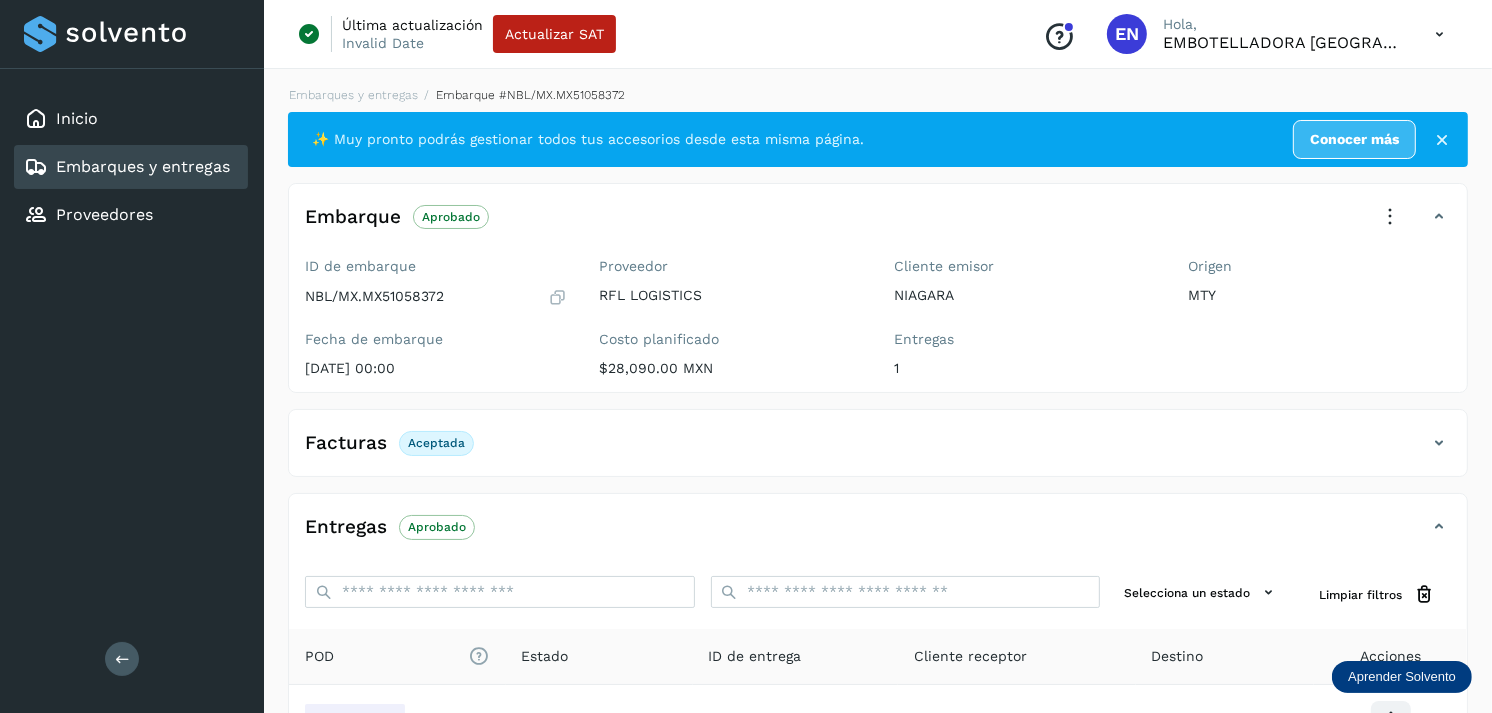 click on "Embarques y entregas" at bounding box center (143, 166) 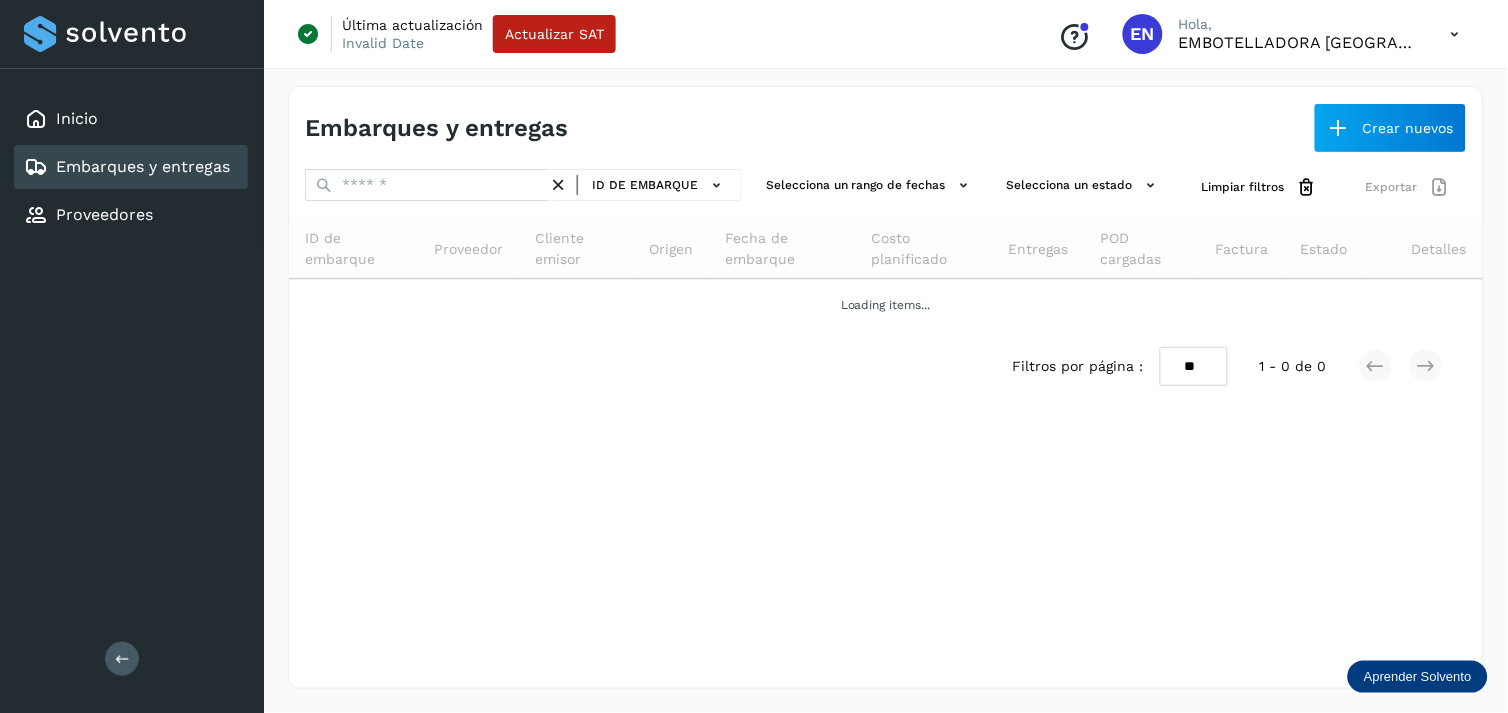 click on "Embarques y entregas" at bounding box center (143, 166) 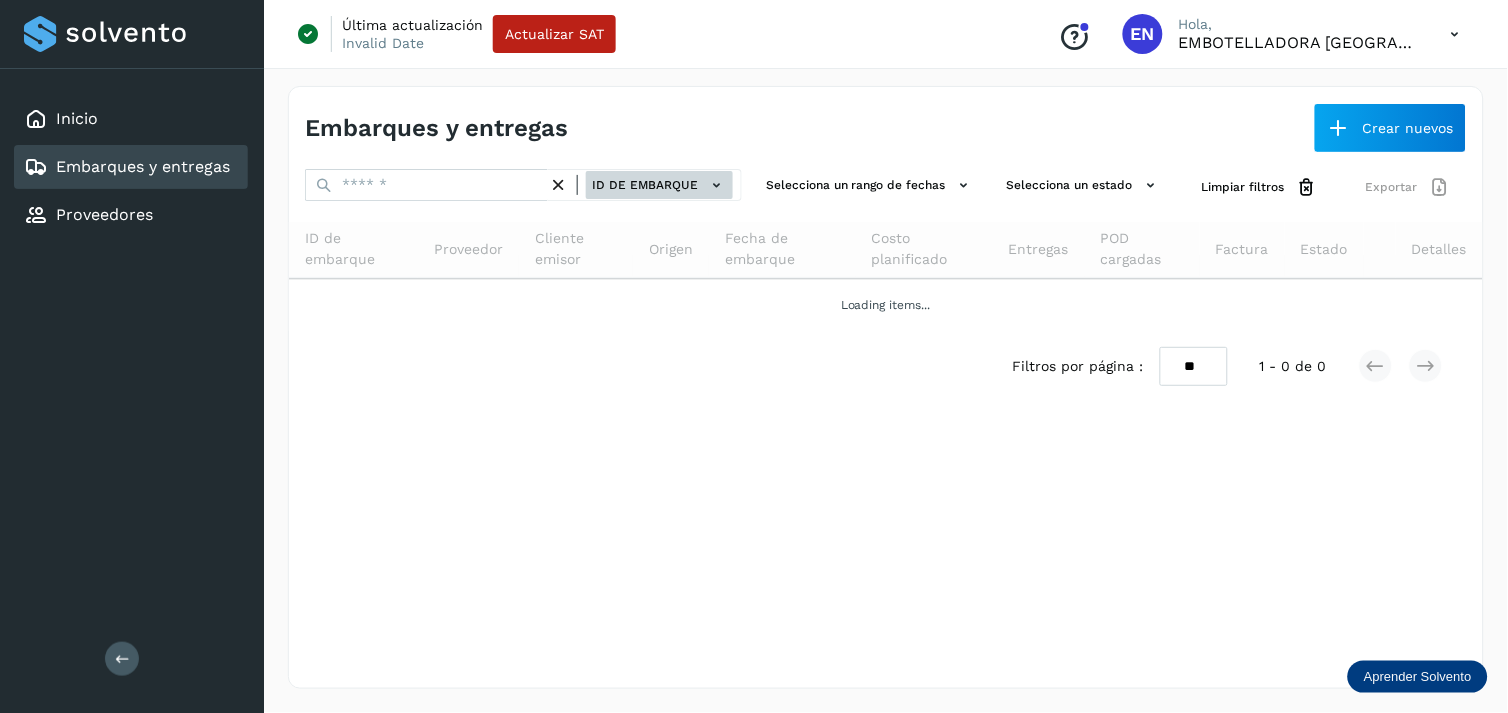 click on "ID de embarque" 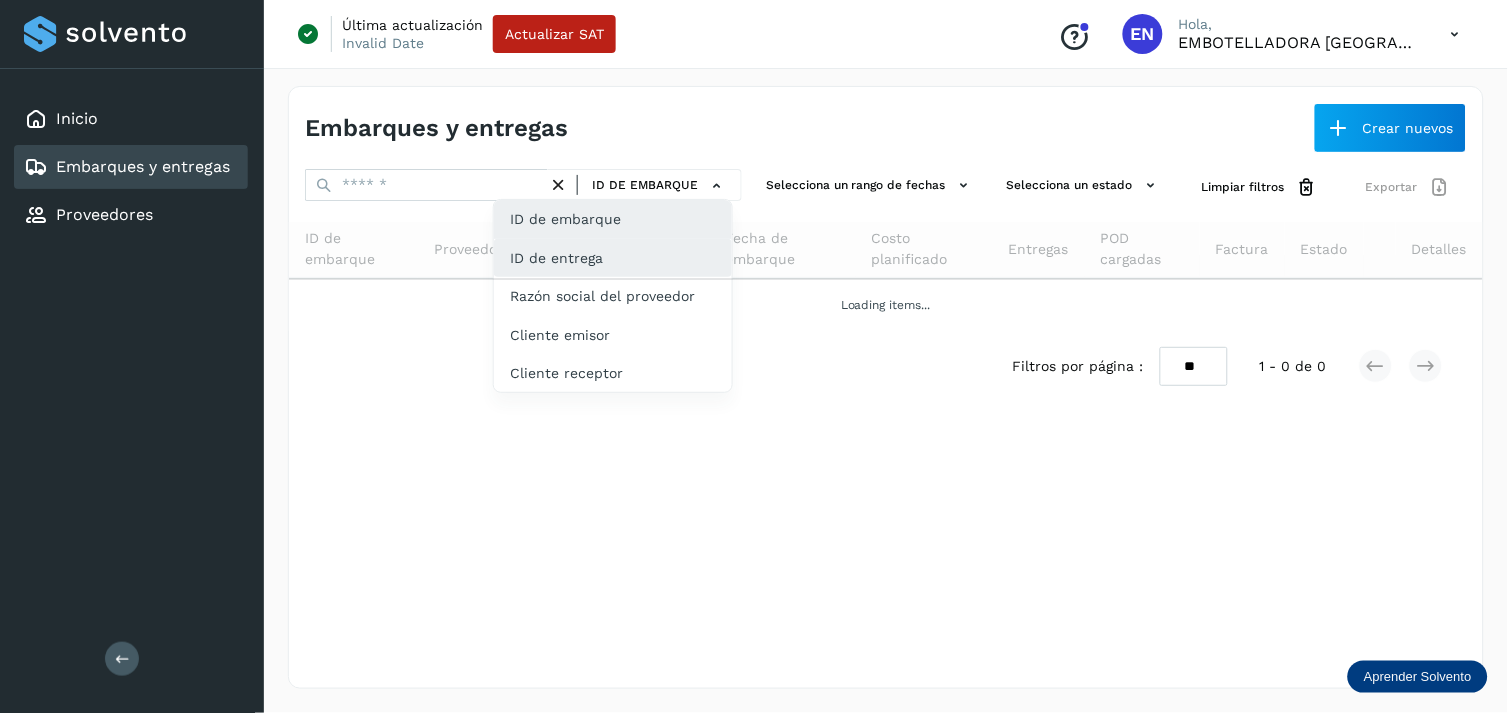 click on "ID de entrega" 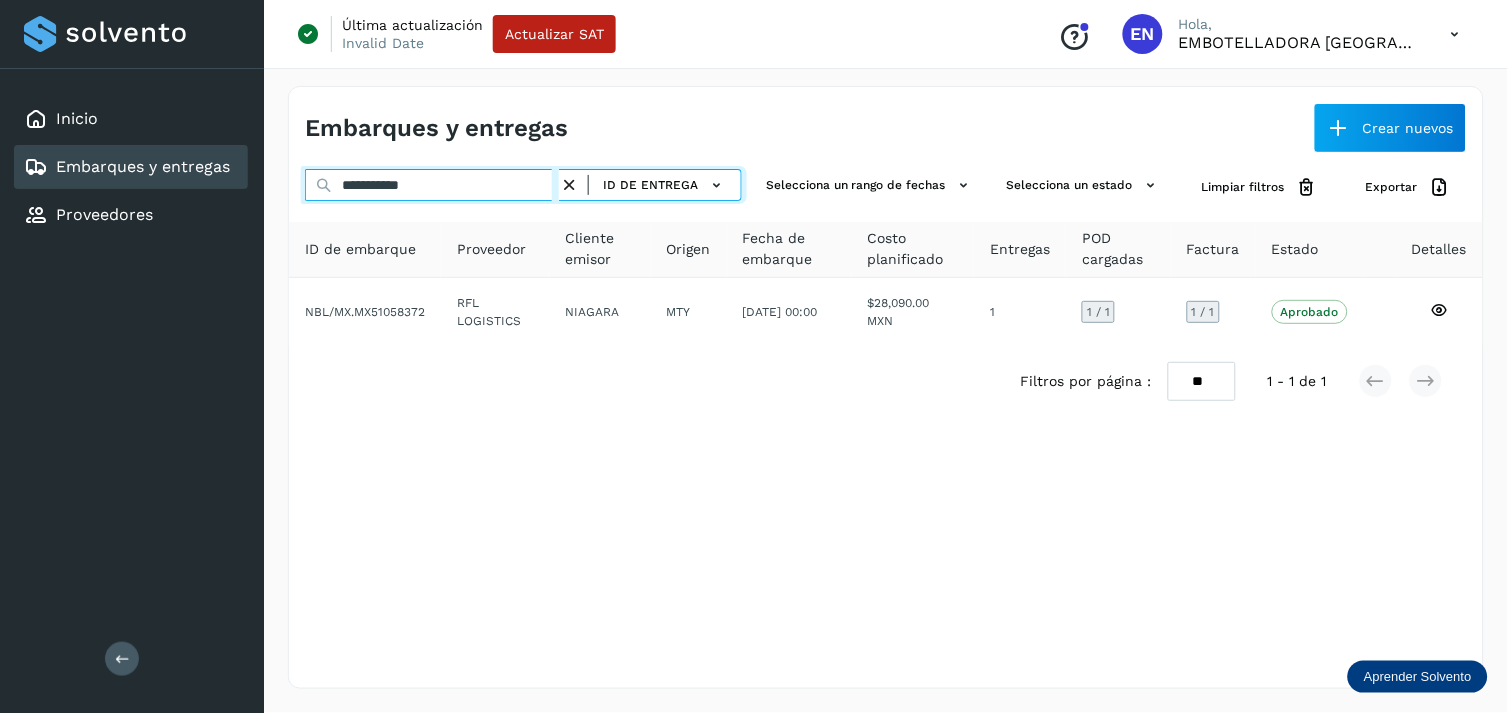drag, startPoint x: 562, startPoint y: 181, endPoint x: 581, endPoint y: 185, distance: 19.416489 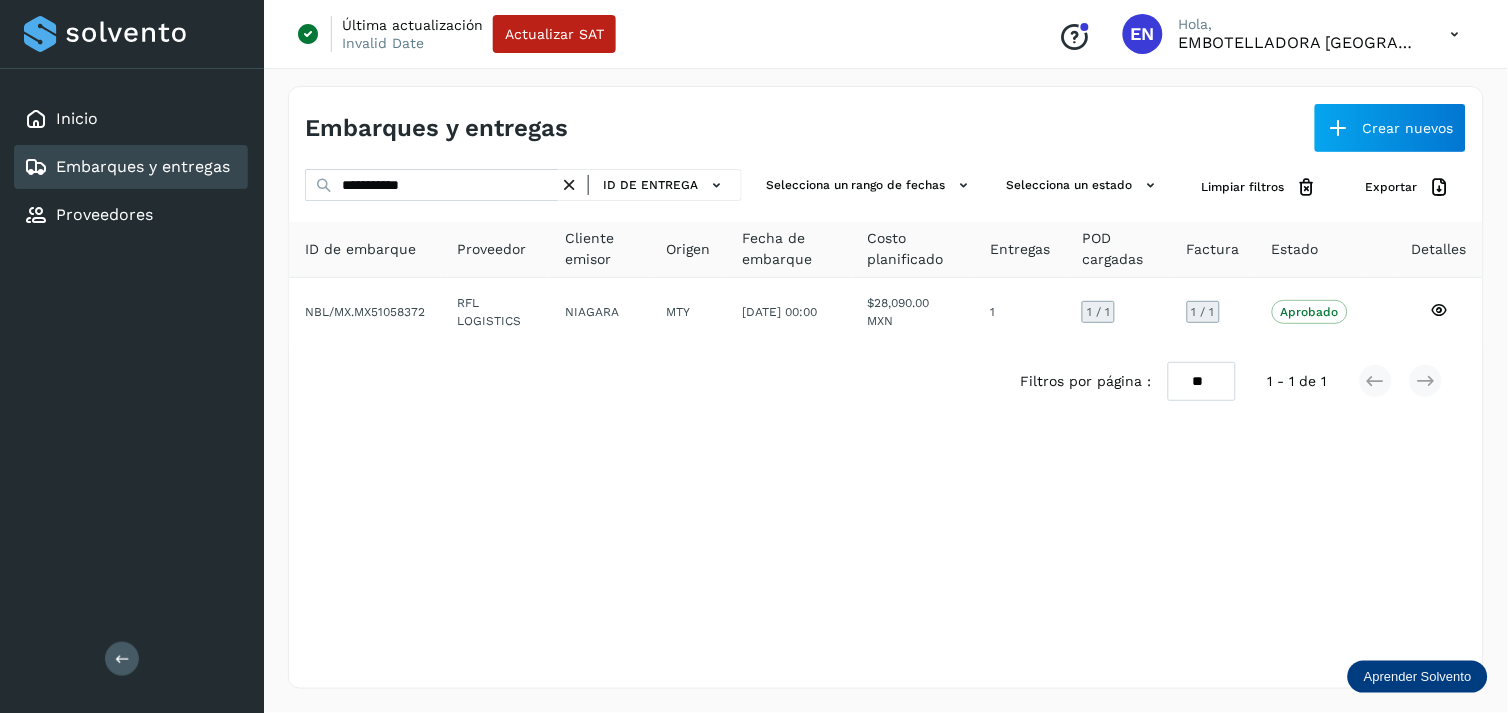 click at bounding box center [569, 185] 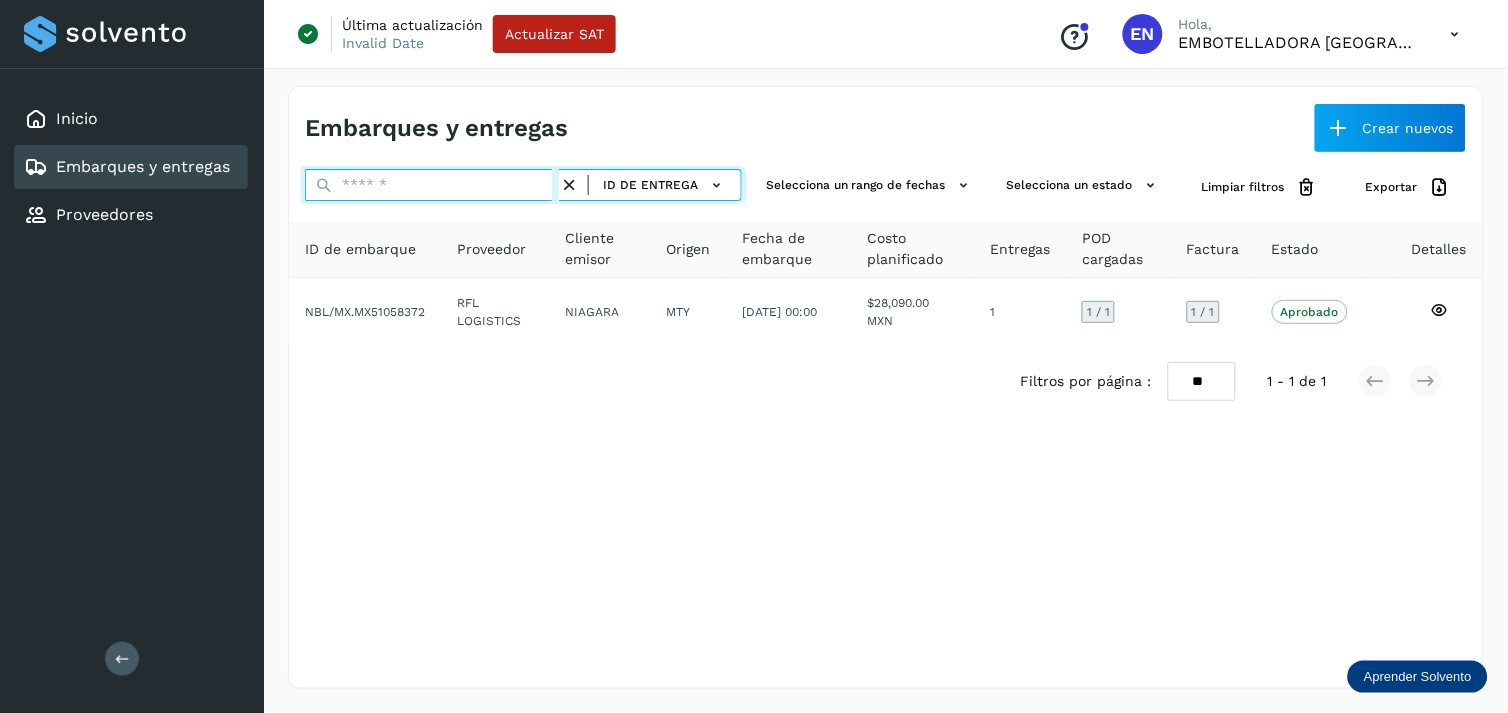 click at bounding box center (432, 185) 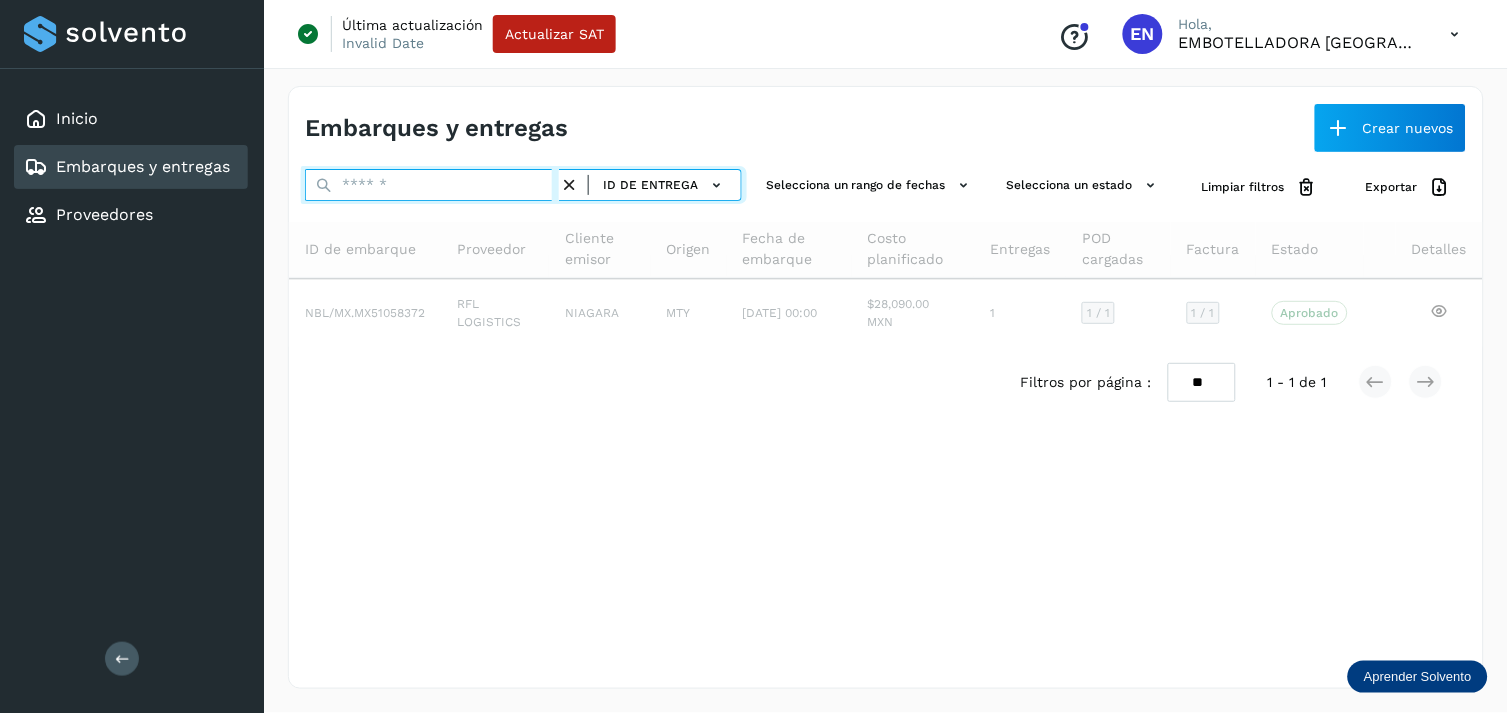 paste on "**********" 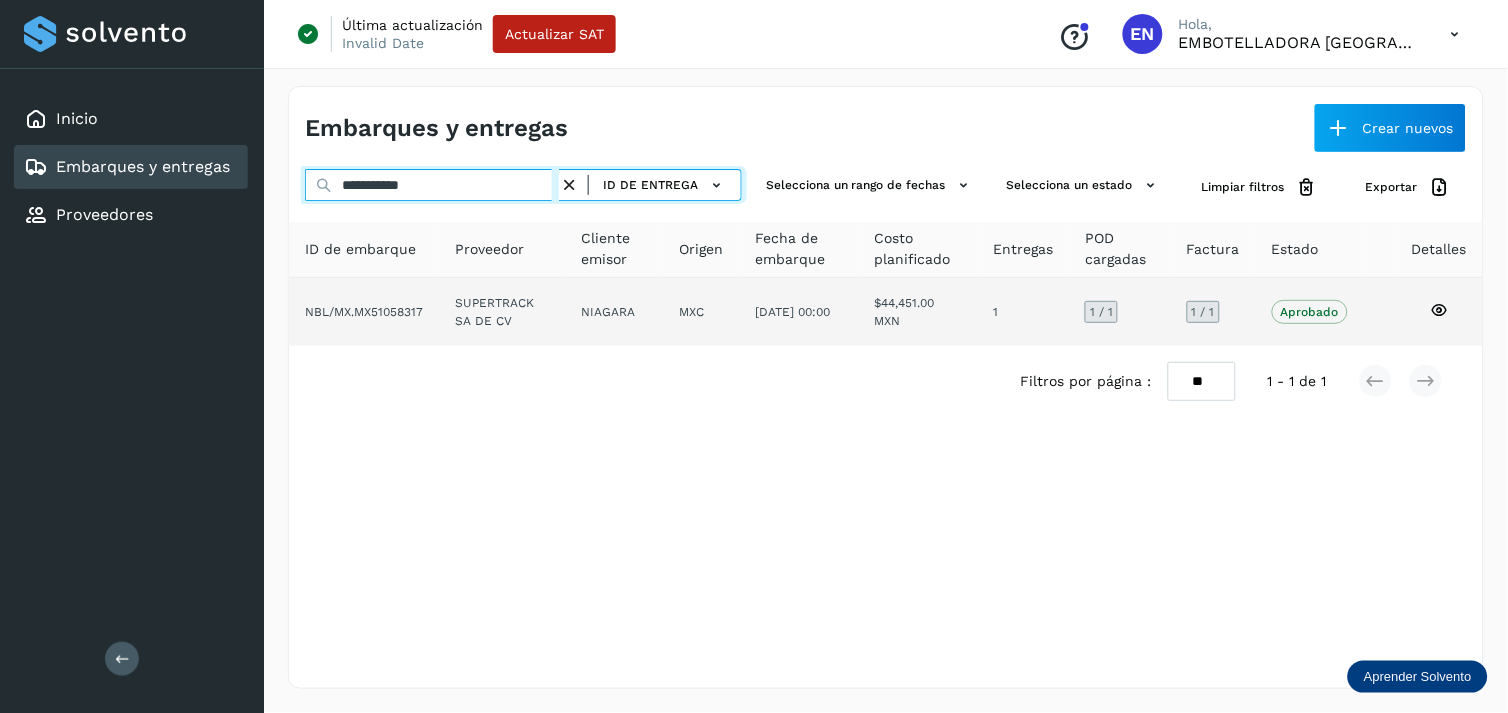 type on "**********" 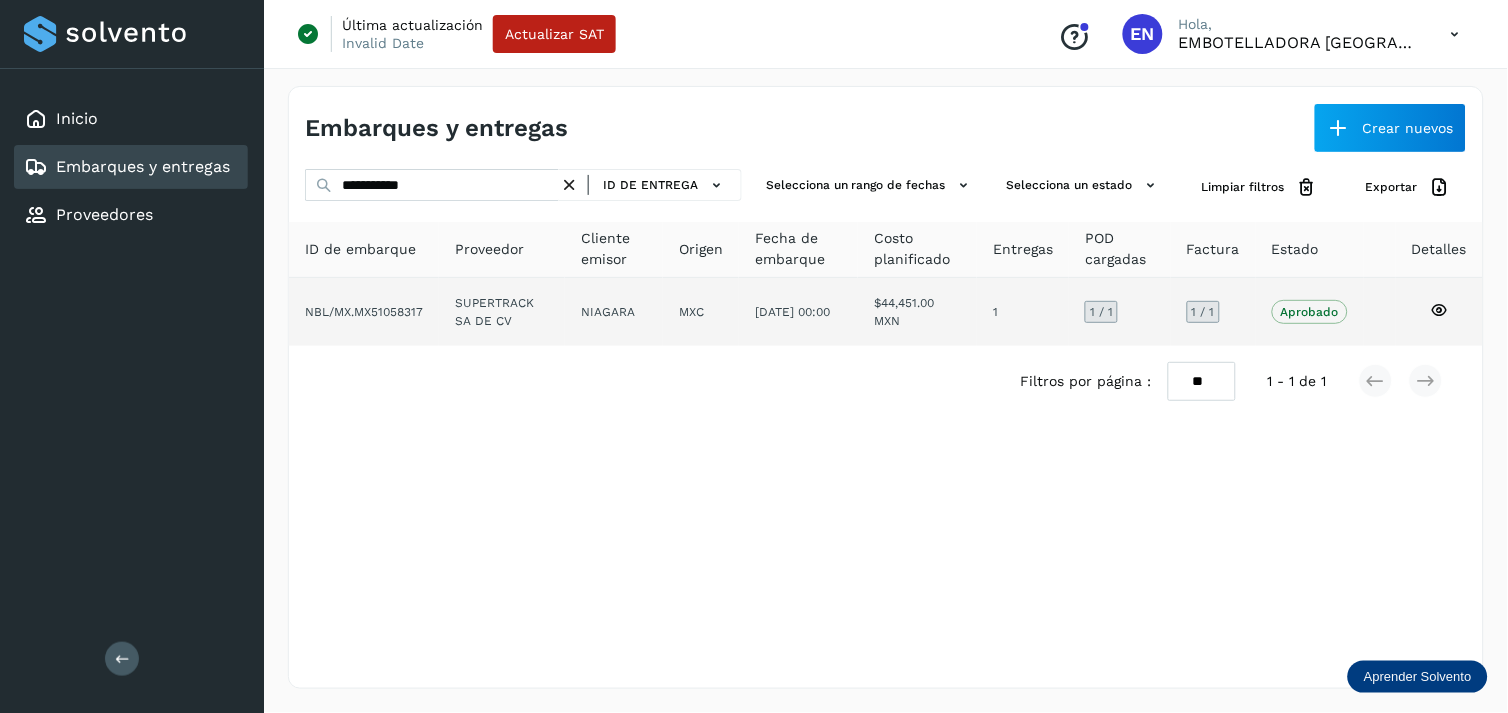 click on "SUPERTRACK SA DE CV" 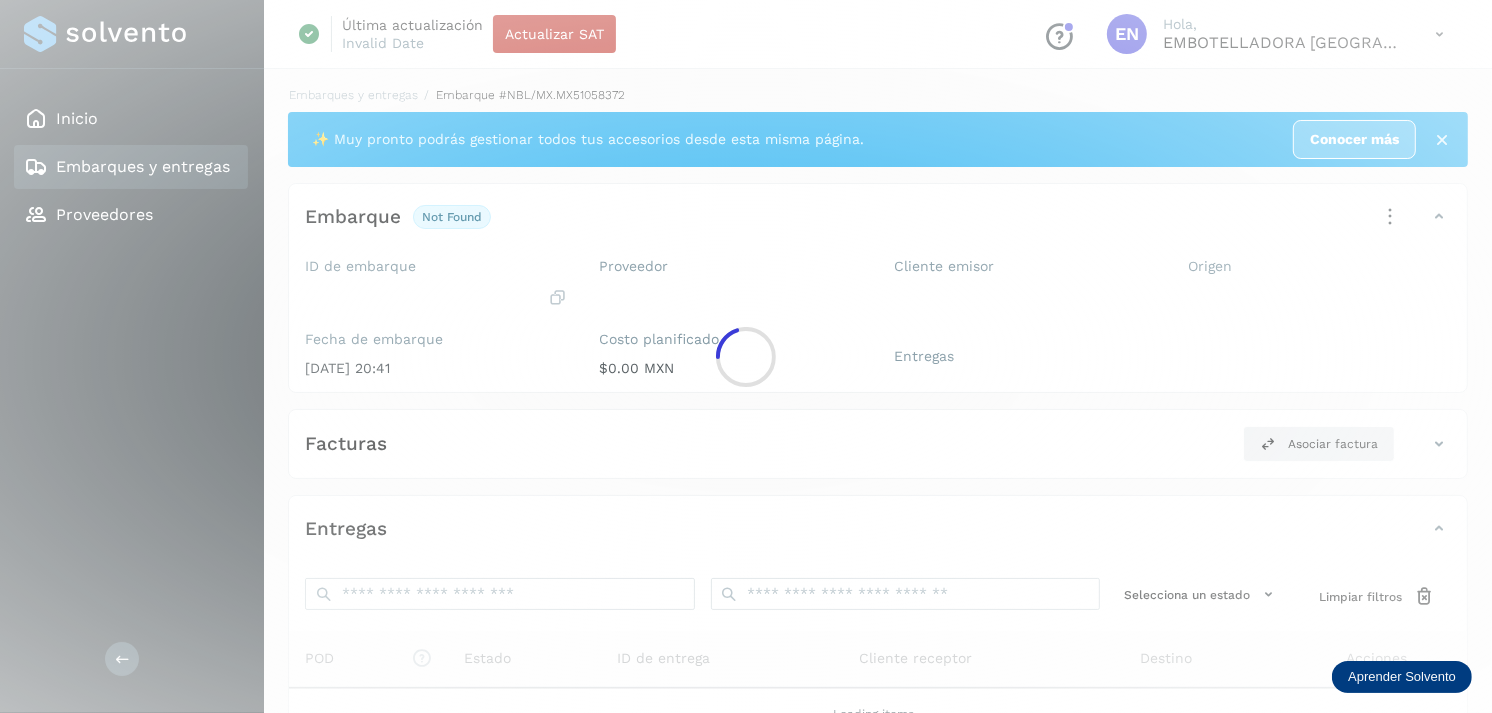 click 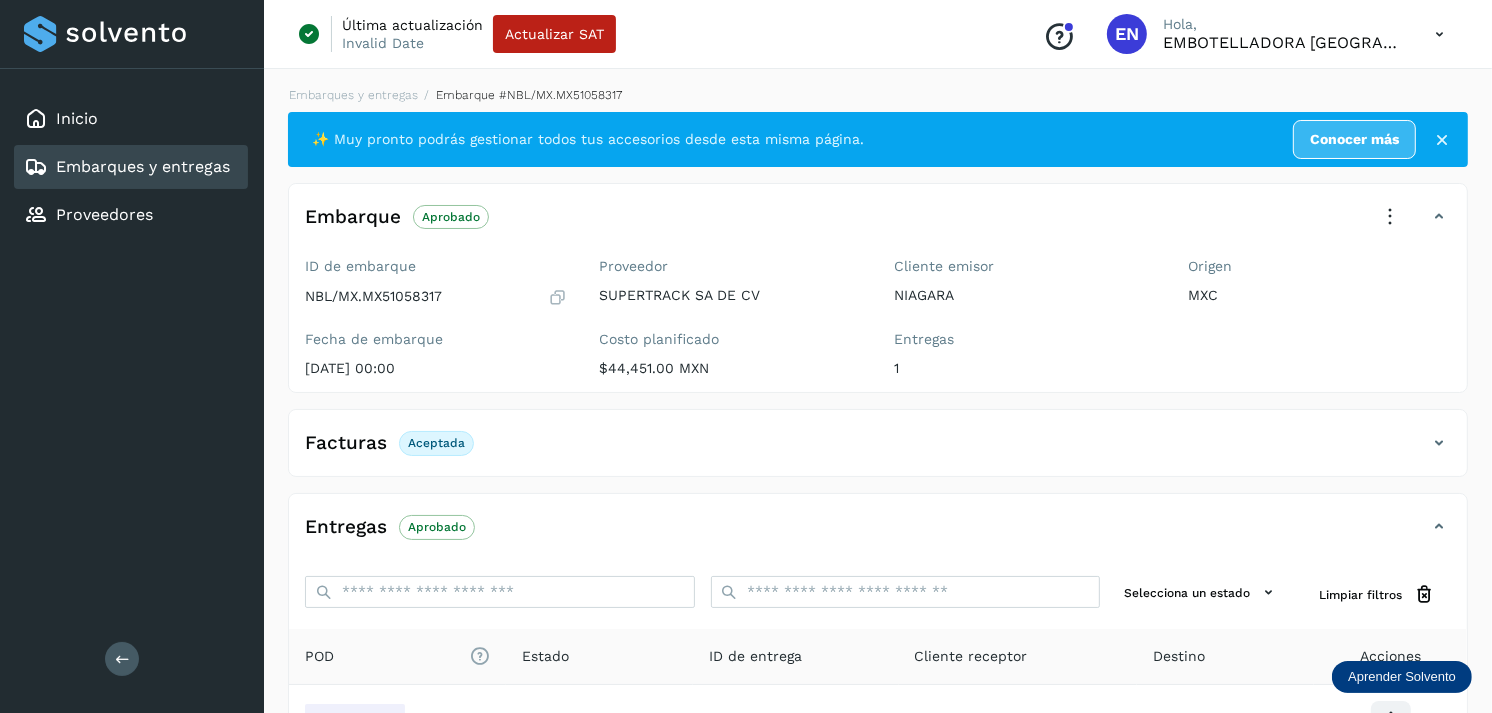 scroll, scrollTop: 241, scrollLeft: 0, axis: vertical 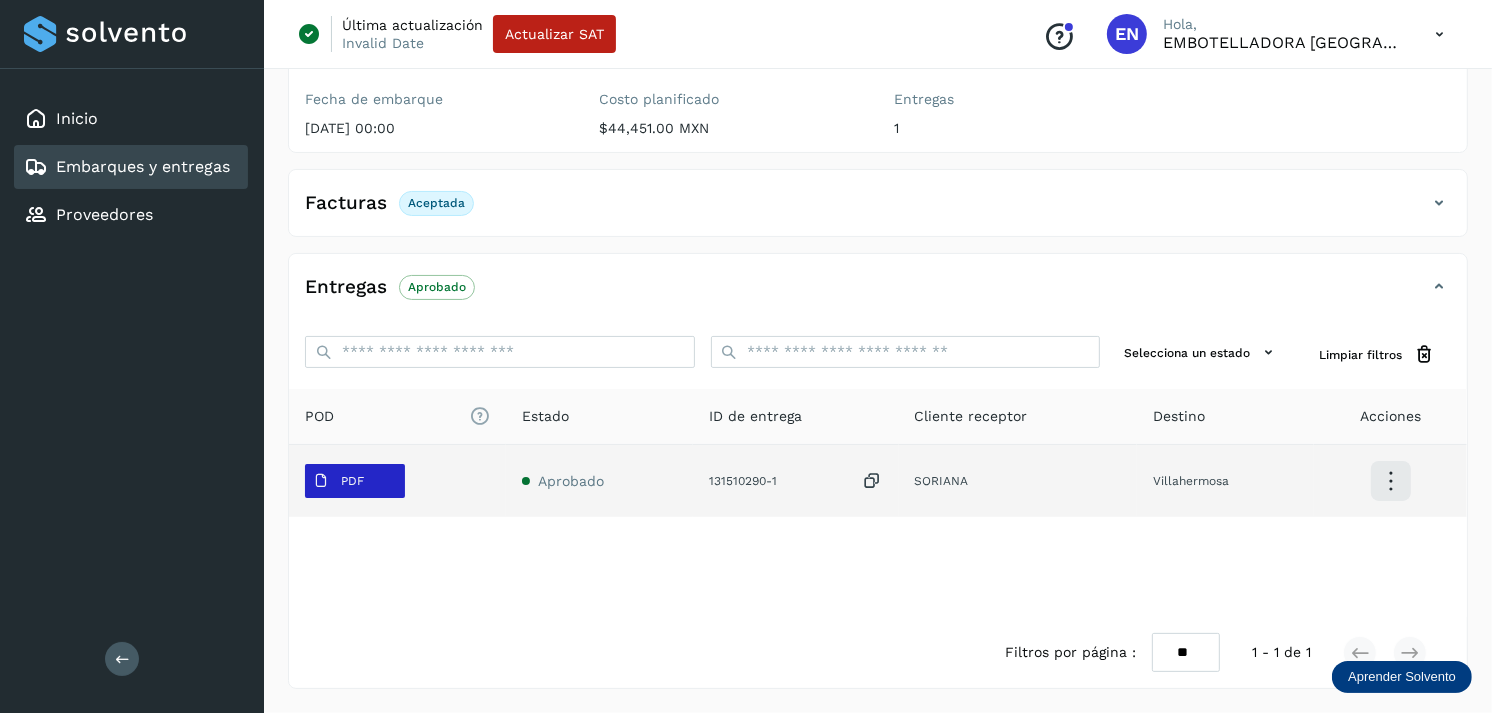 click on "PDF" at bounding box center (355, 481) 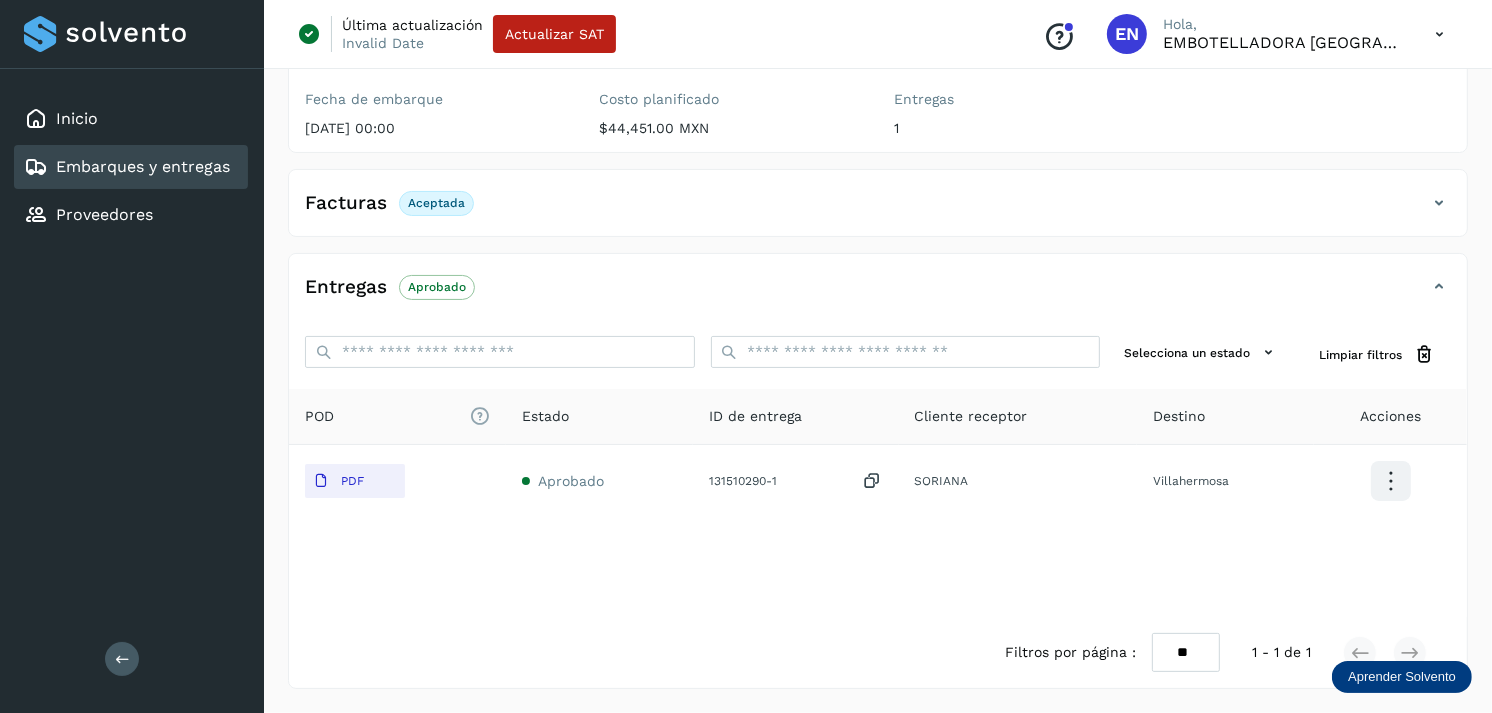 type 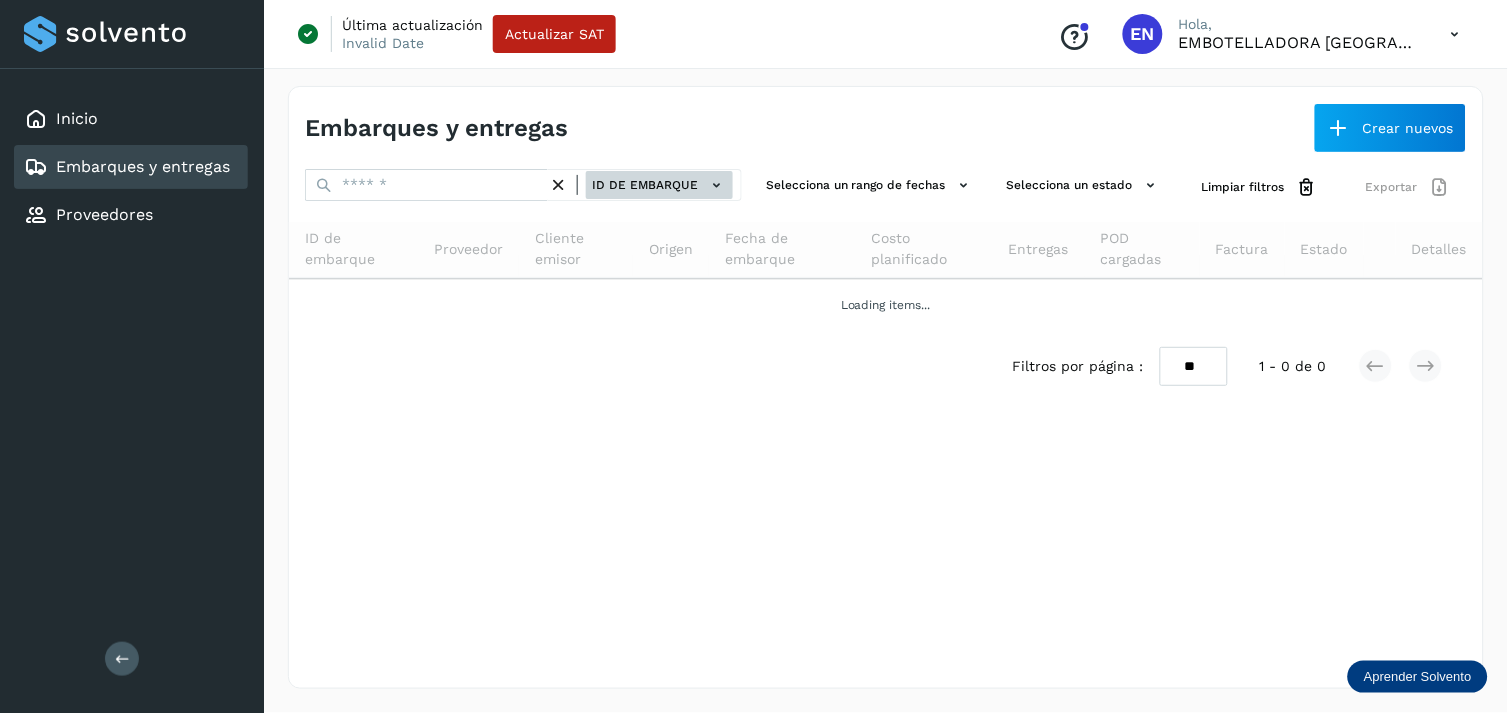 click on "ID de embarque" 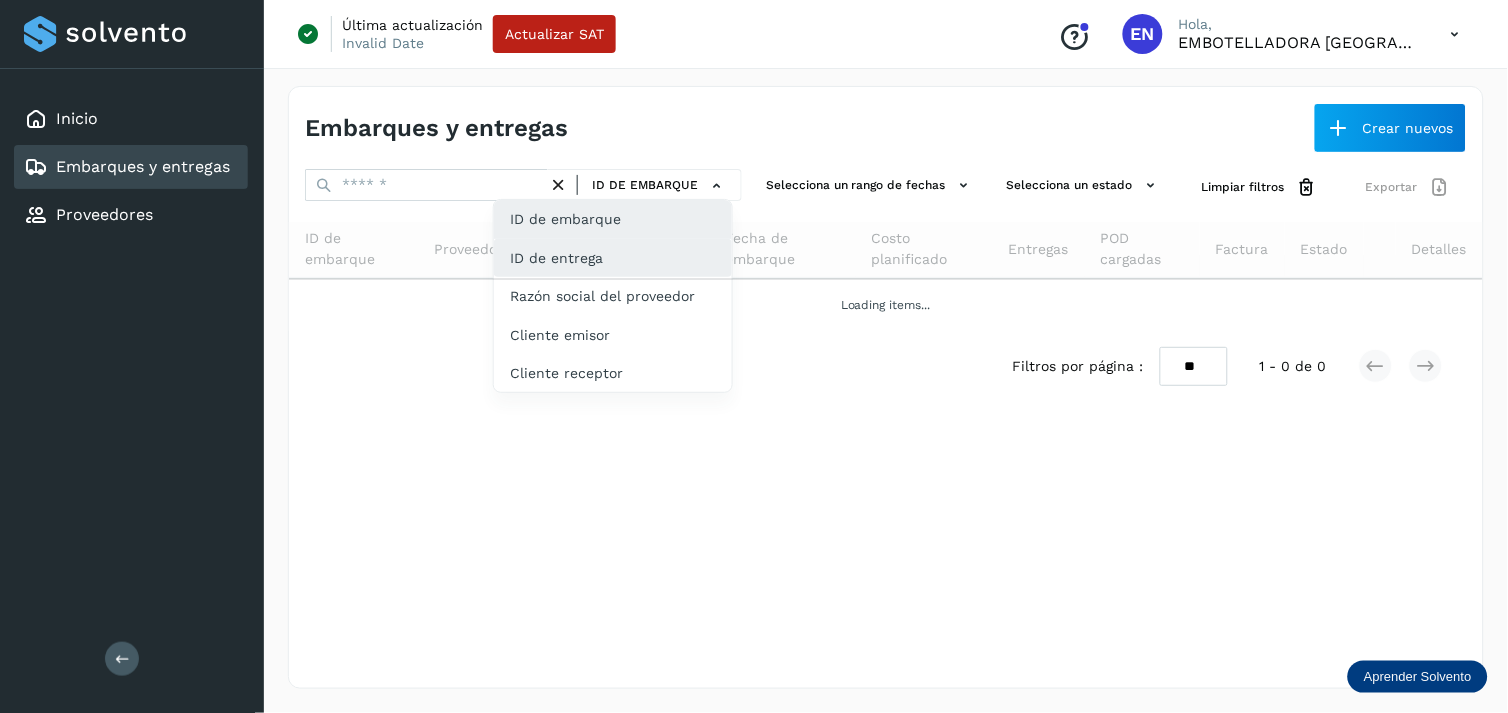 click on "ID de entrega" 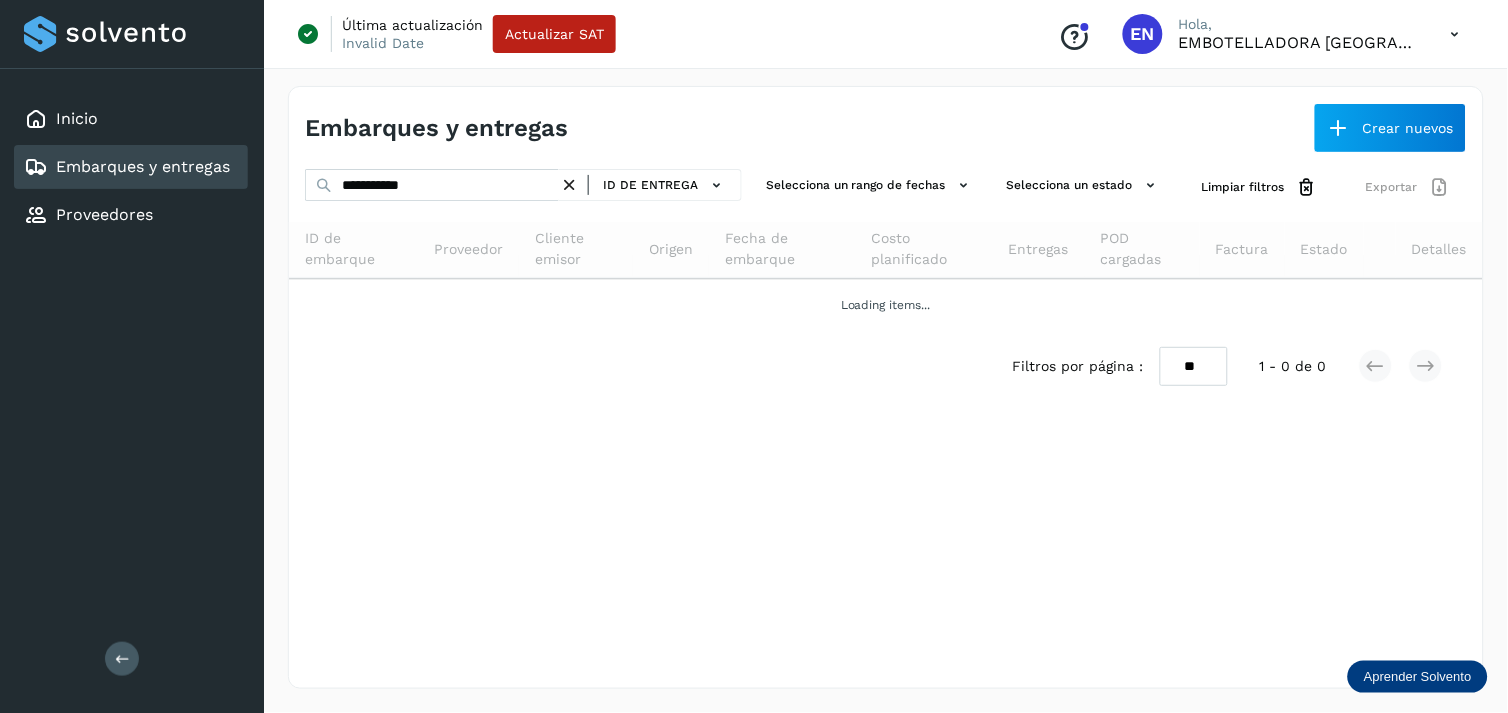 click at bounding box center [569, 185] 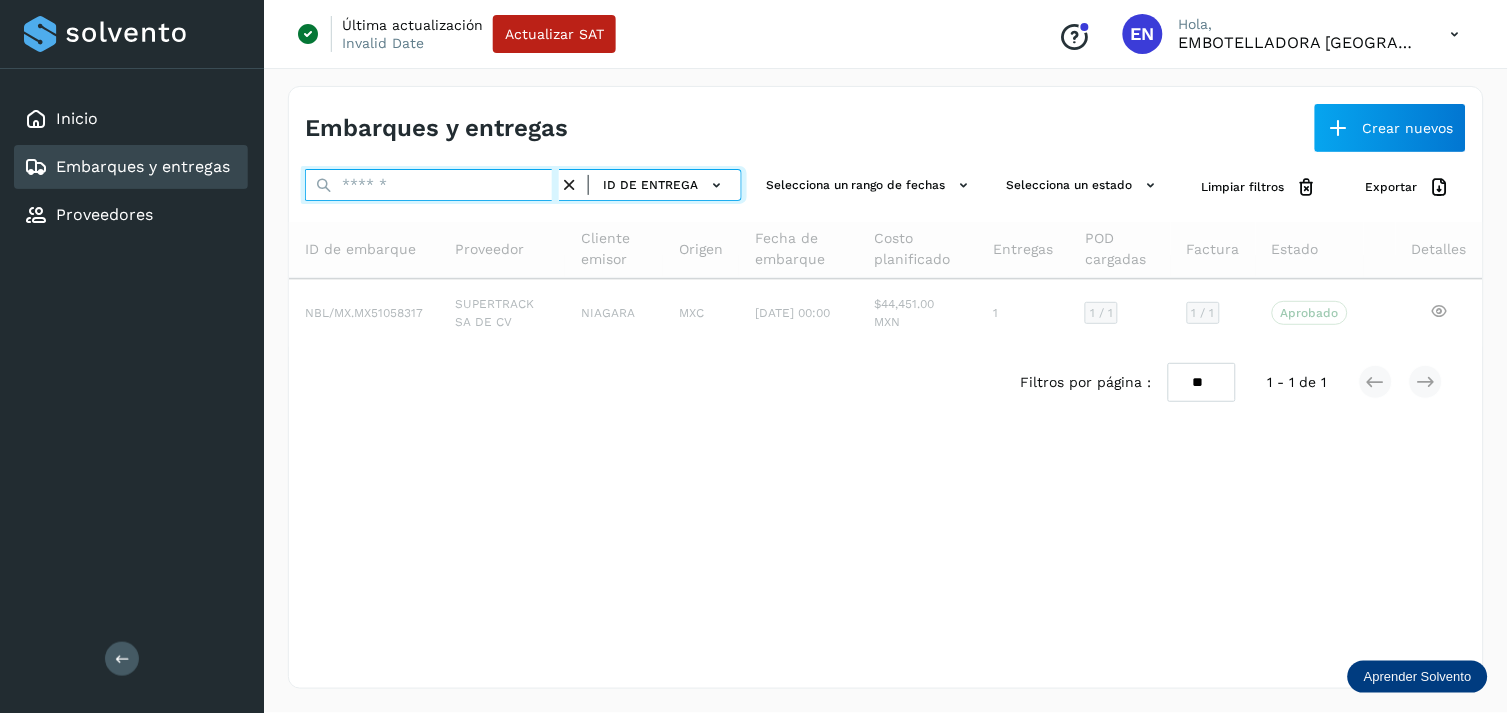 click at bounding box center (432, 185) 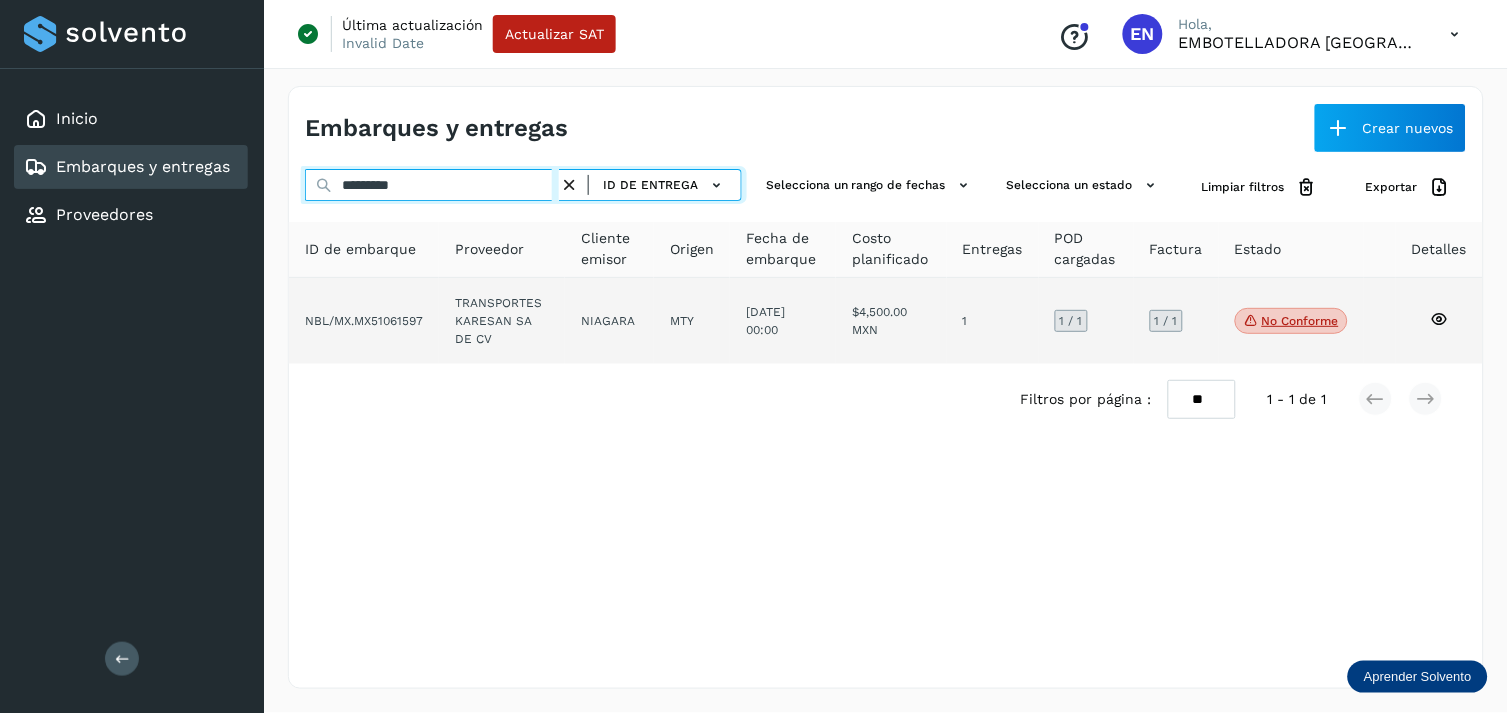 type on "*********" 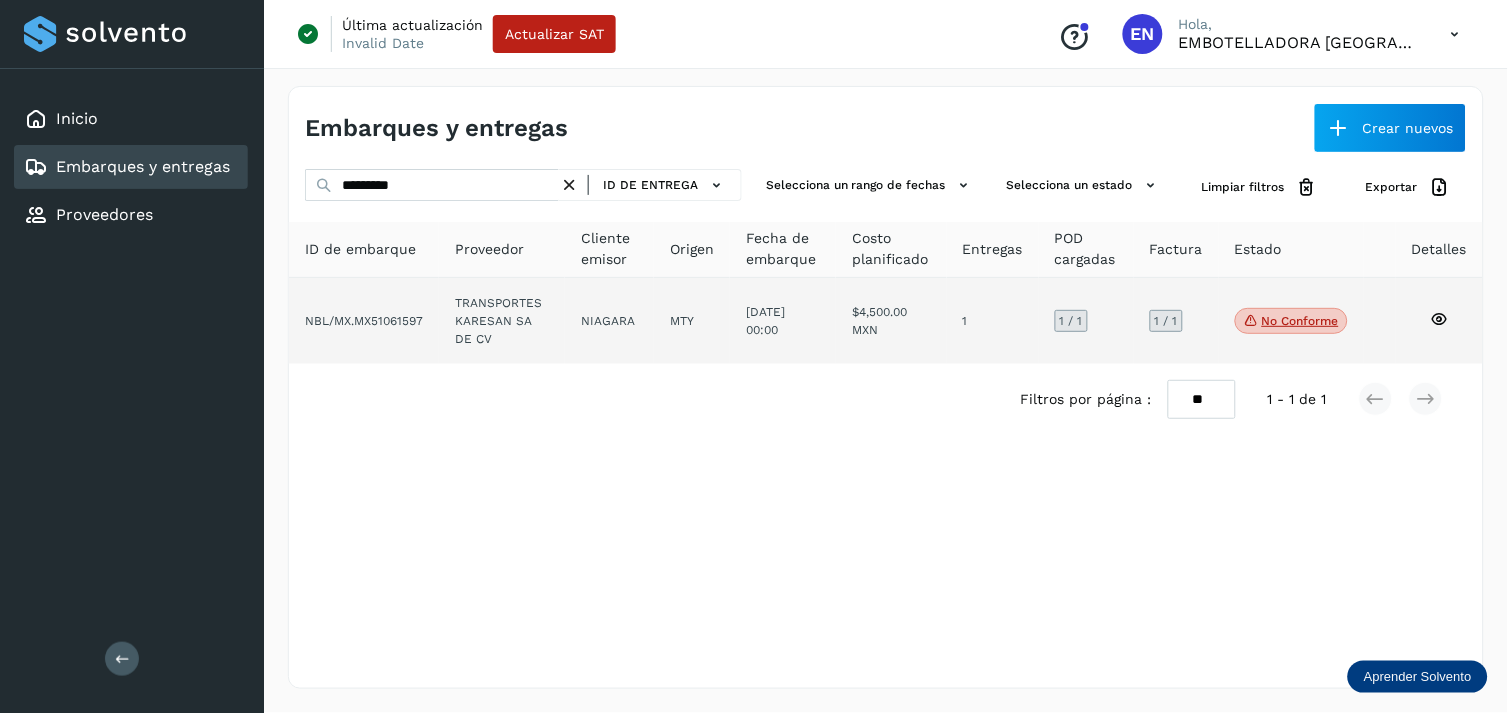 click on "TRANSPORTES KARESAN SA DE CV" 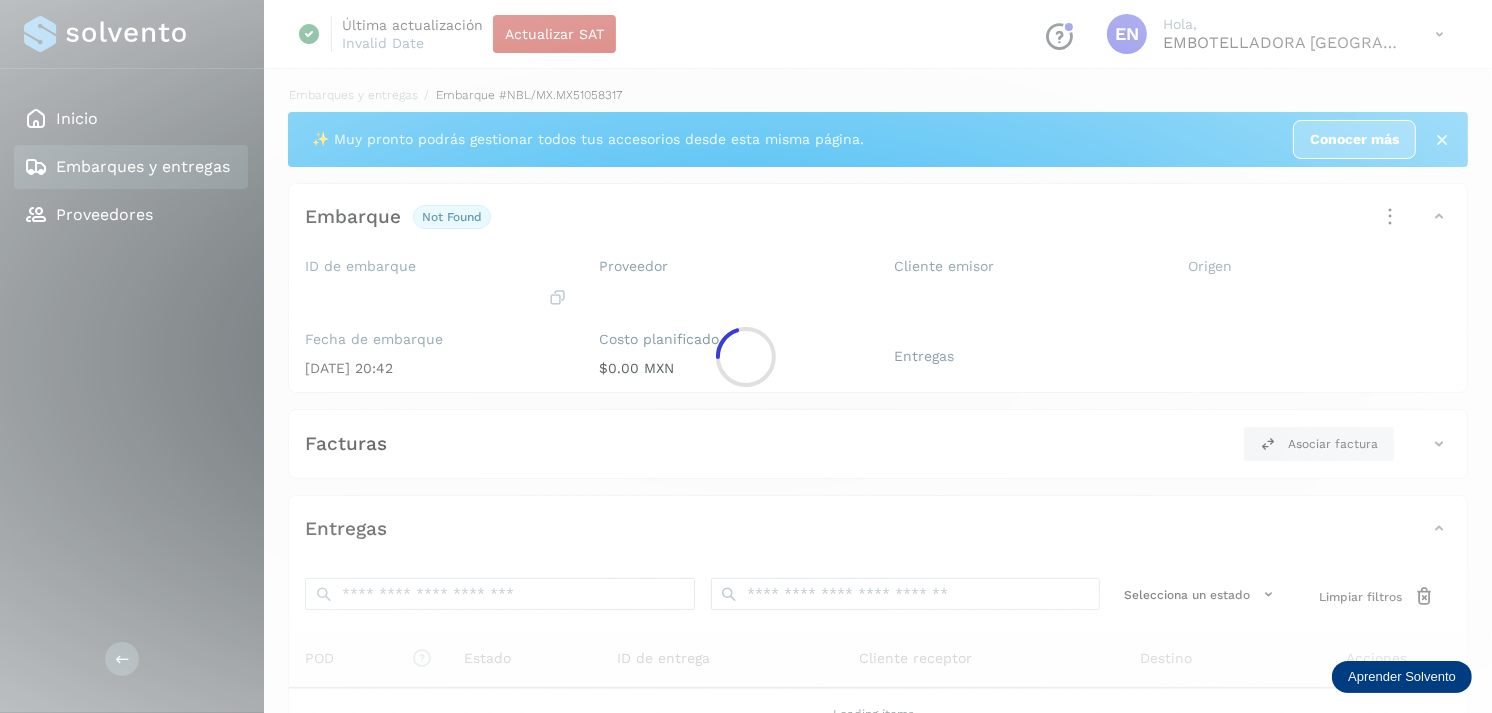 click 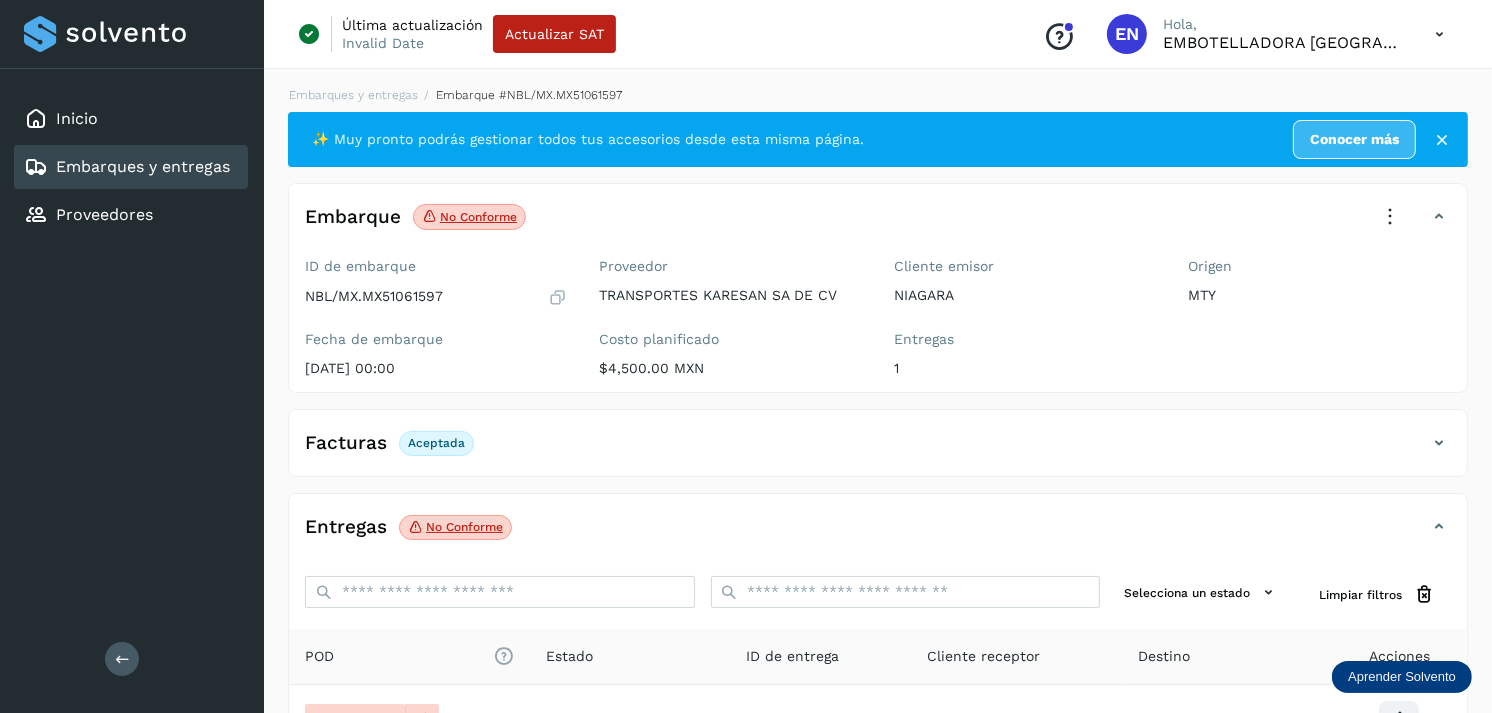 scroll, scrollTop: 241, scrollLeft: 0, axis: vertical 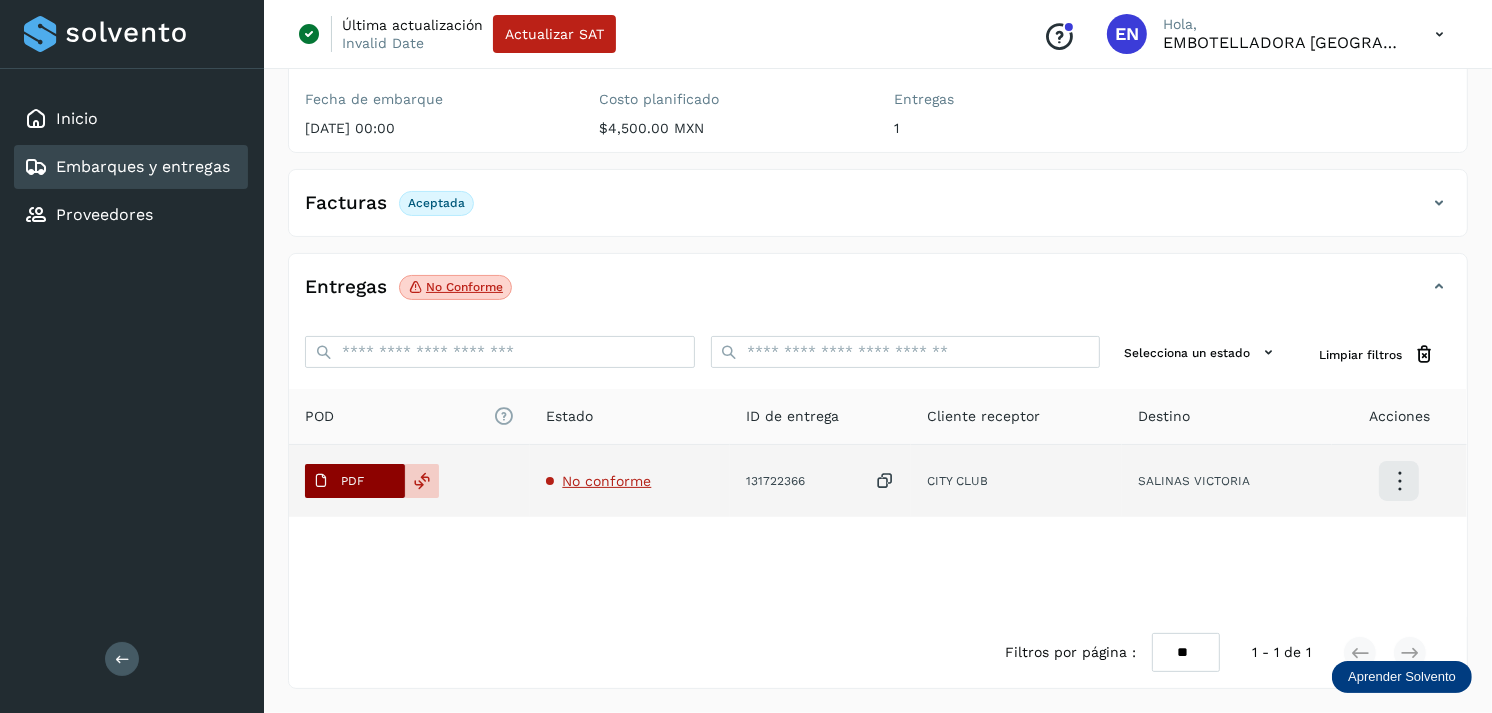 click on "PDF" at bounding box center (352, 481) 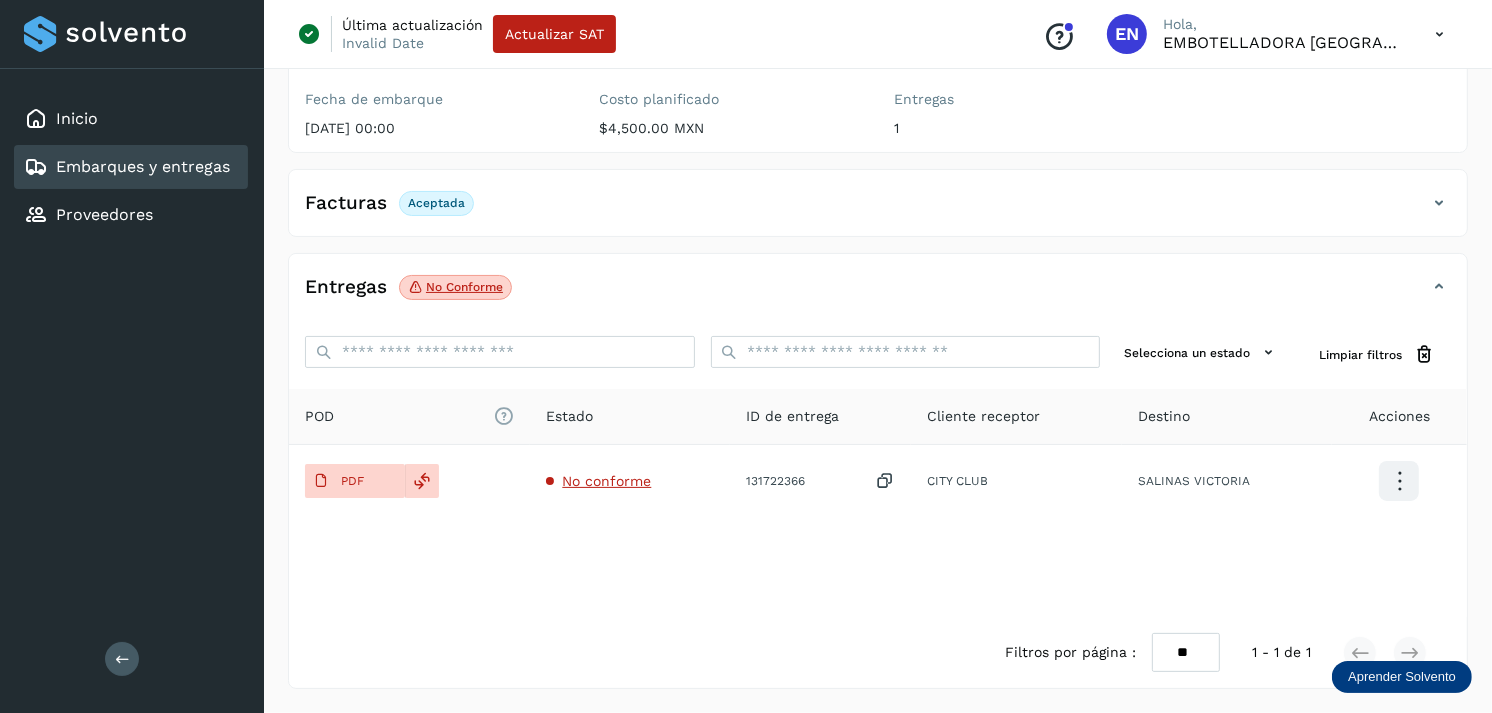 type 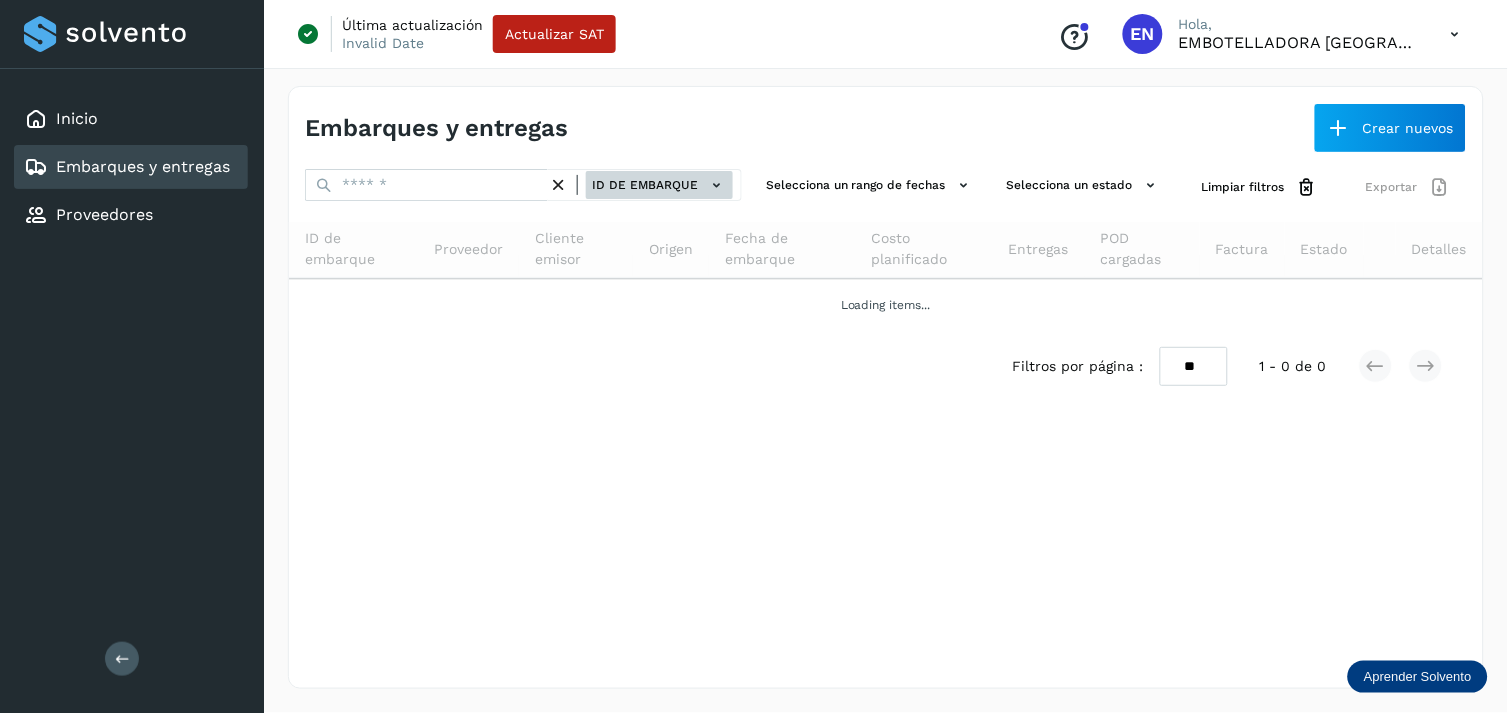 click on "ID de embarque" 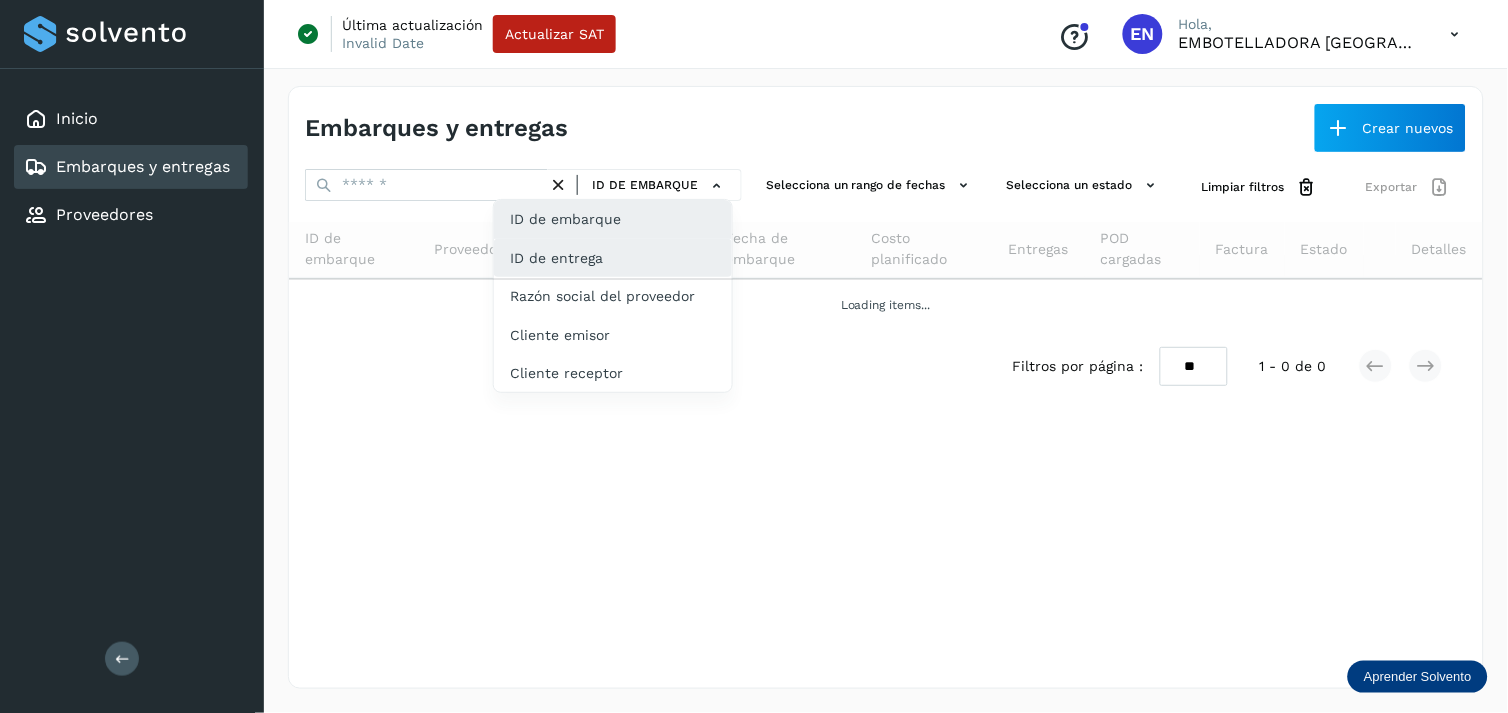 click on "ID de entrega" 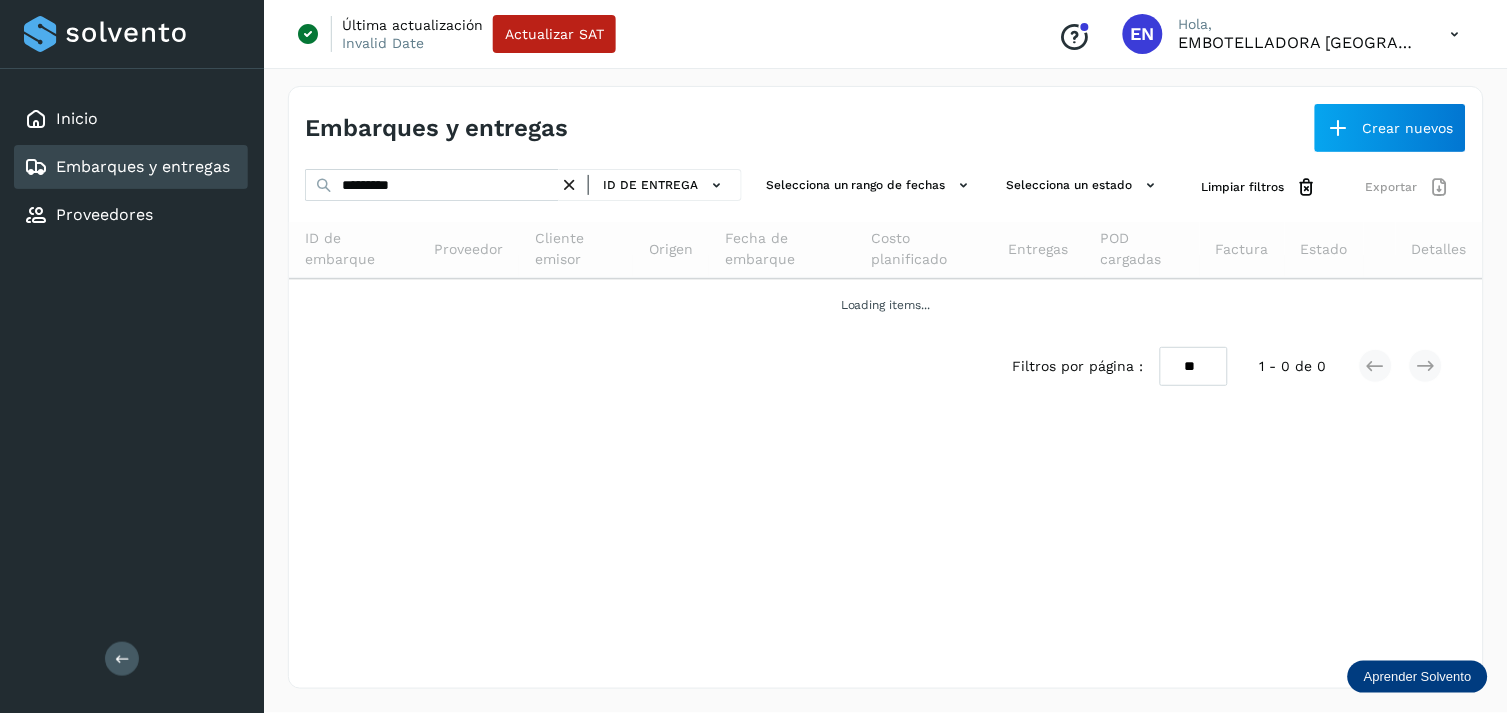 click on "ID de entrega" 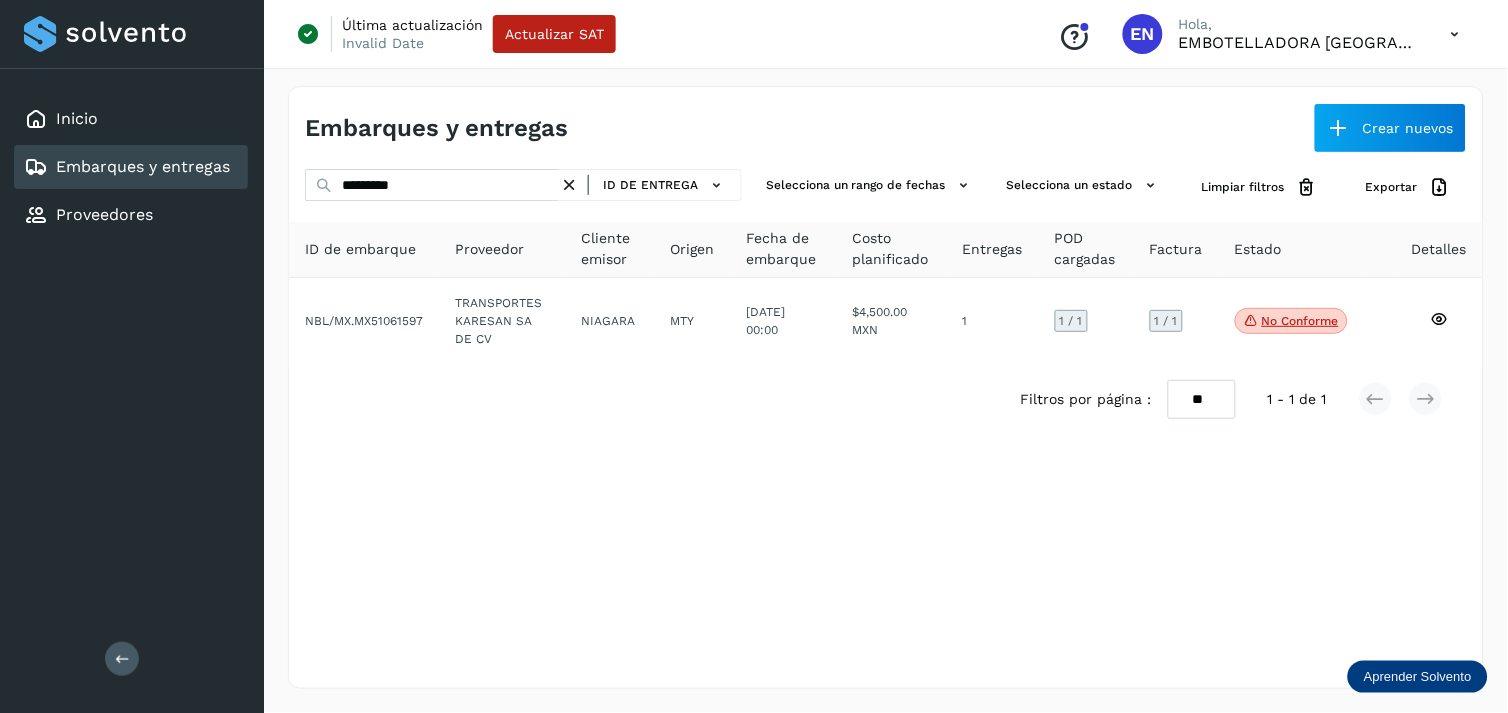 click on "ID de entrega" at bounding box center [650, 185] 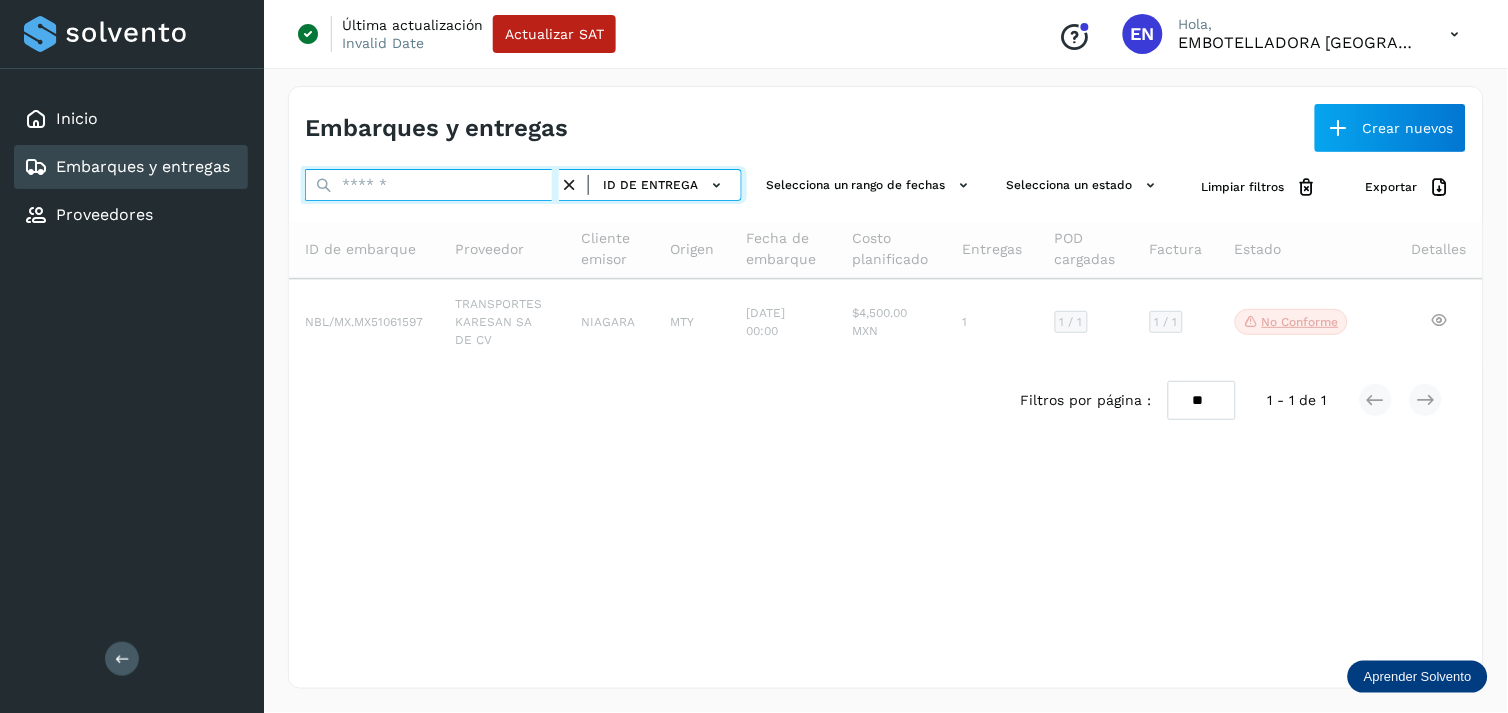 click at bounding box center (432, 185) 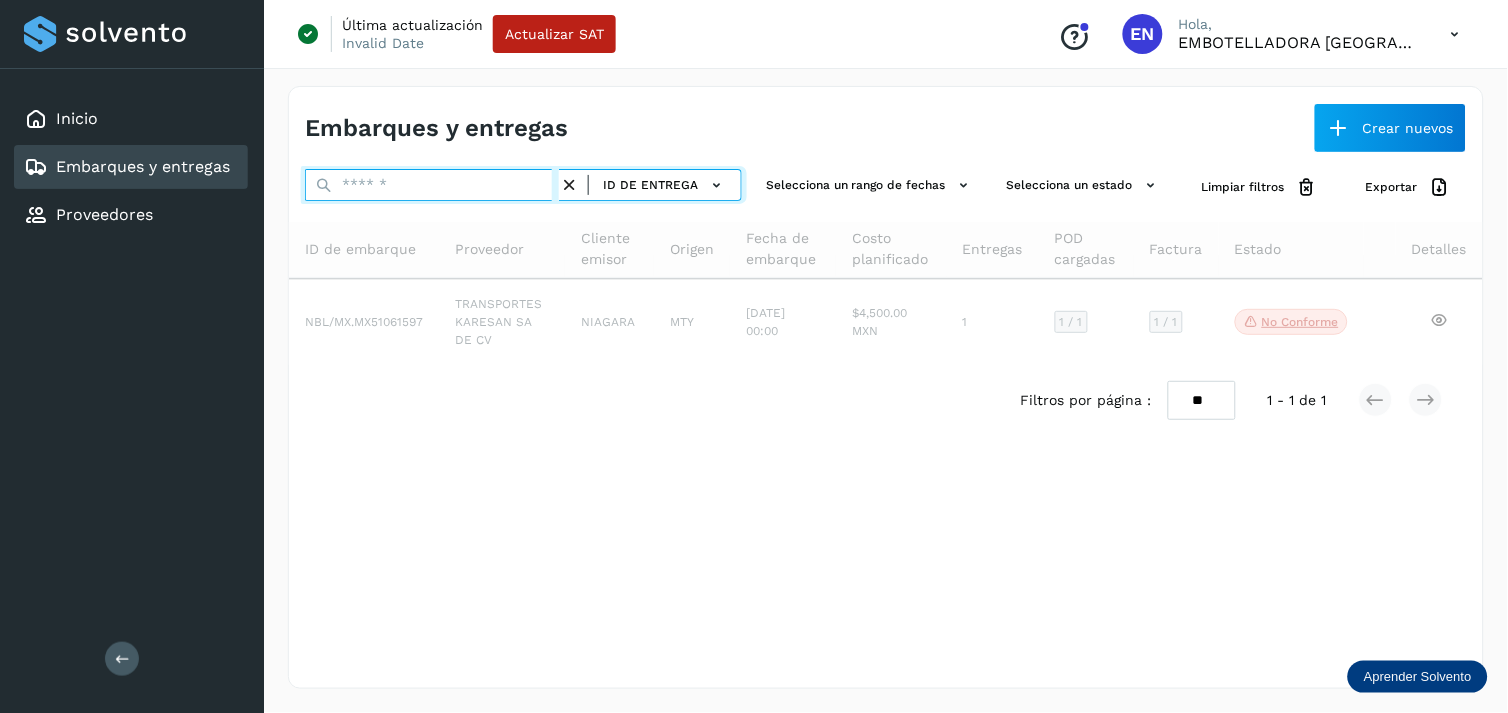 paste on "**********" 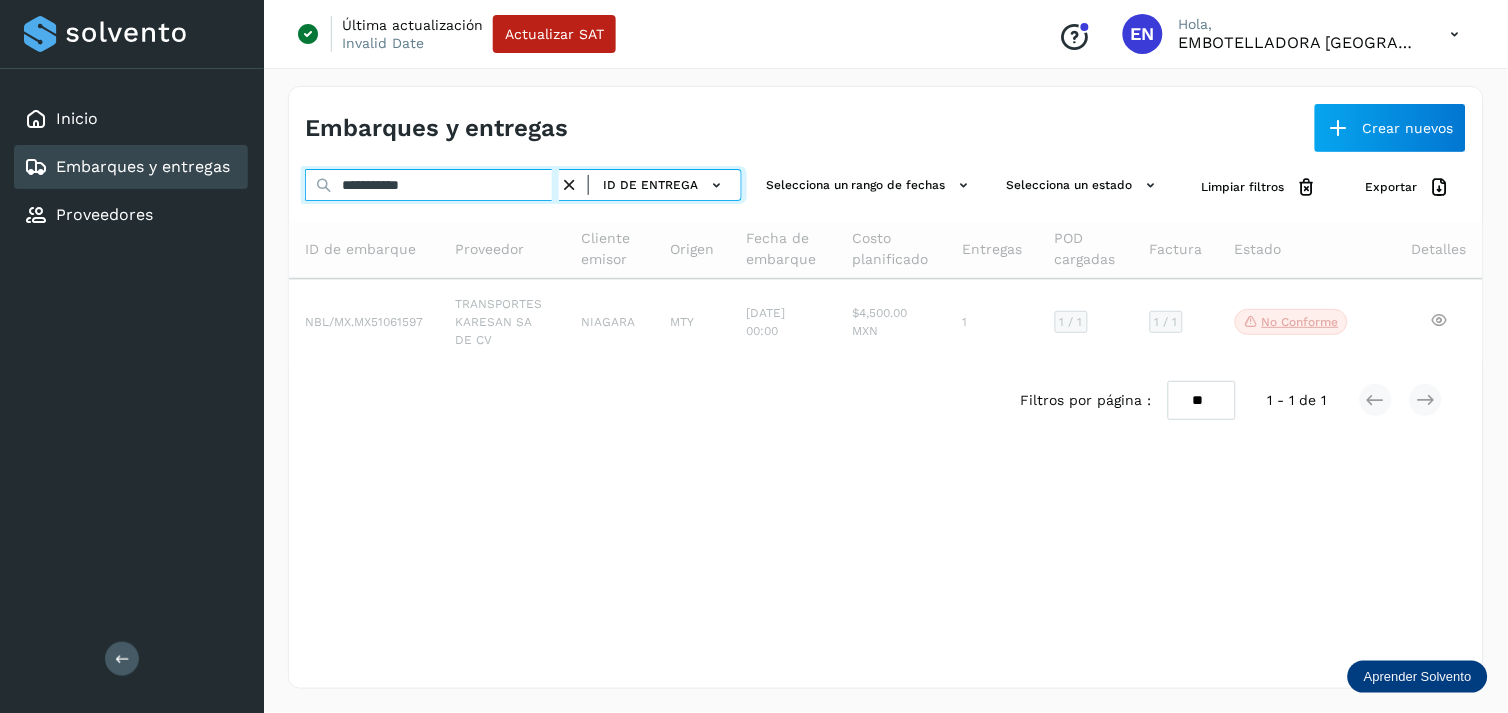 type on "**********" 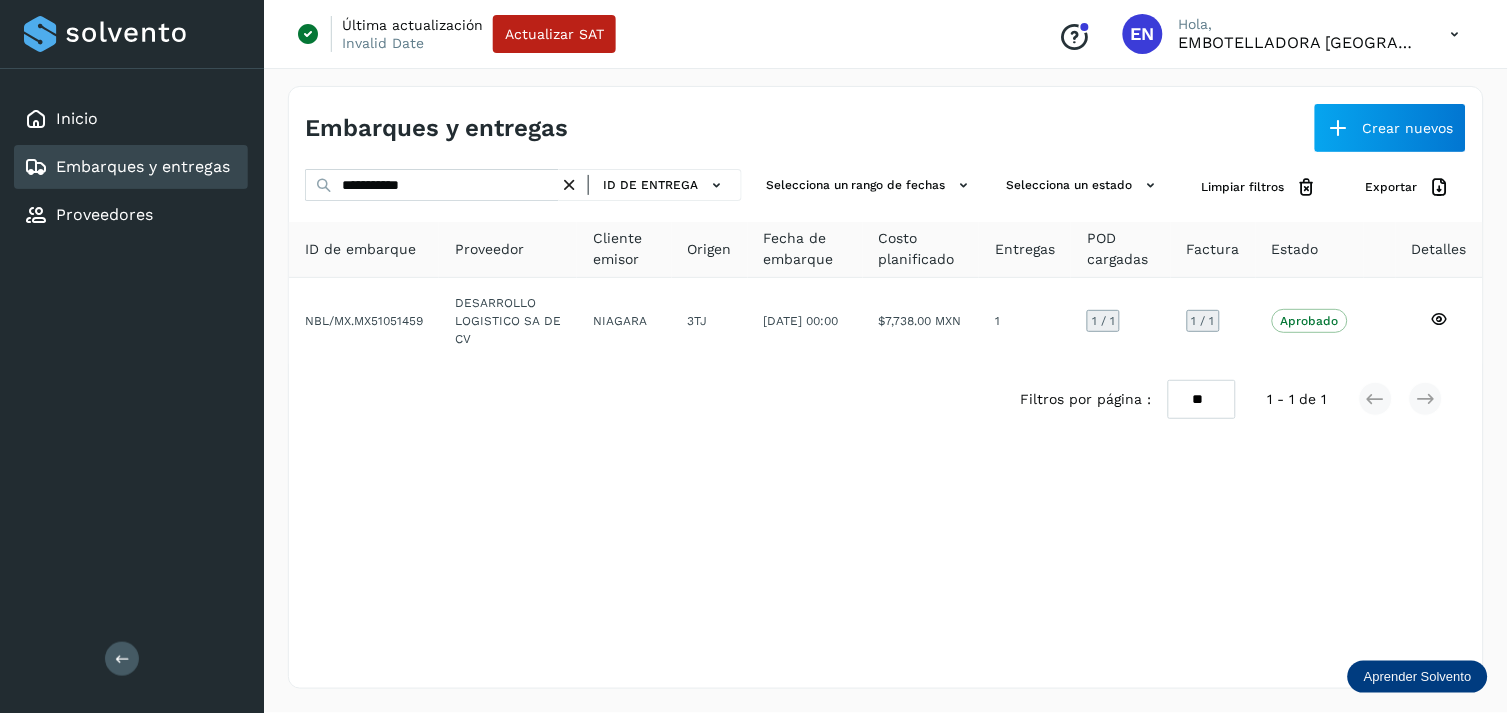 type 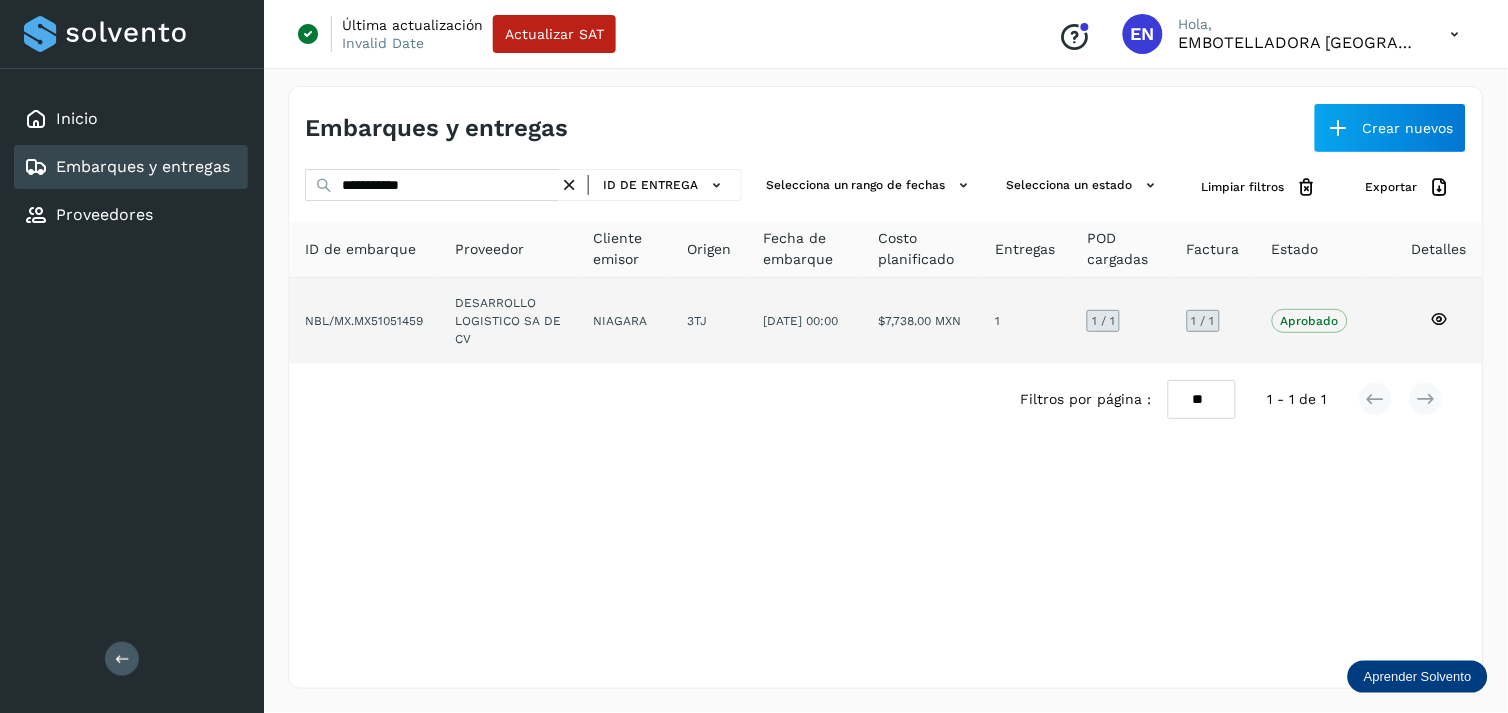 click on "DESARROLLO LOGISTICO SA DE CV" 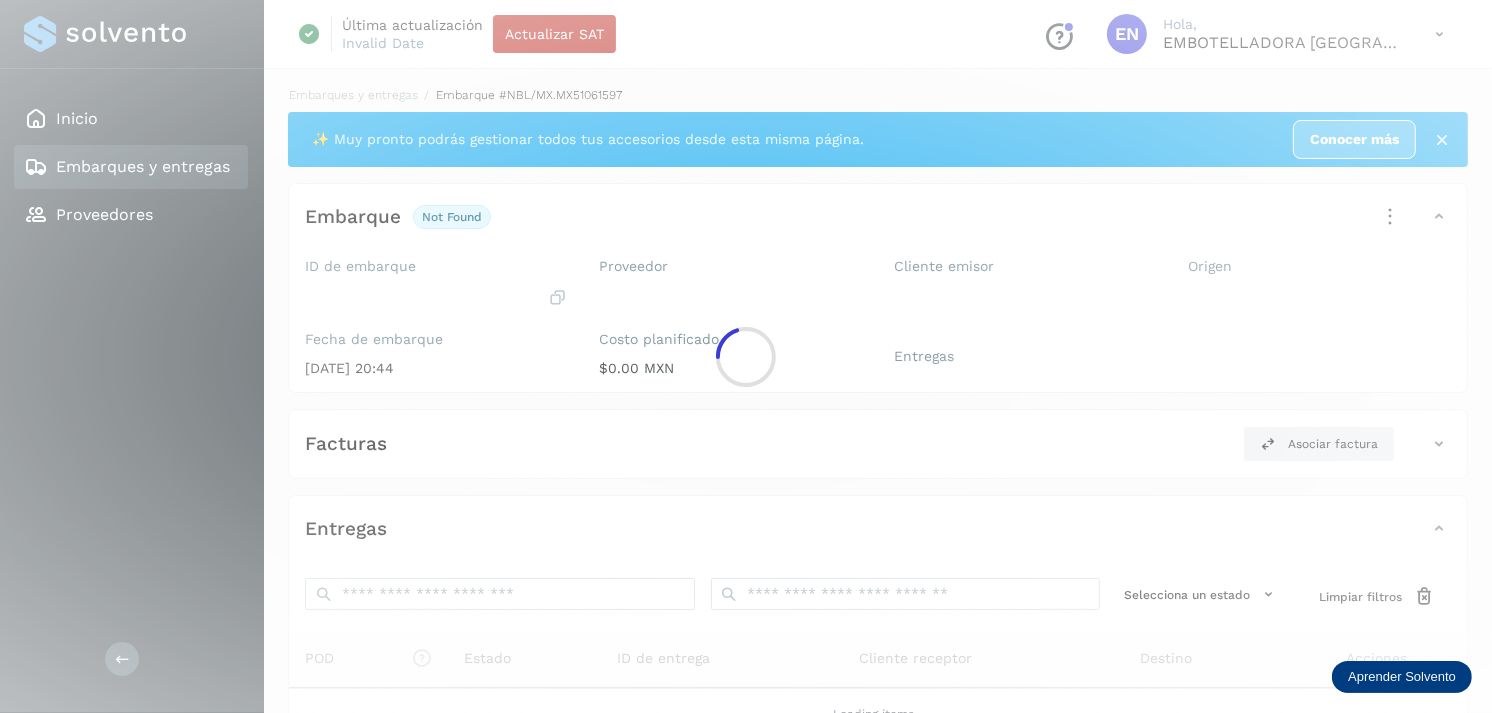 click 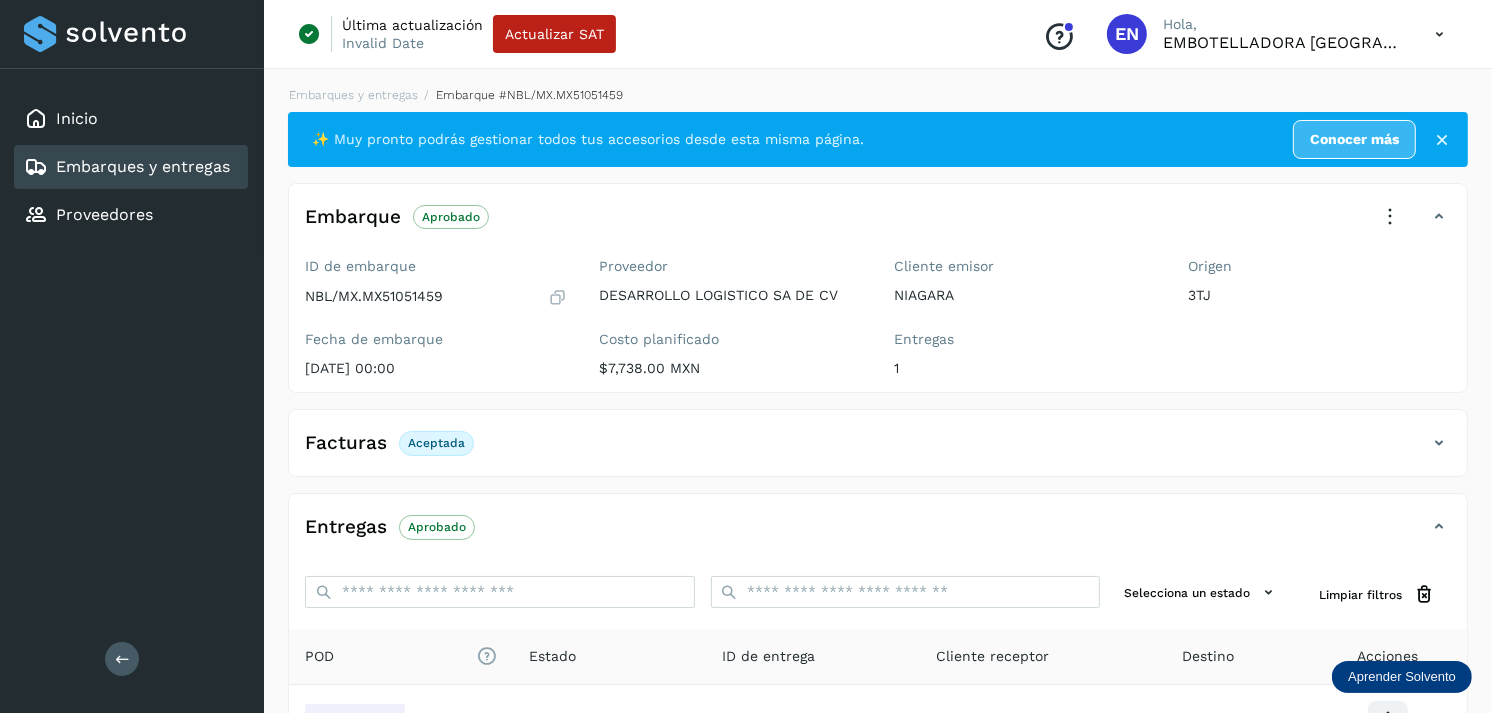 scroll, scrollTop: 241, scrollLeft: 0, axis: vertical 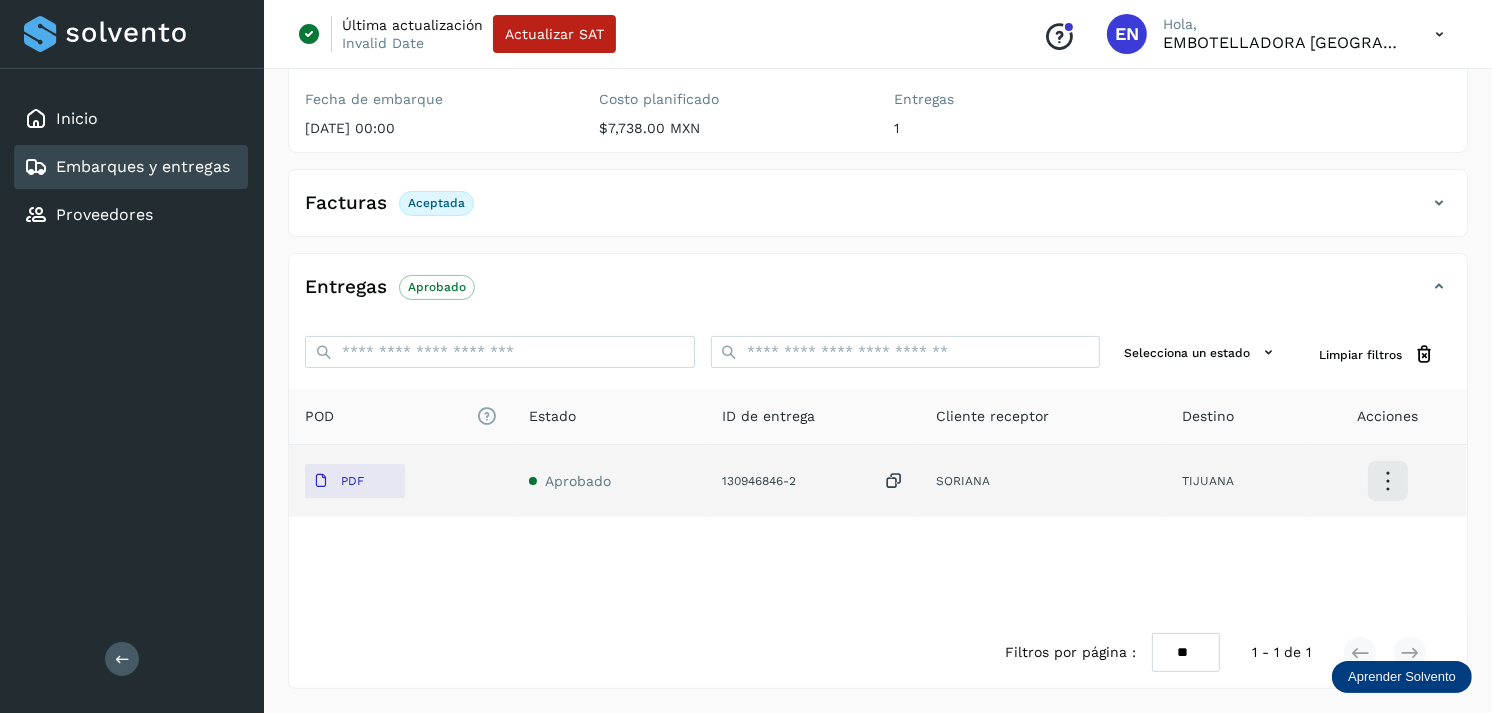 click on "PDF" 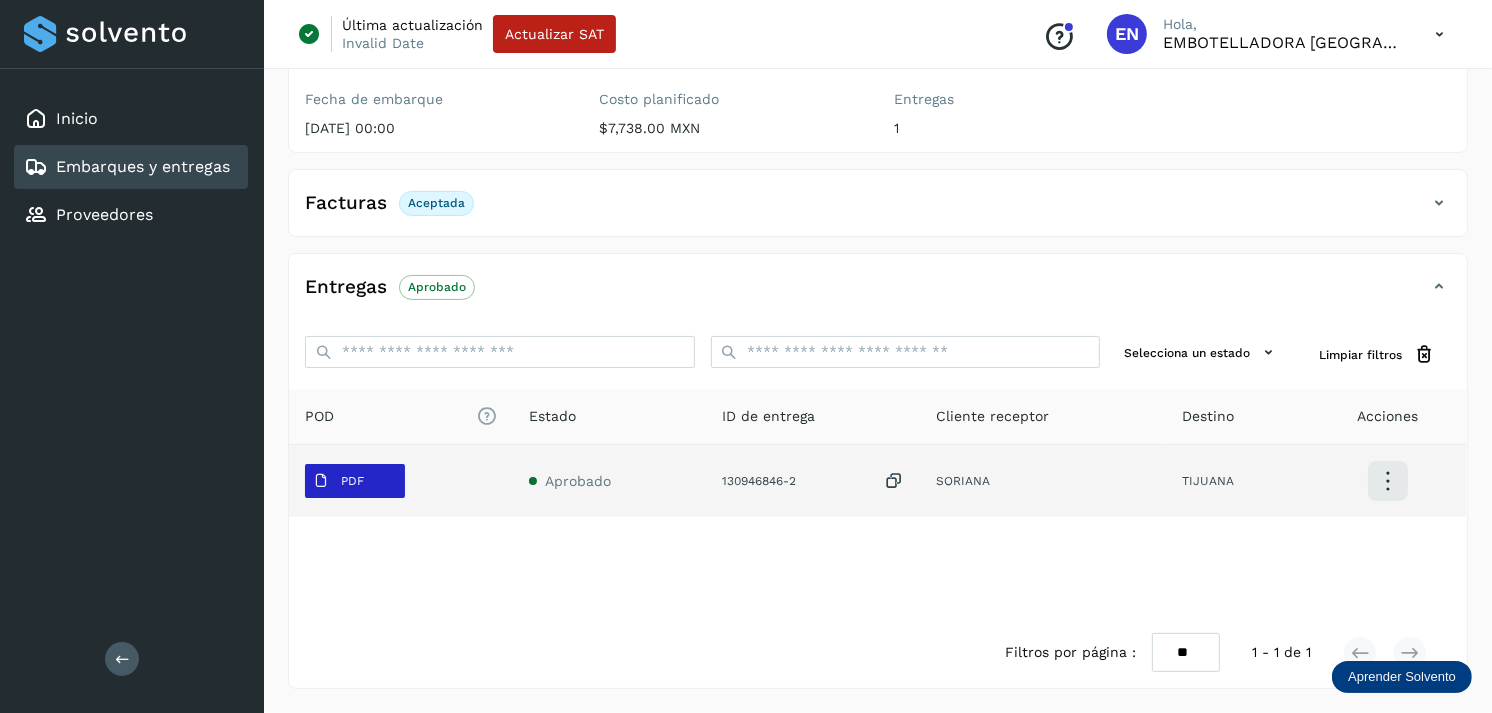 click on "PDF" at bounding box center [338, 481] 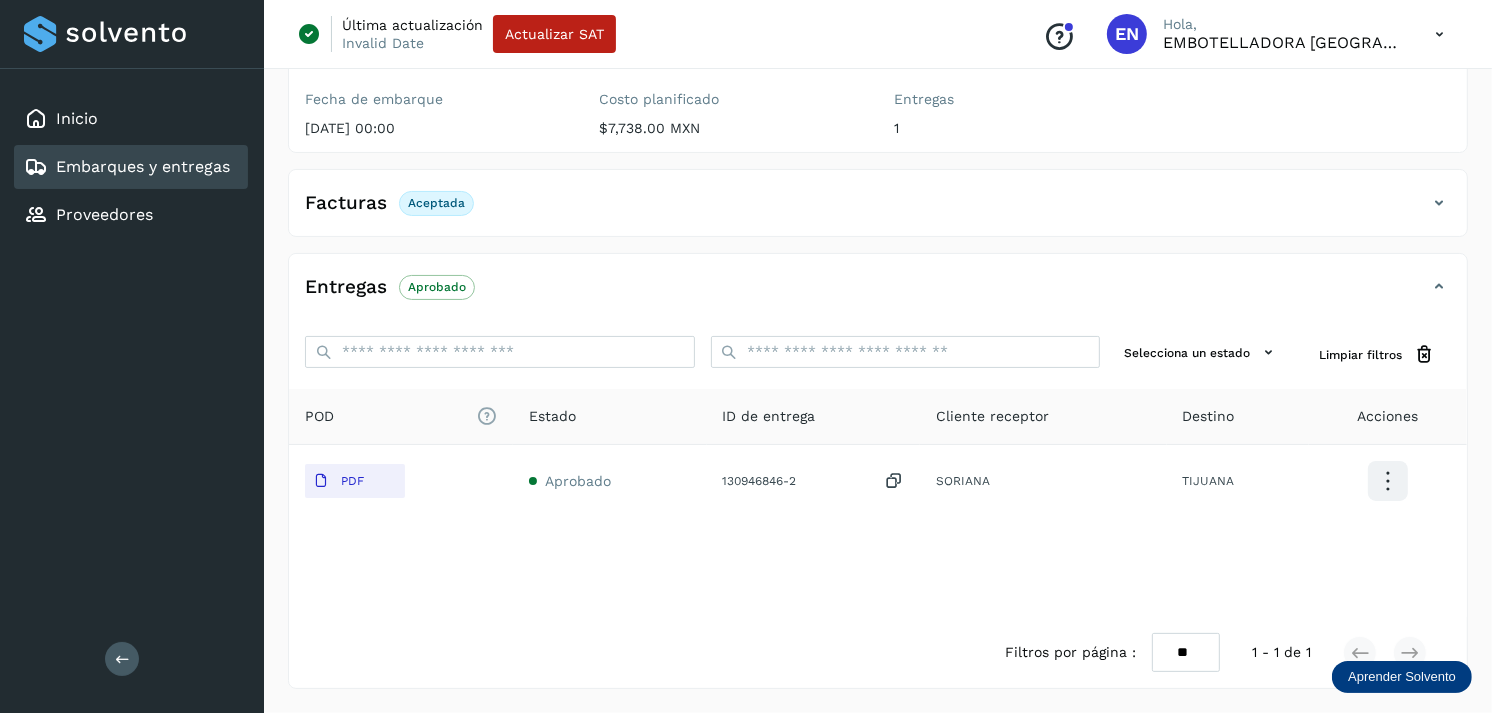 type 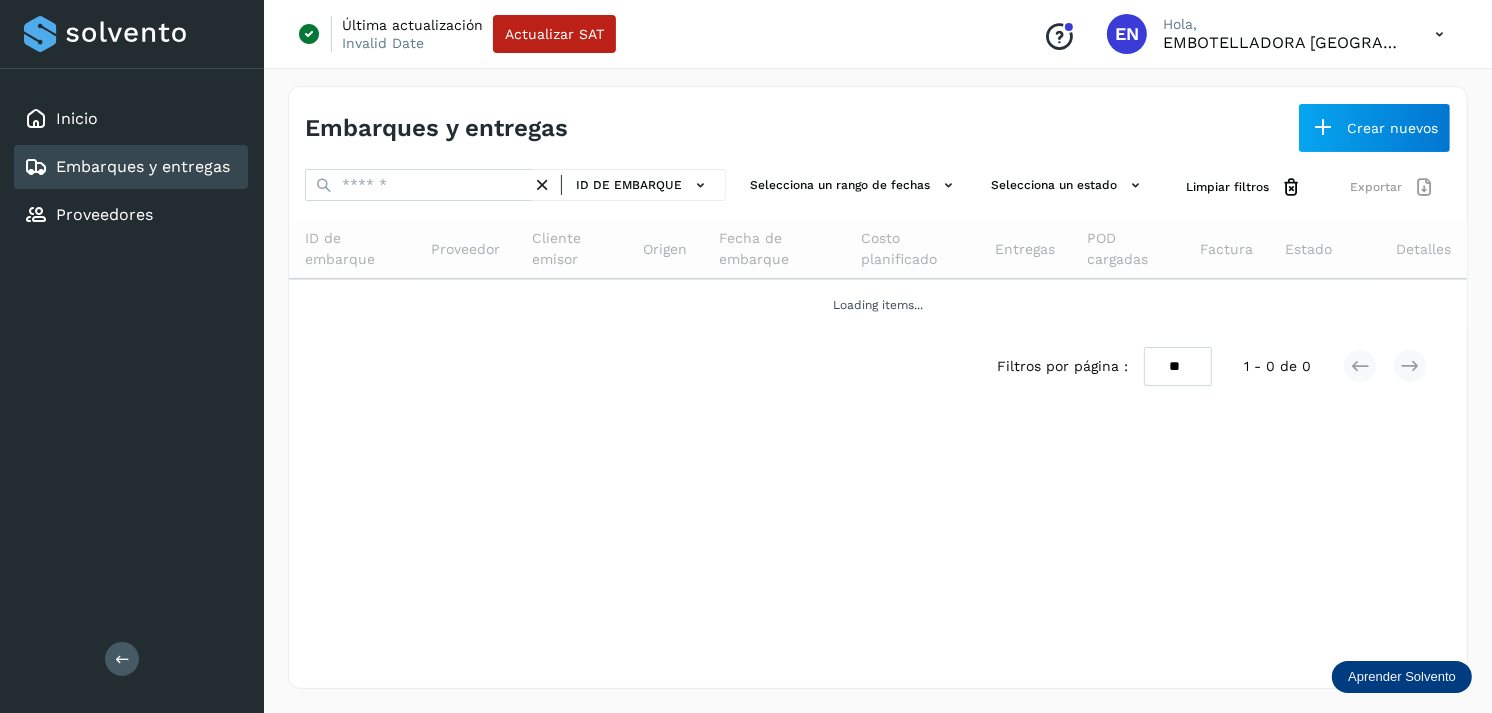 scroll, scrollTop: 0, scrollLeft: 0, axis: both 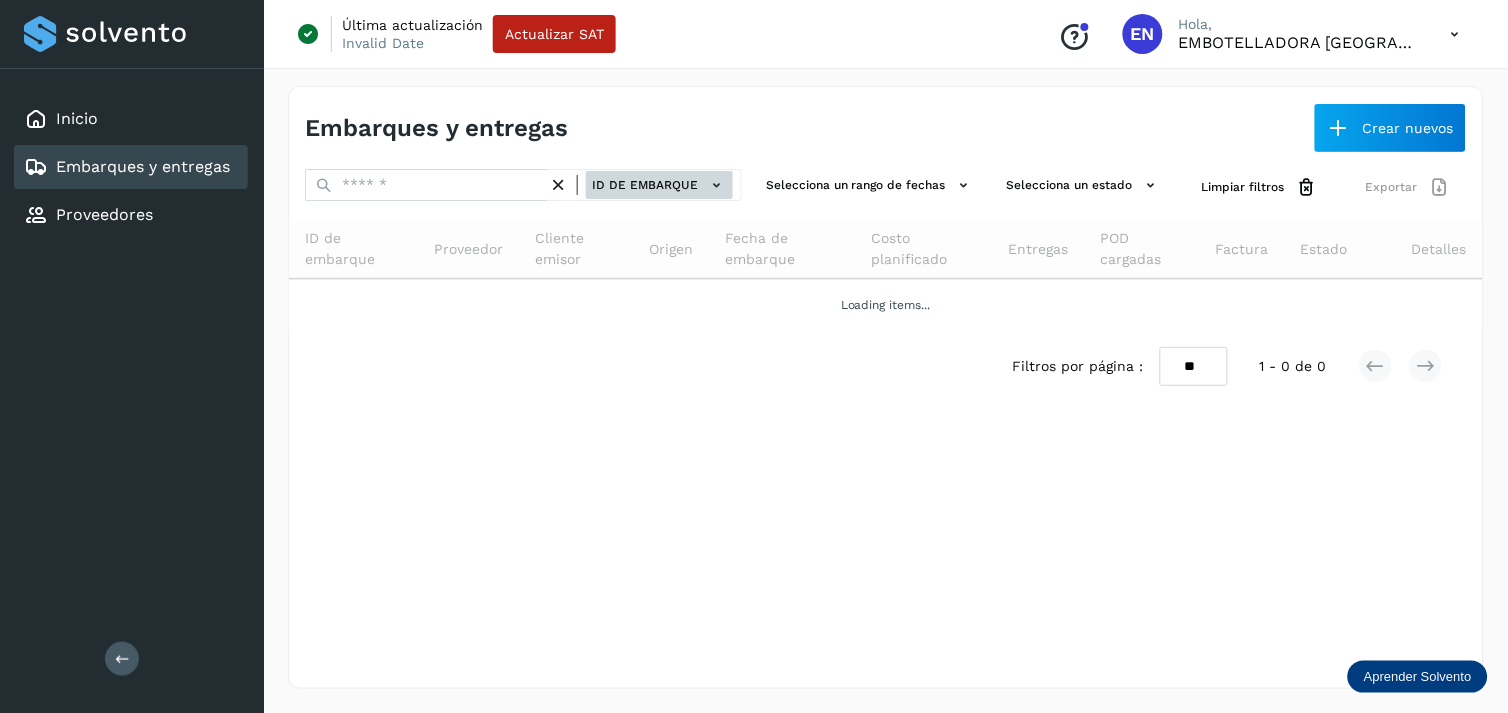 click on "ID de embarque" at bounding box center (659, 185) 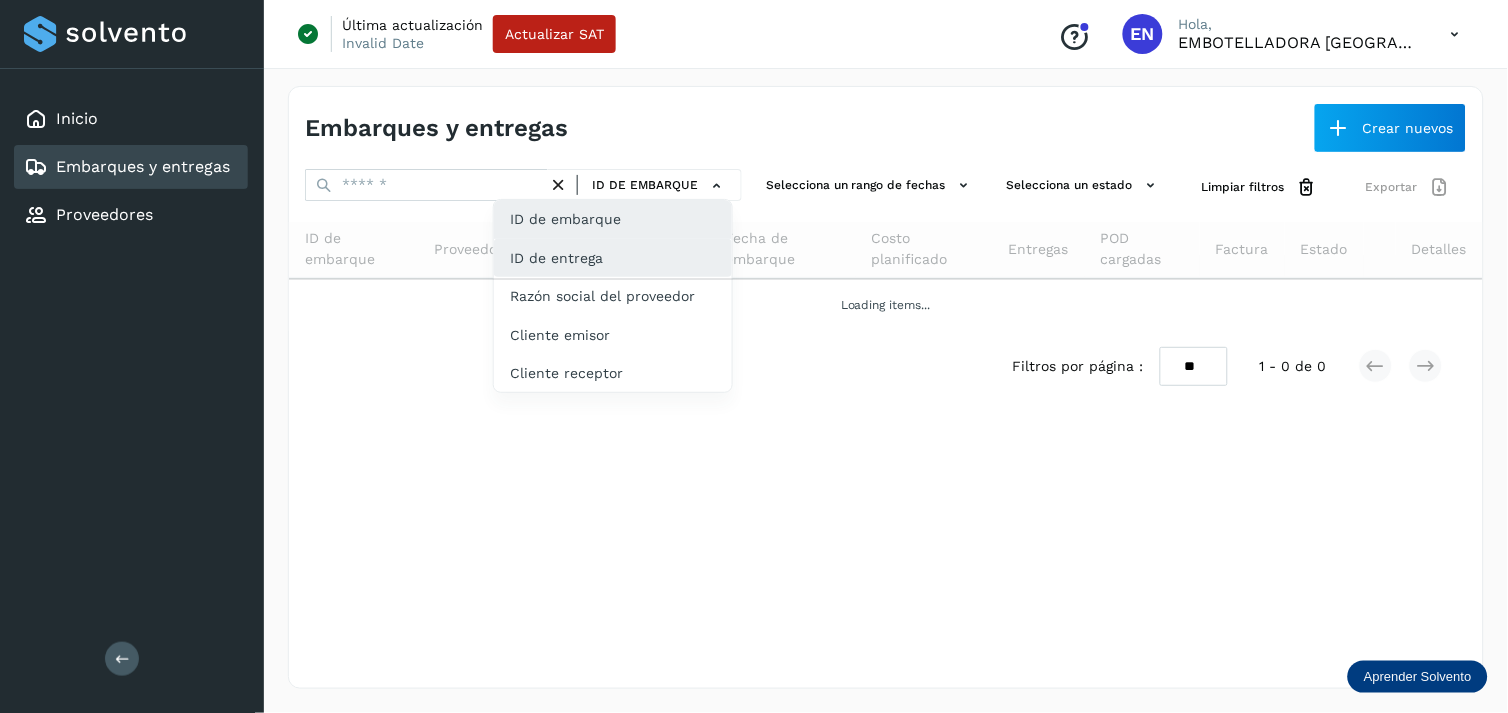 click on "ID de entrega" 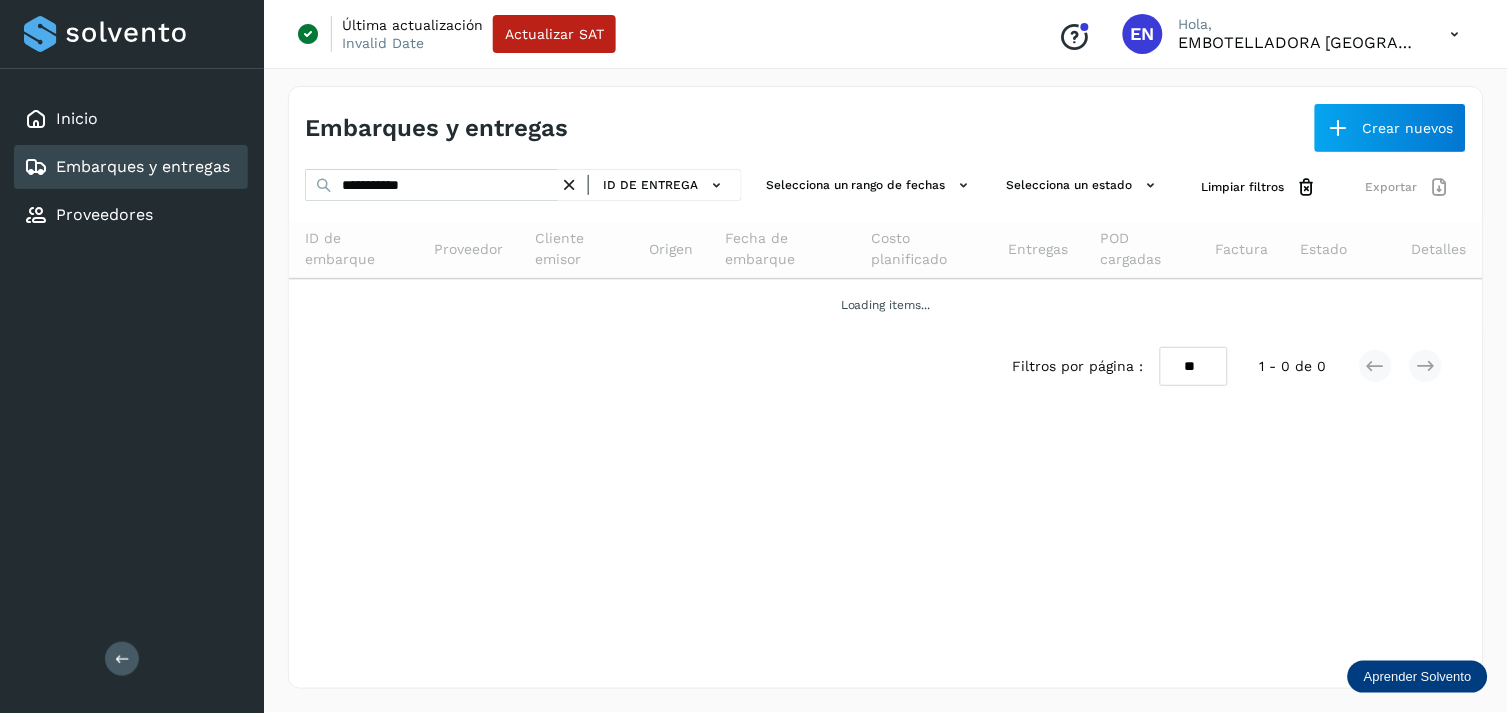 click at bounding box center (569, 185) 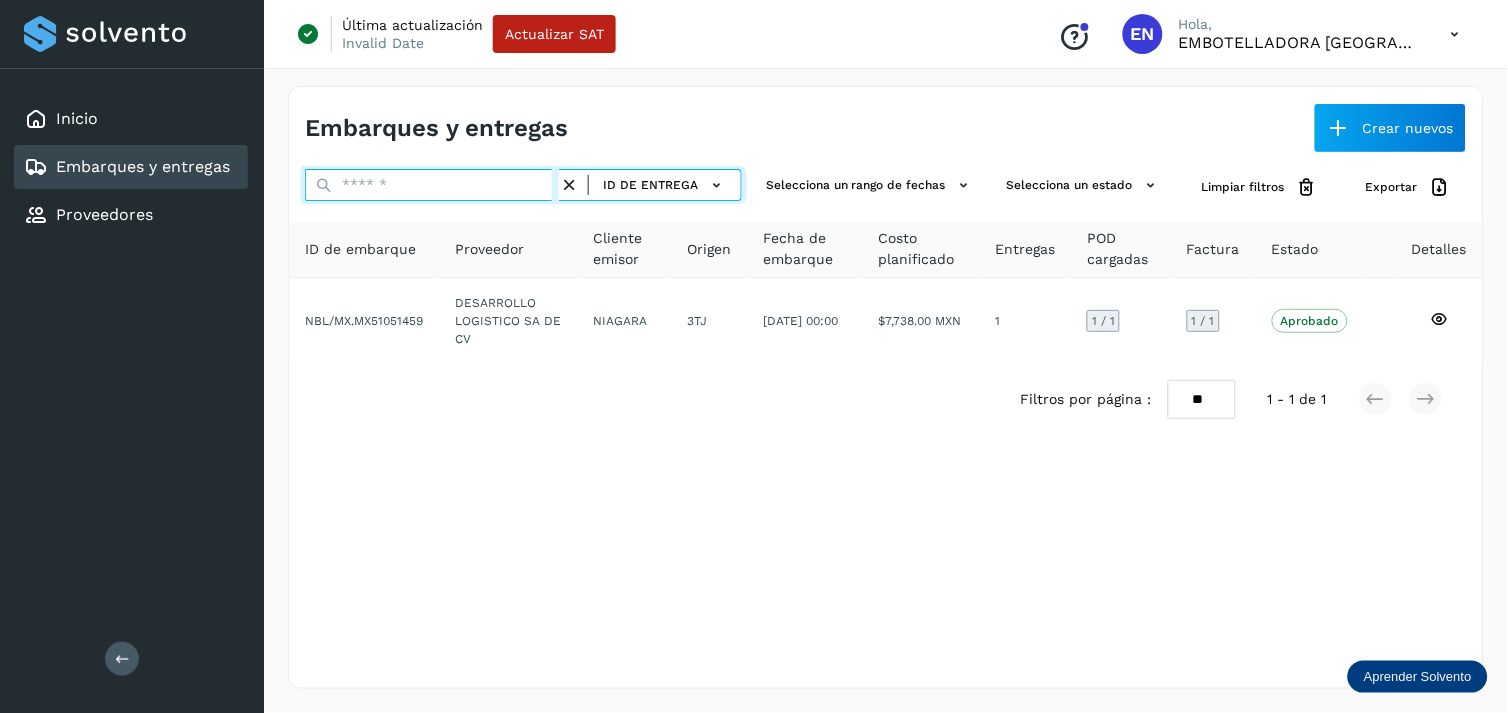 paste on "**********" 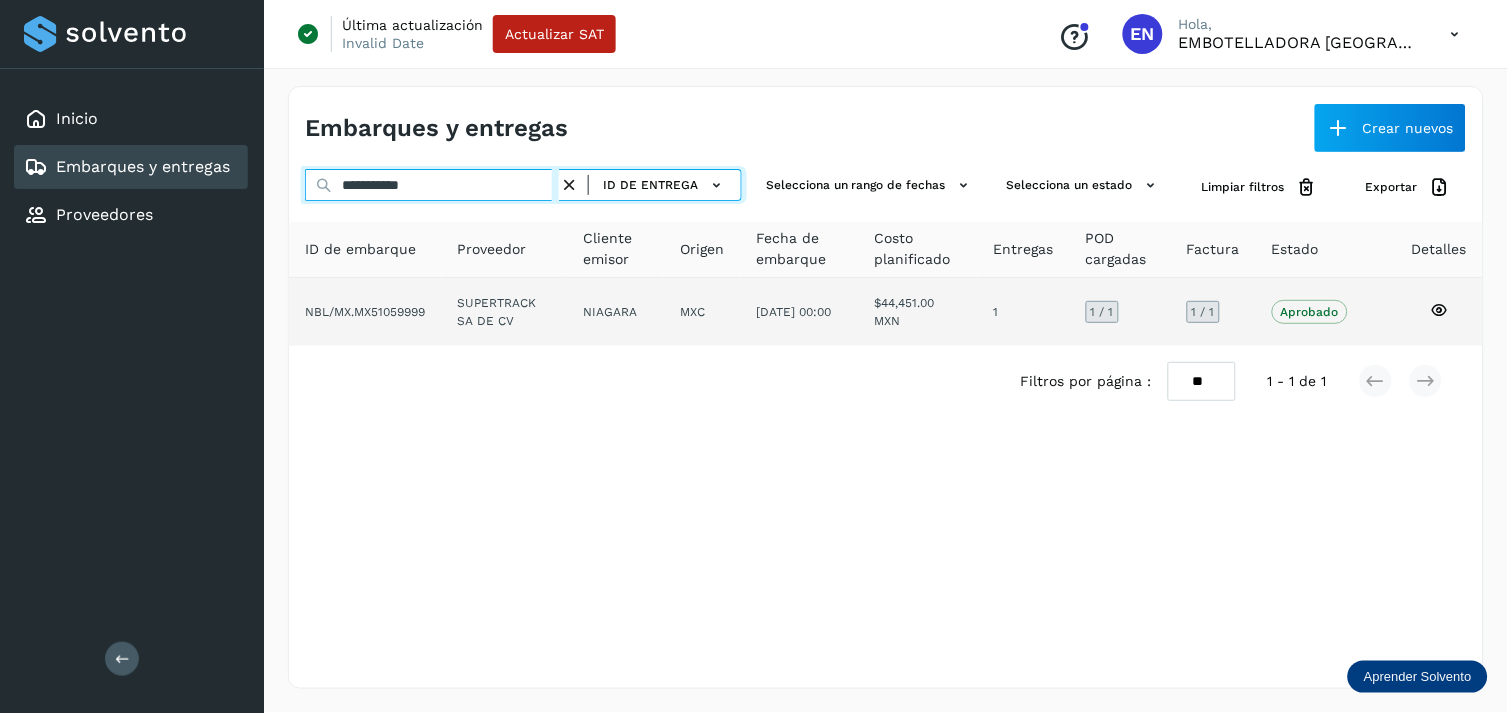 type on "**********" 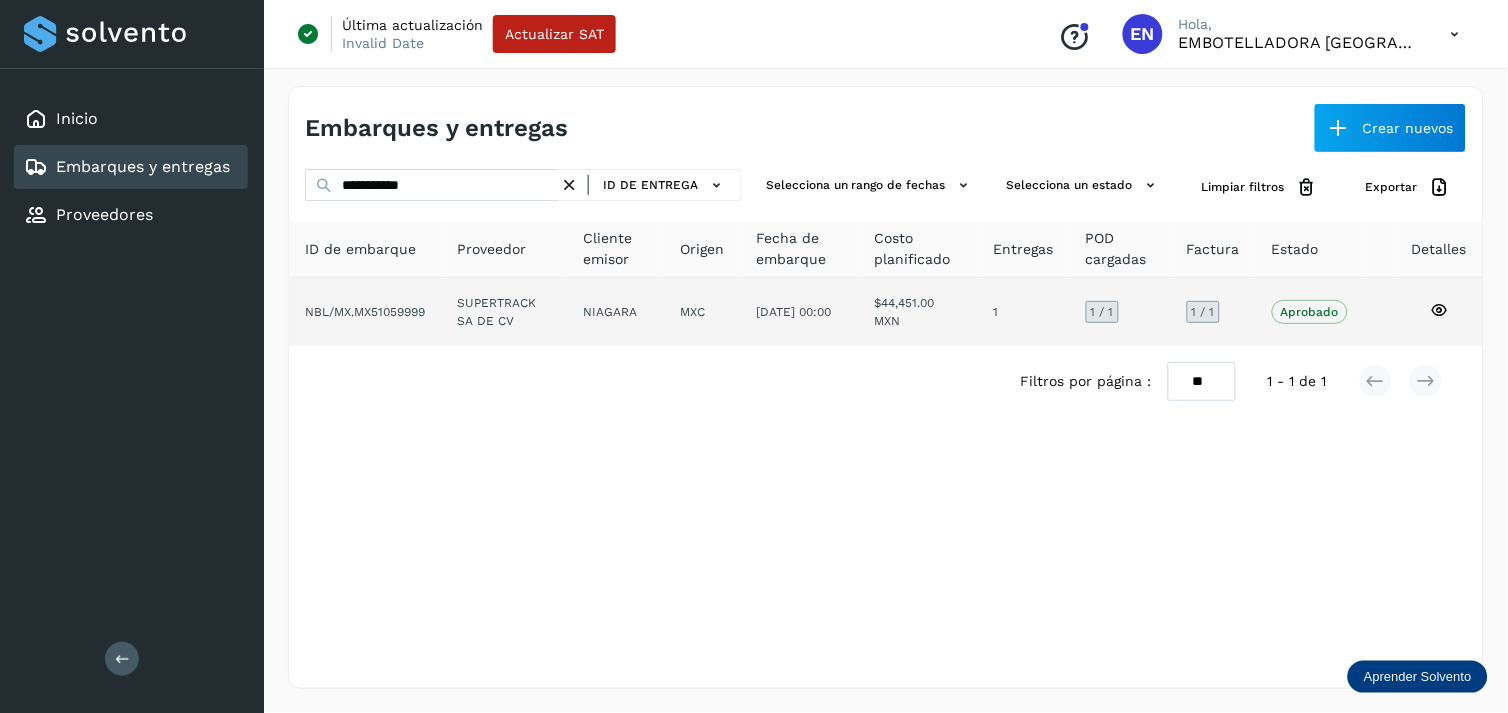 click on "SUPERTRACK SA DE CV" 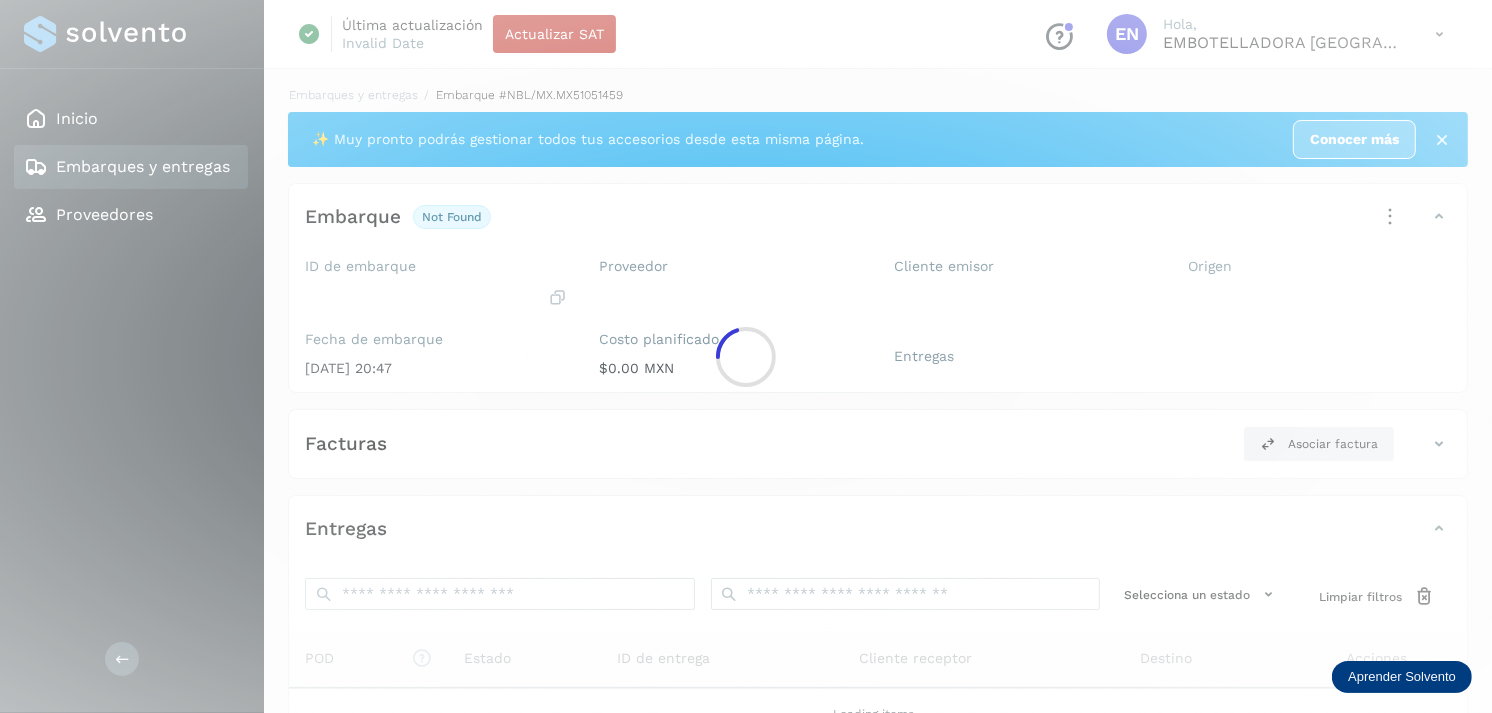 click 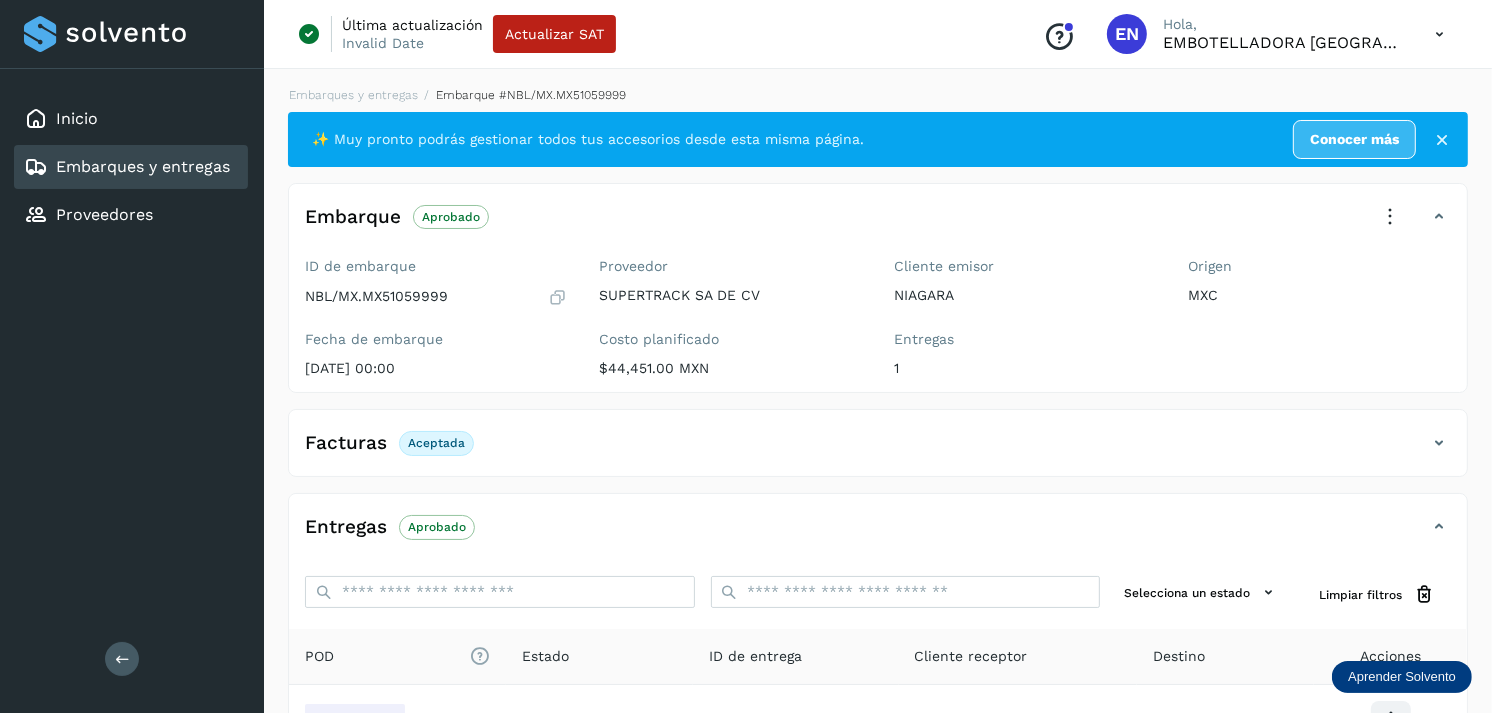 scroll, scrollTop: 101, scrollLeft: 0, axis: vertical 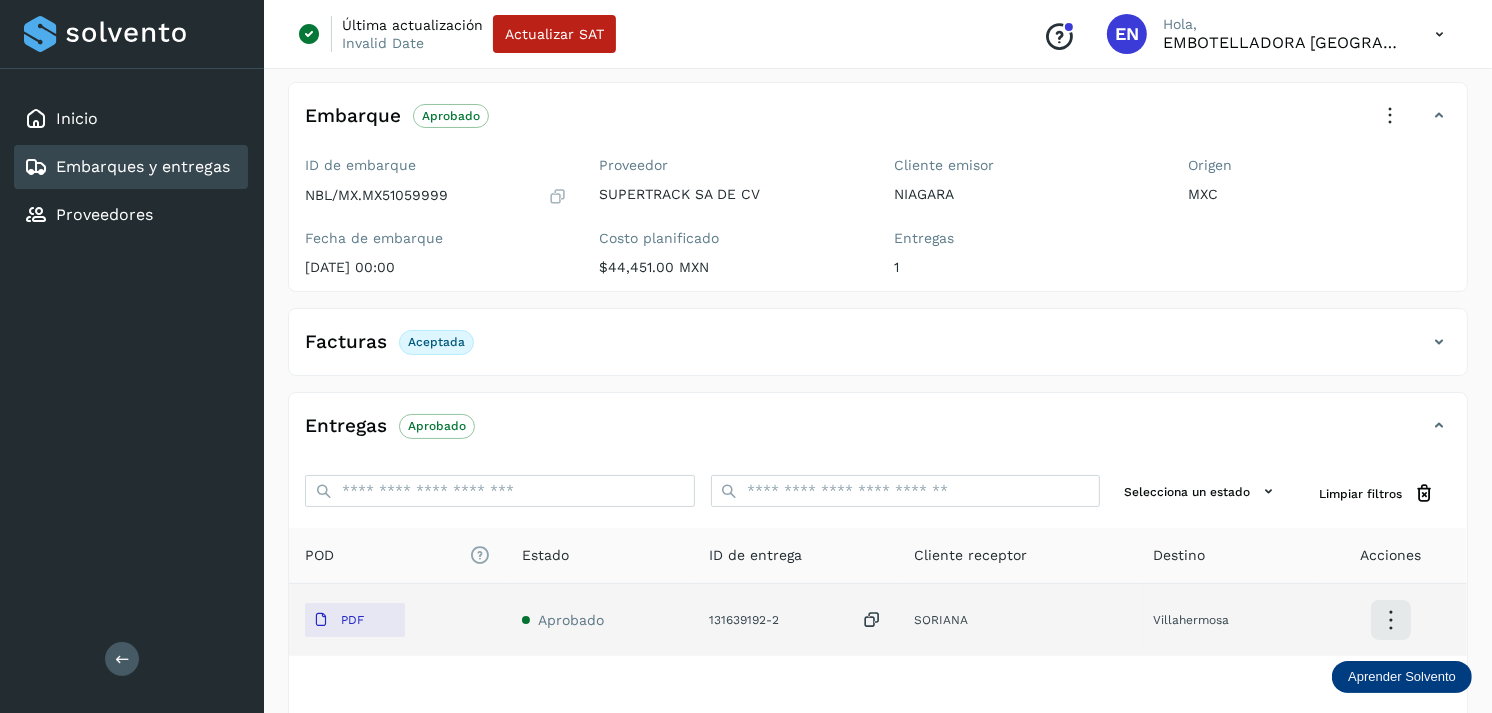 click on "PDF" 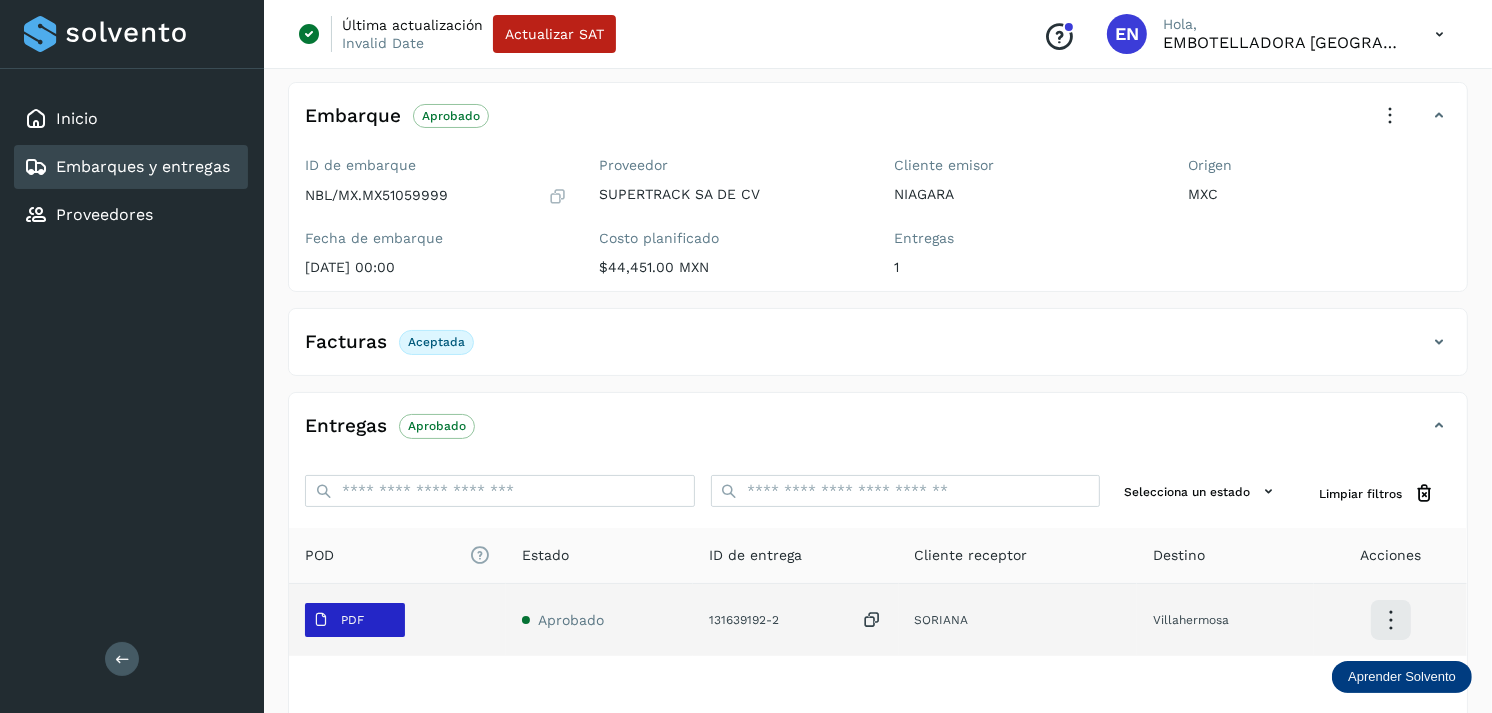 click on "PDF" at bounding box center [338, 620] 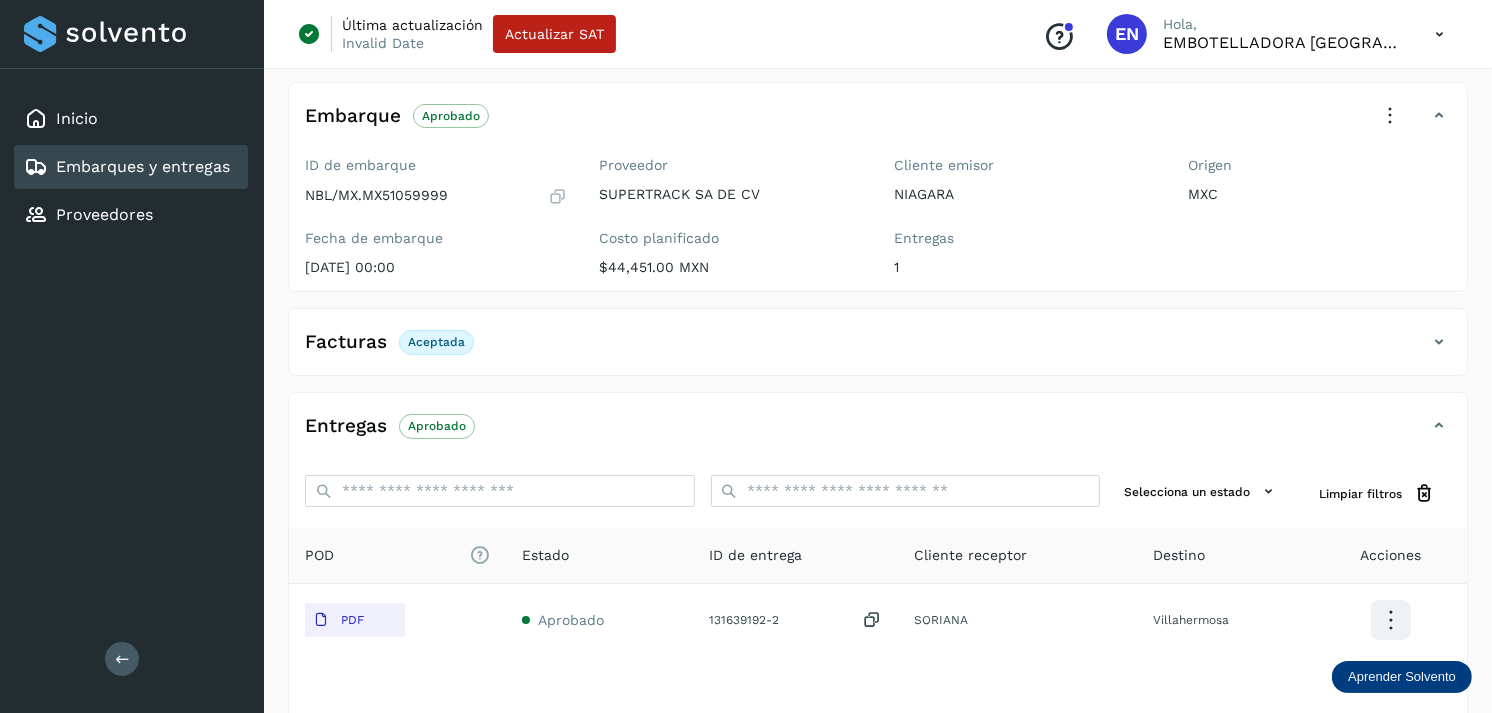 type 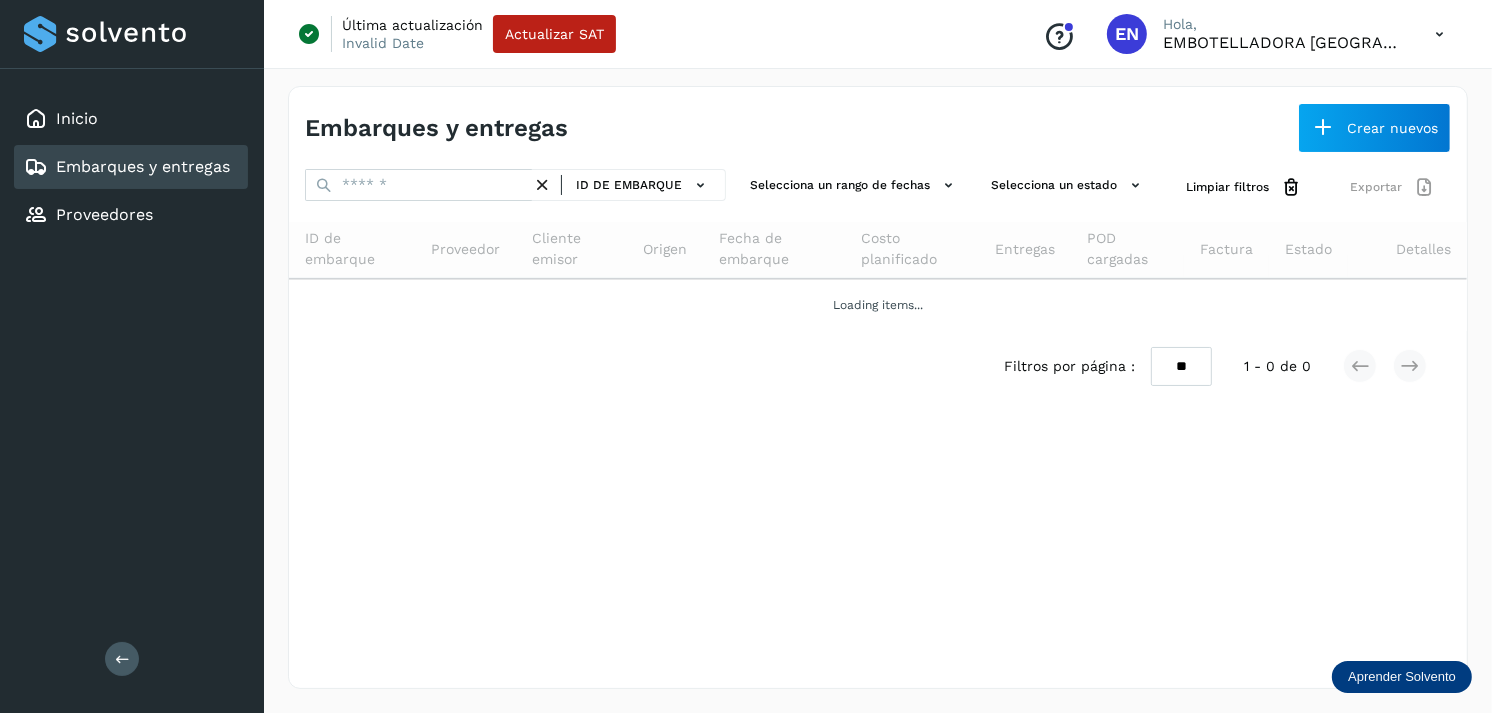 scroll, scrollTop: 0, scrollLeft: 0, axis: both 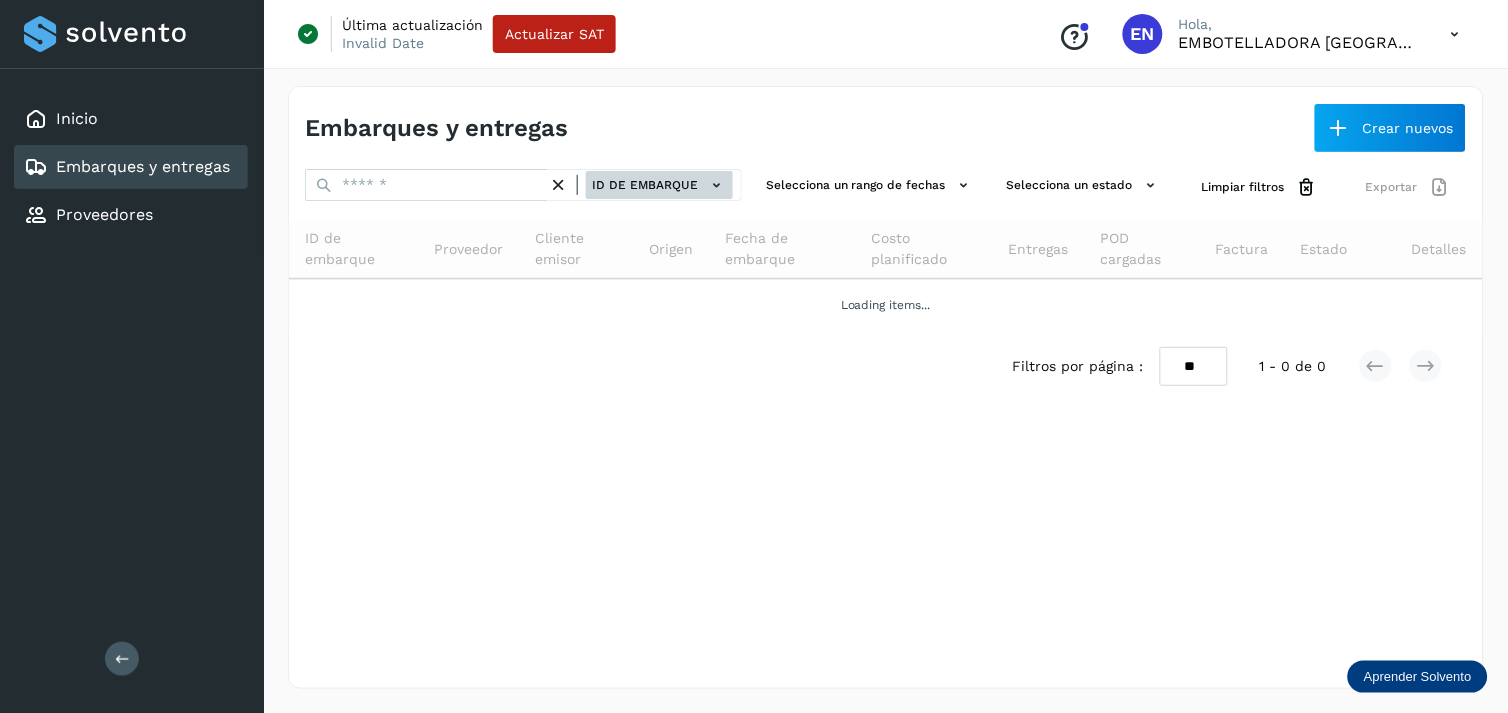 click on "ID de embarque" at bounding box center [659, 185] 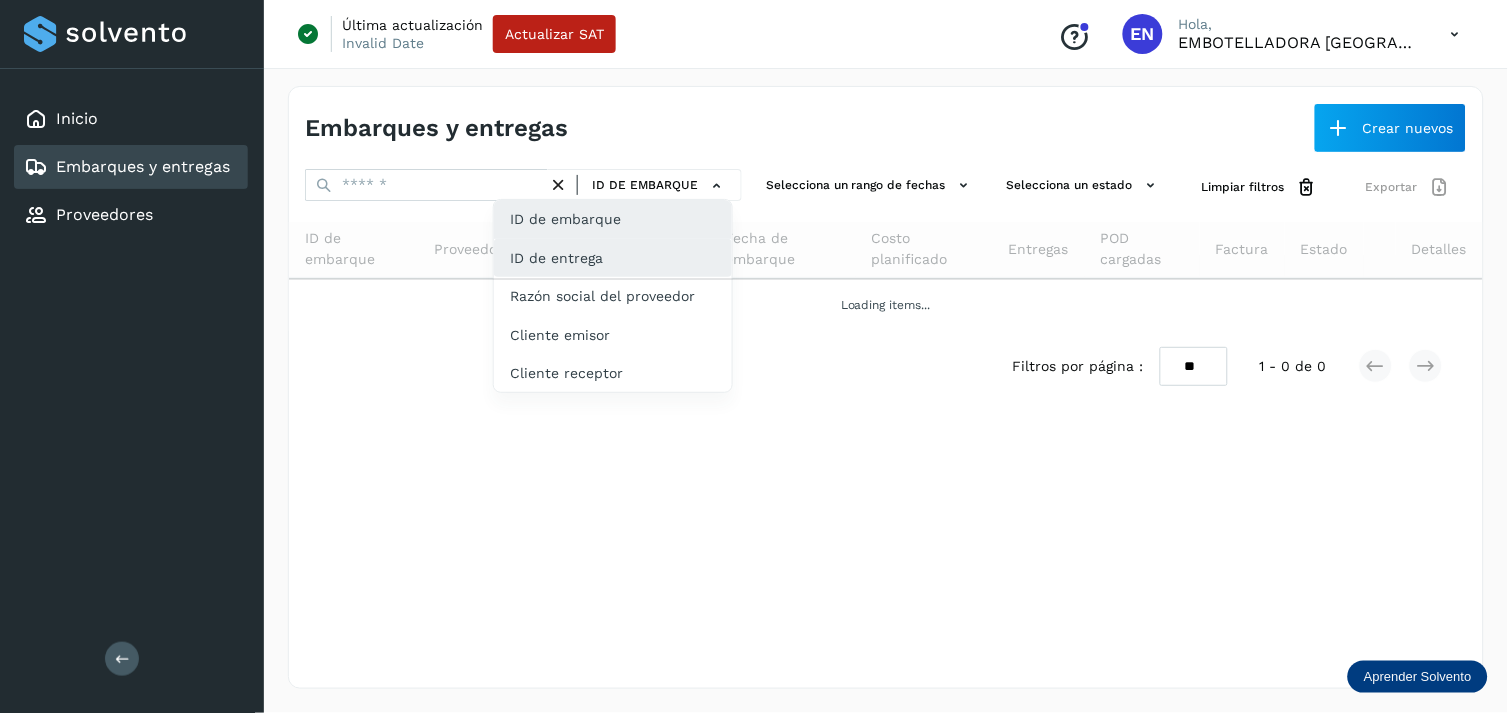 click on "ID de entrega" 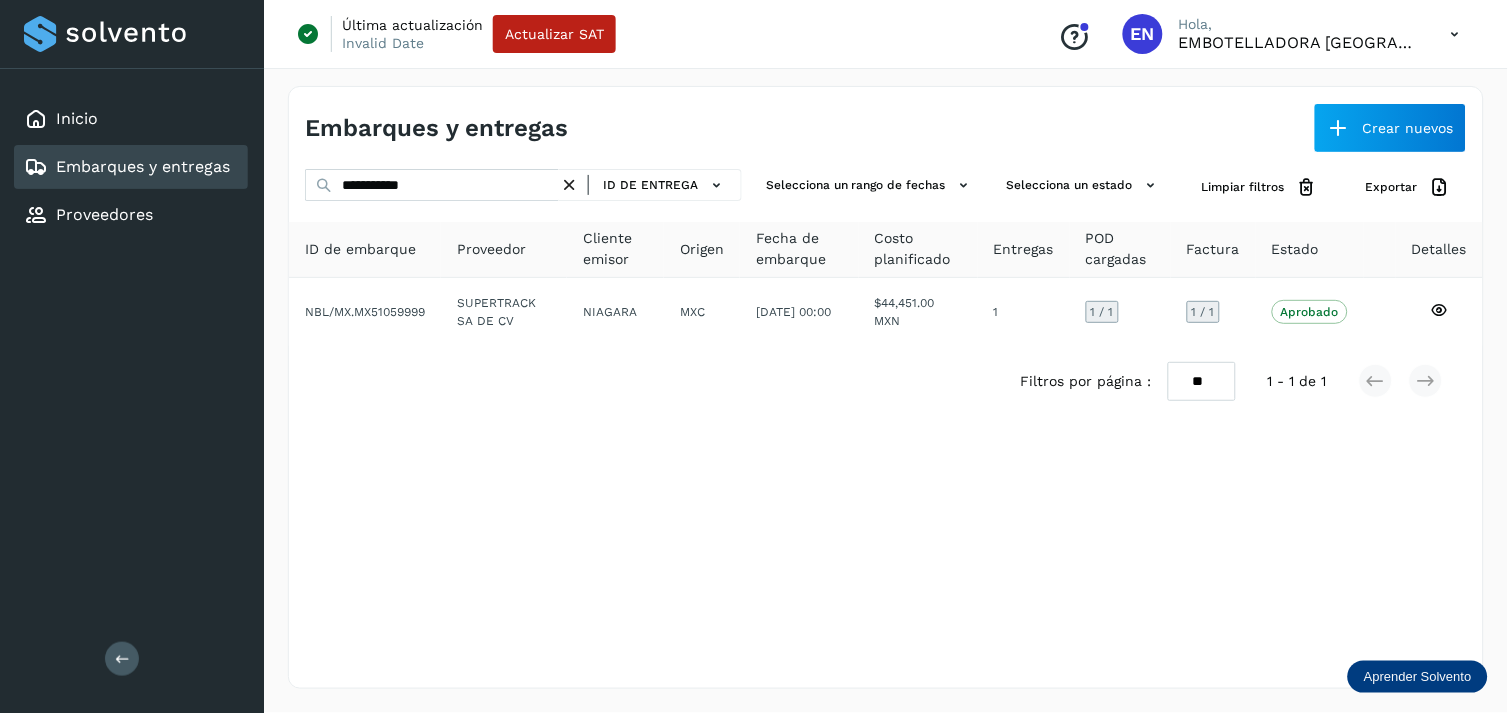 click at bounding box center (569, 185) 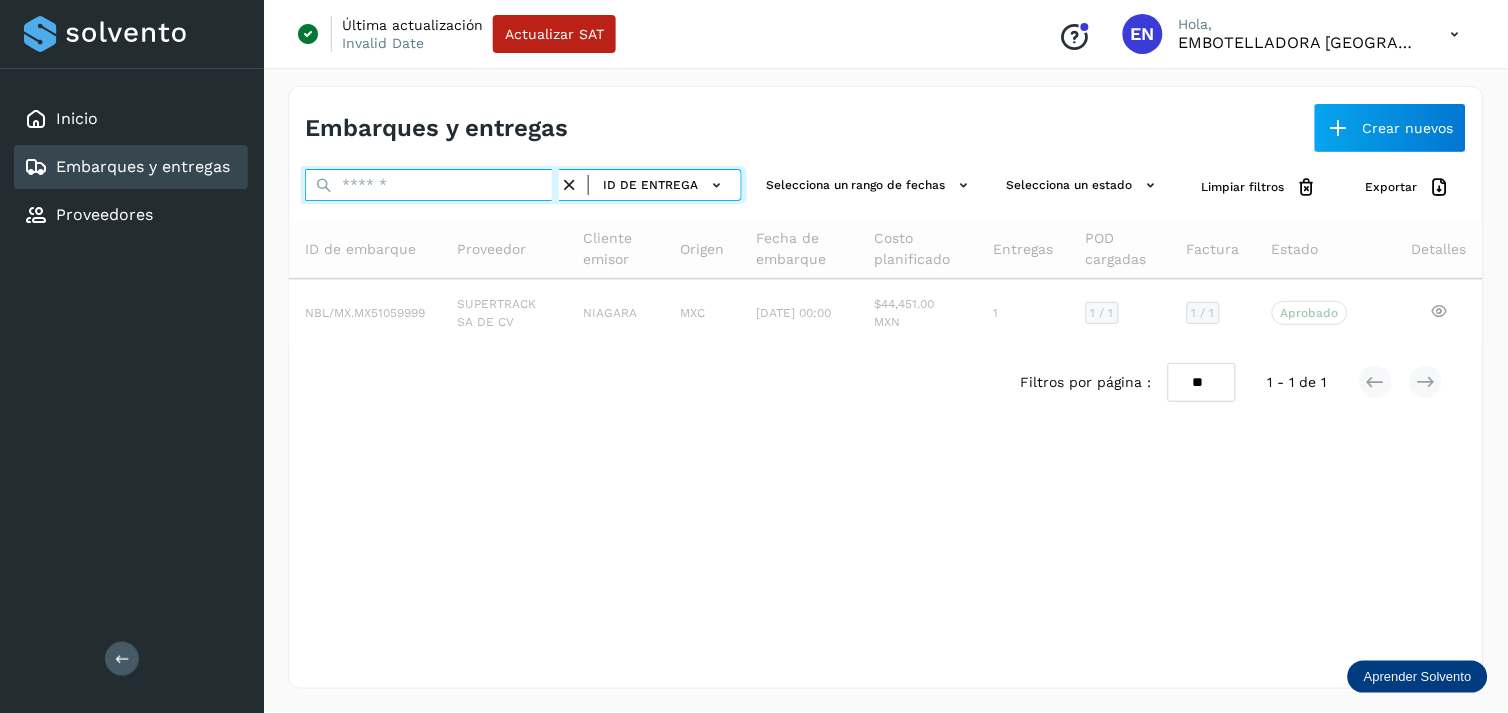 click at bounding box center [432, 185] 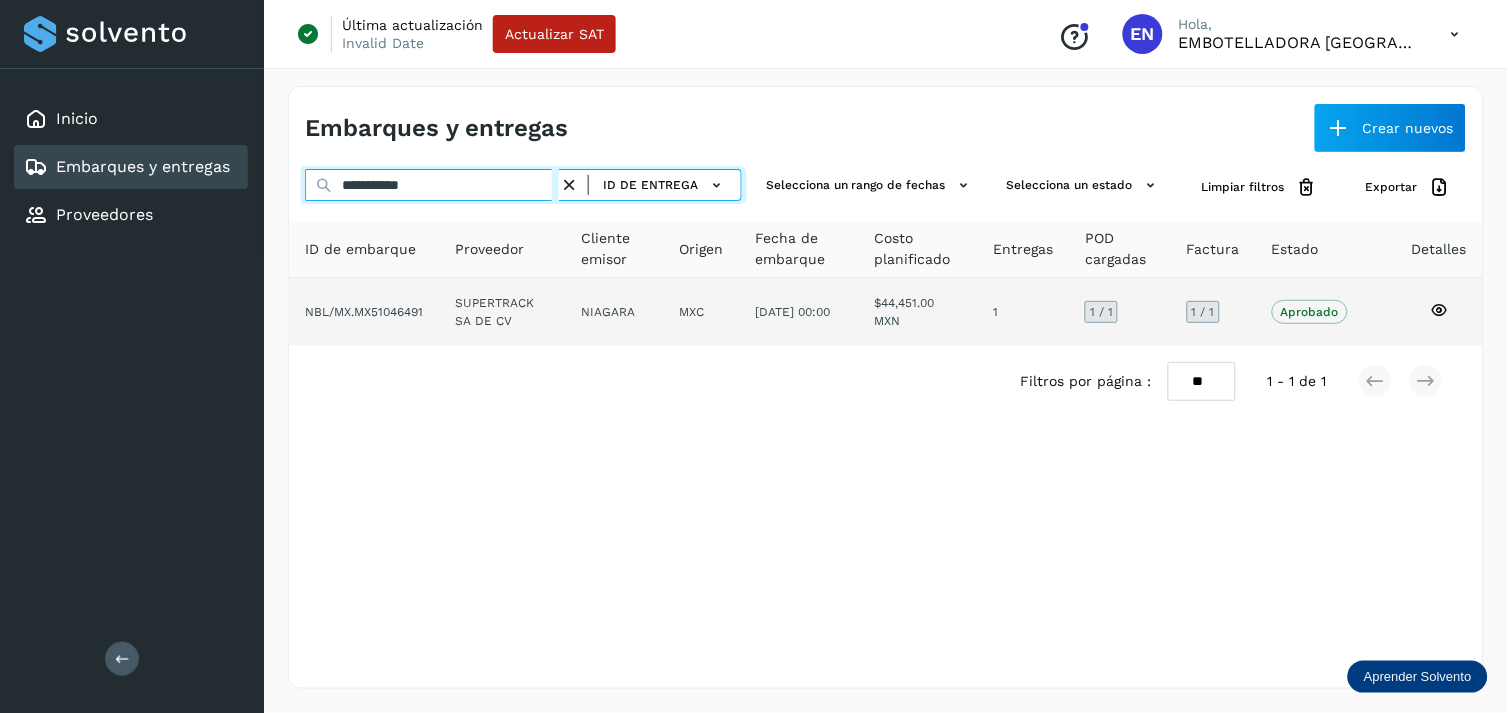 type on "**********" 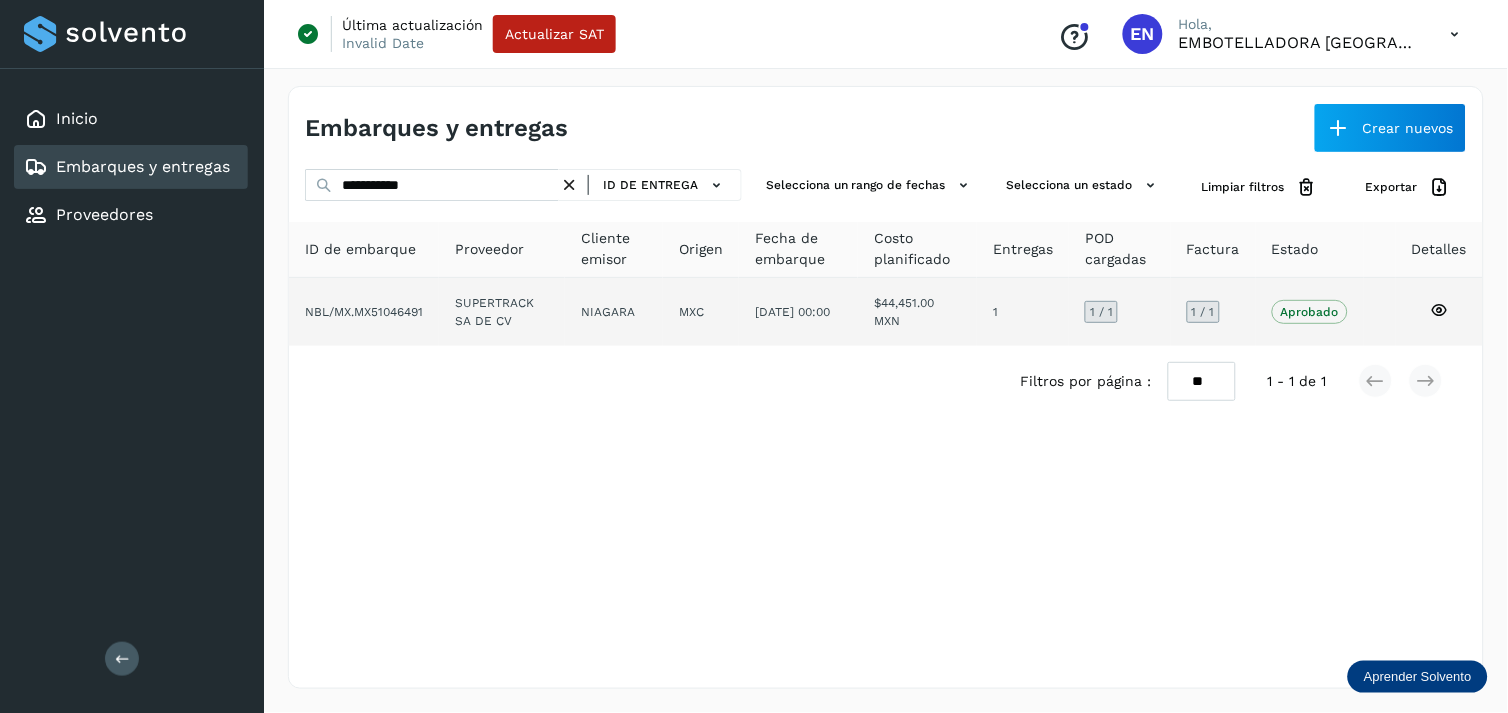 click on "SUPERTRACK SA DE CV" 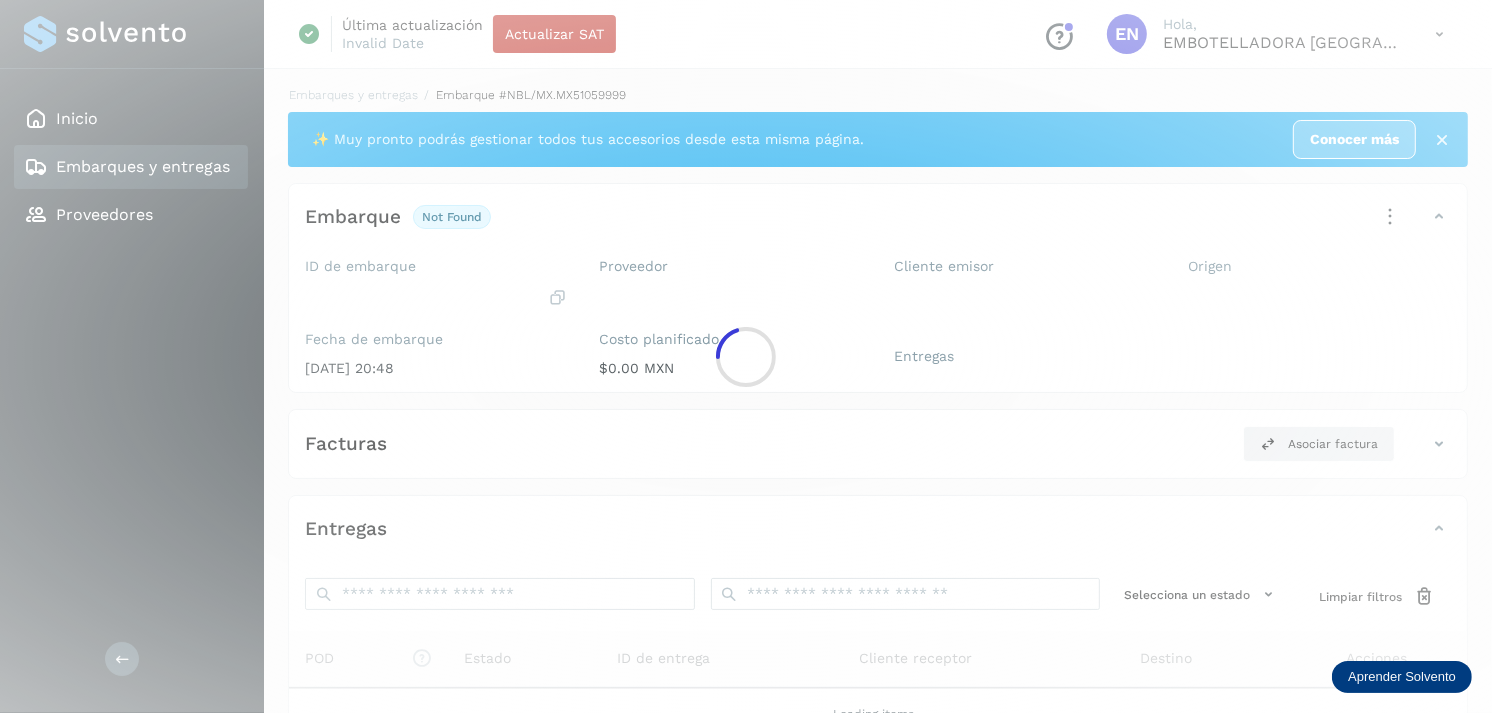 click 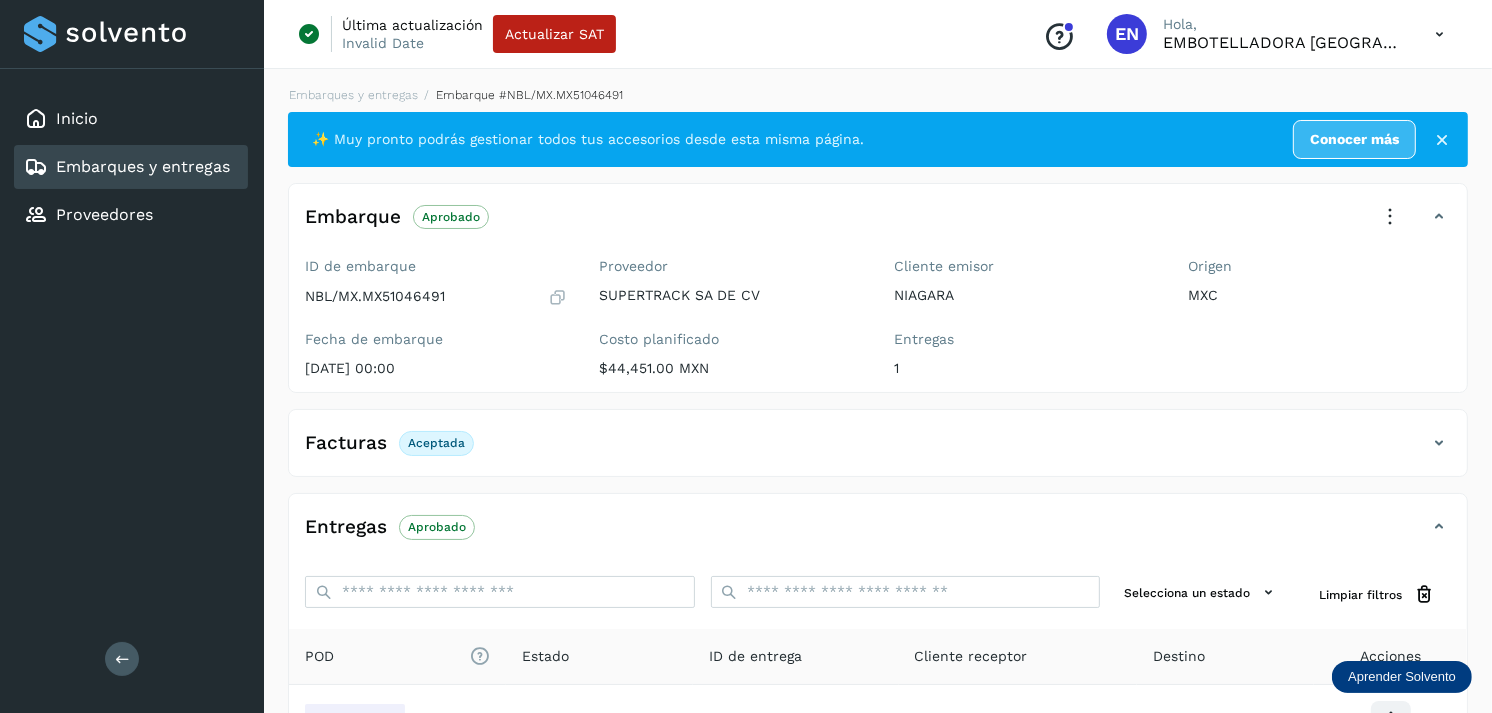 scroll, scrollTop: 241, scrollLeft: 0, axis: vertical 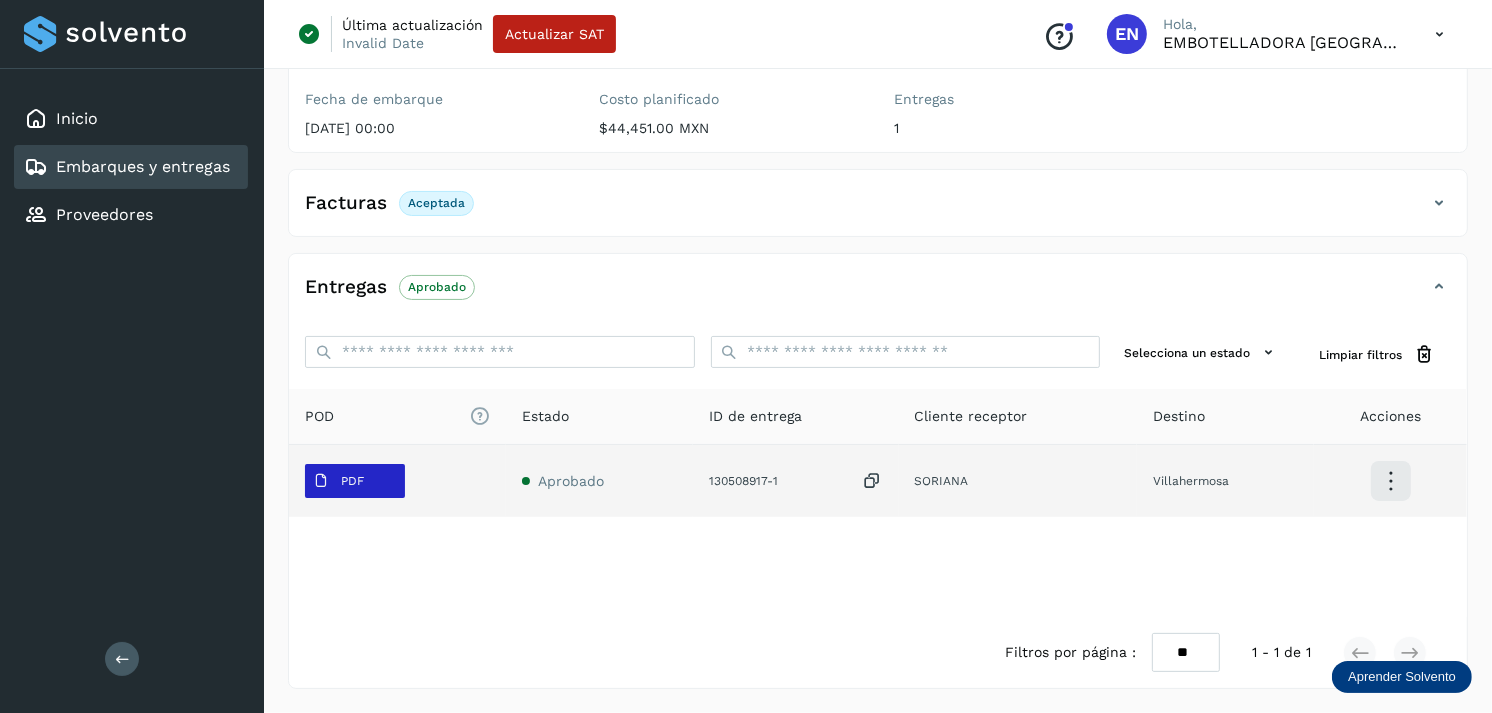 click on "PDF" at bounding box center (352, 481) 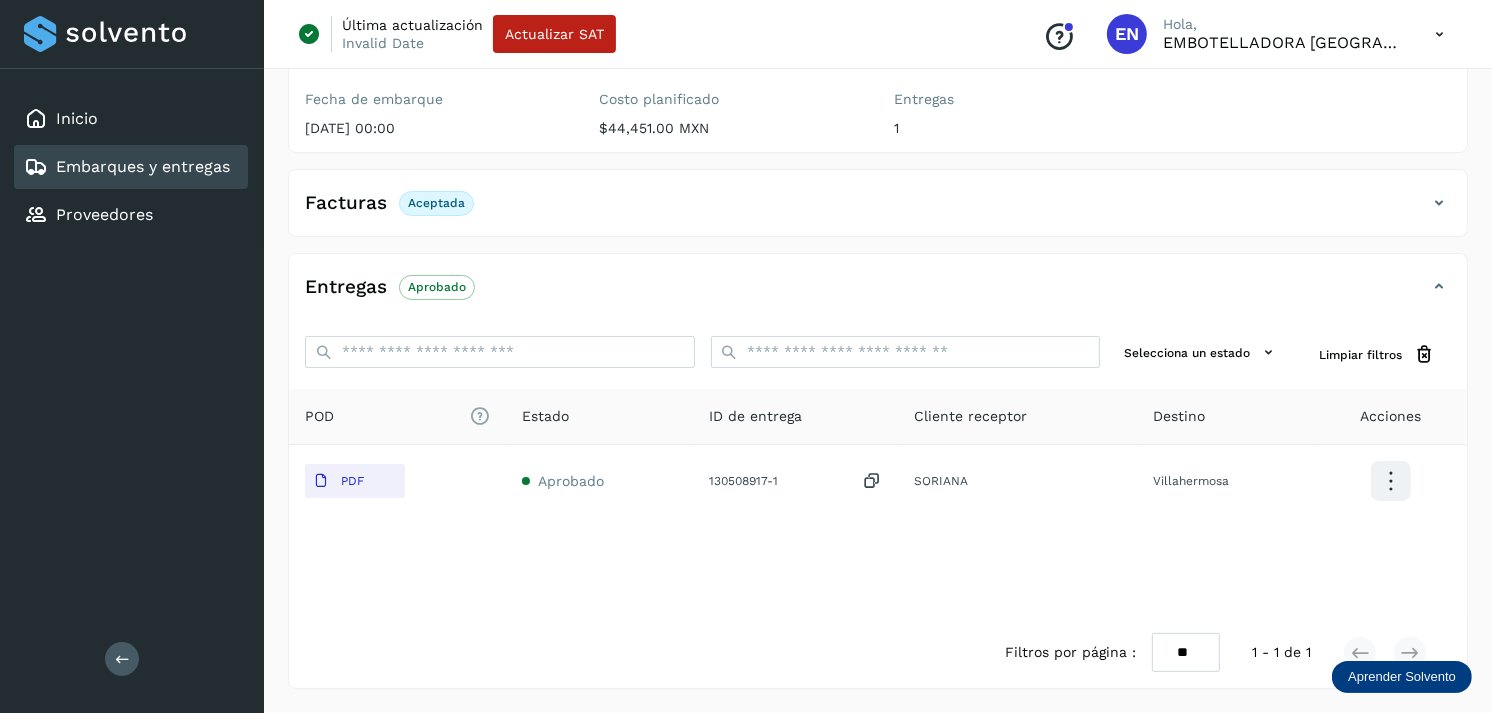 click on "Embarques y entregas" at bounding box center [143, 166] 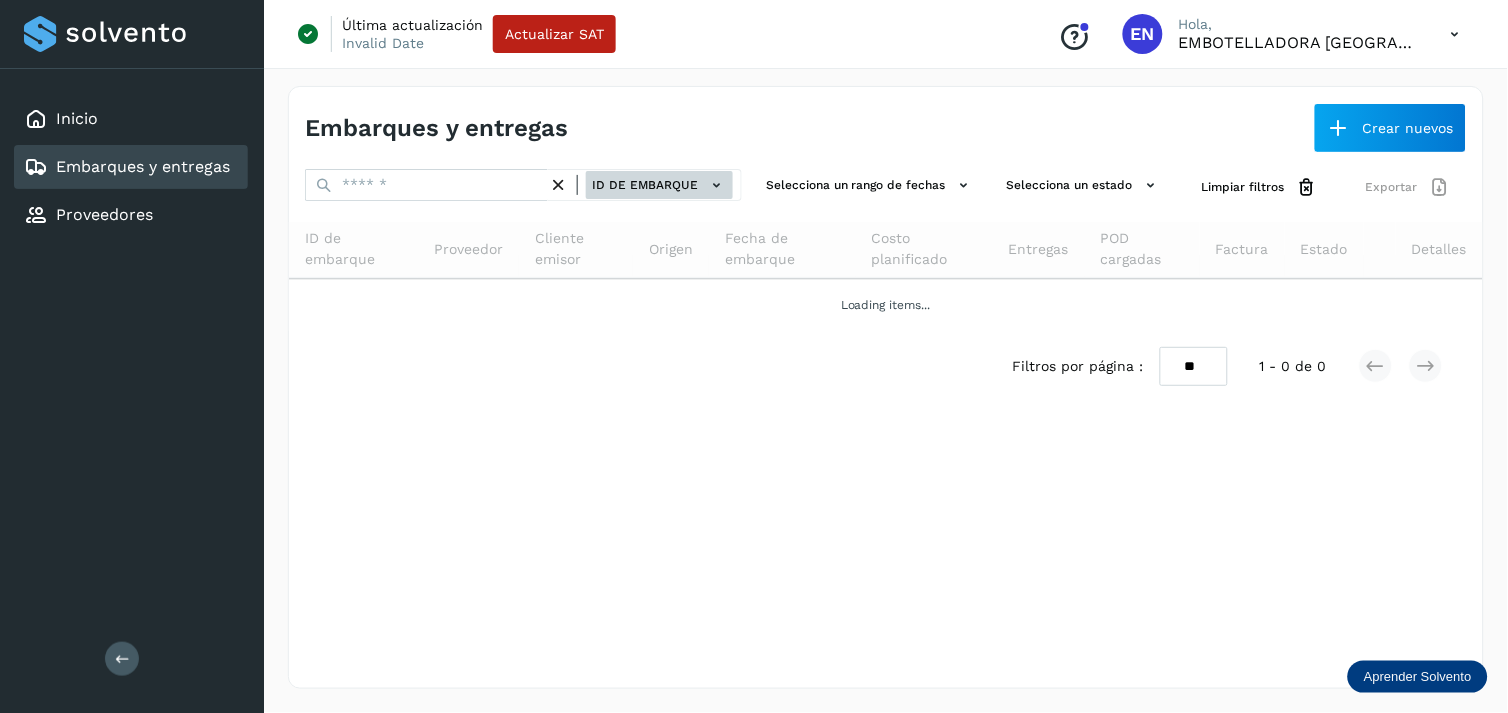 click on "Embarques y entregas Crear nuevos ID de embarque Selecciona un rango de fechas  Selecciona un estado Limpiar filtros Exportar ID de embarque Proveedor Cliente emisor Origen Fecha de embarque Costo planificado Entregas POD cargadas Factura Estado Detalles Loading items... Filtros por página : ** ** ** 1 - 0 de 0" at bounding box center [886, 387] 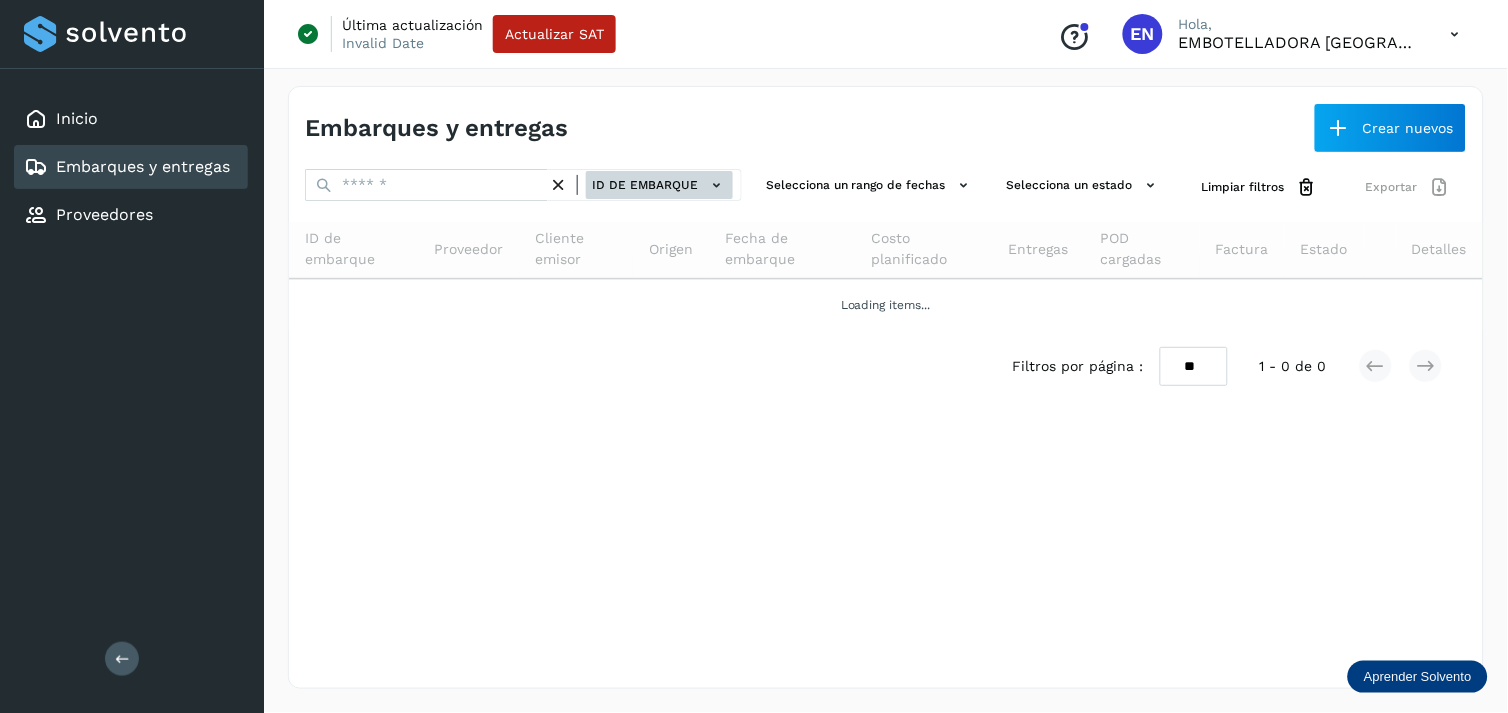 click on "ID de embarque" at bounding box center (659, 185) 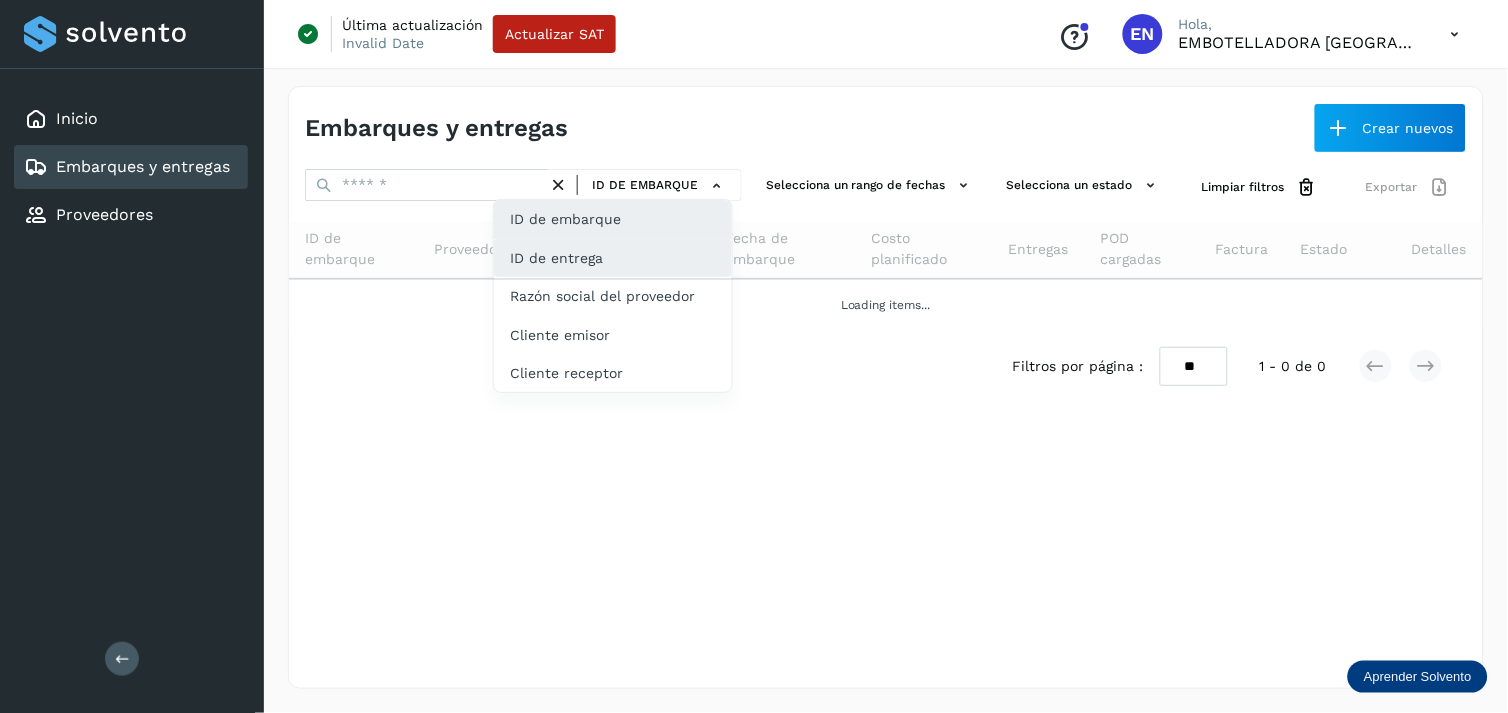 click on "ID de entrega" 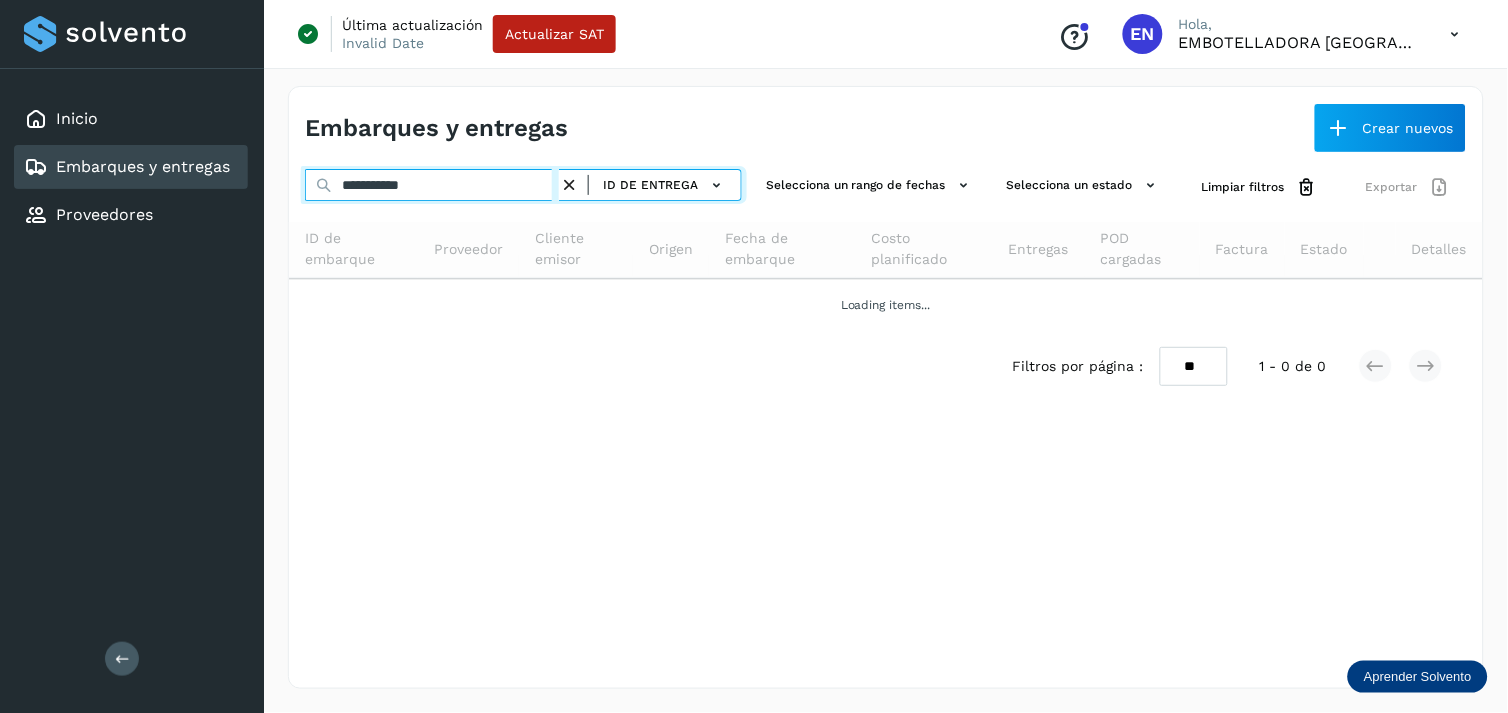 click on "**********" at bounding box center [432, 185] 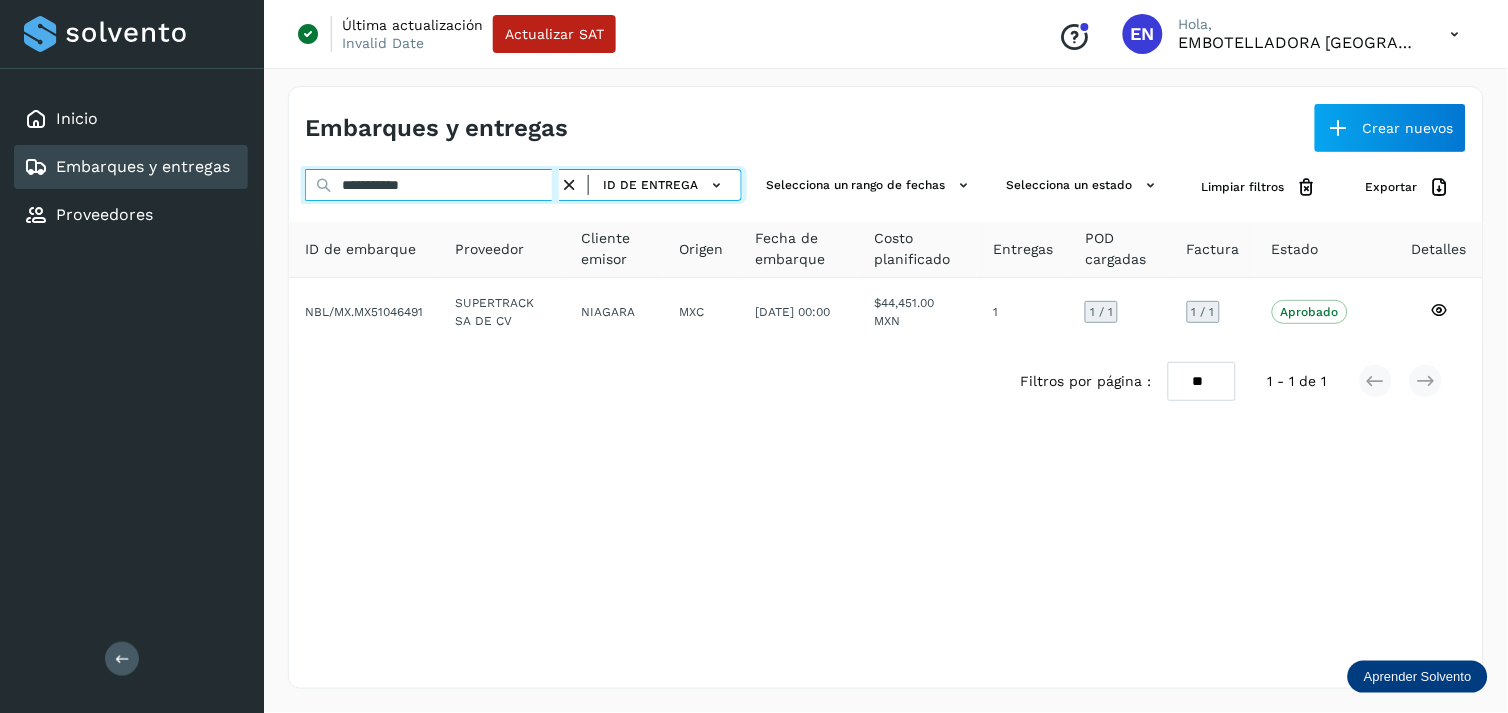 paste 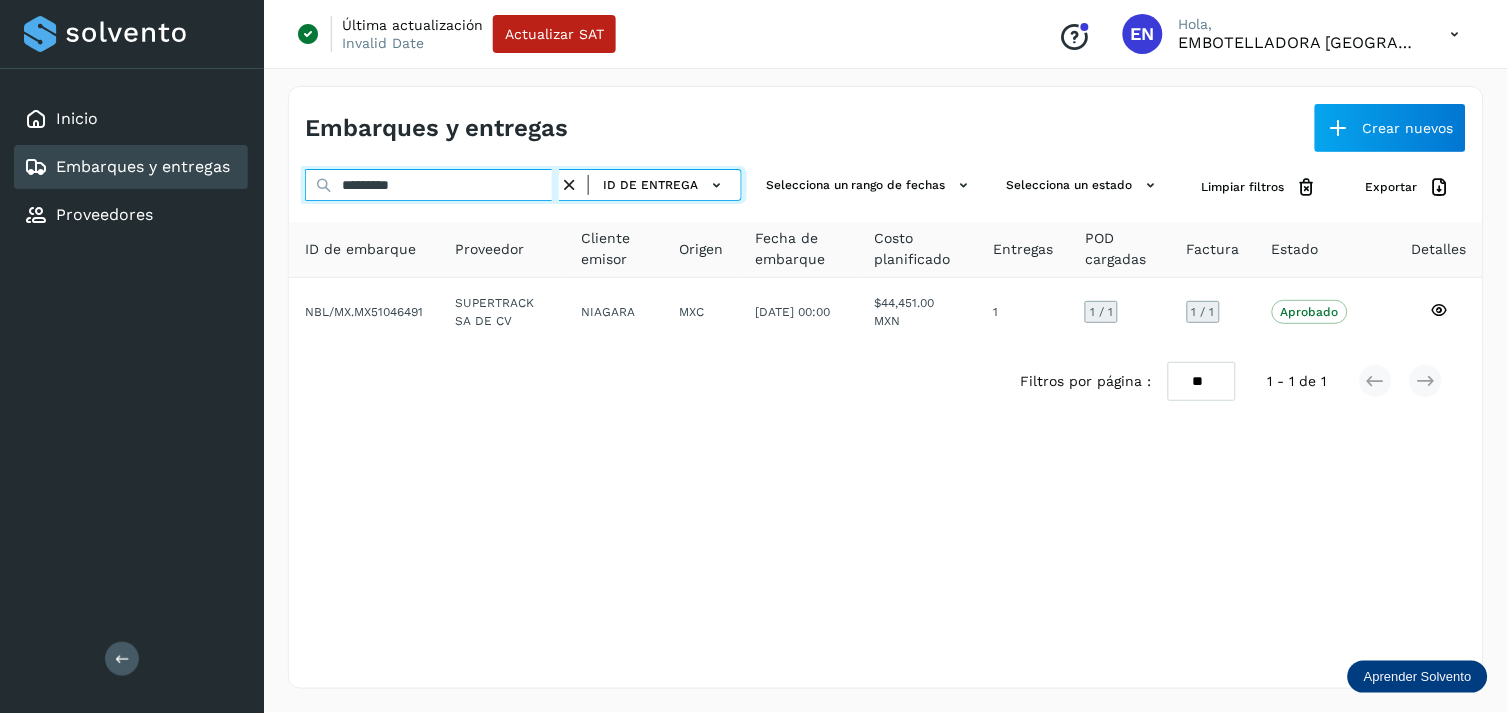 type on "*********" 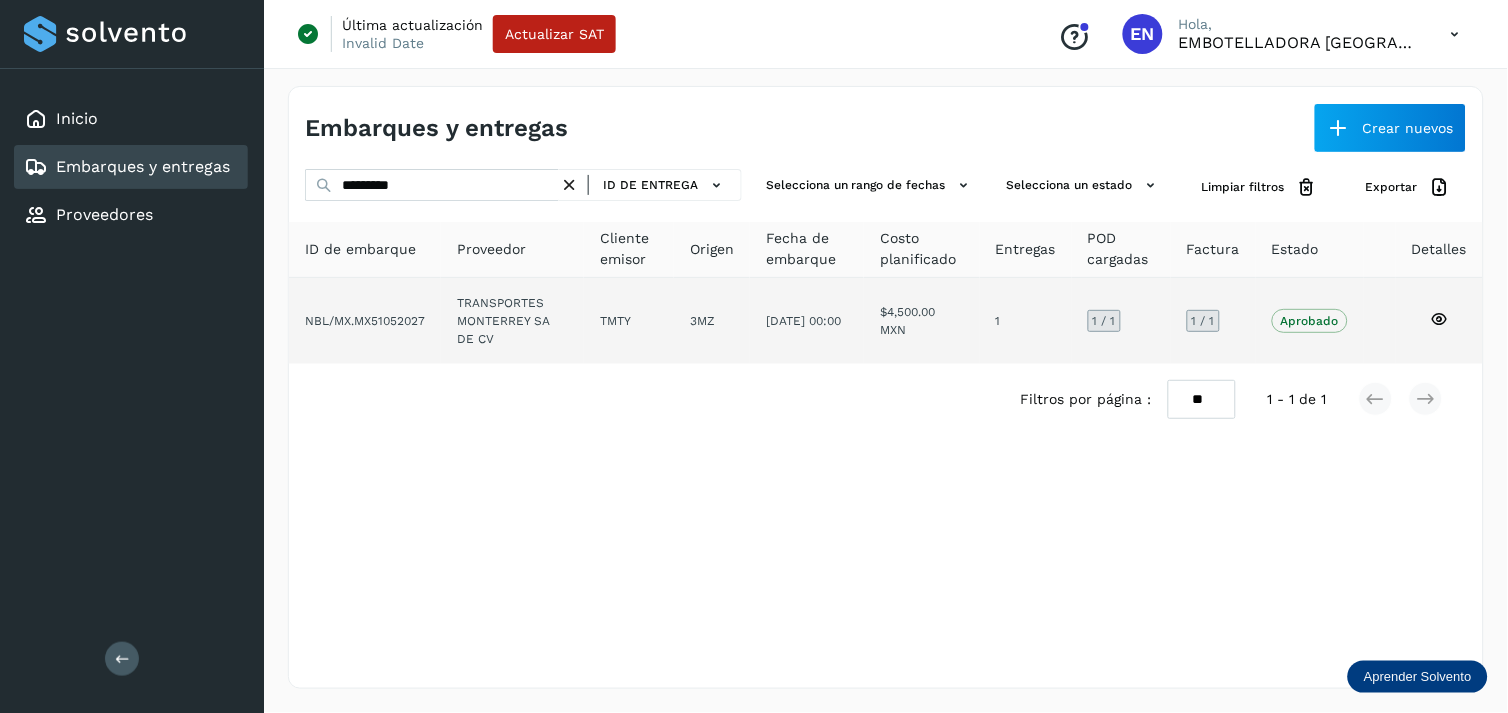 click on "TMTY" 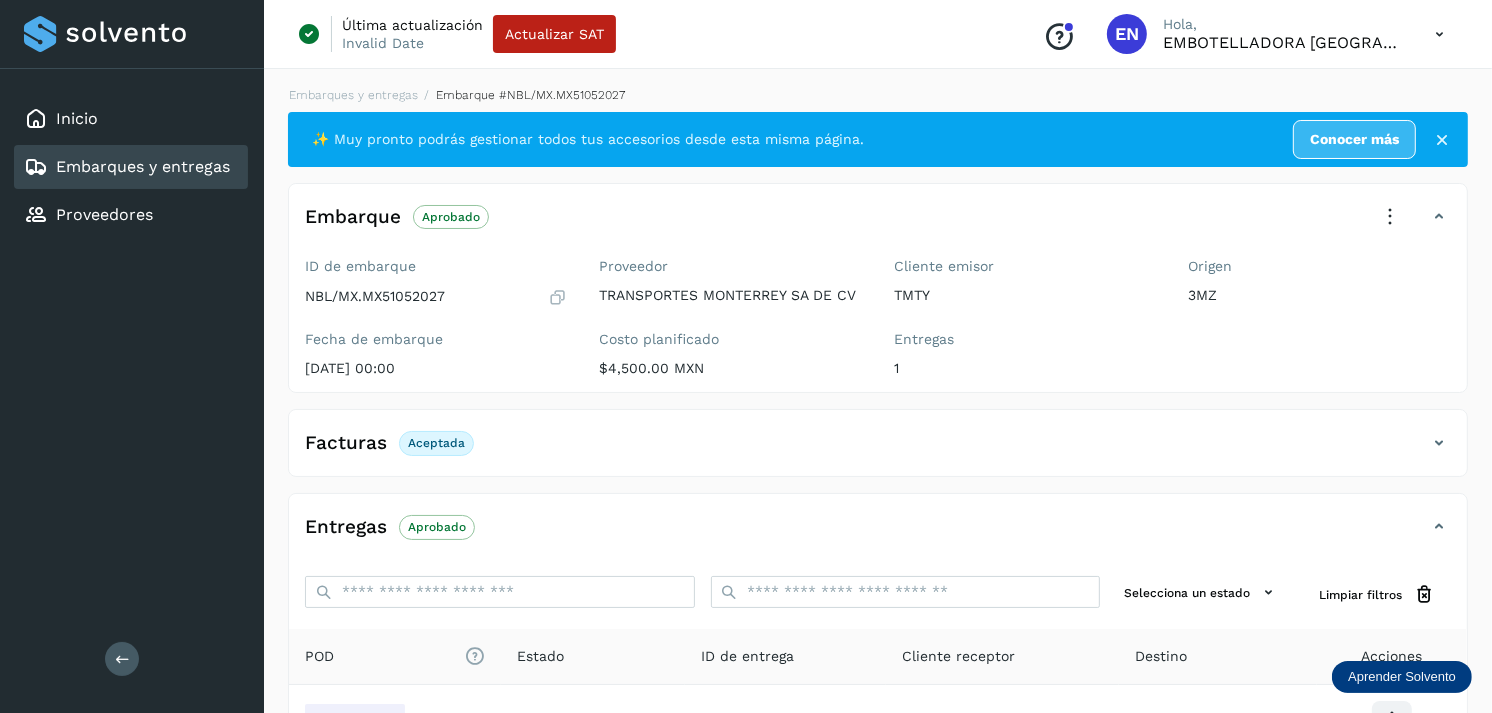 scroll, scrollTop: 241, scrollLeft: 0, axis: vertical 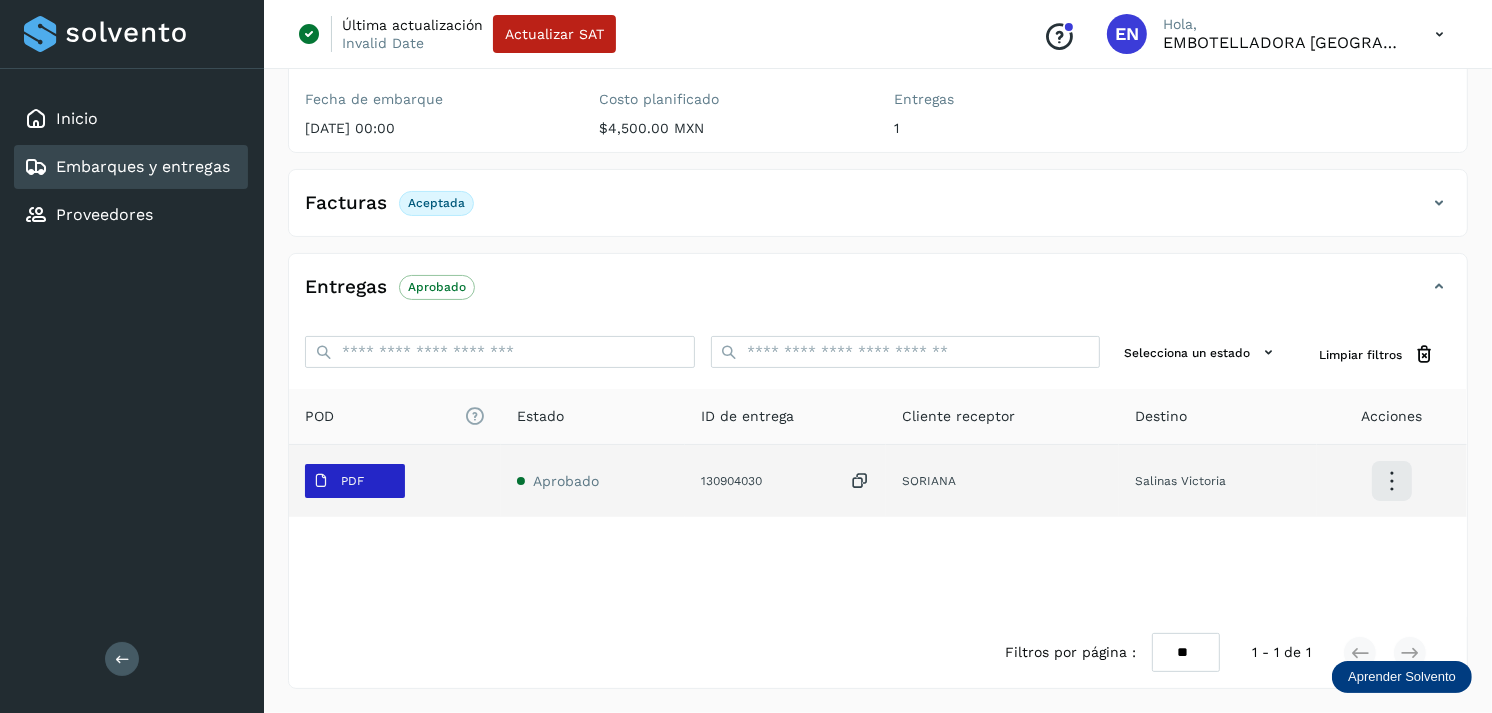 click on "PDF" at bounding box center (338, 481) 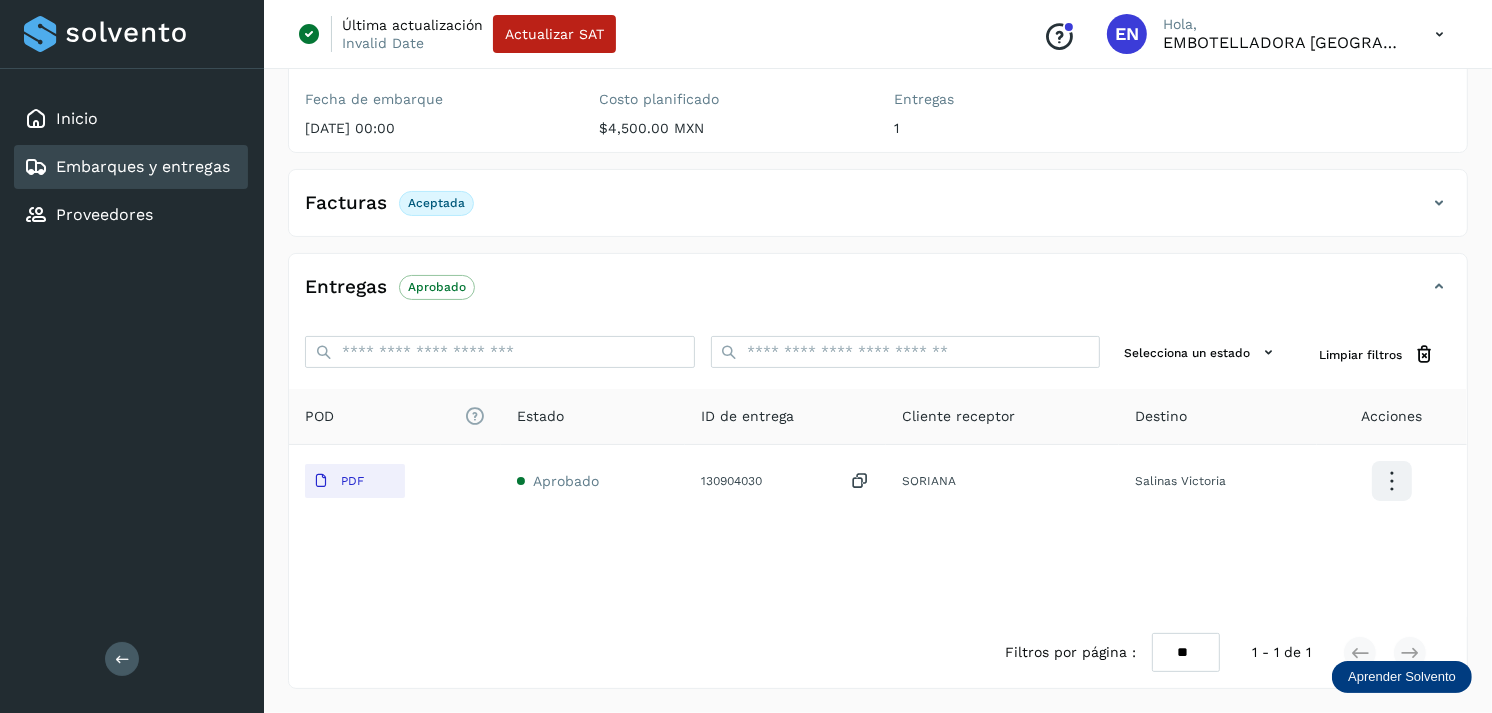 type 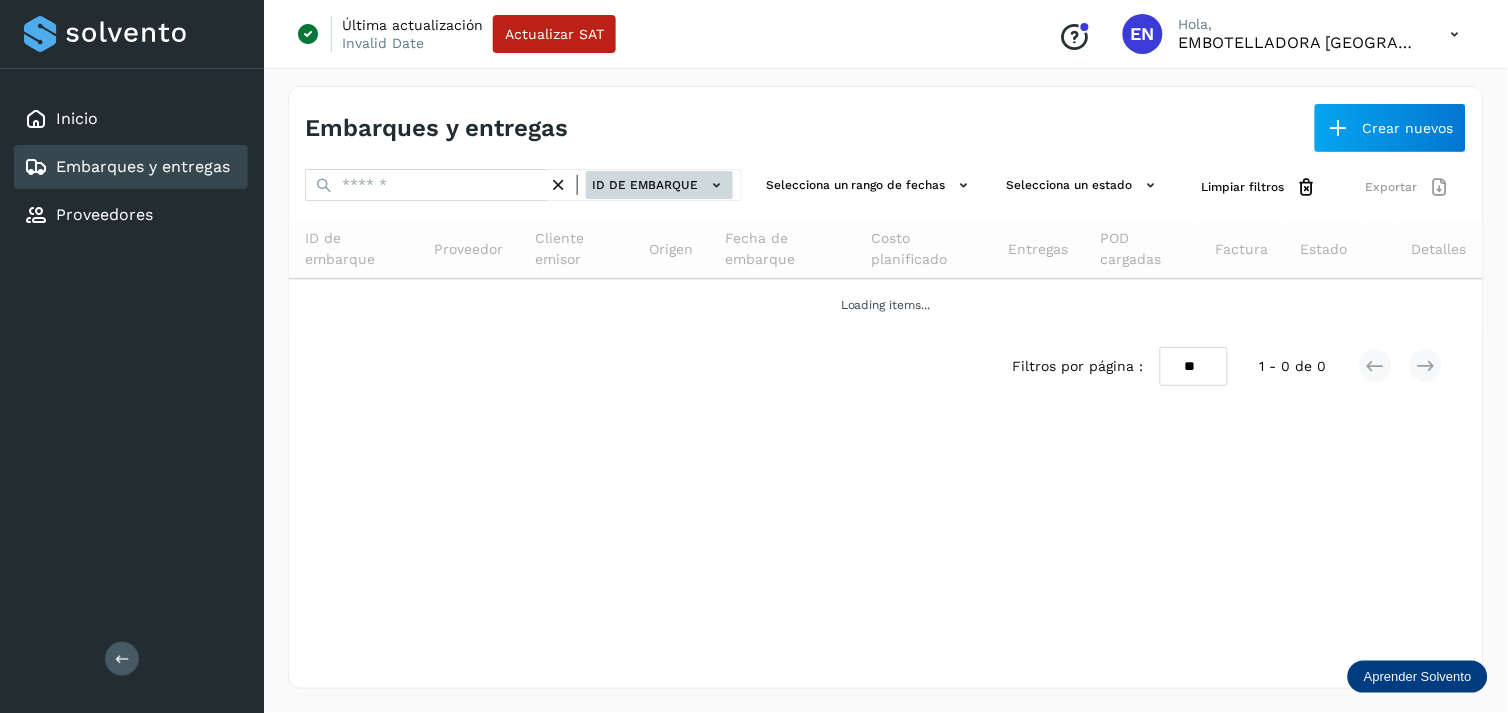 click on "ID de embarque" 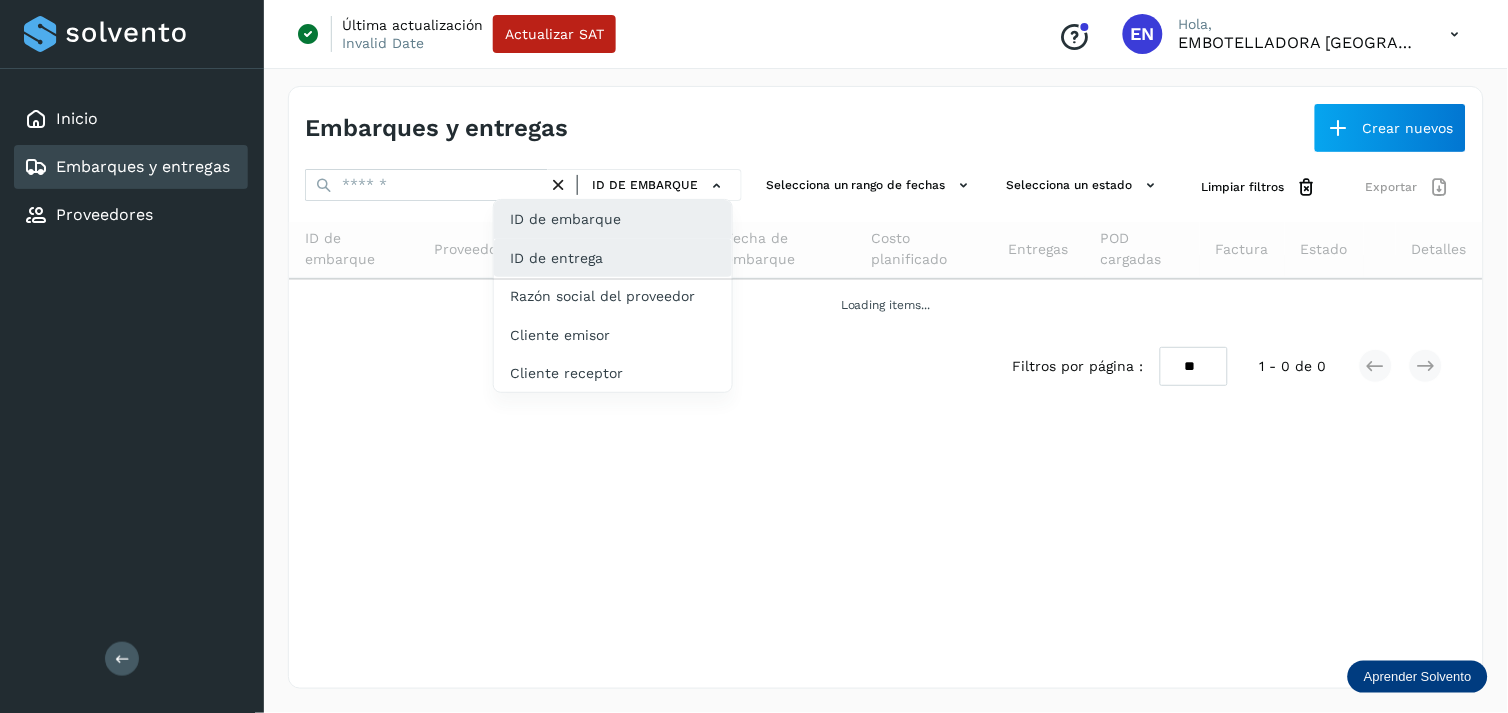 click on "ID de entrega" 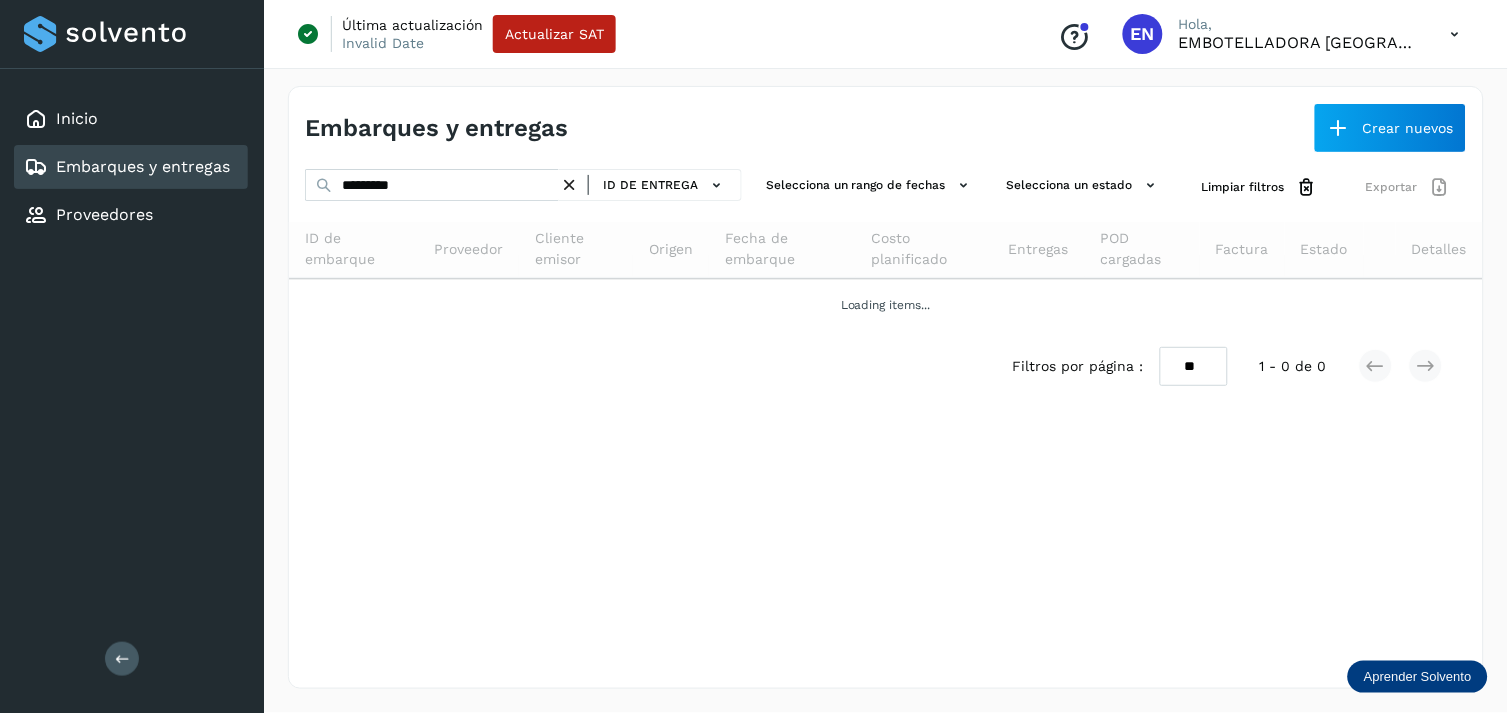 click at bounding box center [569, 185] 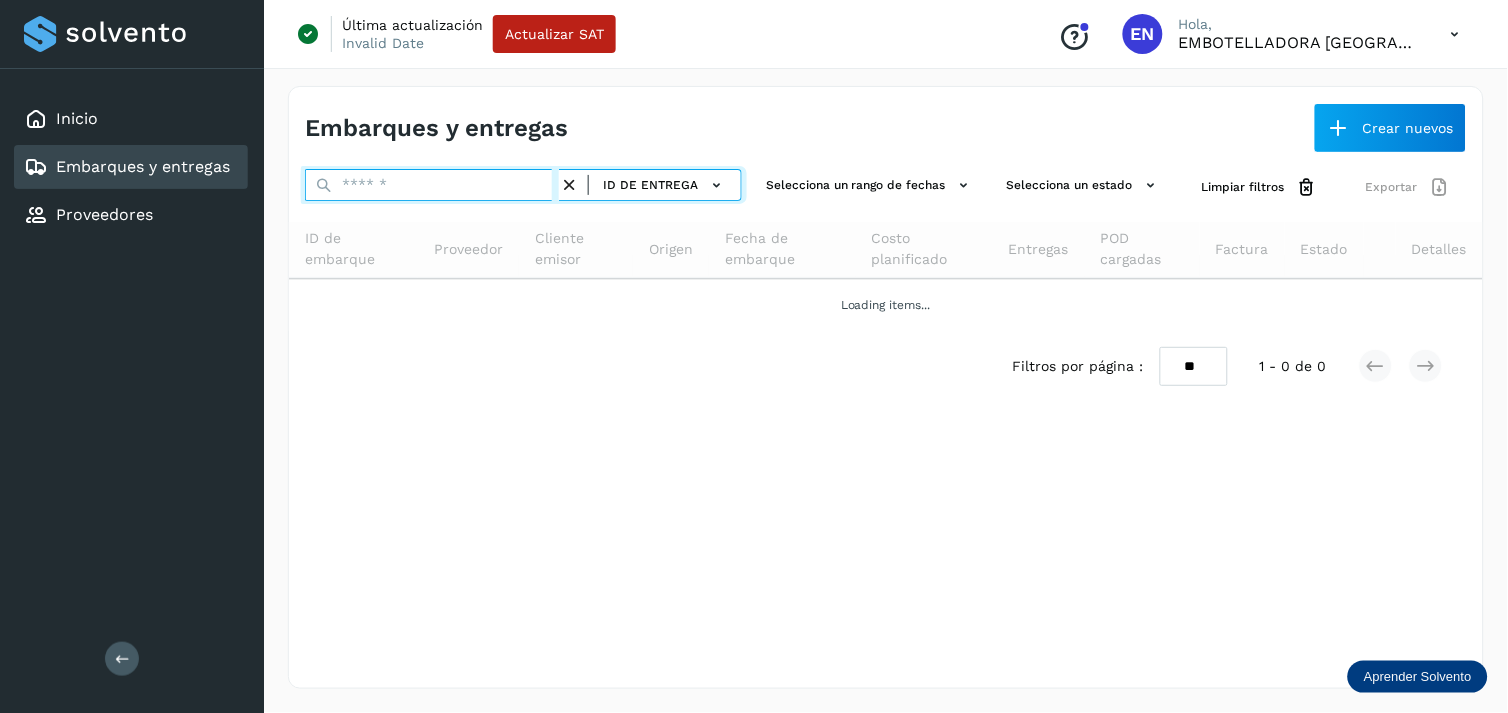 click at bounding box center [432, 185] 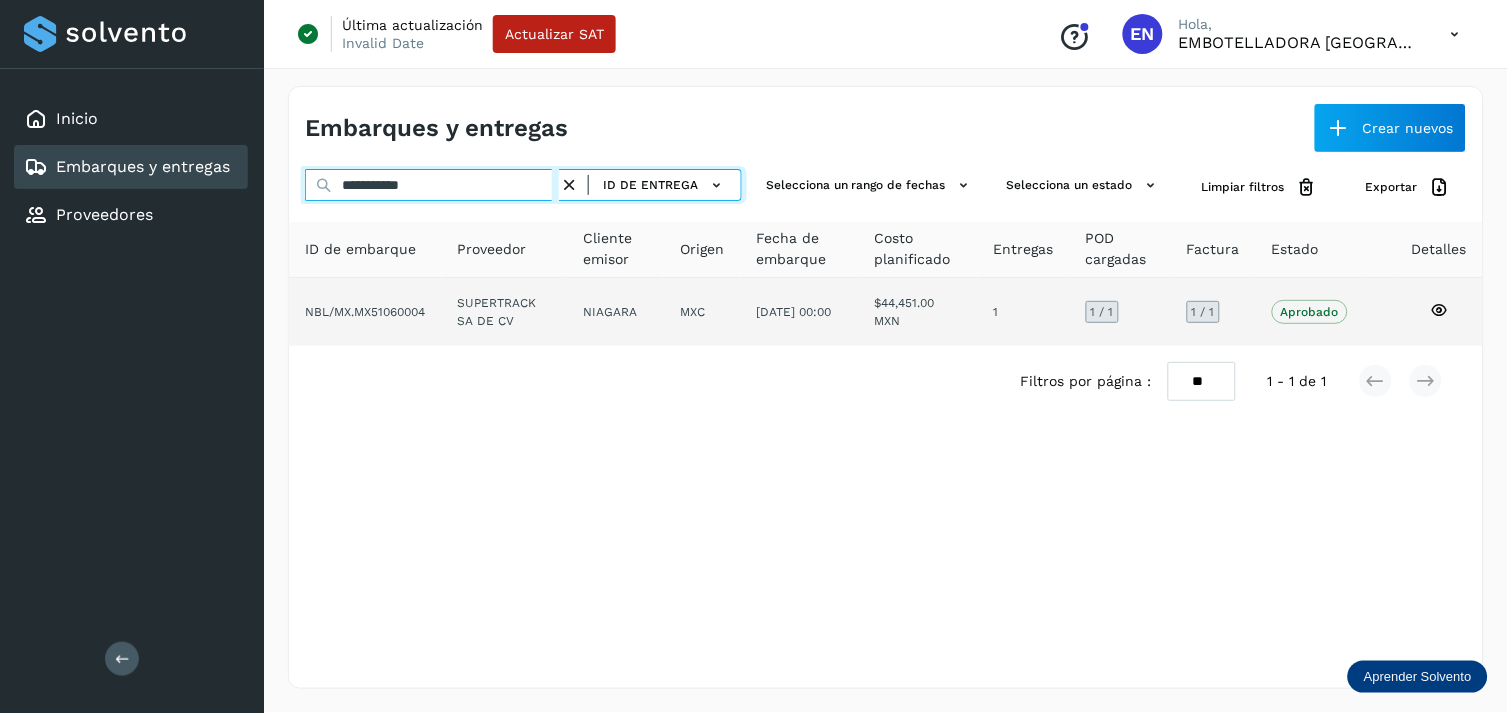type on "**********" 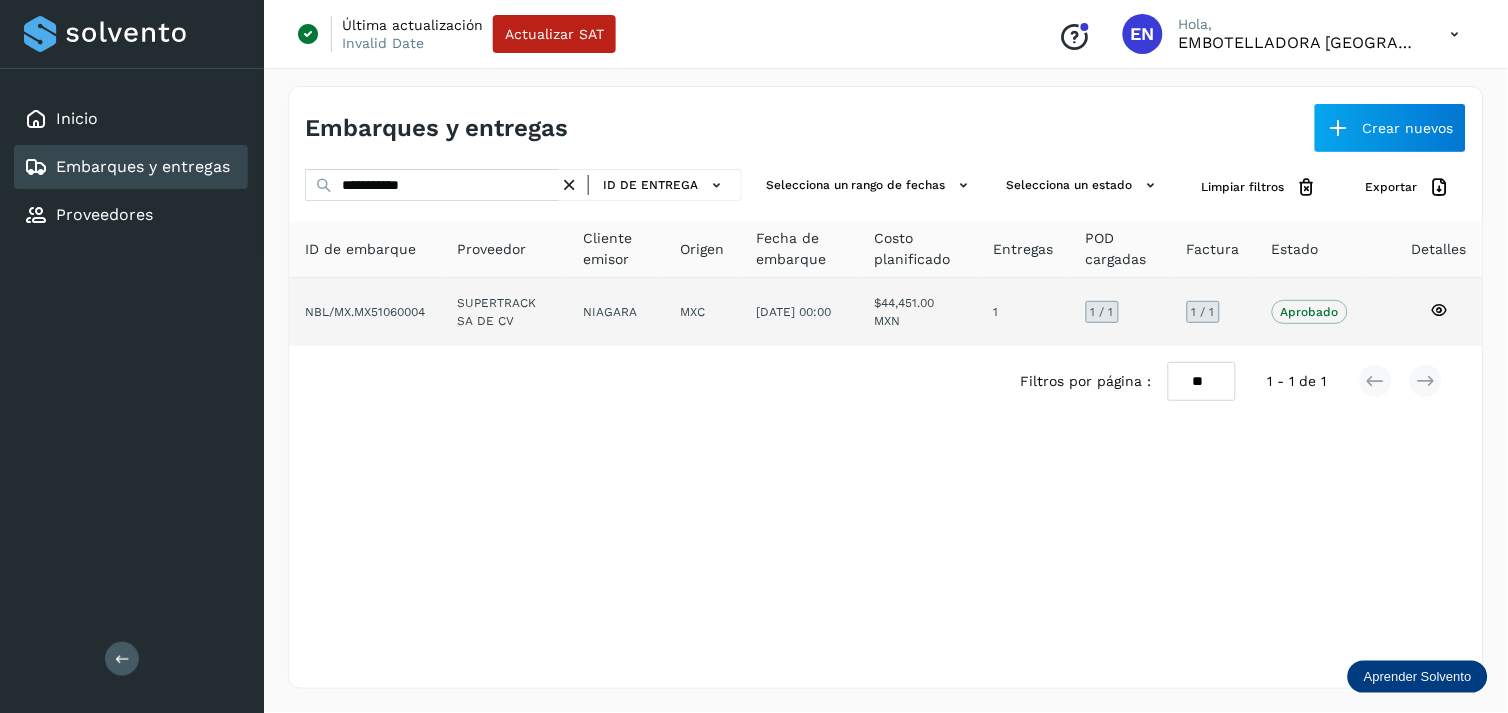 click on "MXC" 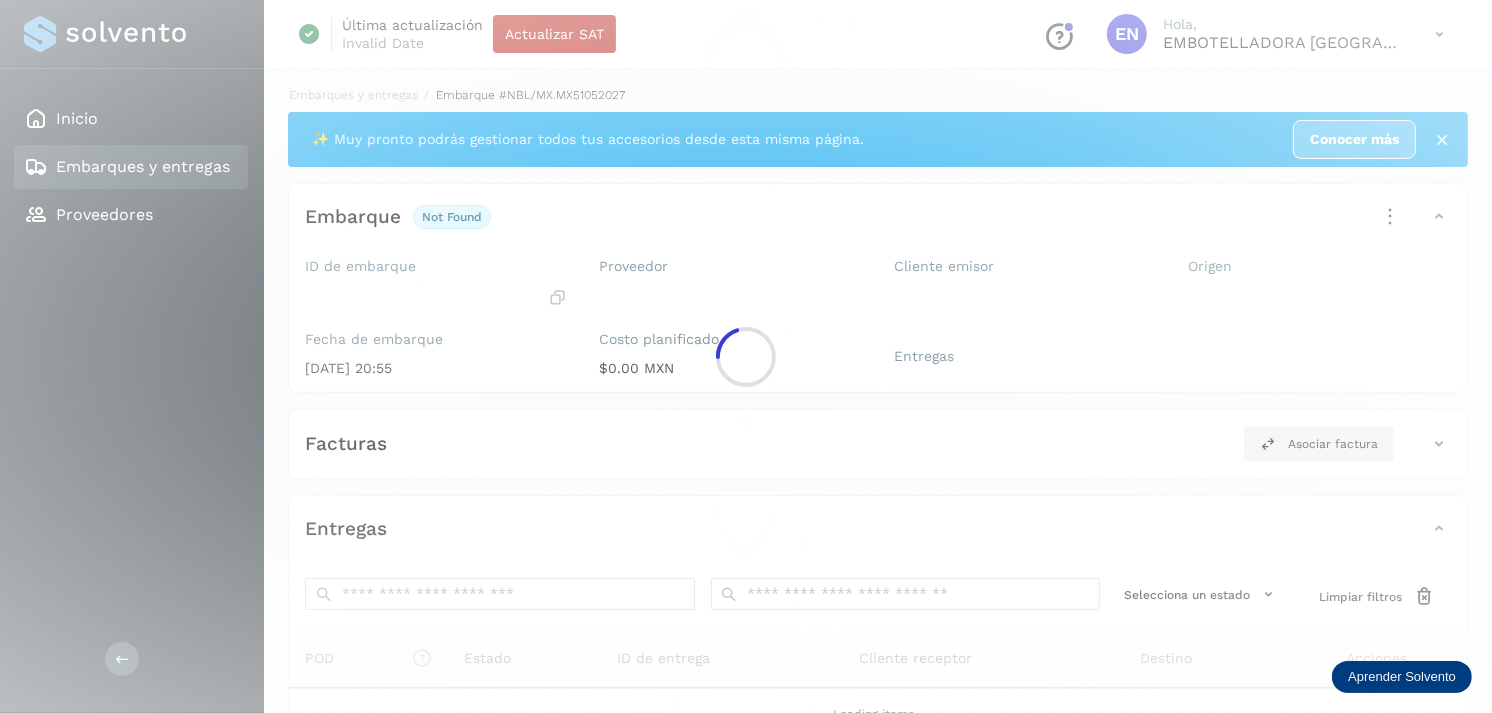 click at bounding box center [746, 357] 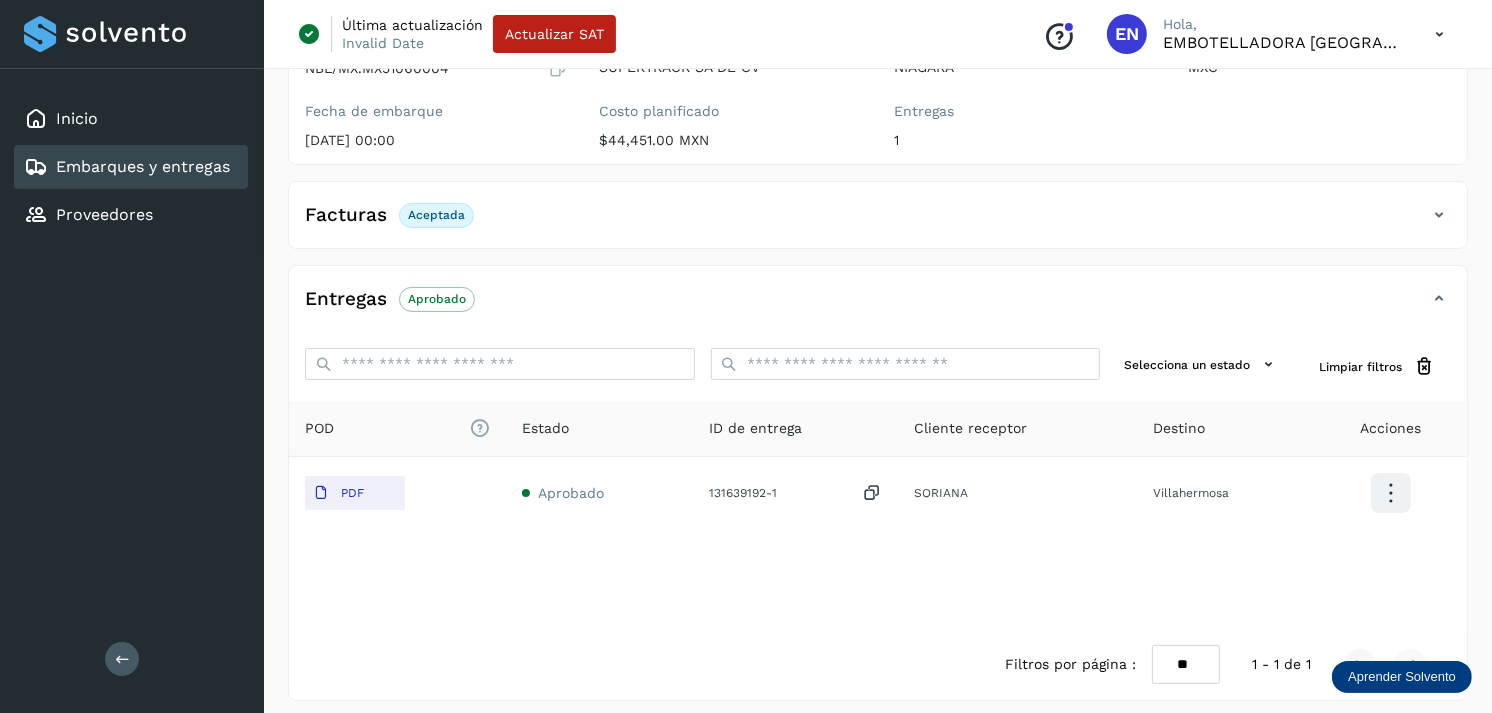 scroll, scrollTop: 241, scrollLeft: 0, axis: vertical 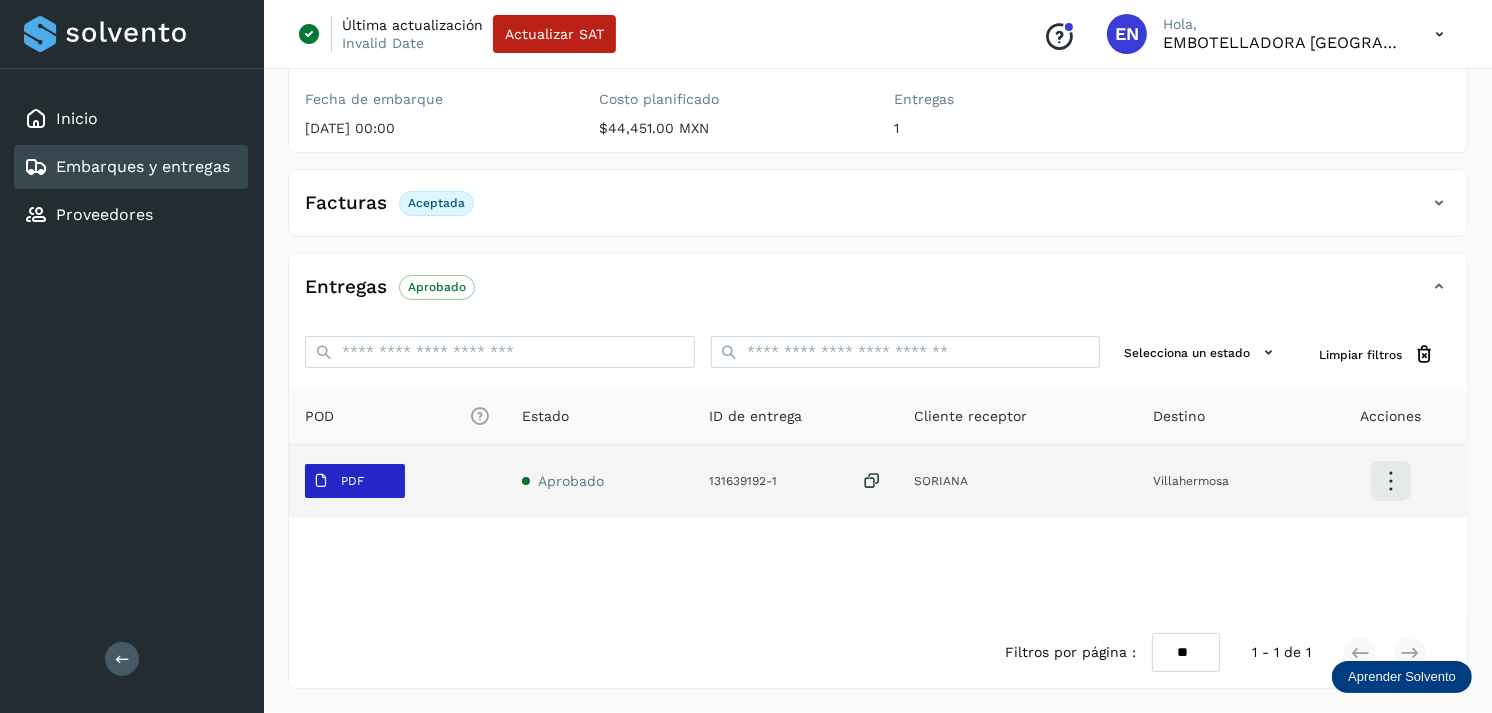 click at bounding box center [321, 481] 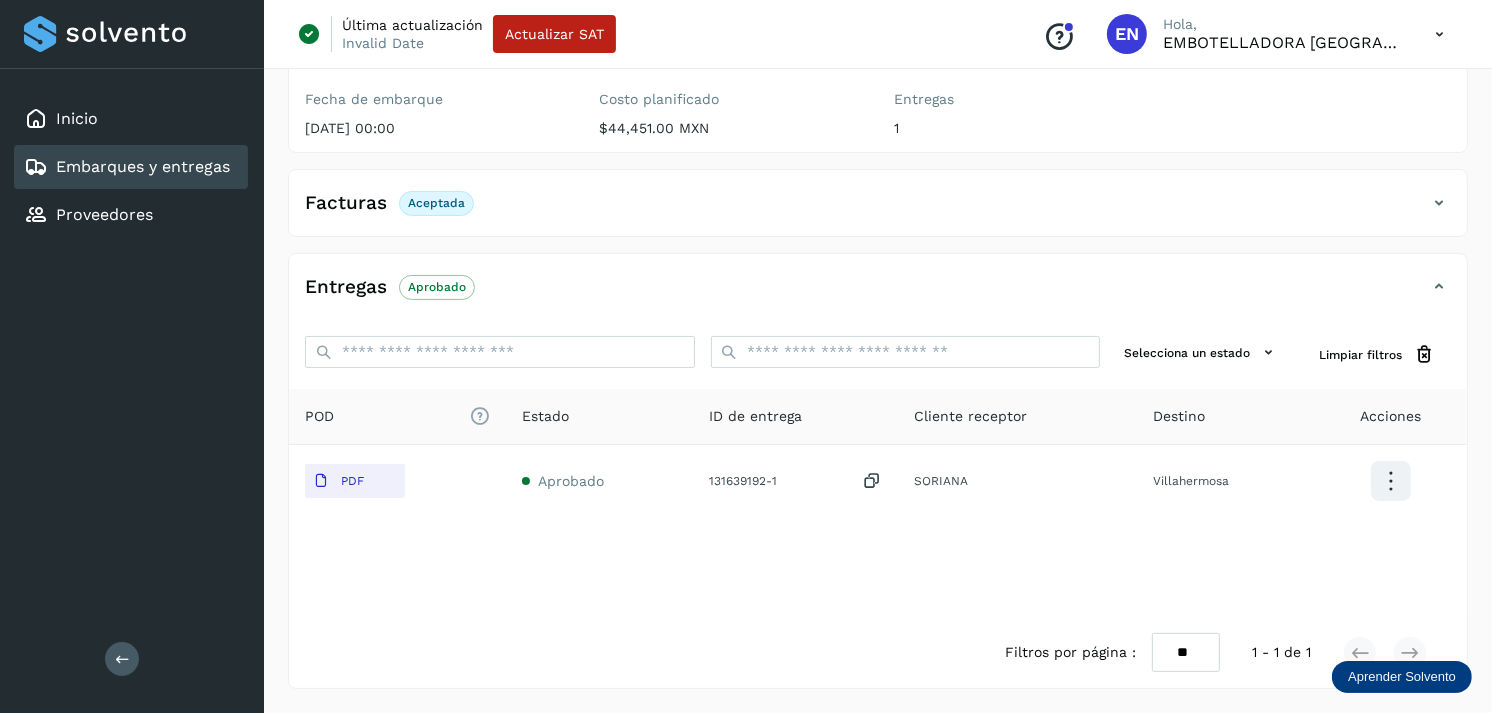 type 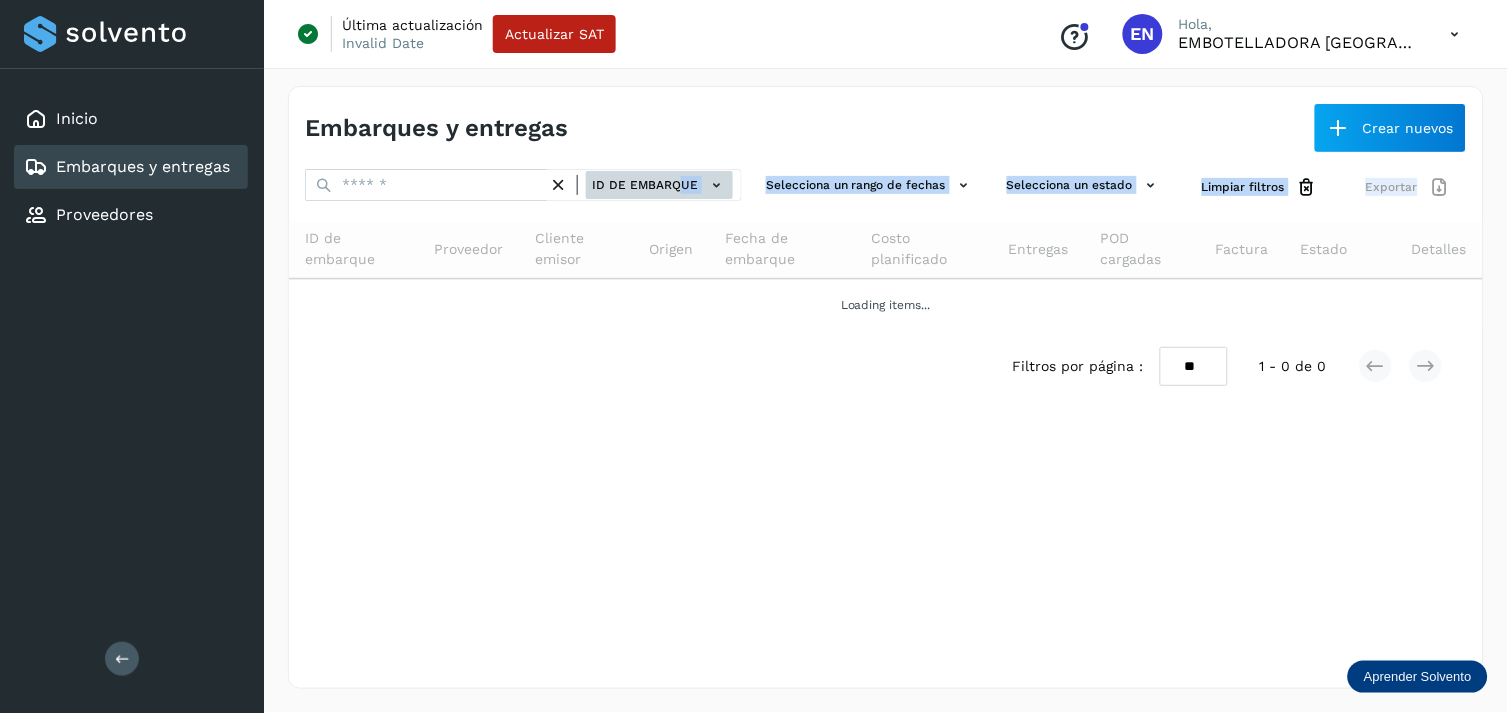drag, startPoint x: 677, startPoint y: 207, endPoint x: 687, endPoint y: 197, distance: 14.142136 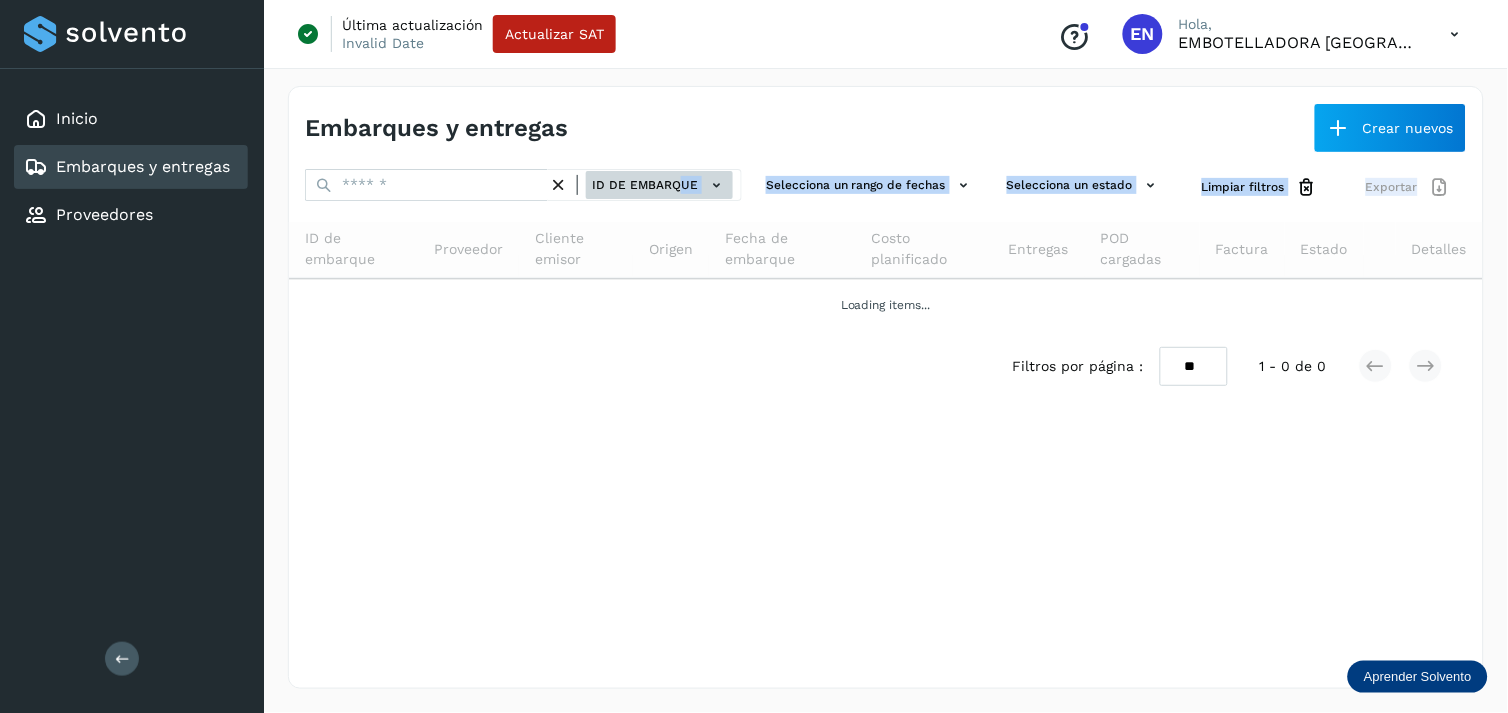 click on "ID de embarque Selecciona un rango de fechas  Selecciona un estado Limpiar filtros Exportar ID de embarque Proveedor Cliente emisor Origen Fecha de embarque Costo planificado Entregas POD cargadas Factura Estado Detalles Loading items... Filtros por página : ** ** ** 1 - 0 de 0" at bounding box center [886, 285] 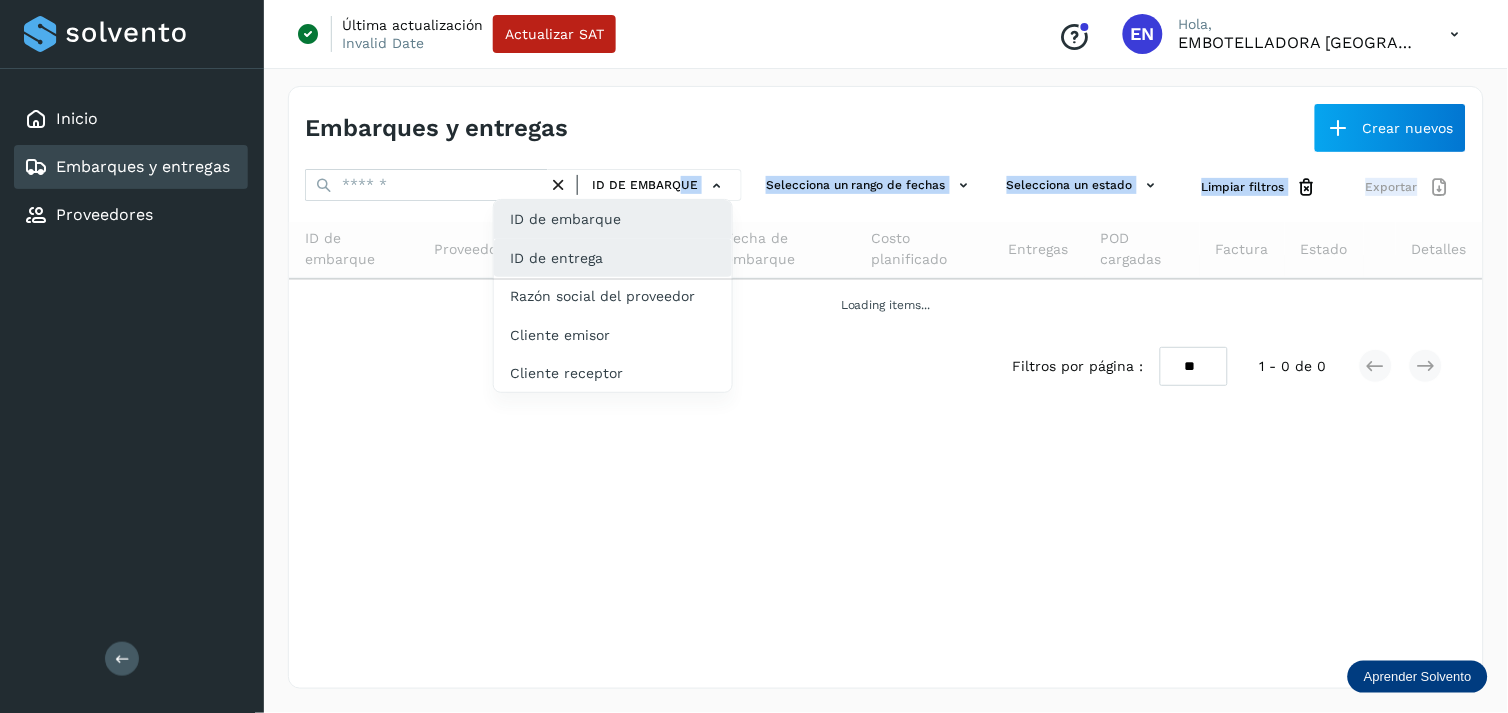 click on "ID de entrega" 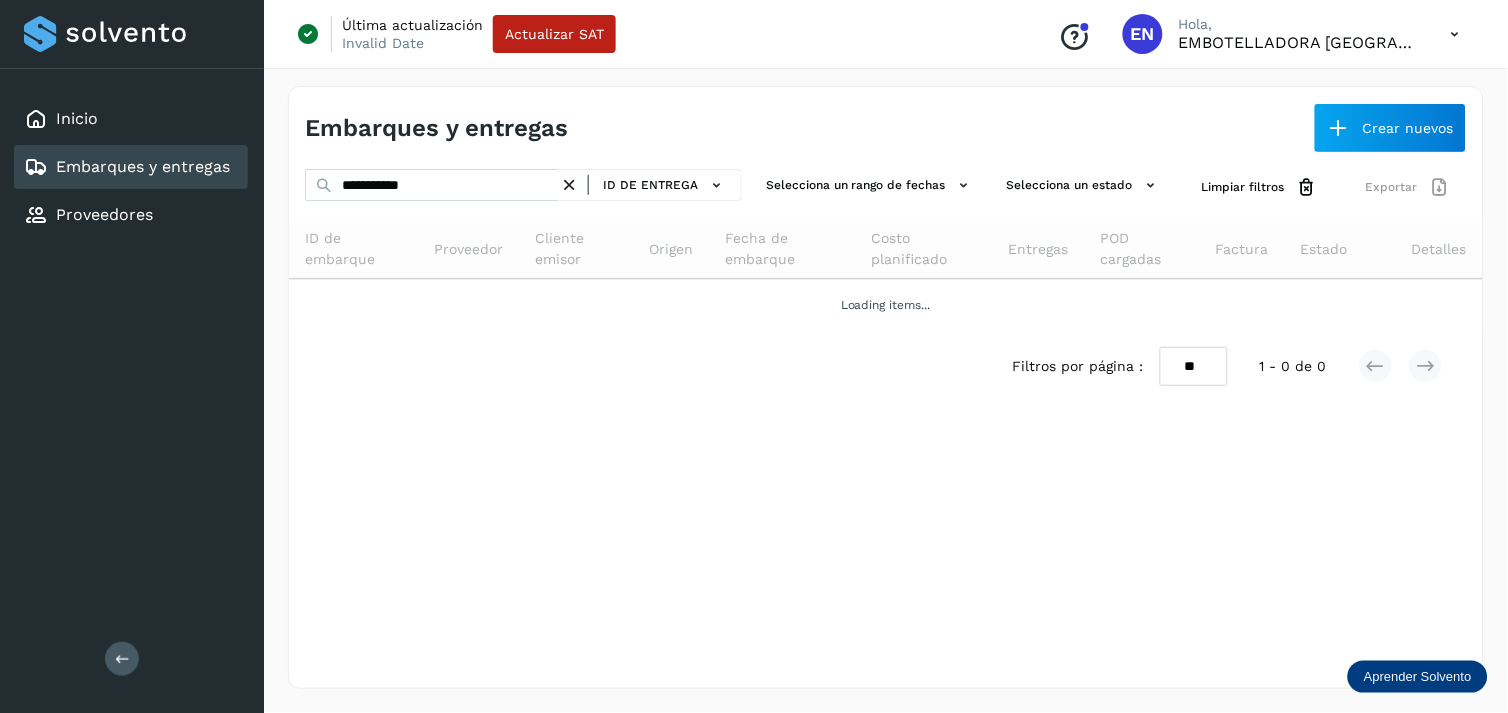 click at bounding box center (569, 185) 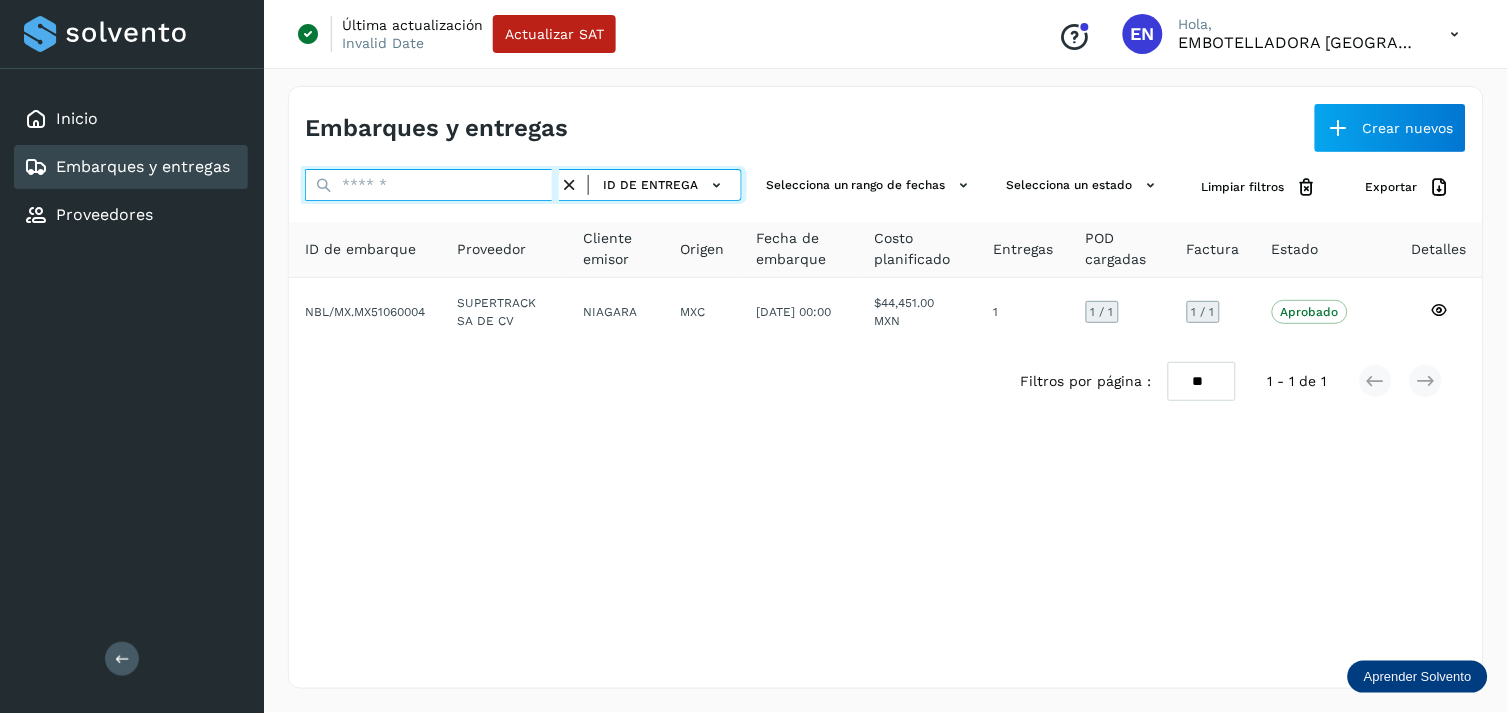 paste on "**********" 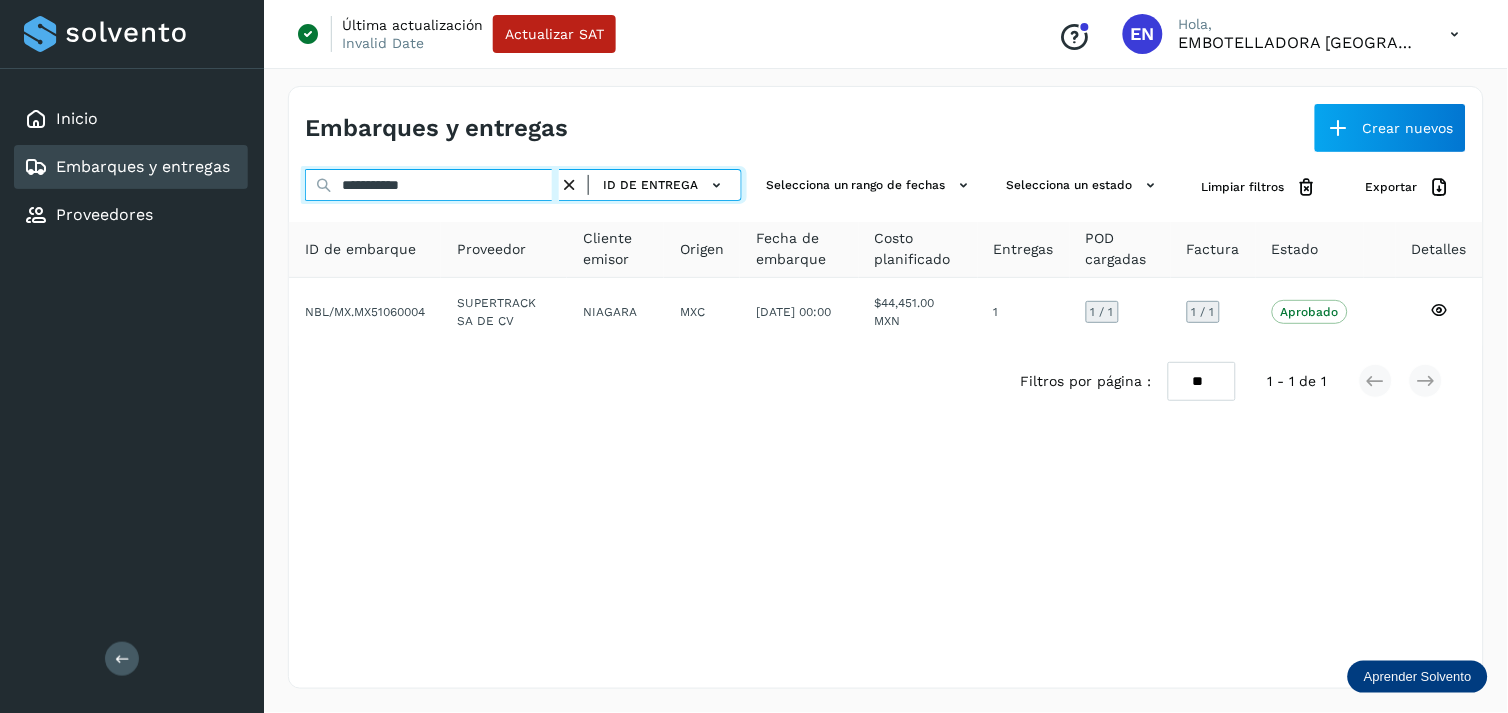 click on "**********" at bounding box center (432, 185) 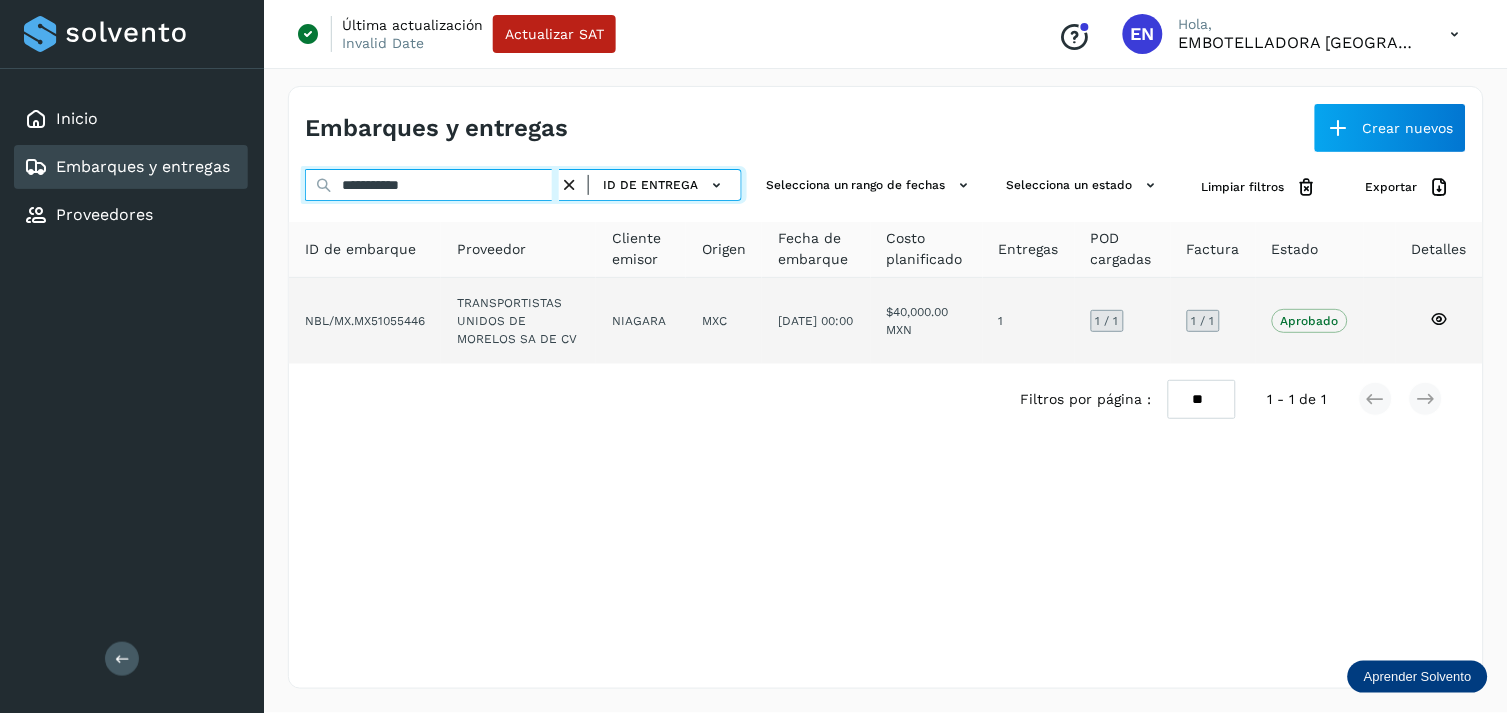 type on "**********" 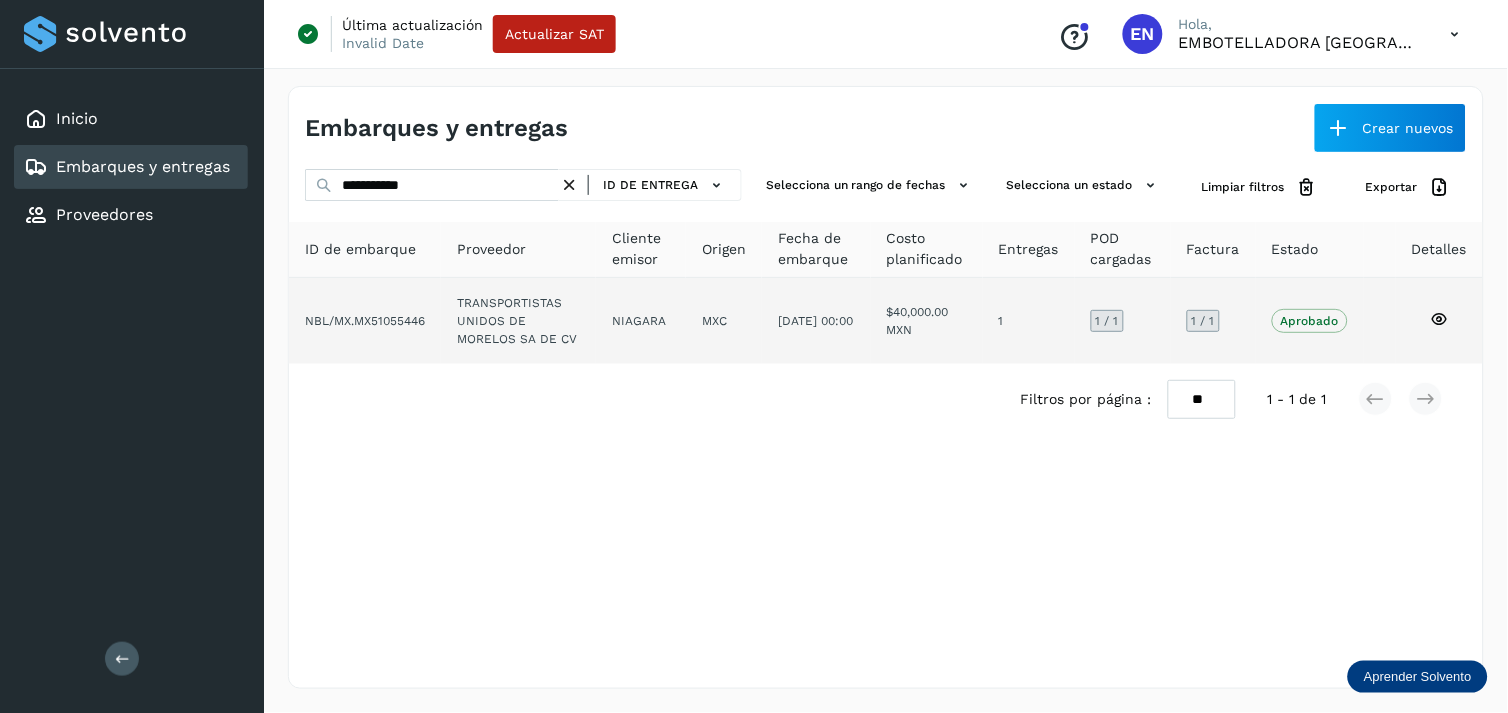 click on "TRANSPORTISTAS UNIDOS DE MORELOS SA DE CV" 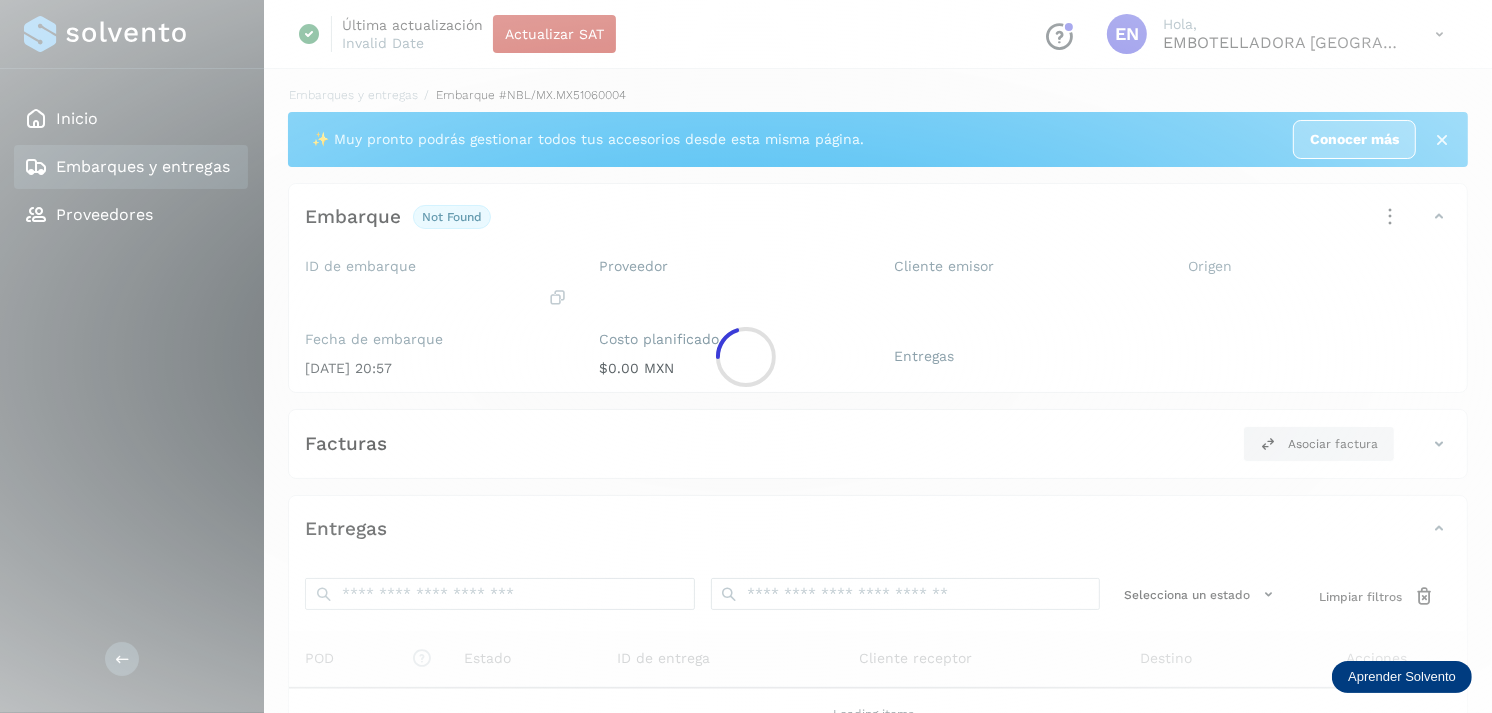 click 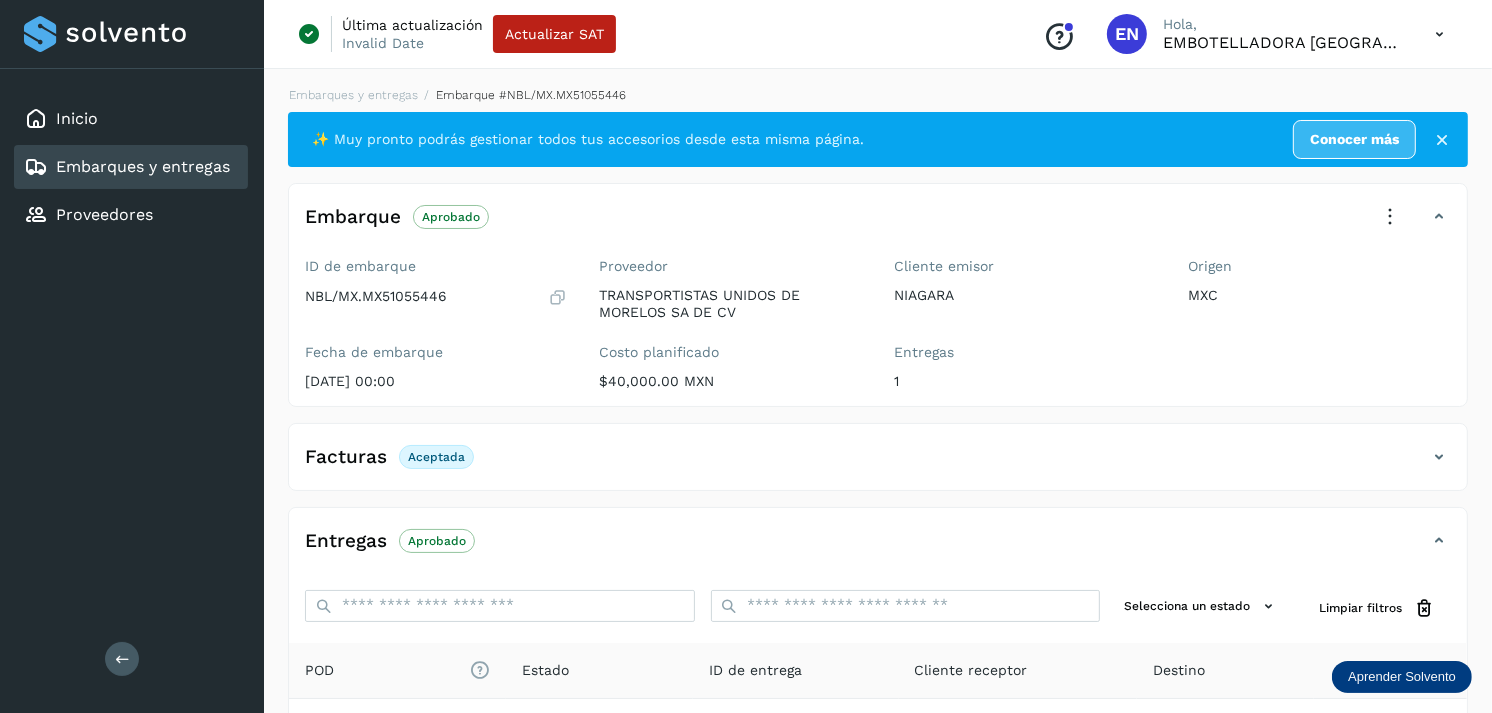 scroll, scrollTop: 254, scrollLeft: 0, axis: vertical 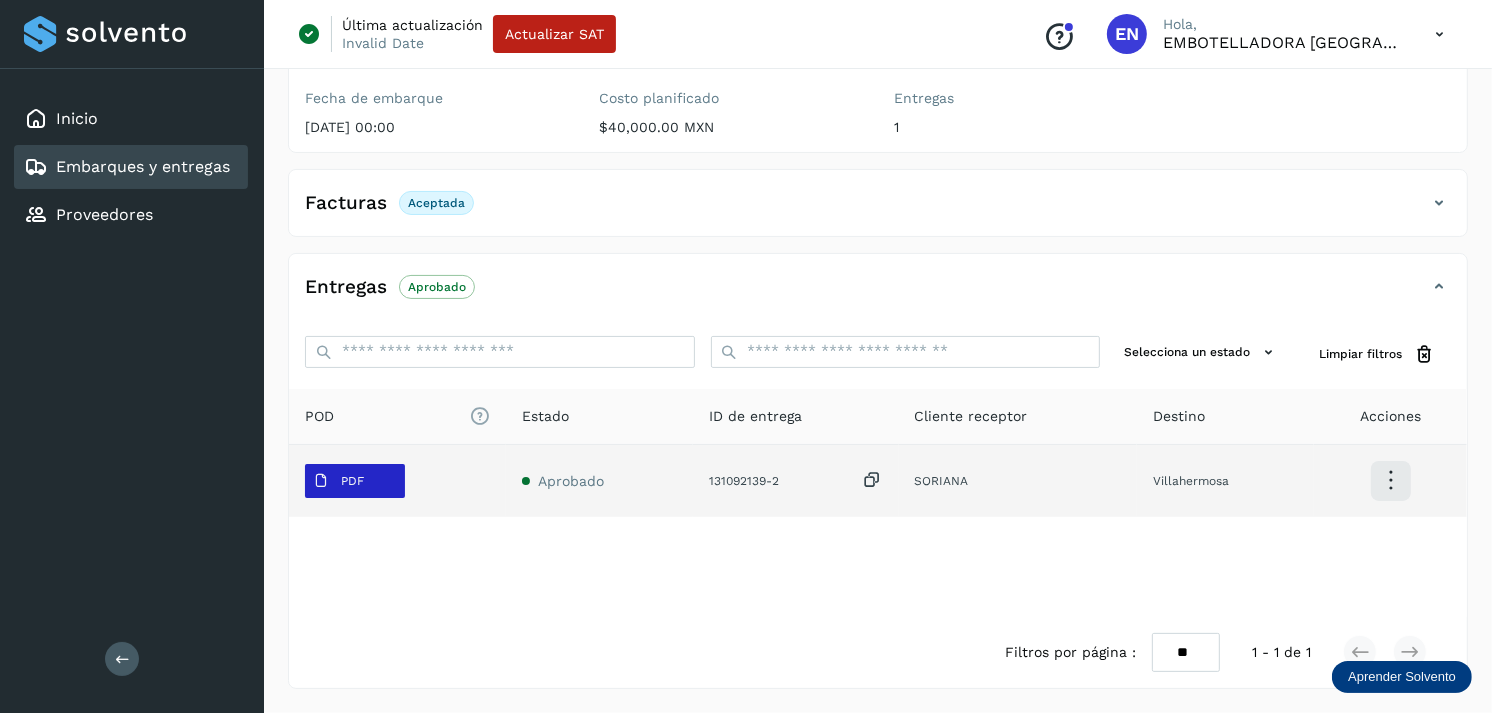 click on "PDF" at bounding box center [338, 481] 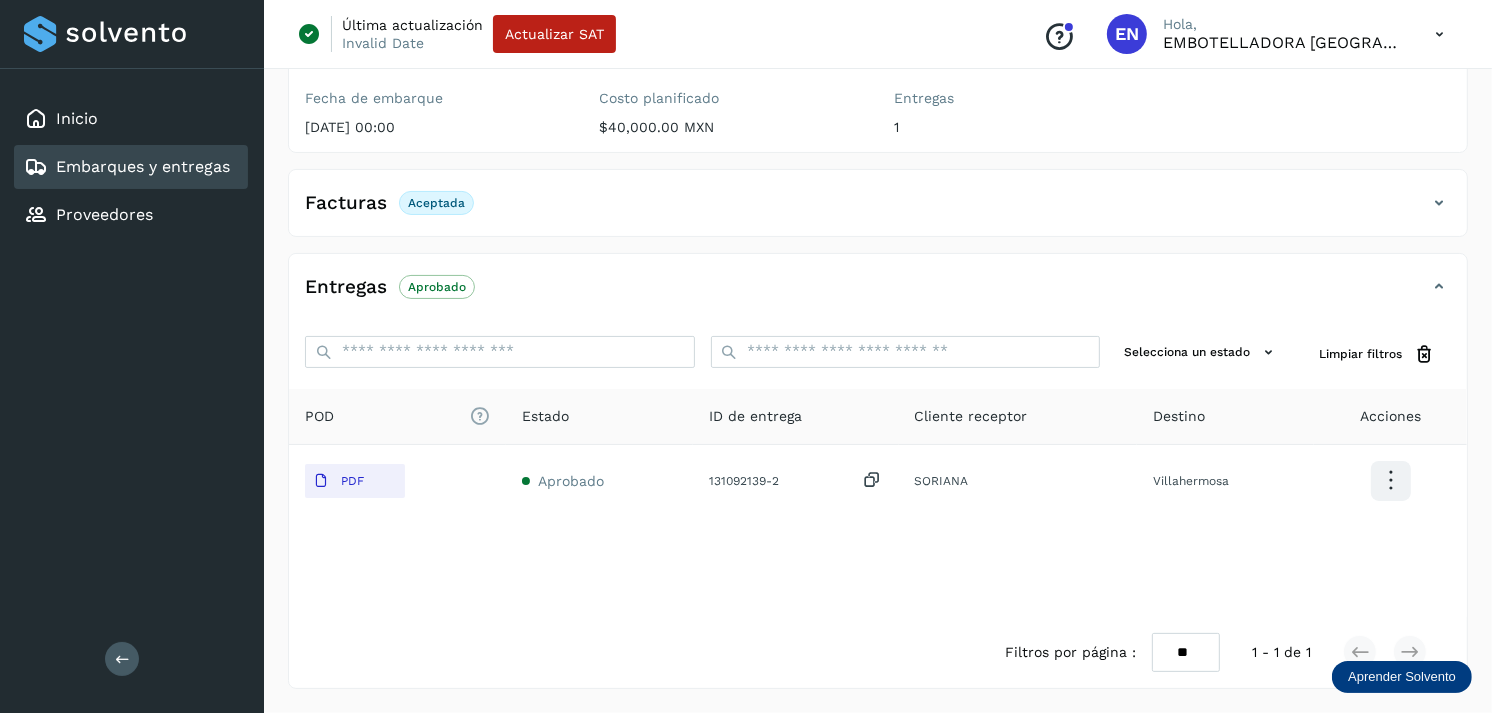 click on "Embarques y entregas" 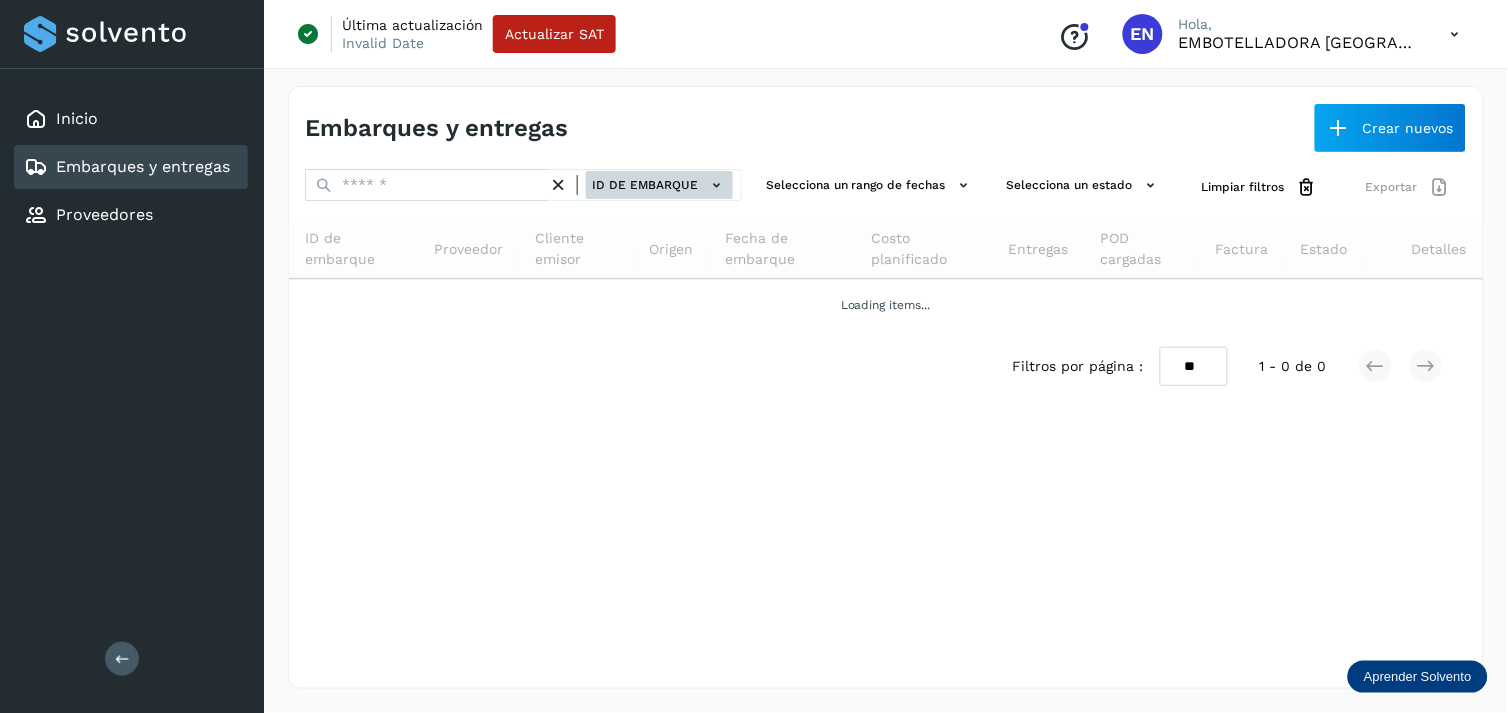 click on "ID de embarque" 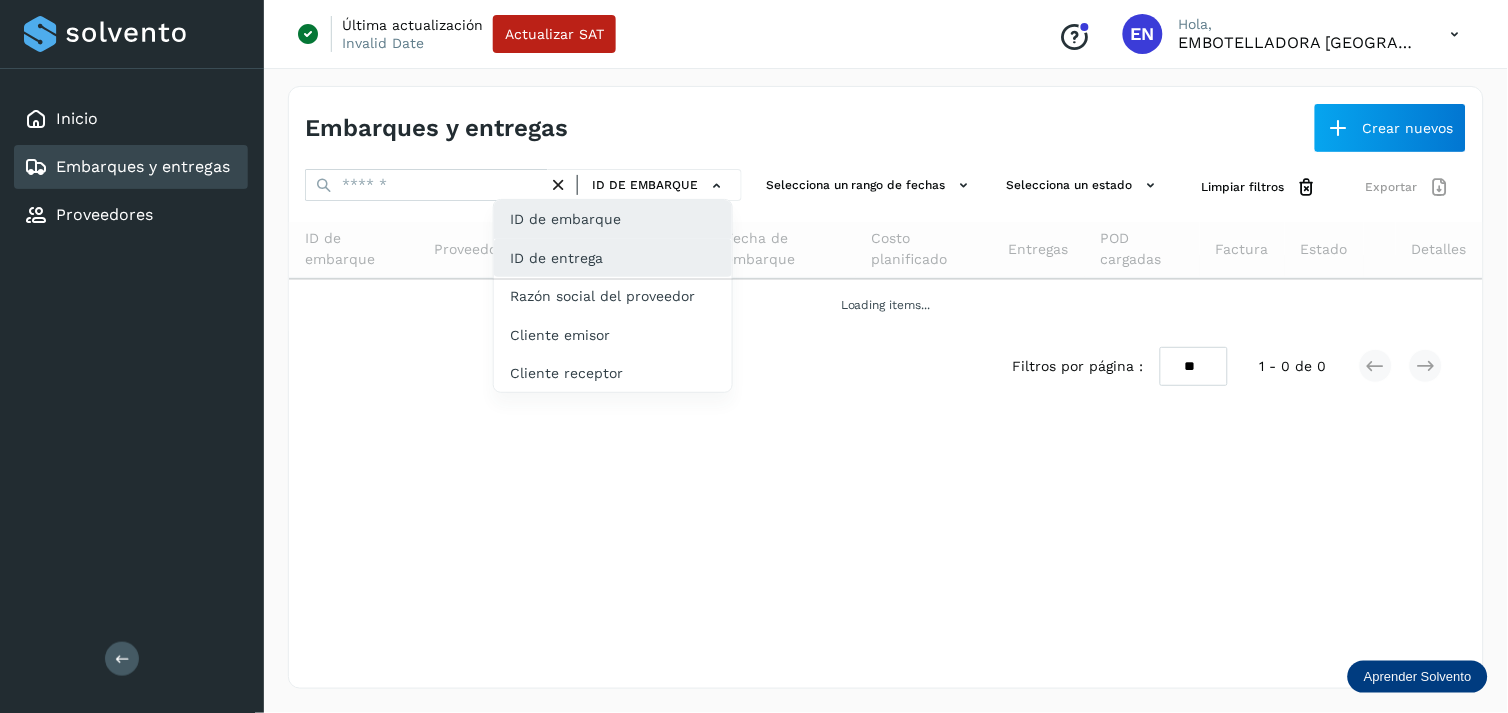 click on "ID de entrega" 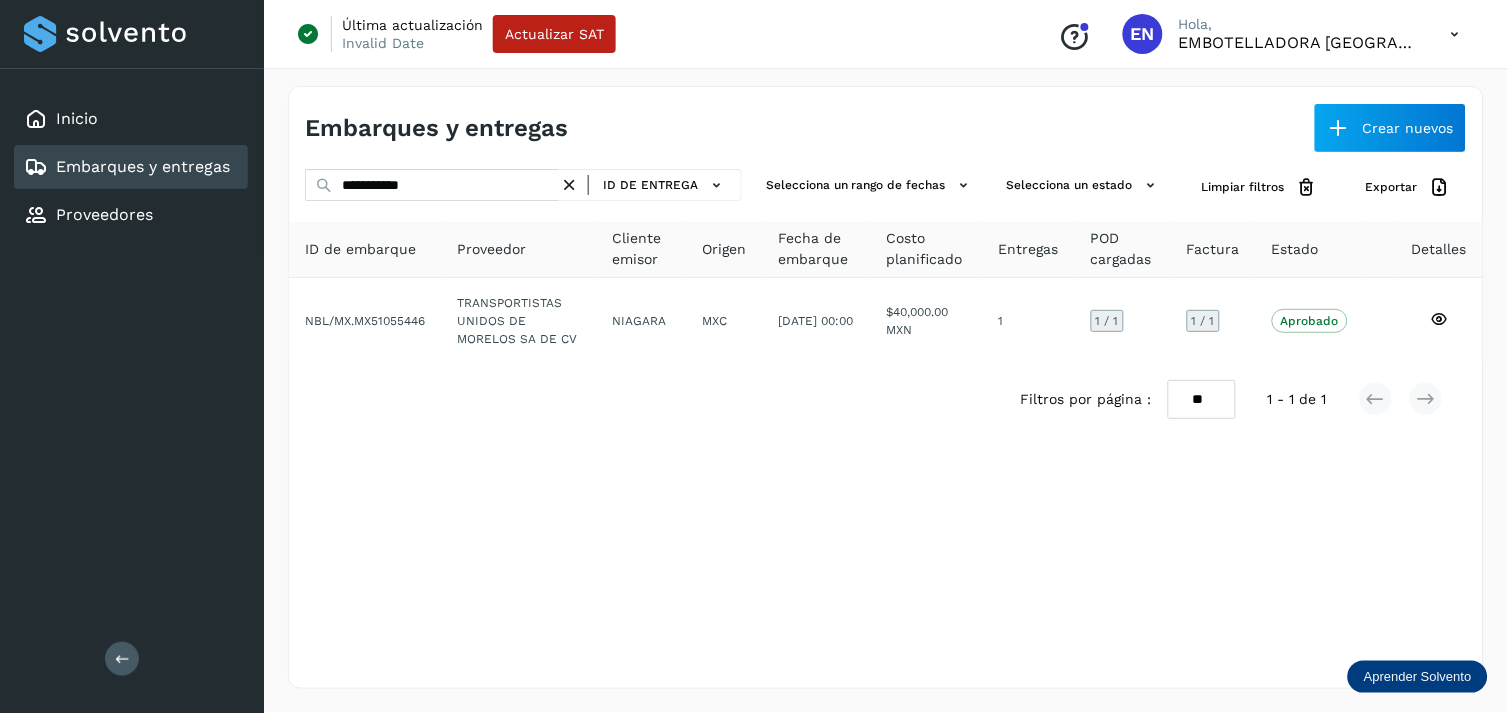 click at bounding box center [569, 185] 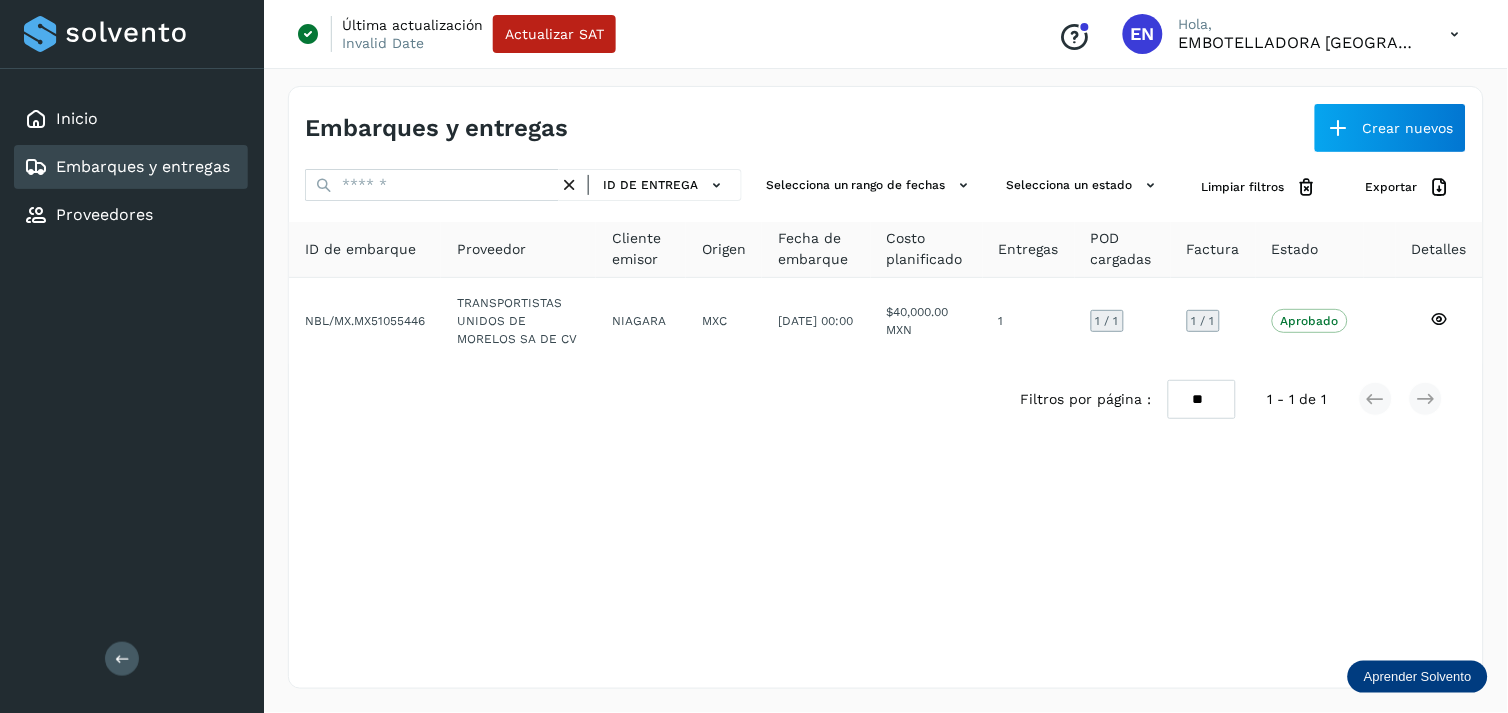 click at bounding box center (432, 185) 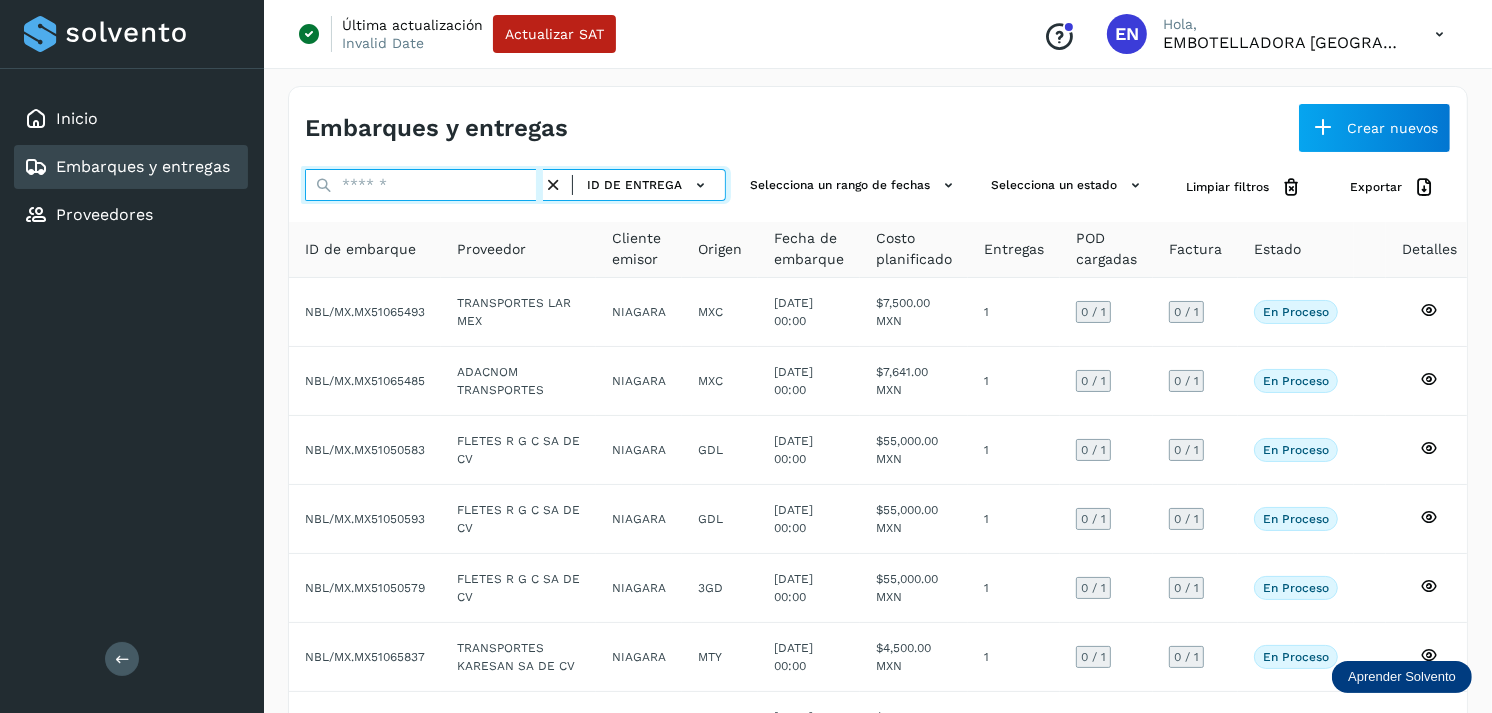 paste on "**********" 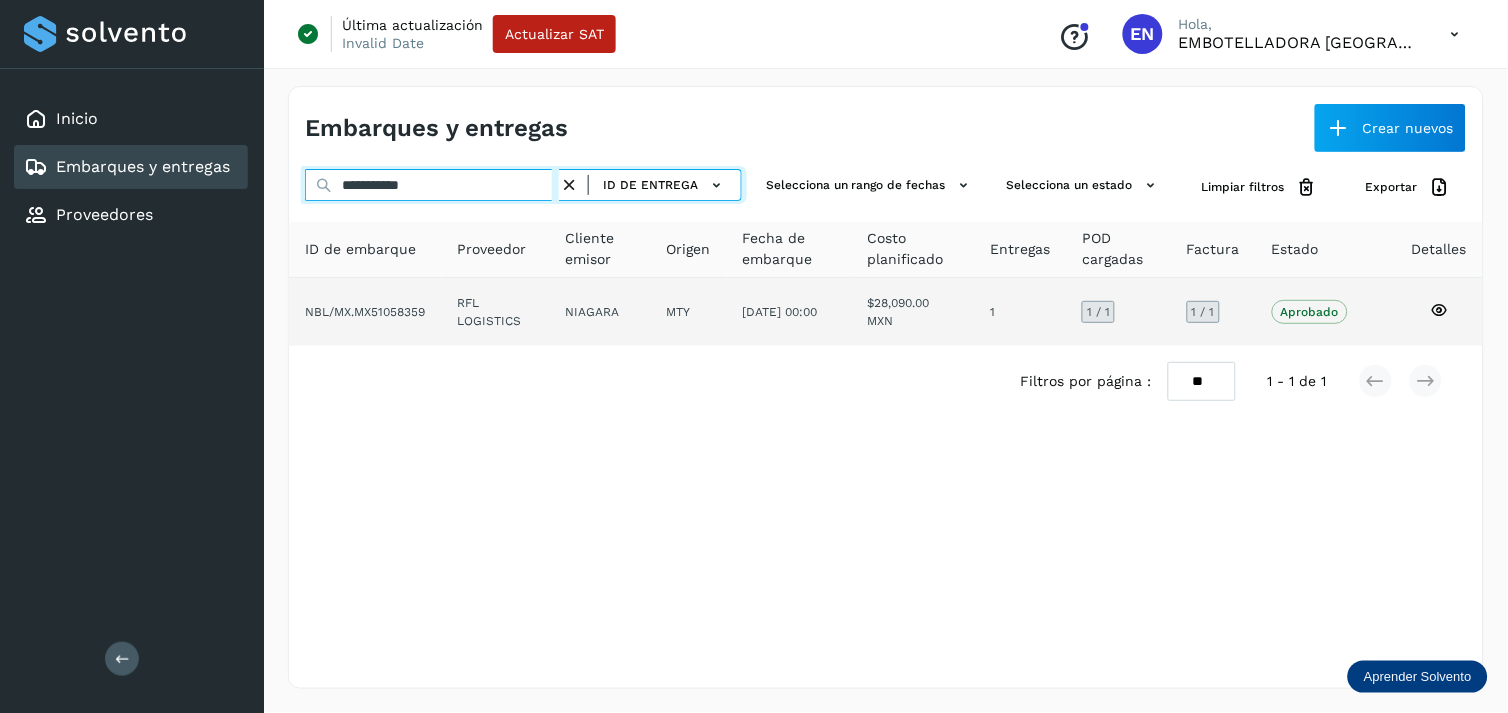 type on "**********" 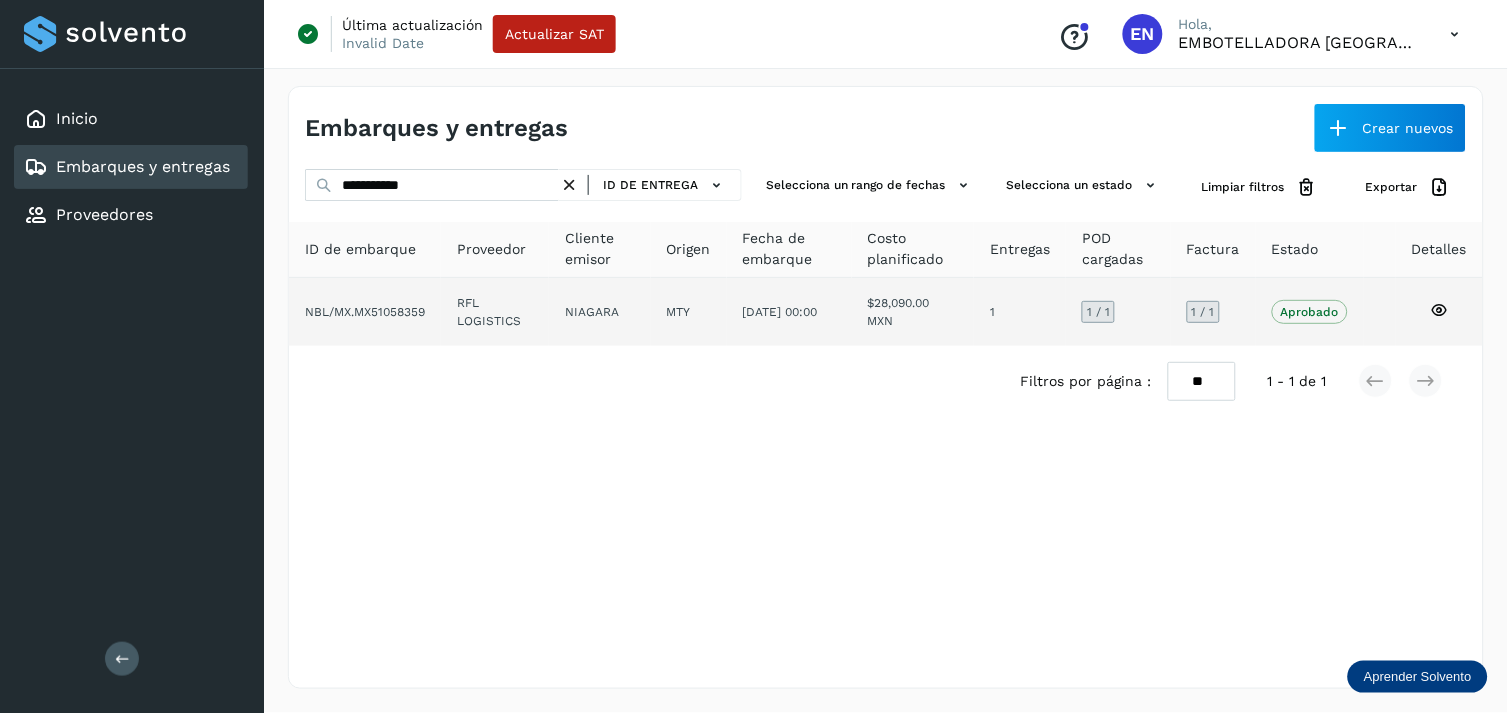 click on "RFL LOGISTICS" 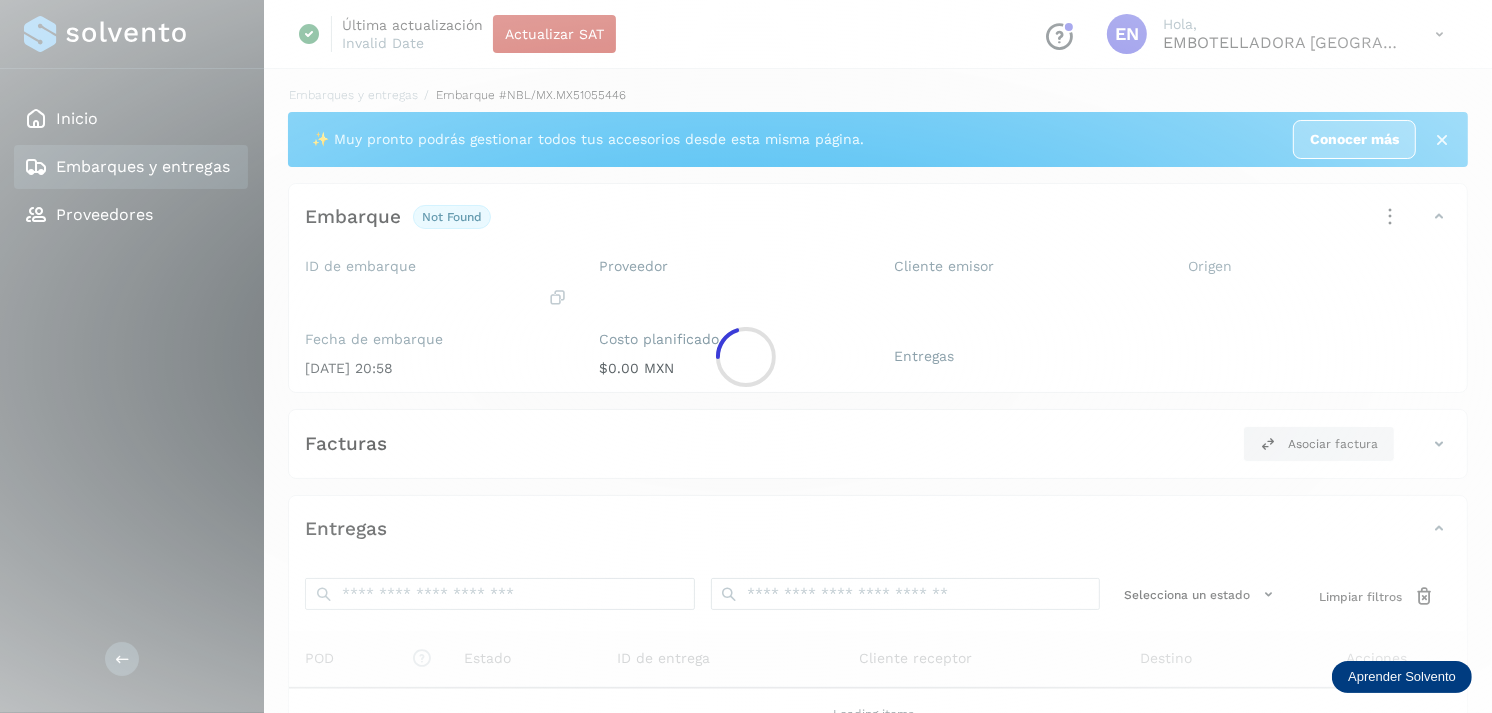 click 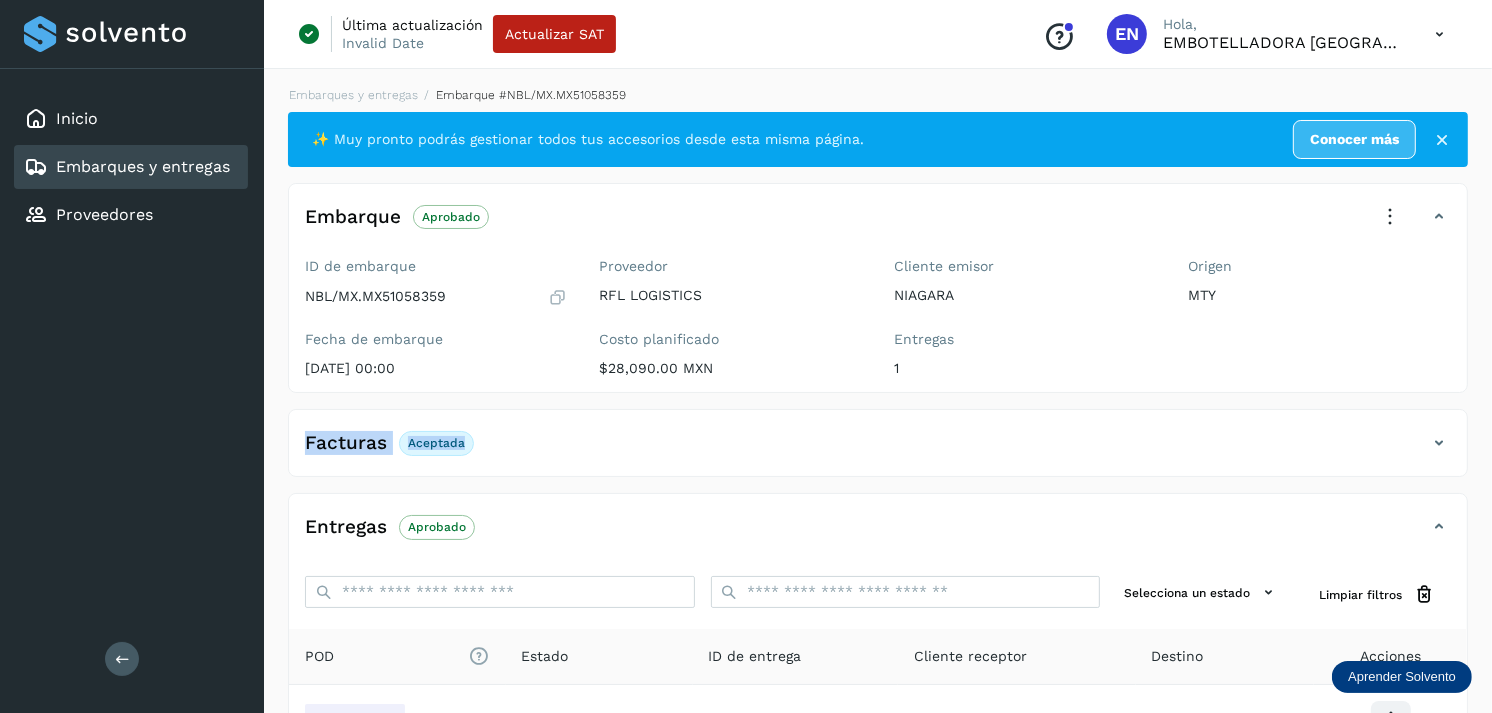 drag, startPoint x: 1472, startPoint y: 302, endPoint x: 1448, endPoint y: 400, distance: 100.89599 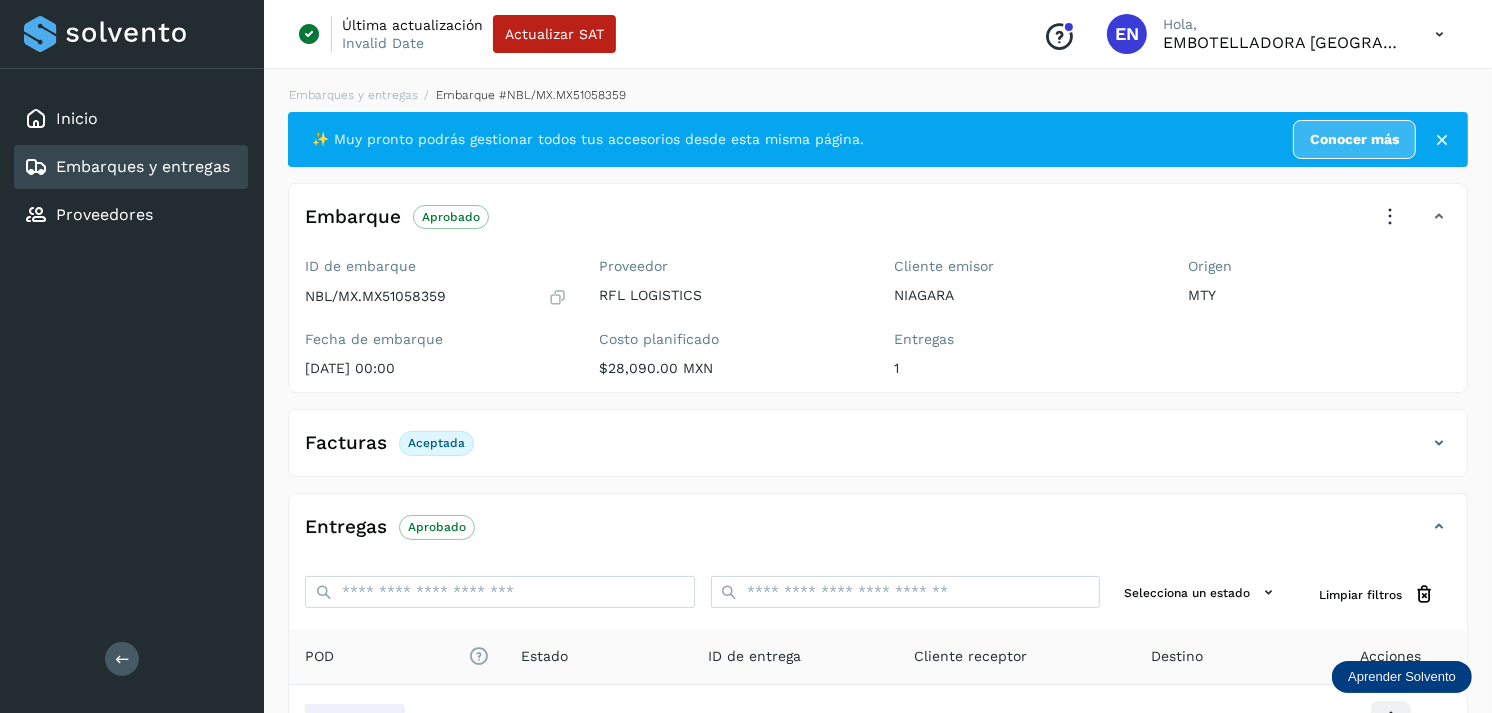scroll, scrollTop: 241, scrollLeft: 0, axis: vertical 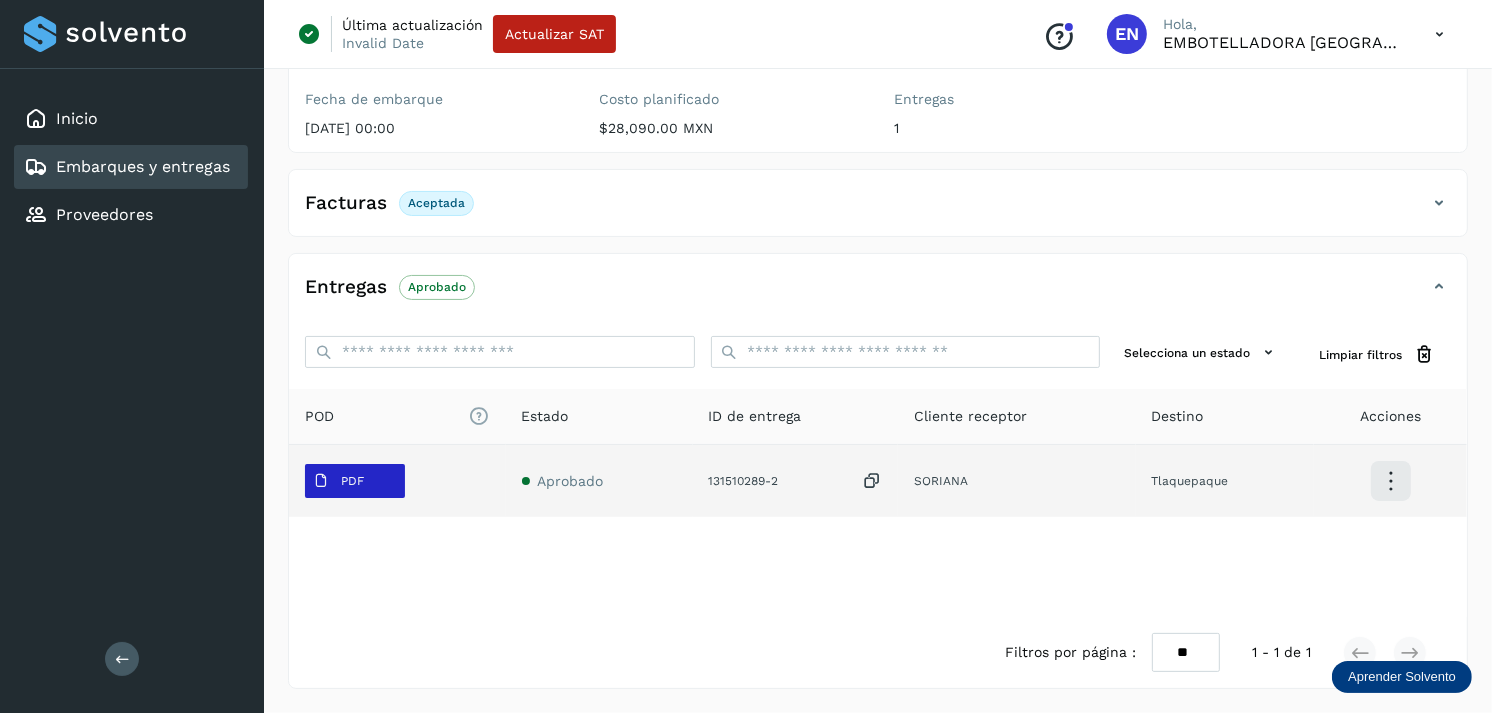 click on "PDF" at bounding box center (338, 481) 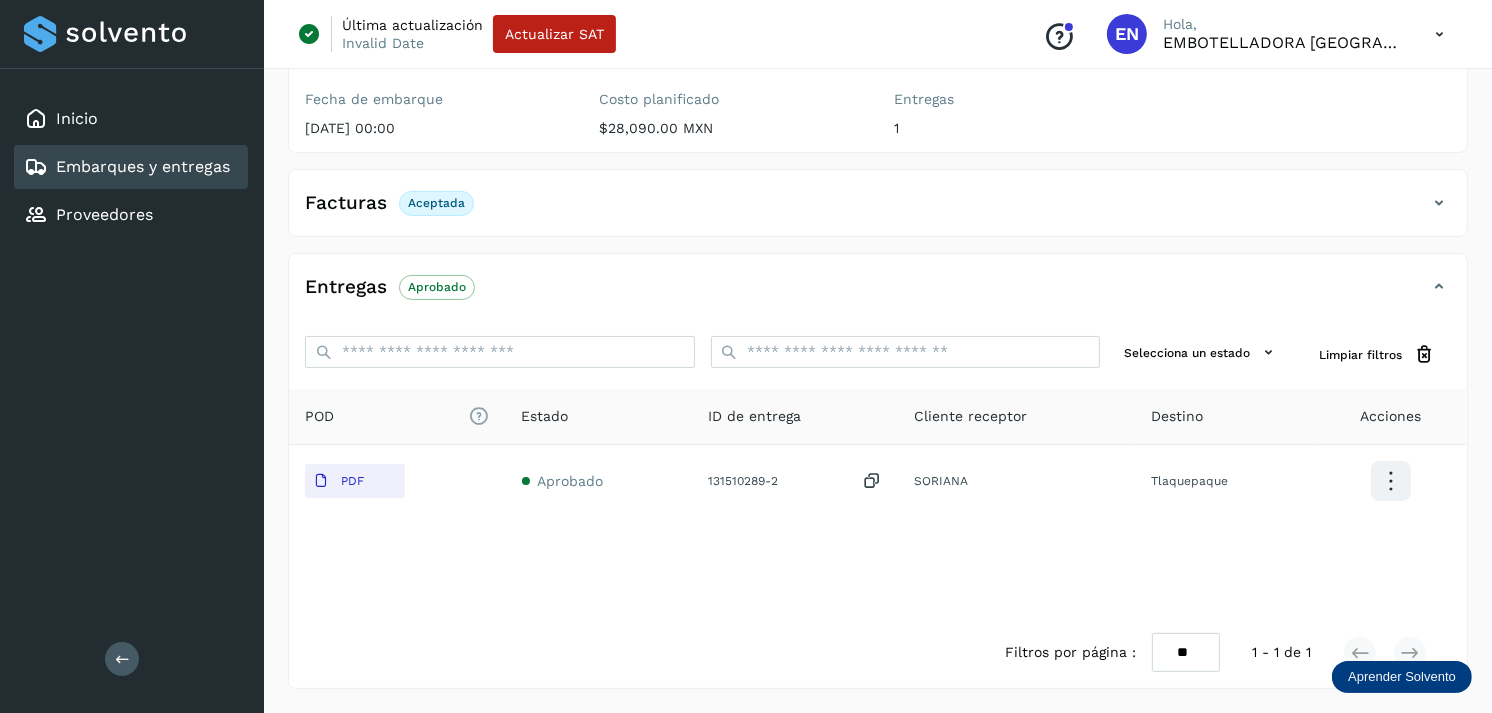 type 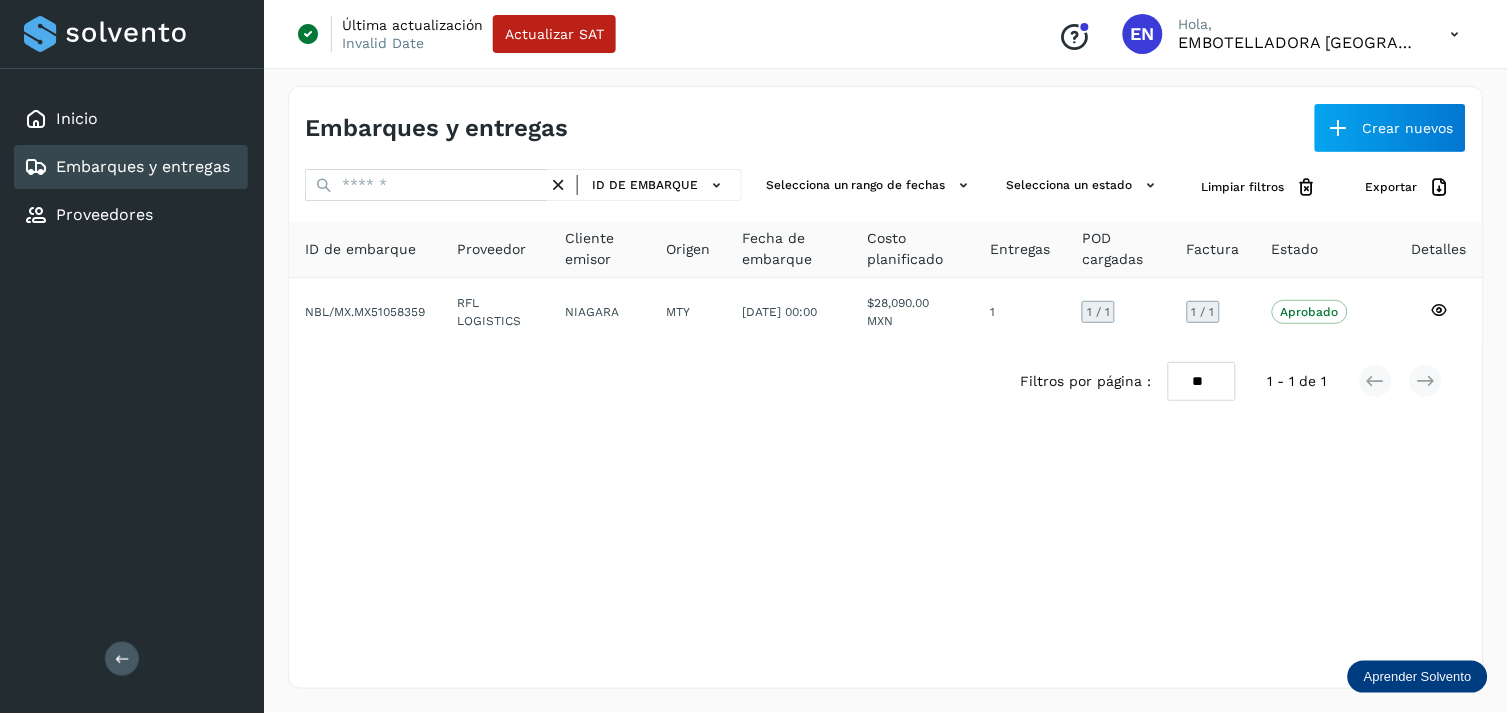 type 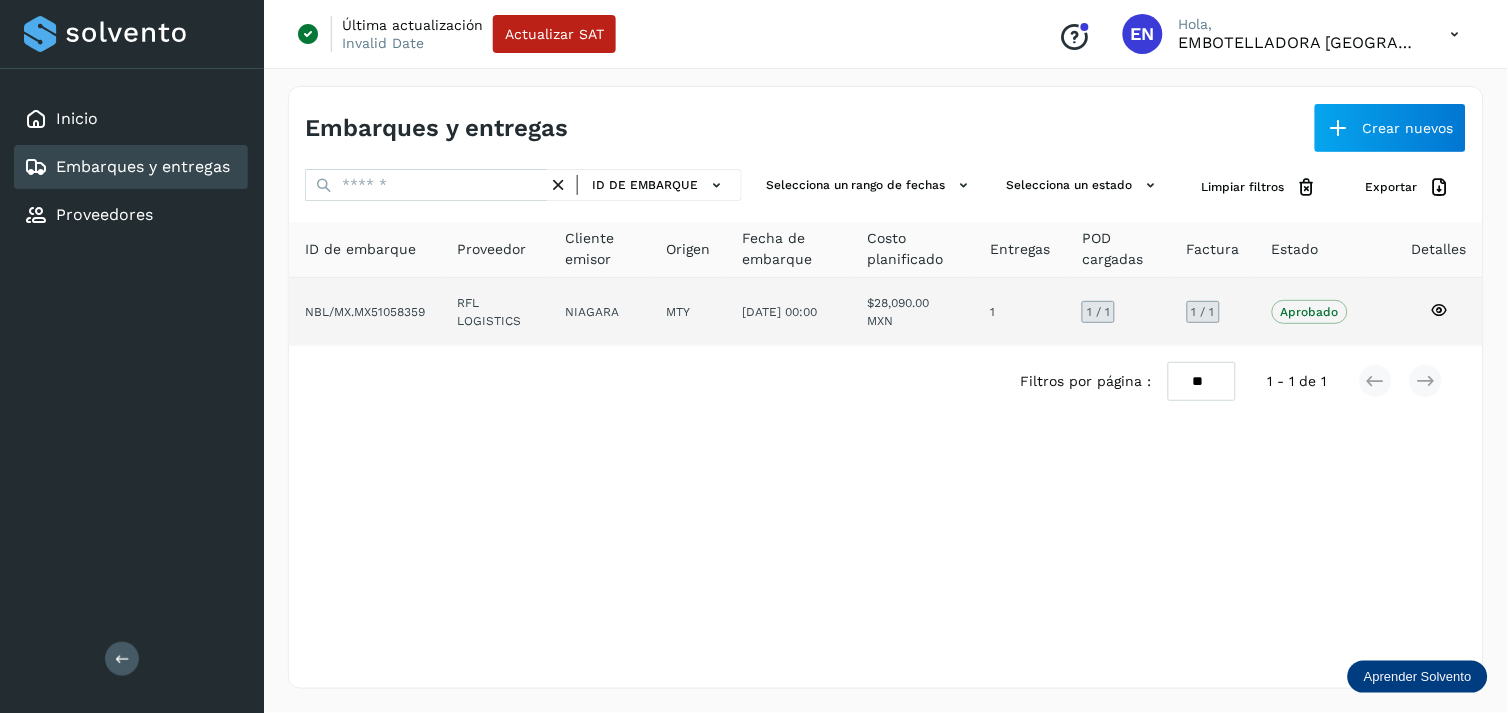 click on "NBL/MX.MX51058359" 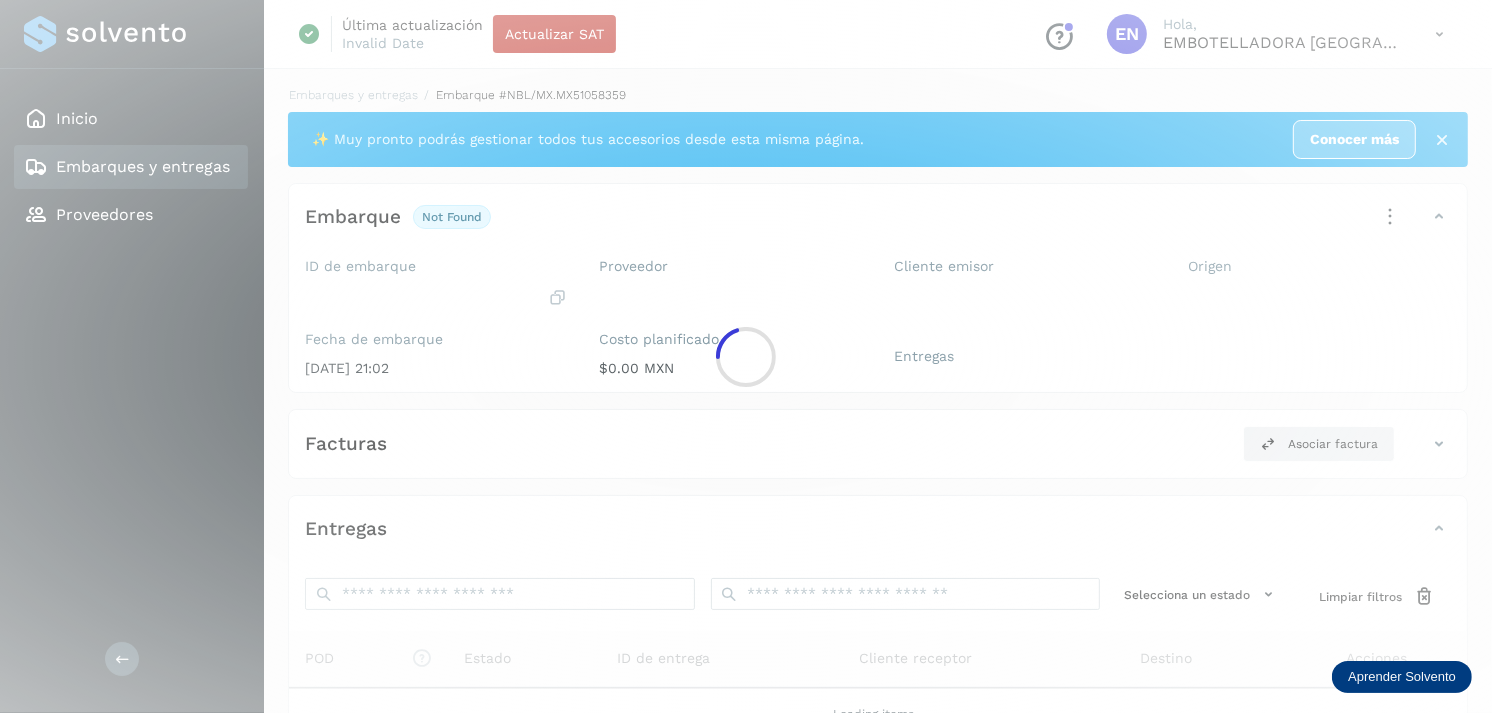 click 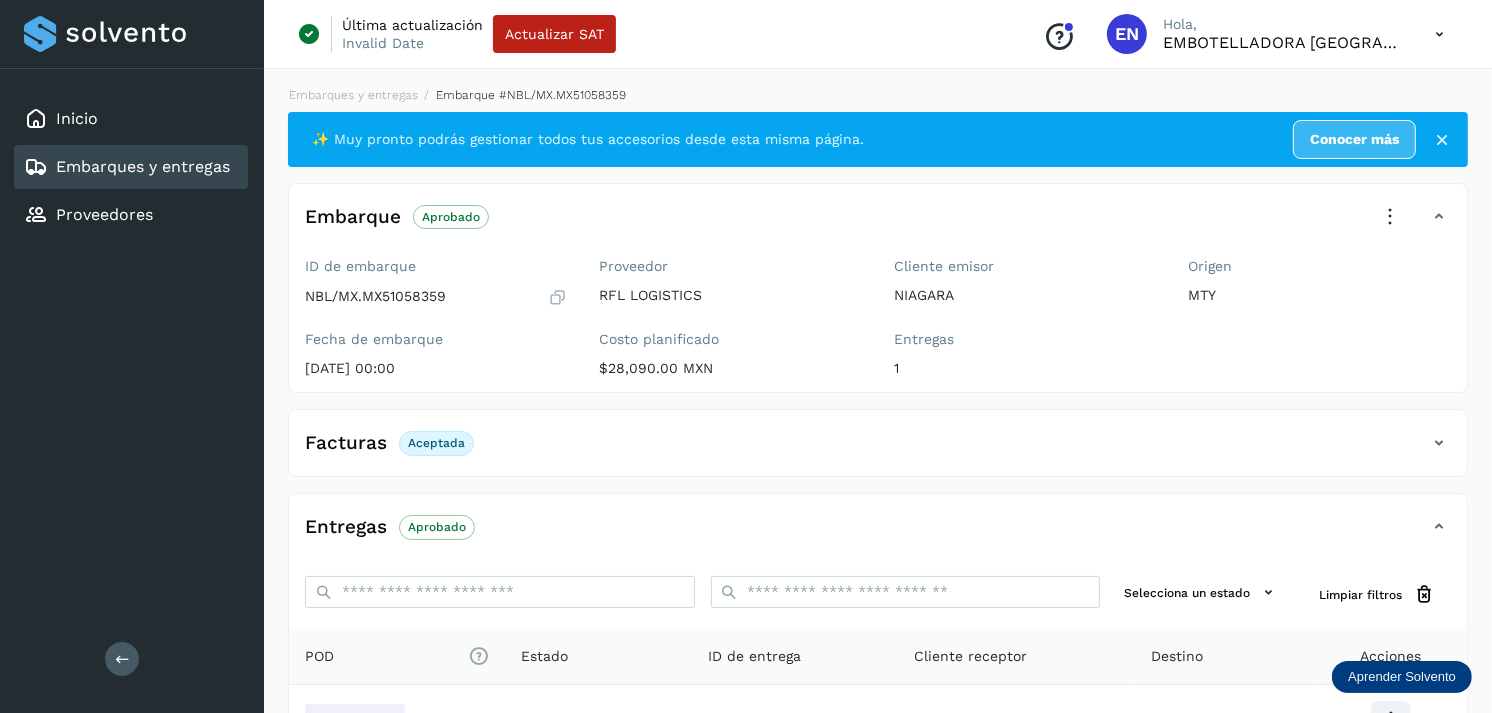 click on "Embarques y entregas" 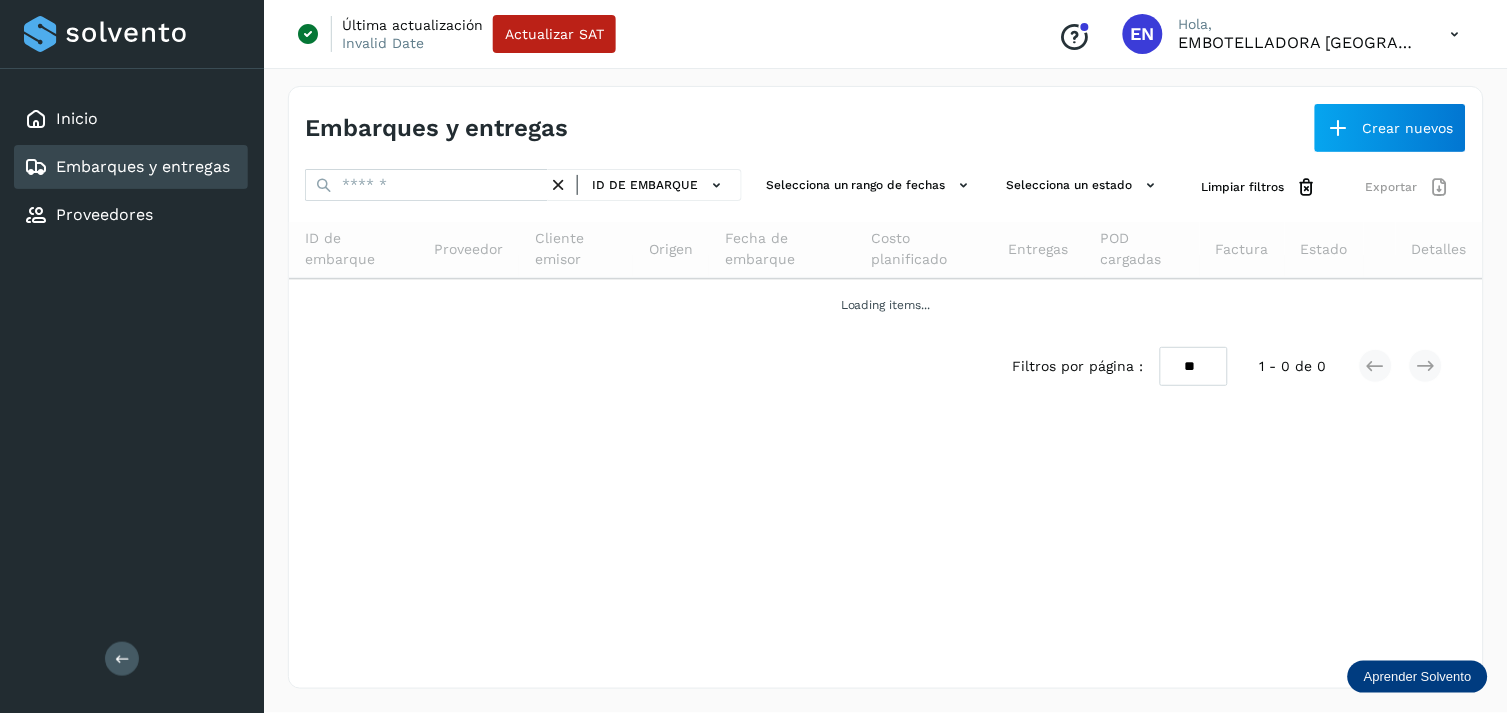 click on "Embarques y entregas" 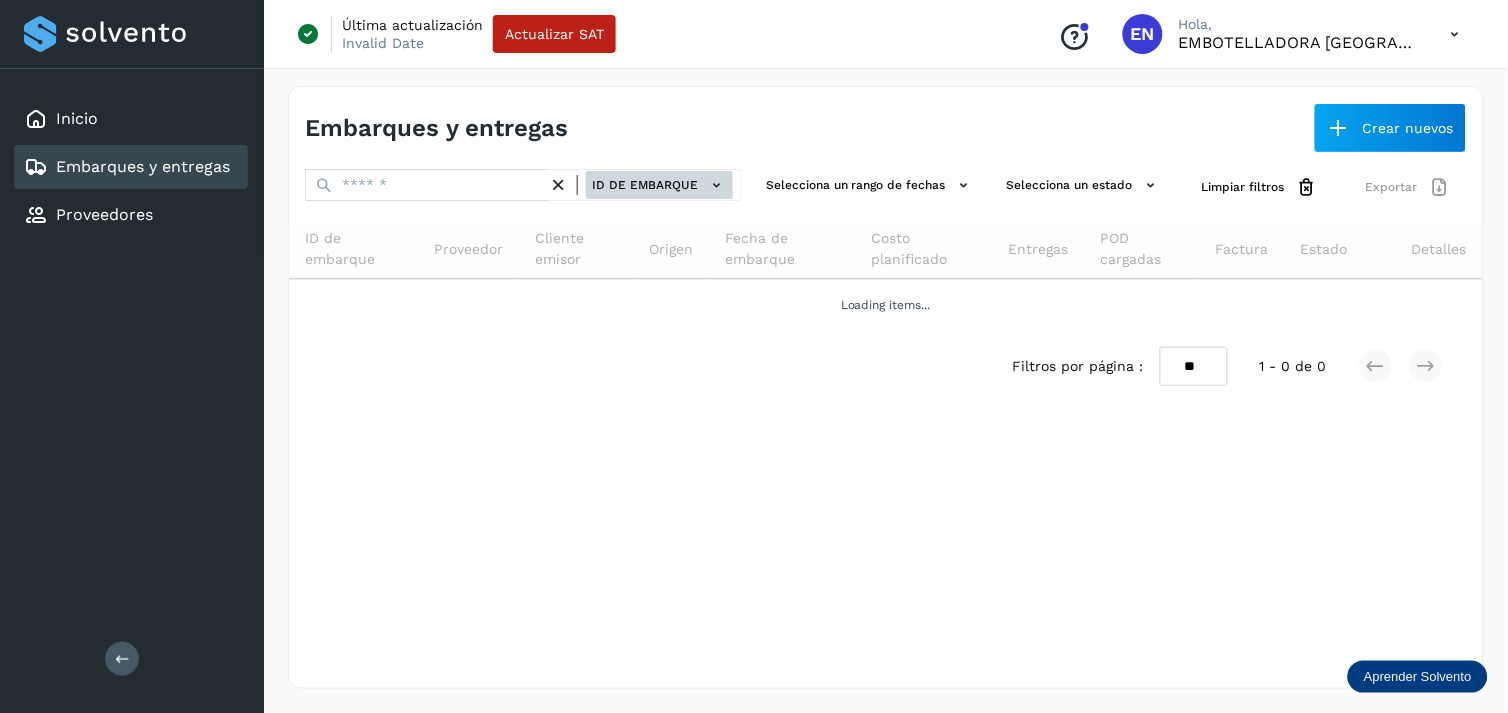 click on "ID de embarque" 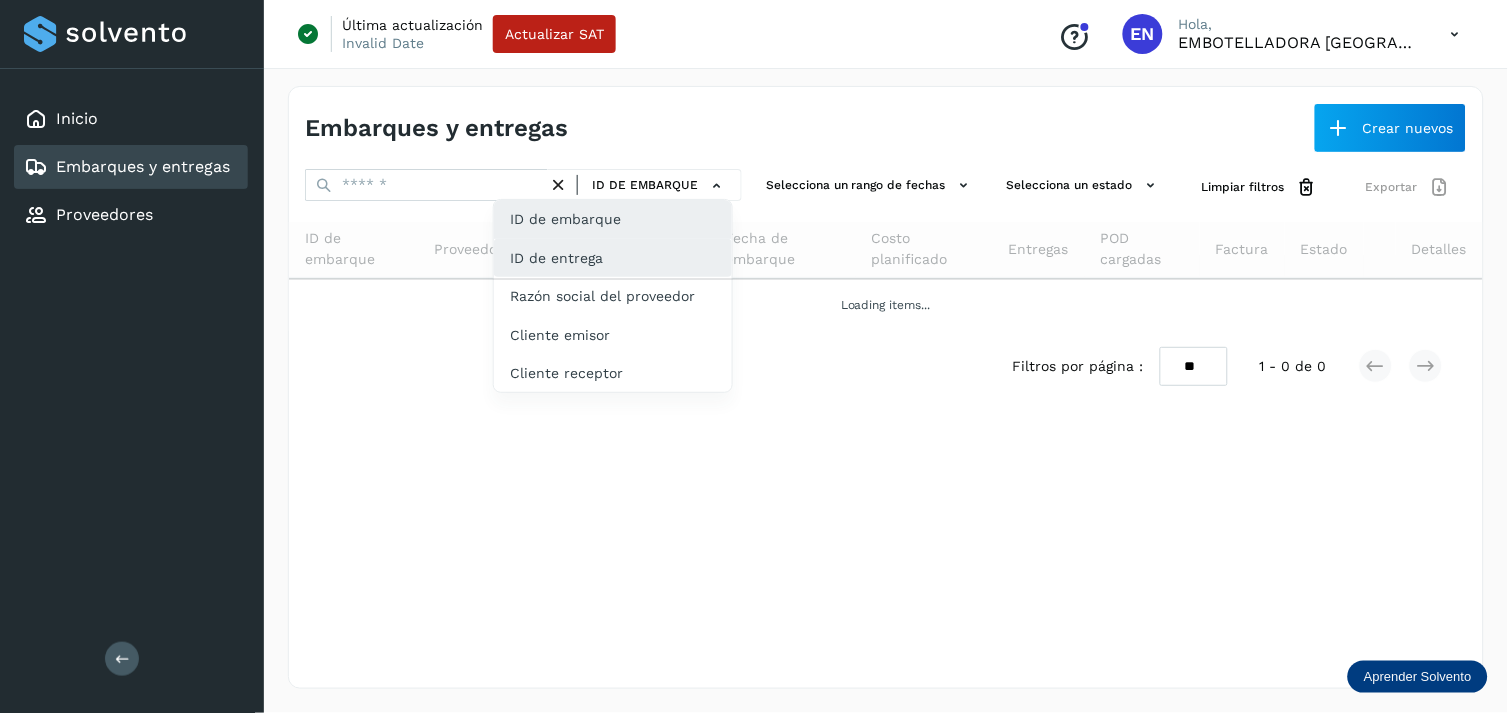 click on "ID de entrega" 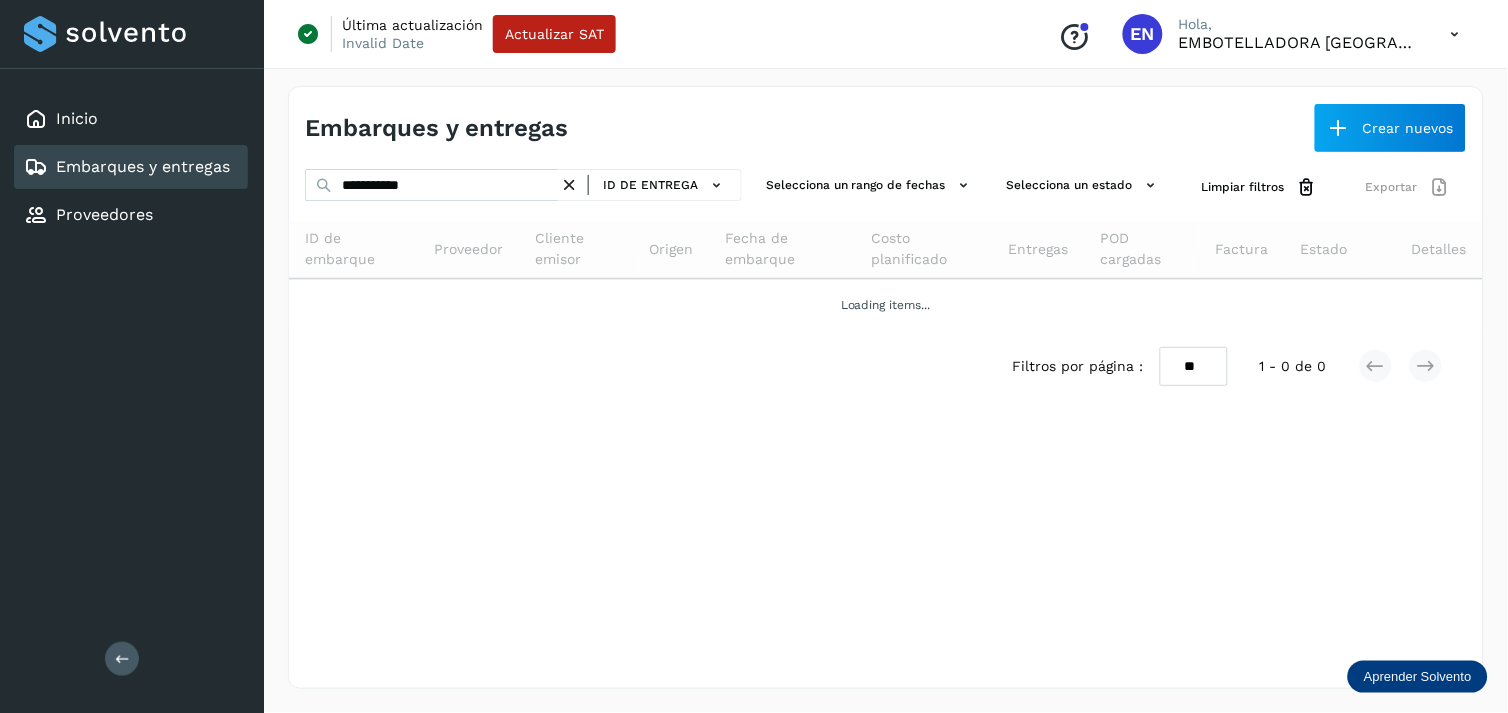 click at bounding box center (569, 185) 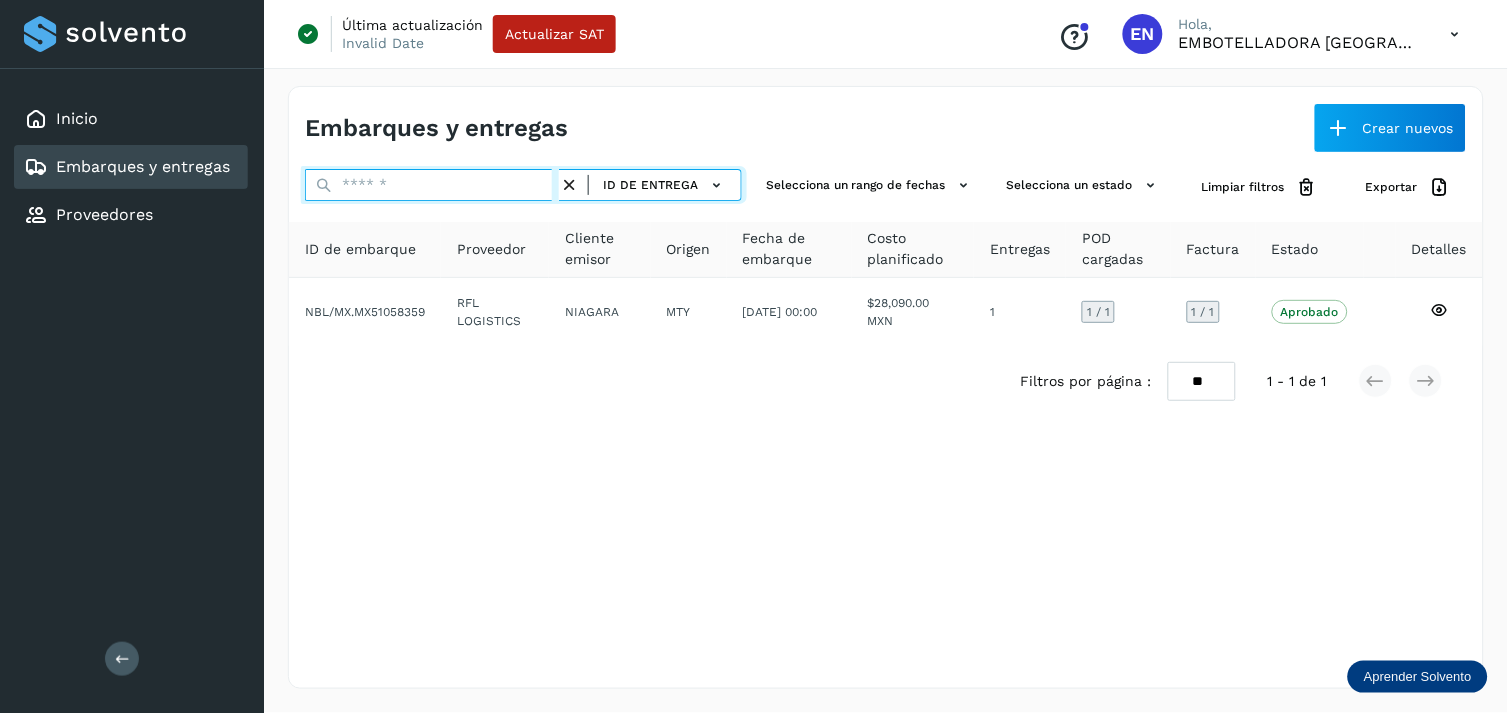 click at bounding box center [432, 185] 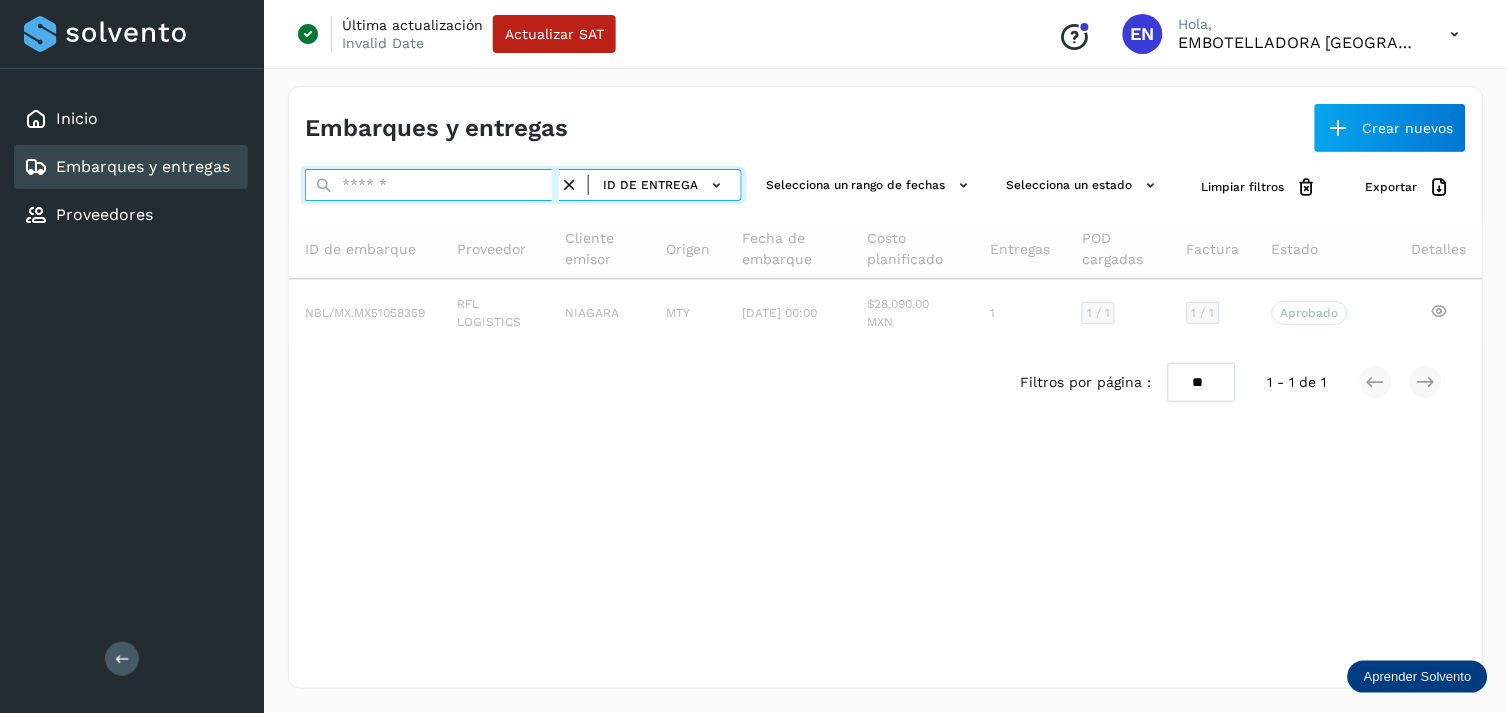 paste on "**********" 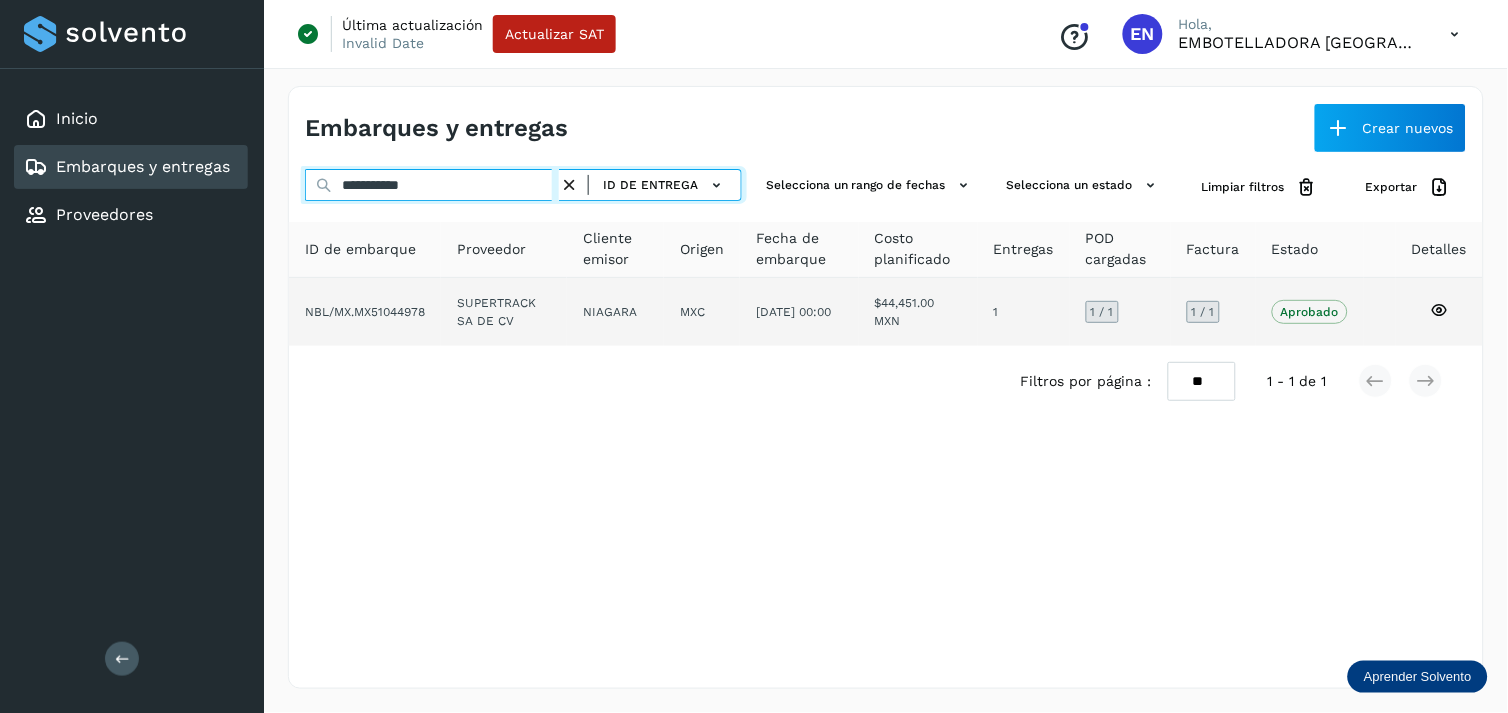 type on "**********" 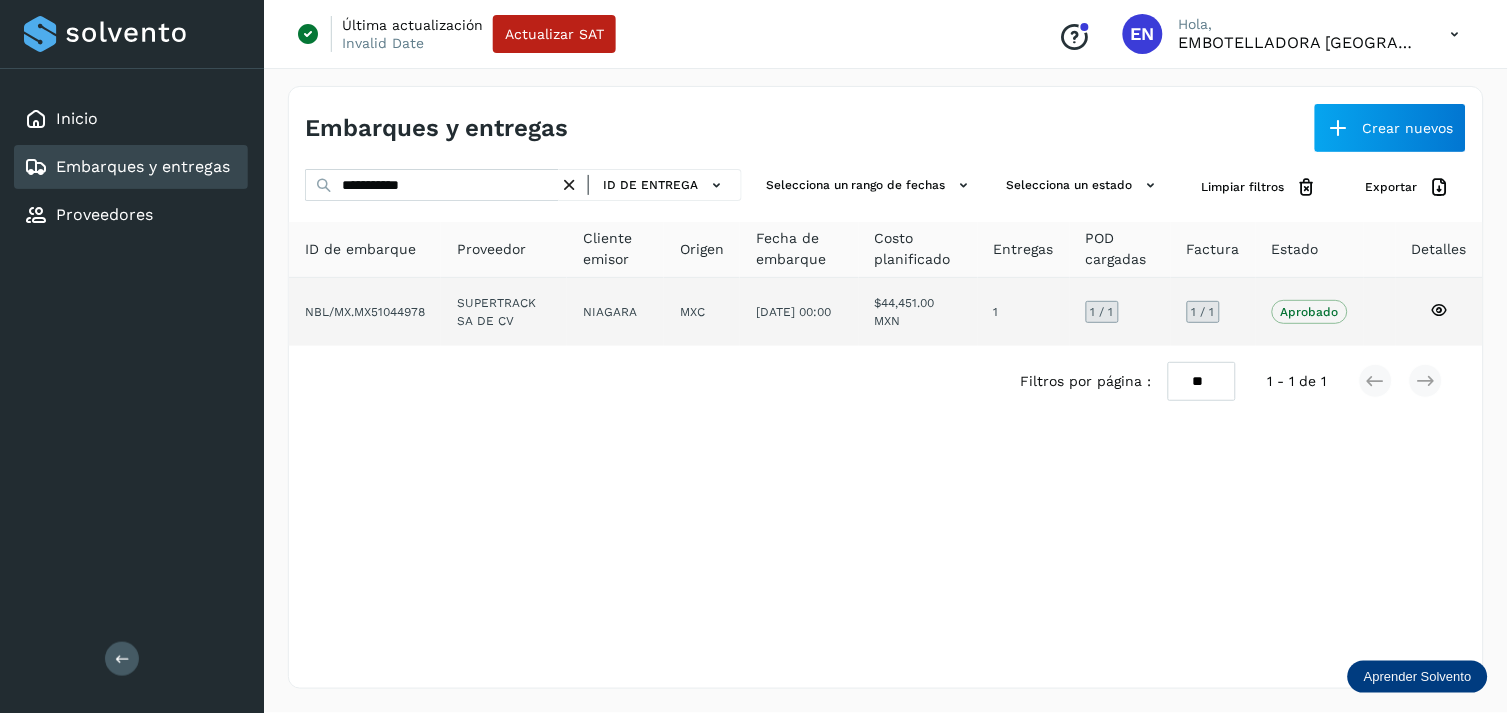click on "NIAGARA" 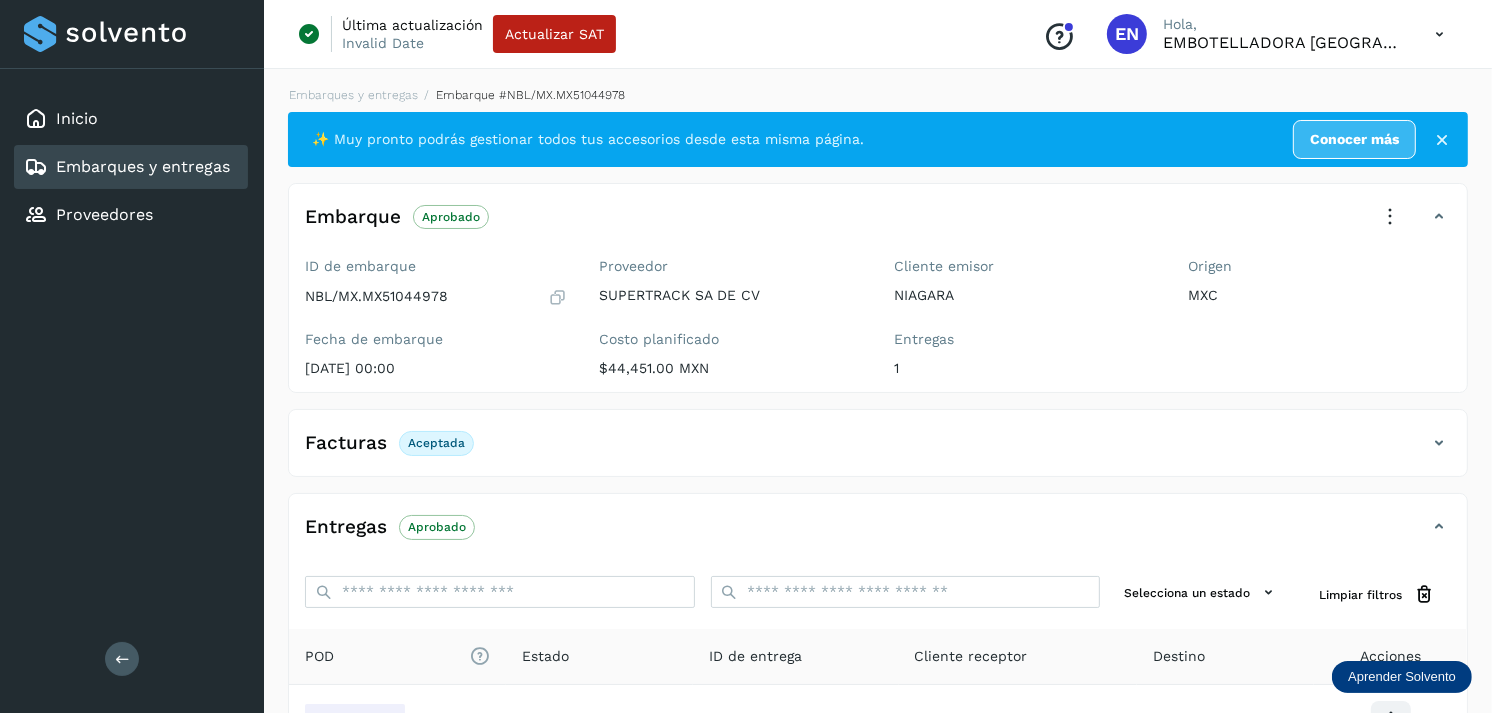 scroll, scrollTop: 241, scrollLeft: 0, axis: vertical 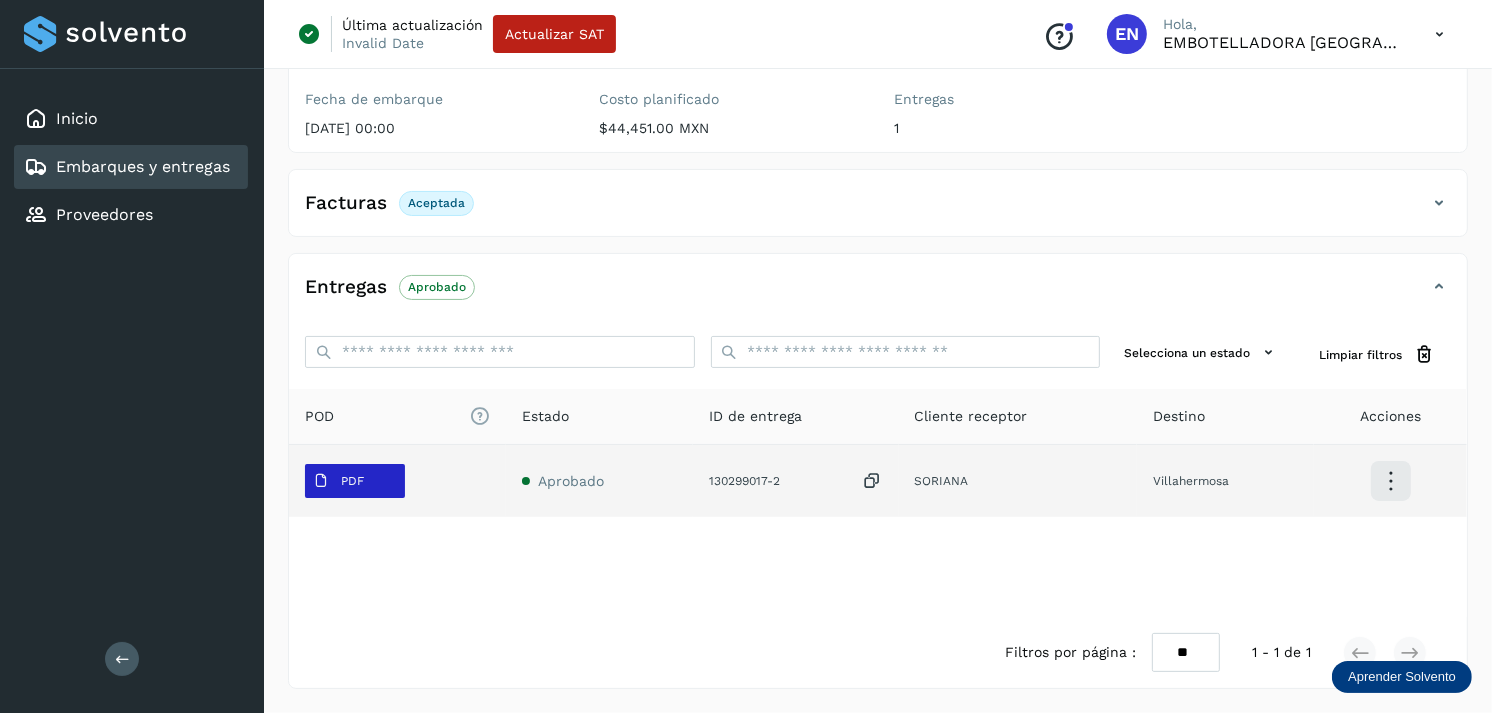 click on "PDF" at bounding box center (338, 481) 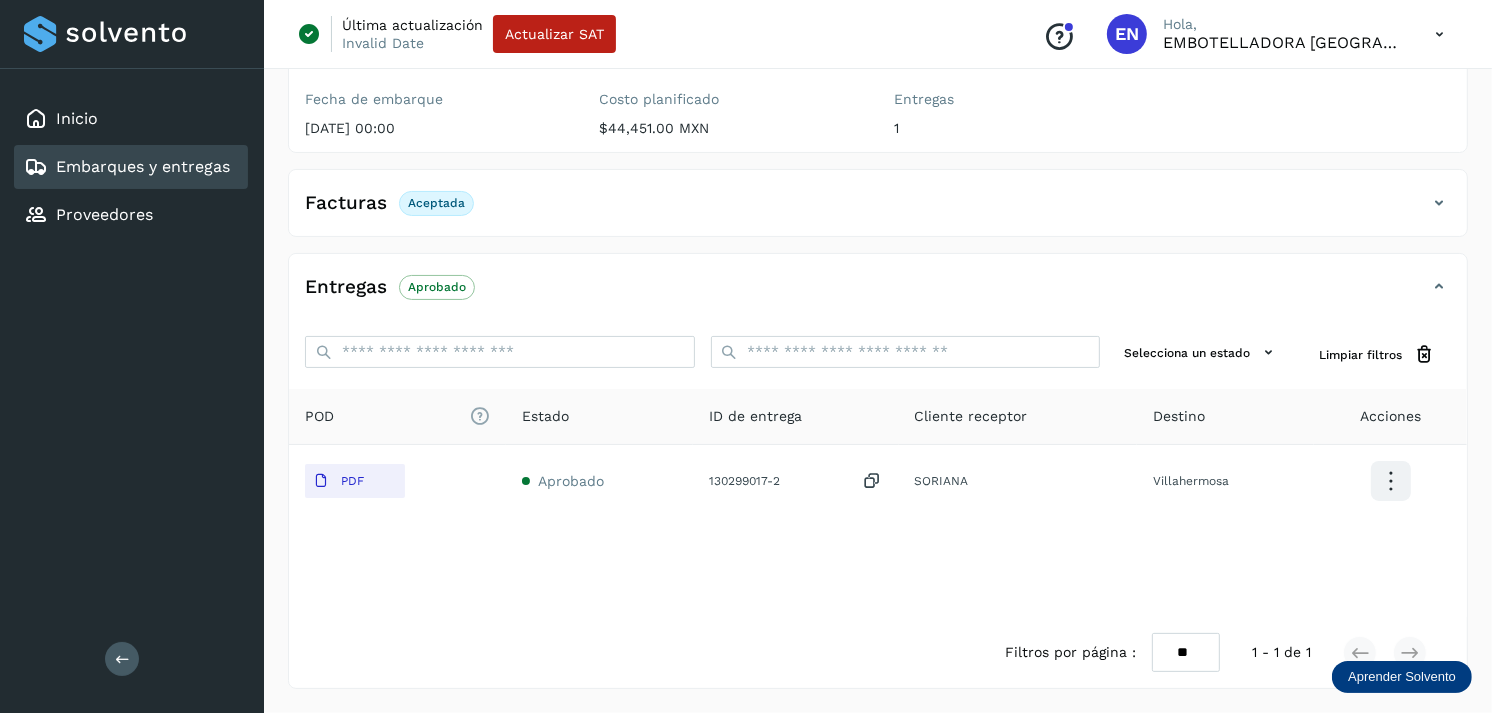 click on "Embarques y entregas" at bounding box center (143, 166) 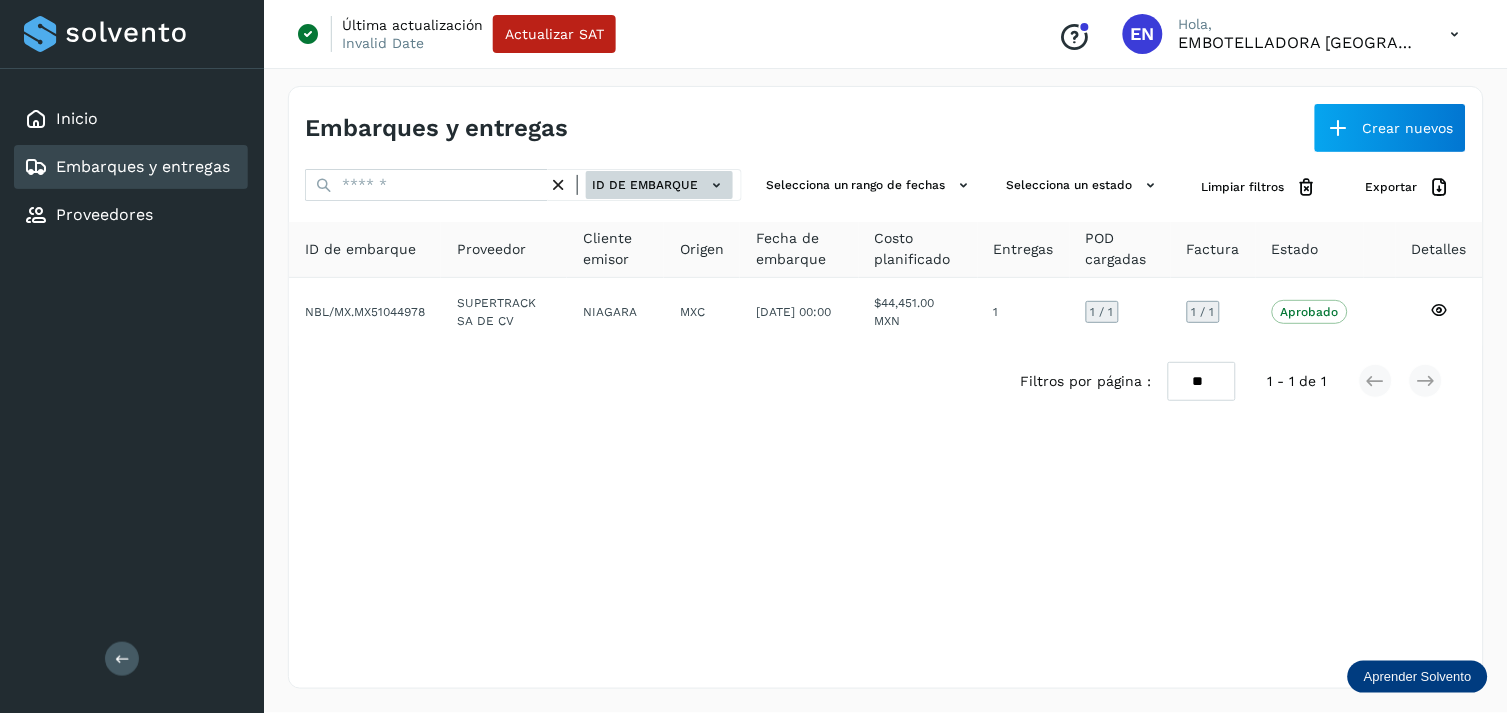 click on "ID de embarque" 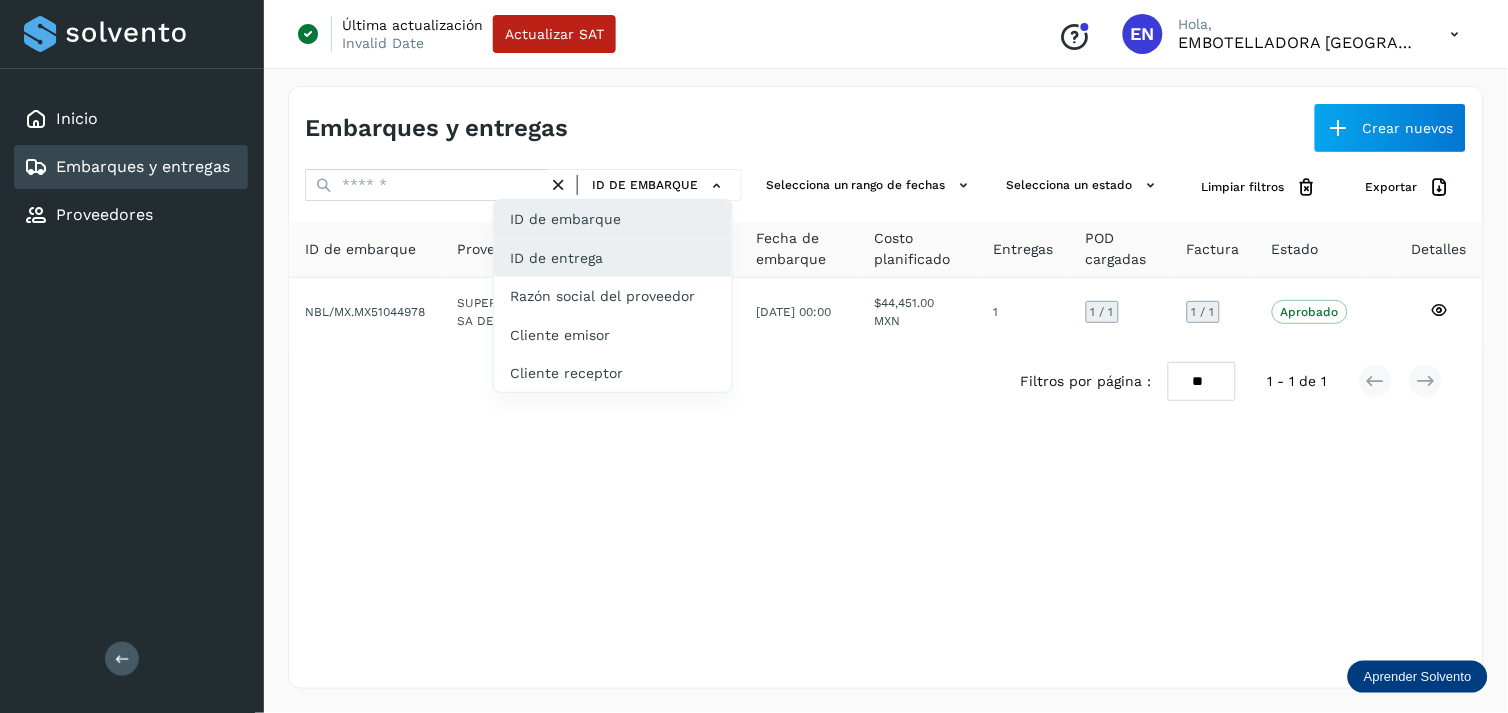 click on "ID de entrega" 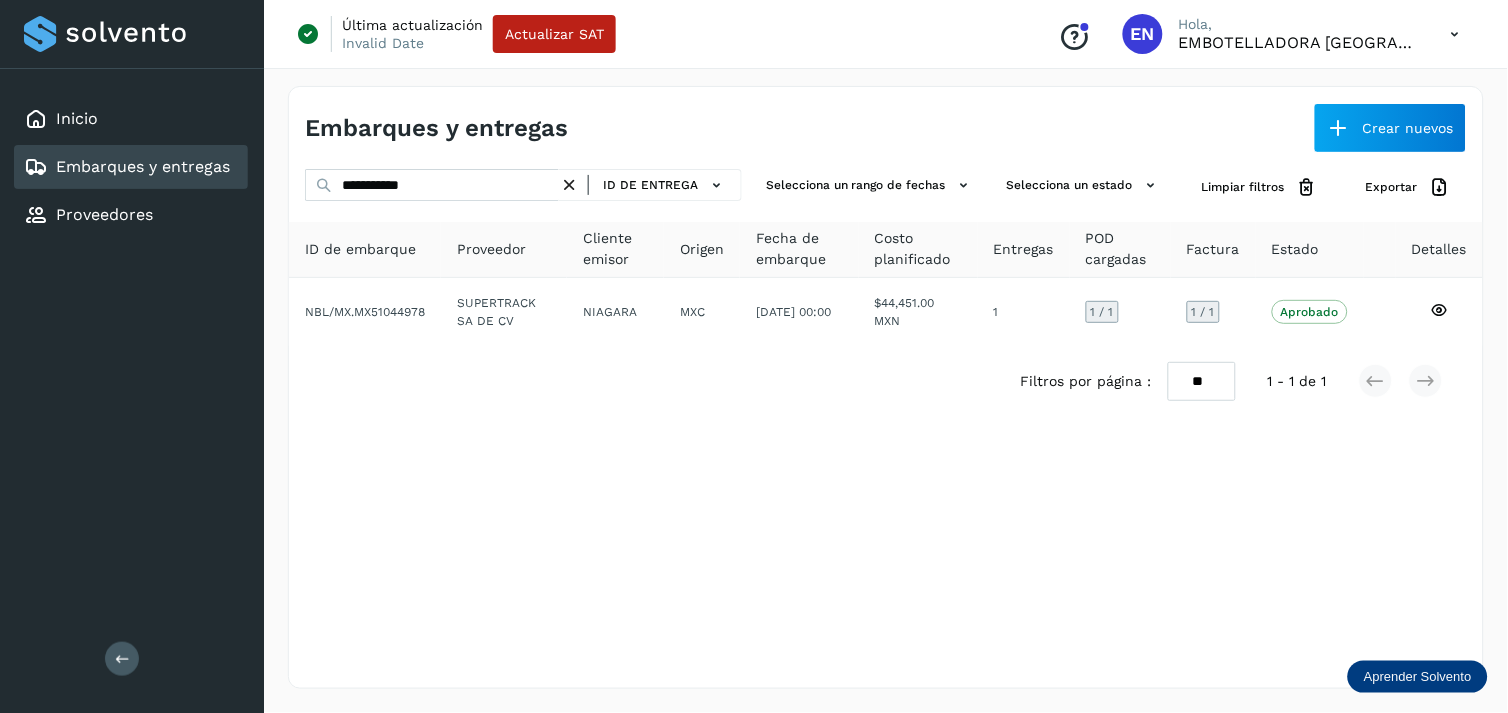 click at bounding box center [569, 185] 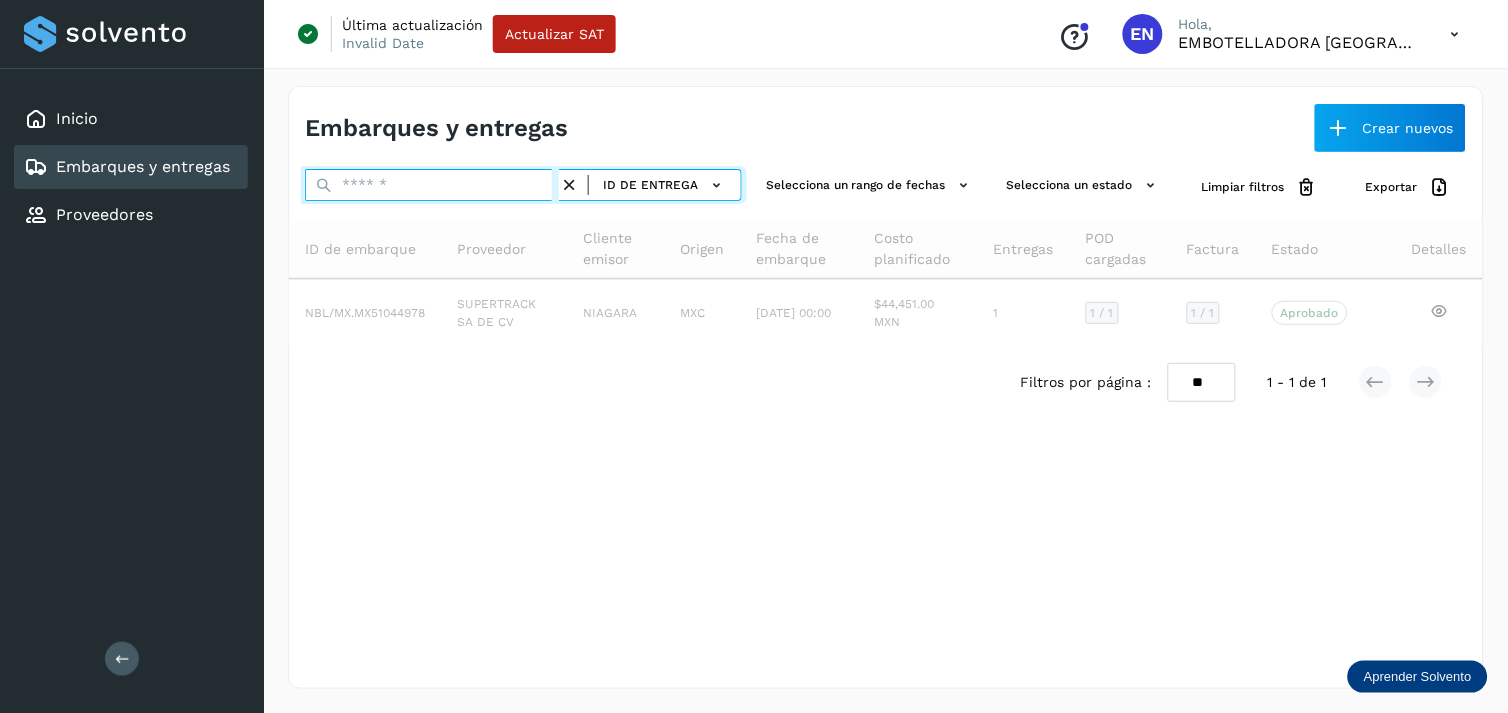 click at bounding box center [432, 185] 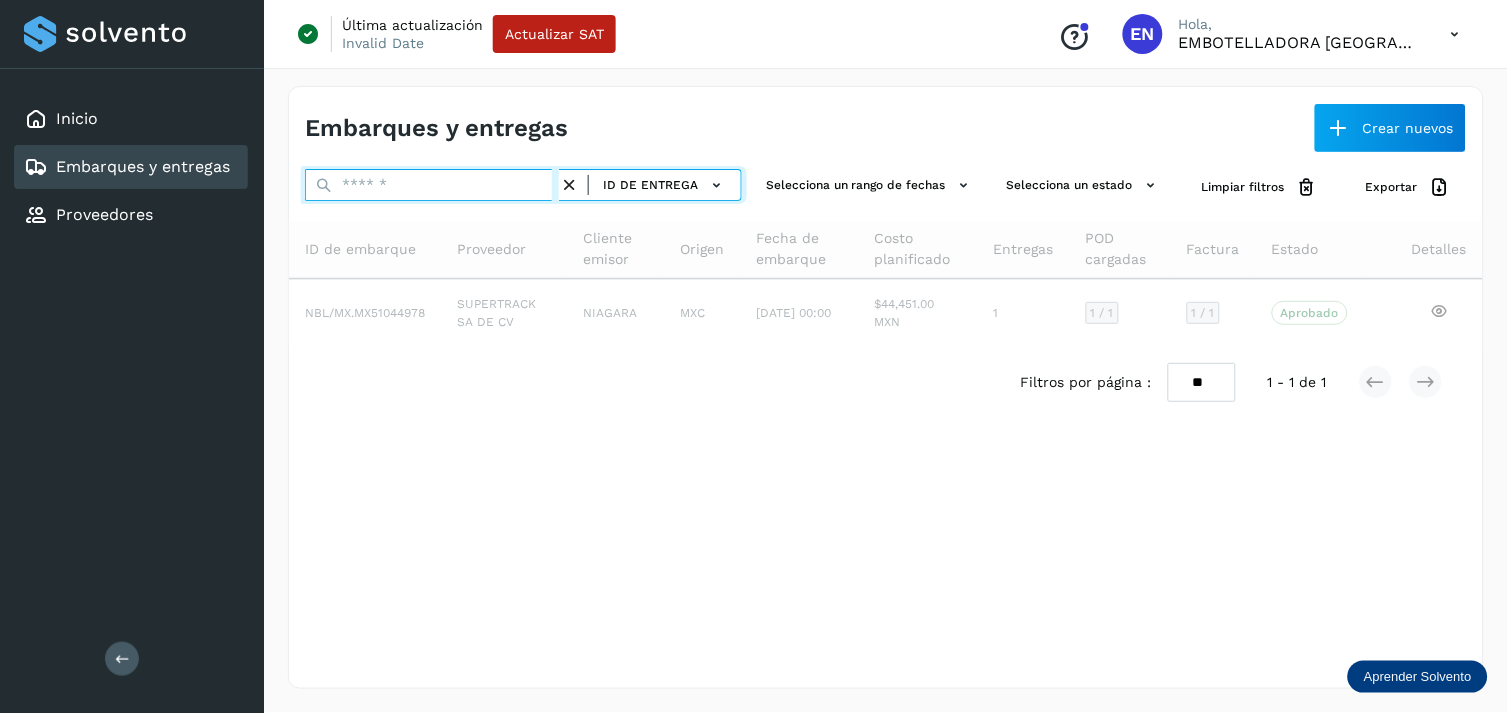 paste on "*********" 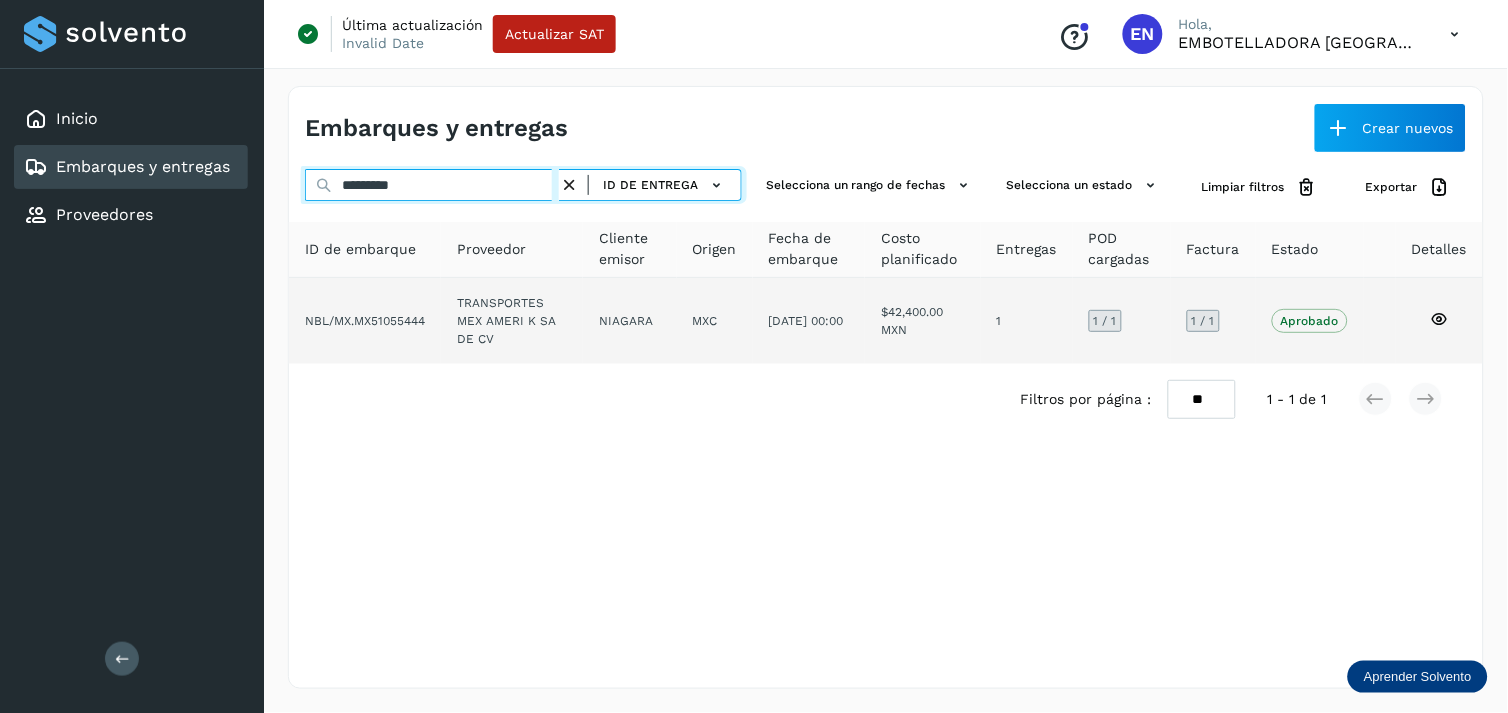 type on "*********" 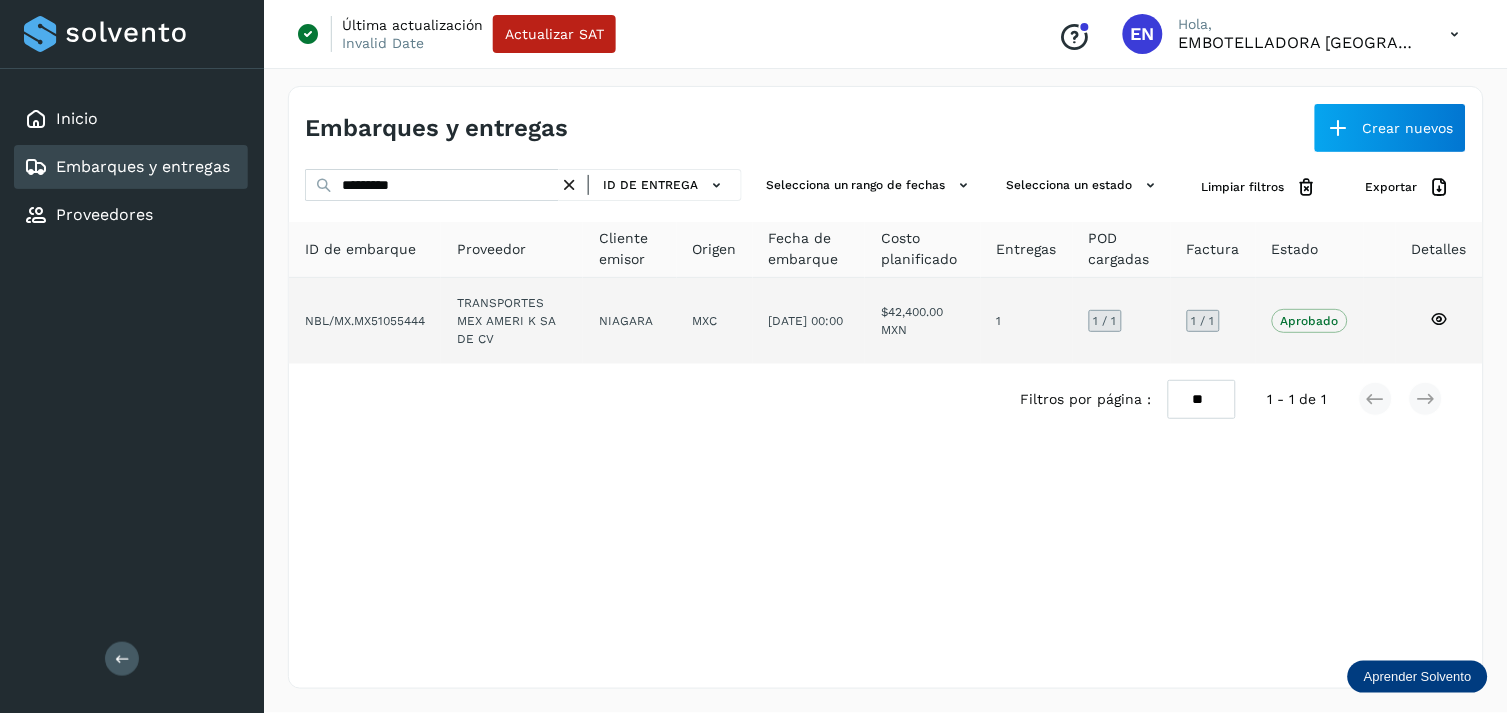 click on "TRANSPORTES MEX AMERI K SA DE CV" 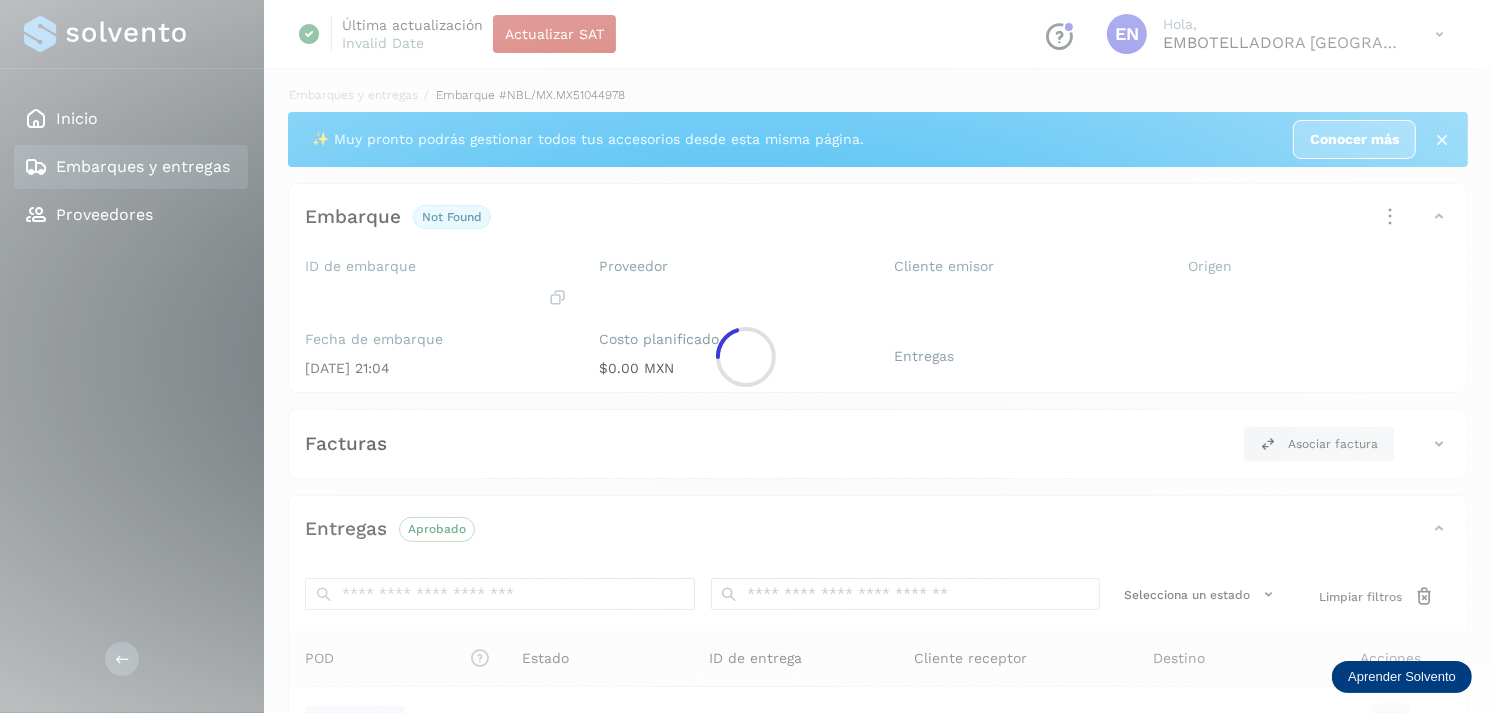 scroll, scrollTop: 254, scrollLeft: 0, axis: vertical 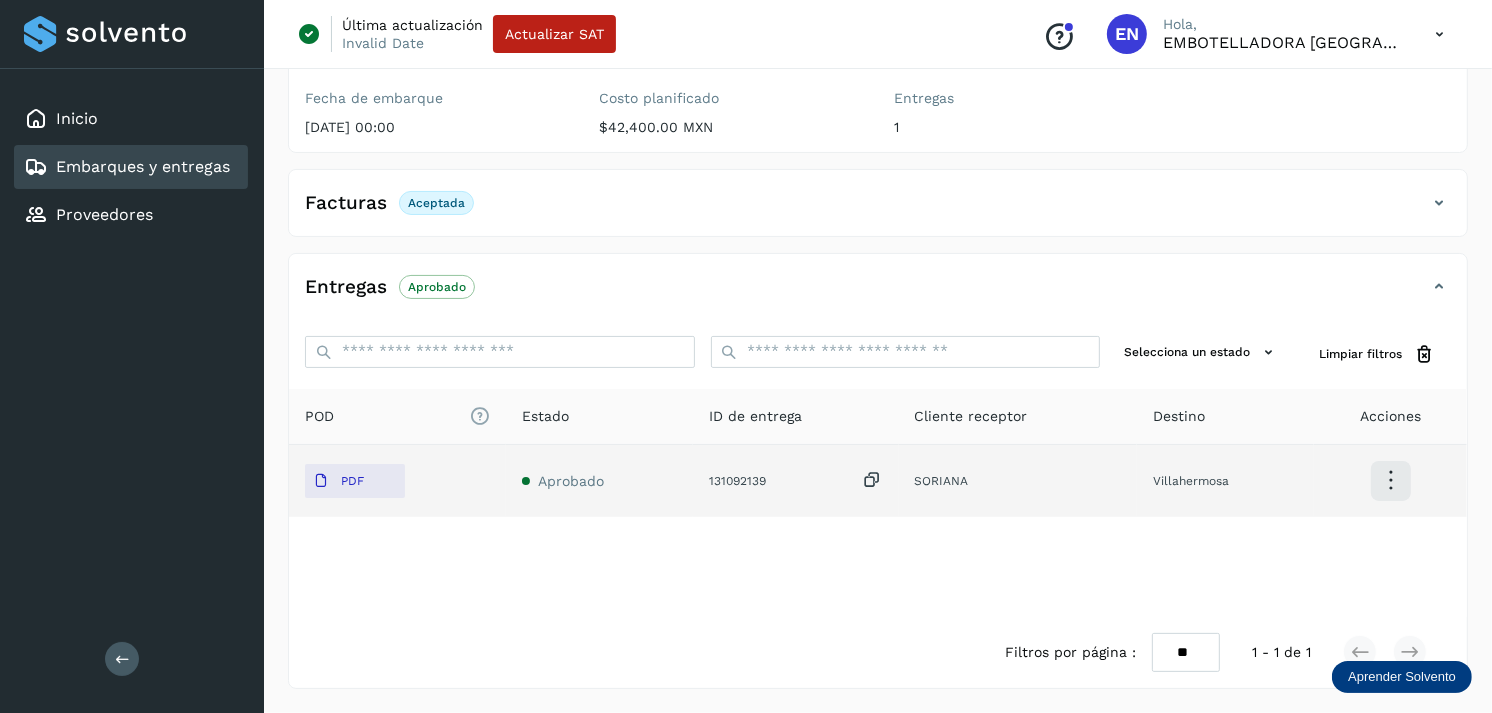 click on "PDF" 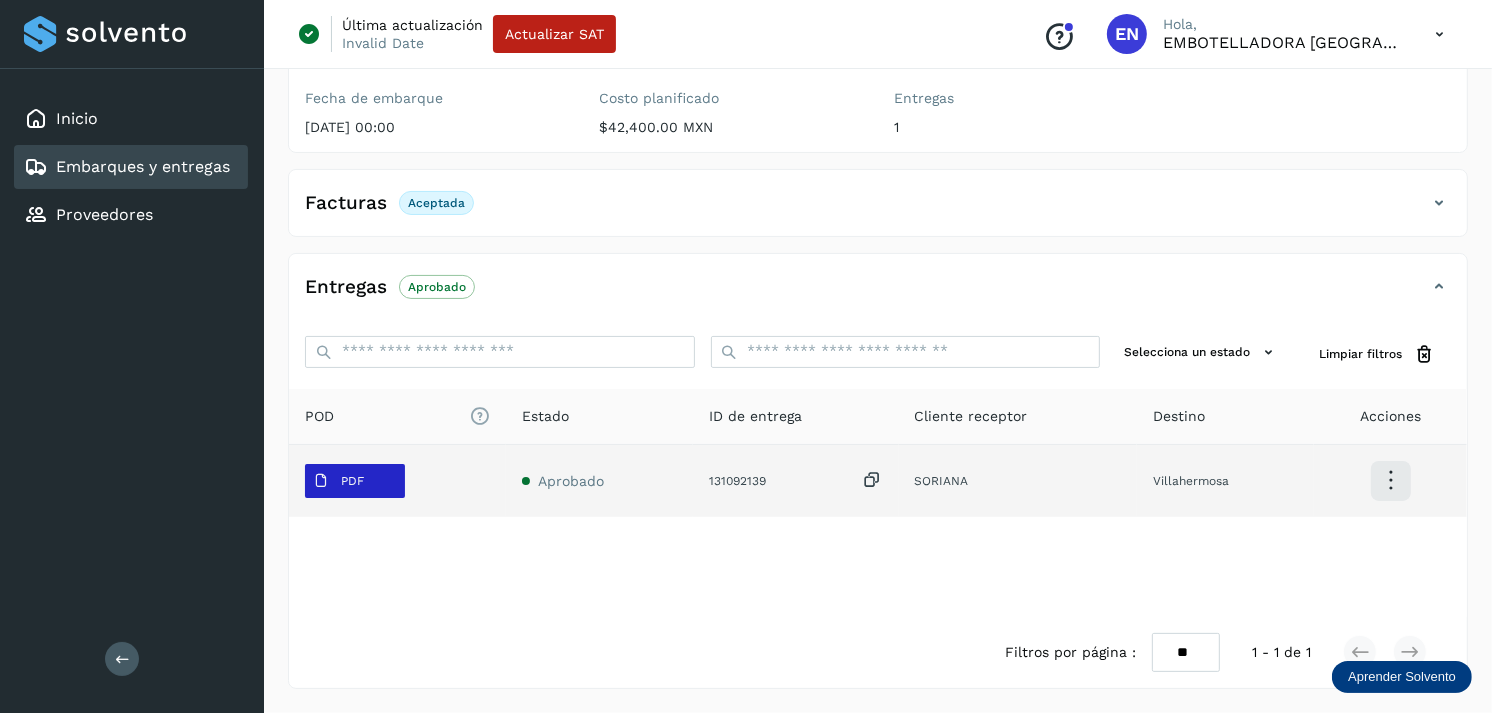 click on "PDF" at bounding box center (352, 481) 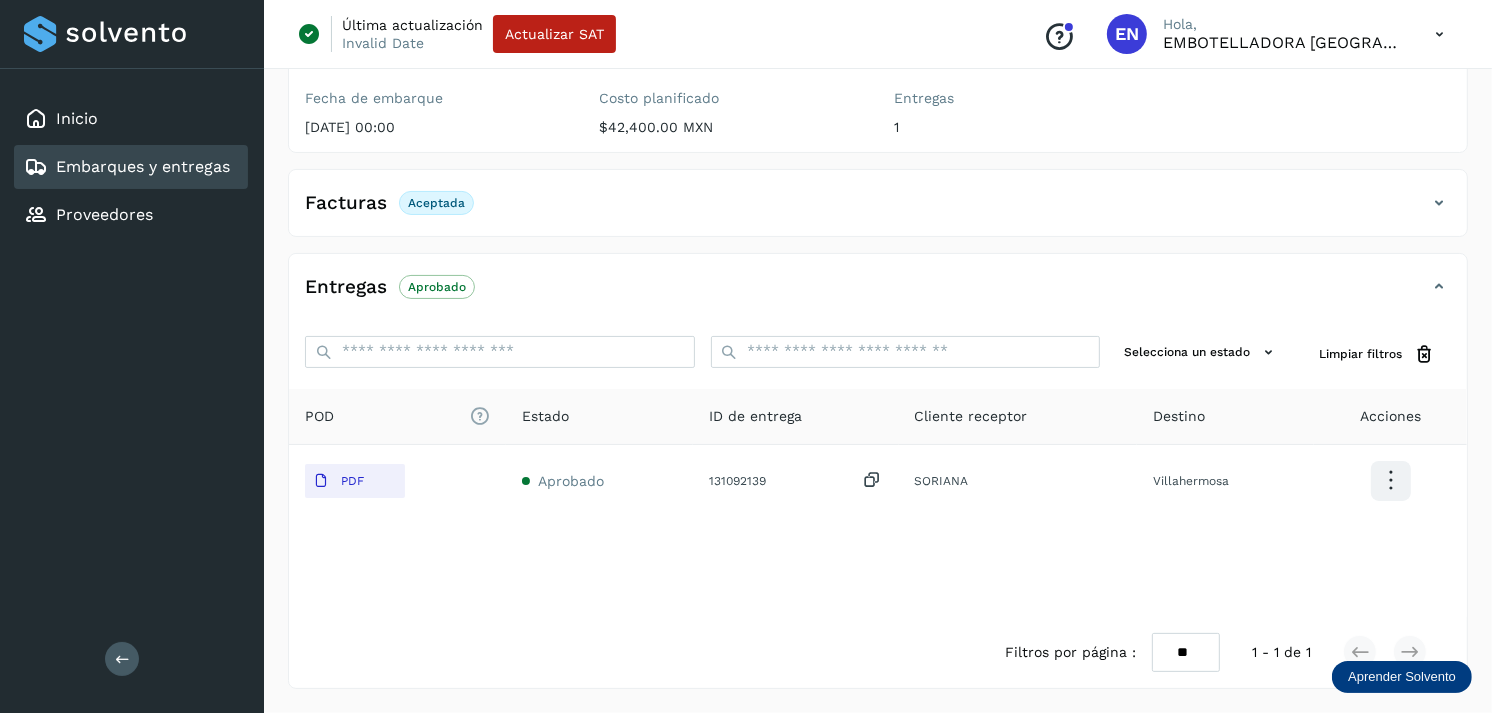 type 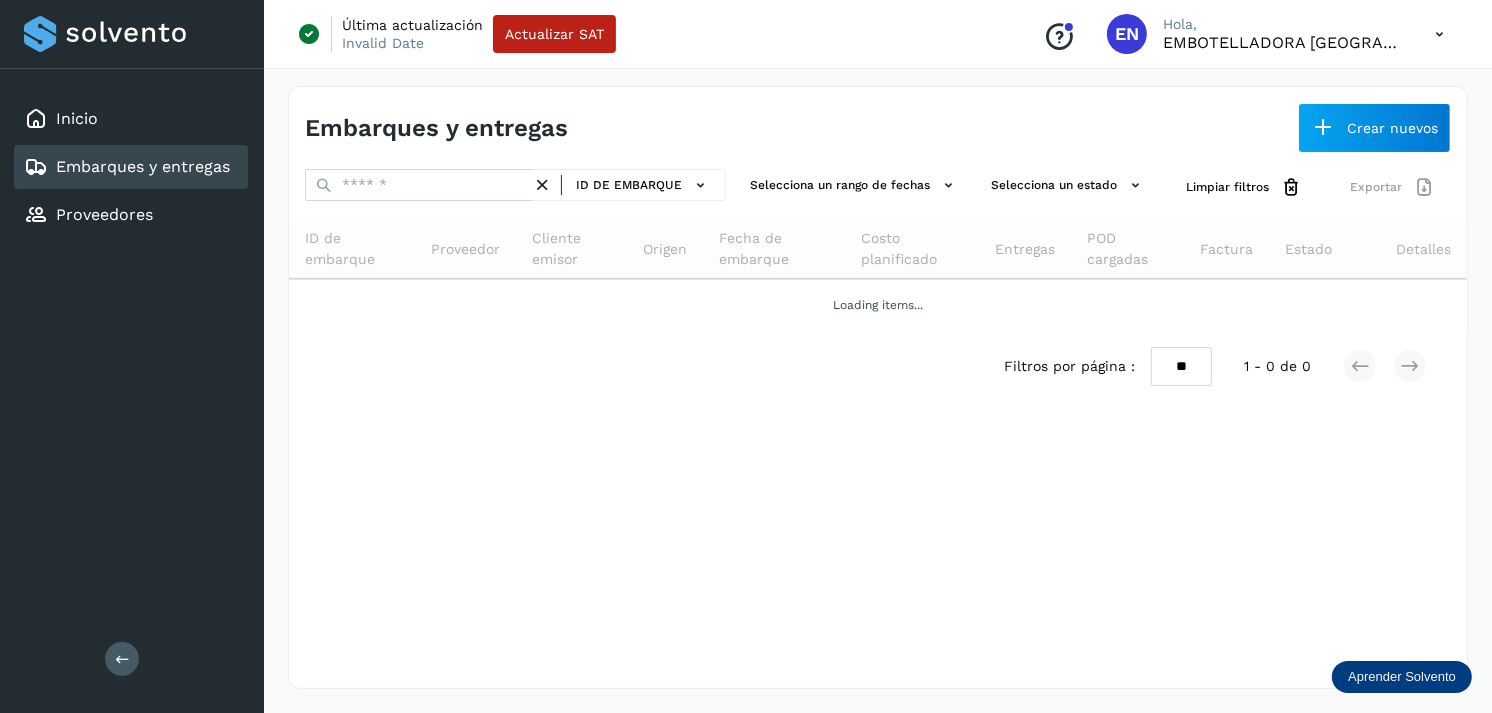 scroll, scrollTop: 0, scrollLeft: 0, axis: both 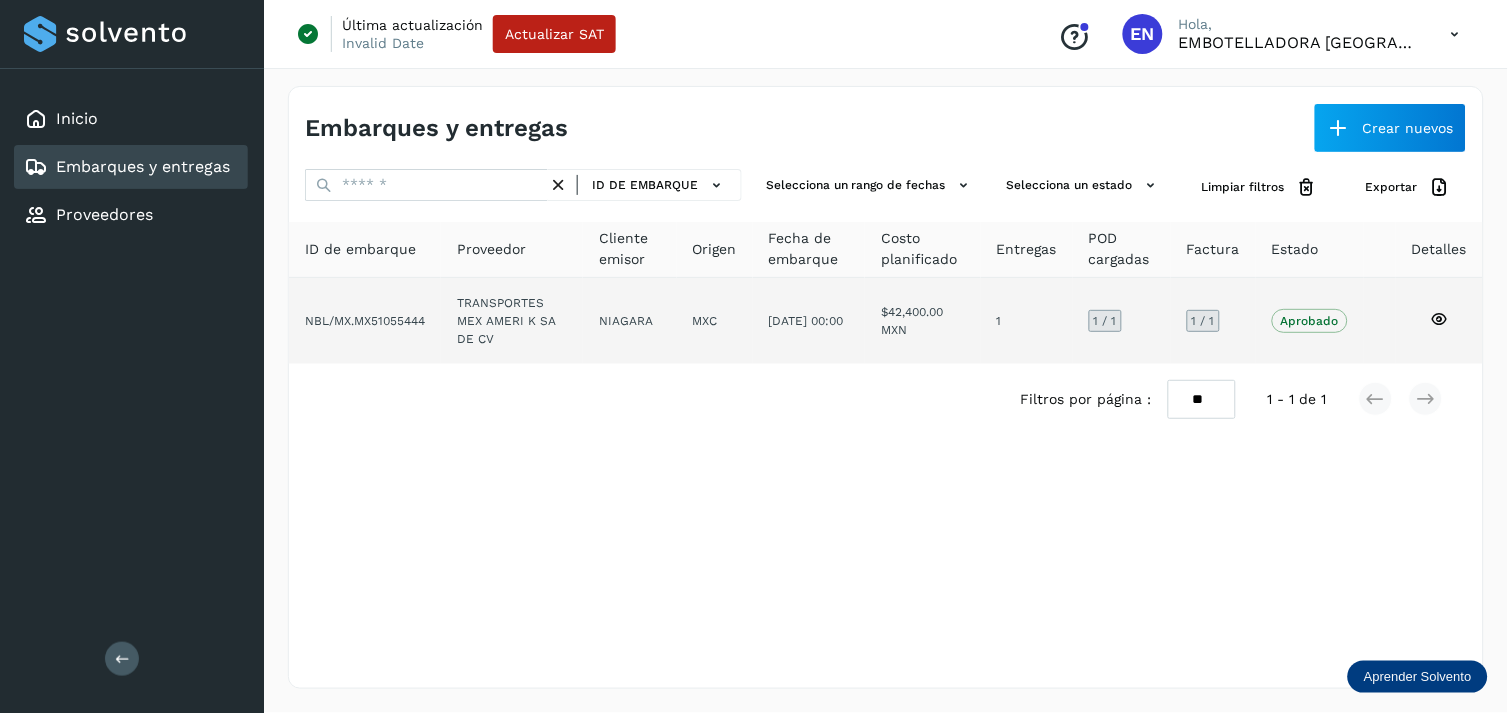click on "NIAGARA" 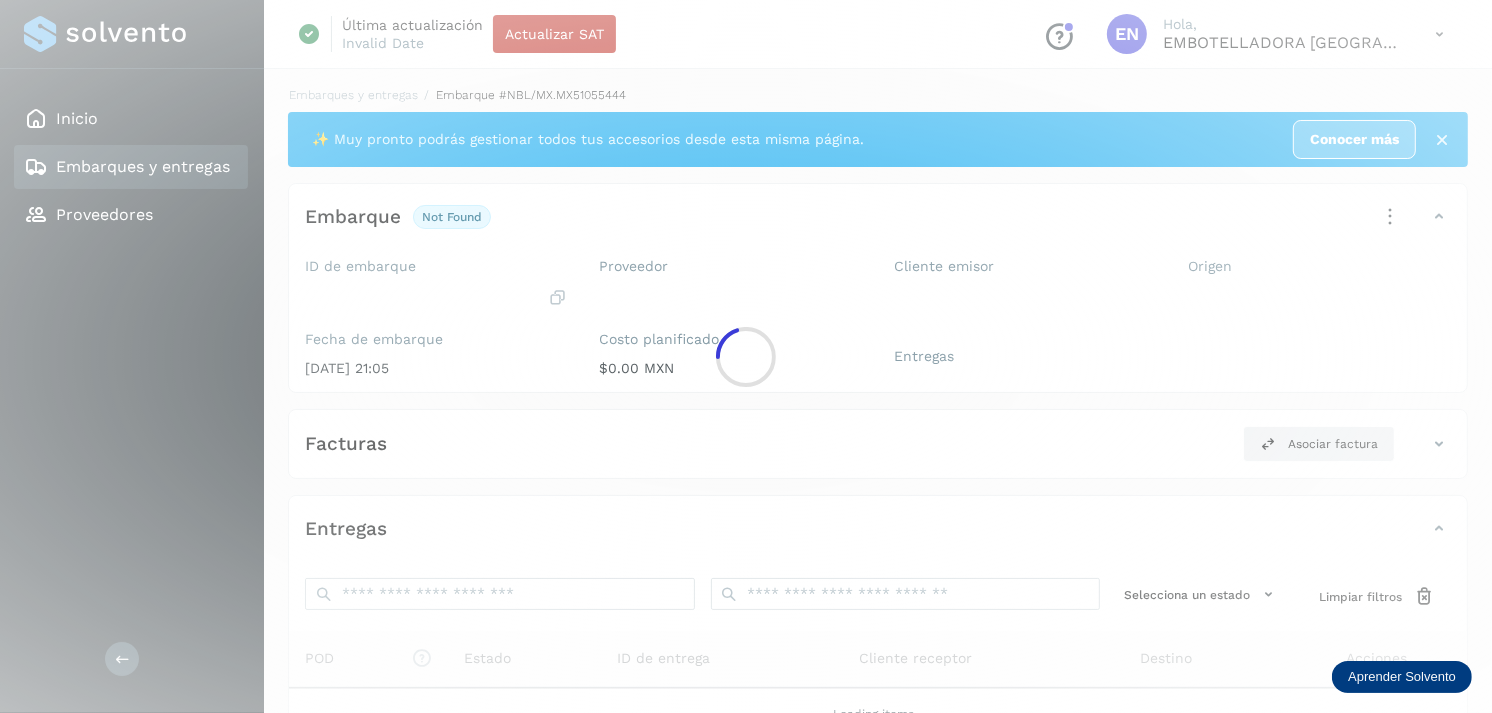 click 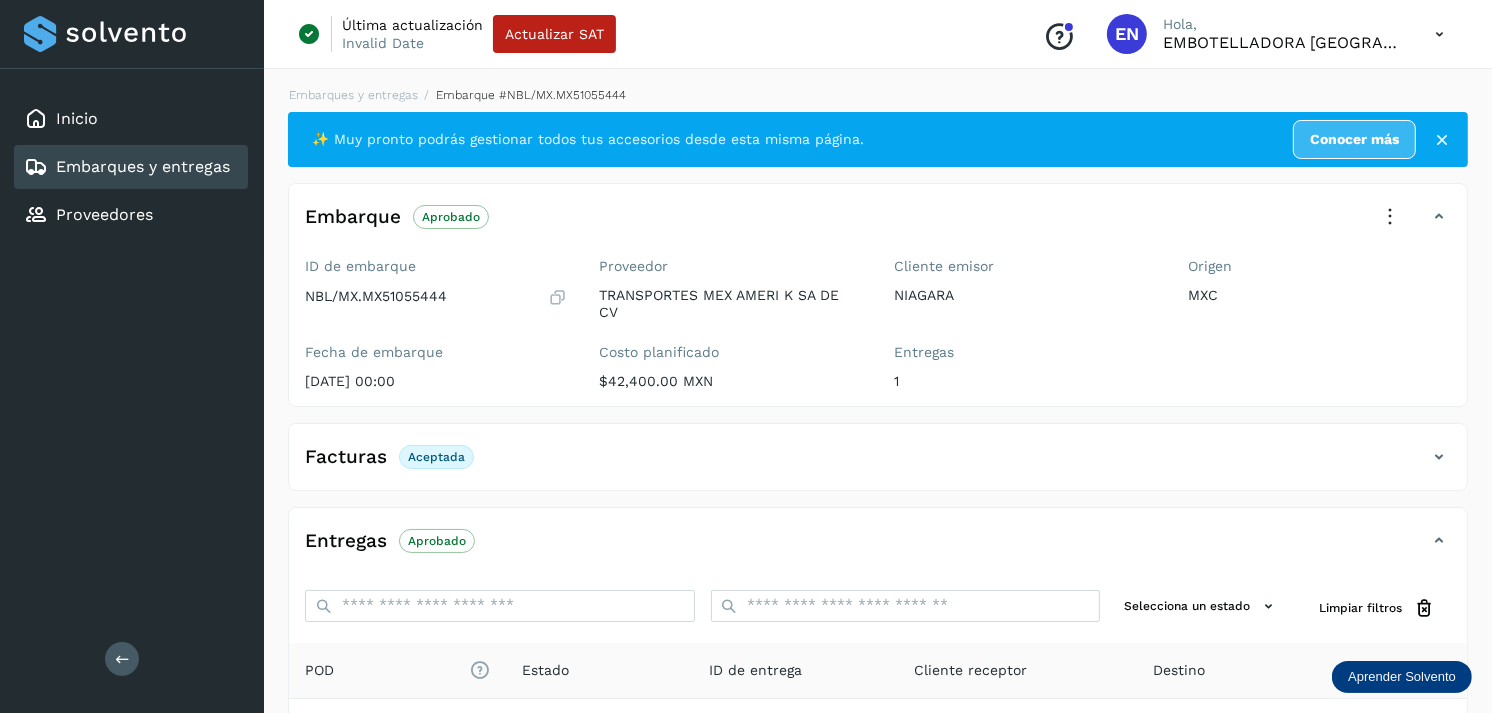 click on "Embarques y entregas" at bounding box center [143, 166] 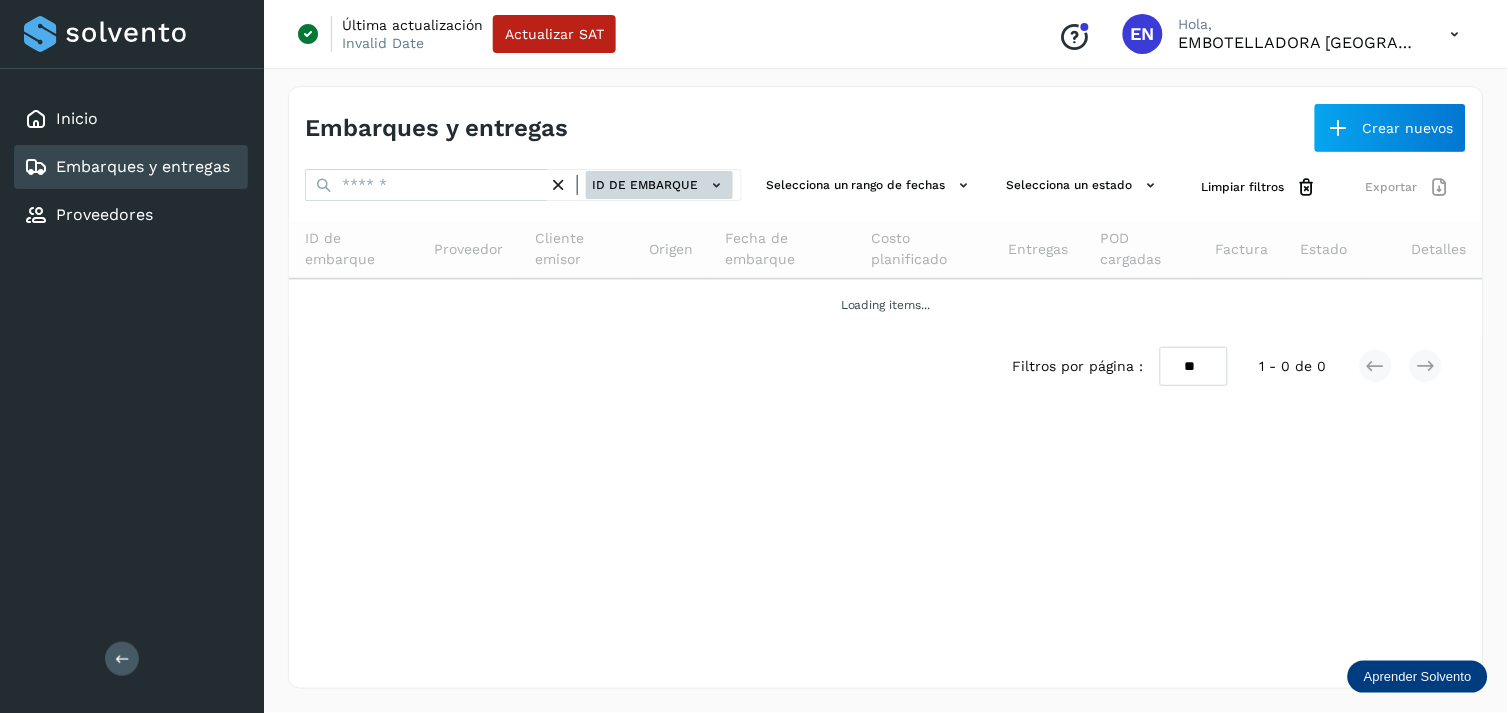 click on "ID de embarque" 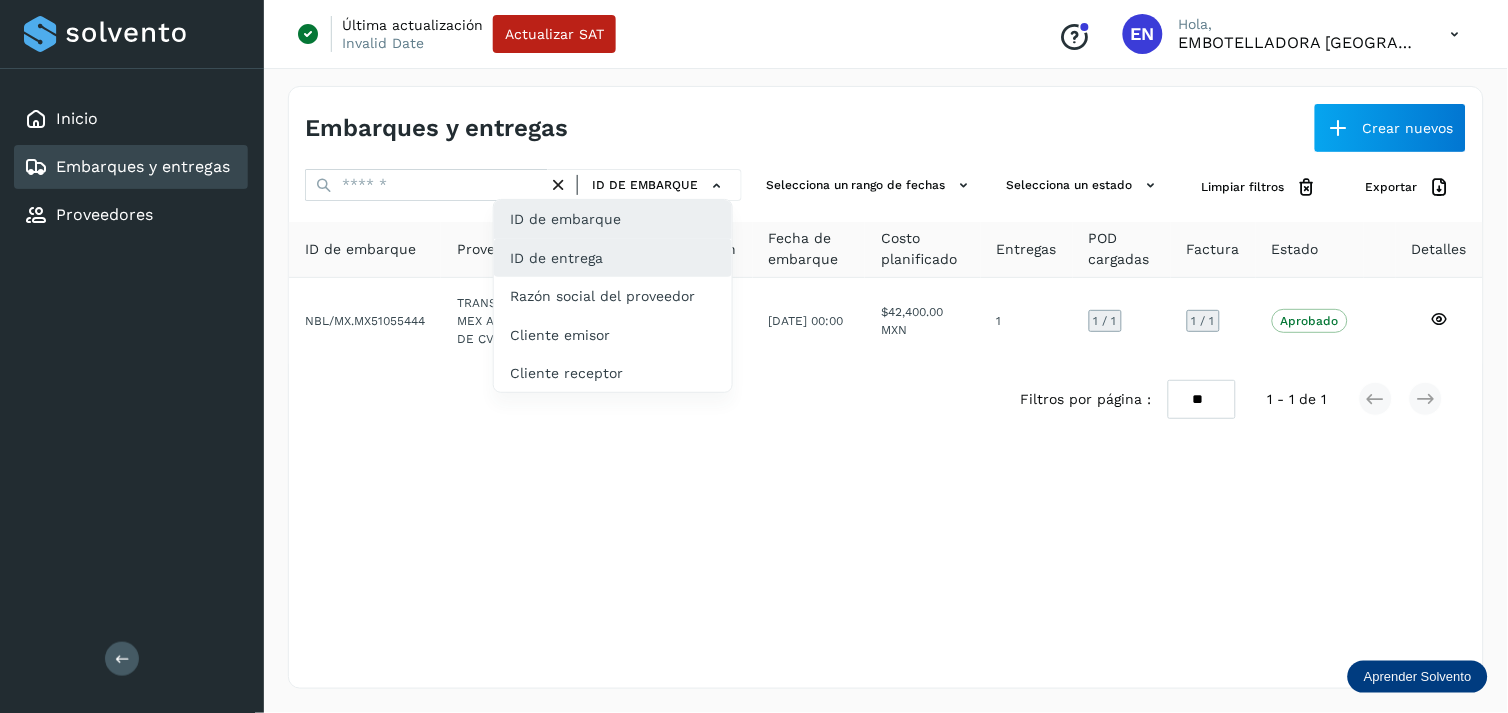 click on "ID de entrega" 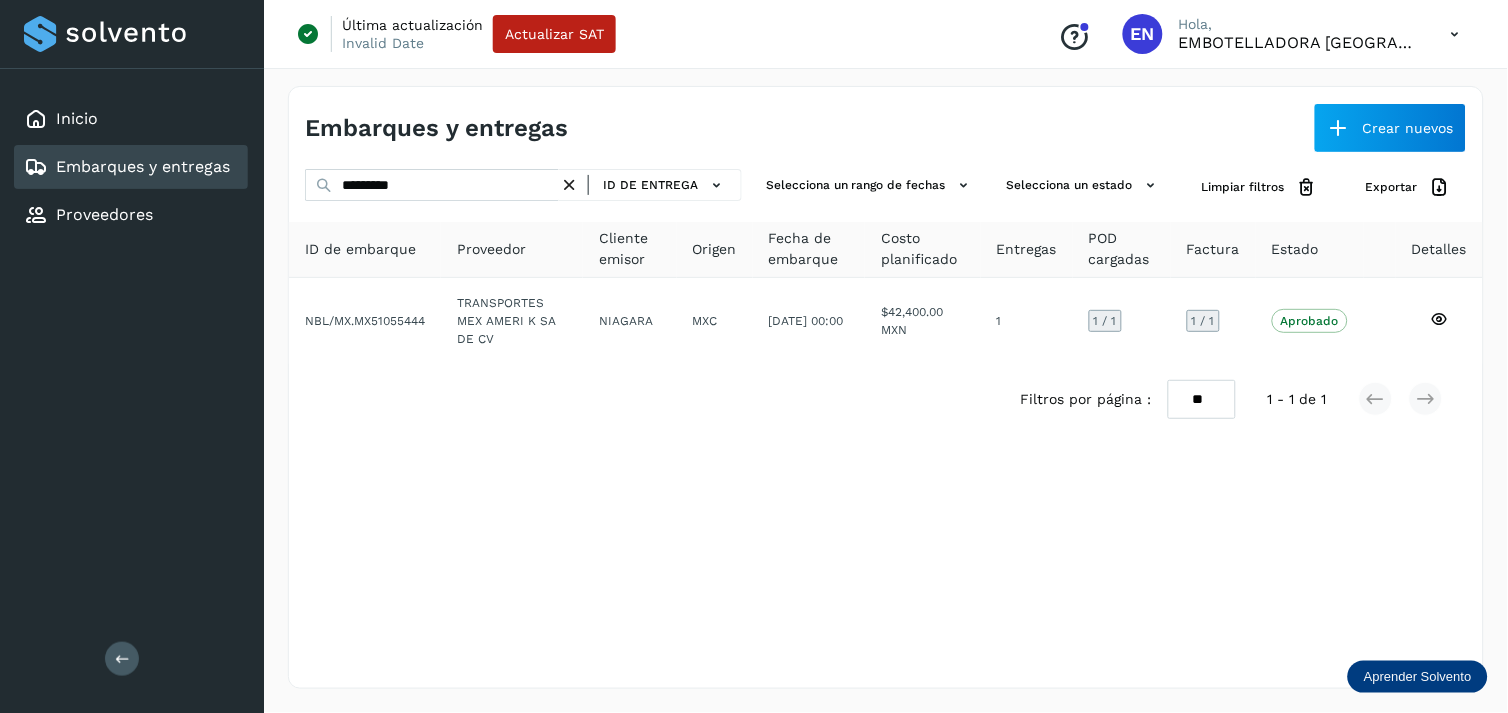 click at bounding box center [569, 185] 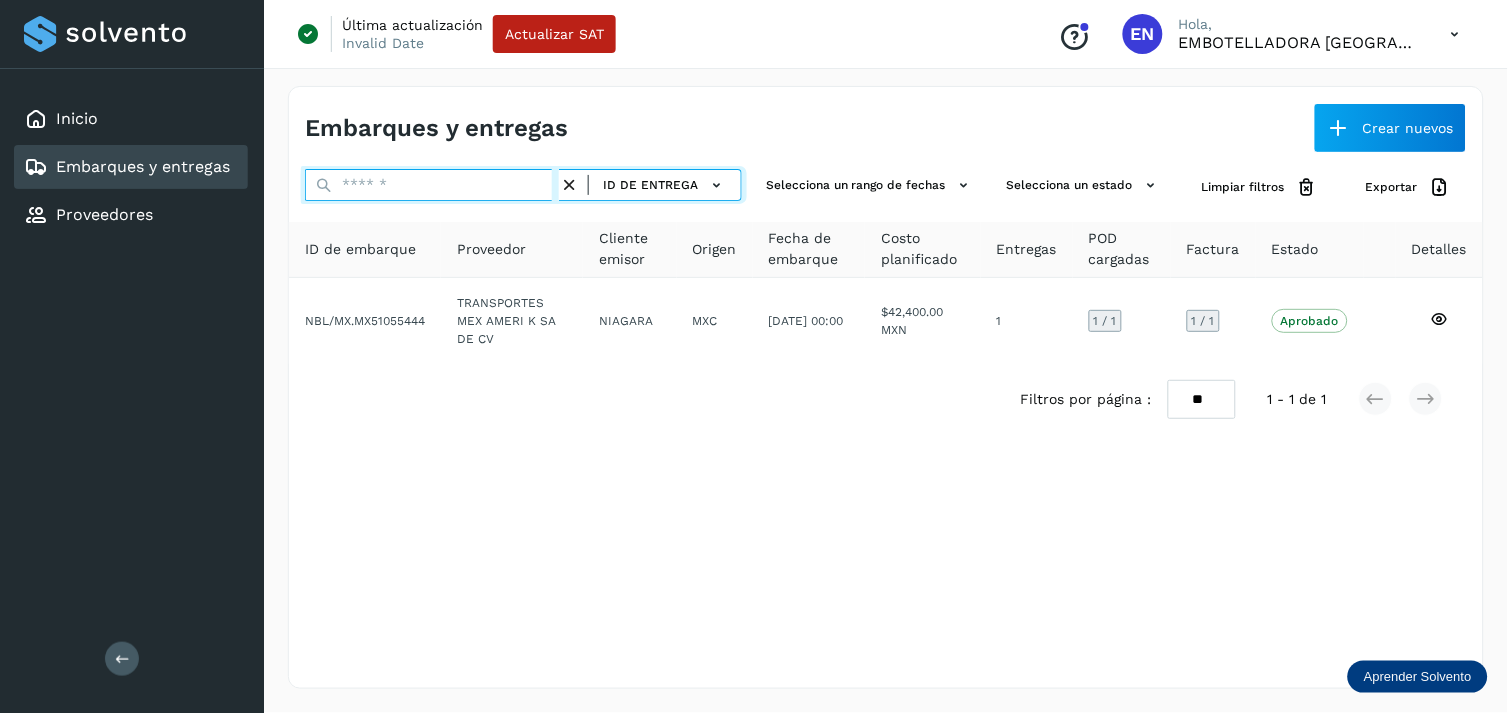 click at bounding box center [432, 185] 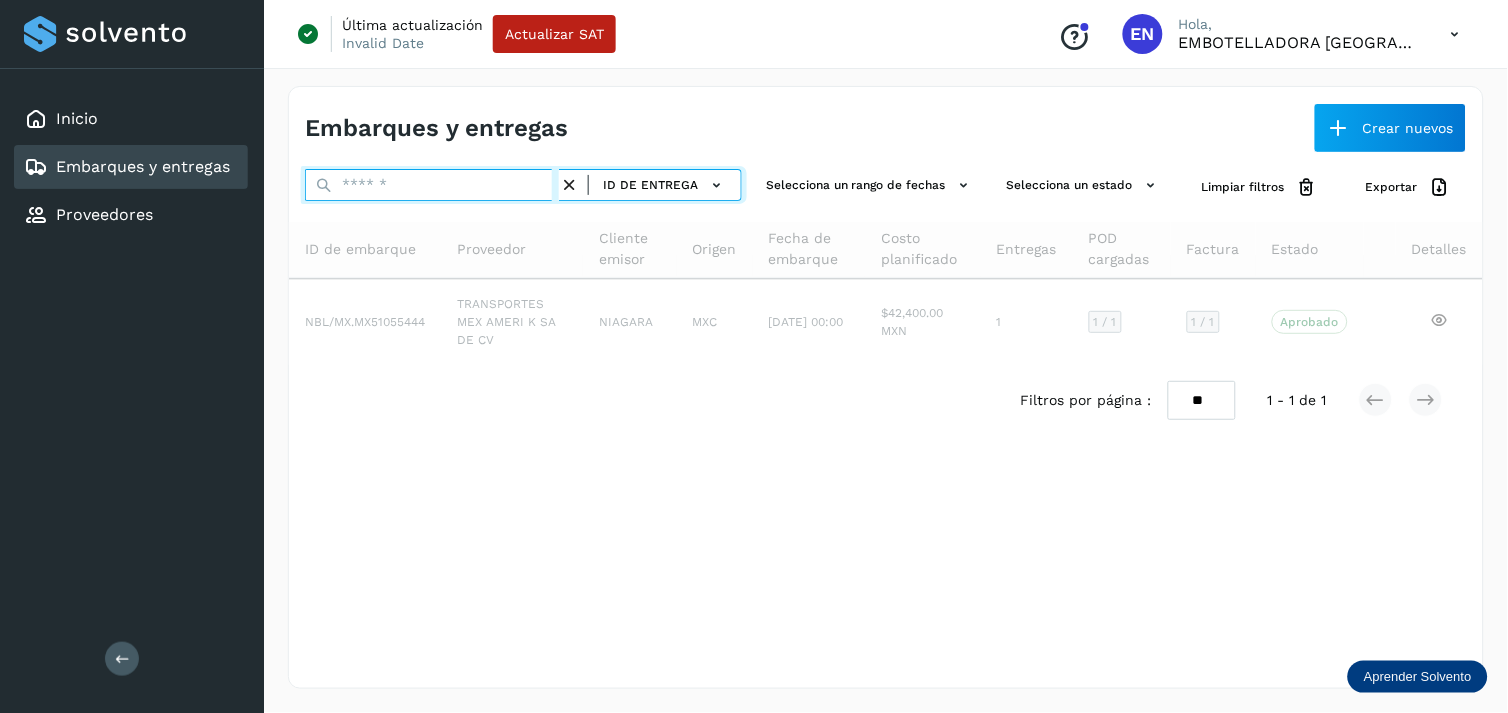 paste on "**********" 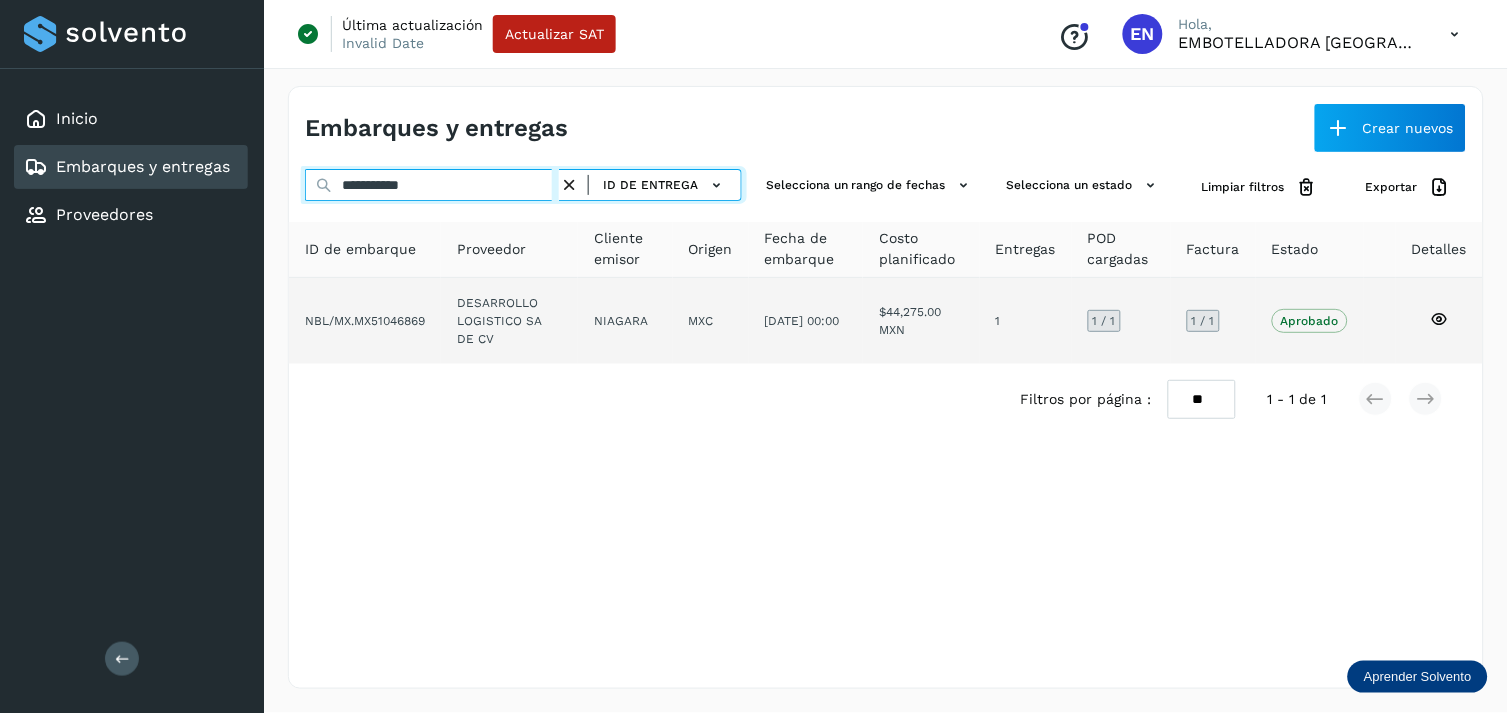 type on "**********" 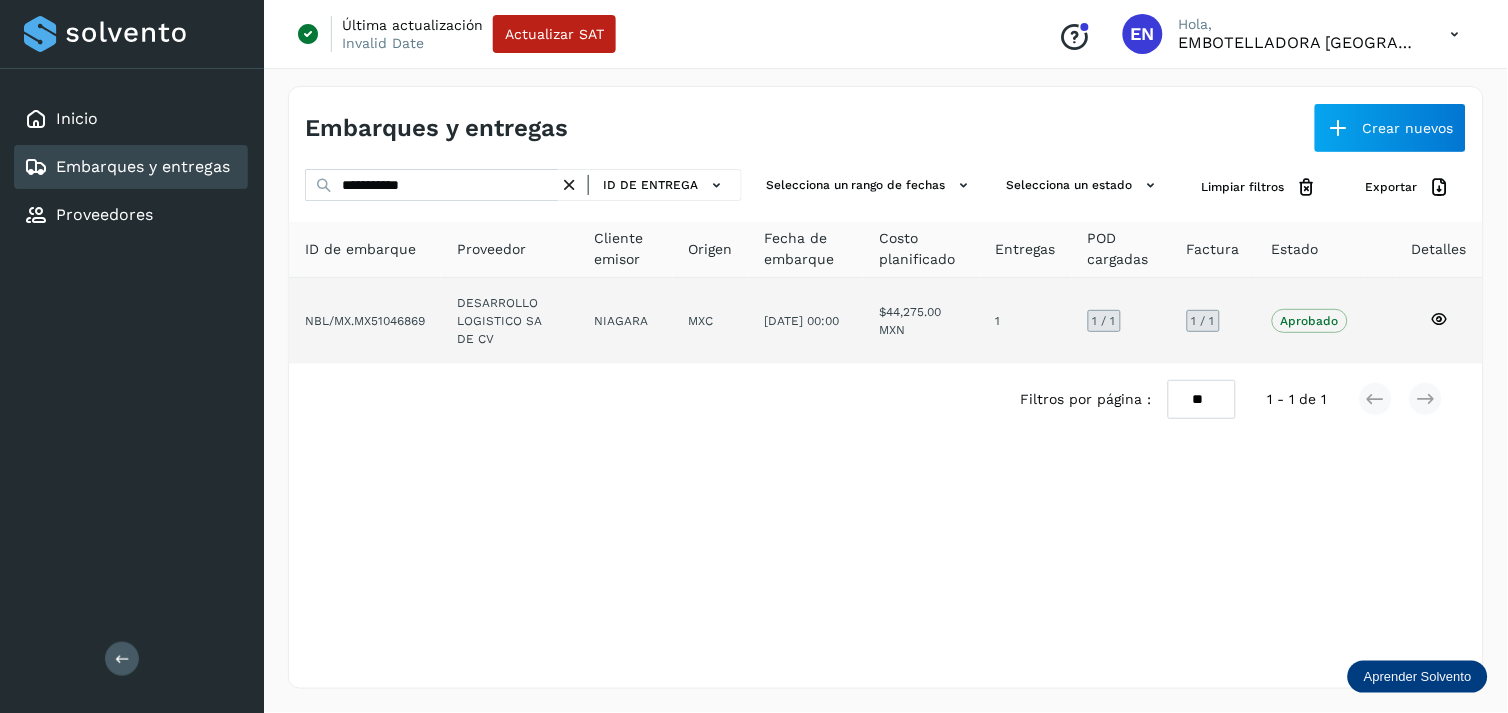 click on "MXC" 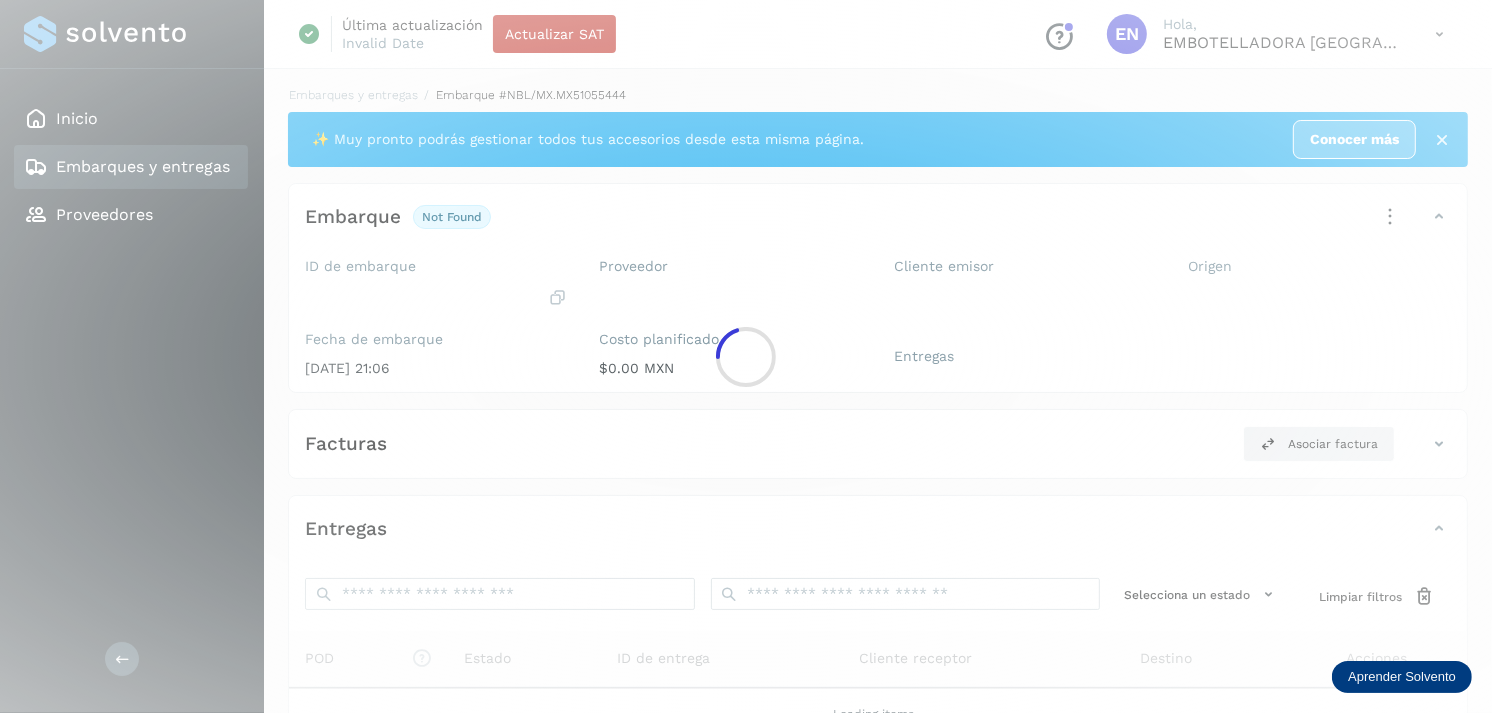 click 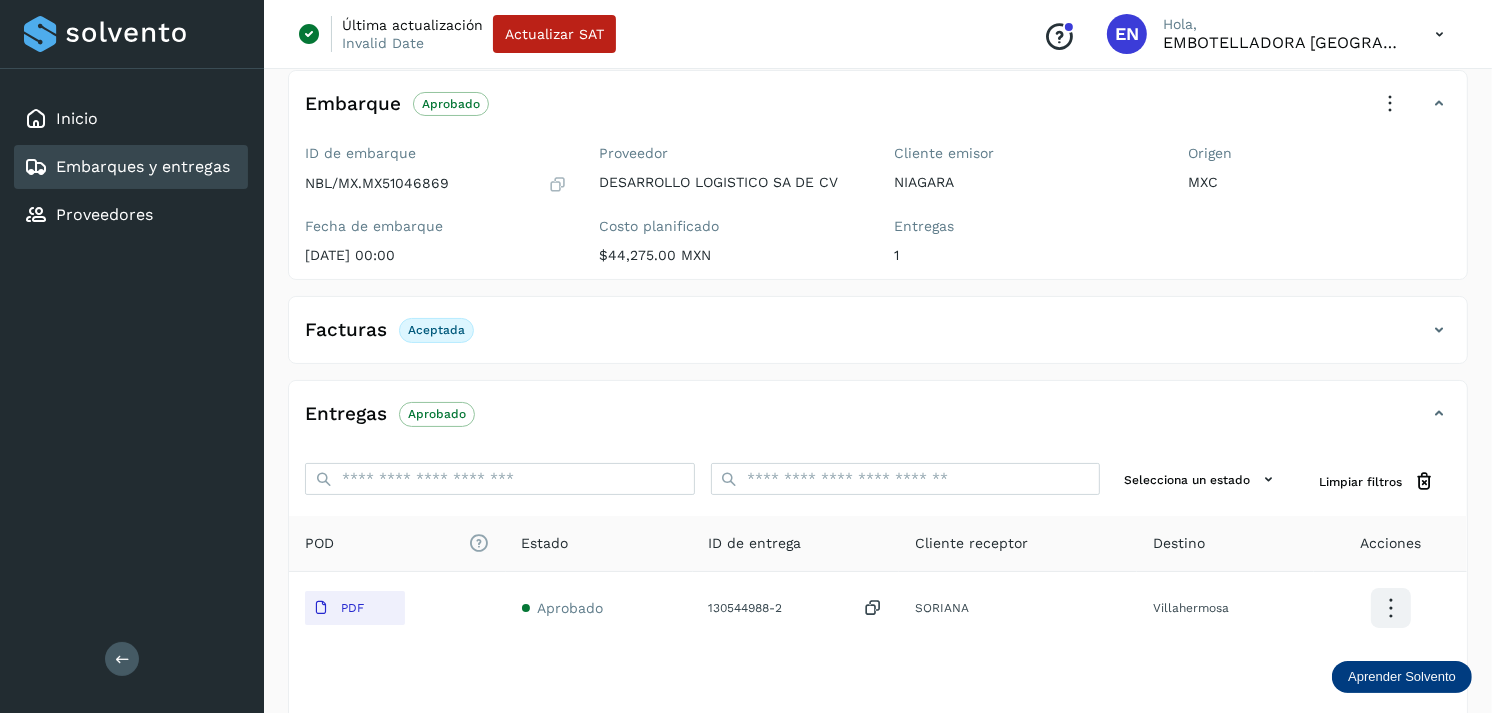 scroll, scrollTop: 114, scrollLeft: 0, axis: vertical 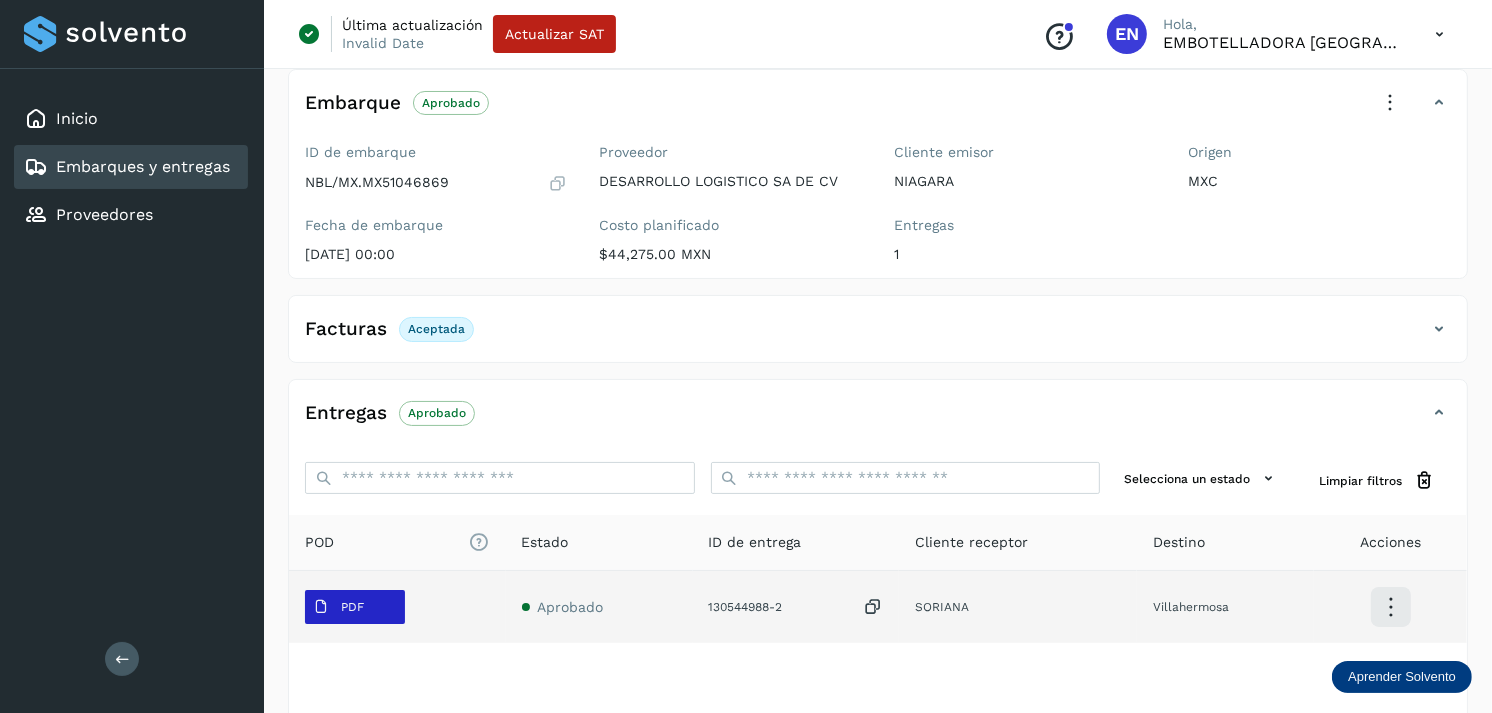 click on "PDF" at bounding box center (338, 607) 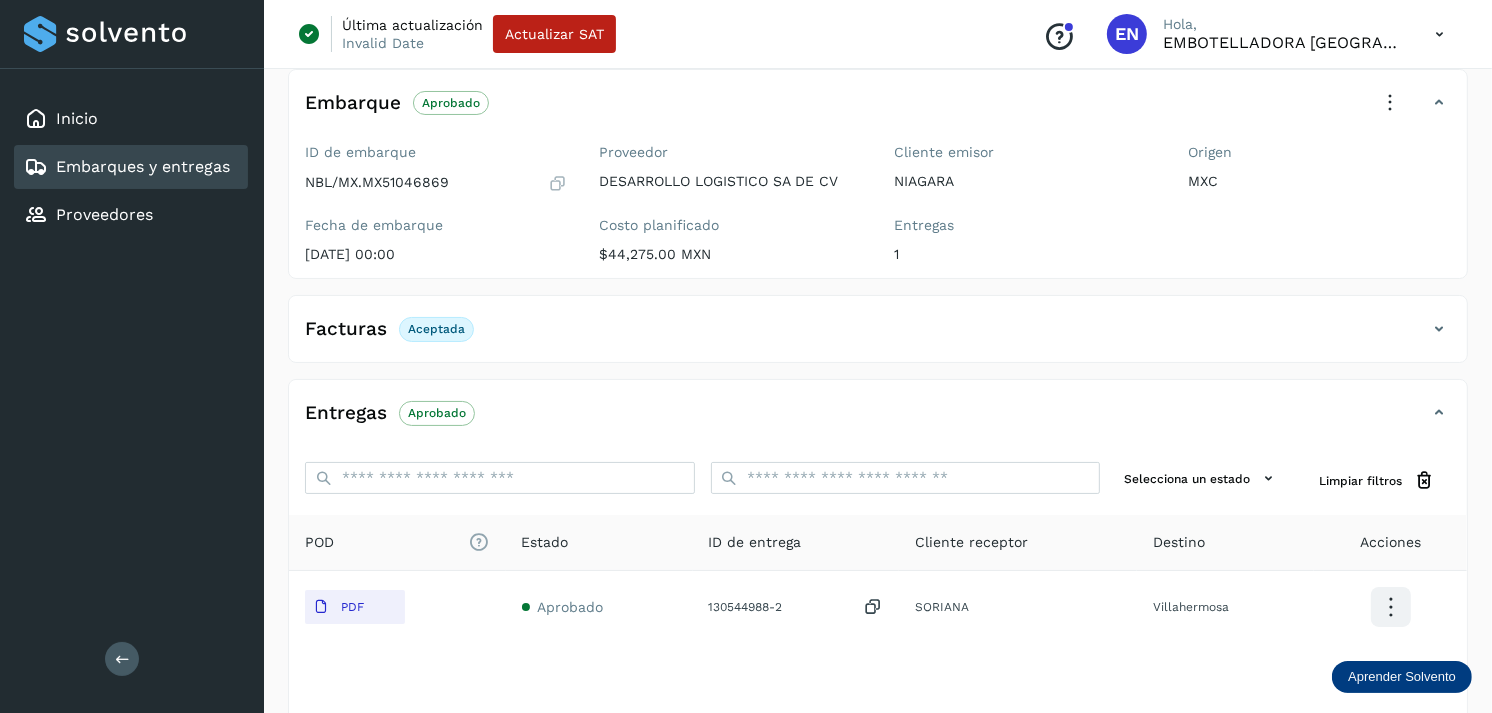 type 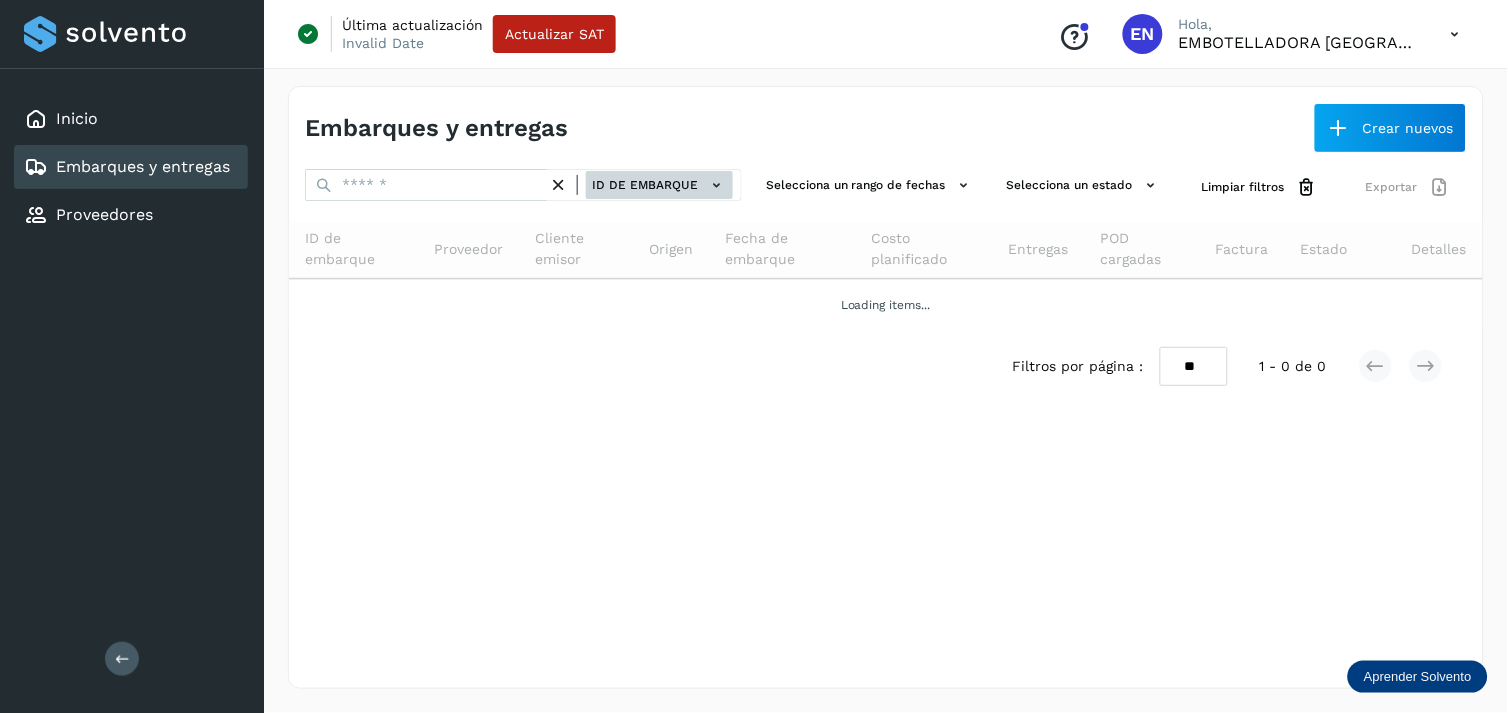 click on "ID de embarque" 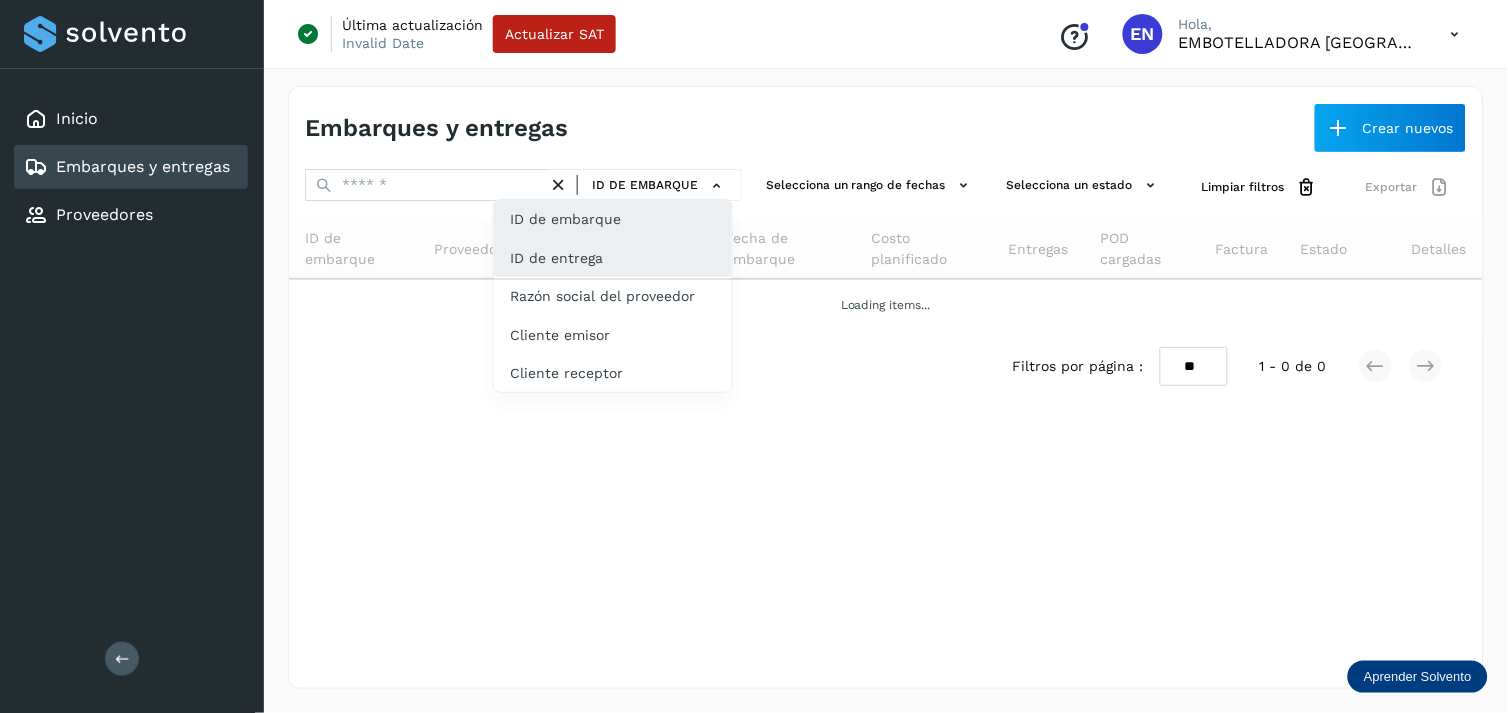 click on "ID de entrega" 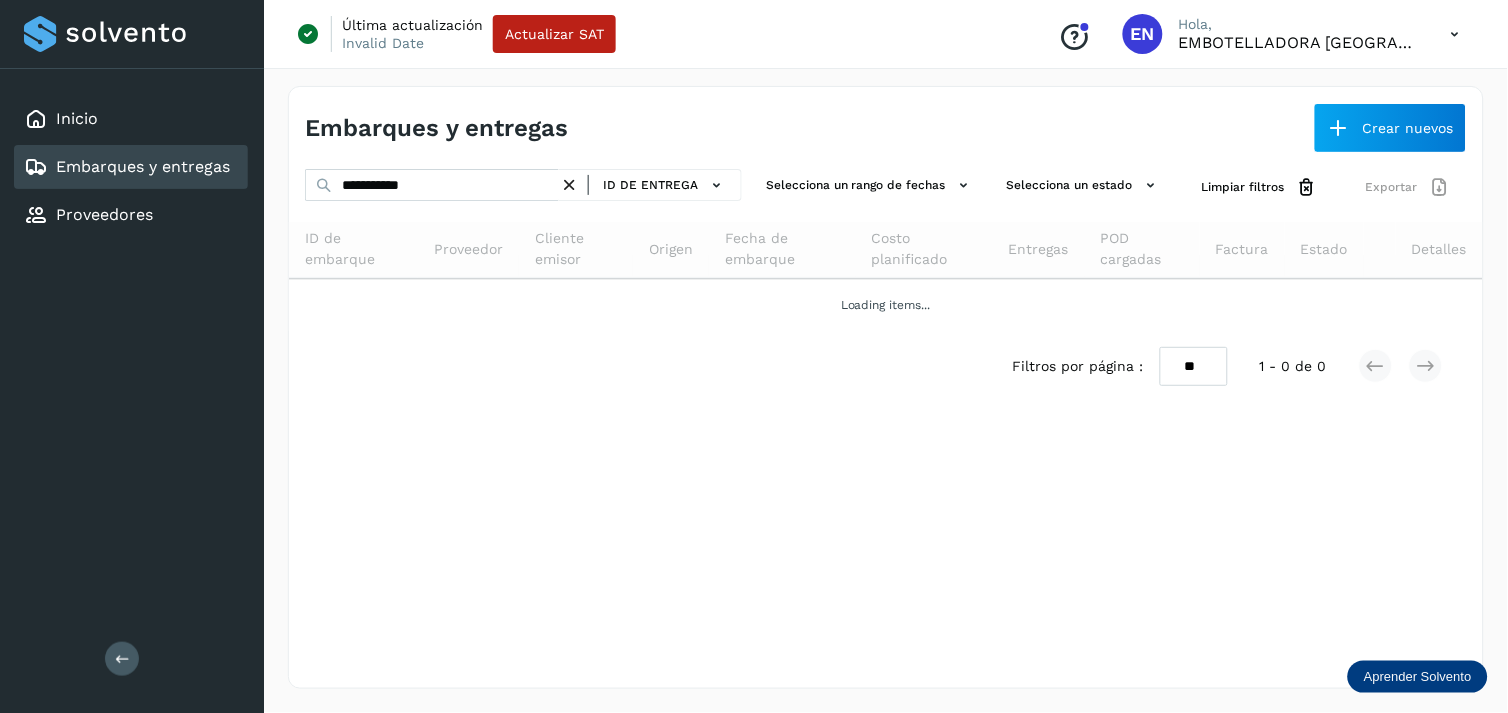 click at bounding box center (569, 185) 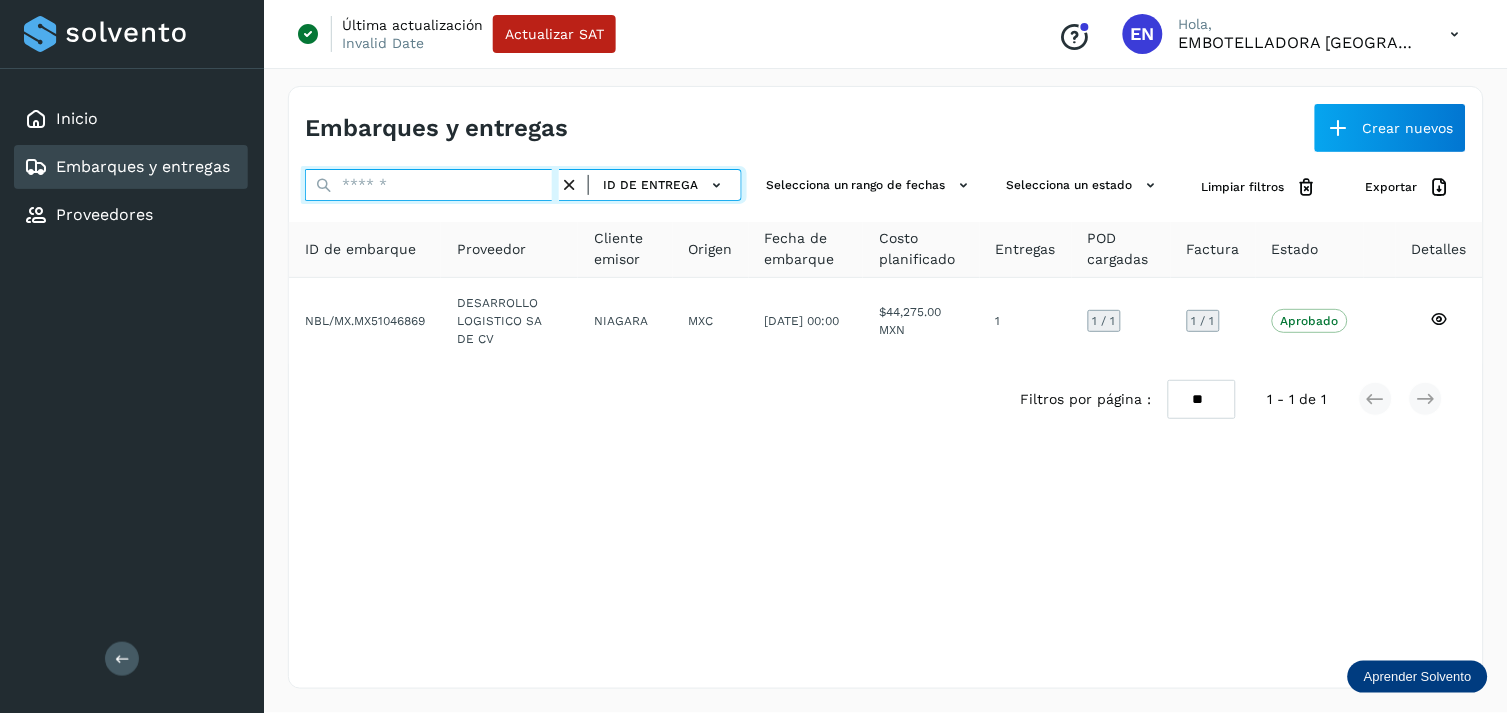 paste on "**********" 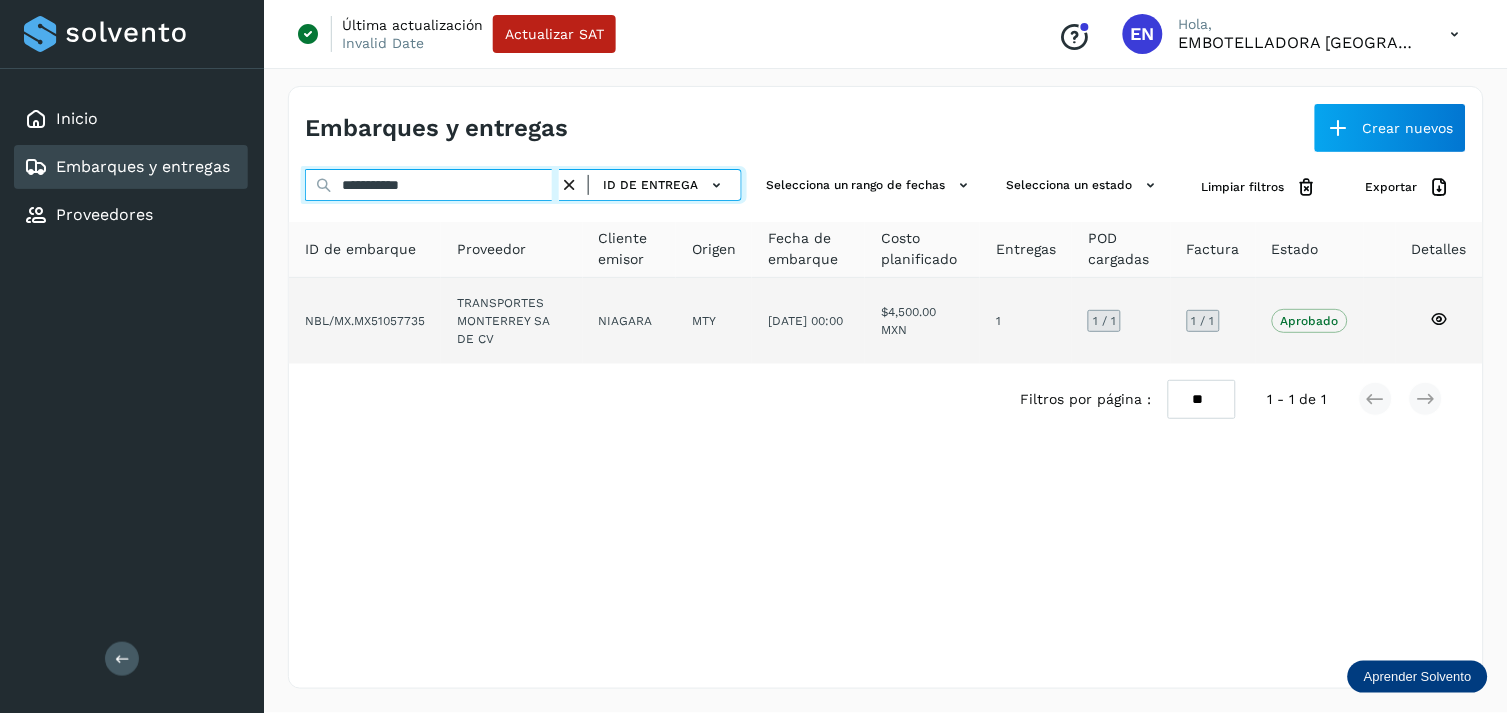 type on "**********" 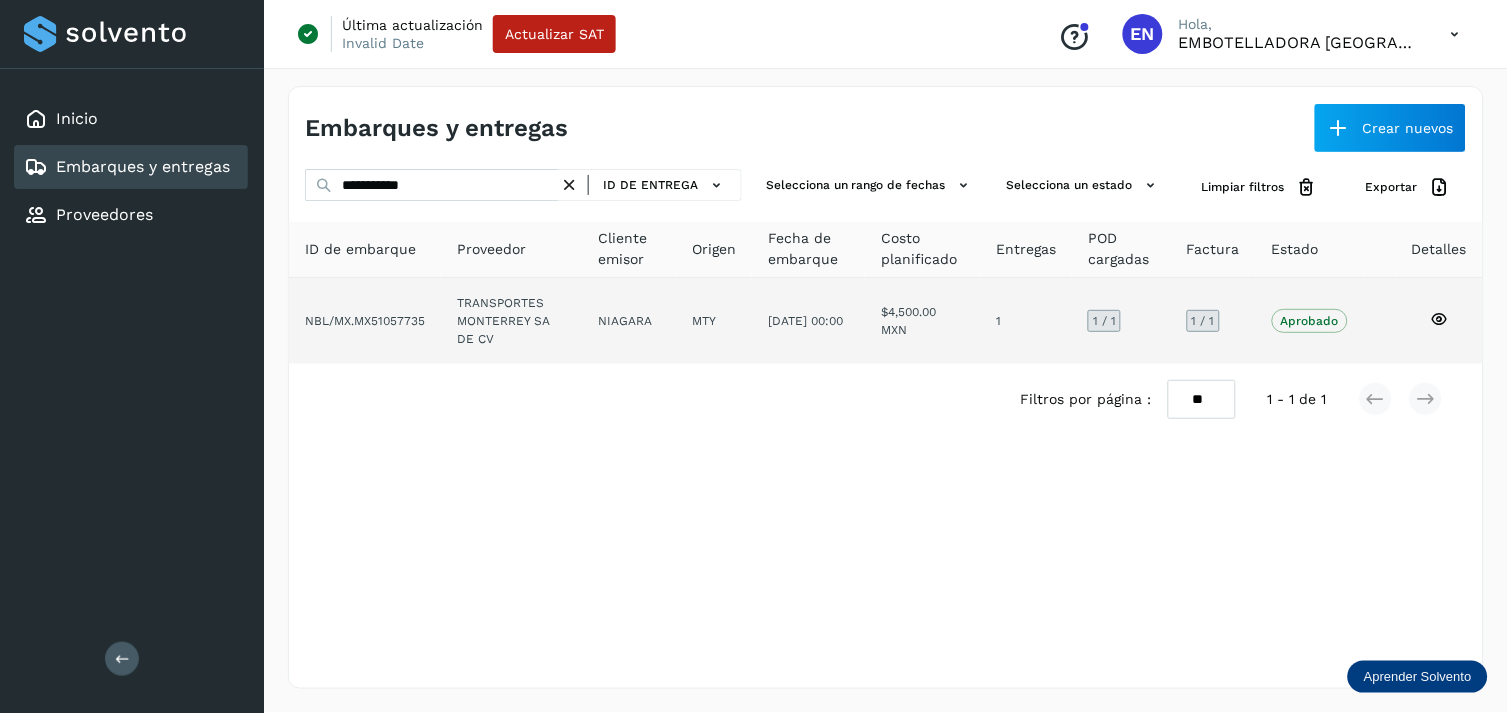 click on "TRANSPORTES MONTERREY SA DE CV" 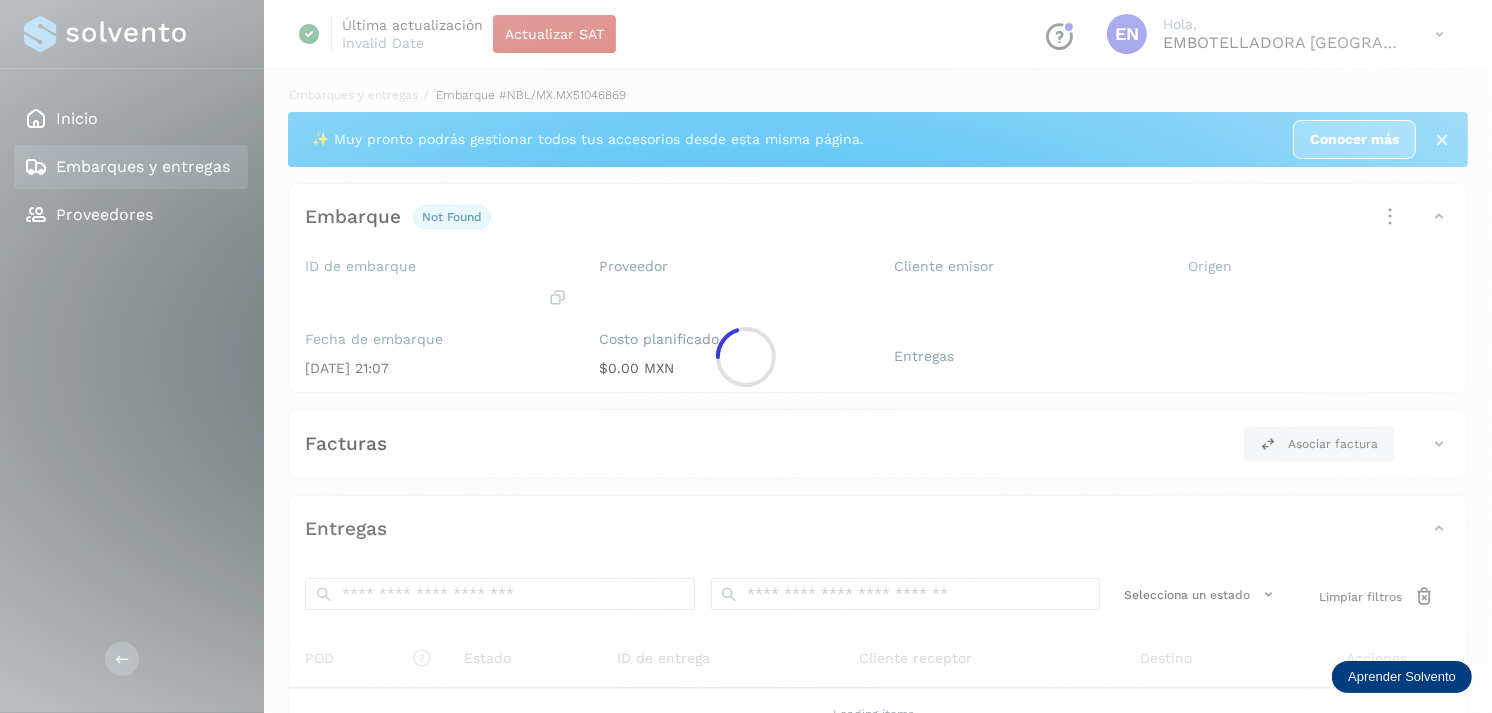 click 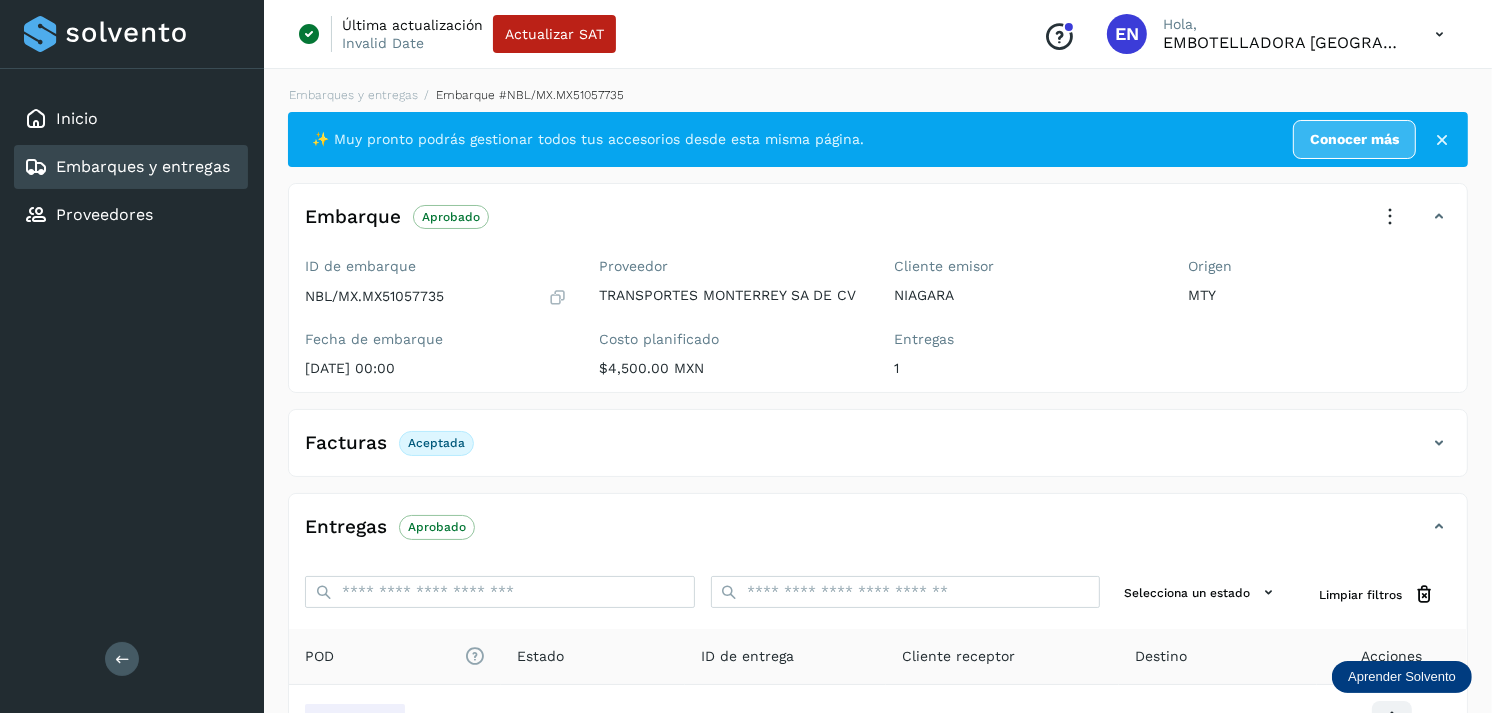 scroll, scrollTop: 171, scrollLeft: 0, axis: vertical 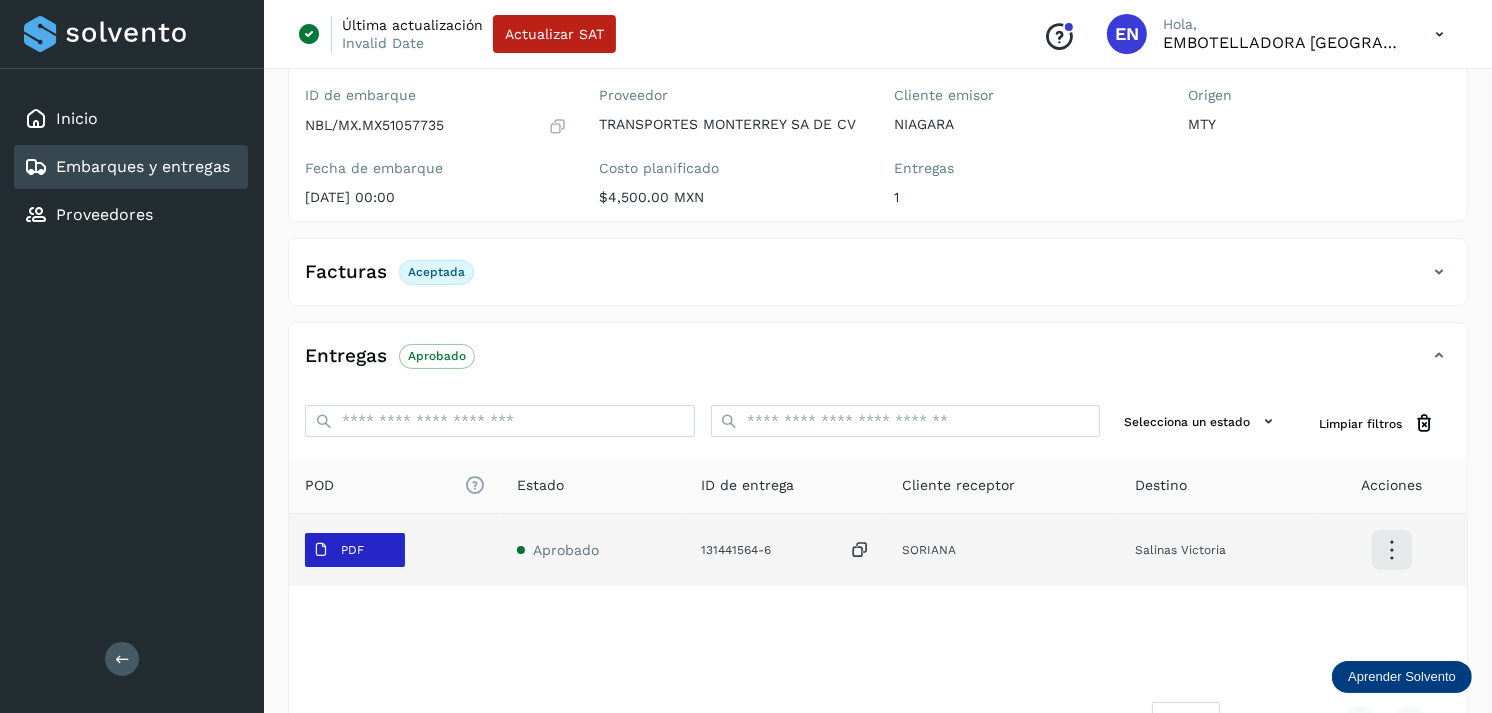 click on "PDF" at bounding box center (355, 550) 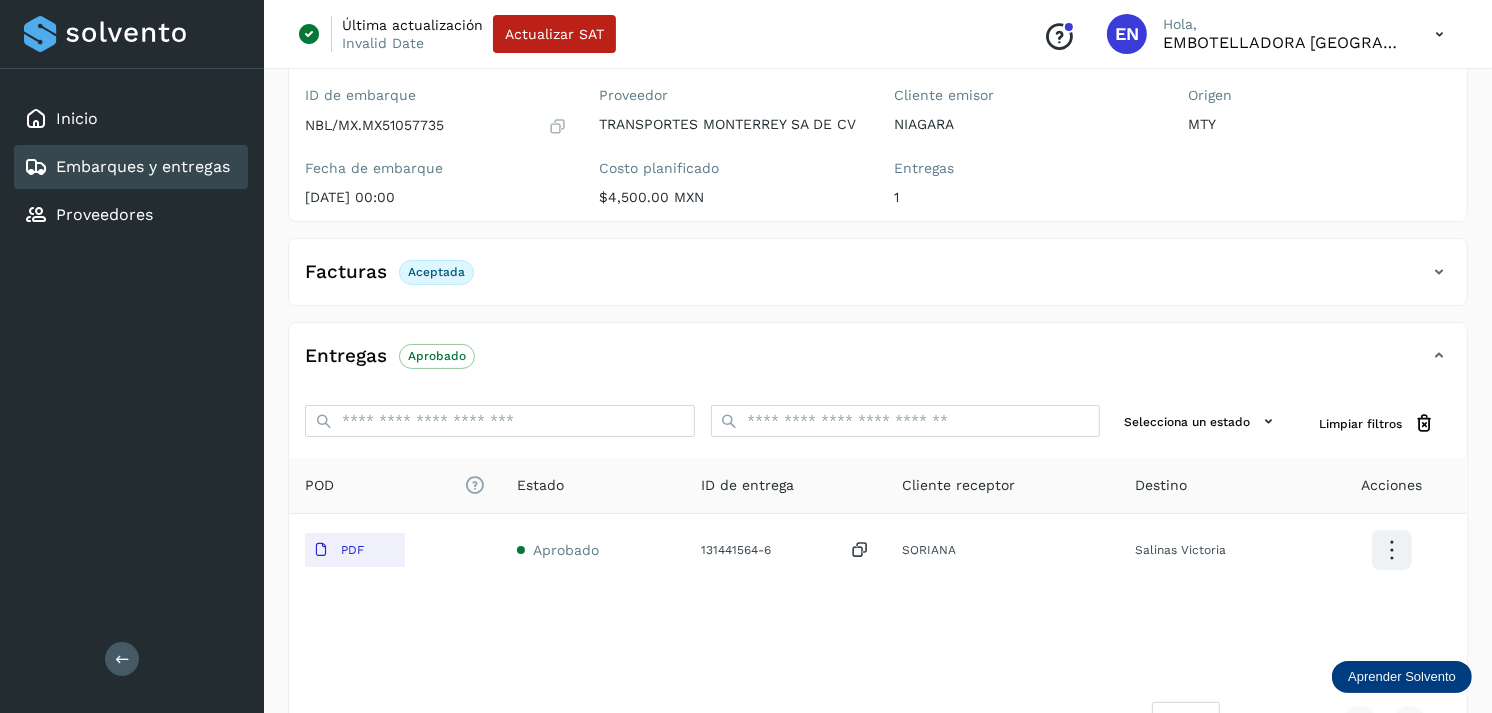 type 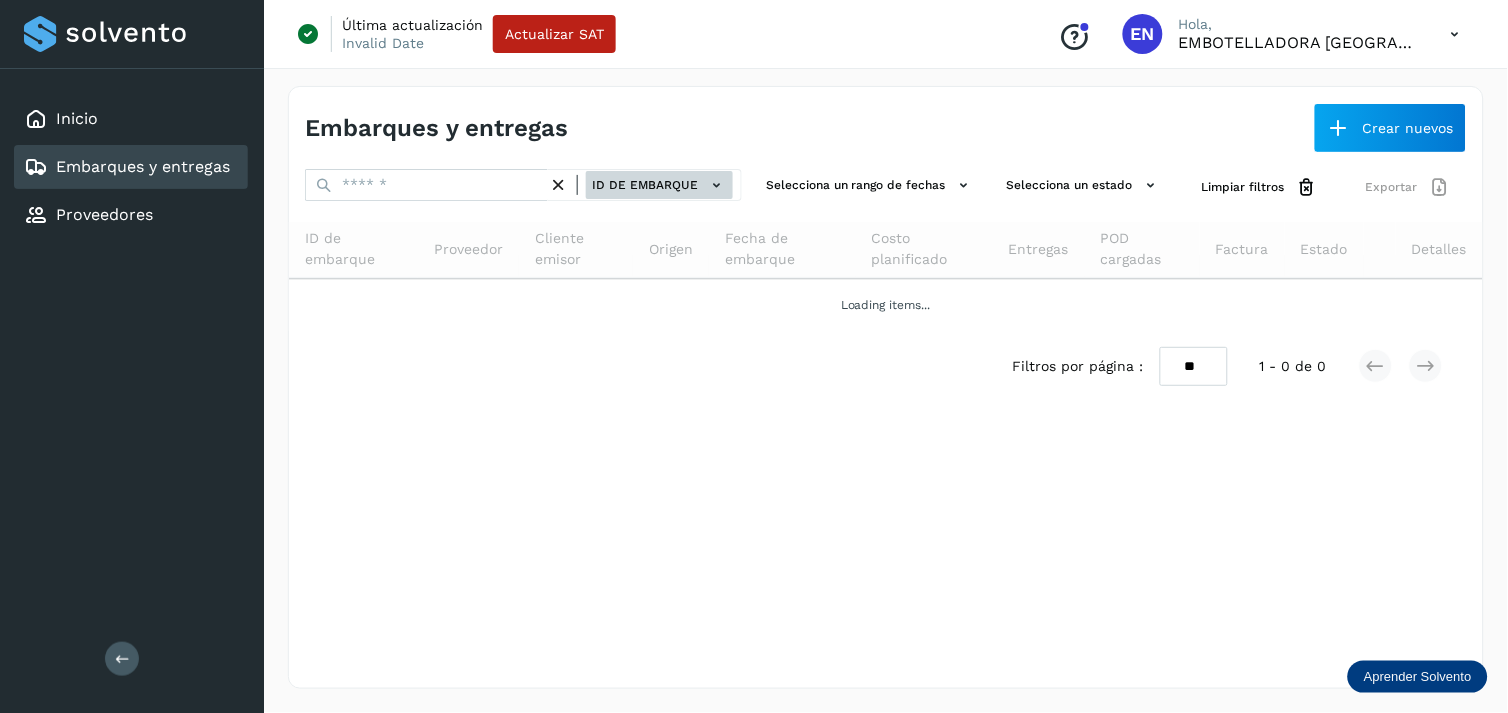 click on "ID de embarque" 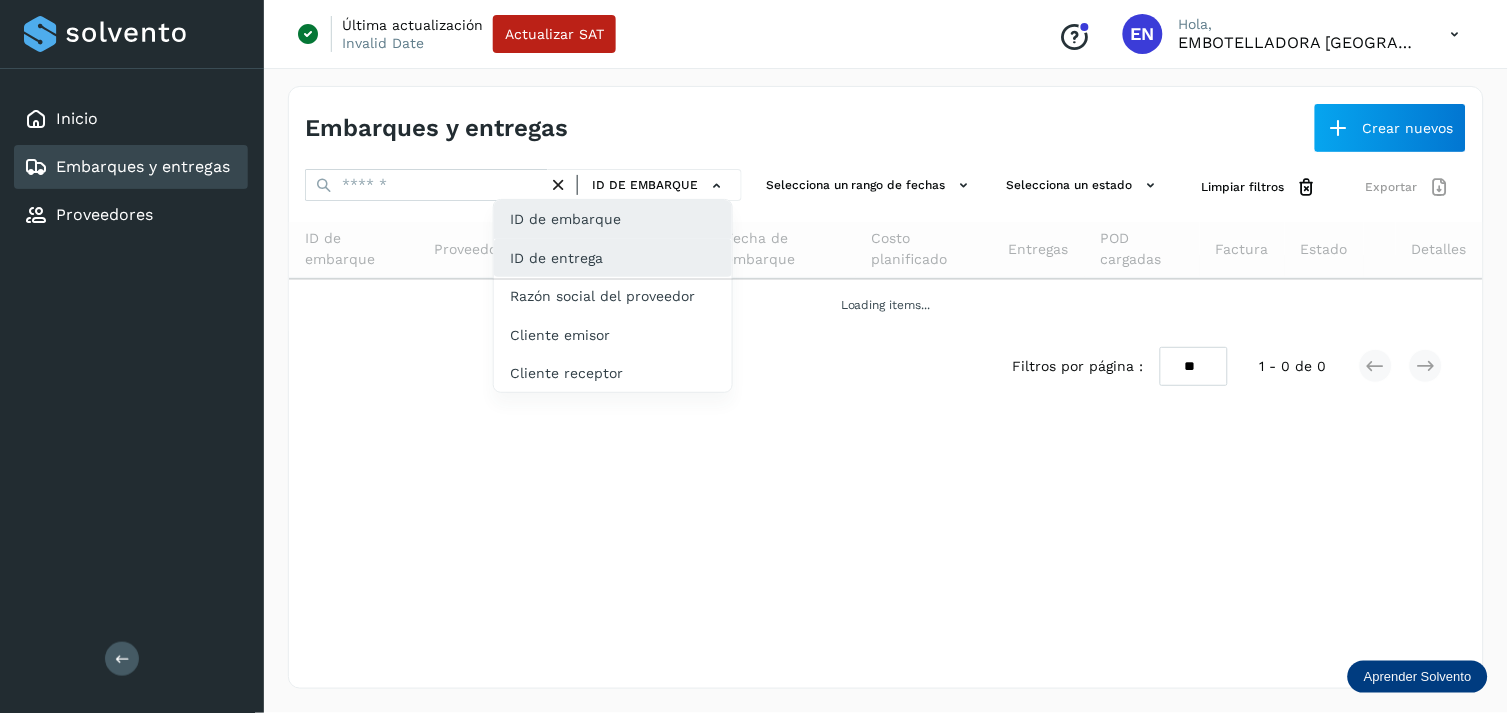 click on "ID de entrega" 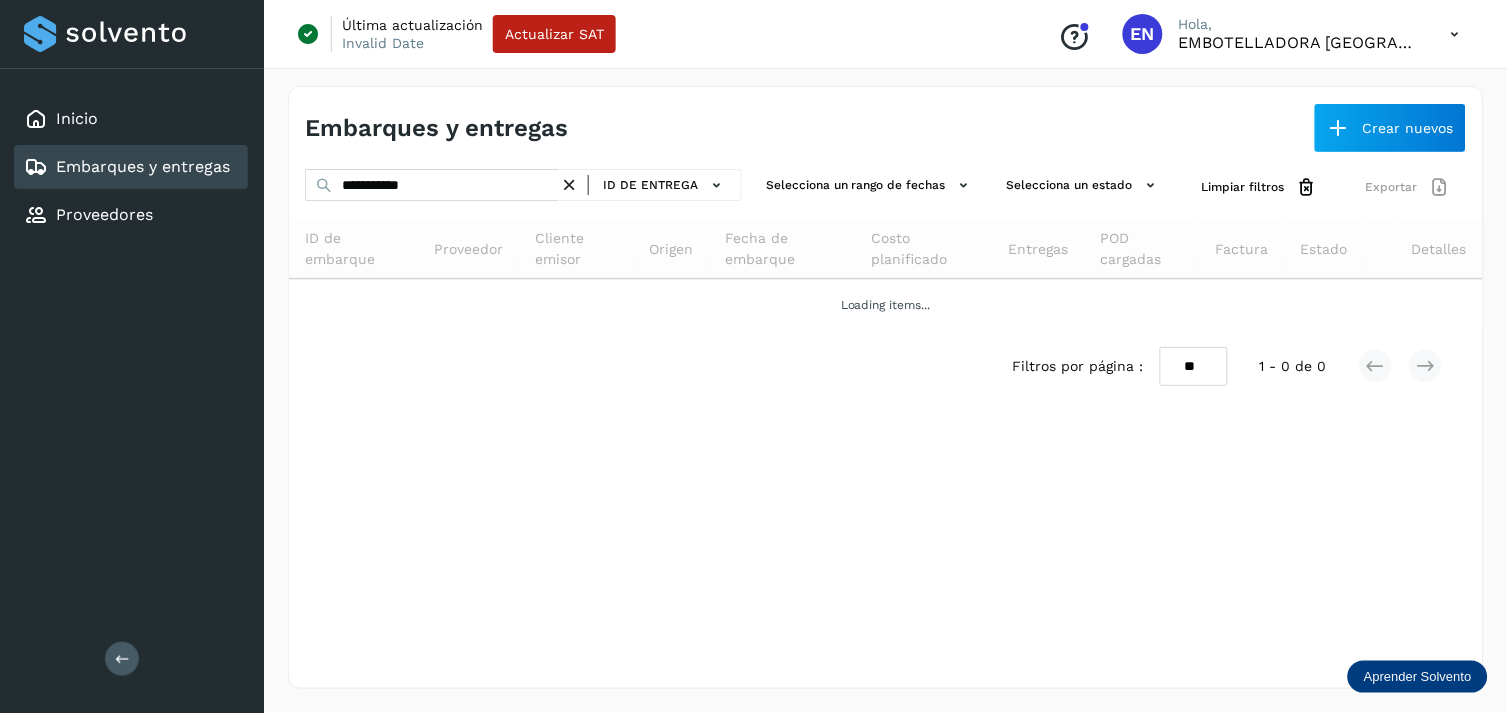 click at bounding box center (569, 185) 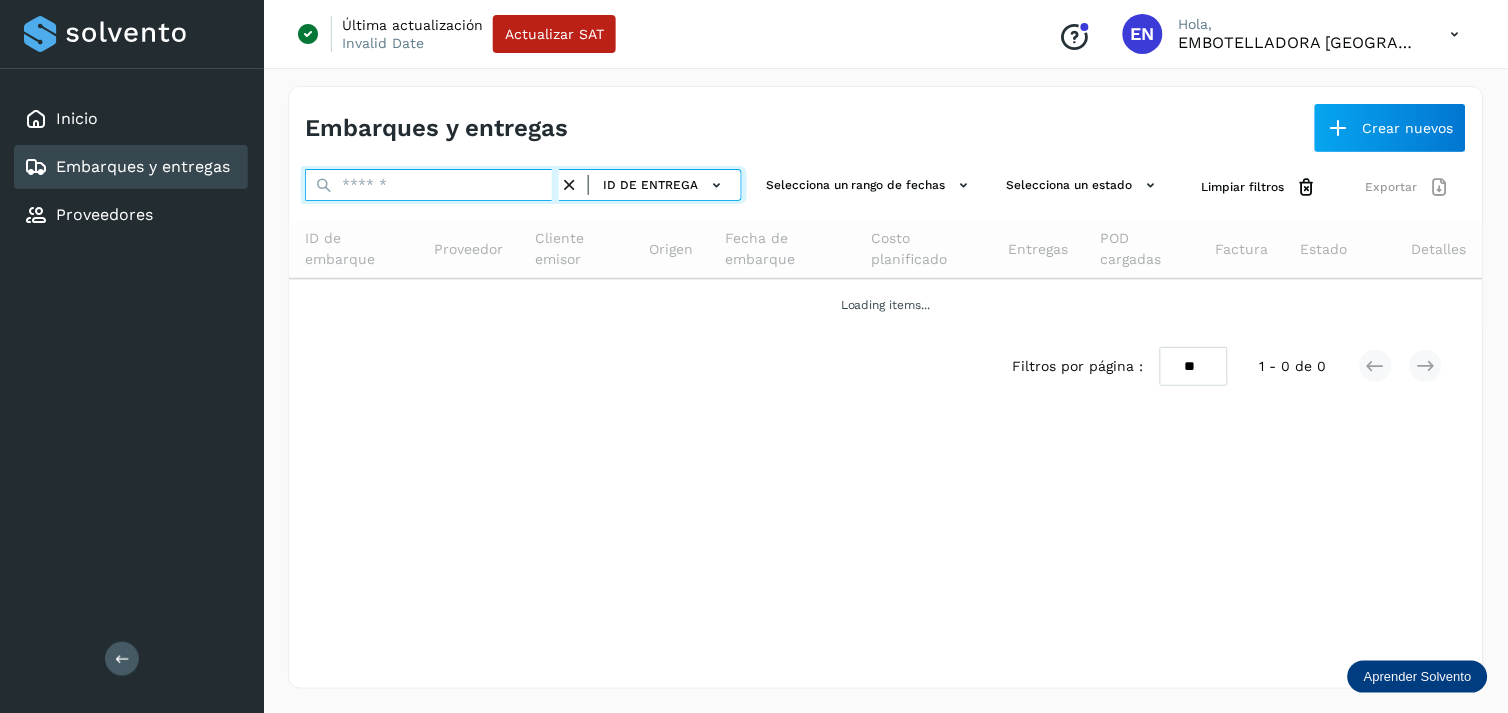 click at bounding box center [432, 185] 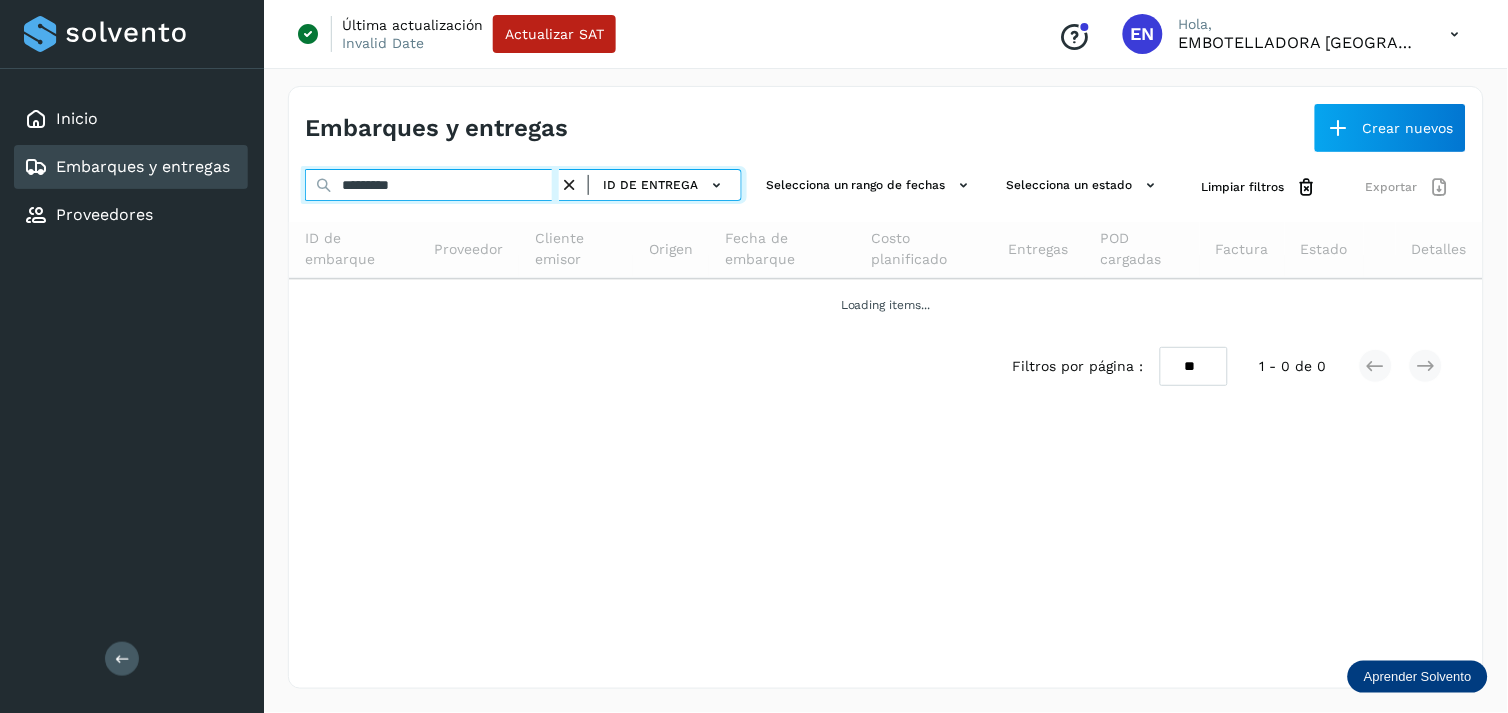 type on "*********" 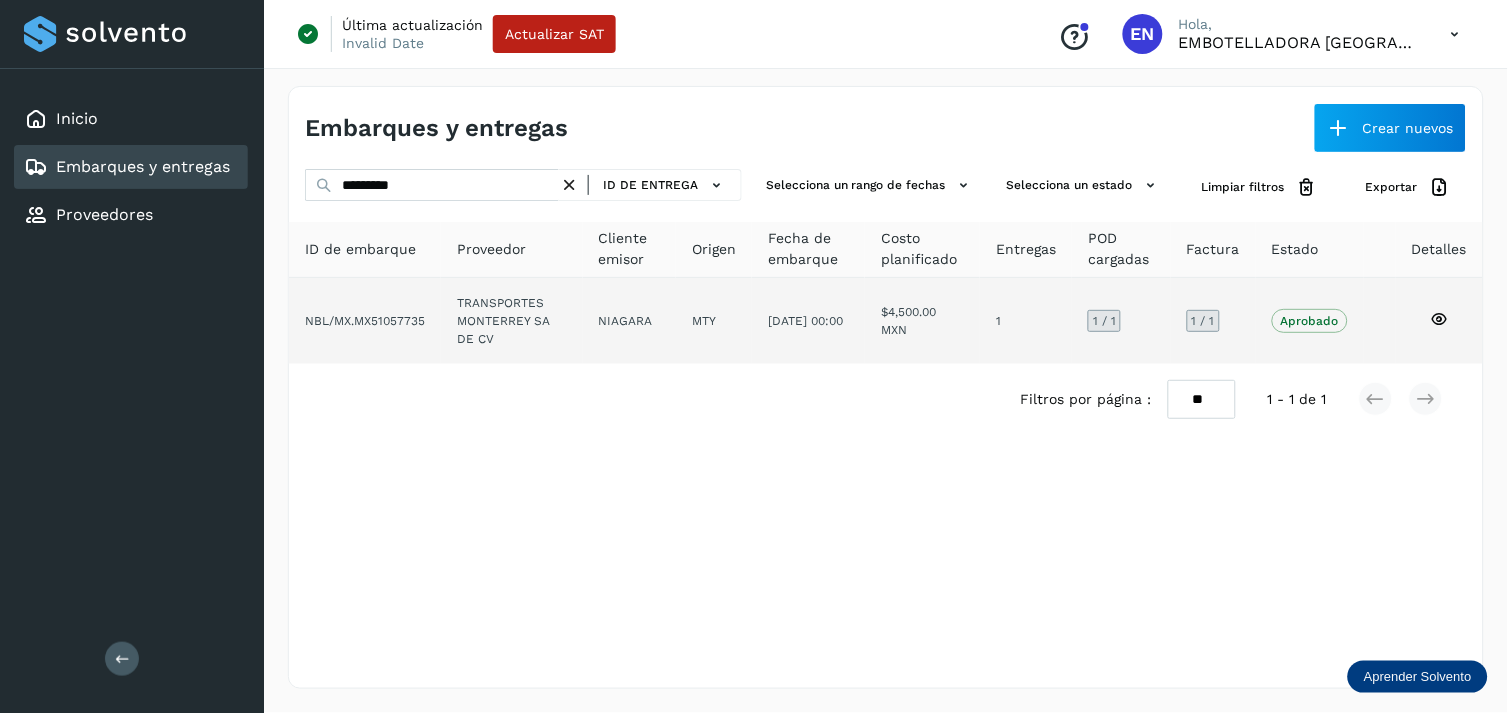 click on "NIAGARA" 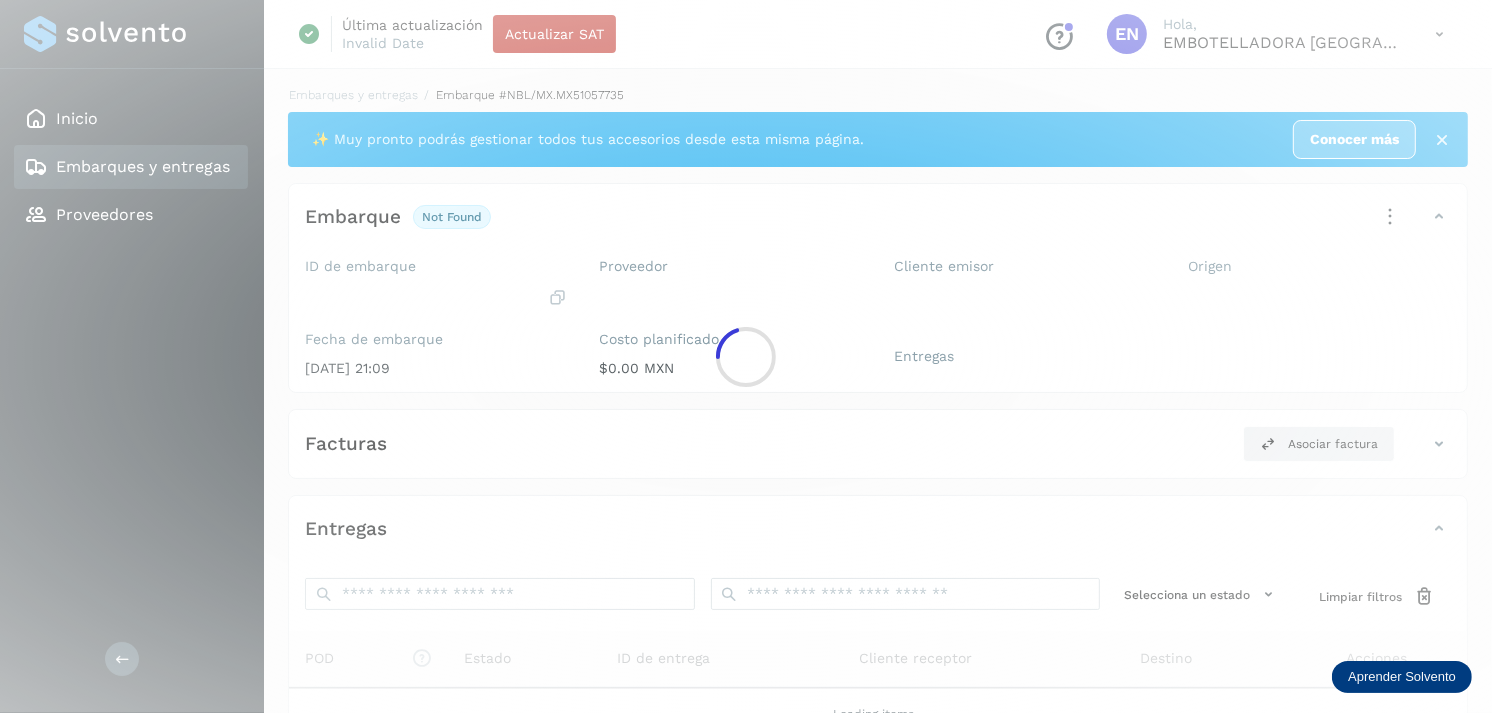 click 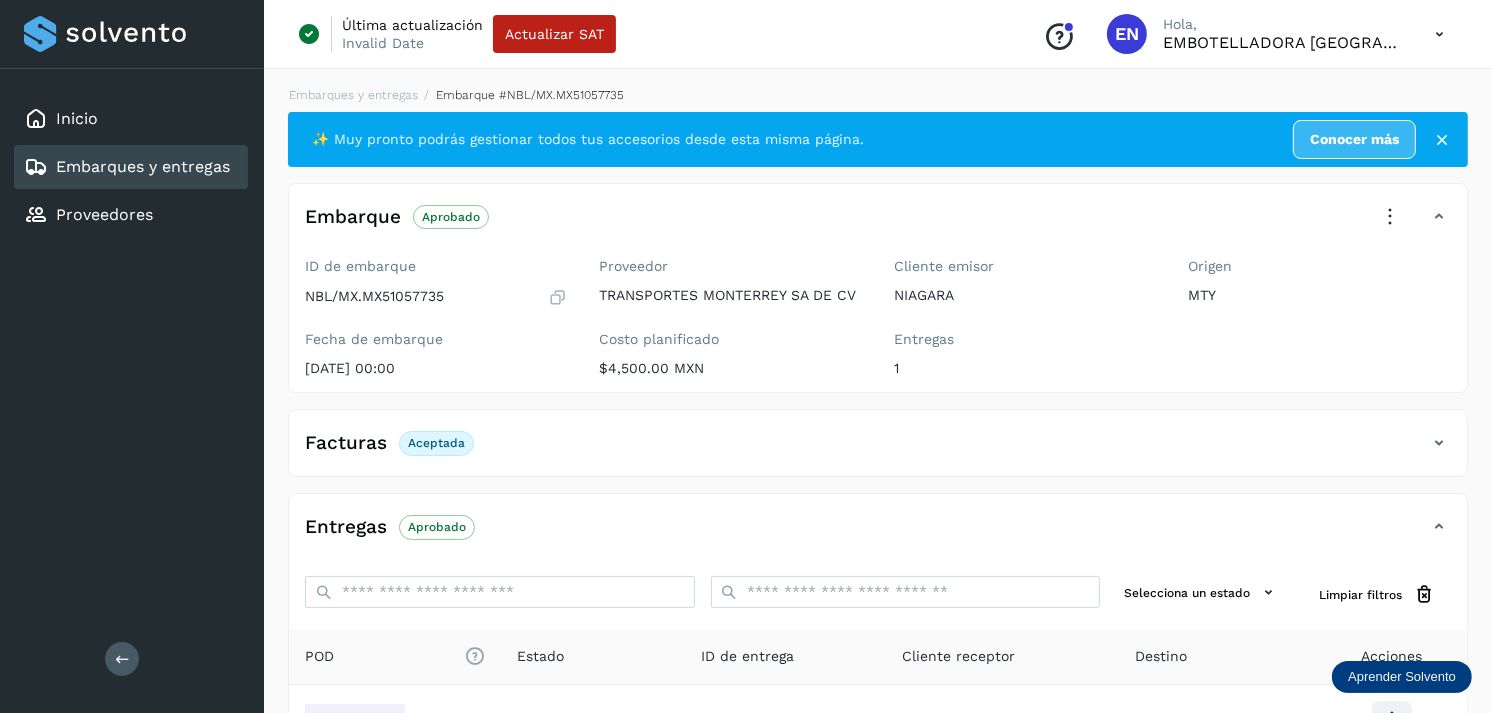 click on "Embarques y entregas" at bounding box center (143, 166) 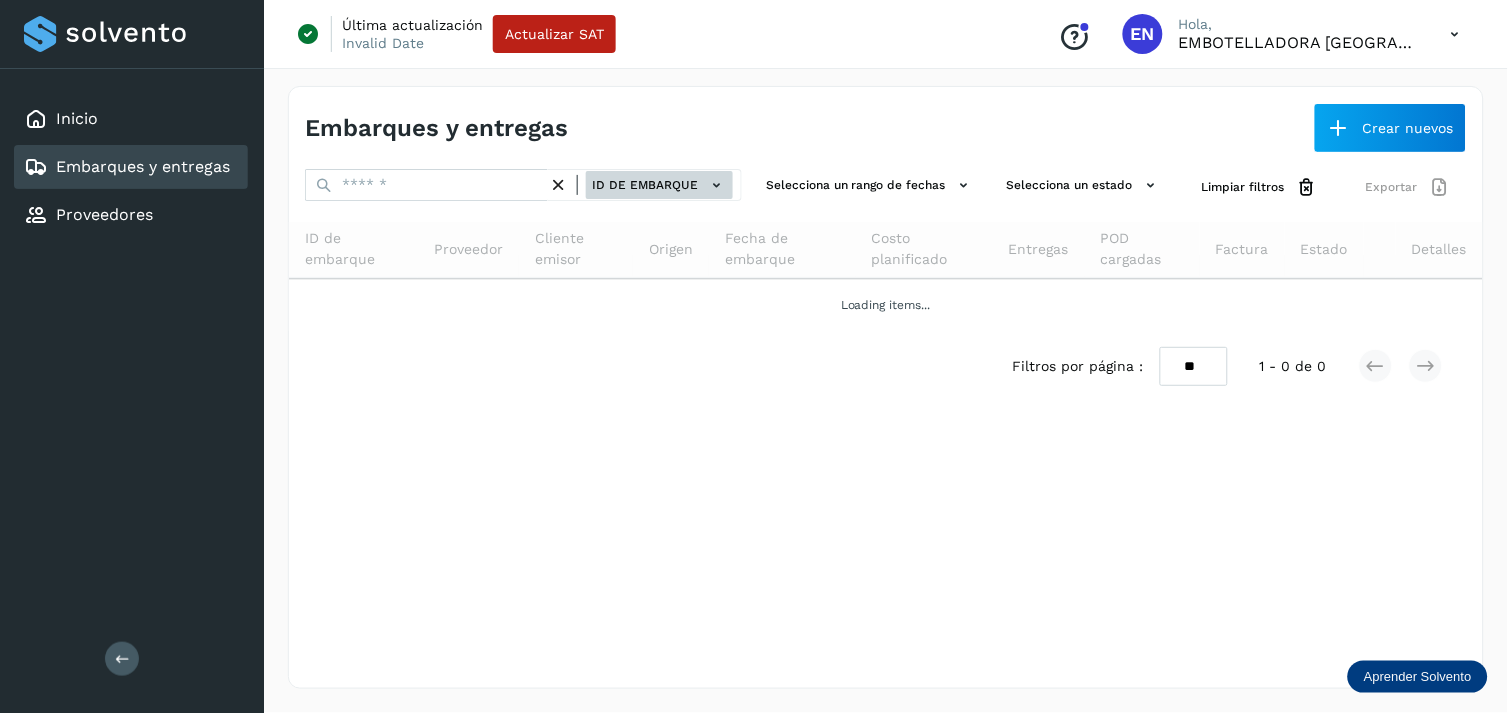 click on "ID de embarque" 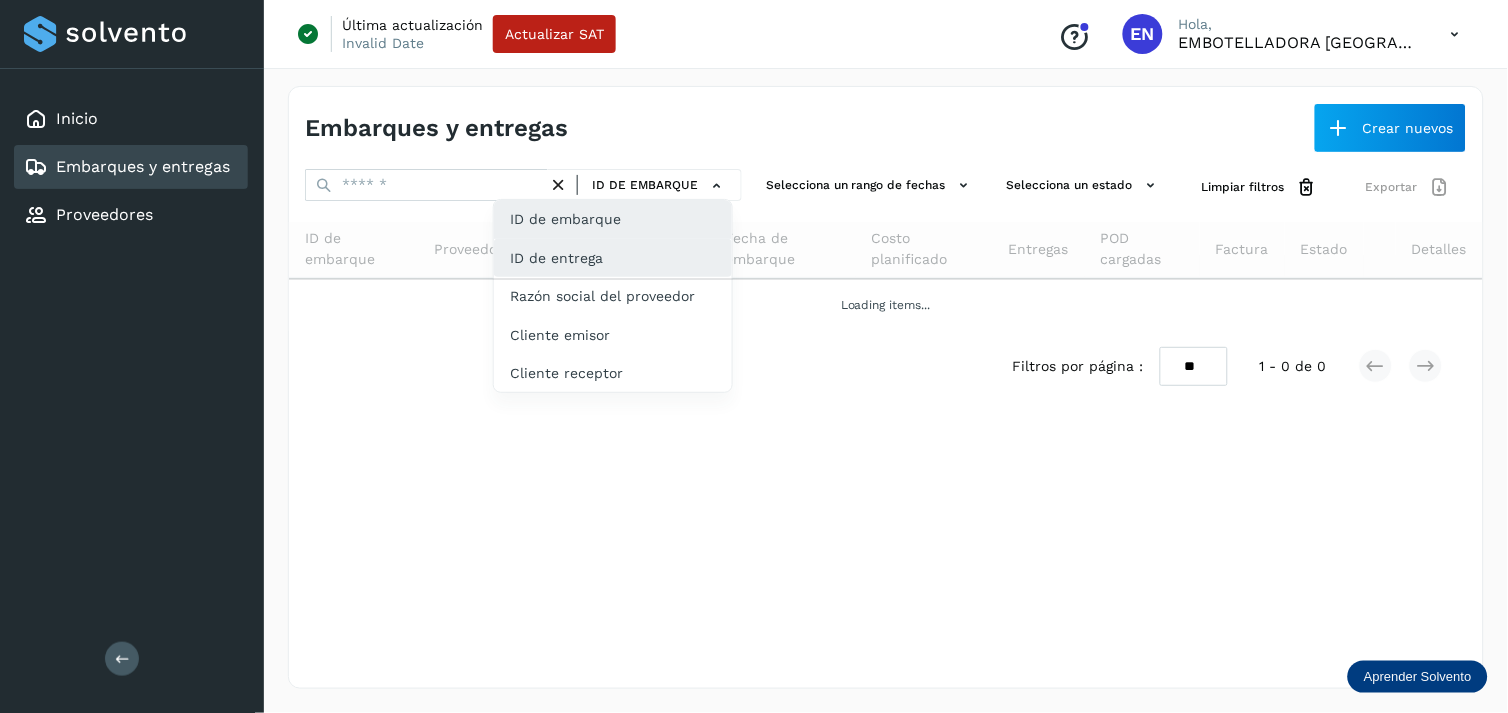 drag, startPoint x: 632, startPoint y: 234, endPoint x: 620, endPoint y: 263, distance: 31.38471 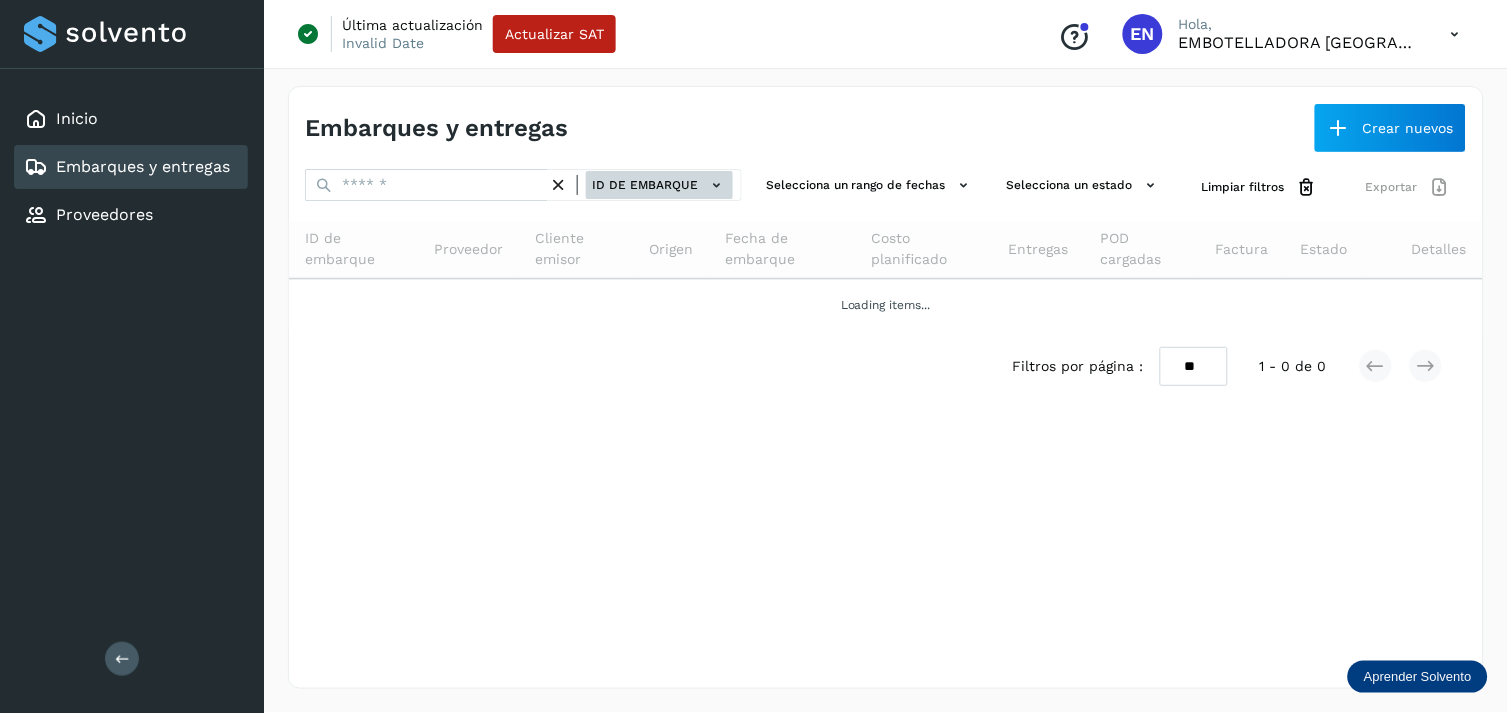 click on "ID de embarque" at bounding box center [659, 185] 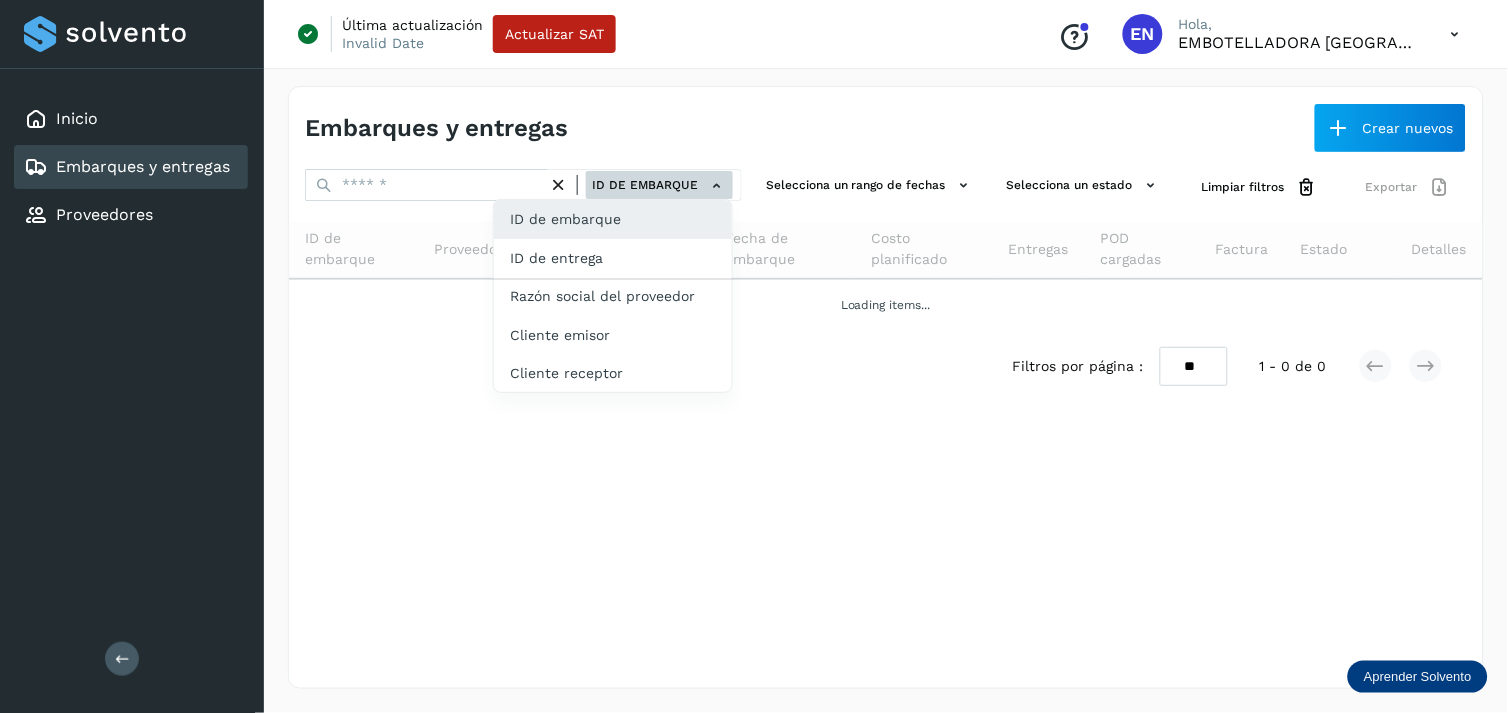 click on "ID de entrega" 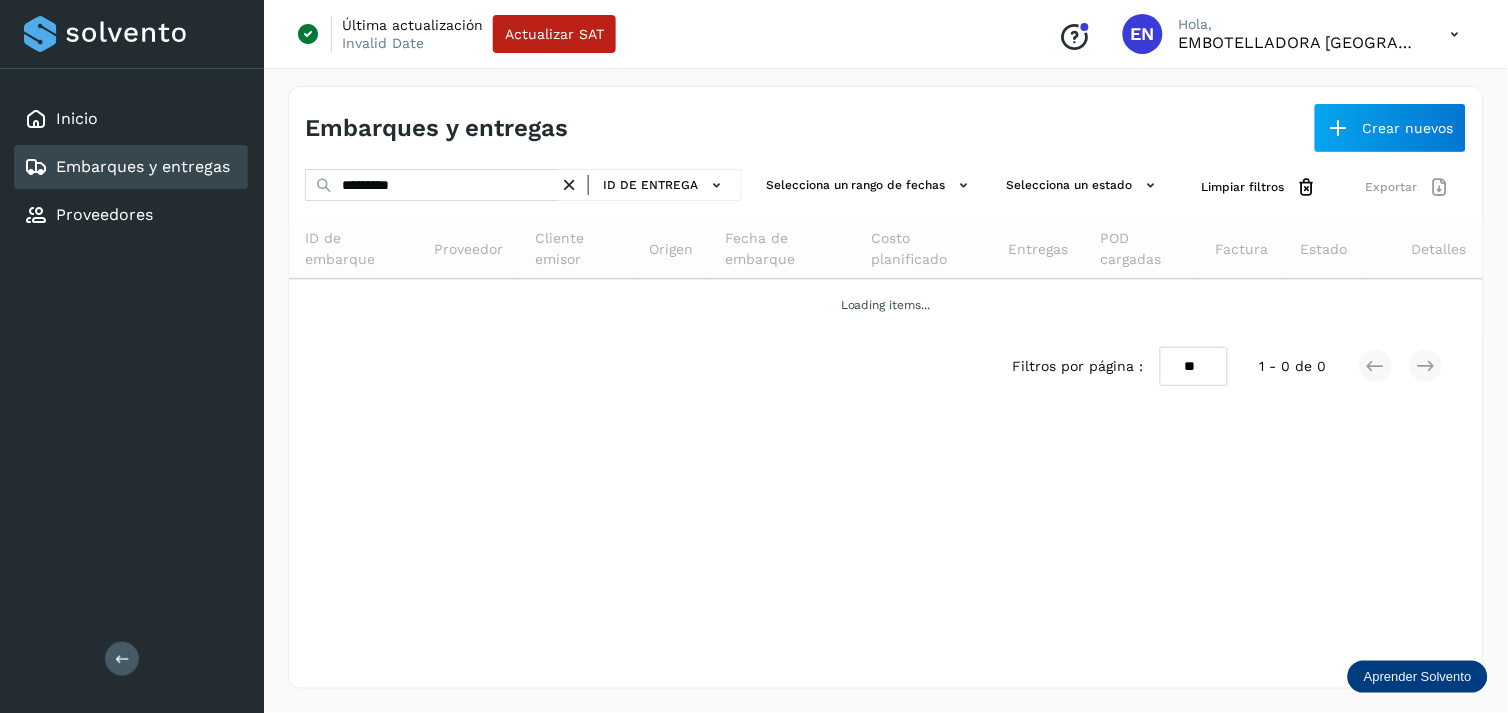 click at bounding box center (569, 185) 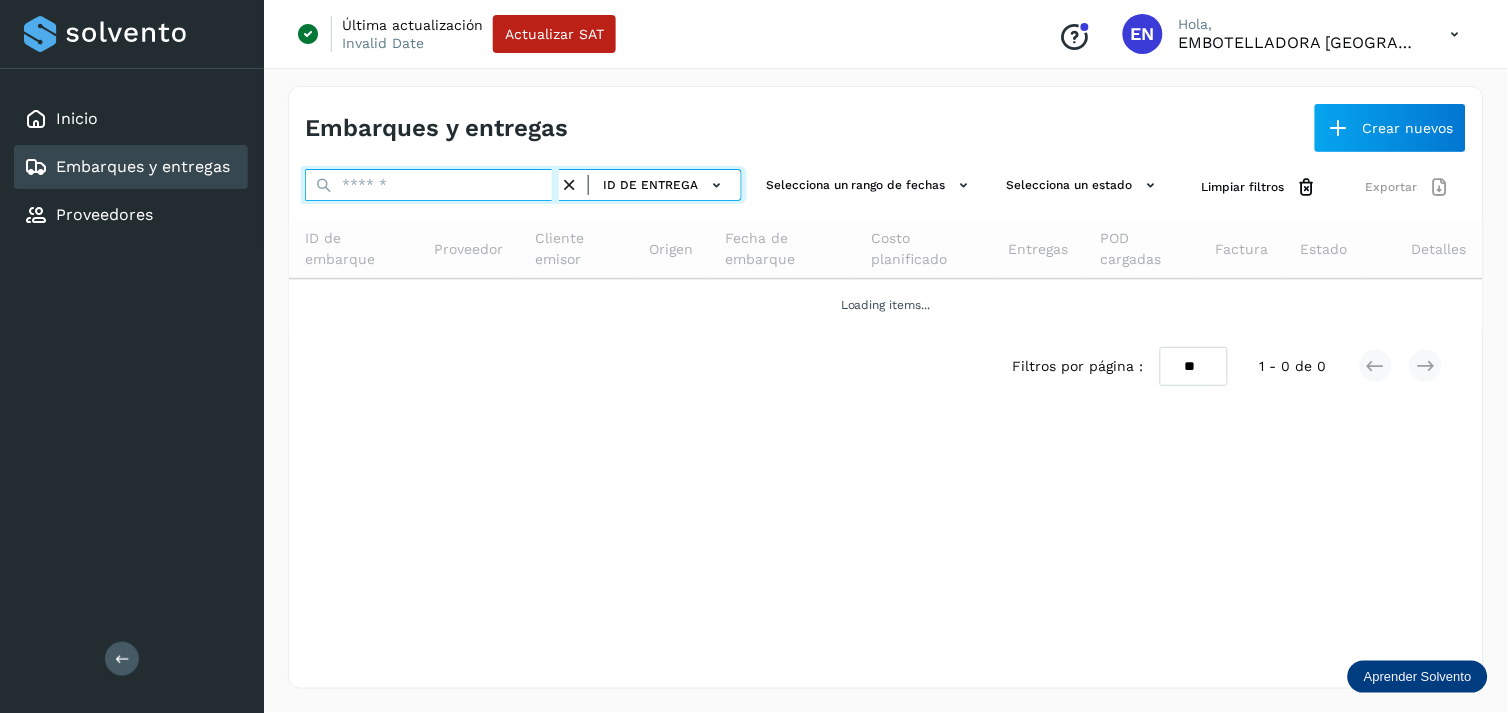 paste on "*********" 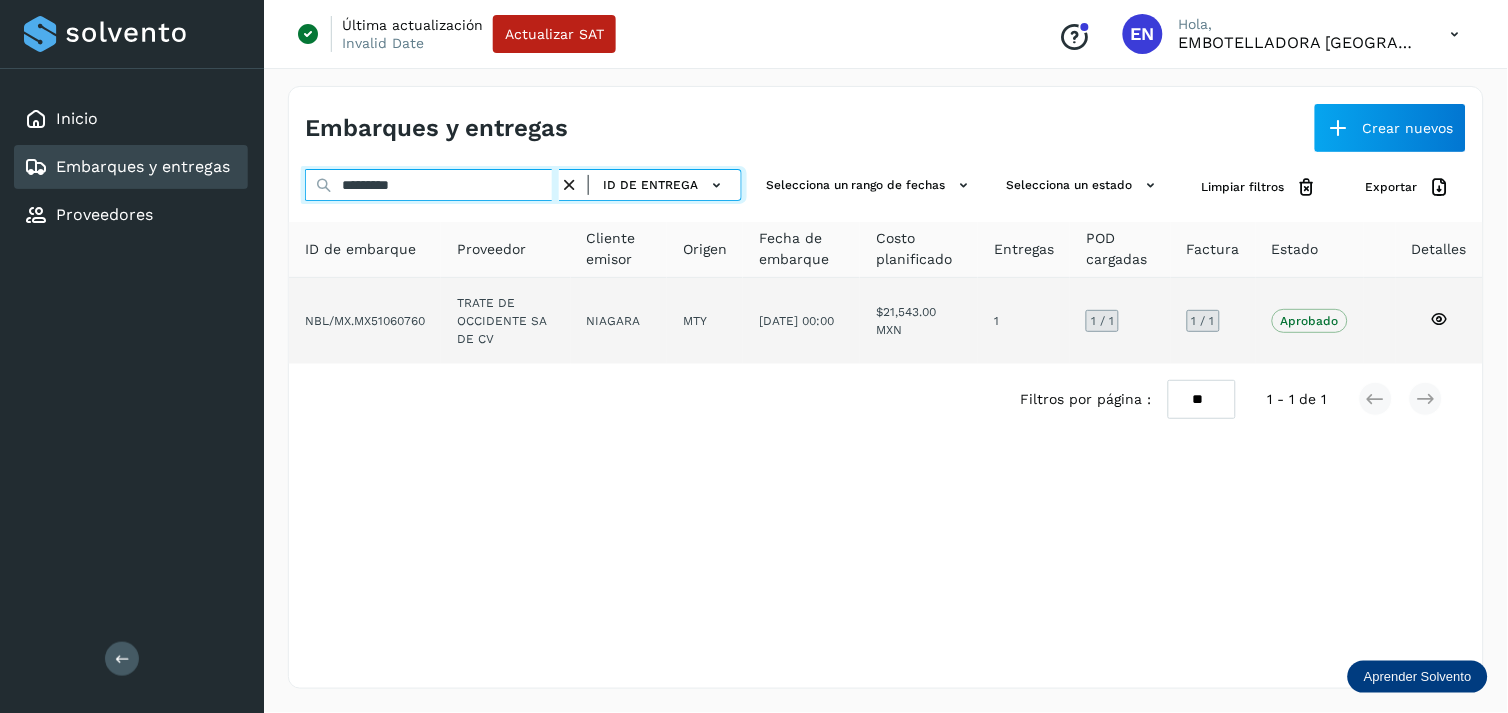 type on "*********" 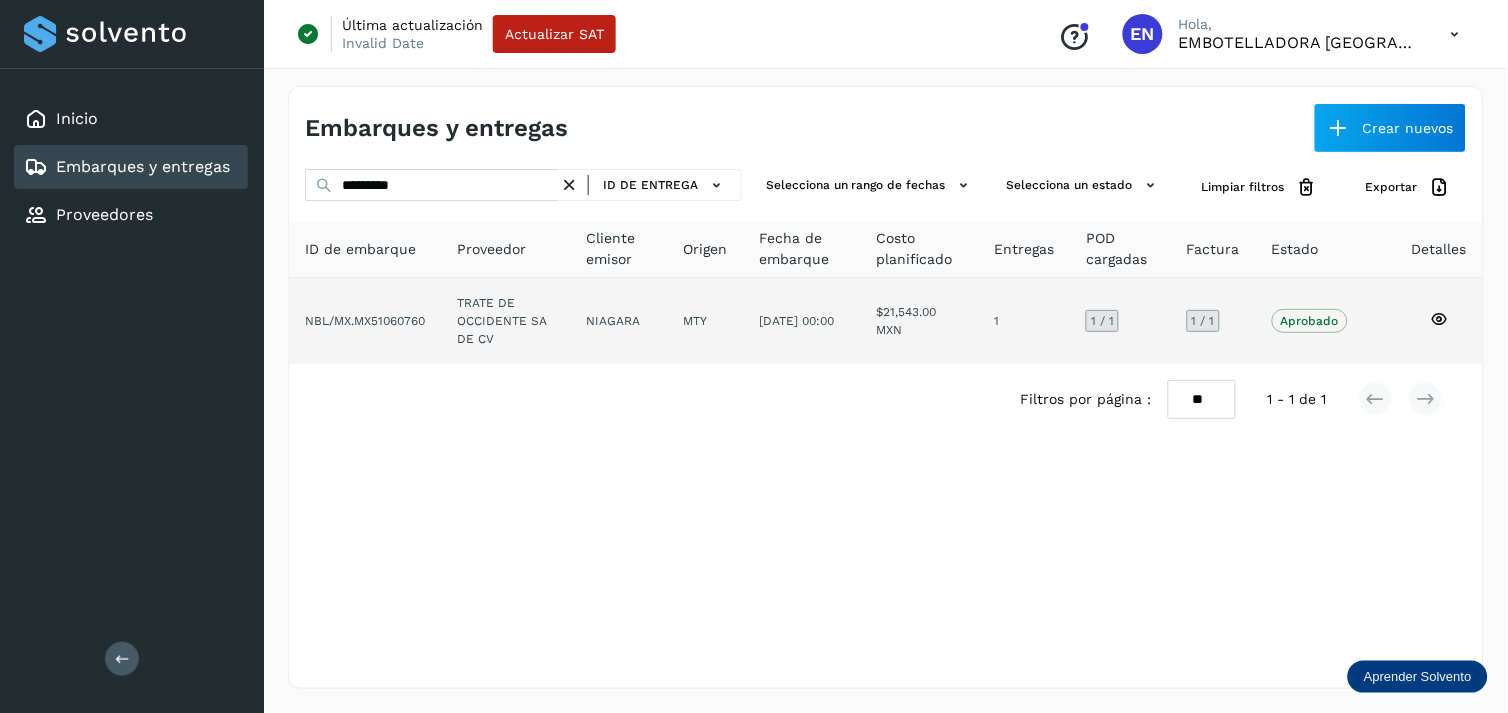 click on "MTY" 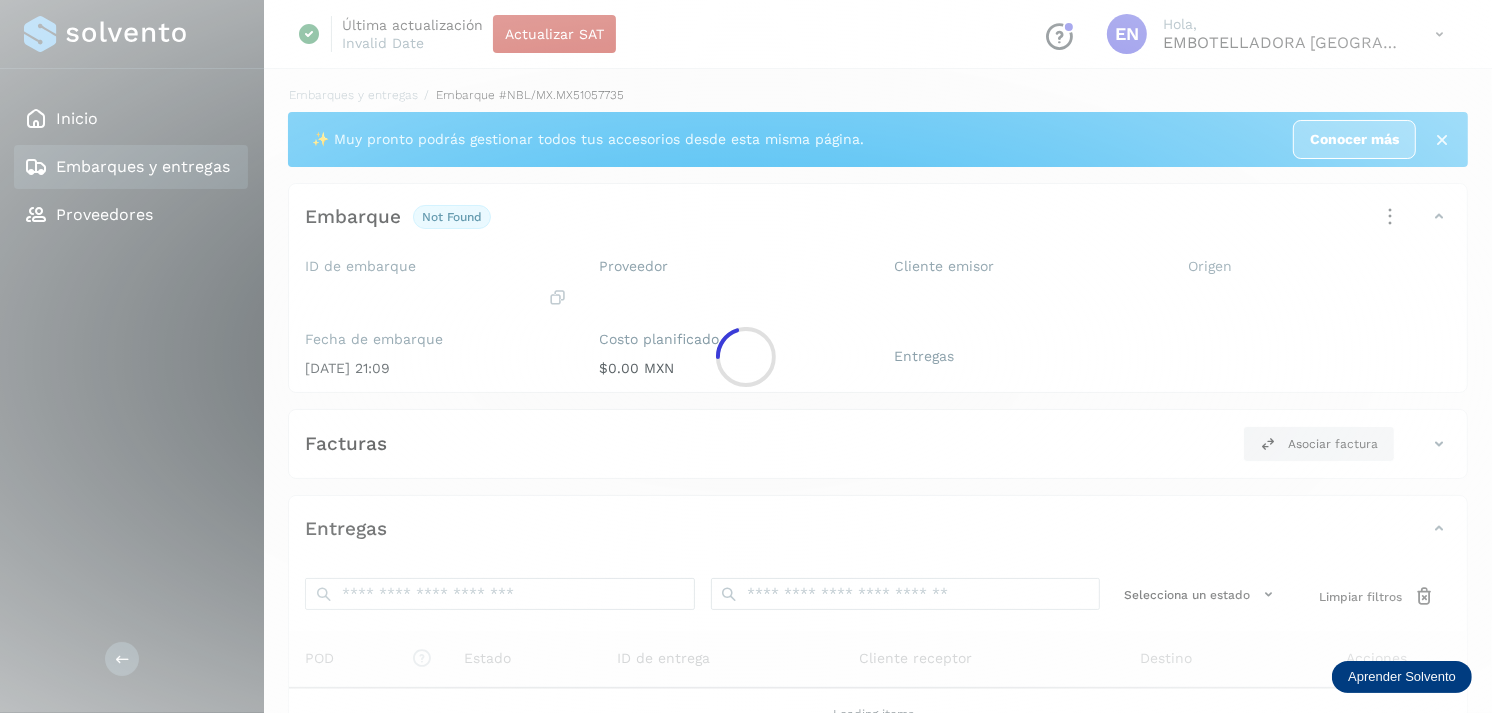 click 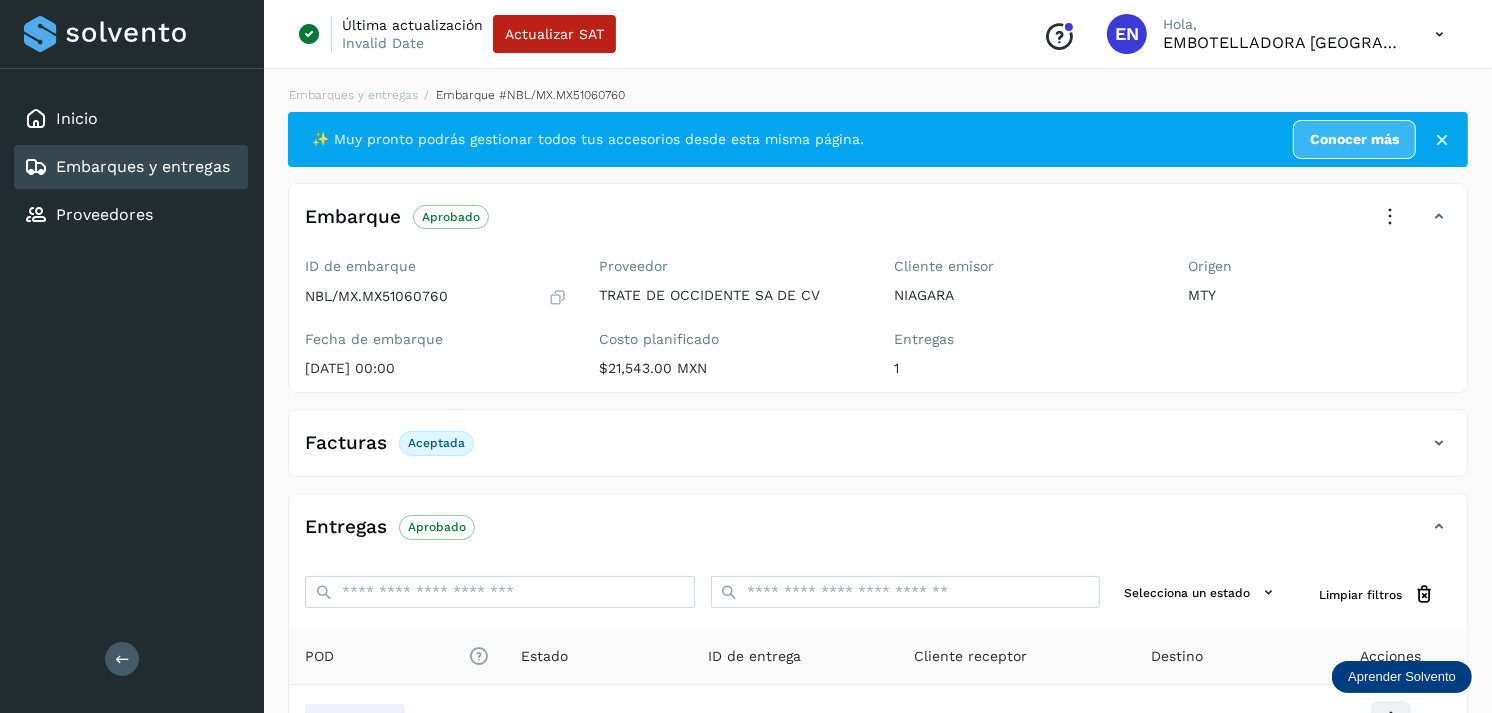 scroll, scrollTop: 241, scrollLeft: 0, axis: vertical 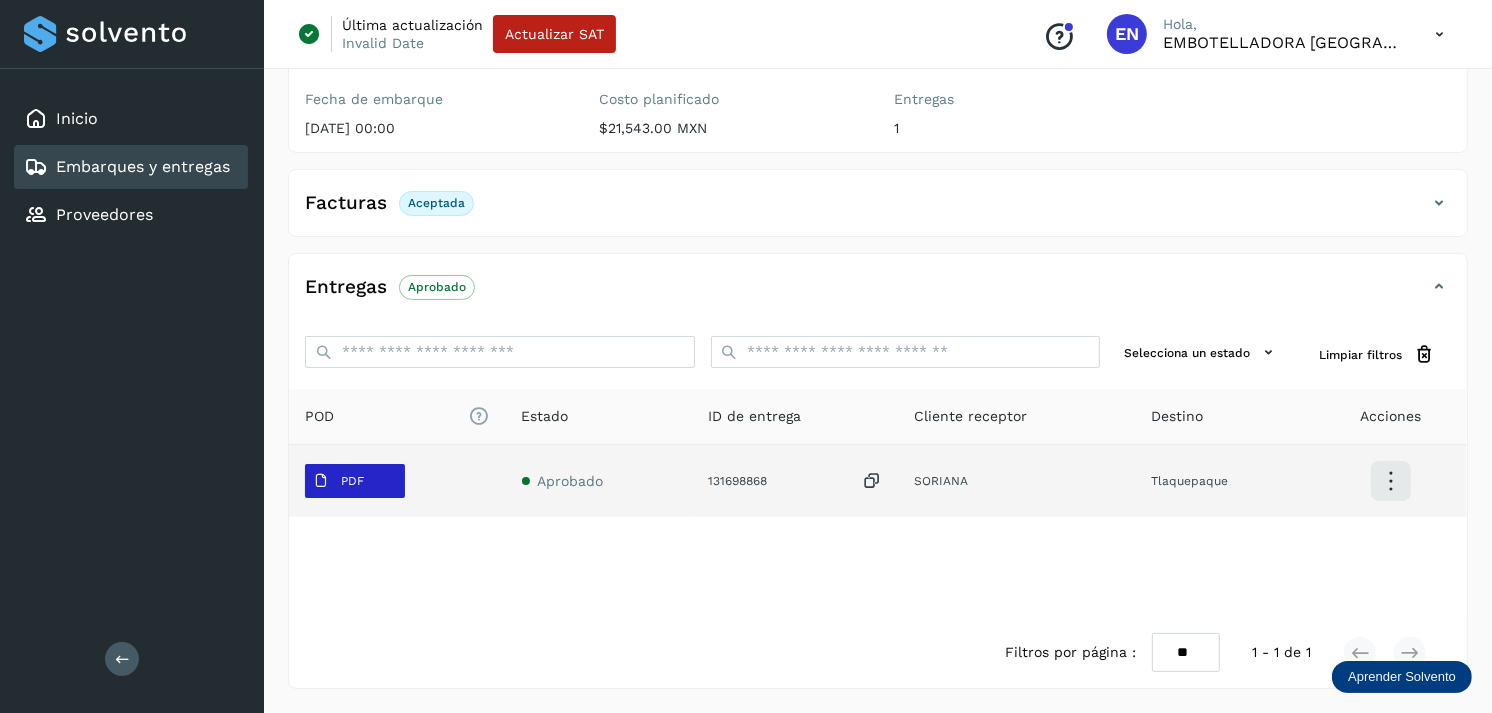 click on "PDF" at bounding box center [338, 481] 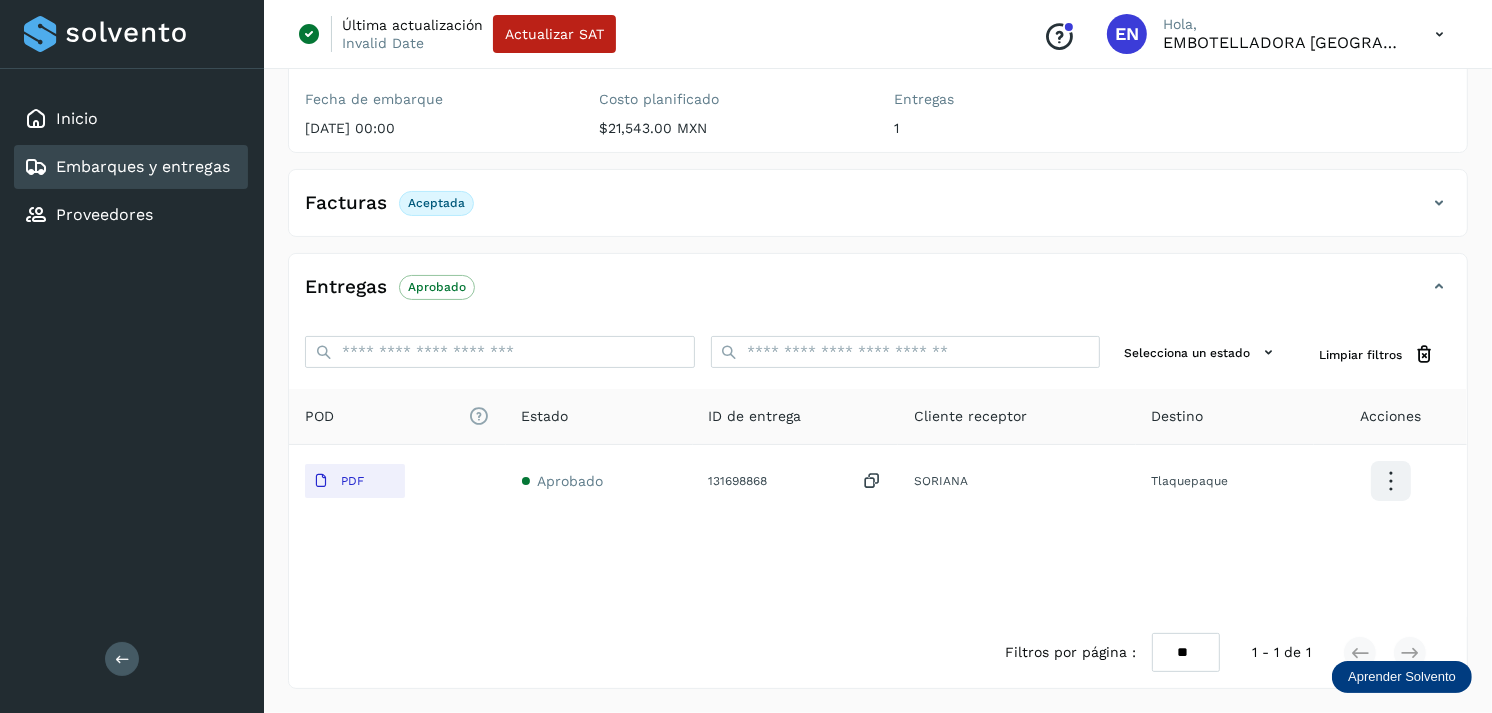 type 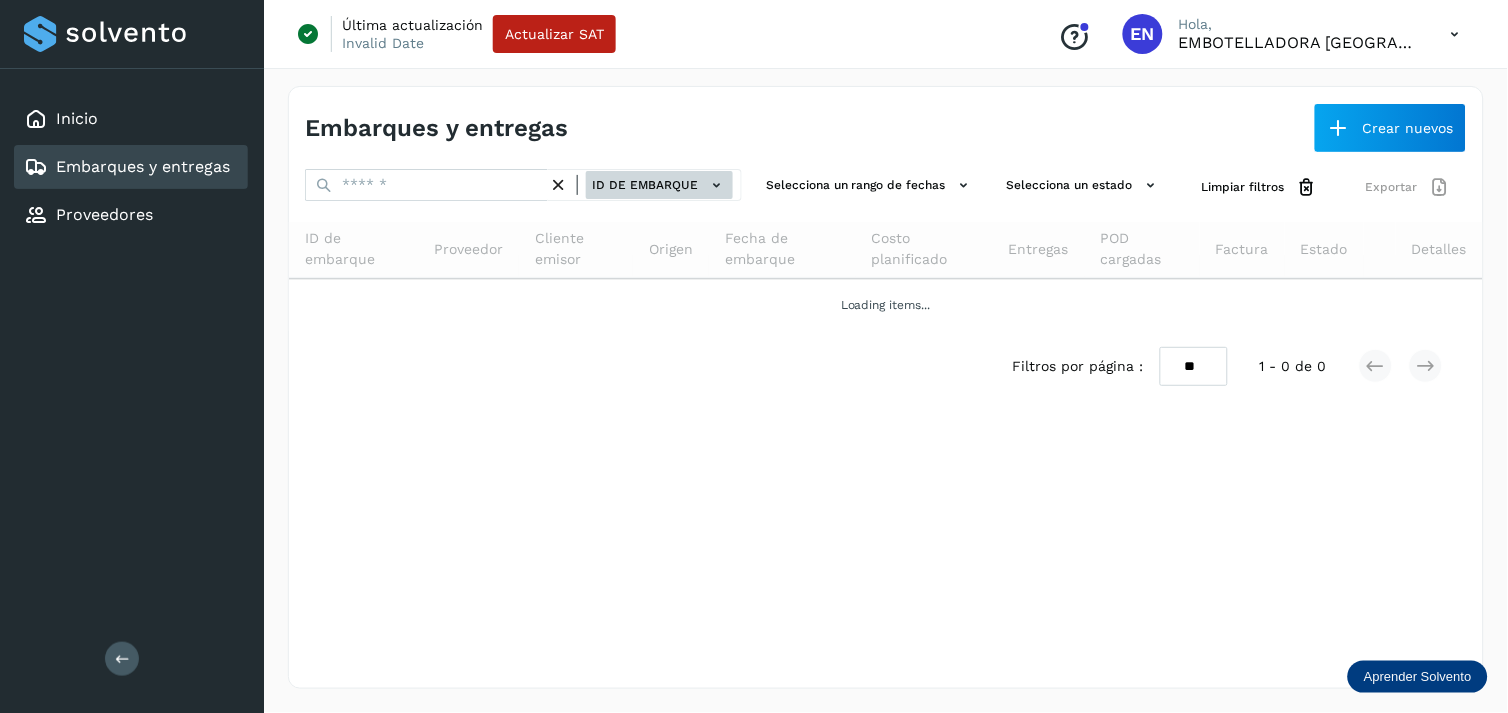 click on "ID de embarque" at bounding box center (659, 185) 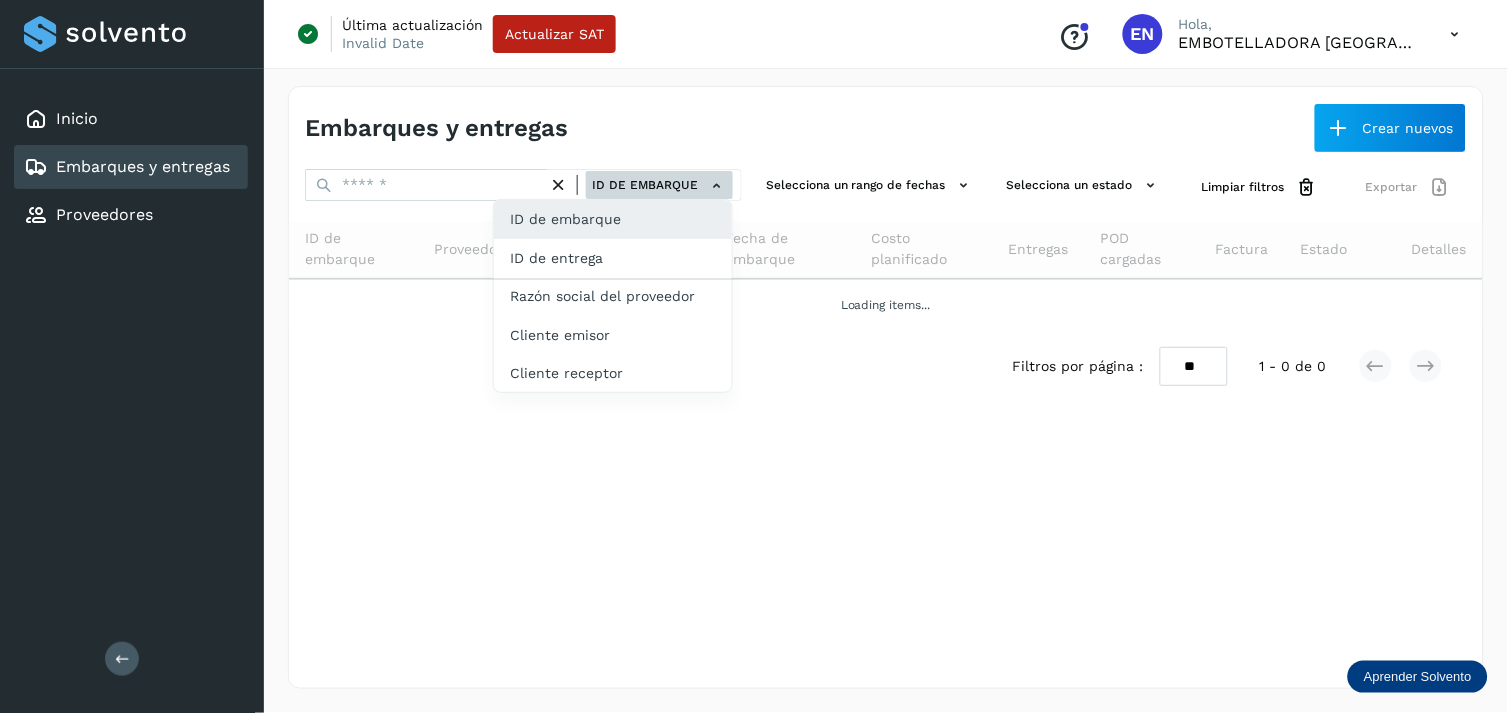 click on "ID de entrega" 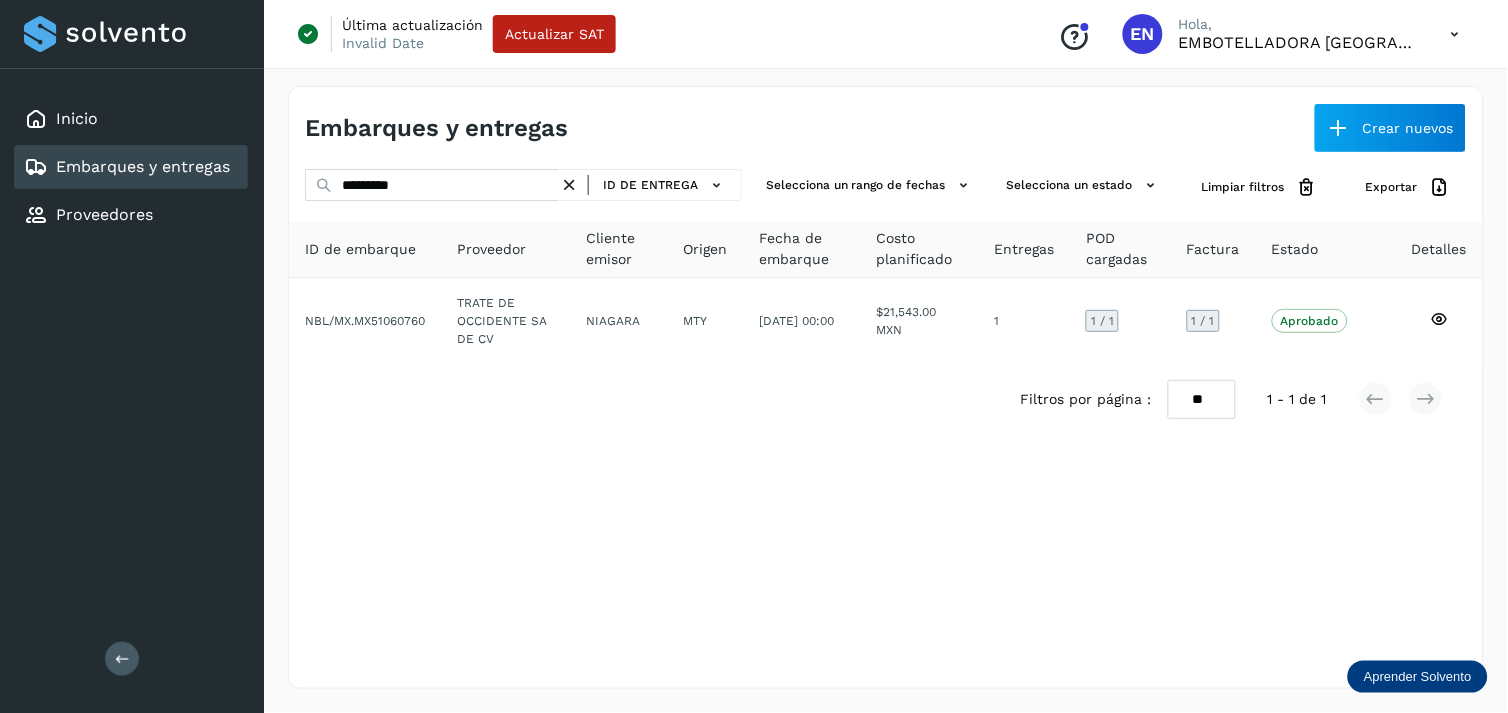click at bounding box center [569, 185] 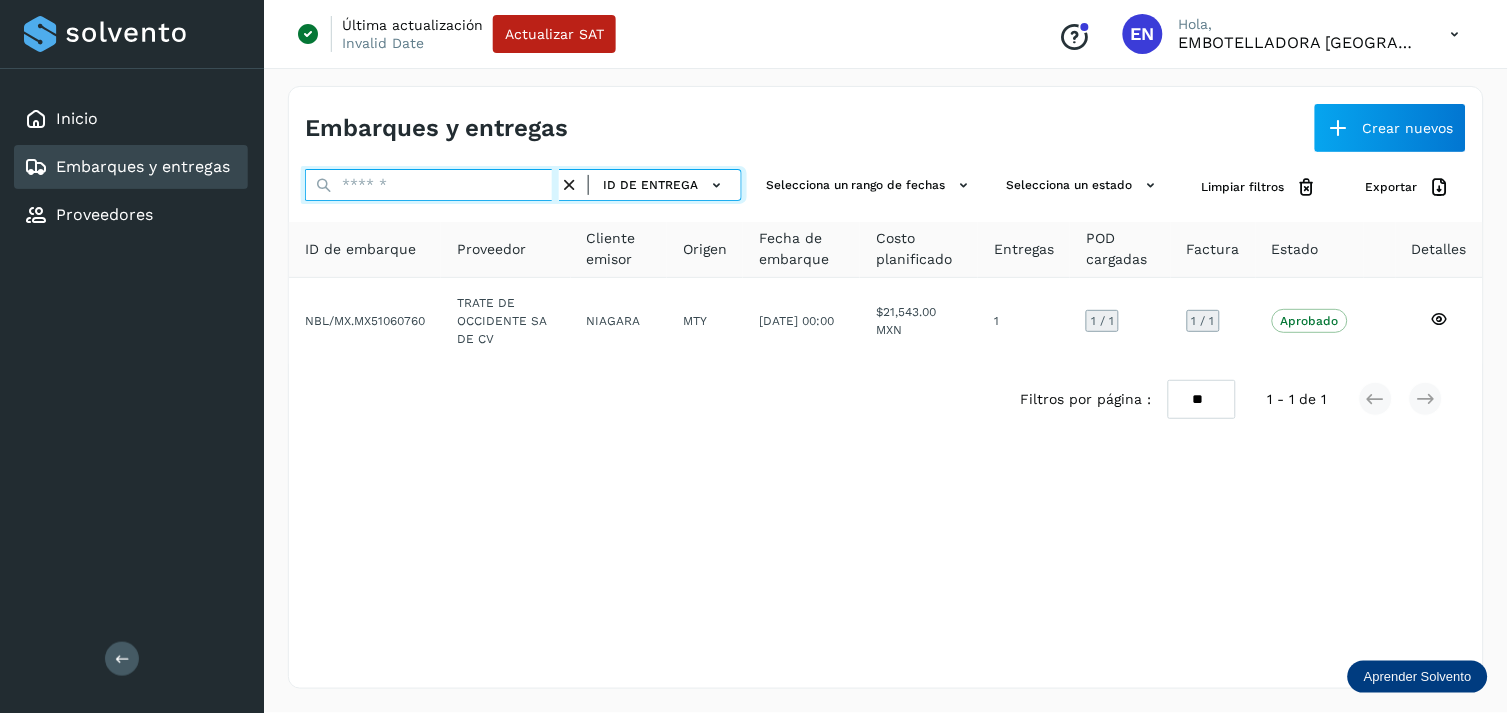 click at bounding box center (432, 185) 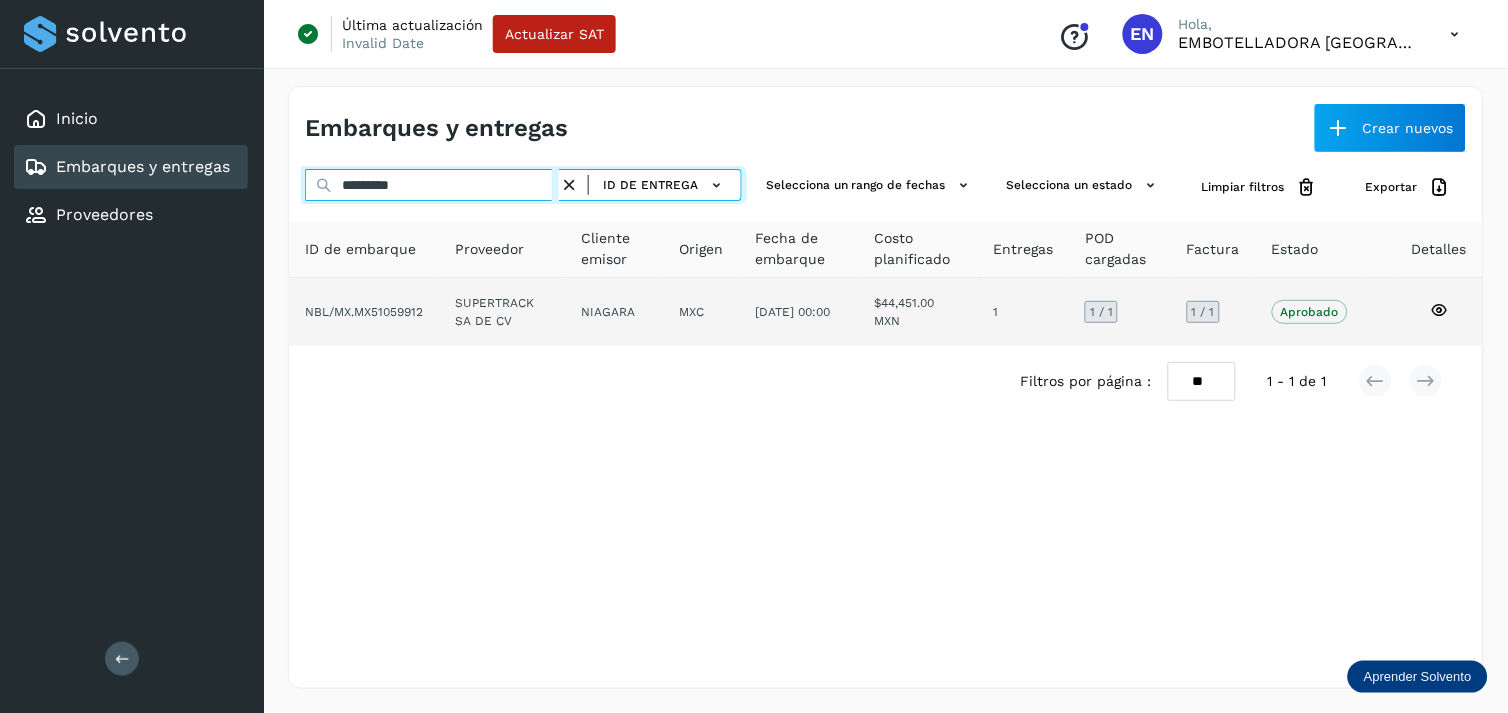 type on "*********" 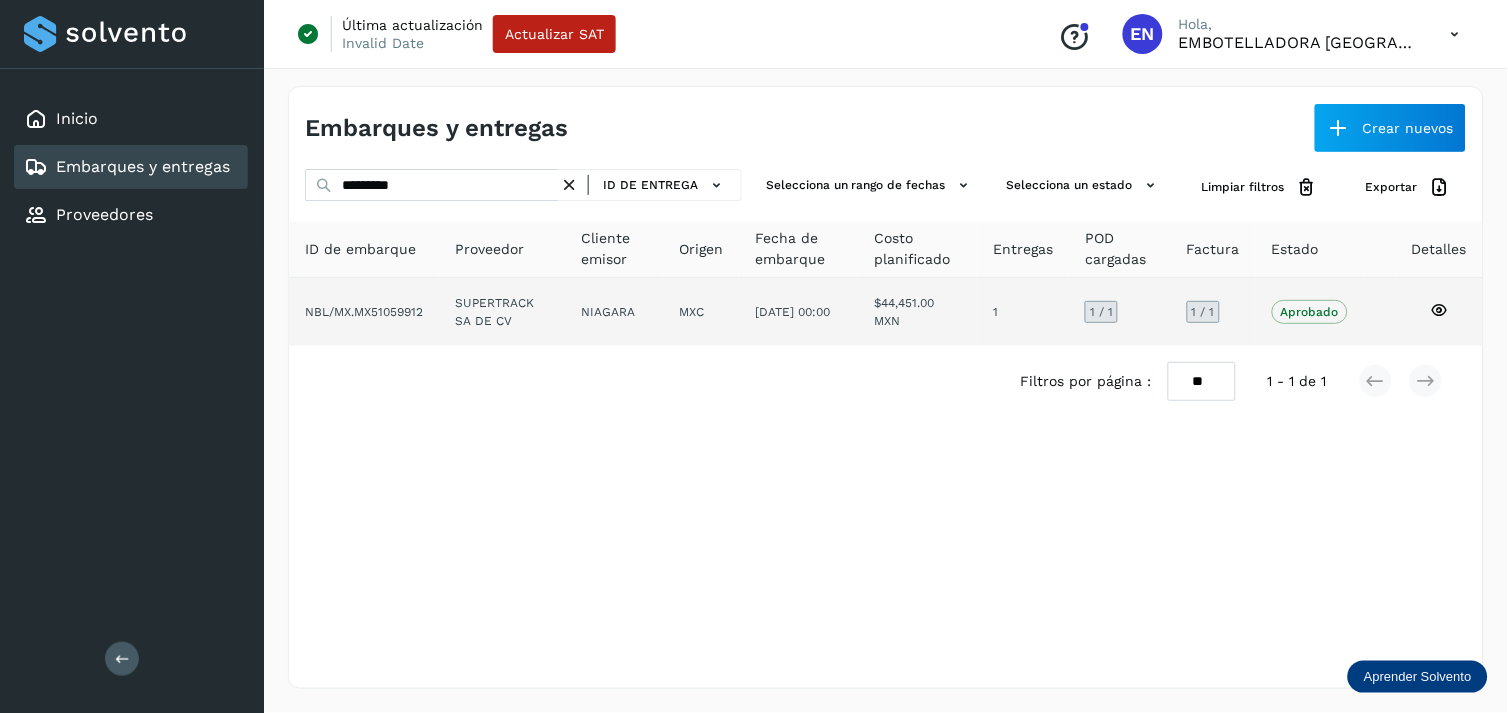 click on "SUPERTRACK SA DE CV" 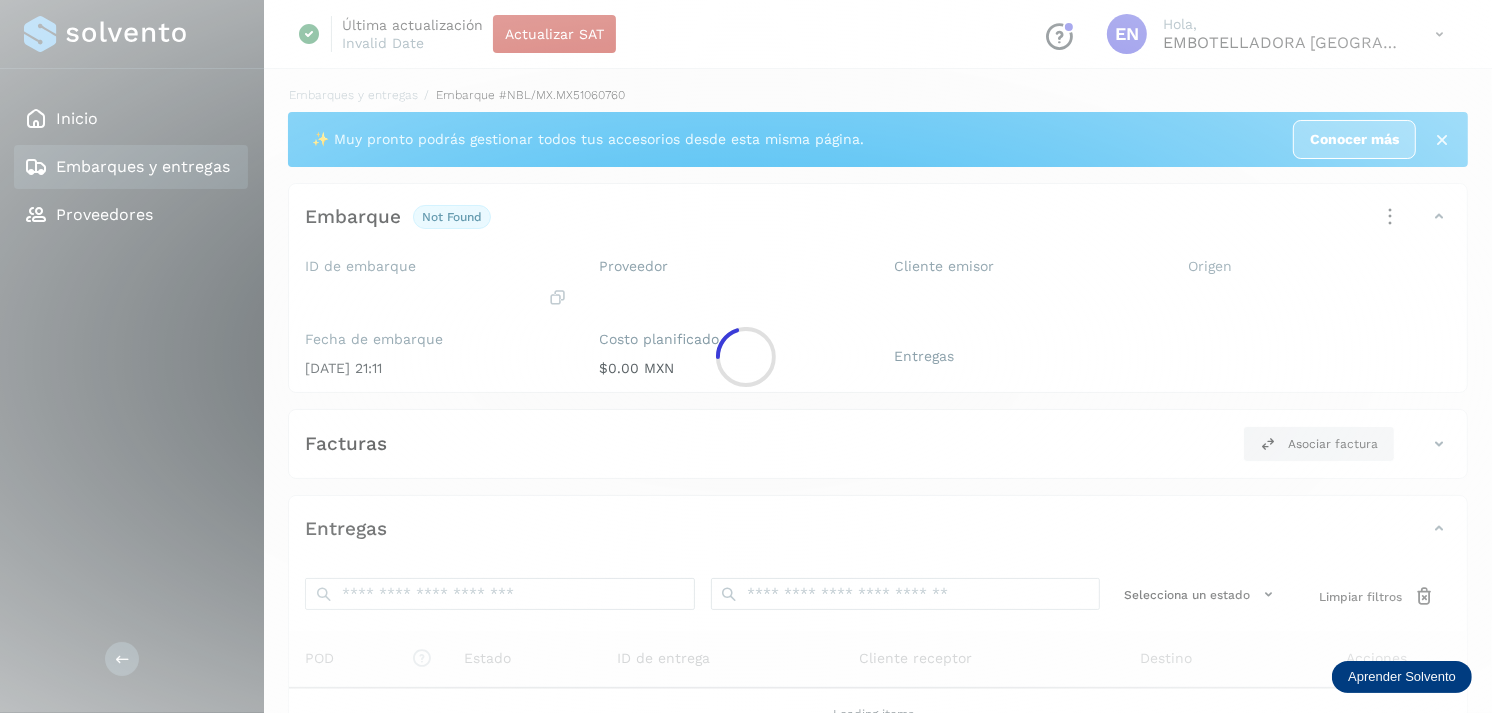 click 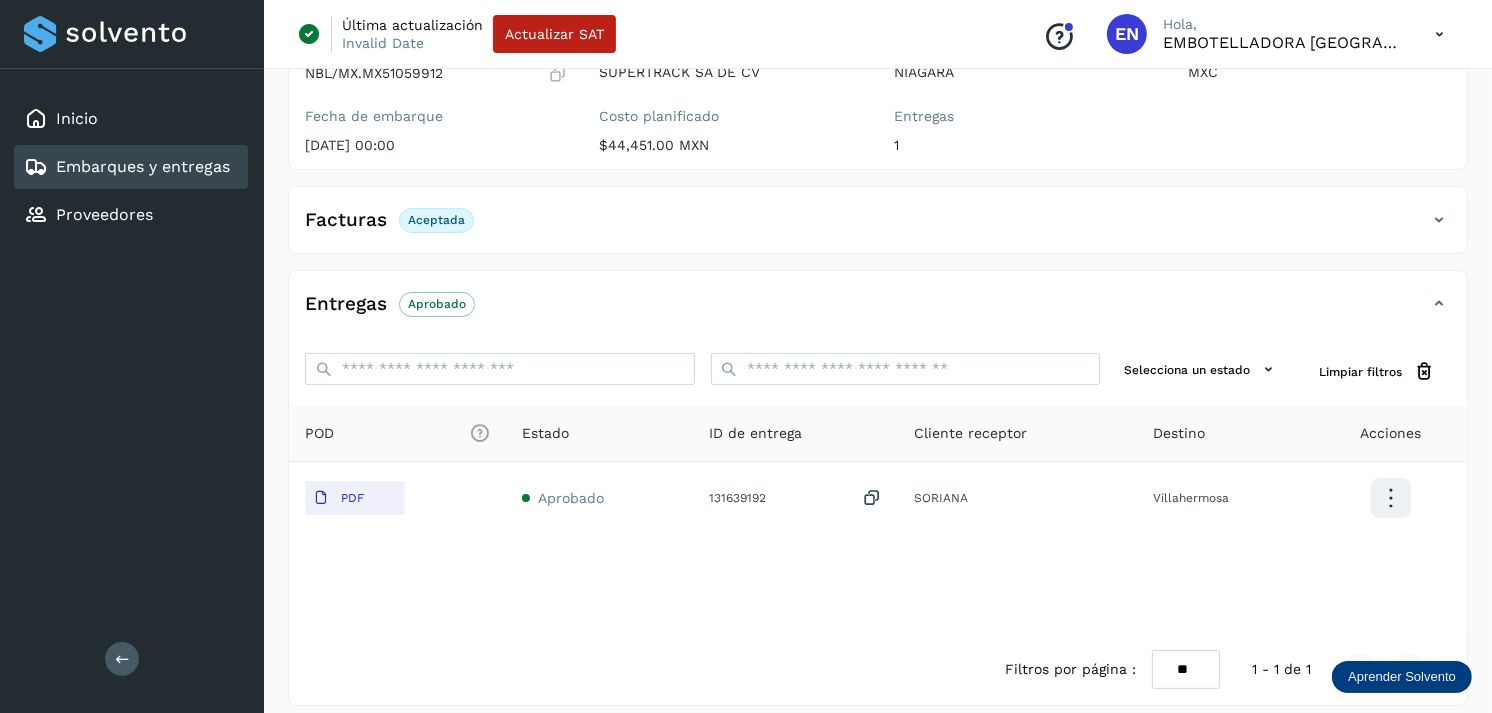 scroll, scrollTop: 241, scrollLeft: 0, axis: vertical 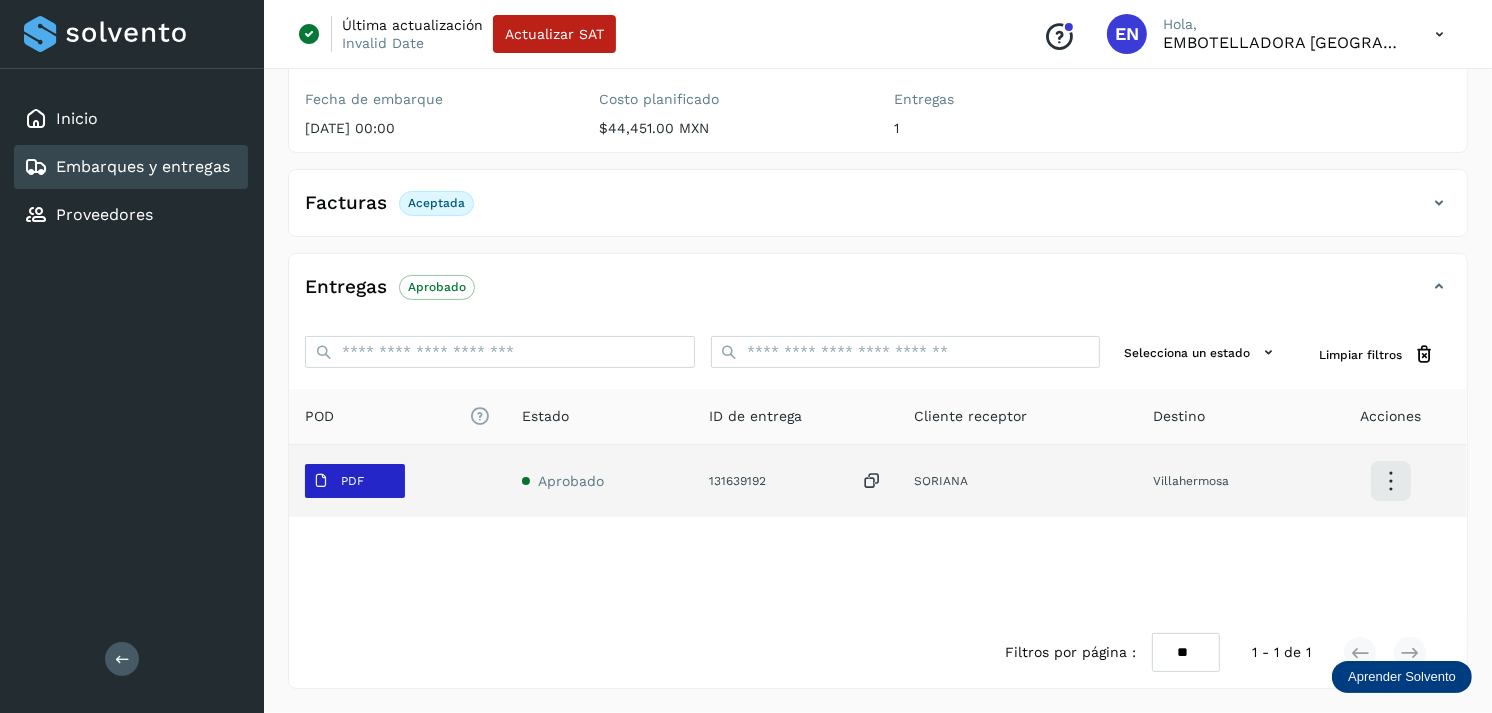 click on "PDF" at bounding box center (352, 481) 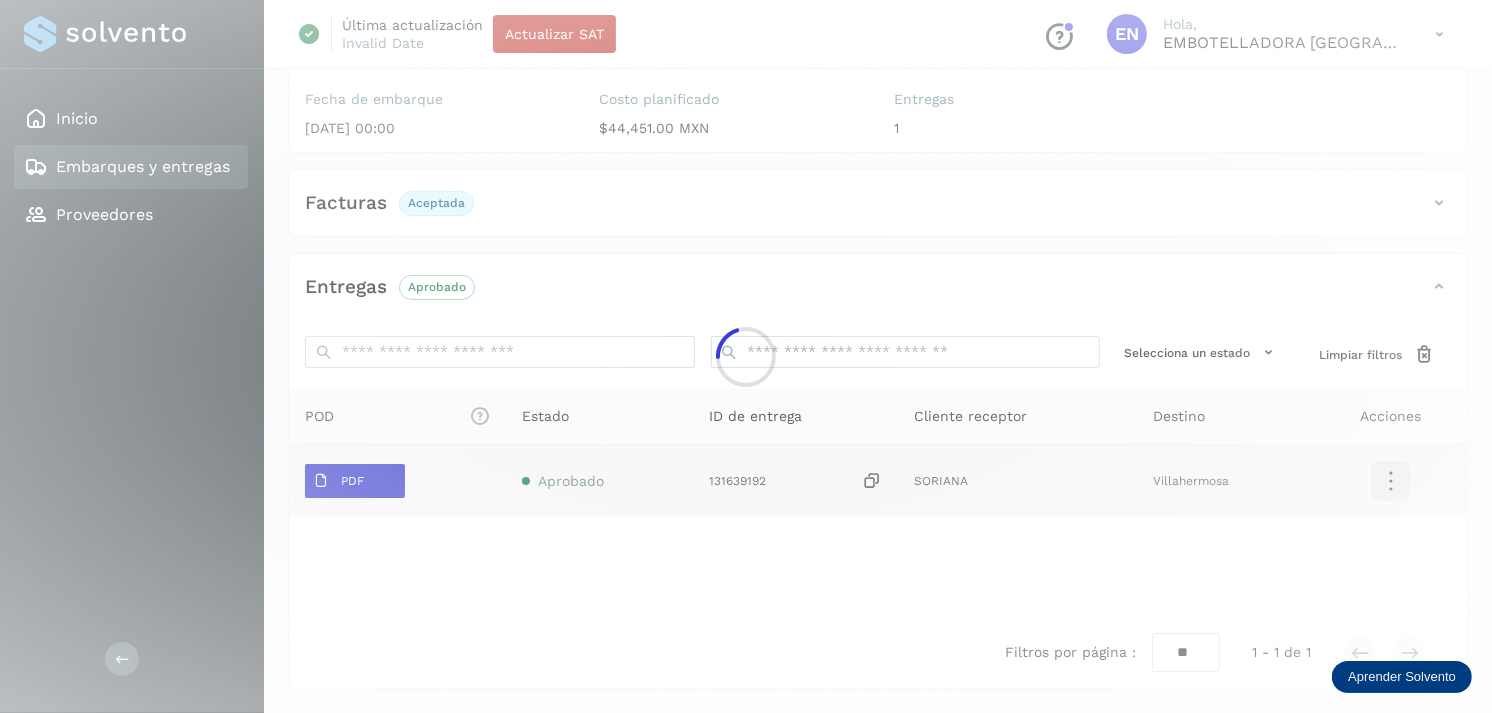 type 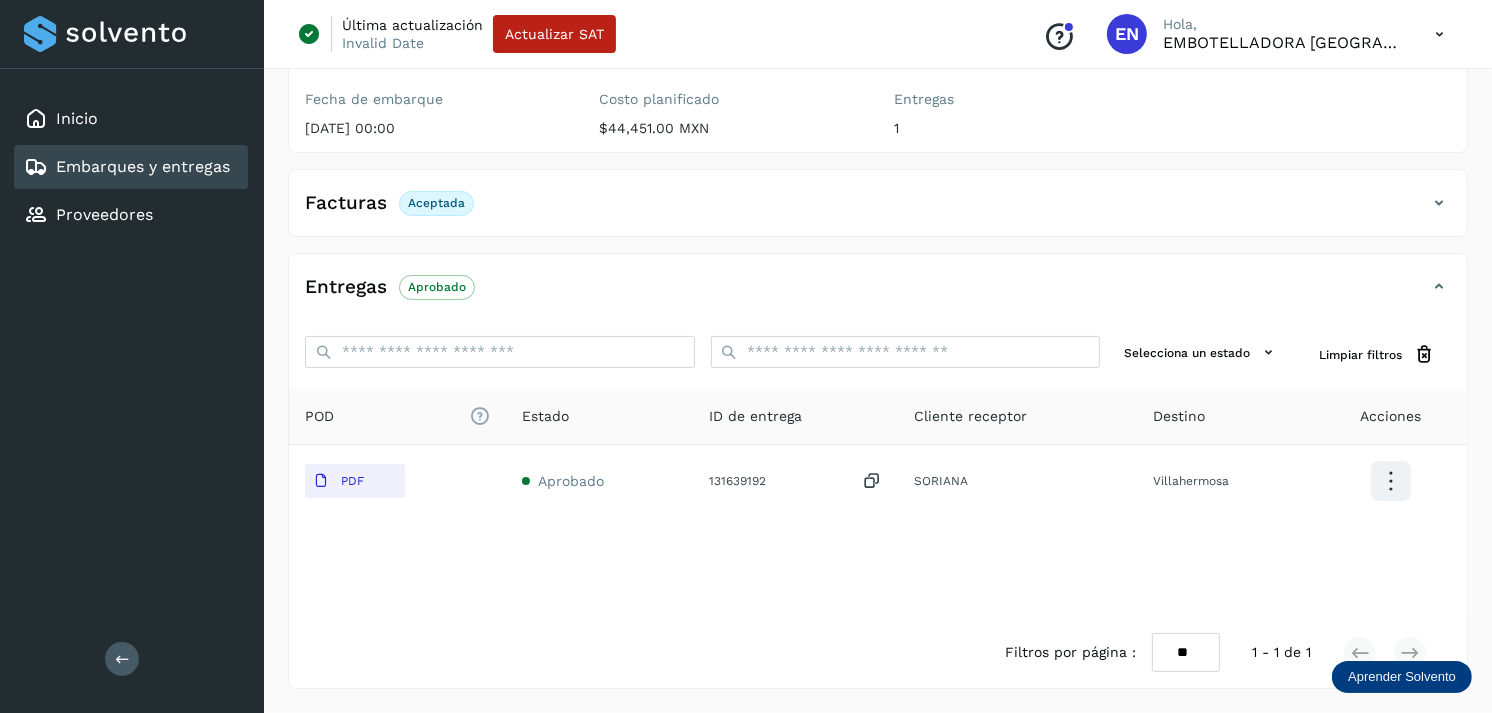 click at bounding box center (36, 167) 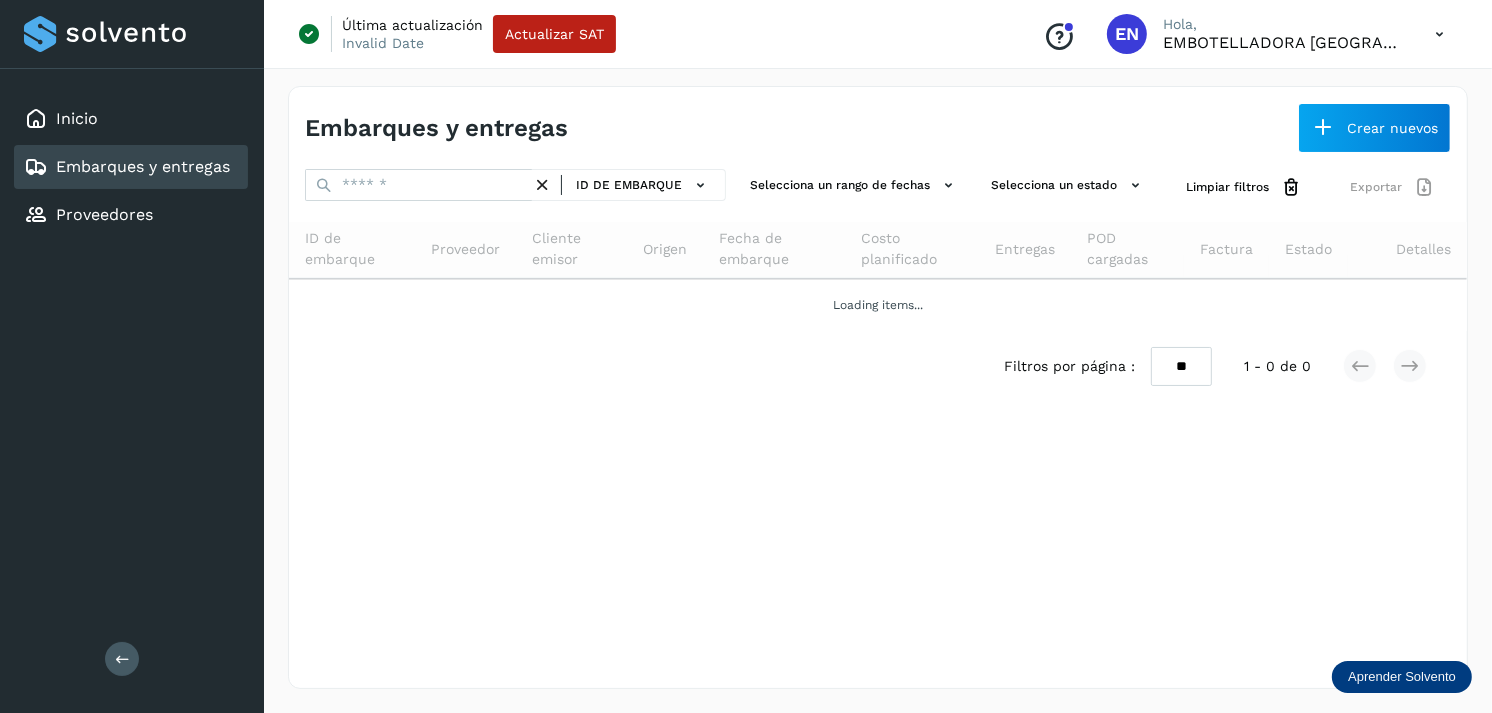scroll, scrollTop: 0, scrollLeft: 0, axis: both 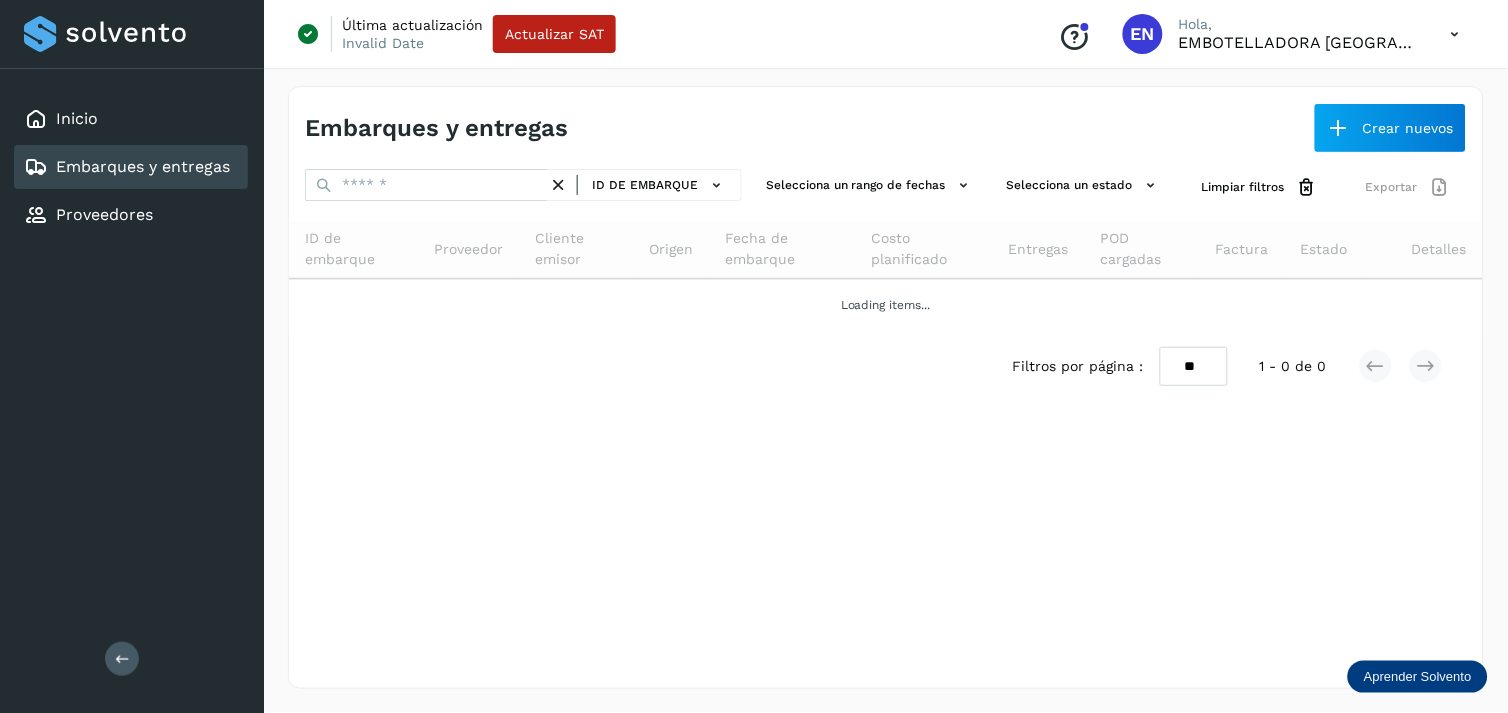 click on "ID de embarque" at bounding box center (645, 185) 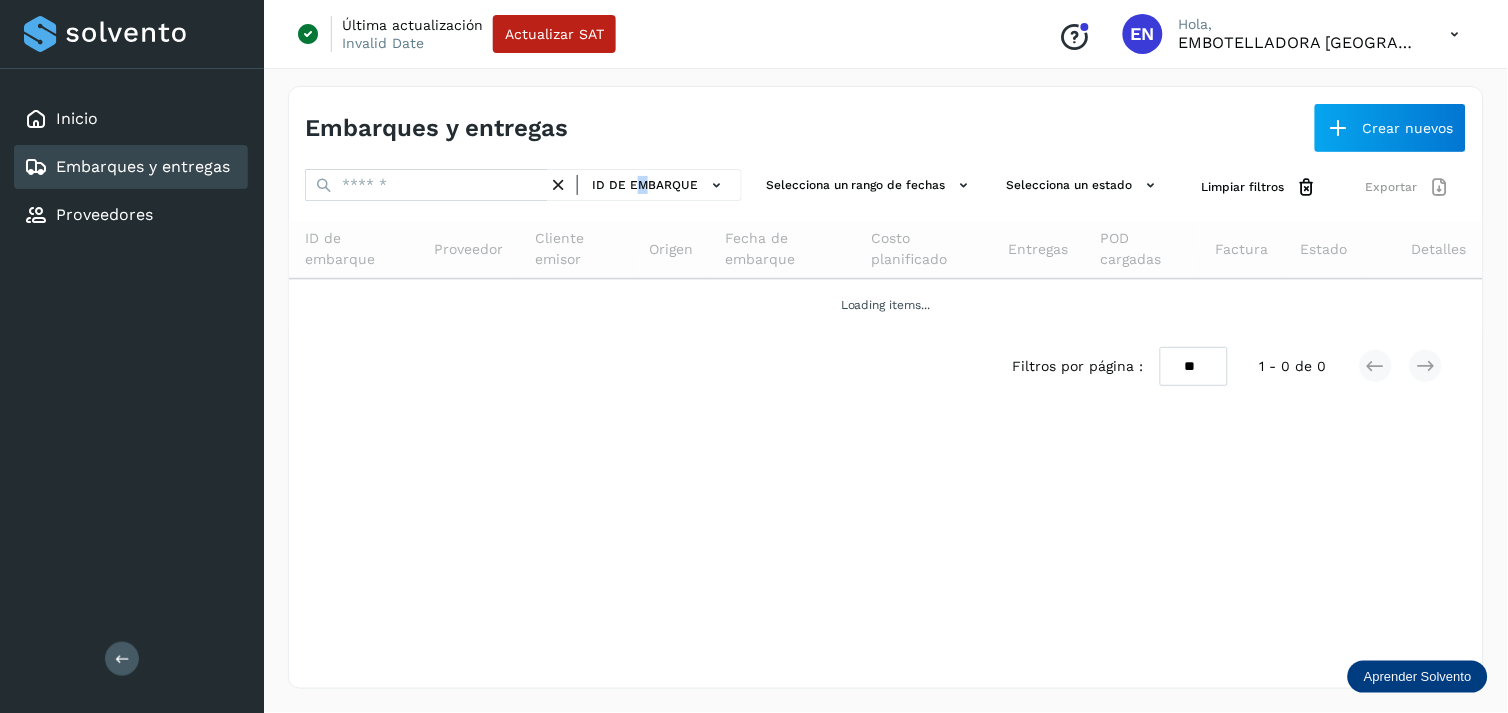click on "ID de embarque" at bounding box center (645, 185) 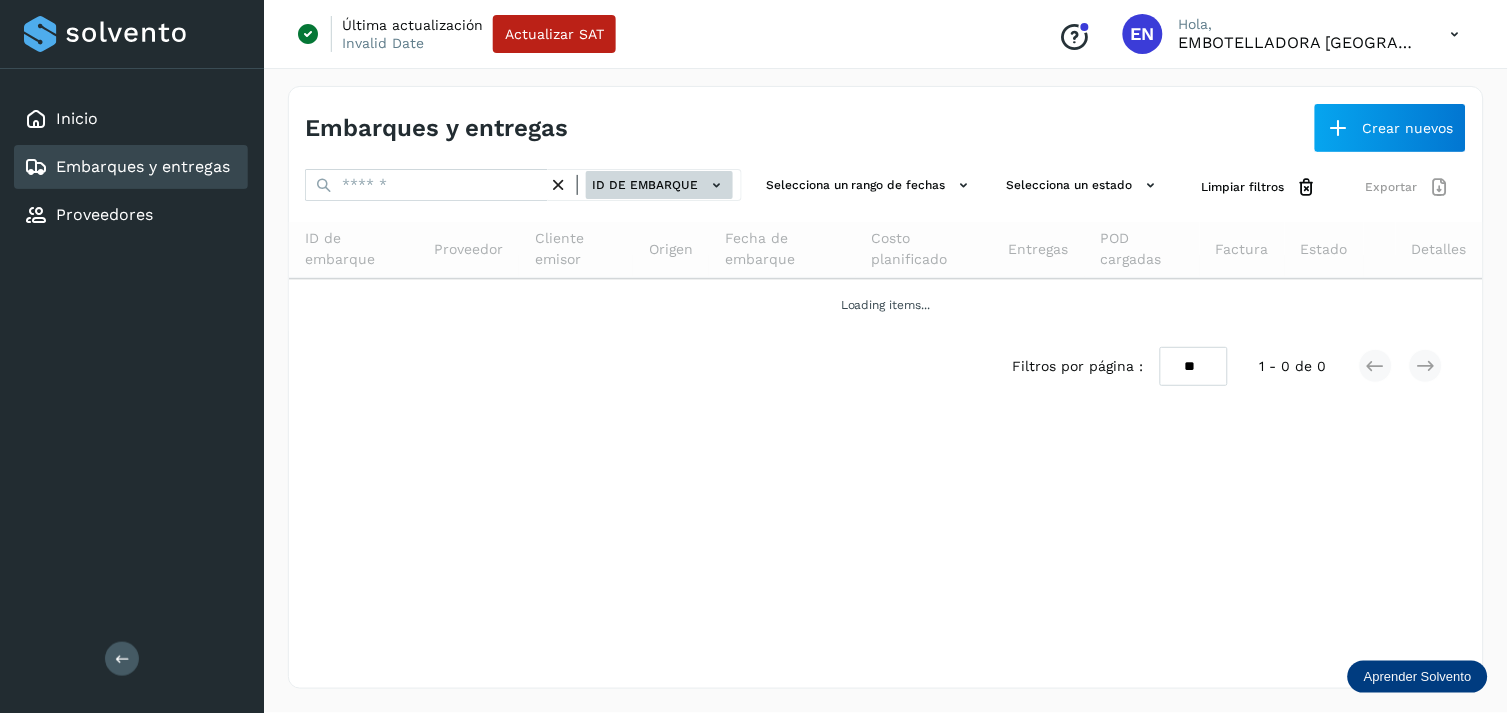click on "ID de embarque" 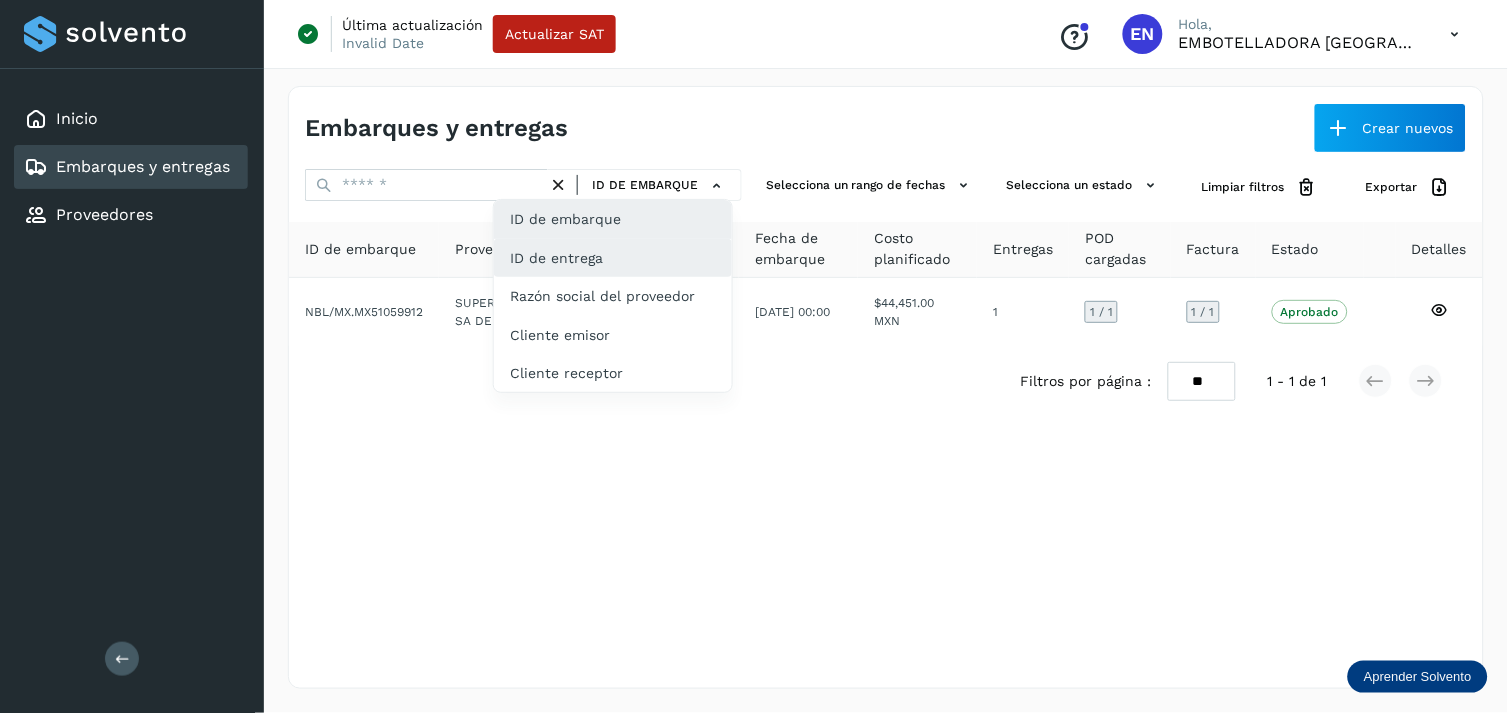 click on "ID de entrega" 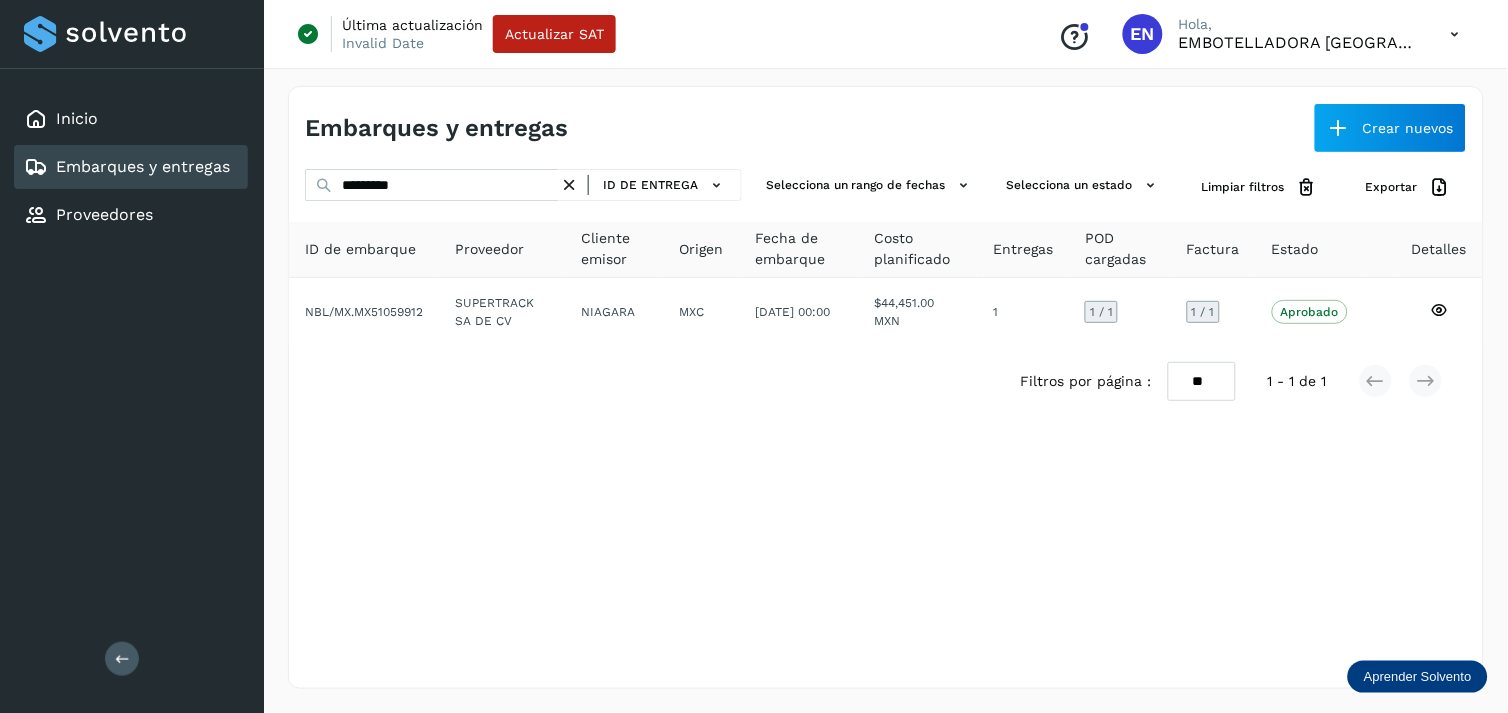 click at bounding box center [569, 185] 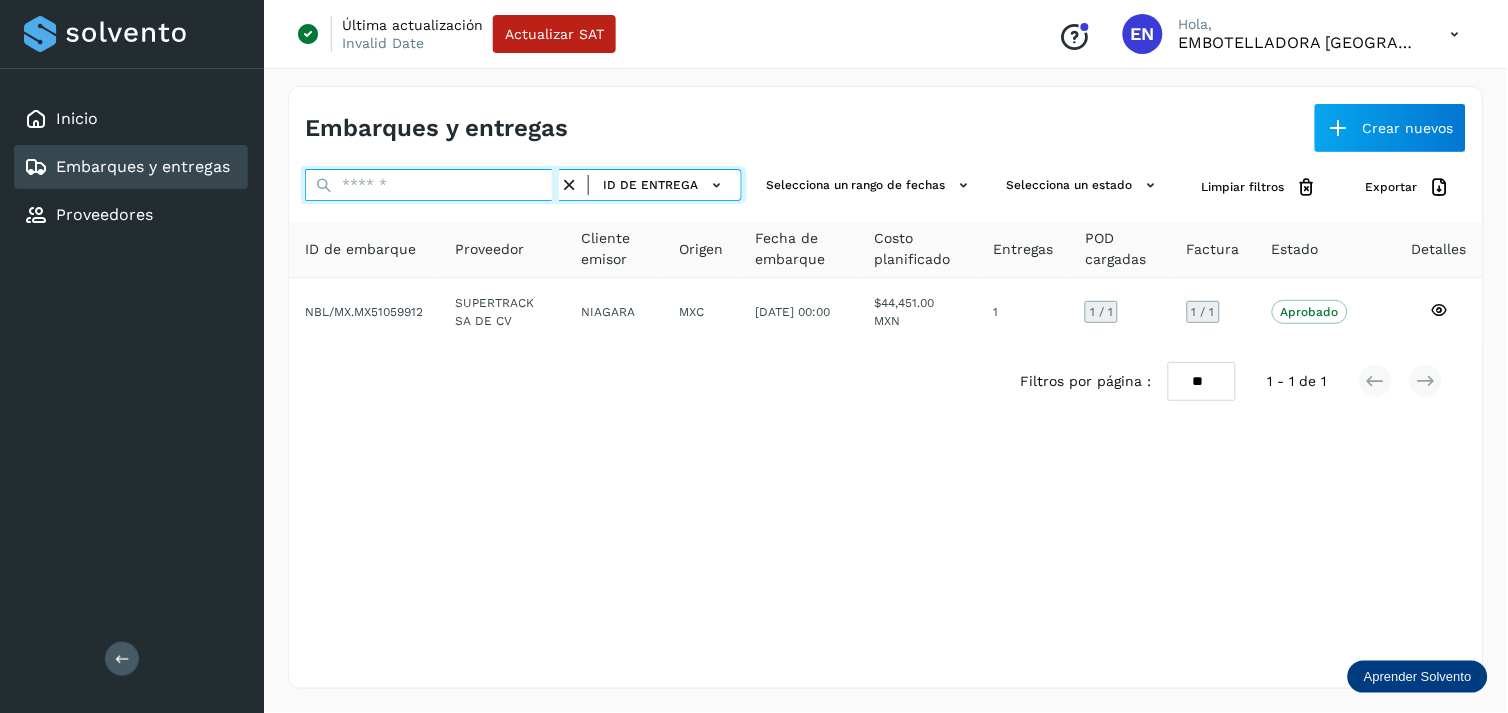 paste on "**********" 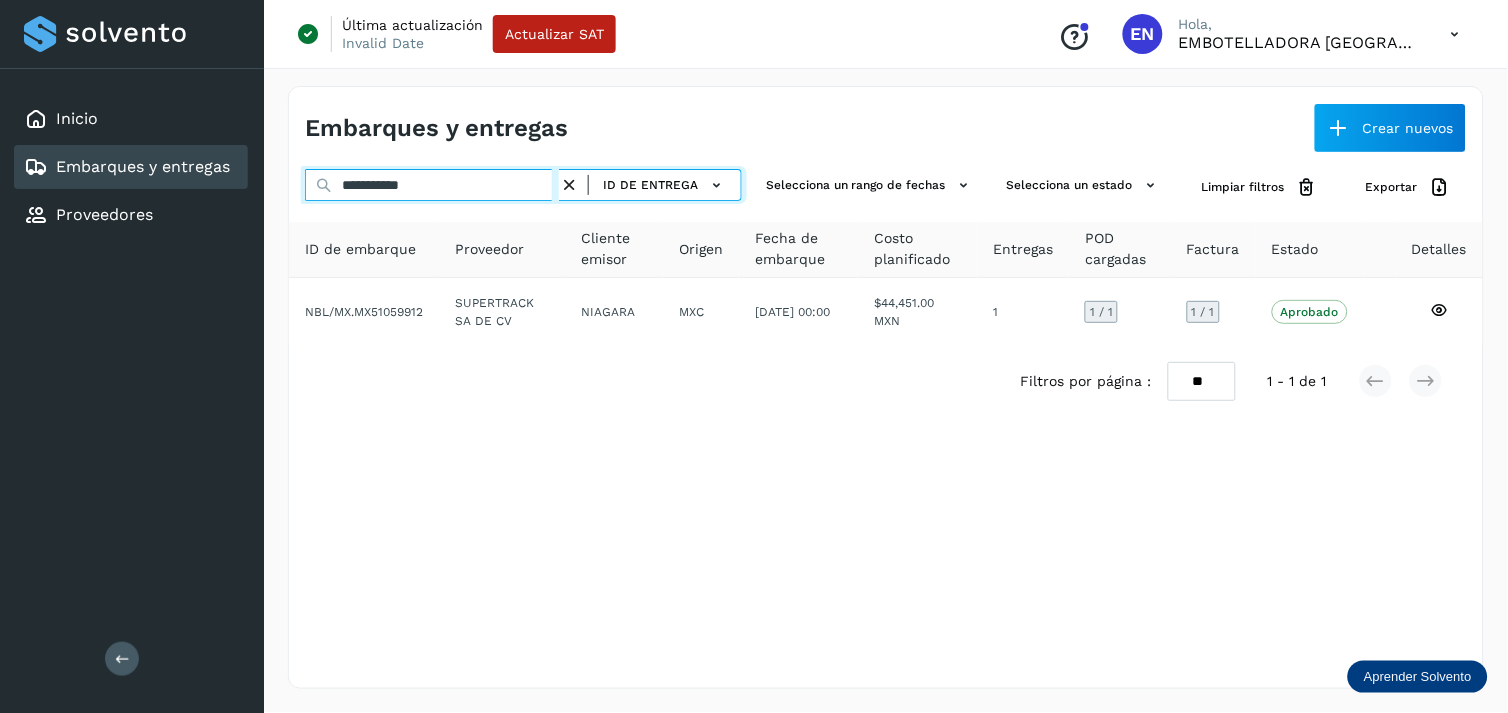 click on "**********" at bounding box center (432, 185) 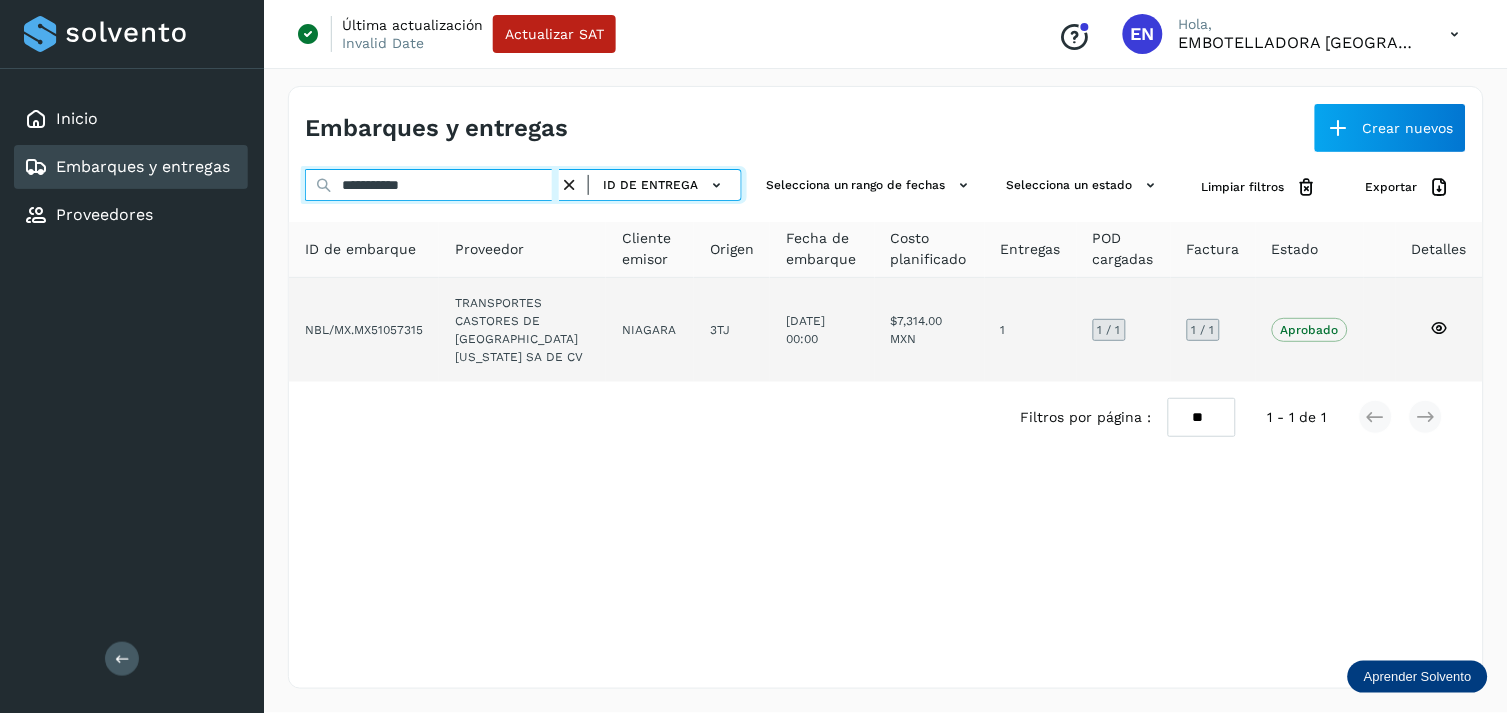 type on "**********" 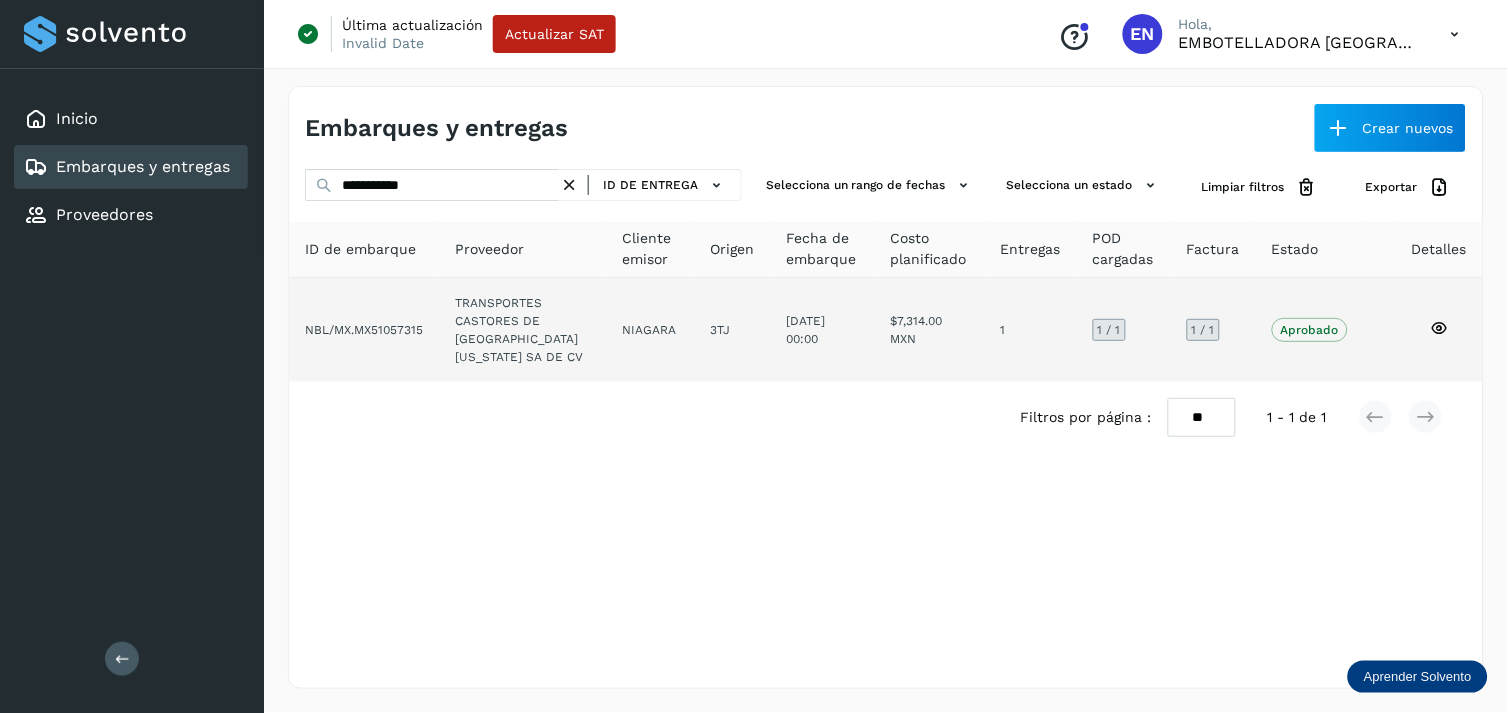 click on "NIAGARA" 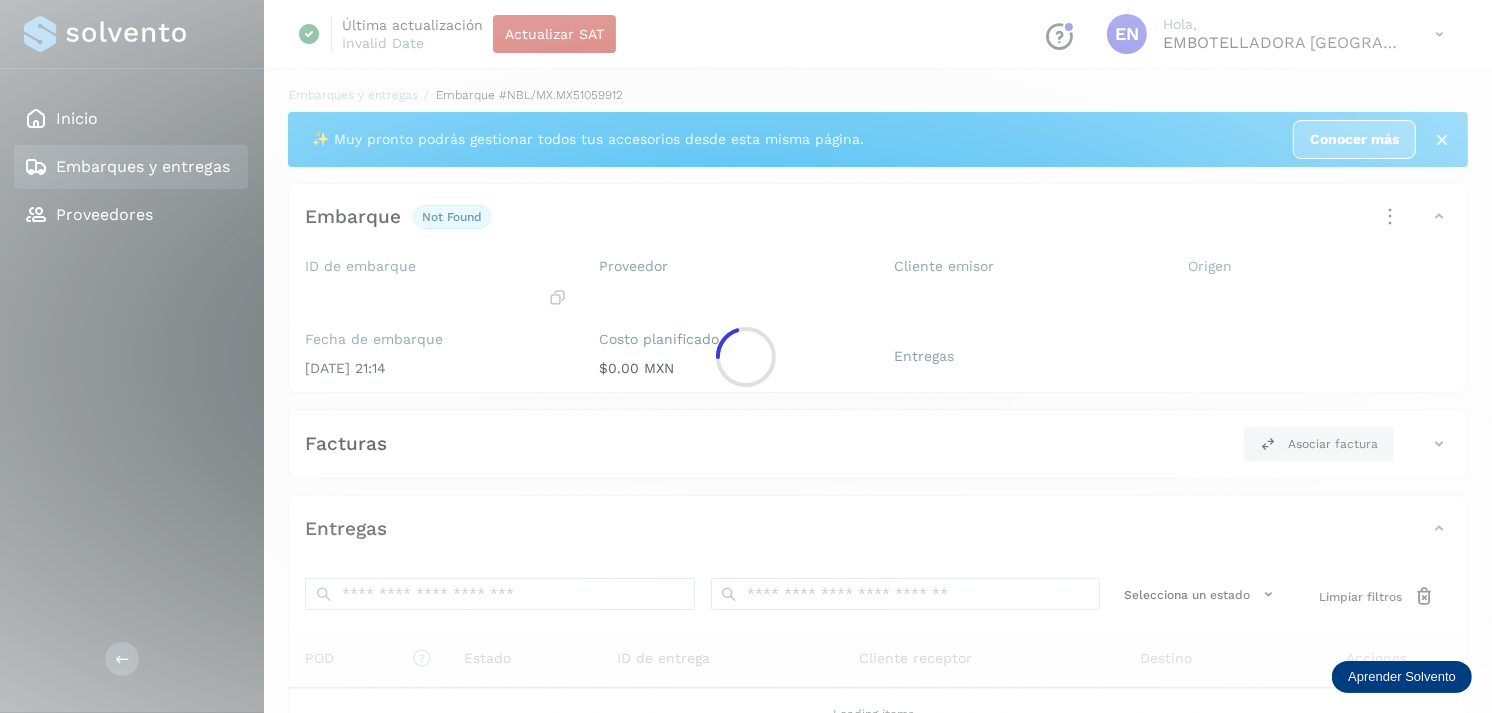 click 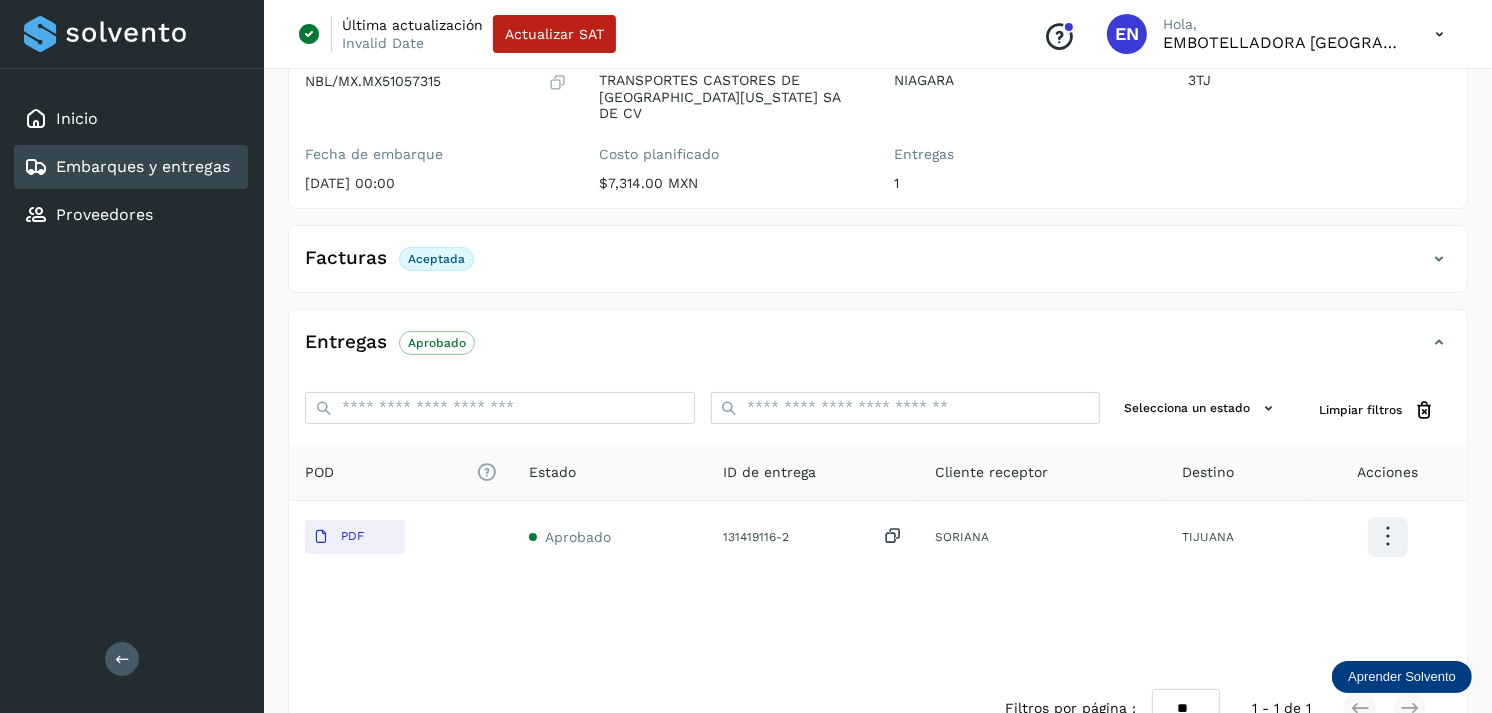 scroll, scrollTop: 254, scrollLeft: 0, axis: vertical 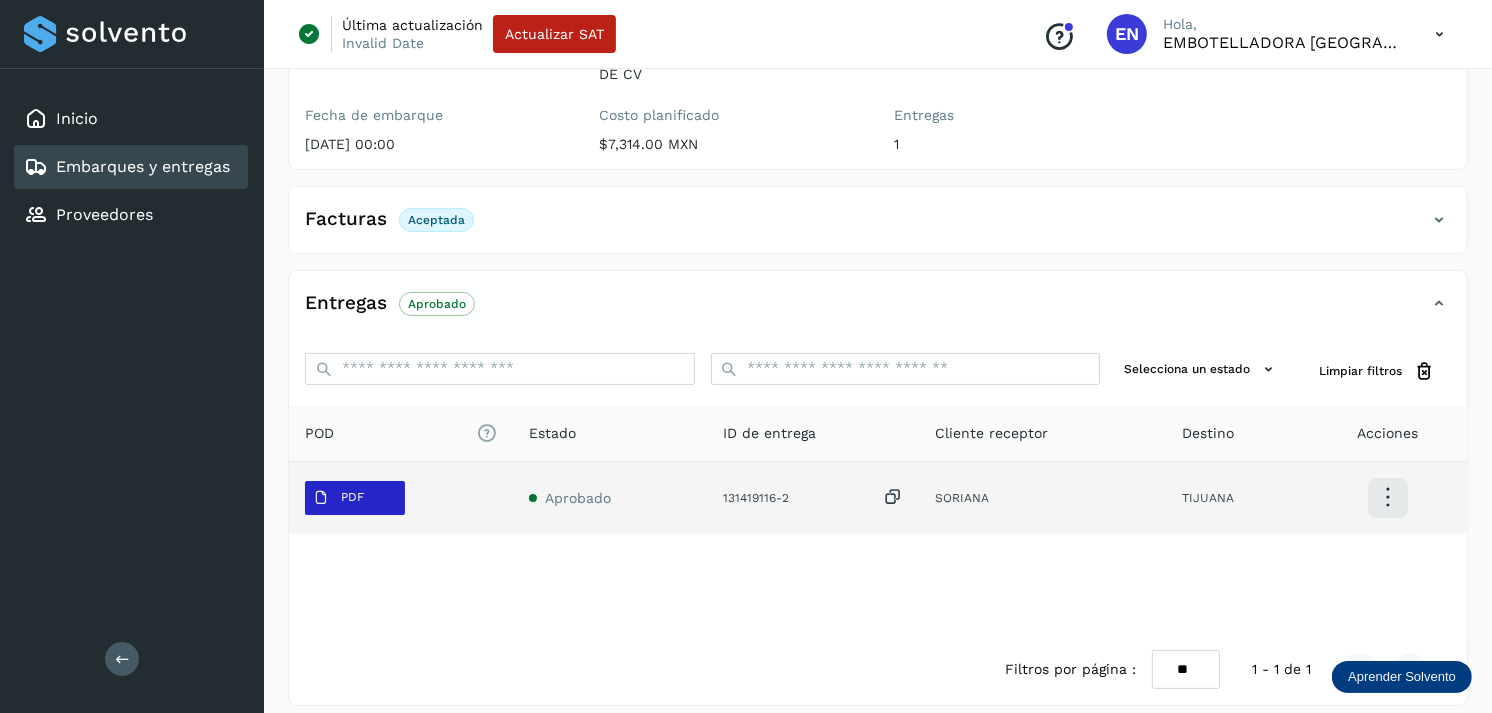 click on "PDF" at bounding box center [355, 498] 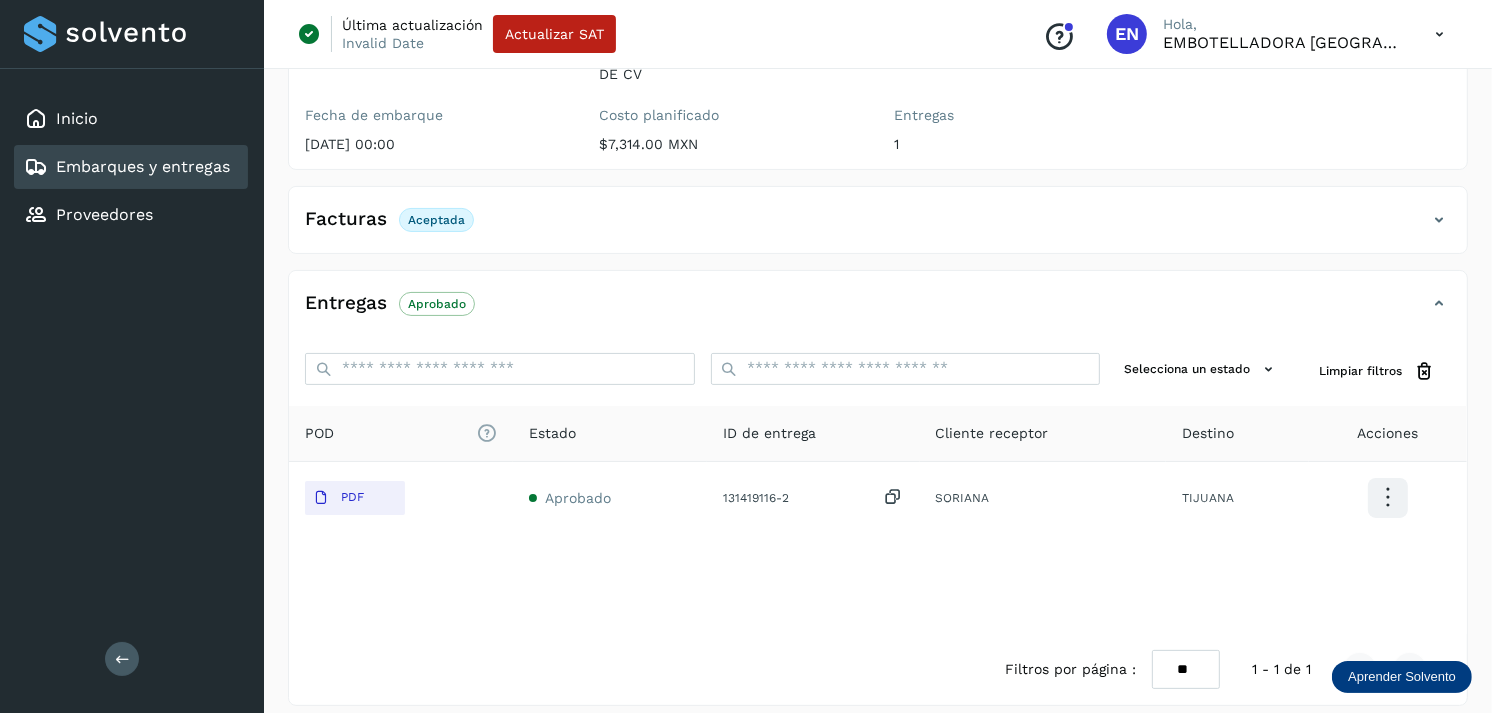 type 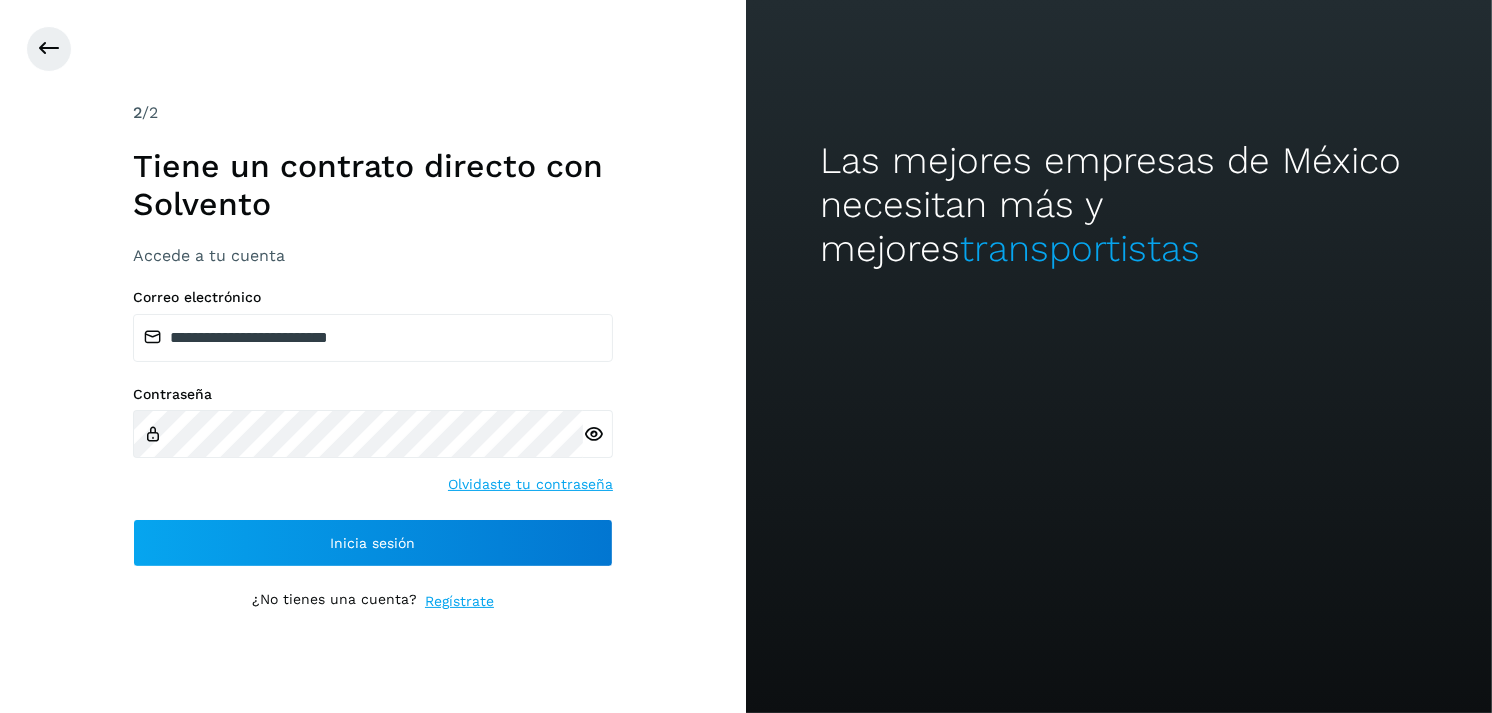 scroll, scrollTop: 0, scrollLeft: 0, axis: both 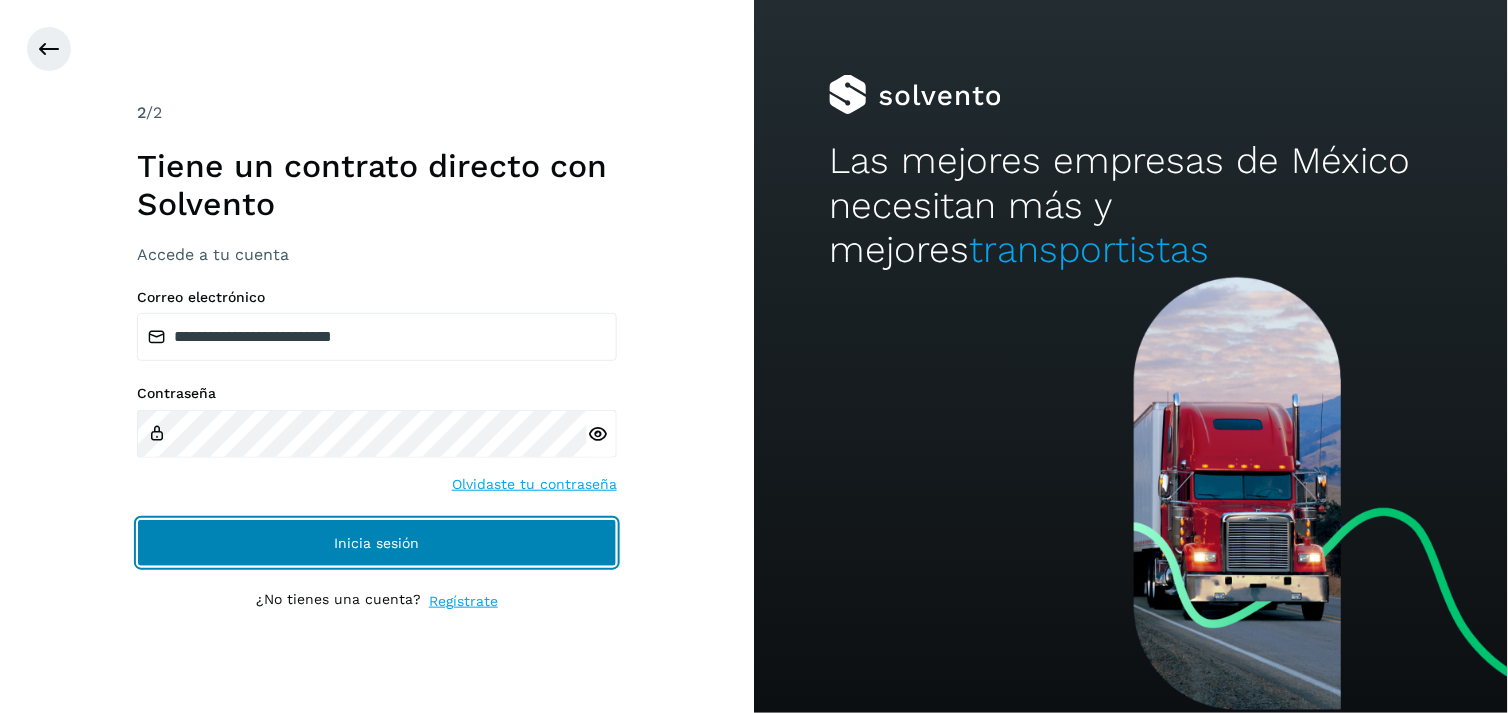 click on "Inicia sesión" at bounding box center (377, 543) 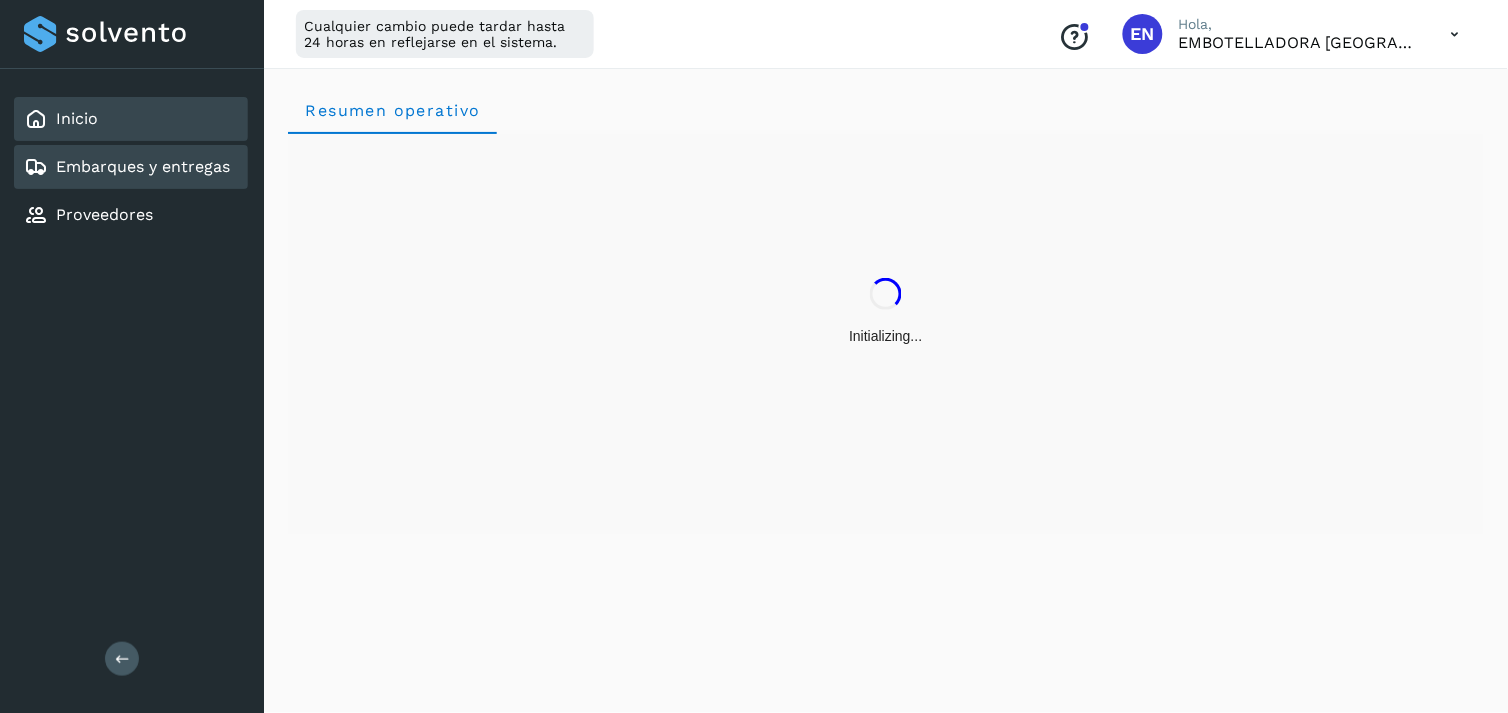 click on "Embarques y entregas" at bounding box center (143, 166) 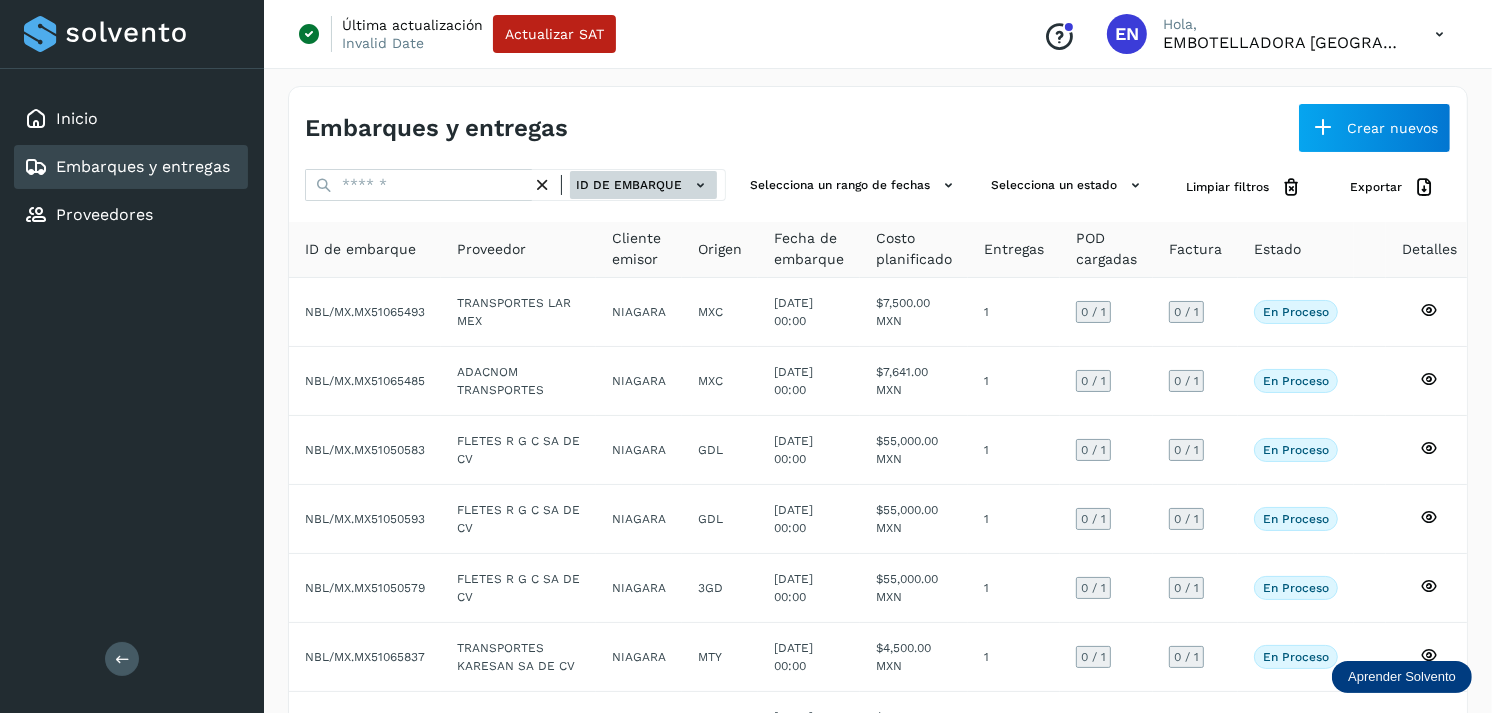 click on "ID de embarque" 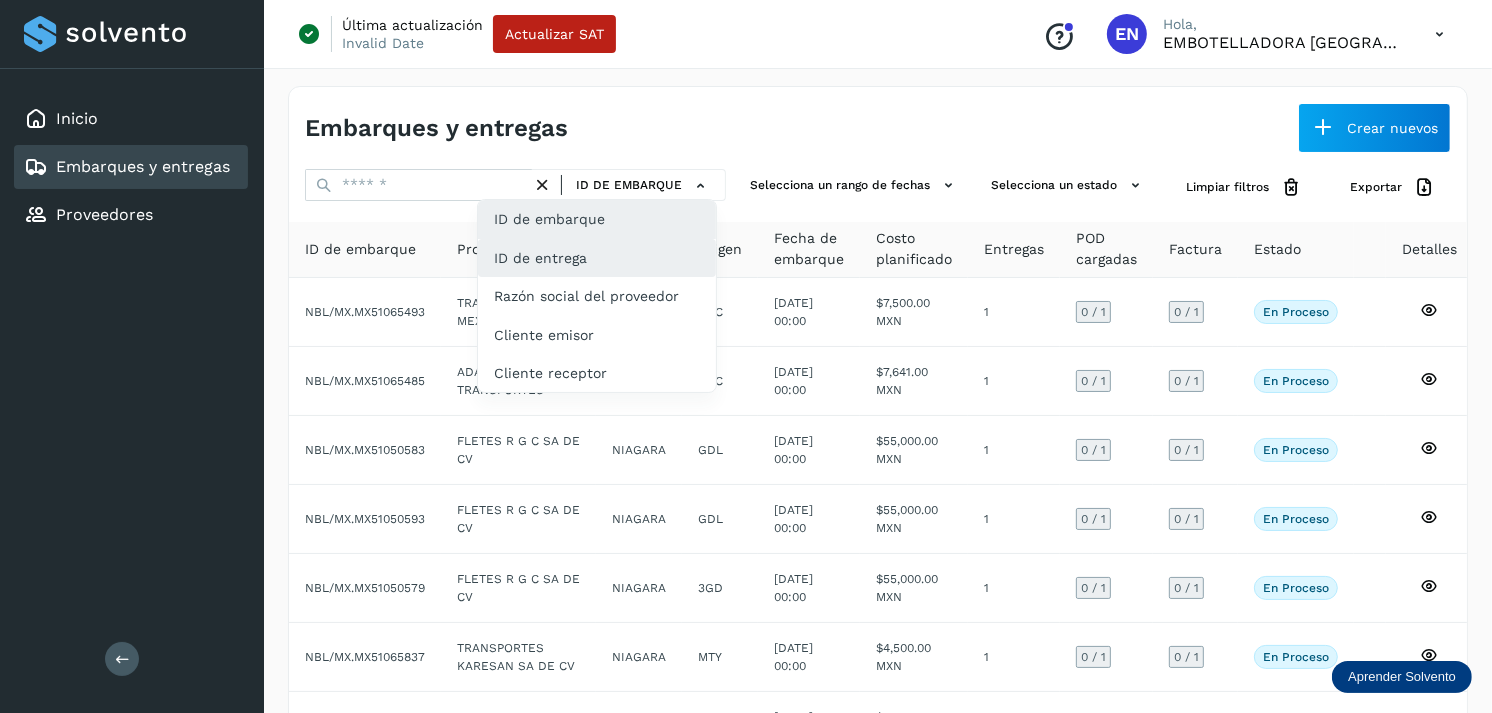click on "ID de entrega" 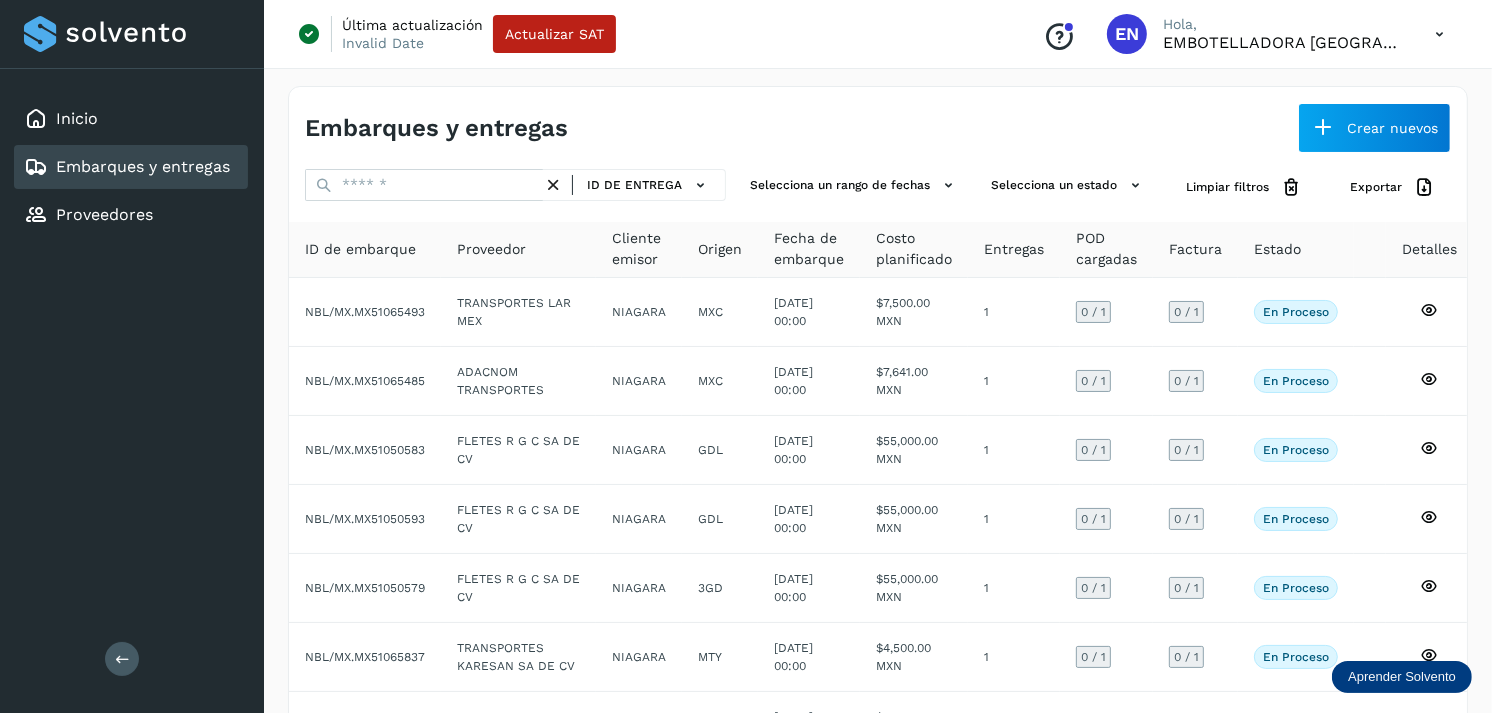 click on "Embarques y entregas" at bounding box center (591, 128) 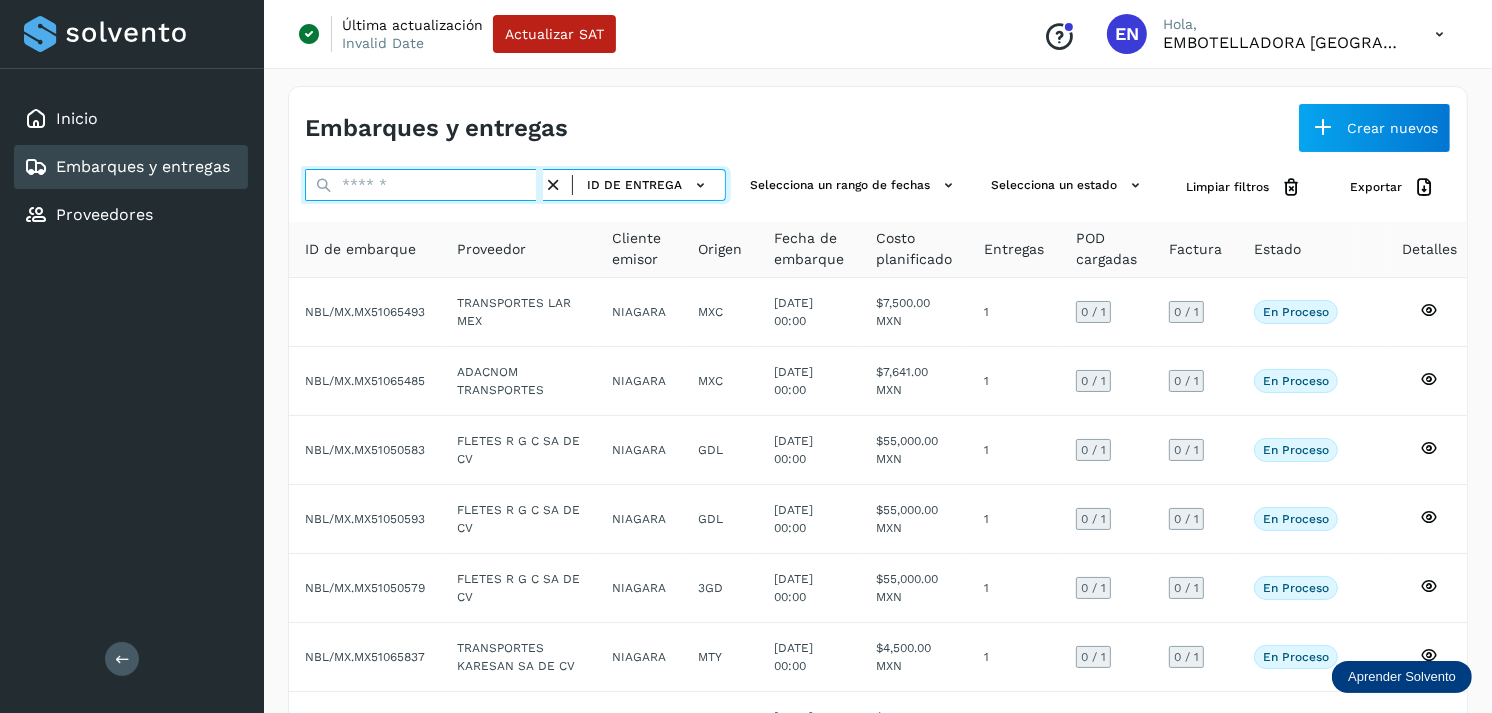 click at bounding box center [424, 185] 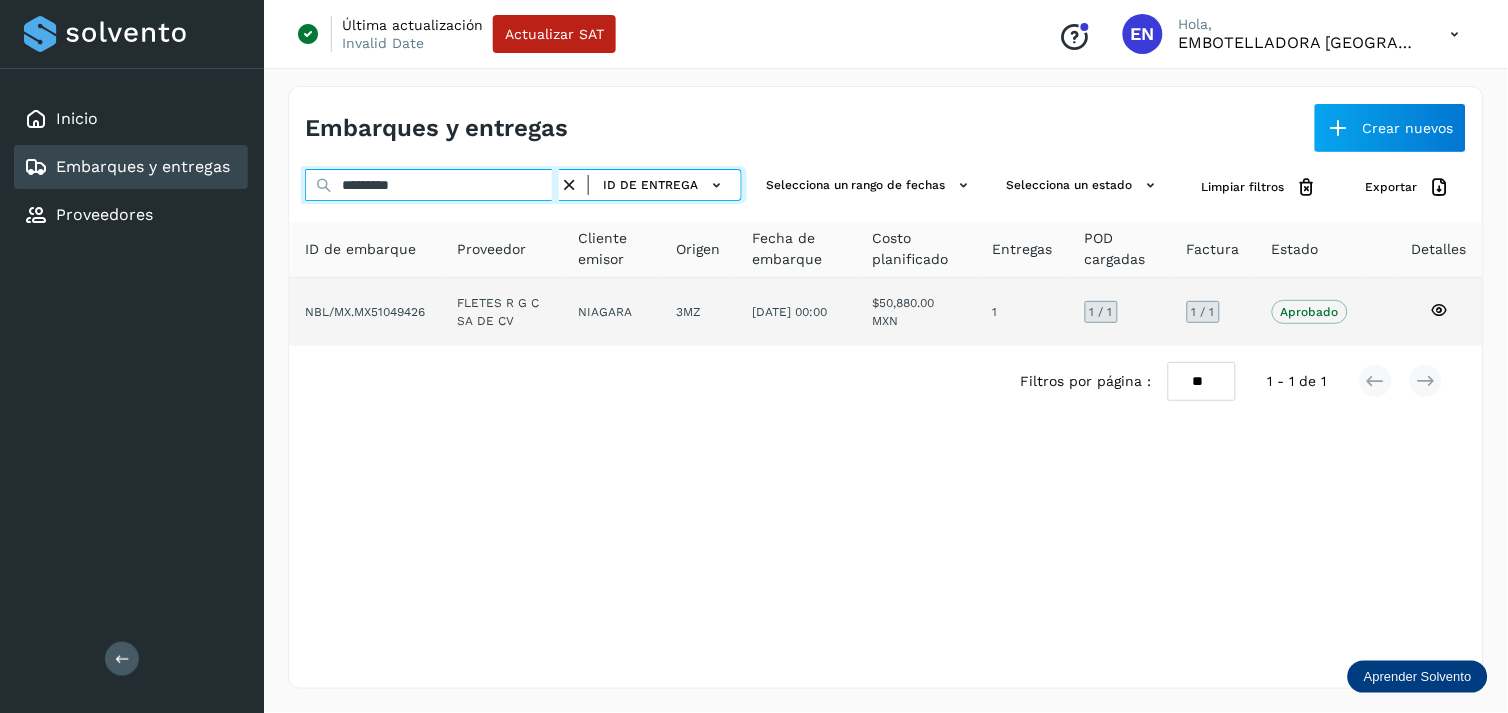 type on "*********" 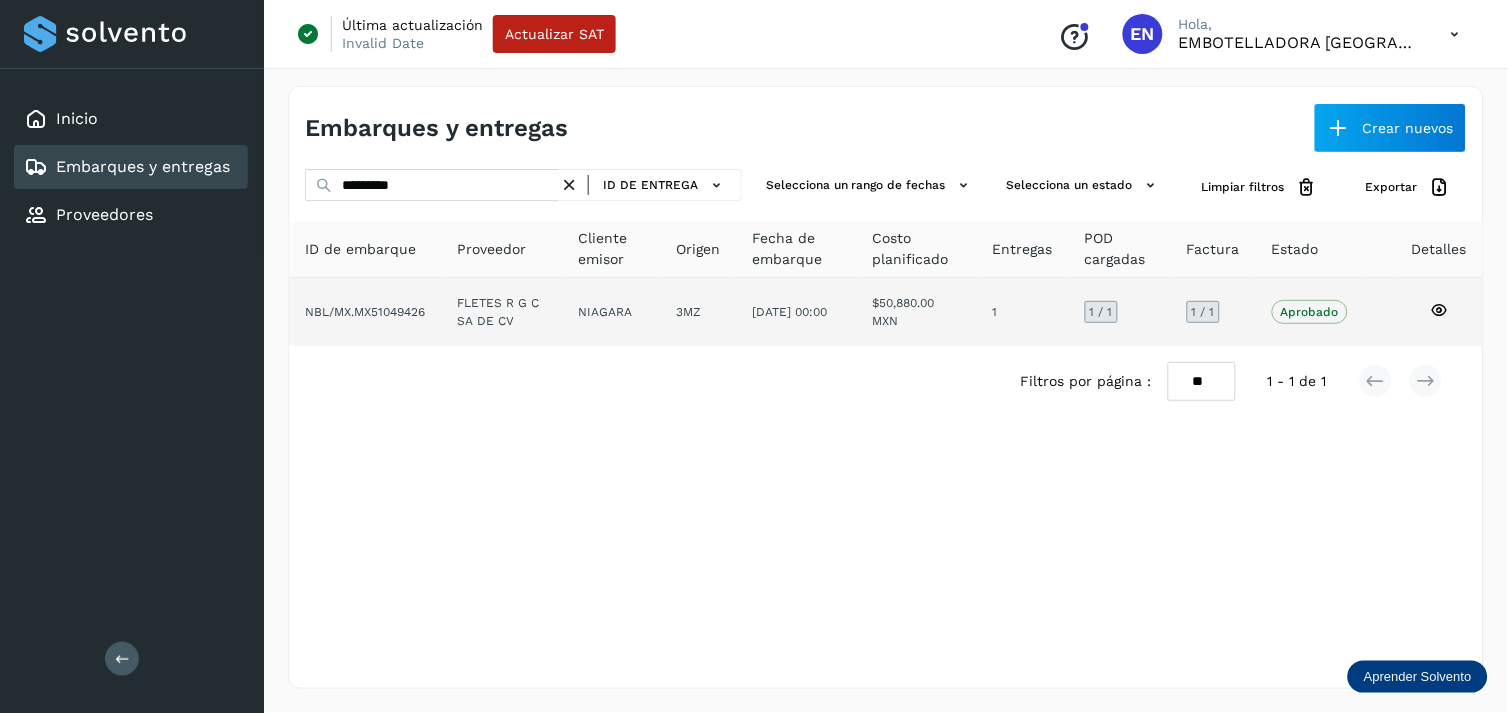 click on "FLETES R G C SA DE CV" 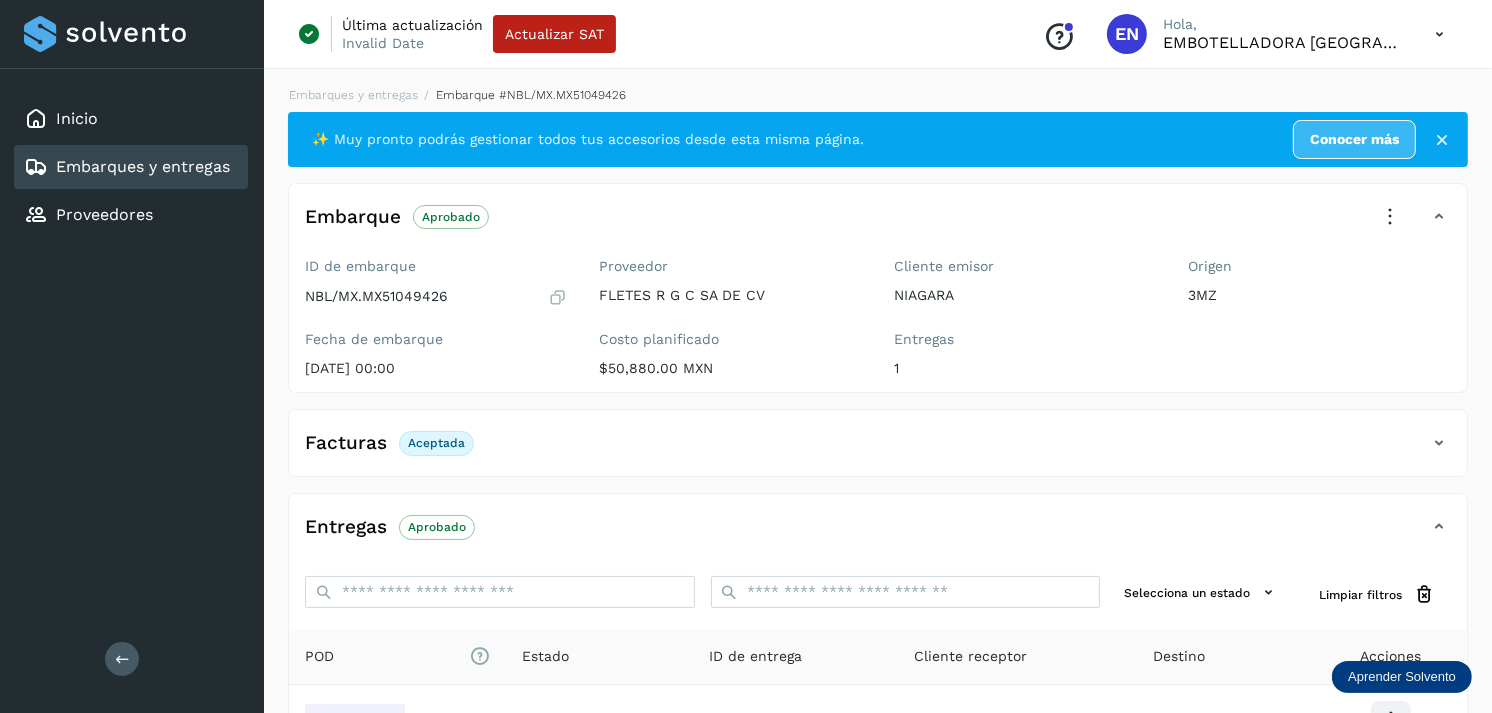 scroll, scrollTop: 241, scrollLeft: 0, axis: vertical 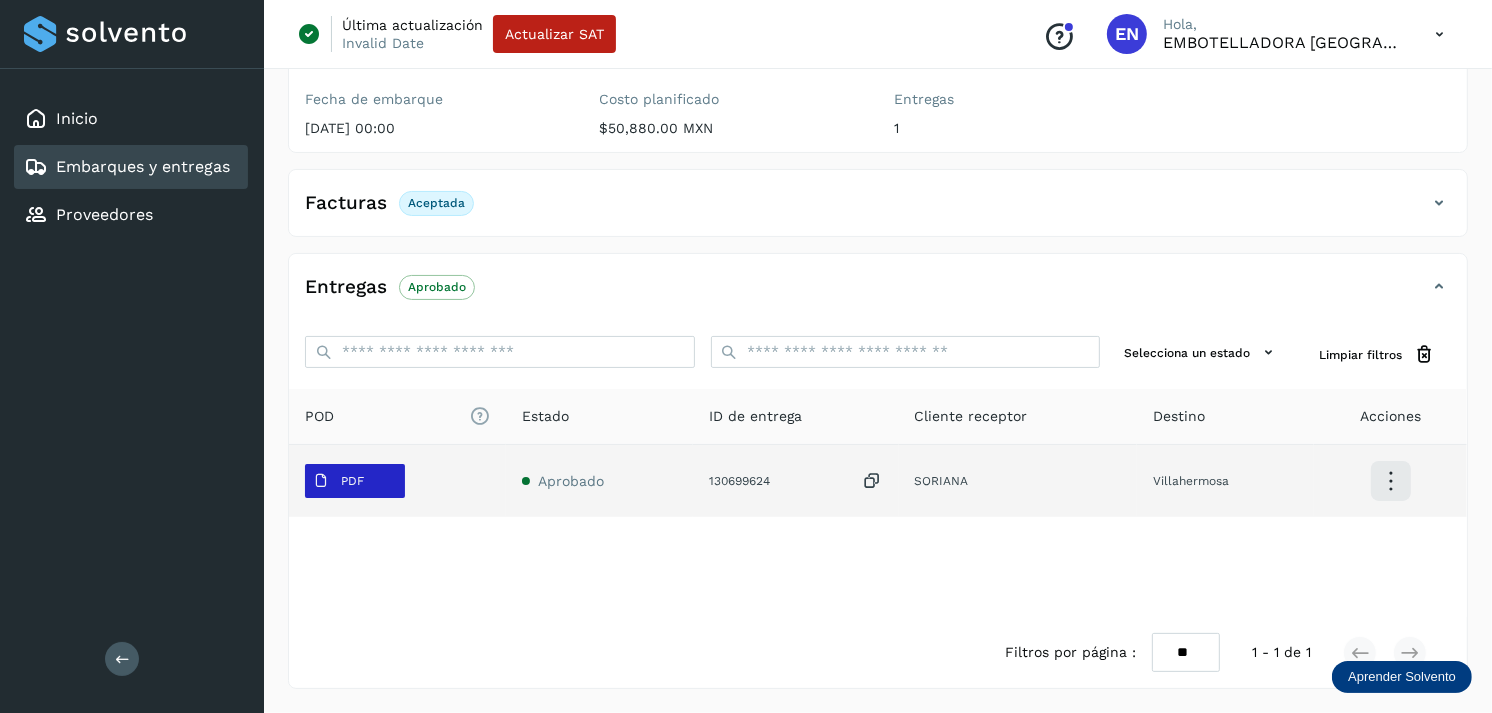 click at bounding box center (321, 481) 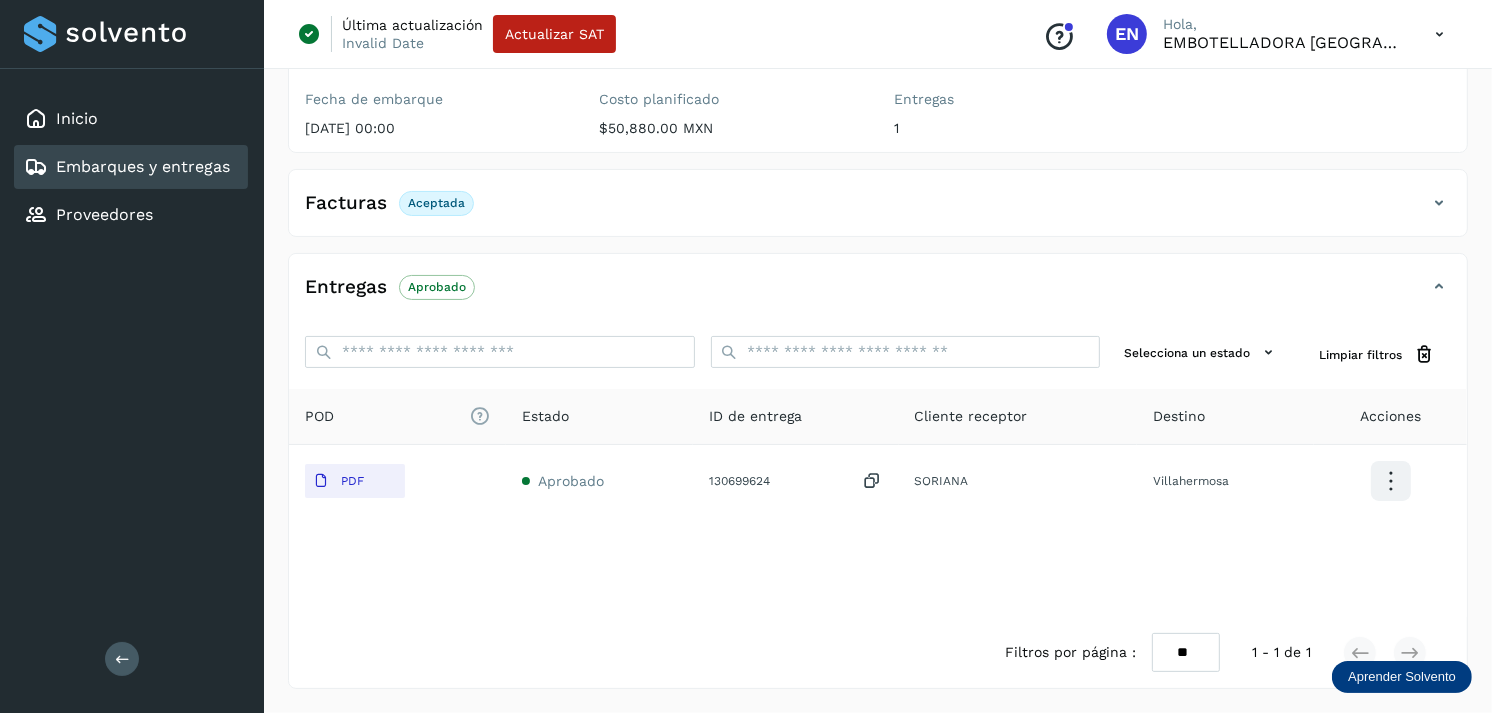 click on "Embarques y entregas" at bounding box center [143, 166] 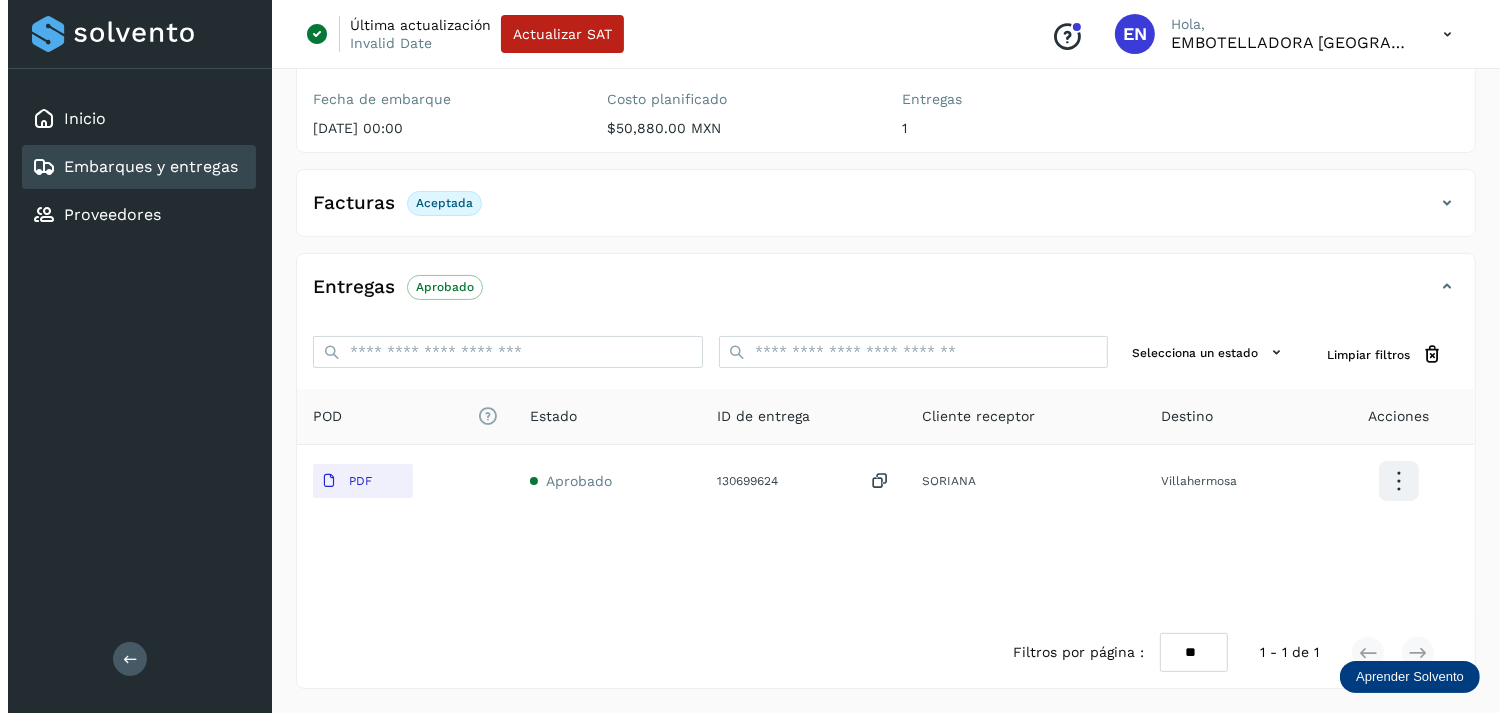 scroll, scrollTop: 0, scrollLeft: 0, axis: both 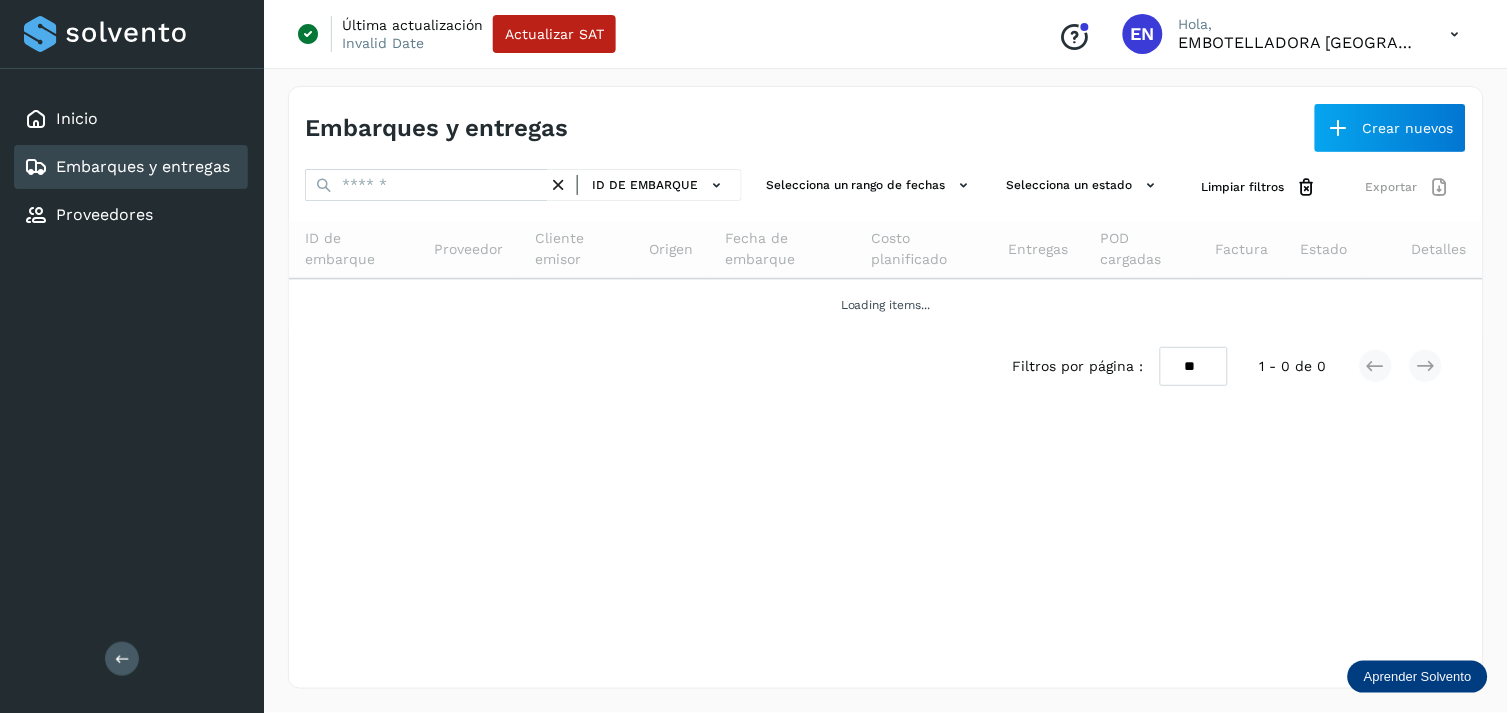 click on "Embarques y entregas Crear nuevos" at bounding box center (886, 120) 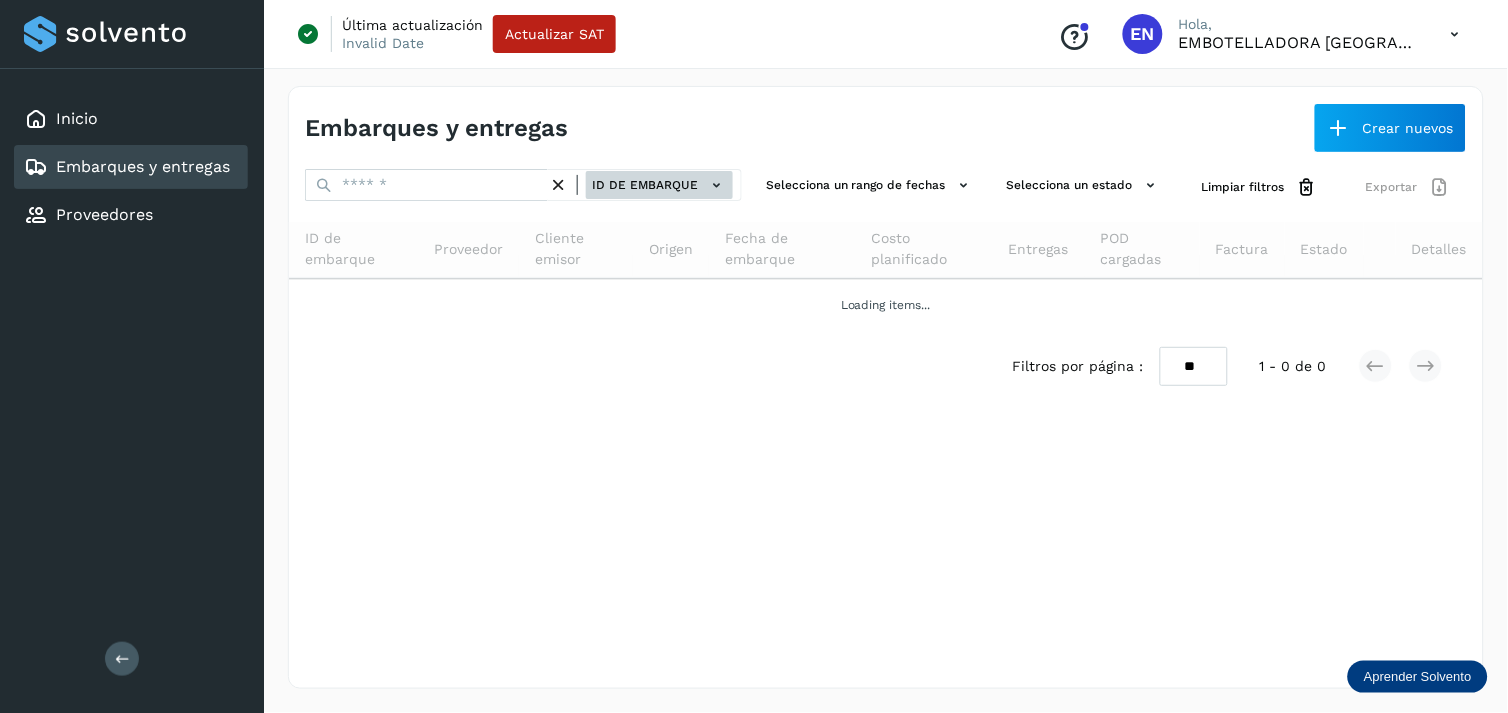 click on "ID de embarque" 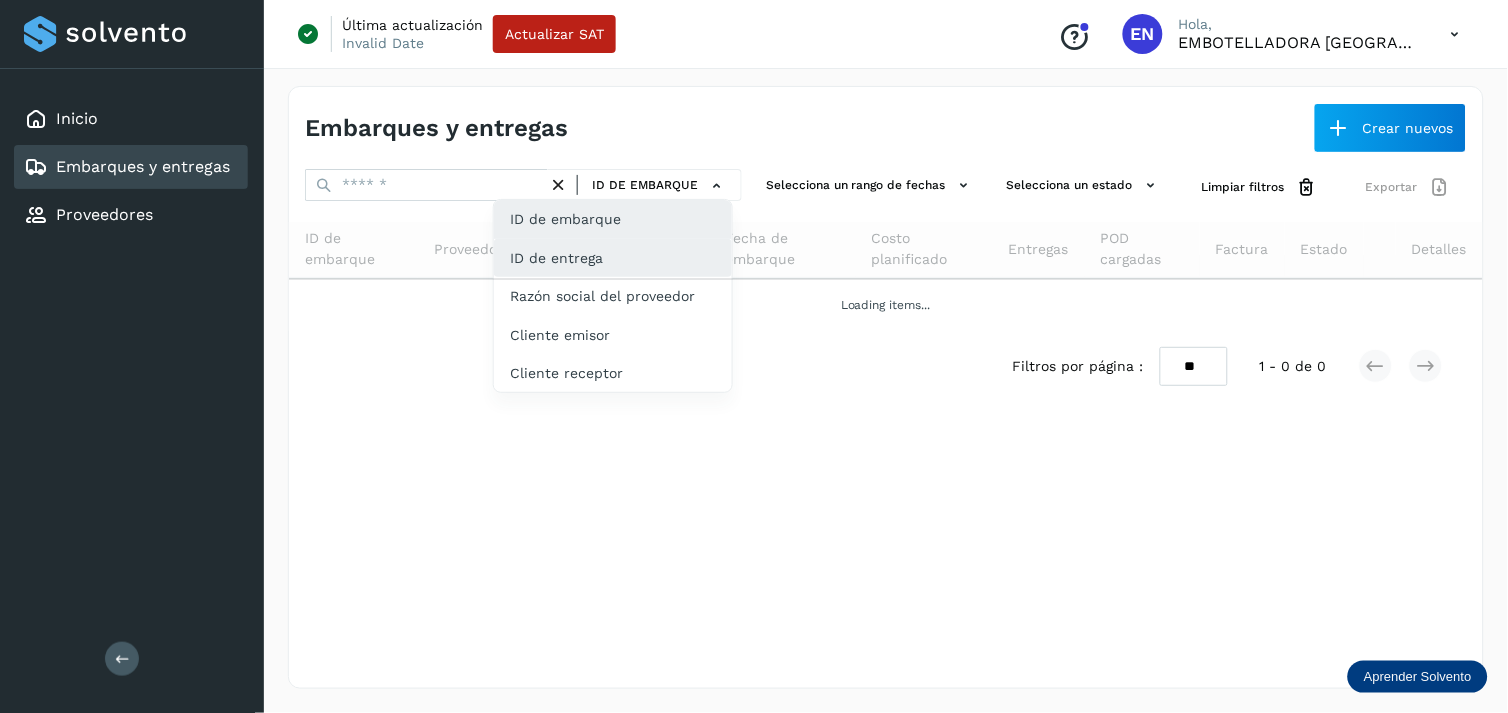 click on "ID de entrega" 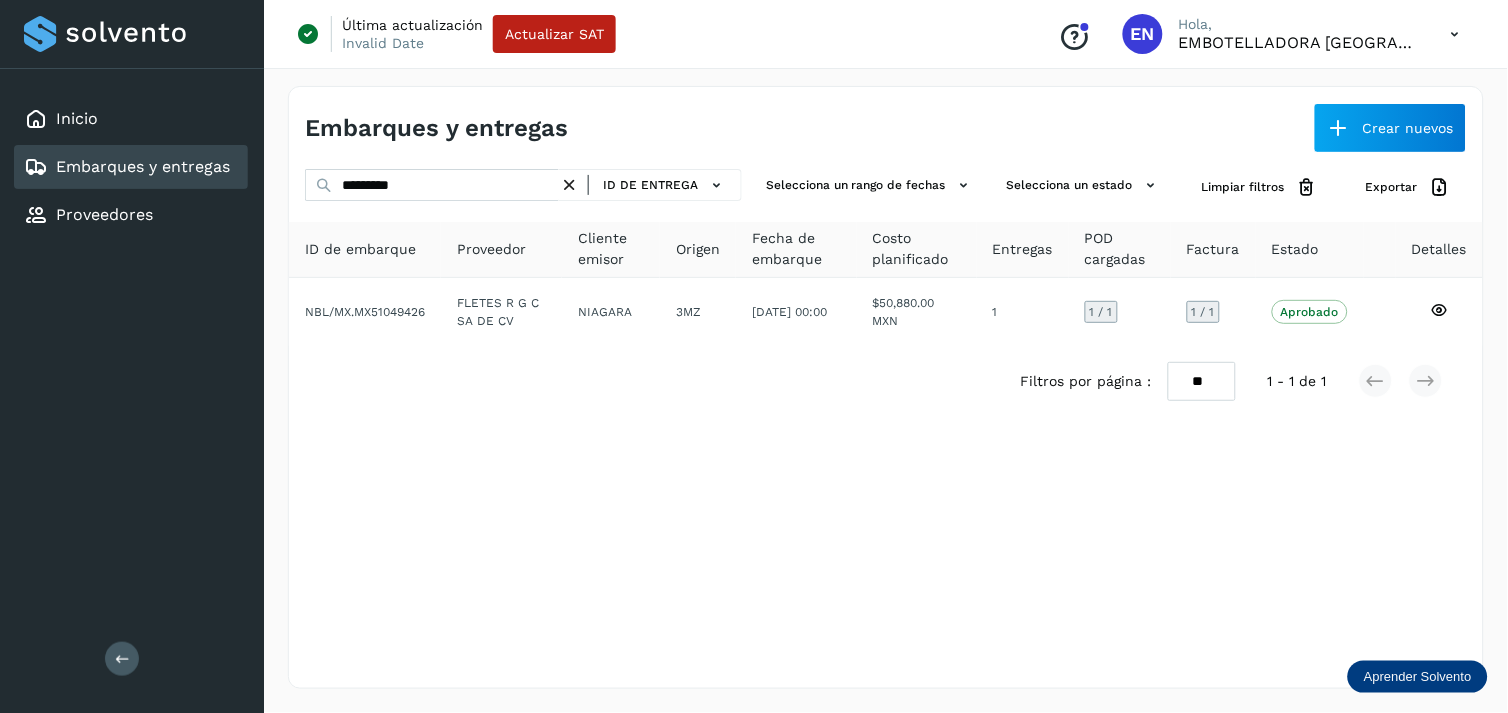 click on "Embarques y entregas Crear nuevos ********* ID de entrega Selecciona un rango de fechas  Selecciona un estado Limpiar filtros Exportar ID de embarque Proveedor Cliente emisor Origen Fecha de embarque Costo planificado Entregas POD cargadas Factura Estado Detalles NBL/MX.MX51049426 FLETES R G C SA DE CV NIAGARA 3MZ 21/may/2025 00:00  $50,880.00 MXN  1 1  / 1 1 / 1 Aprobado
Verifica el estado de la factura o entregas asociadas a este embarque
Filtros por página : ** ** ** 1 - 1 de 1" at bounding box center (886, 387) 